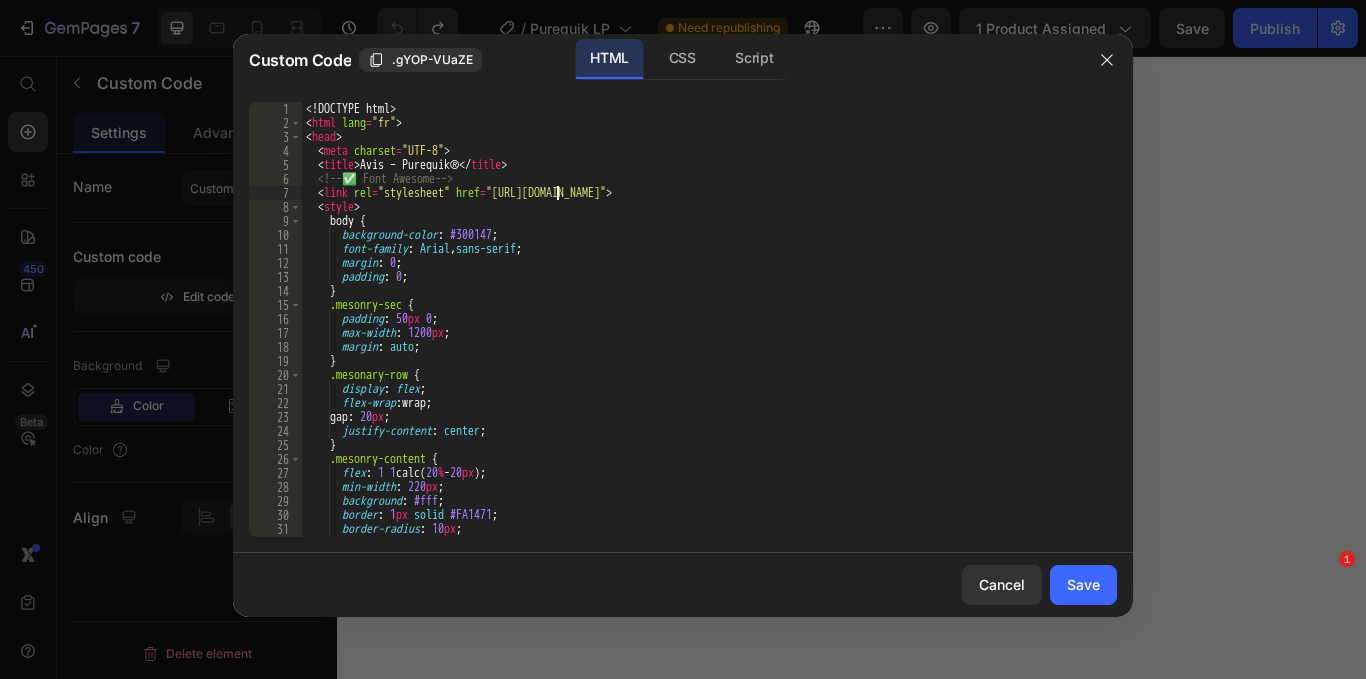 scroll, scrollTop: 0, scrollLeft: 0, axis: both 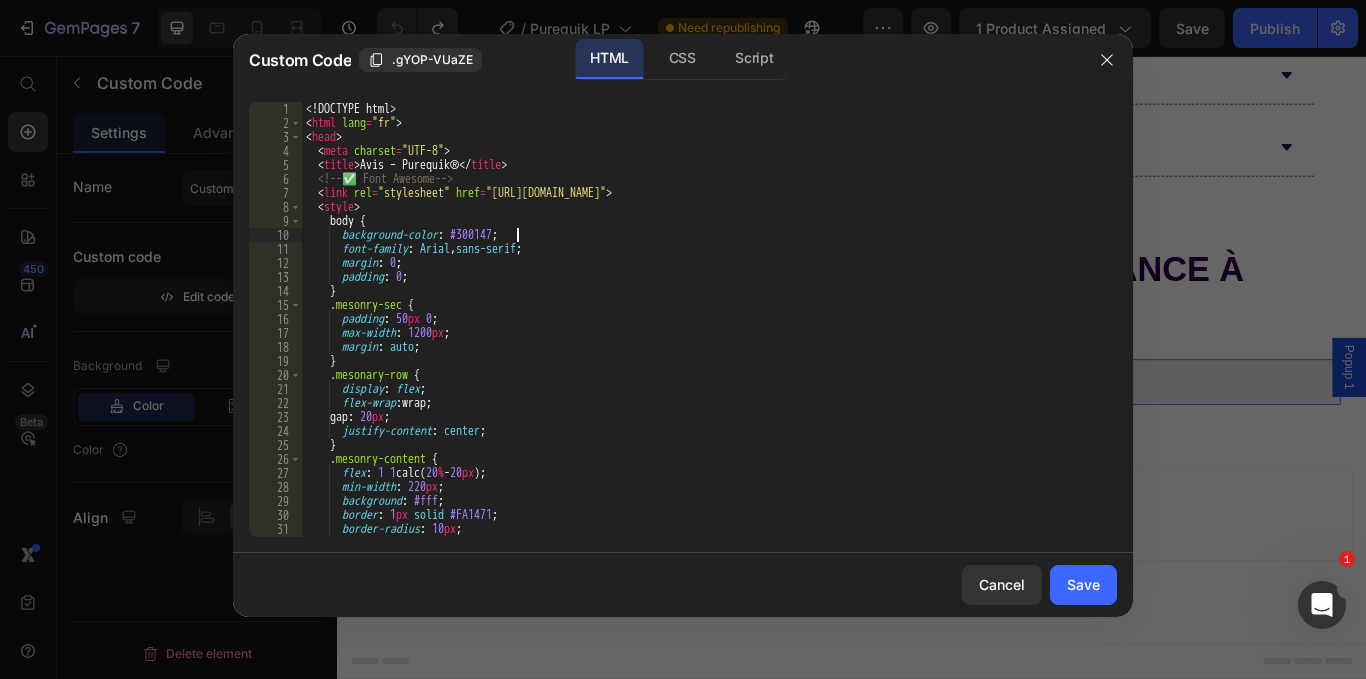click on "<! DOCTYPE   html > < html   lang = "fr" > < head >    < meta   charset = "UTF-8" >    < title > Avis – Purequik® </ title >    <!--  ✅ Font Awesome  -->    < link   rel = "stylesheet"   href = "[URL][DOMAIN_NAME]" >    < style >      body   {         background-color :   #300147 ;         font-family :   Arial ,  sans-serif ;         margin :   0 ;         padding :   0 ;      }      .mesonry-sec   {         padding :   50 px   0 ;         max-width :   1200 px ;         margin :   auto ;      }      .mesonary-row   {         display :   flex ;         flex-wrap :  wrap ;        gap :   20 px ;         justify-content :   center ;      }      .mesonry-content   {         flex :   1   1  calc( 20 %  -  20 px ) ;         min-width :   220 px ;         background :   #fff ;         border :   1 px   solid   #FA1471 ;         border-radius :   10 px ;         overflow :   hidden ;         position :   relative ;" at bounding box center (702, 333) 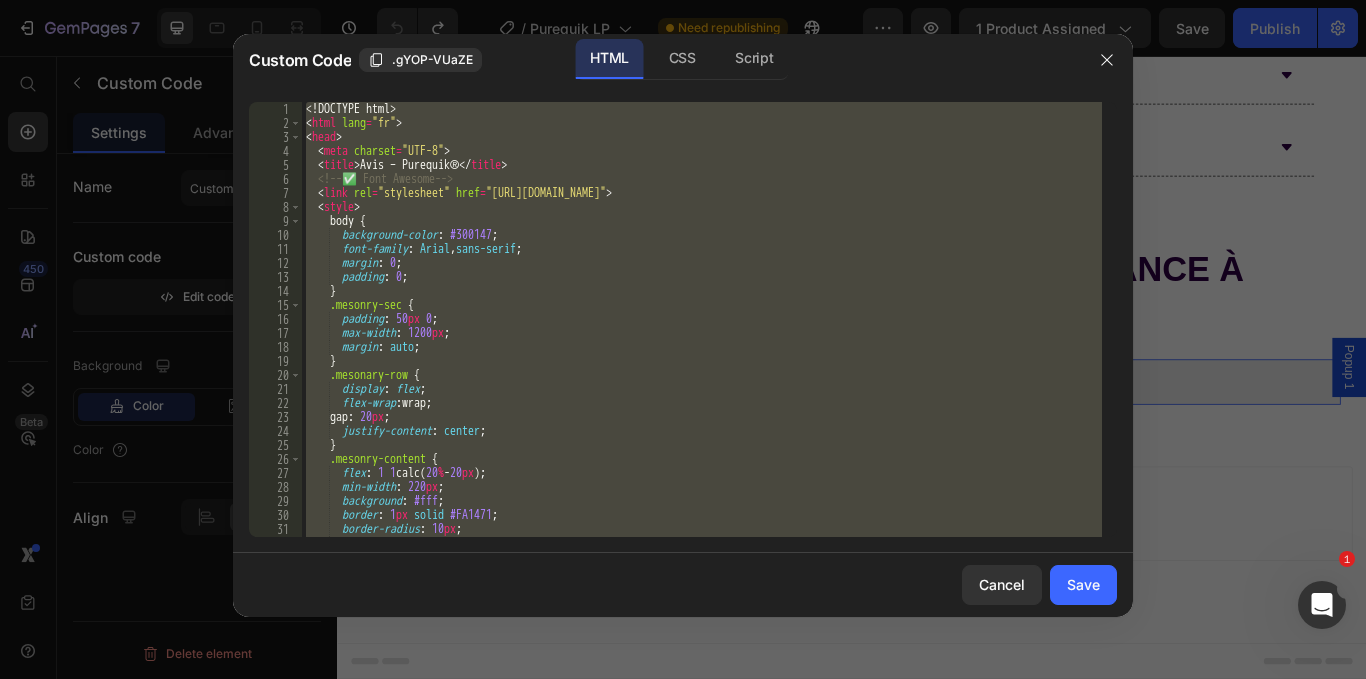 type 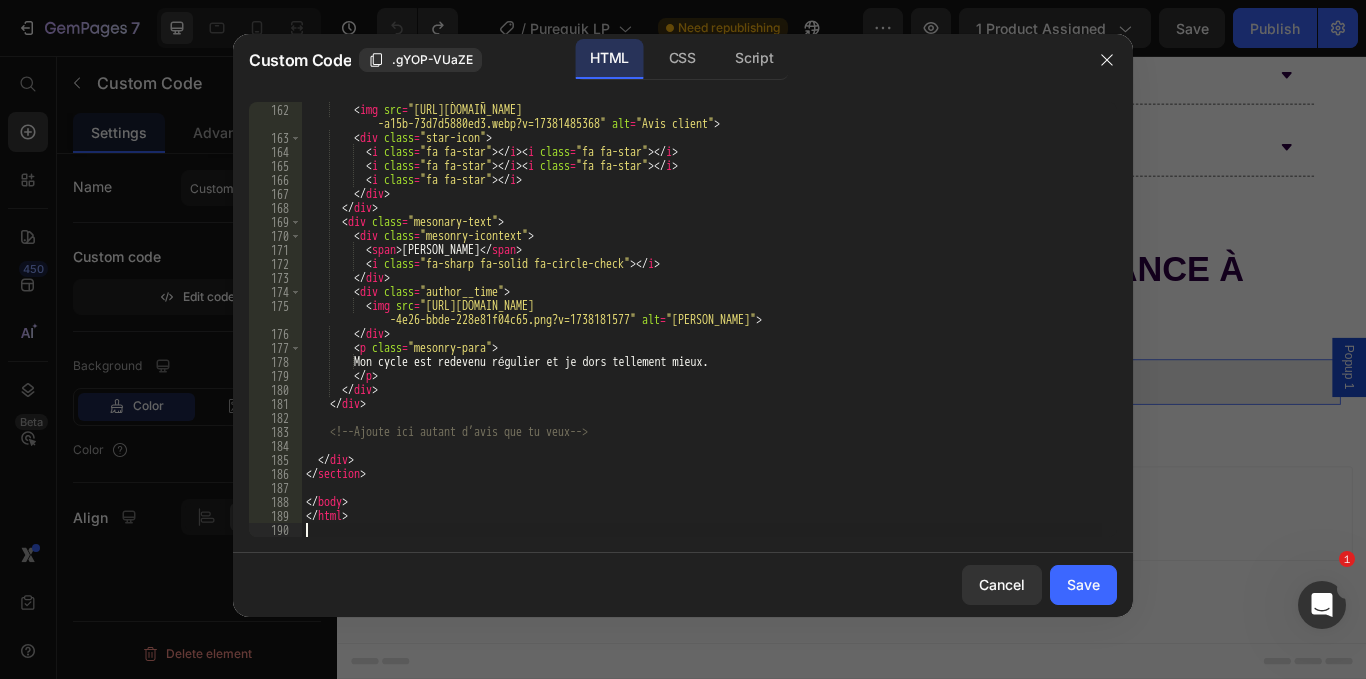 scroll, scrollTop: 2267, scrollLeft: 0, axis: vertical 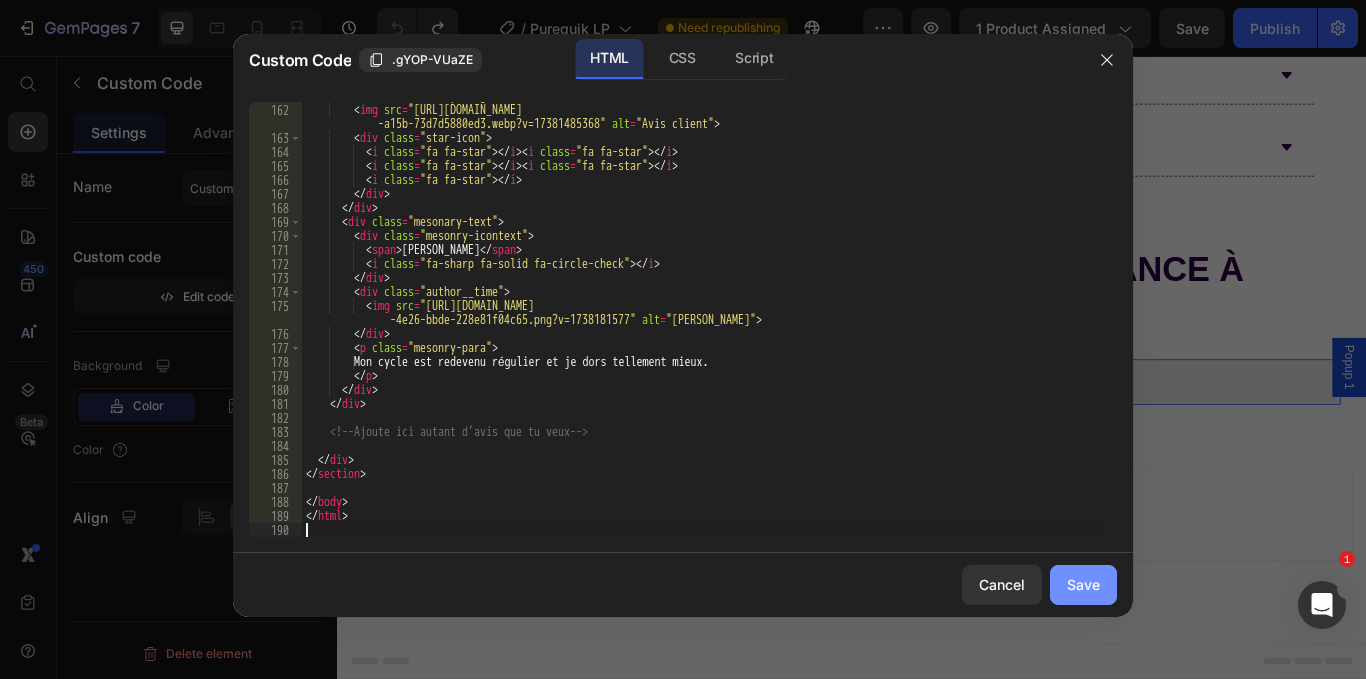 drag, startPoint x: 1103, startPoint y: 605, endPoint x: 1093, endPoint y: 601, distance: 10.770329 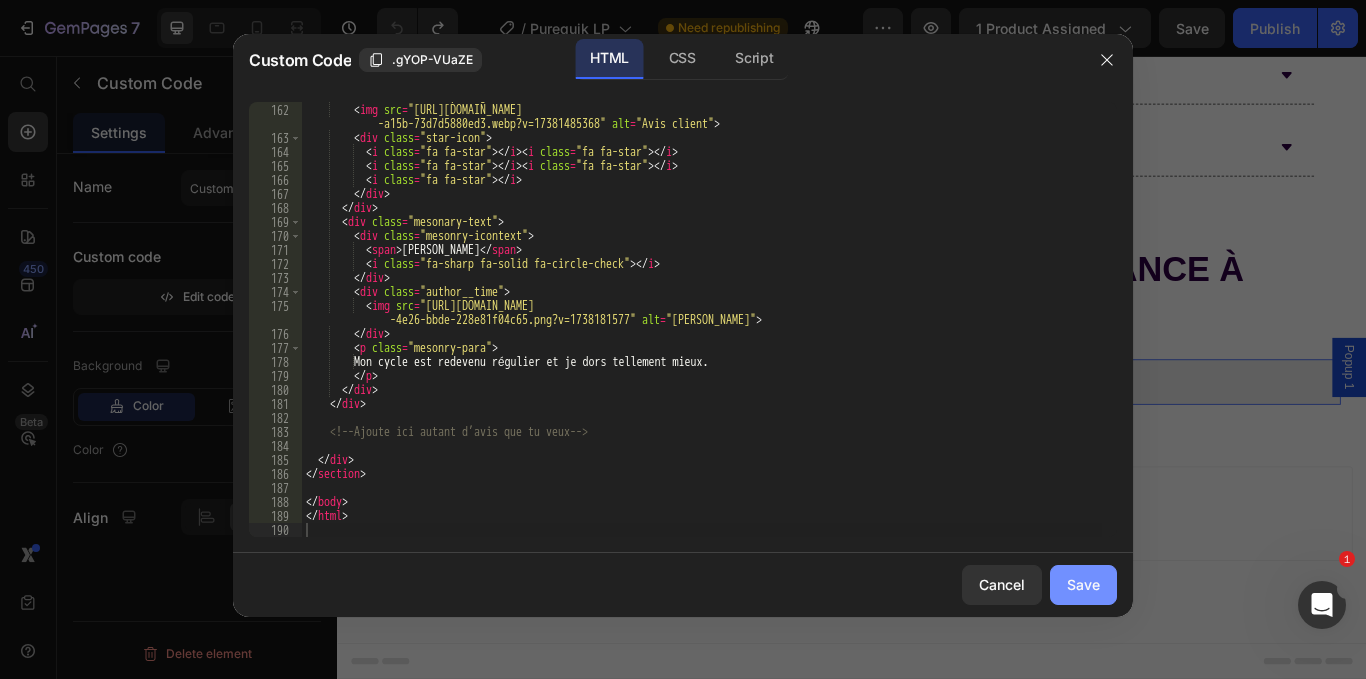click on "Save" 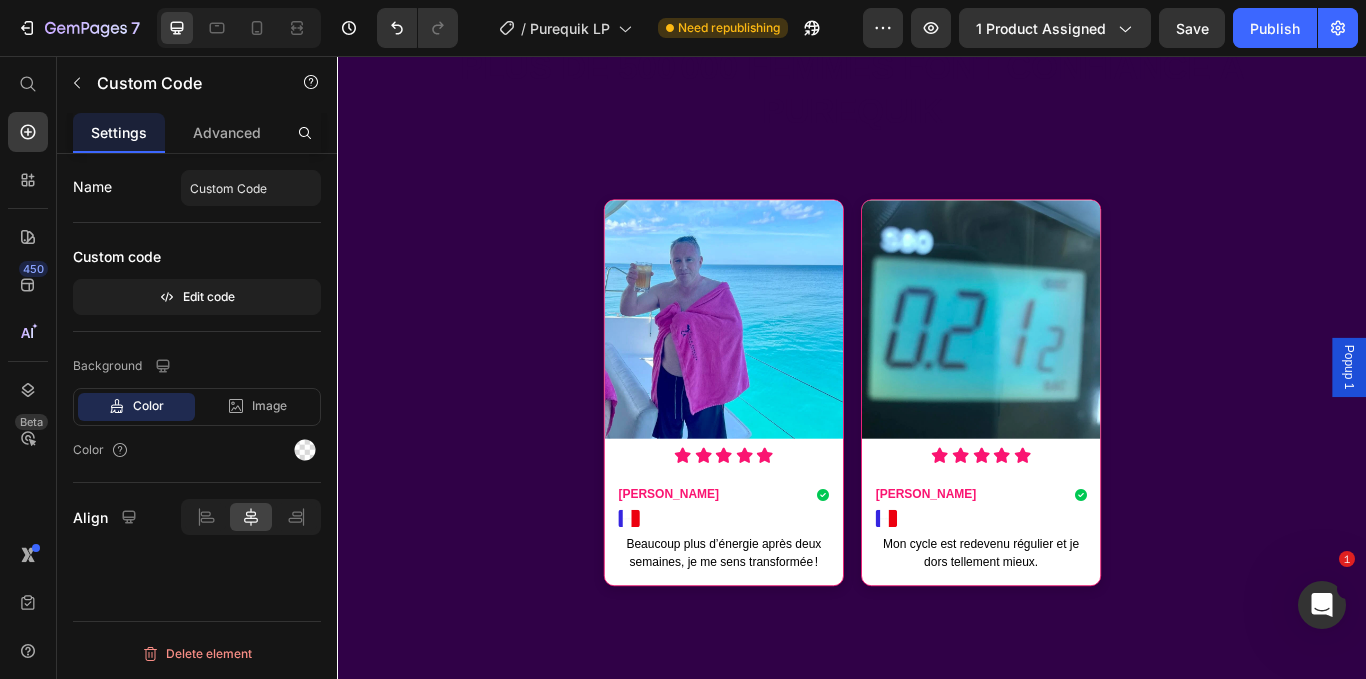 scroll, scrollTop: 11733, scrollLeft: 0, axis: vertical 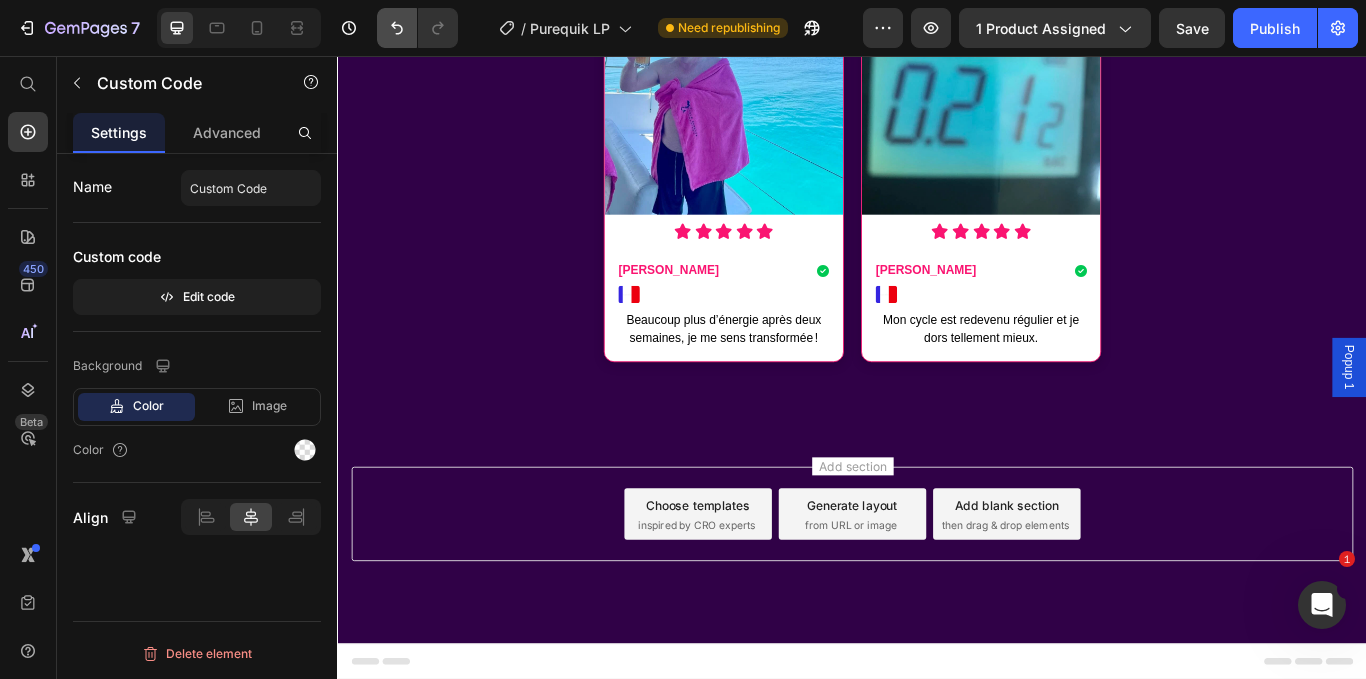 click 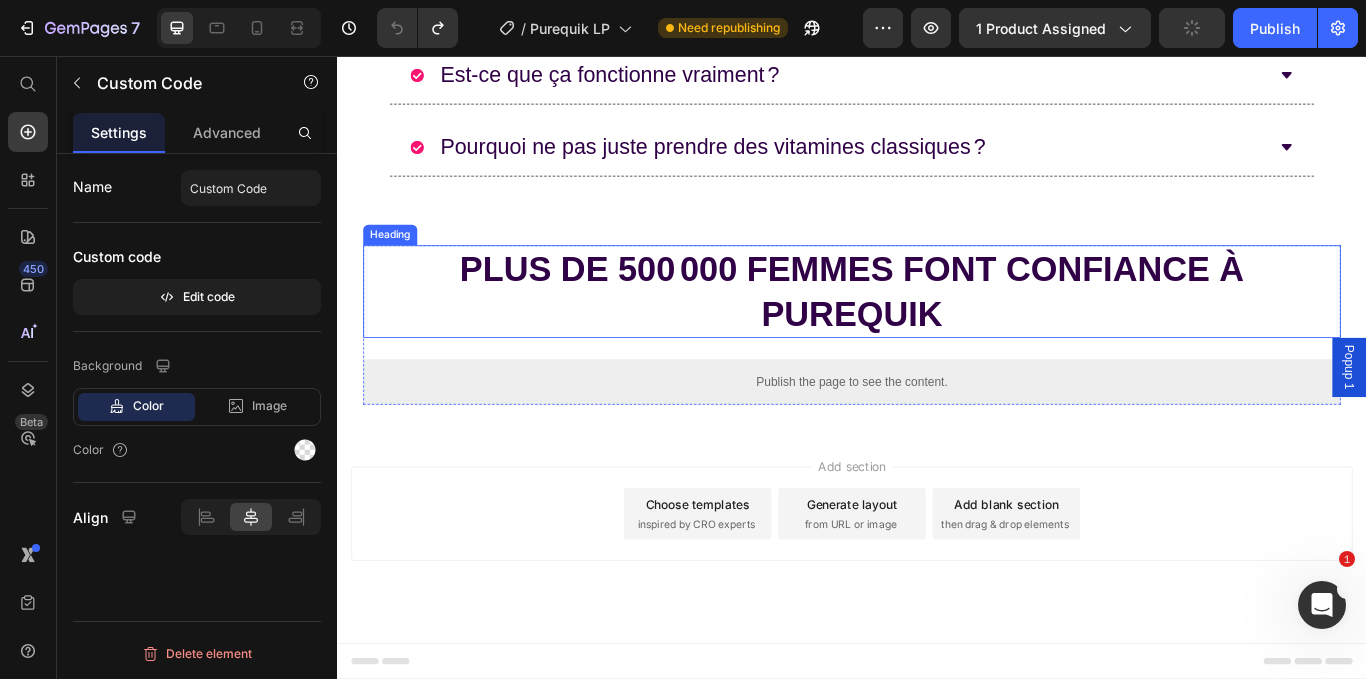 scroll, scrollTop: 11235, scrollLeft: 0, axis: vertical 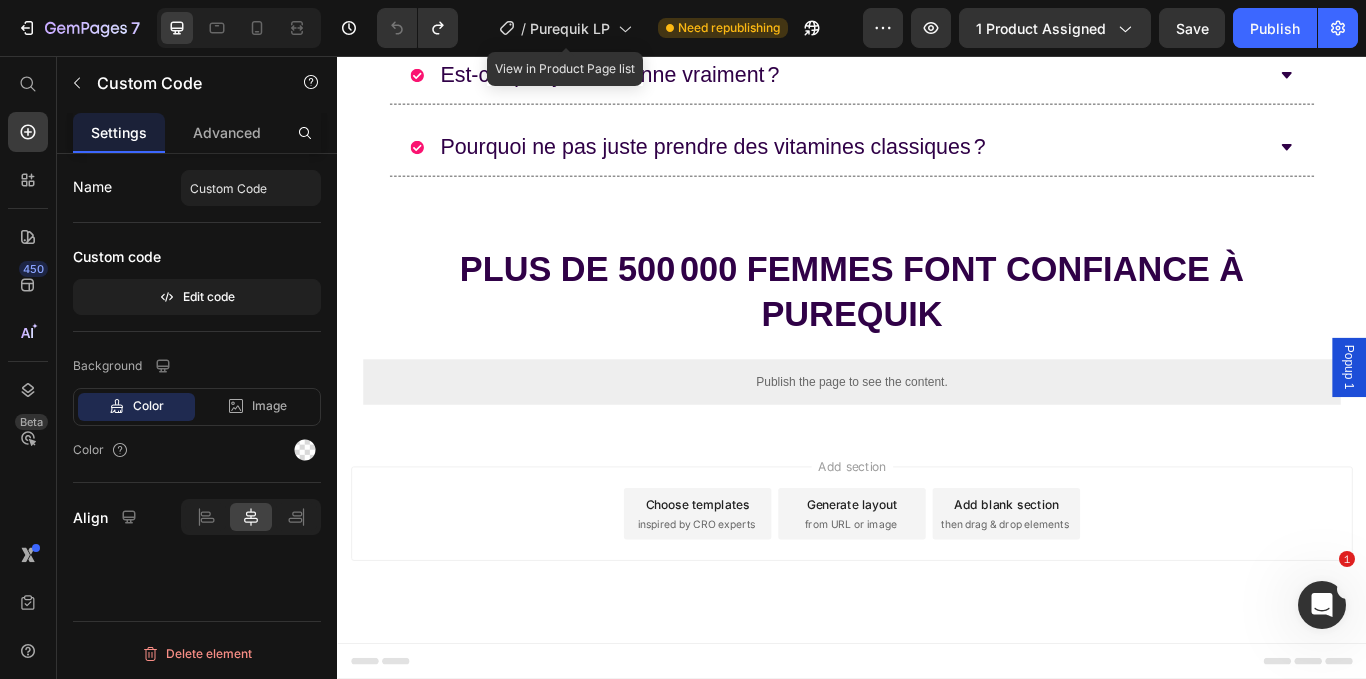 click on "Publish the page to see the content." at bounding box center (937, 436) 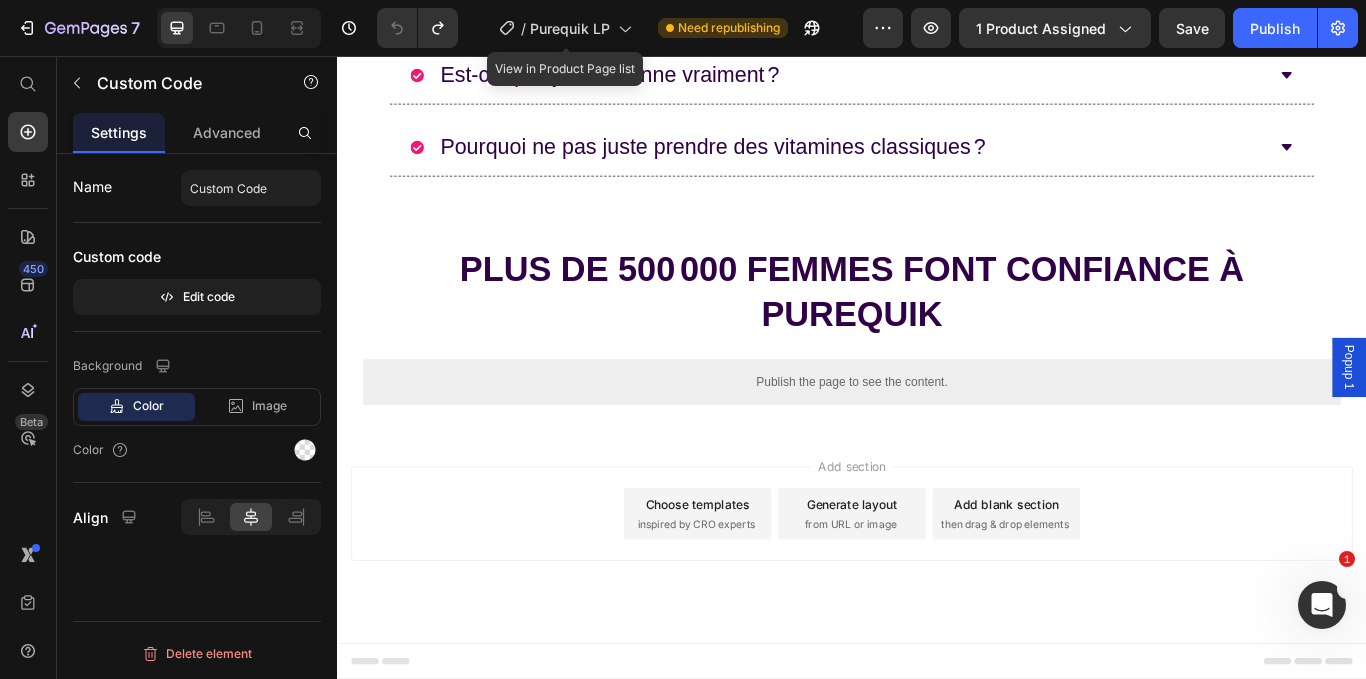 click on "Name Custom Code Custom code  Edit code" 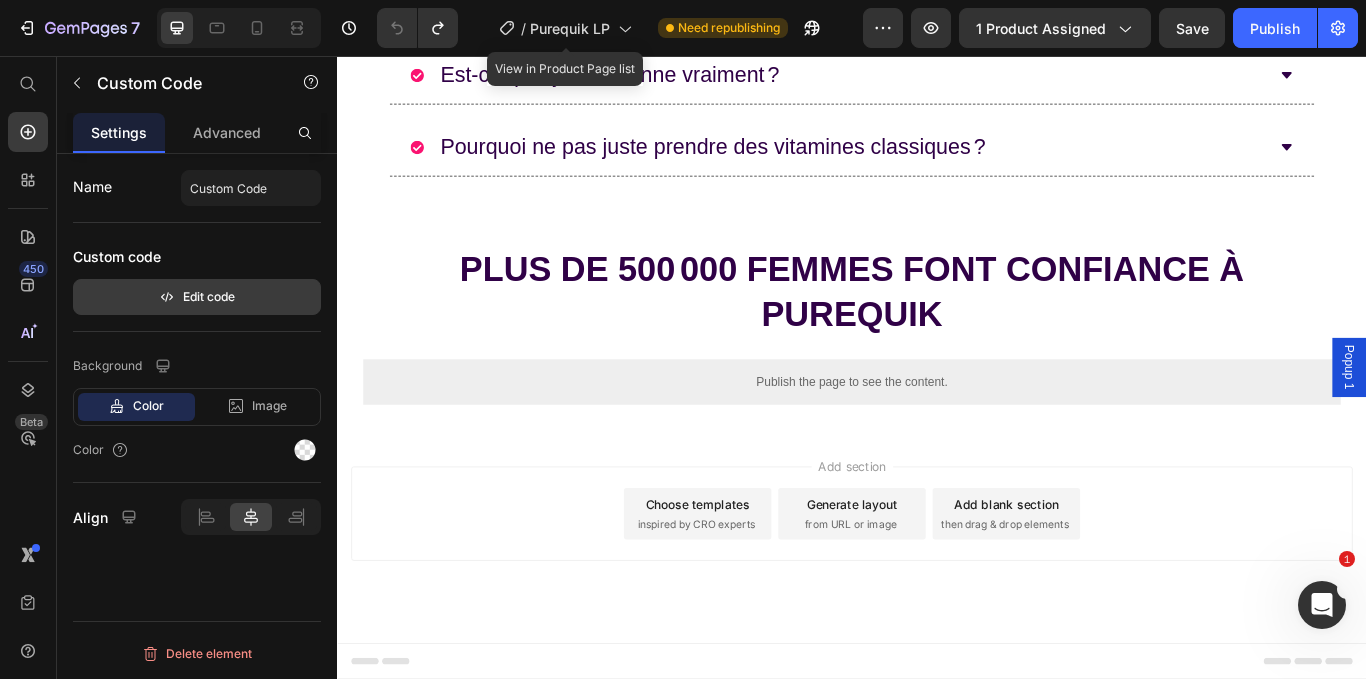 click on "Edit code" at bounding box center [197, 297] 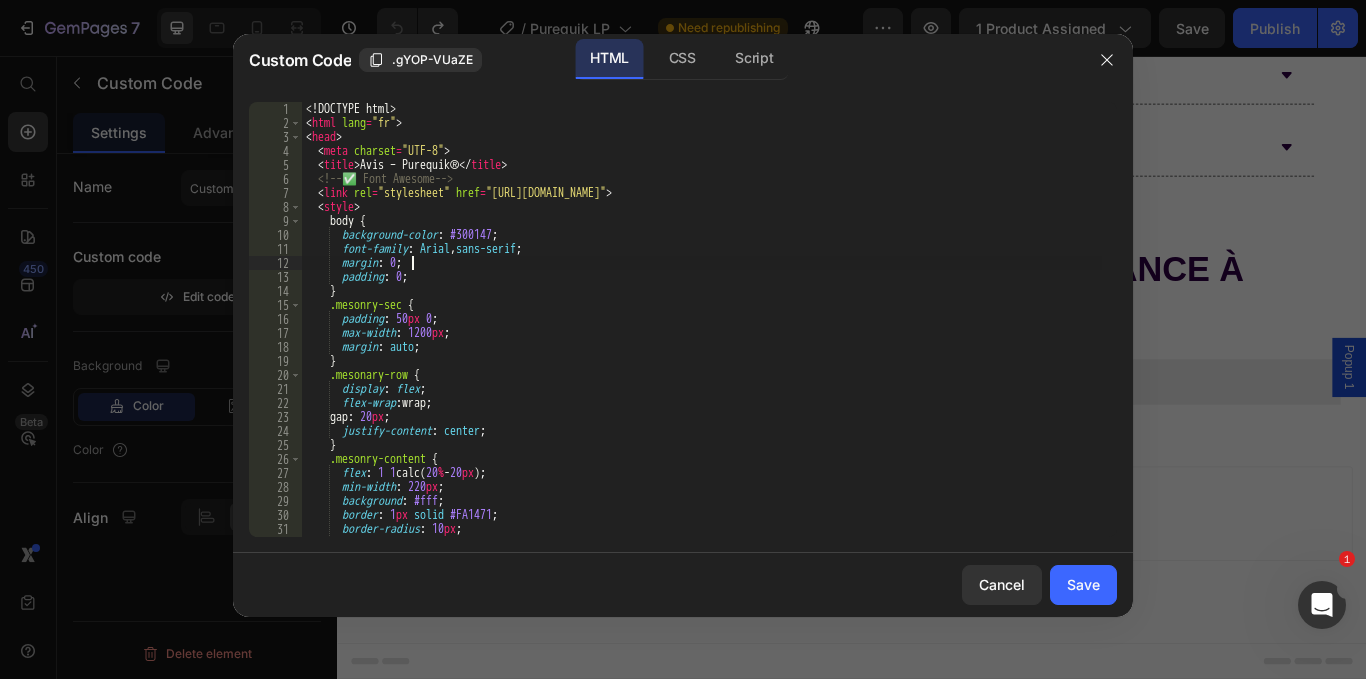 click on "<! DOCTYPE   html > < html   lang = "fr" > < head >    < meta   charset = "UTF-8" >    < title > Avis – Purequik® </ title >    <!--  ✅ Font Awesome  -->    < link   rel = "stylesheet"   href = "[URL][DOMAIN_NAME]" >    < style >      body   {         background-color :   #300147 ;         font-family :   Arial ,  sans-serif ;         margin :   0 ;         padding :   0 ;      }      .mesonry-sec   {         padding :   50 px   0 ;         max-width :   1200 px ;         margin :   auto ;      }      .mesonary-row   {         display :   flex ;         flex-wrap :  wrap ;        gap :   20 px ;         justify-content :   center ;      }      .mesonry-content   {         flex :   1   1  calc( 20 %  -  20 px ) ;         min-width :   220 px ;         background :   #fff ;         border :   1 px   solid   #FA1471 ;         border-radius :   10 px ;         overflow :   hidden ;         position :   relative ;" at bounding box center [702, 333] 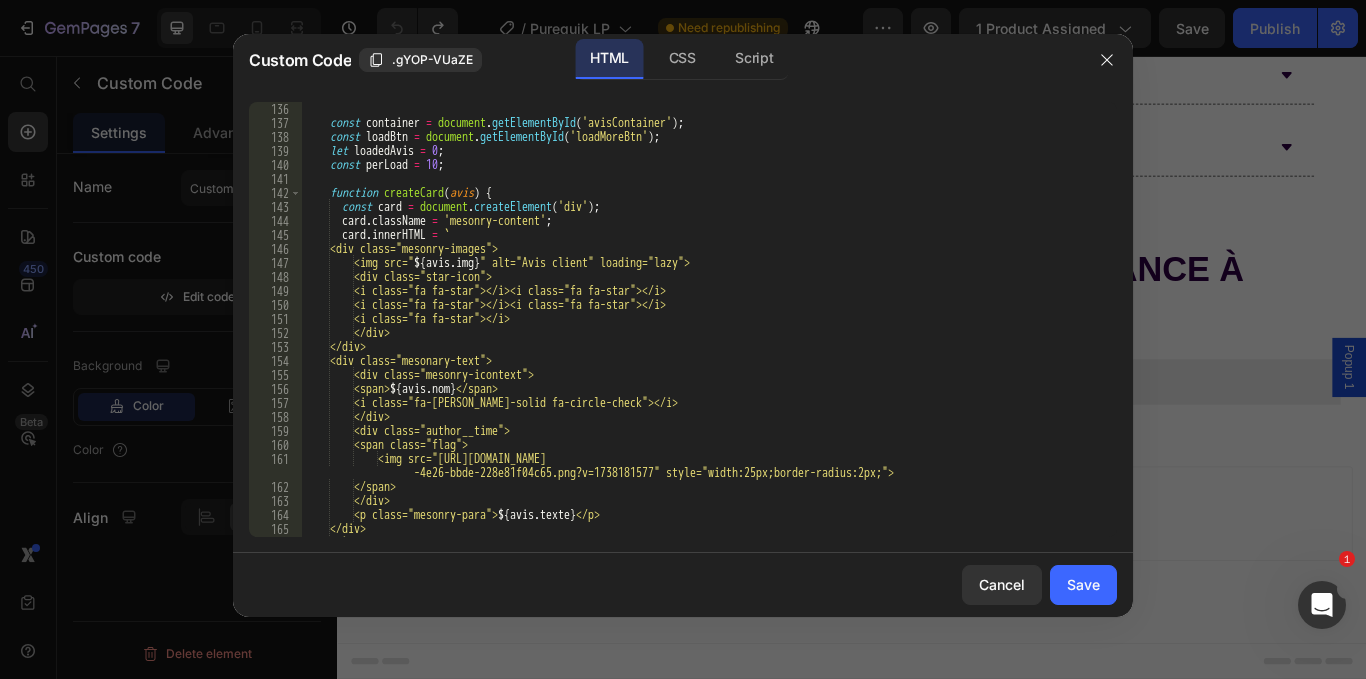 click on "const   container   =   document . getElementById ( 'avisContainer' ) ;      const   loadBtn   =   document . getElementById ( 'loadMoreBtn' ) ;      let   loadedAvis   =   0 ;      const   perLoad   =   10 ;      function   createCard ( avis )   {         const   card   =   document . createElement ( 'div' ) ;         card . className   =   'mesonry-content' ;         card . innerHTML   =   `          <div class="mesonry-images">             <img src=" ${ avis . img } " alt="Avis client" loading="lazy">             <div class="star-icon">               <i class="fa fa-star"></i><i class="fa fa-star"></i>               <i class="fa fa-star"></i><i class="fa fa-star"></i>               <i class="fa fa-star"></i>             </div>          </div>          <div class="mesonary-text">             <div class="mesonry-icontext">               <span> ${ avis . nom } </span>               <i class="fa-[PERSON_NAME]-solid fa-circle-check"></i>             </div>             <div class="author__time">                ." at bounding box center (702, 333) 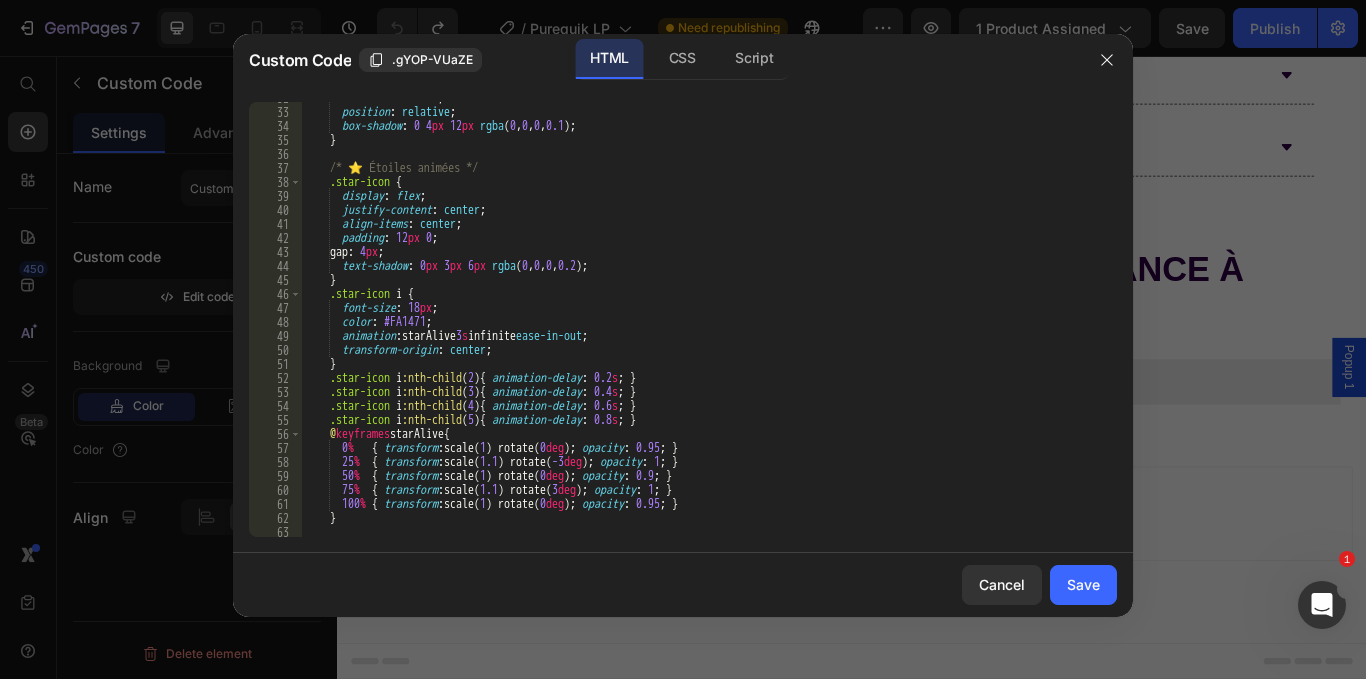 scroll, scrollTop: 0, scrollLeft: 0, axis: both 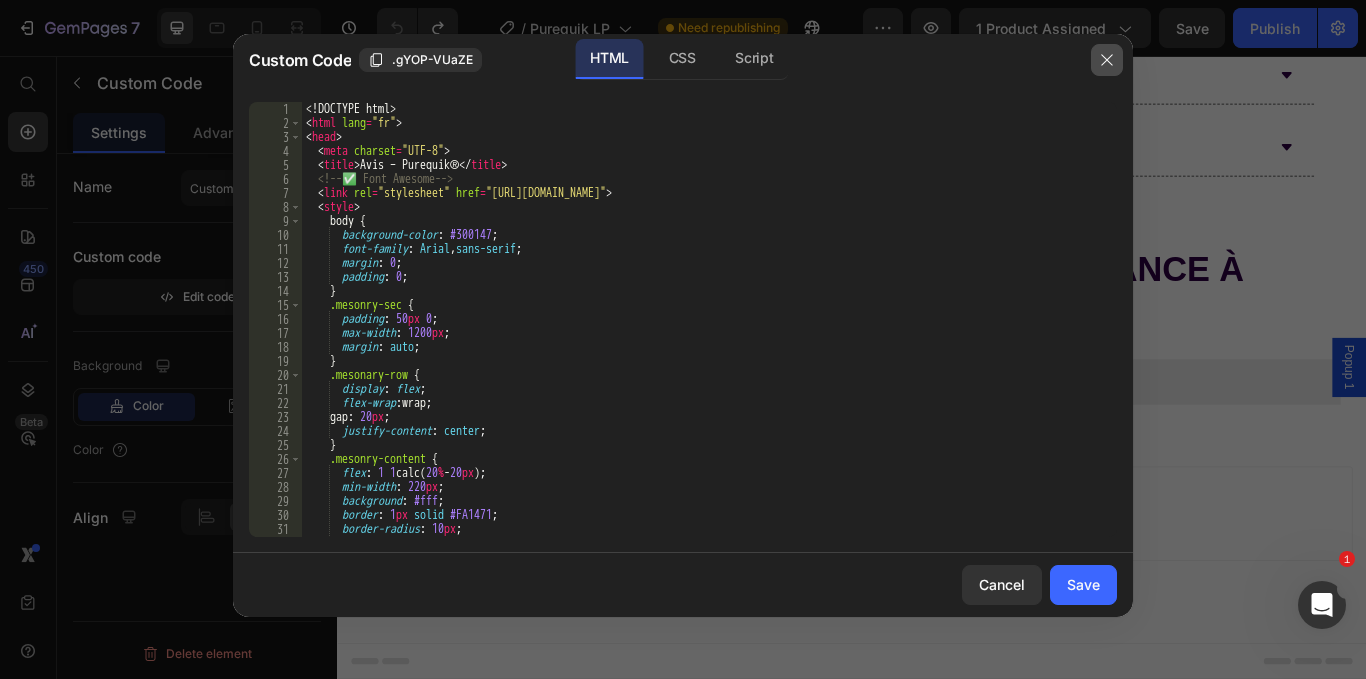 click at bounding box center (1107, 60) 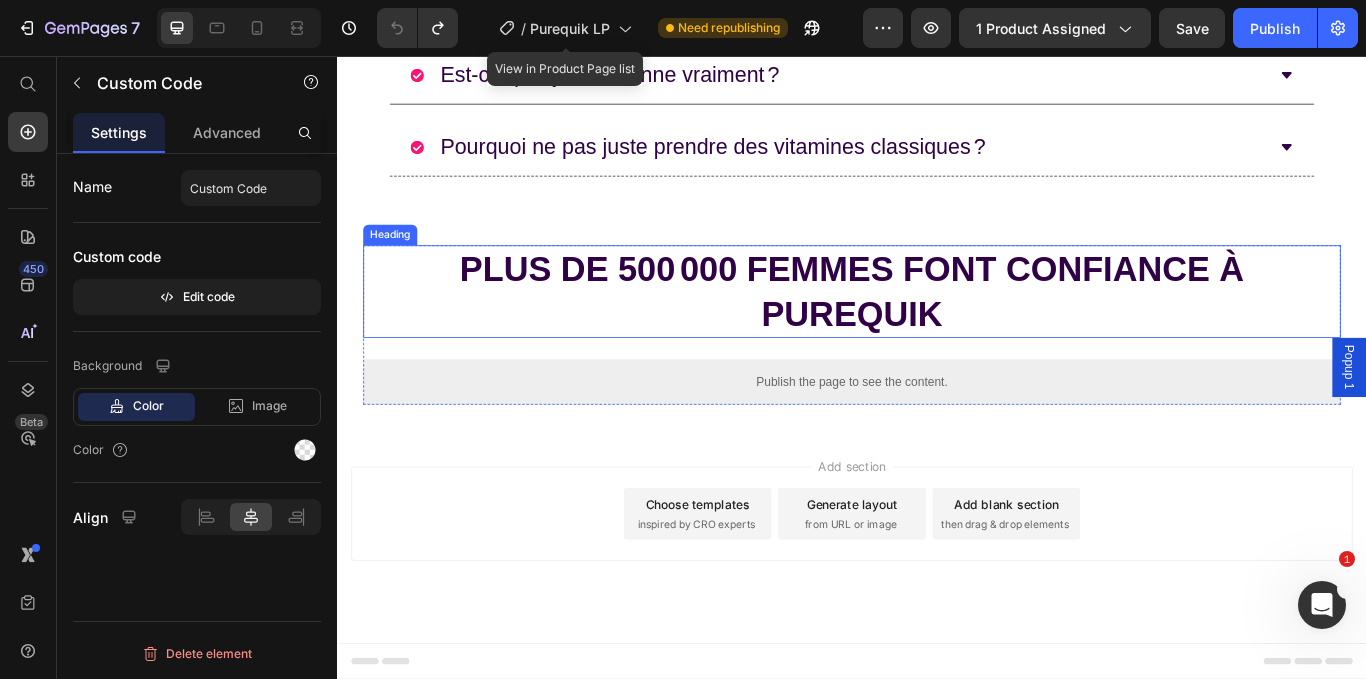 scroll, scrollTop: 11135, scrollLeft: 0, axis: vertical 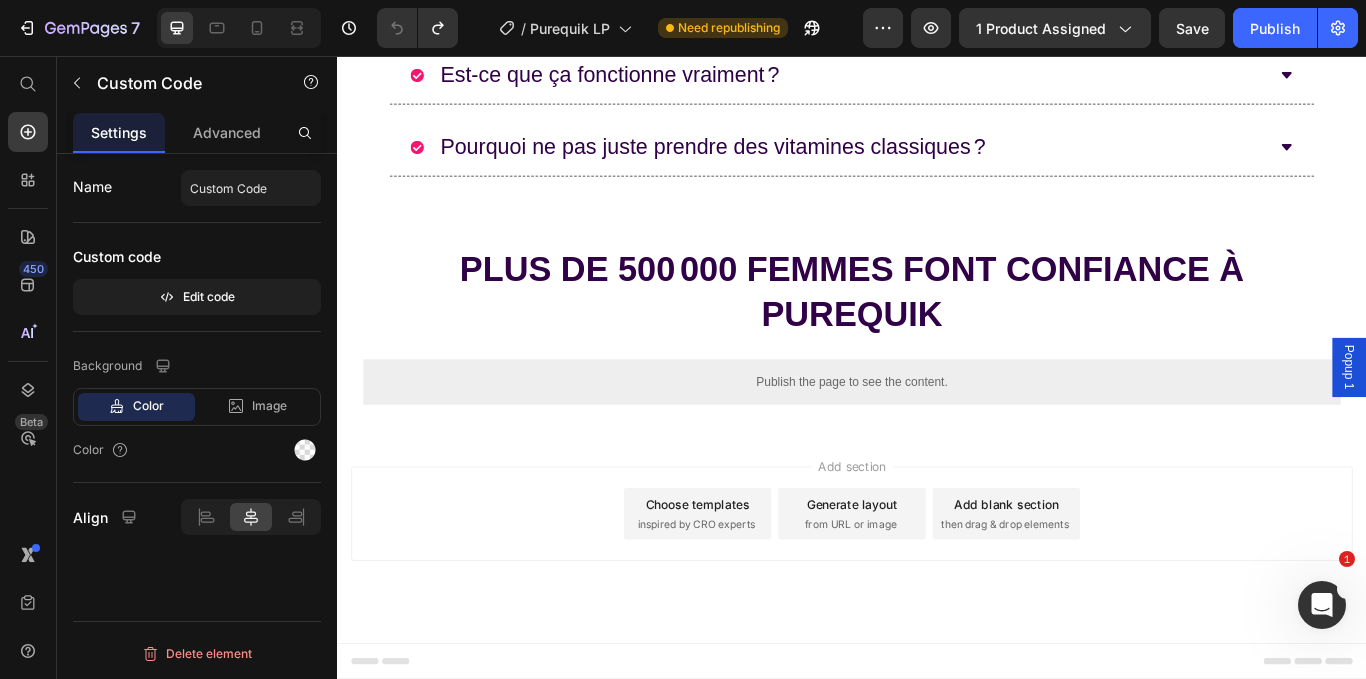 click on "Publish the page to see the content." at bounding box center (937, 436) 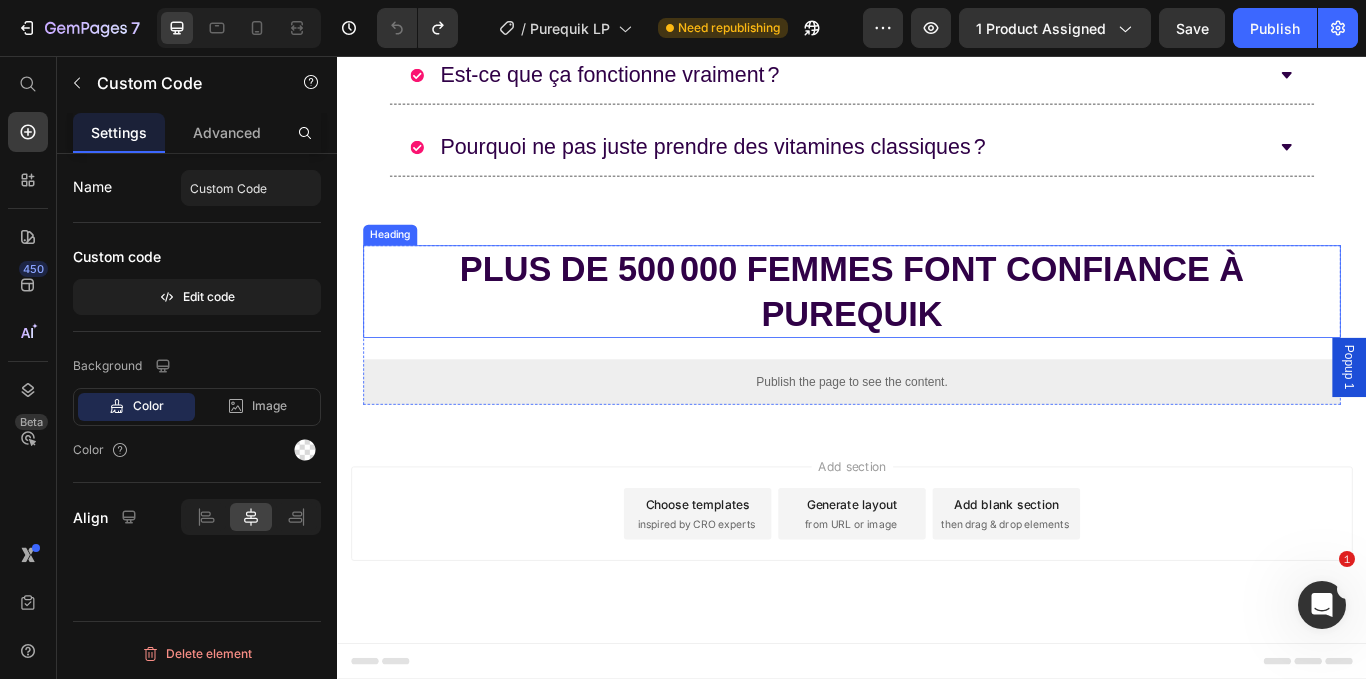 click on "PLUS DE 500 000 FEMMES FONT CONFIANCE À PUREQUIK" at bounding box center [937, 331] 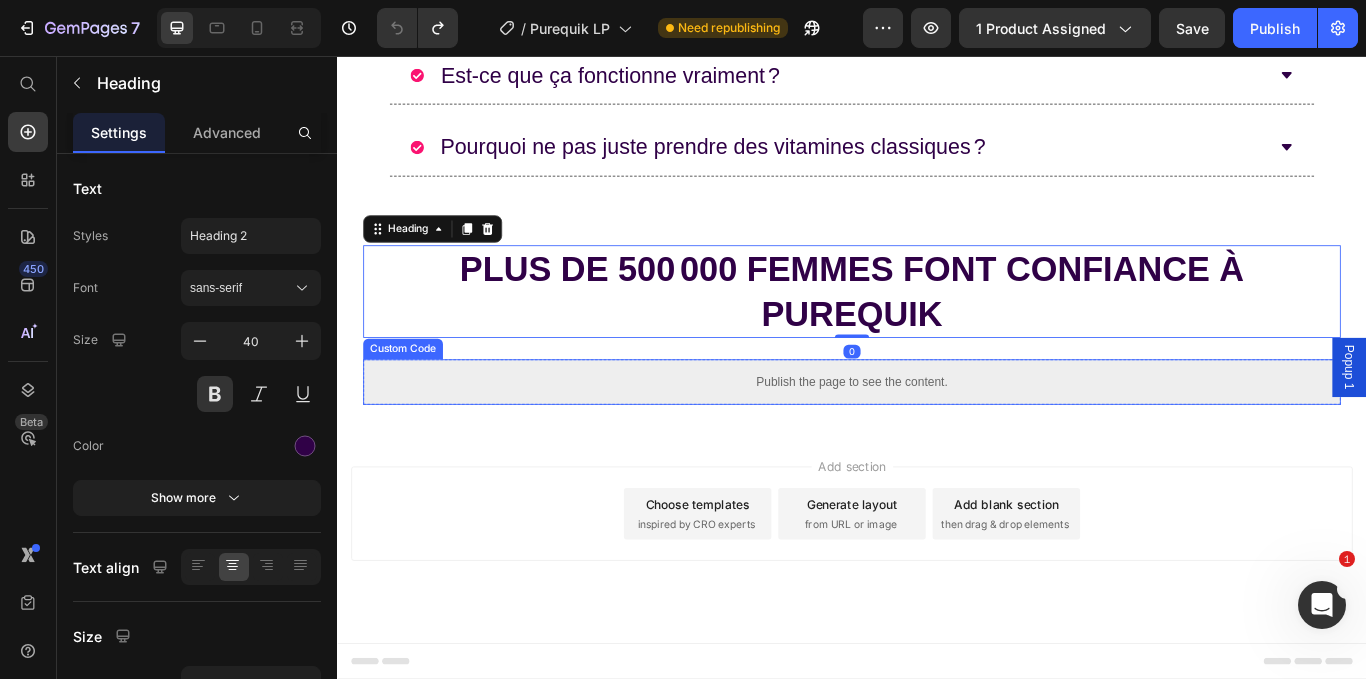 click on "Publish the page to see the content." at bounding box center [937, 436] 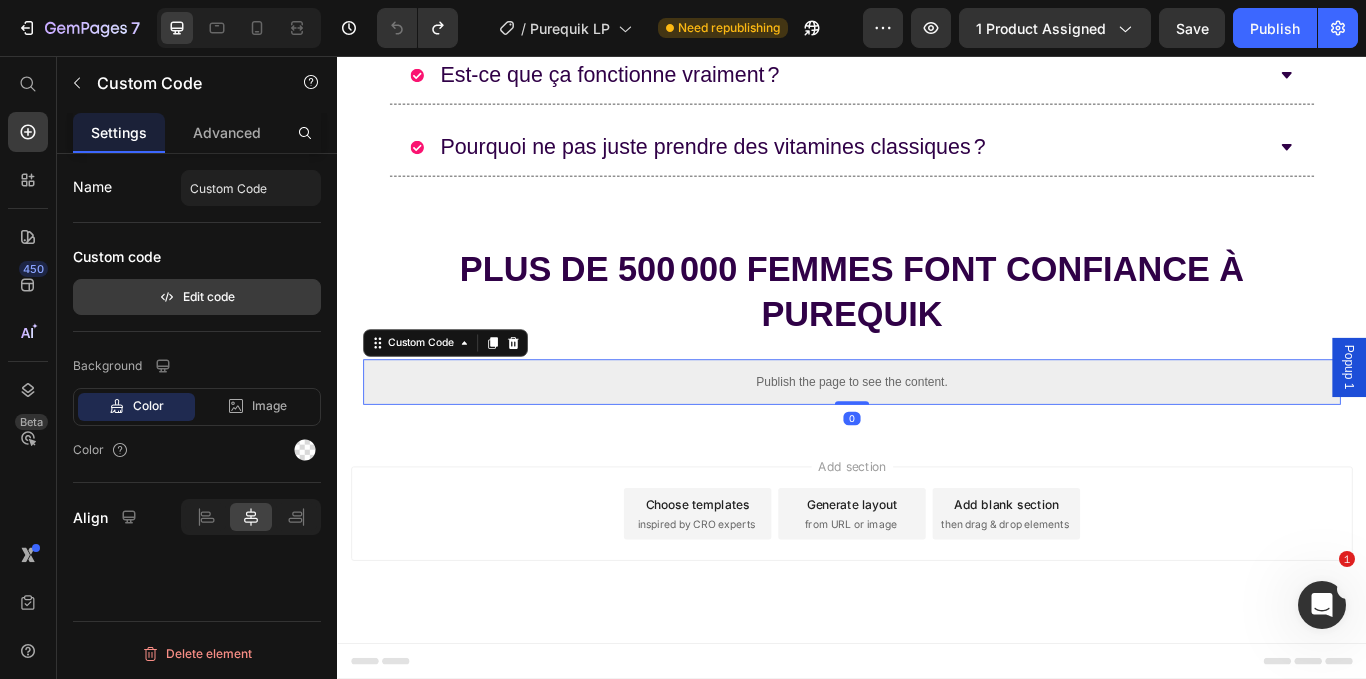 click on "Edit code" at bounding box center [197, 297] 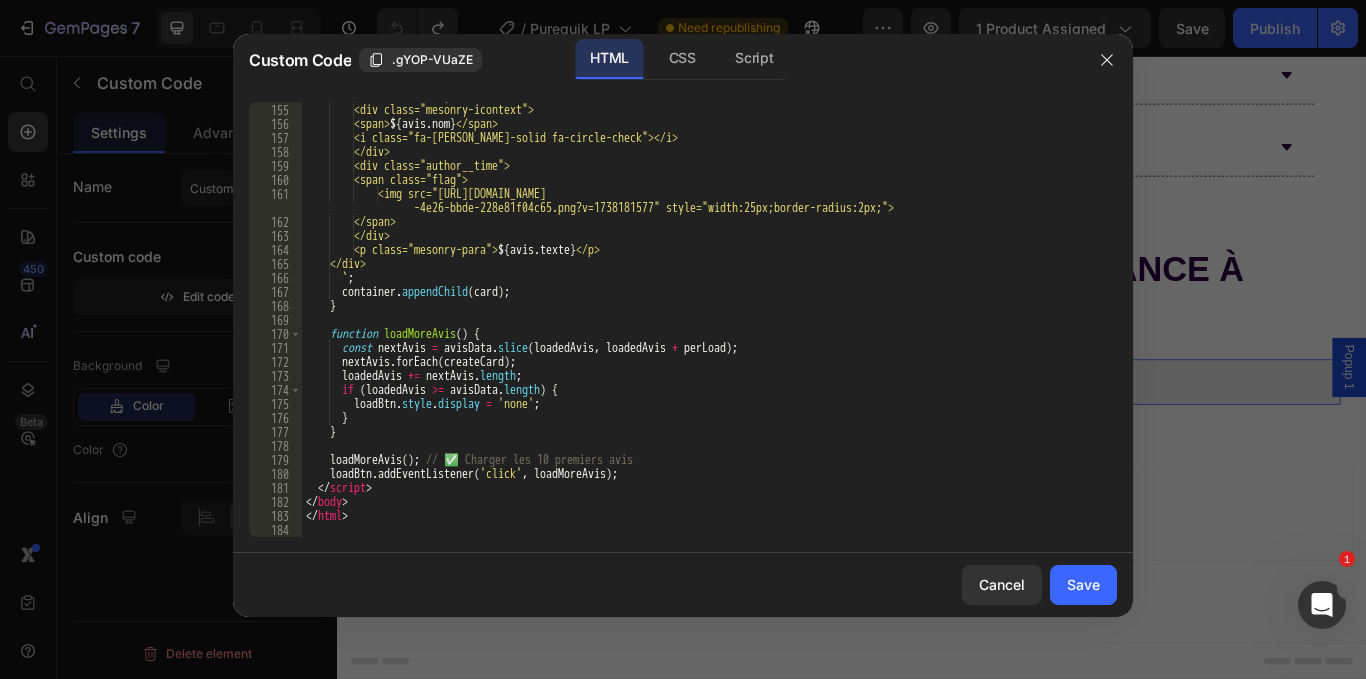 scroll, scrollTop: 2365, scrollLeft: 0, axis: vertical 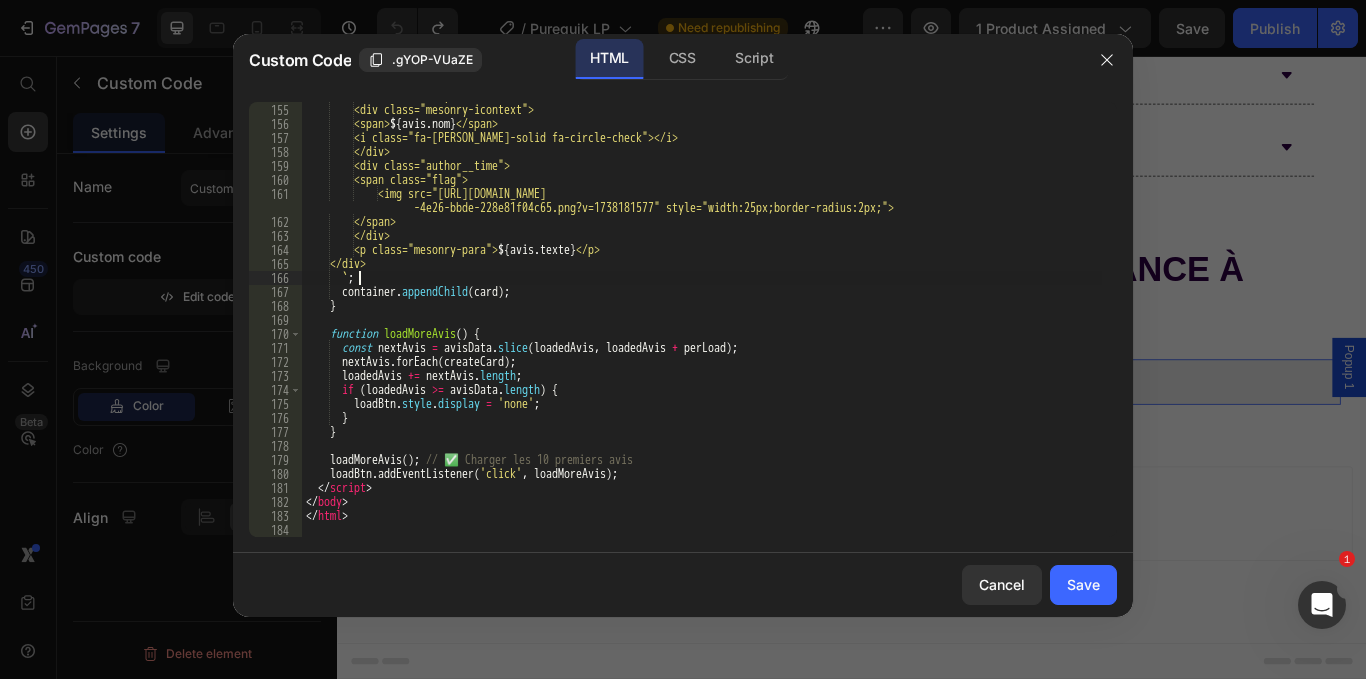 click on "<div class="mesonary-text">             <div class="mesonry-icontext">               <span> ${ avis . nom } </span>               <i class="fa-[PERSON_NAME]-solid fa-circle-check"></i>             </div>             <div class="author__time">               <span class="flag">                  <img src="[URL][DOMAIN_NAME]                    -4e26-bbde-228e81f04c65.png?v=1738181577" style="width:25px;border-radius:2px;">               </span>             </div>             <p class="mesonry-para"> ${ avis . texte } </p>          </div>         ` ;         container . appendChild ( card ) ;      }      function   loadMoreAvis ( )   {         const   nextAvis   =   avisData . slice ( loadedAvis ,   loadedAvis   +   perLoad ) ;         nextAvis . forEach ( createCard ) ;         loadedAvis   +=   nextAvis . length ;         if   ( loadedAvis   >=   avisData . length )   {           loadBtn . style . display   =   ;" at bounding box center [702, 320] 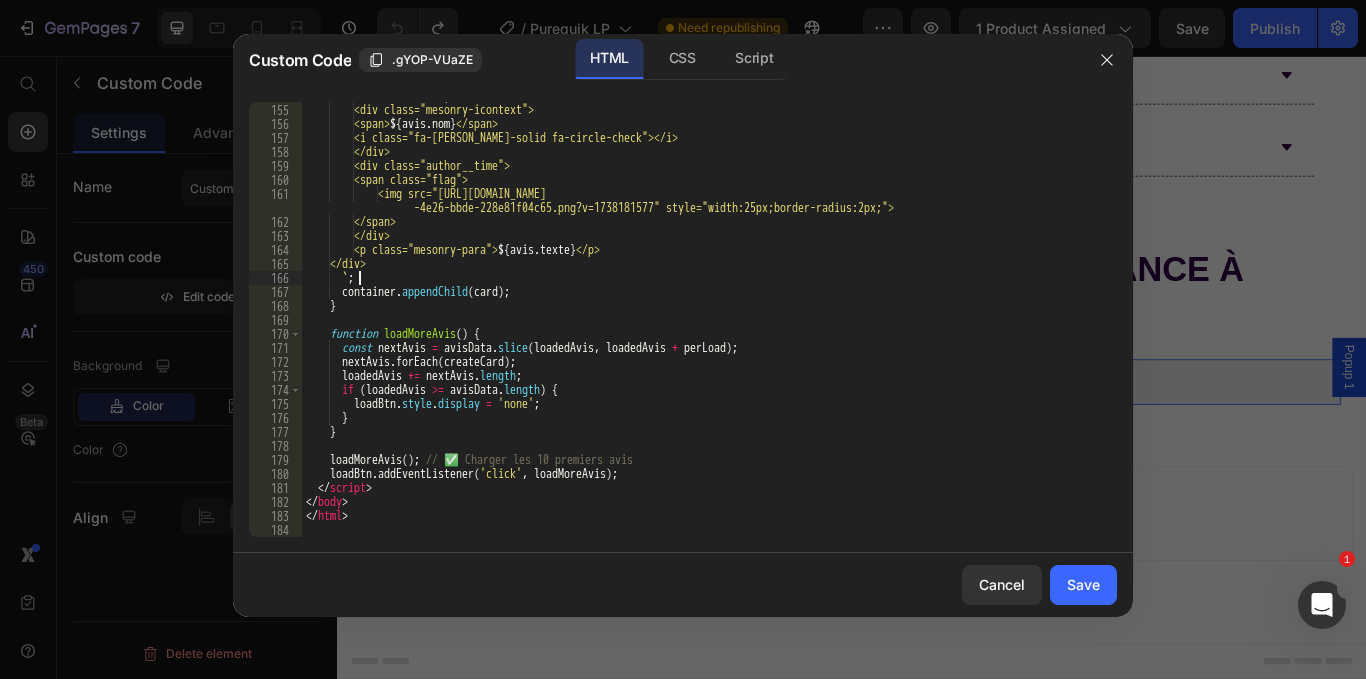 type on "</html>" 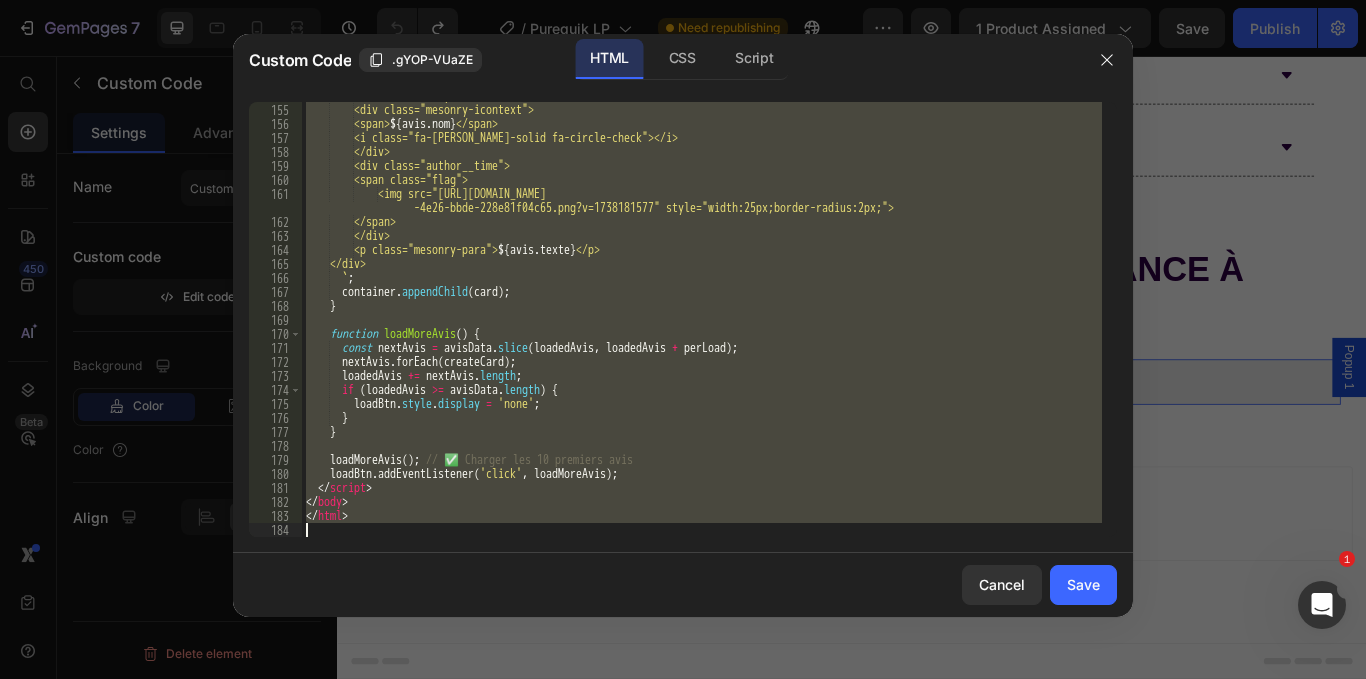 type 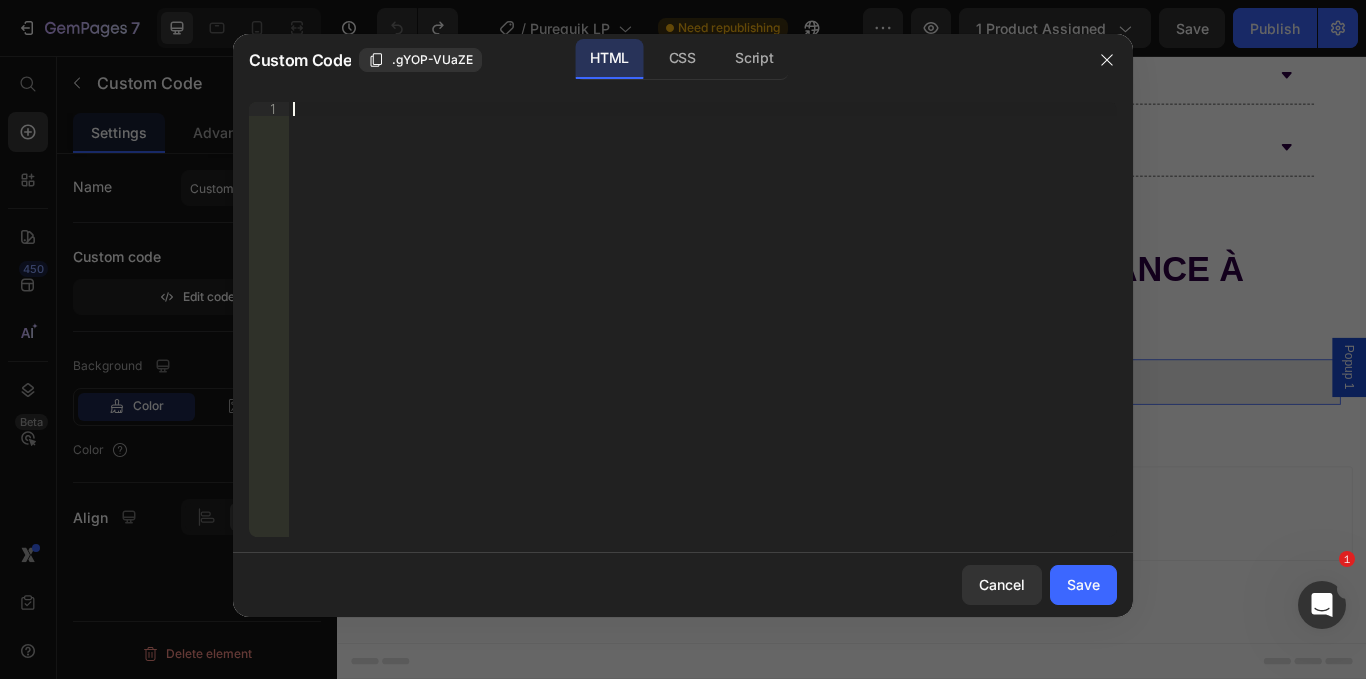 scroll, scrollTop: 3191, scrollLeft: 0, axis: vertical 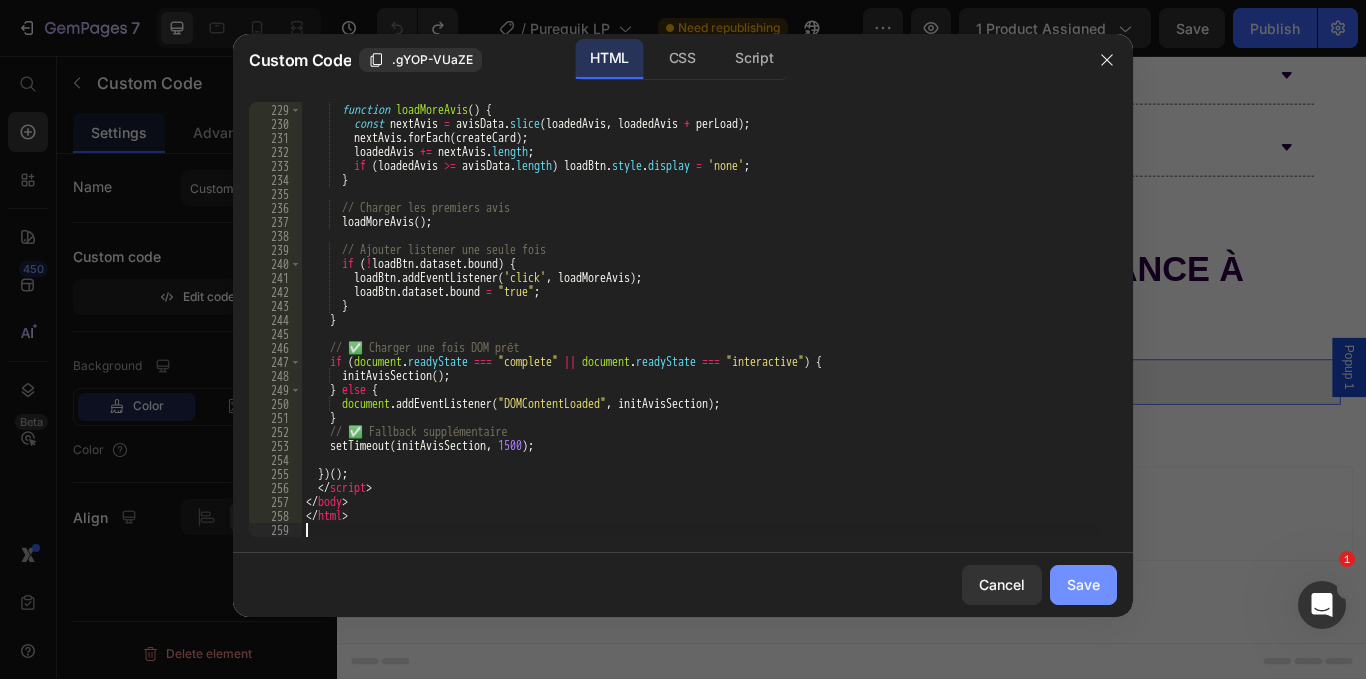 drag, startPoint x: 1006, startPoint y: 36, endPoint x: 1108, endPoint y: 592, distance: 565.2787 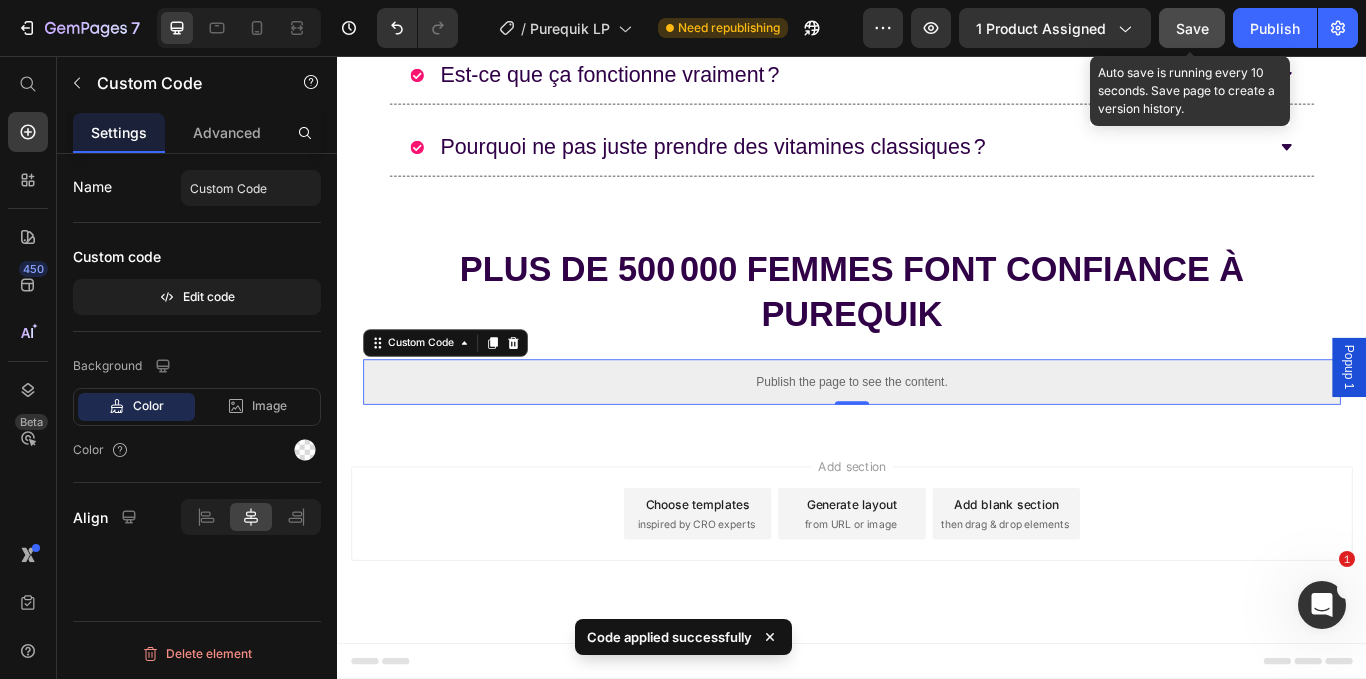 click on "Save" 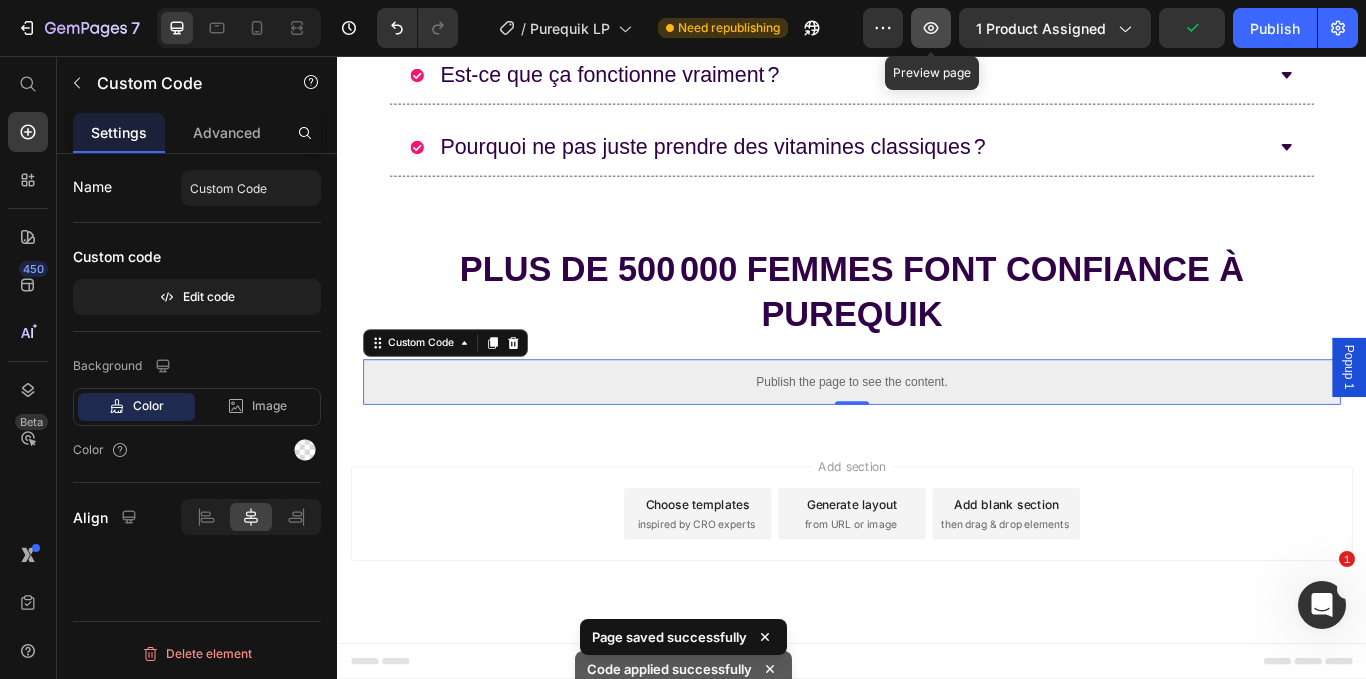 click 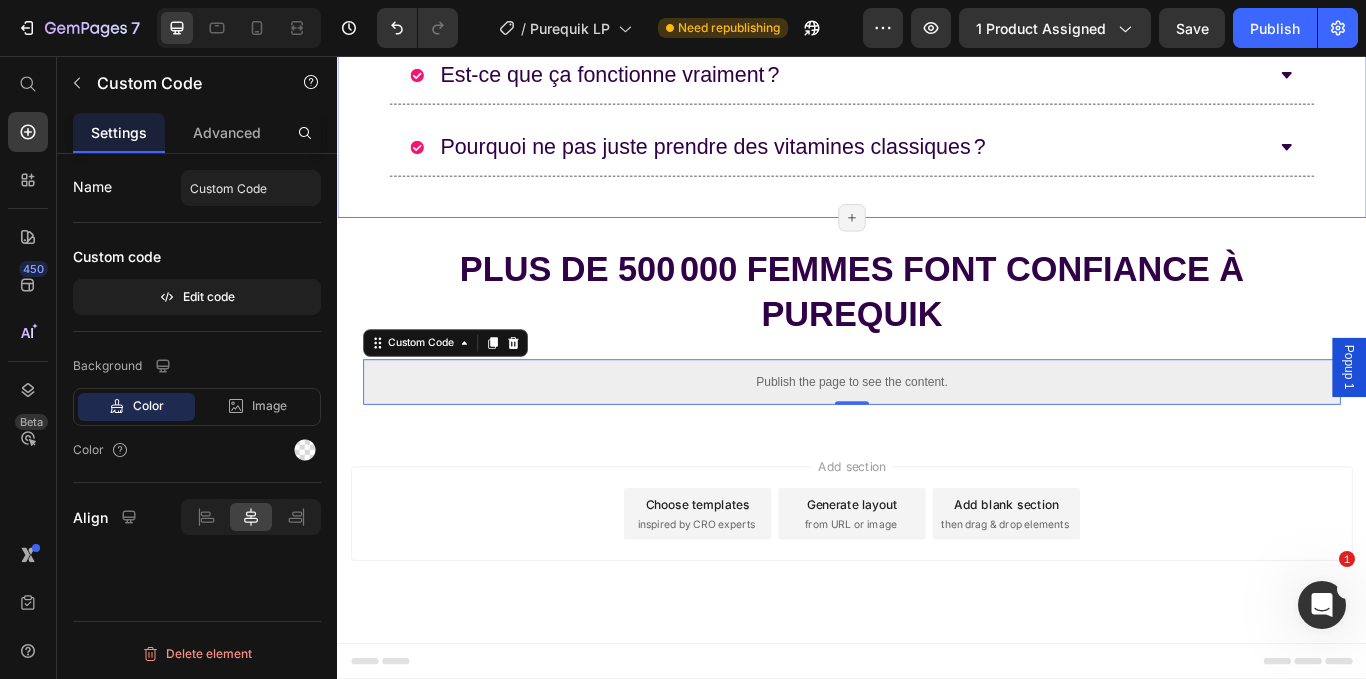 scroll, scrollTop: 11235, scrollLeft: 0, axis: vertical 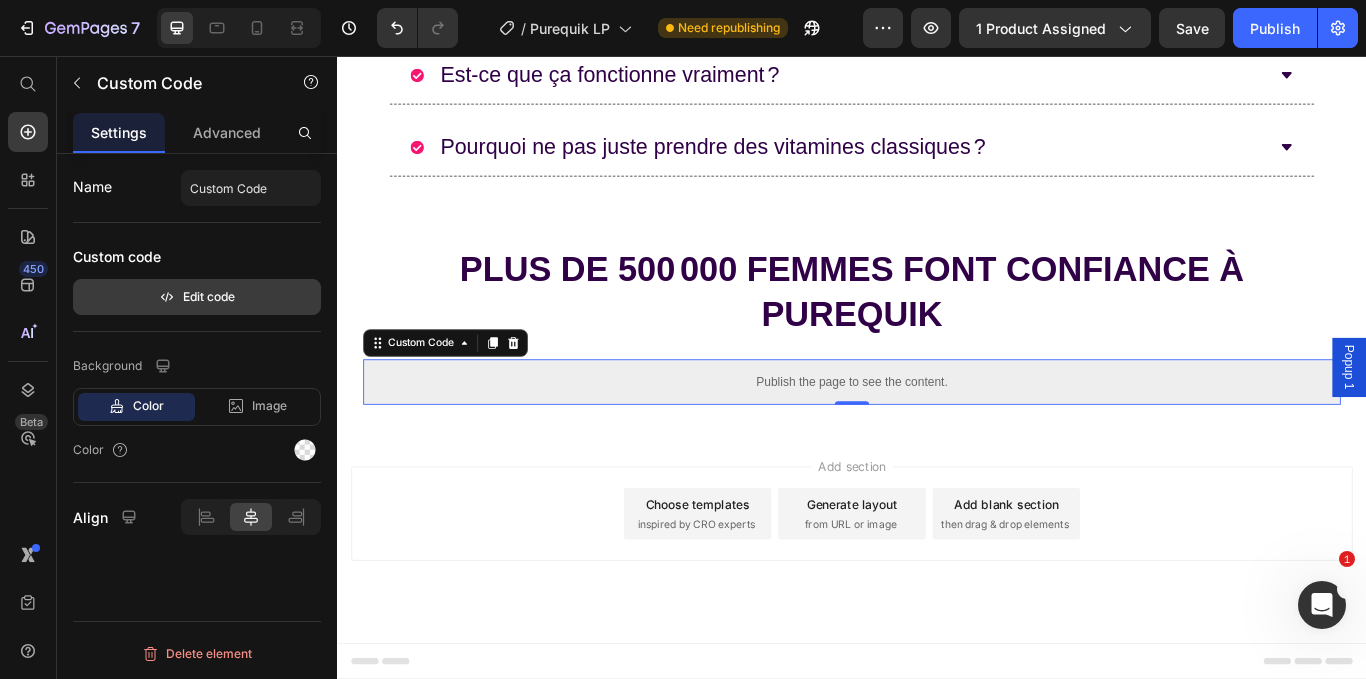 click on "Edit code" at bounding box center (197, 297) 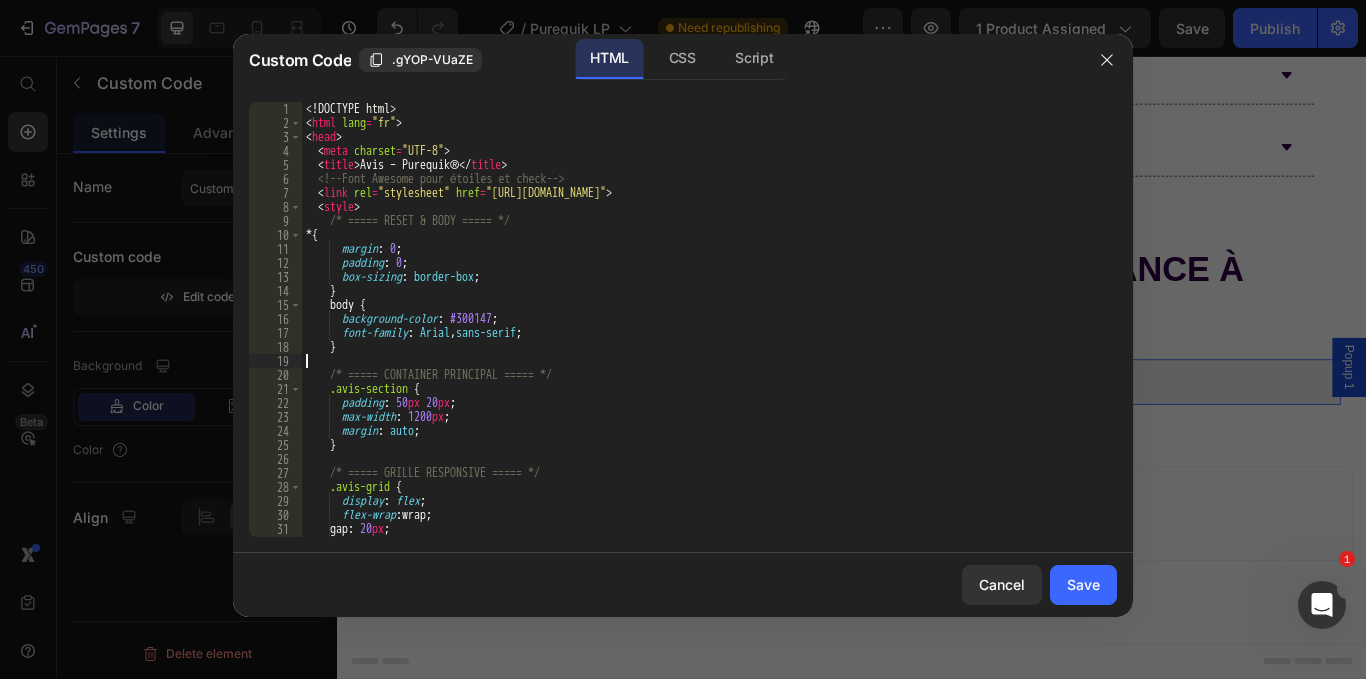 click on "<! DOCTYPE   html > < html   lang = "fr" > < head >    < meta   charset = "UTF-8" >    < title > Avis – Purequik® </ title >    <!--  Font Awesome pour étoiles et check  -->    < link   rel = "stylesheet"   href = "[URL][DOMAIN_NAME]" >    < style >      /* ===== RESET & BODY ===== */     *  {         margin :   0 ;         padding :   0 ;         box-sizing :   border-box ;      }      body   {         background-color :   #300147 ;         font-family :   Arial ,  sans-serif ;      }      /* ===== CONTAINER PRINCIPAL ===== */      .avis-section   {         padding :   50 px   20 px ;         max-width :   1200 px ;         margin :   auto ;      }      /* ===== GRILLE RESPONSIVE ===== */      .avis-grid   {         display :   flex ;         flex-wrap :  wrap ;        gap :   20 px ;         justify-content :   center ;      }" at bounding box center (702, 333) 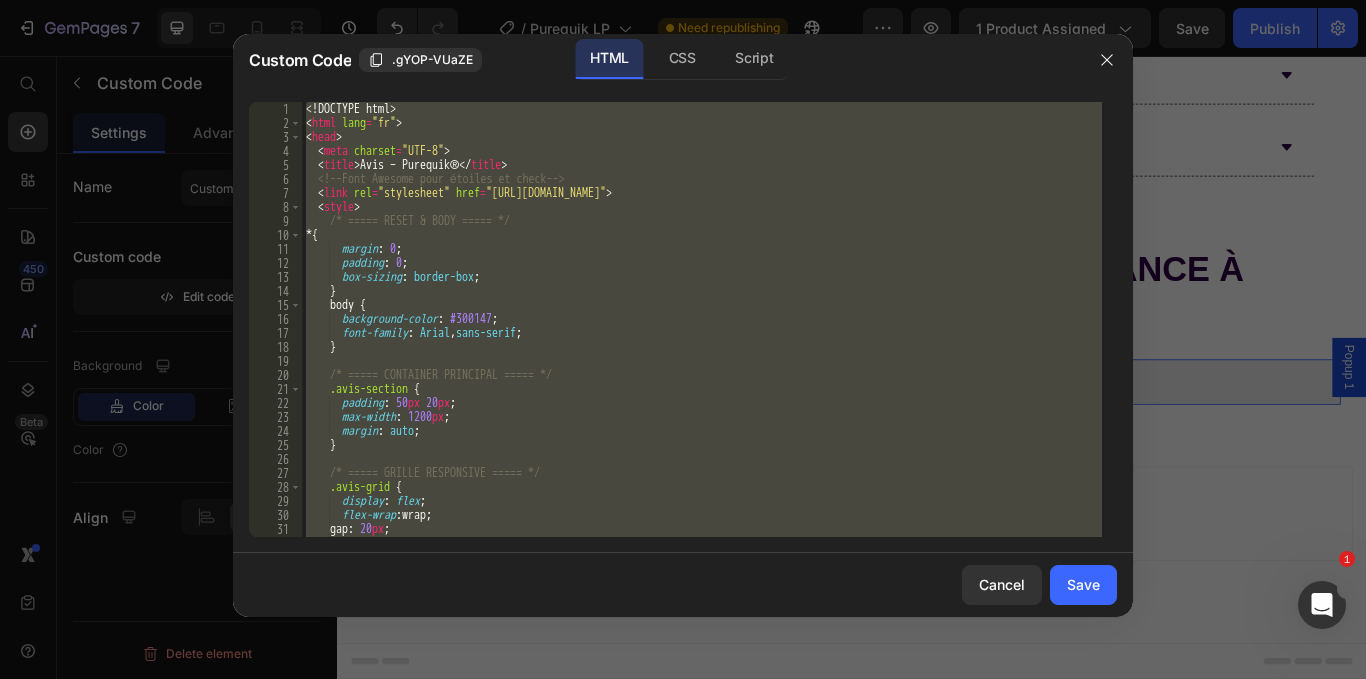 type 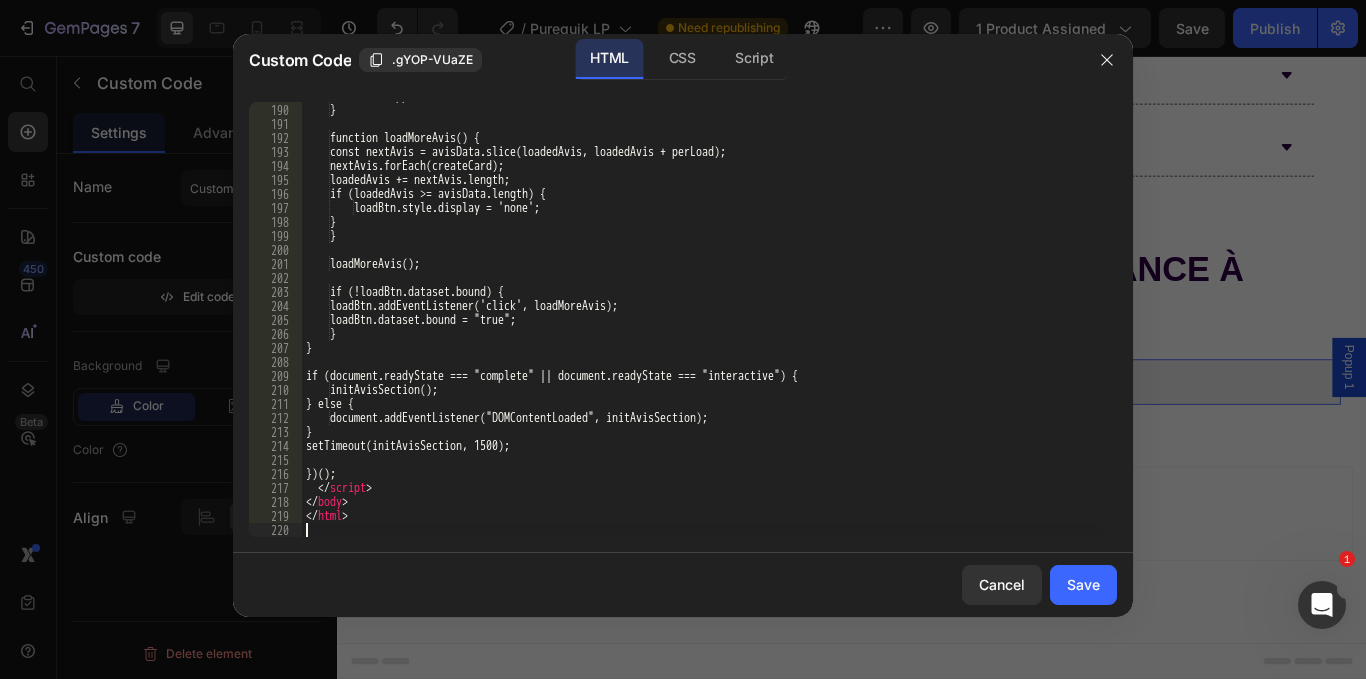 scroll, scrollTop: 2645, scrollLeft: 0, axis: vertical 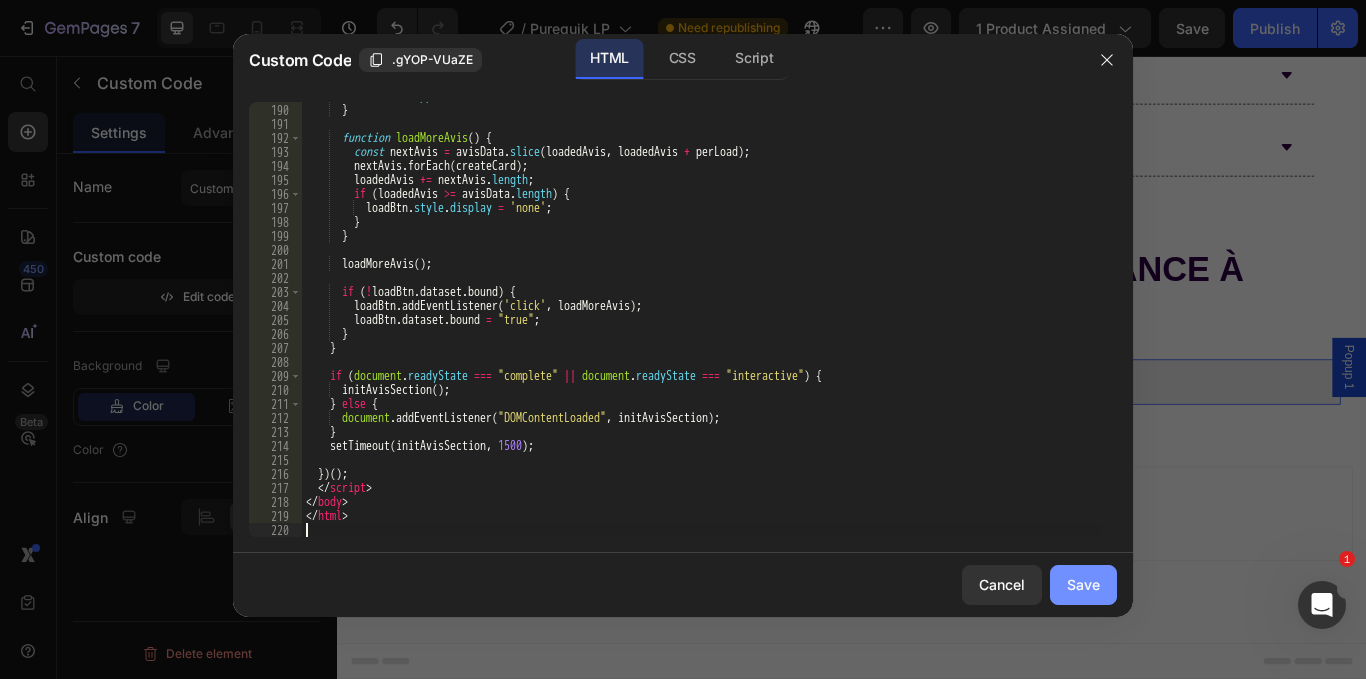 click on "Save" 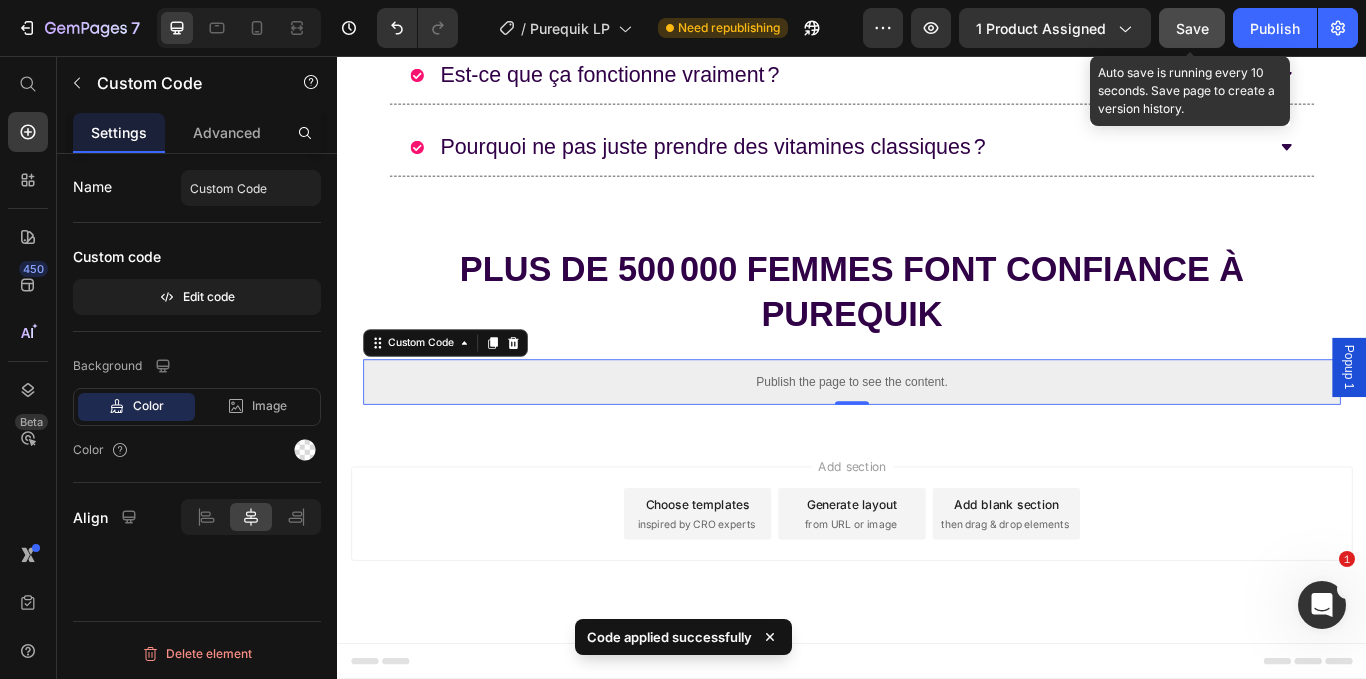 drag, startPoint x: 1203, startPoint y: 23, endPoint x: 454, endPoint y: 58, distance: 749.8173 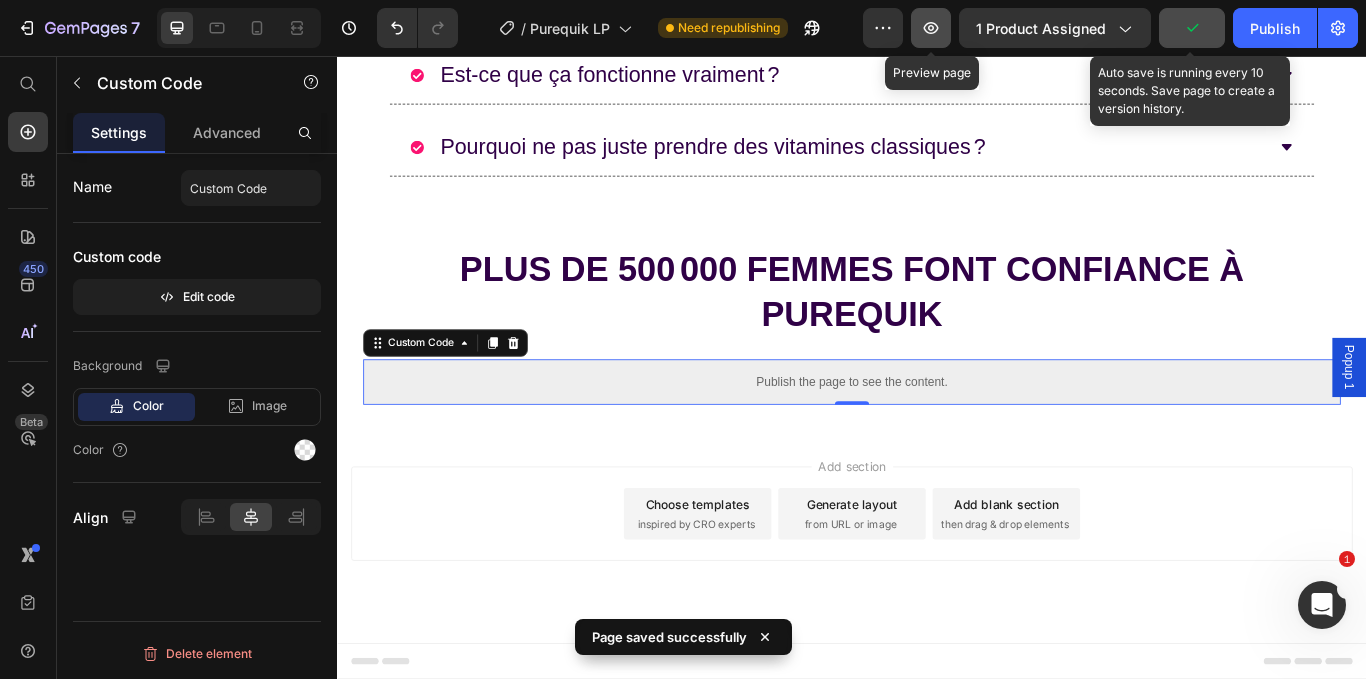 click 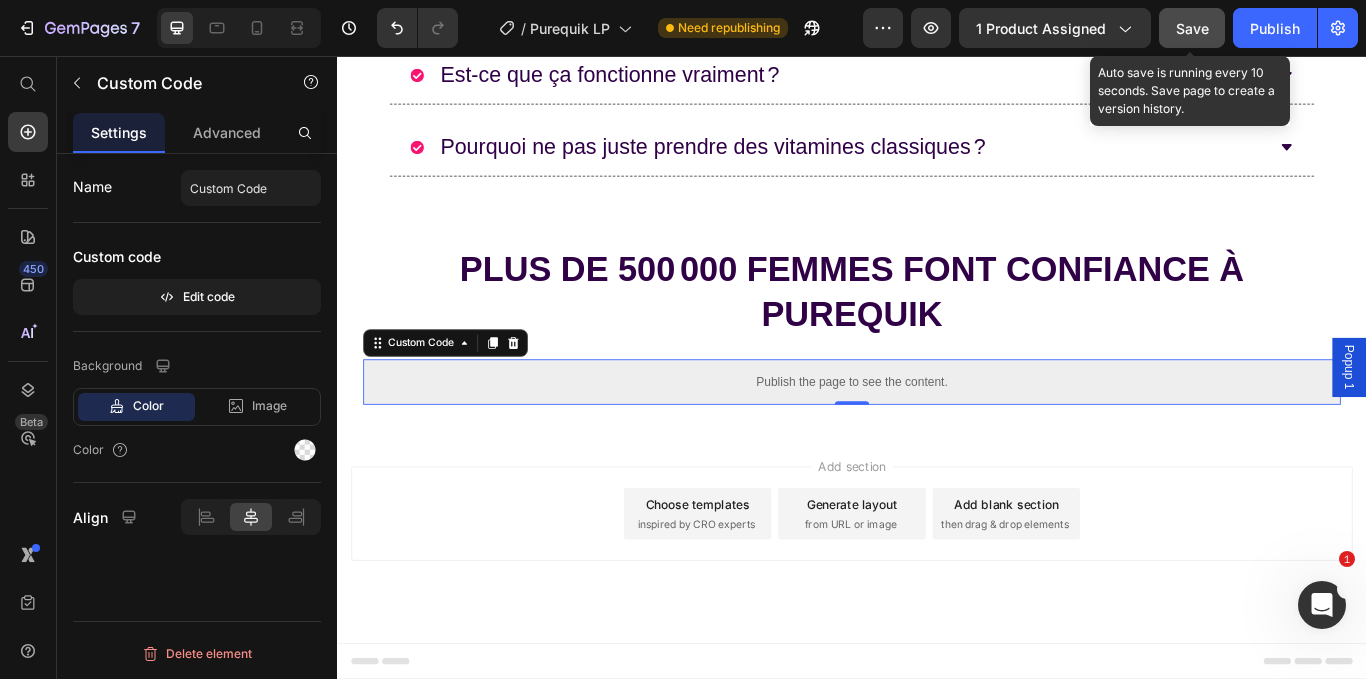 click on "Custom code" at bounding box center (197, 257) 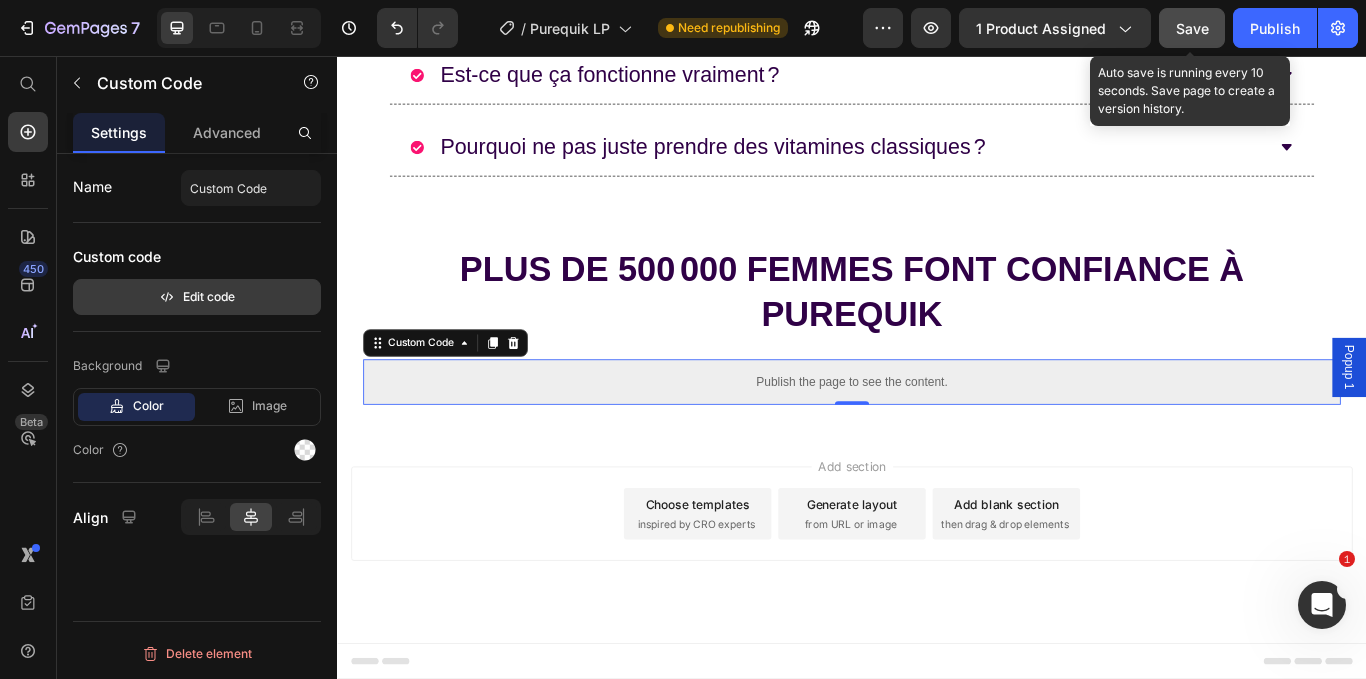 click on "Edit code" at bounding box center (197, 297) 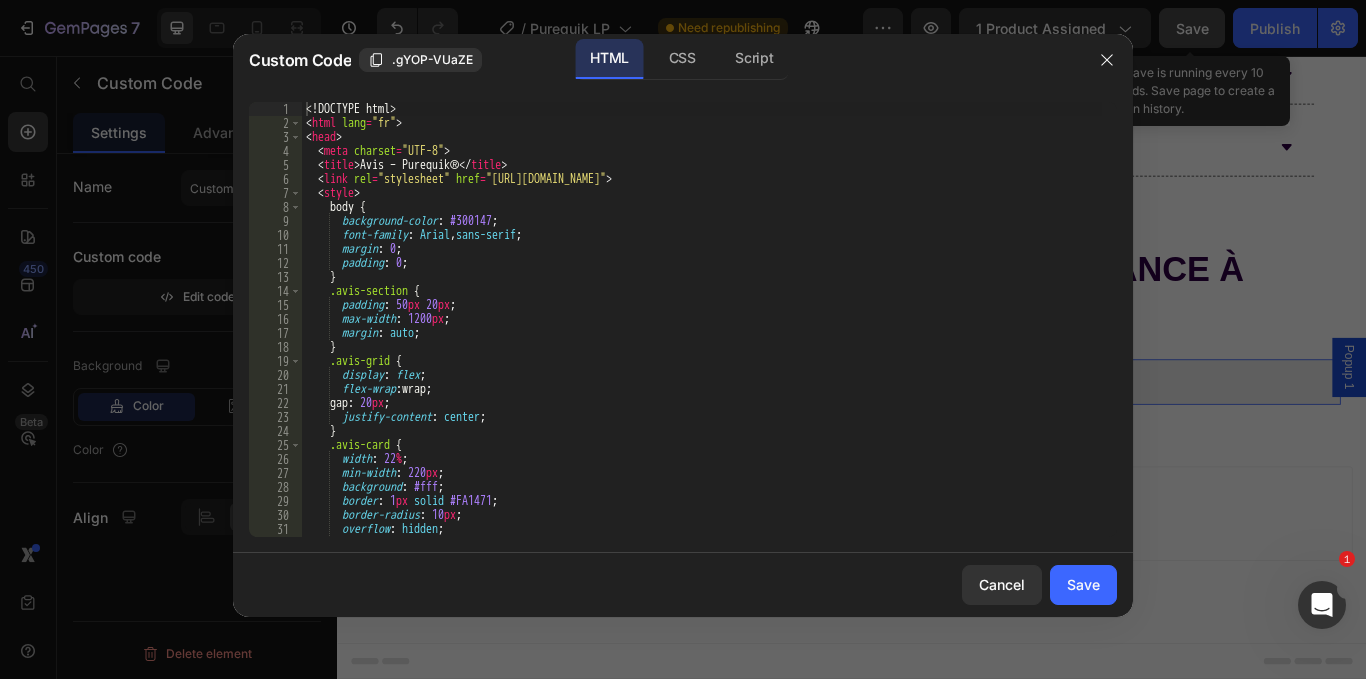 click on "<! DOCTYPE   html > < html   lang = "fr" > < head >    < meta   charset = "UTF-8" >    < title > Avis – Purequik® </ title >    < link   rel = "stylesheet"   href = "[URL][DOMAIN_NAME]" >    < style >      body   {         background-color :   #300147 ;         font-family :   Arial ,  sans-serif ;         margin :   0 ;         padding :   0 ;      }      .avis-section   {         padding :   50 px   20 px ;         max-width :   1200 px ;         margin :   auto ;      }      .avis-grid   {         display :   flex ;         flex-wrap :  wrap ;        gap :   20 px ;         justify-content :   center ;      }      .avis-card   {         width :   22 % ;         min-width :   220 px ;         background :   #fff ;         border :   1 px   solid   #FA1471 ;         border-radius :   10 px ;         overflow :   hidden ;         position :   relative ;         box-shadow :   0   4 px   12 px   rgba ( 0 ,  0 ,  0 ,  0.1 ) ;" at bounding box center [702, 333] 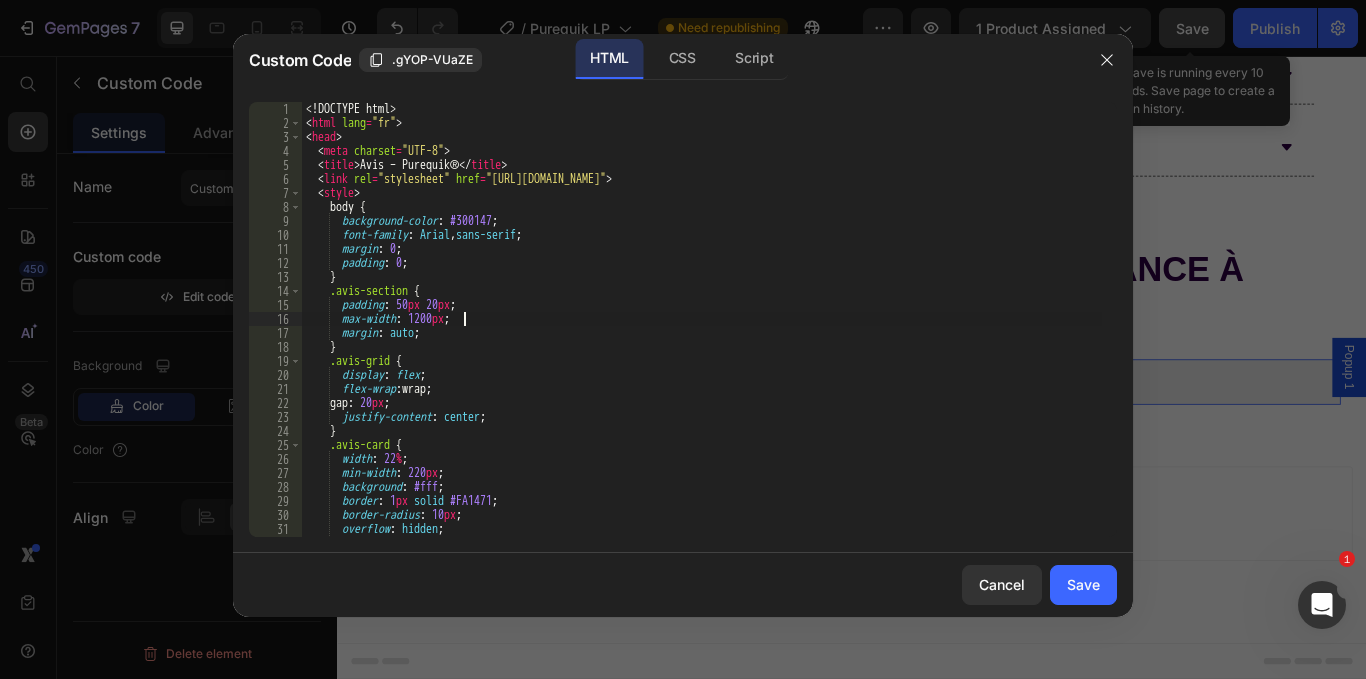 type on "</html>" 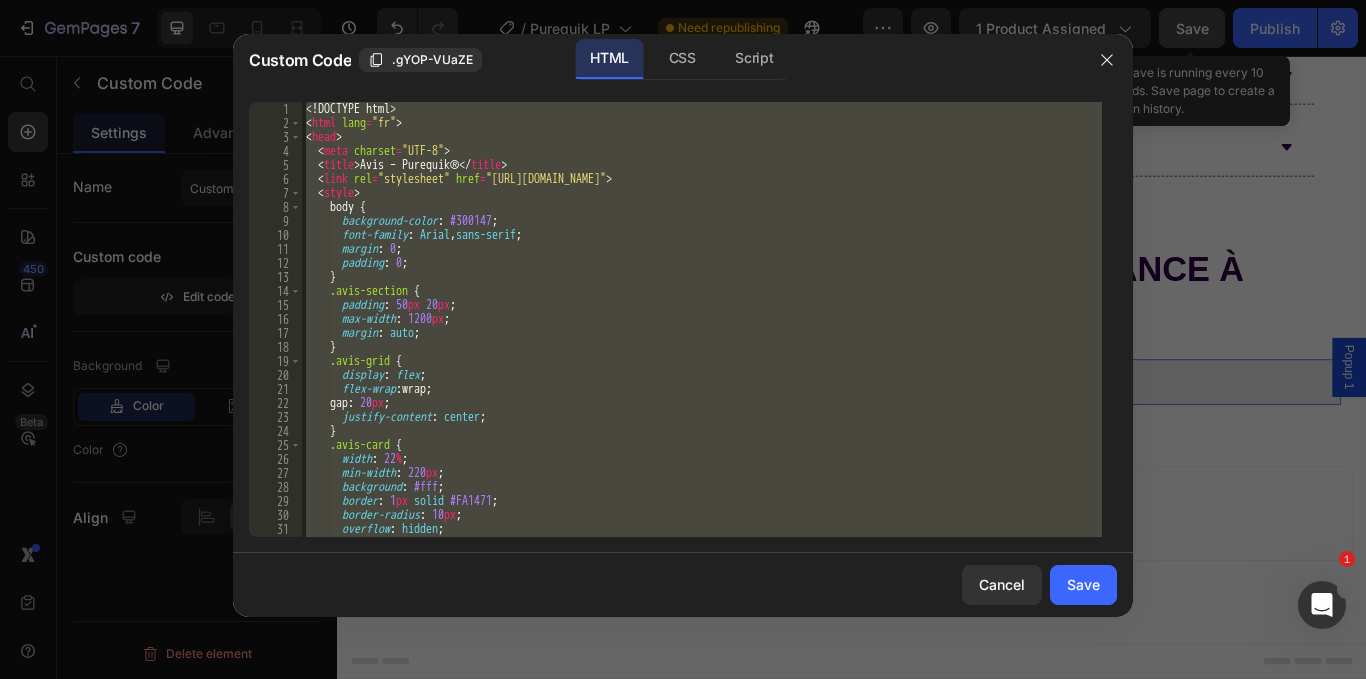 type 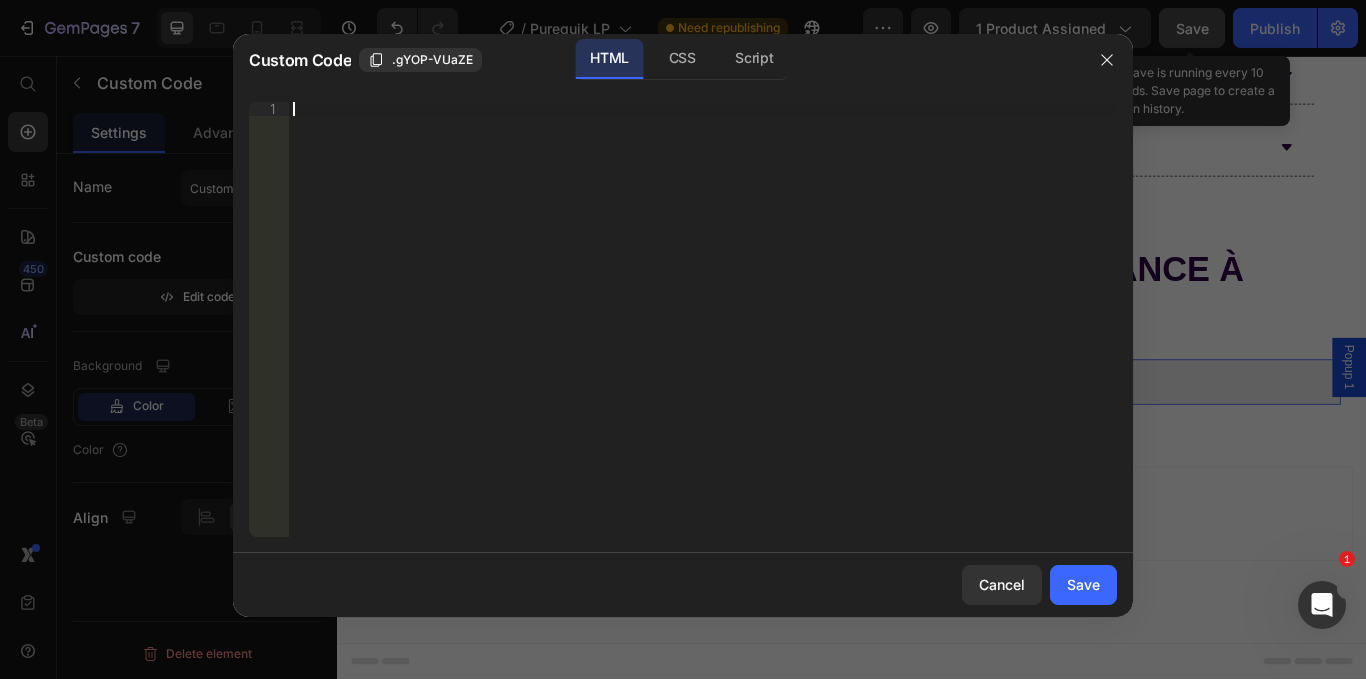 scroll, scrollTop: 2925, scrollLeft: 0, axis: vertical 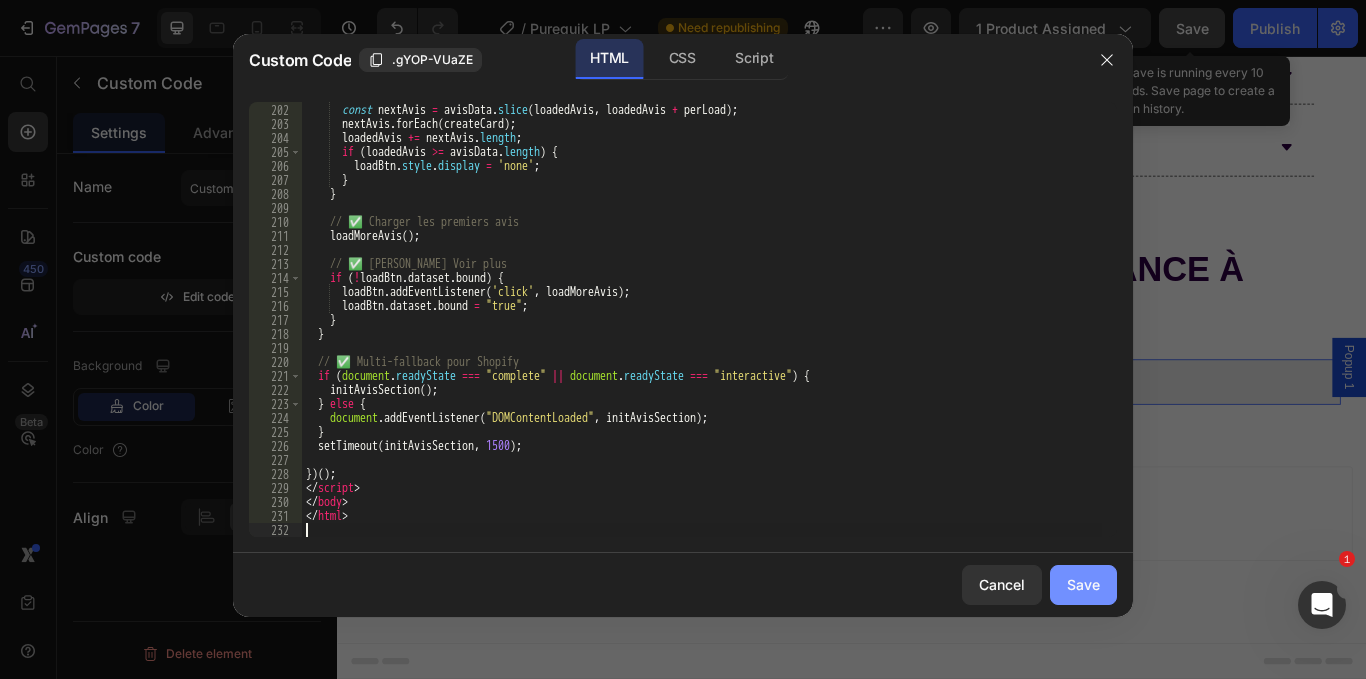 drag, startPoint x: 1096, startPoint y: 569, endPoint x: 872, endPoint y: 578, distance: 224.18073 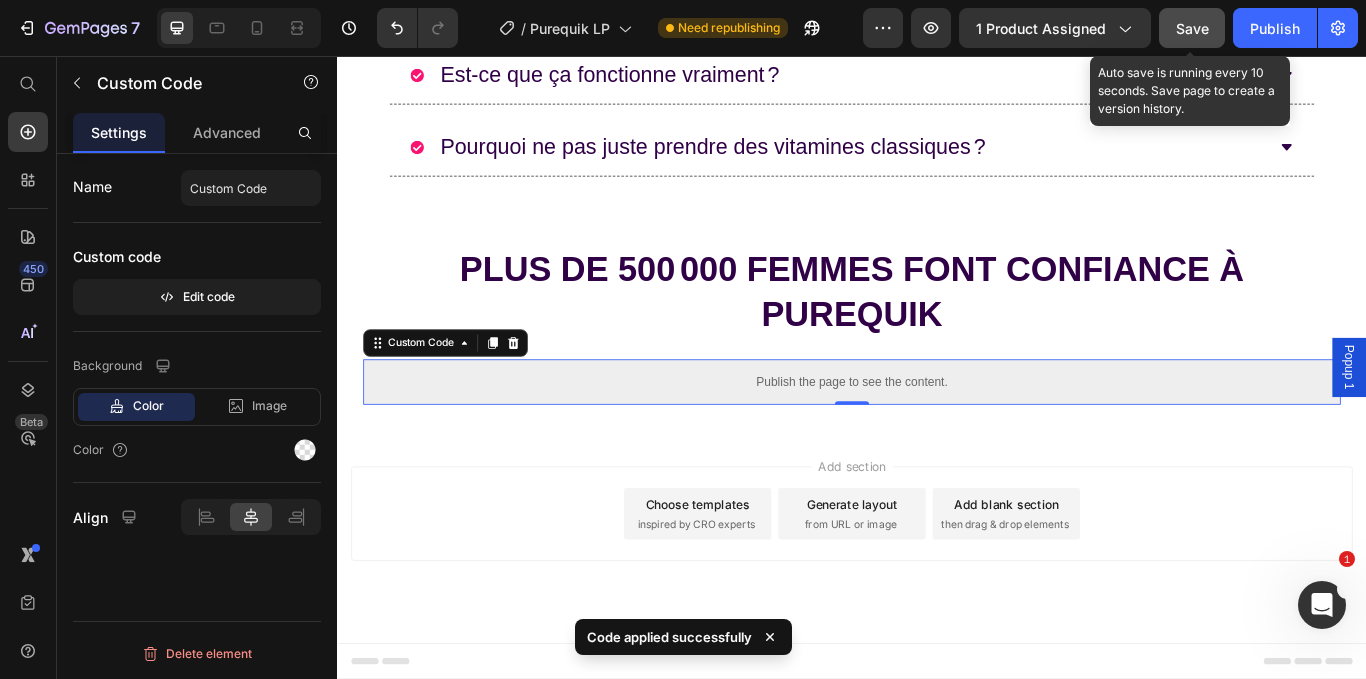 scroll, scrollTop: 11235, scrollLeft: 0, axis: vertical 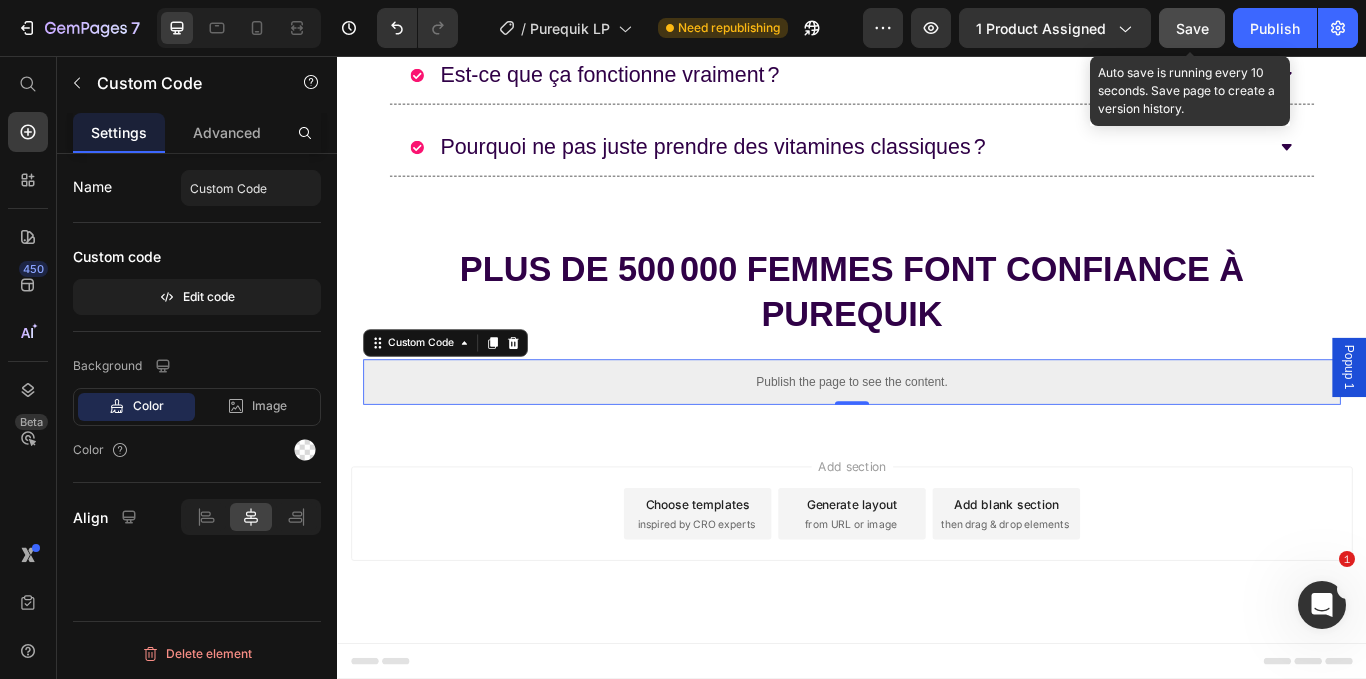 click on "Save" at bounding box center (1192, 28) 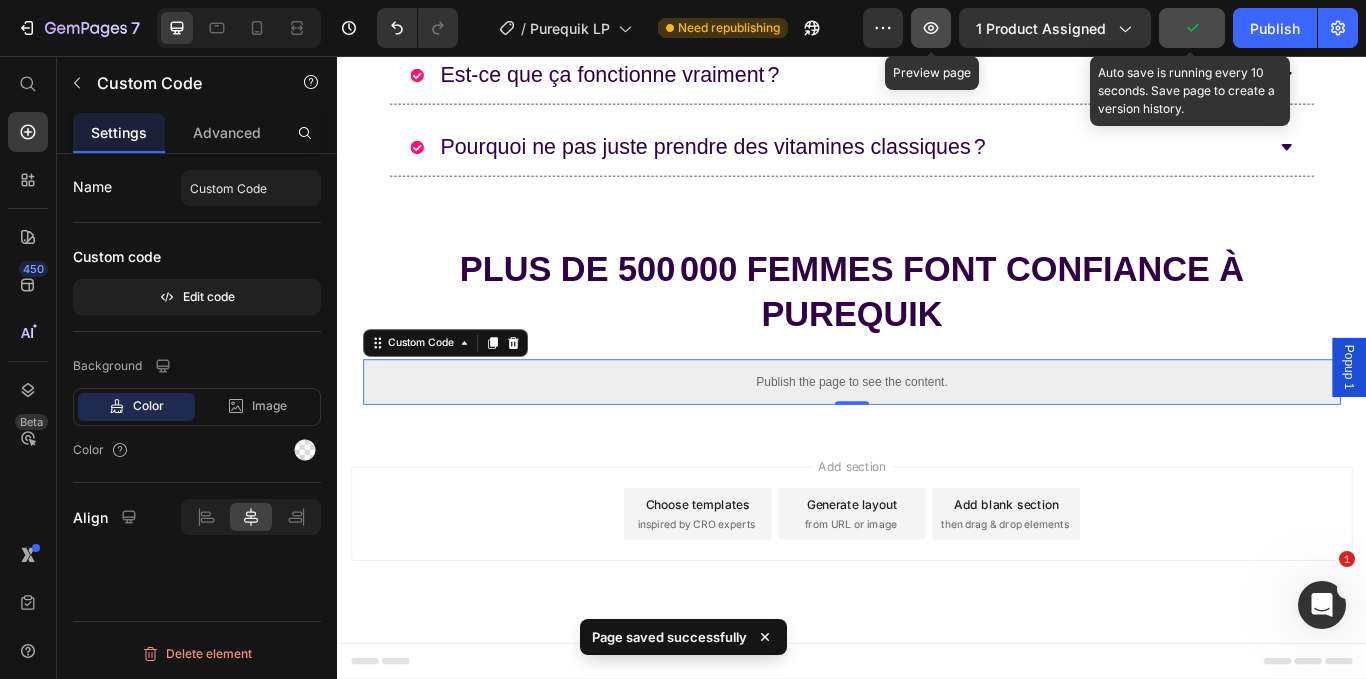 click 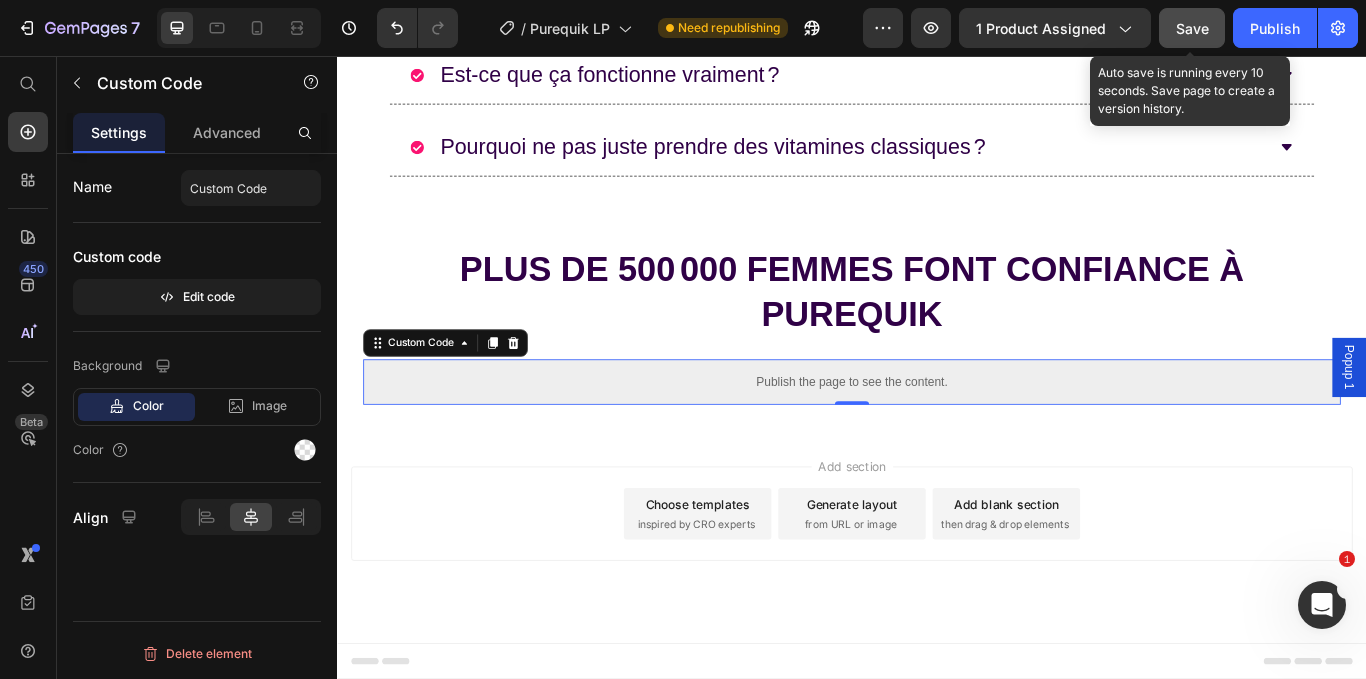 click on "Publish the page to see the content." at bounding box center (937, 436) 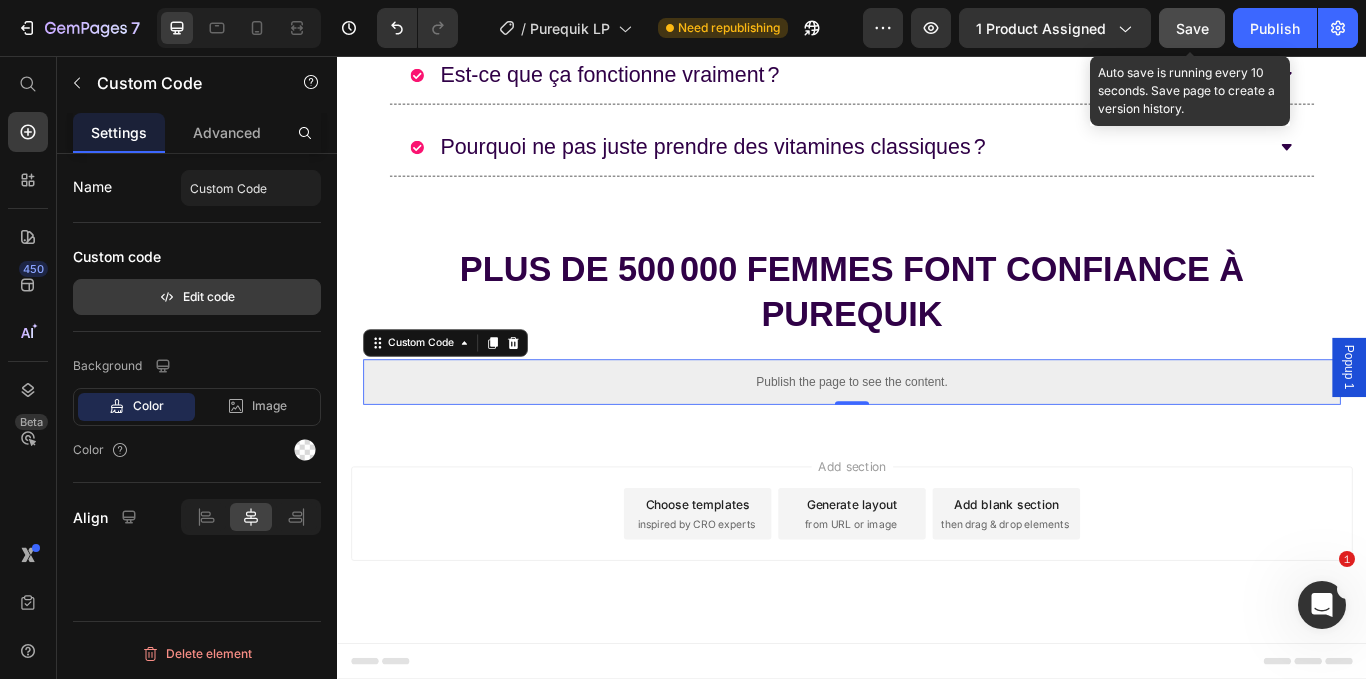 click on "Edit code" at bounding box center [197, 297] 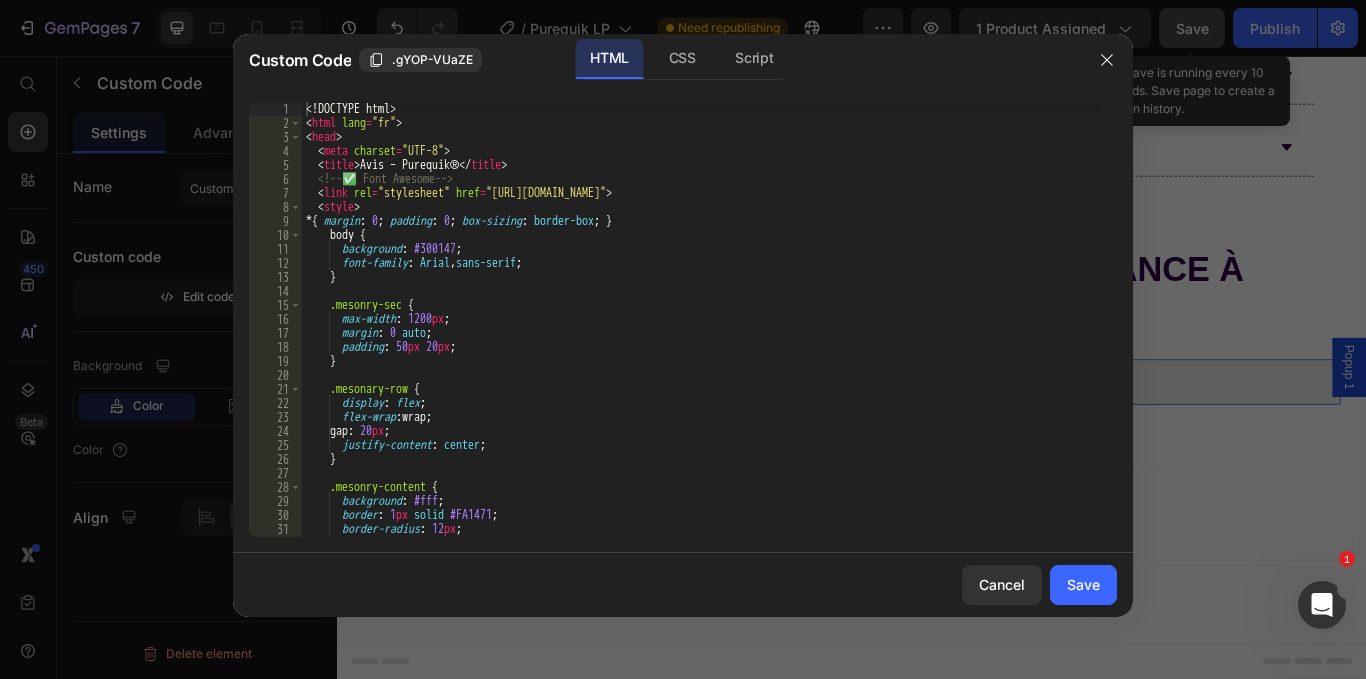 click on "<! DOCTYPE   html > < html   lang = "fr" > < head >    < meta   charset = "UTF-8" >    < title > Avis – Purequik® </ title >    <!--  ✅ Font Awesome  -->    < link   rel = "stylesheet"   href = "[URL][DOMAIN_NAME]" >    < style >     *  {   margin :   0 ;   padding :   0 ;   box-sizing :   border-box ;   }      body   {         background :   #300147 ;         font-family :   Arial ,  sans-serif ;      }      .mesonry-sec   {         max-width :   1200 px ;         margin :   0   auto ;         padding :   50 px   20 px ;      }      .mesonary-row   {         display :   flex ;         flex-wrap :  wrap ;        gap :   20 px ;         justify-content :   center ;      }      .mesonry-content   {         background :   #fff ;         border :   1 px   solid   #FA1471 ;         border-radius :   12 px ;         overflow :   hidden ;         box-shadow :   0   4 px   12 px   rgba ( 0 , 0 , 0 , 0.15 ) ;" at bounding box center [702, 333] 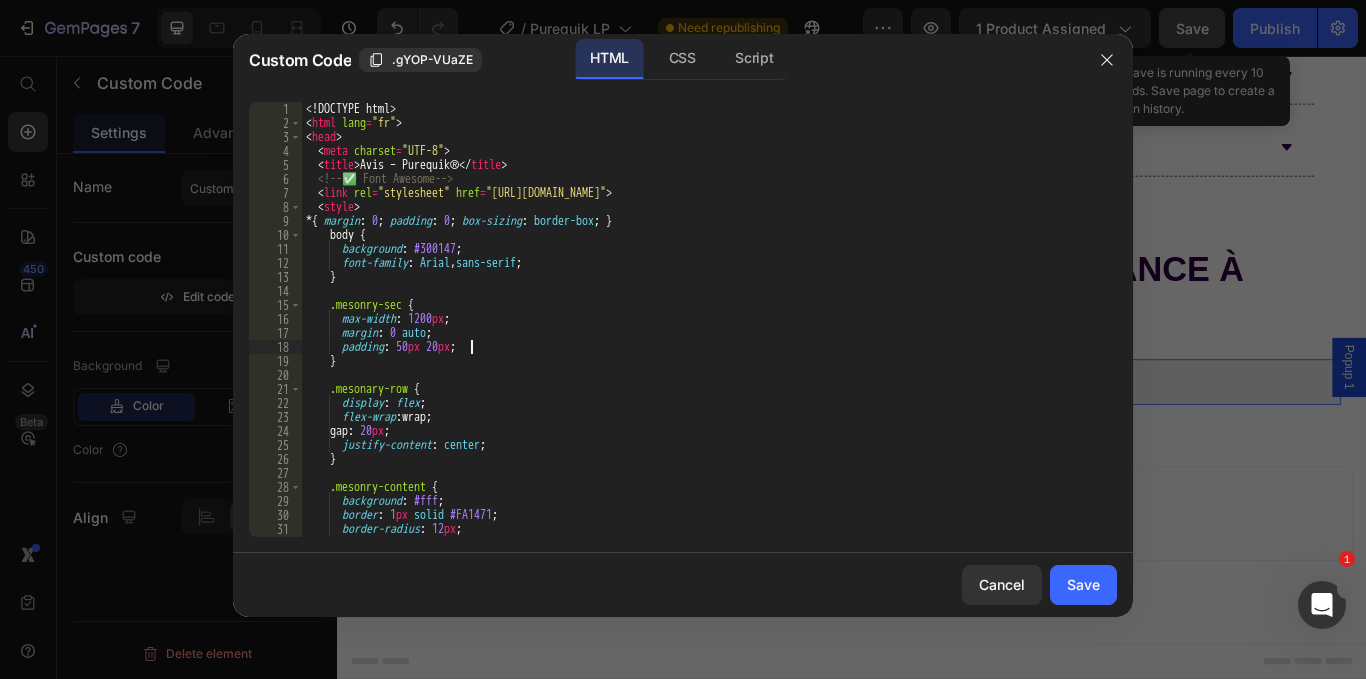 type on "</html>" 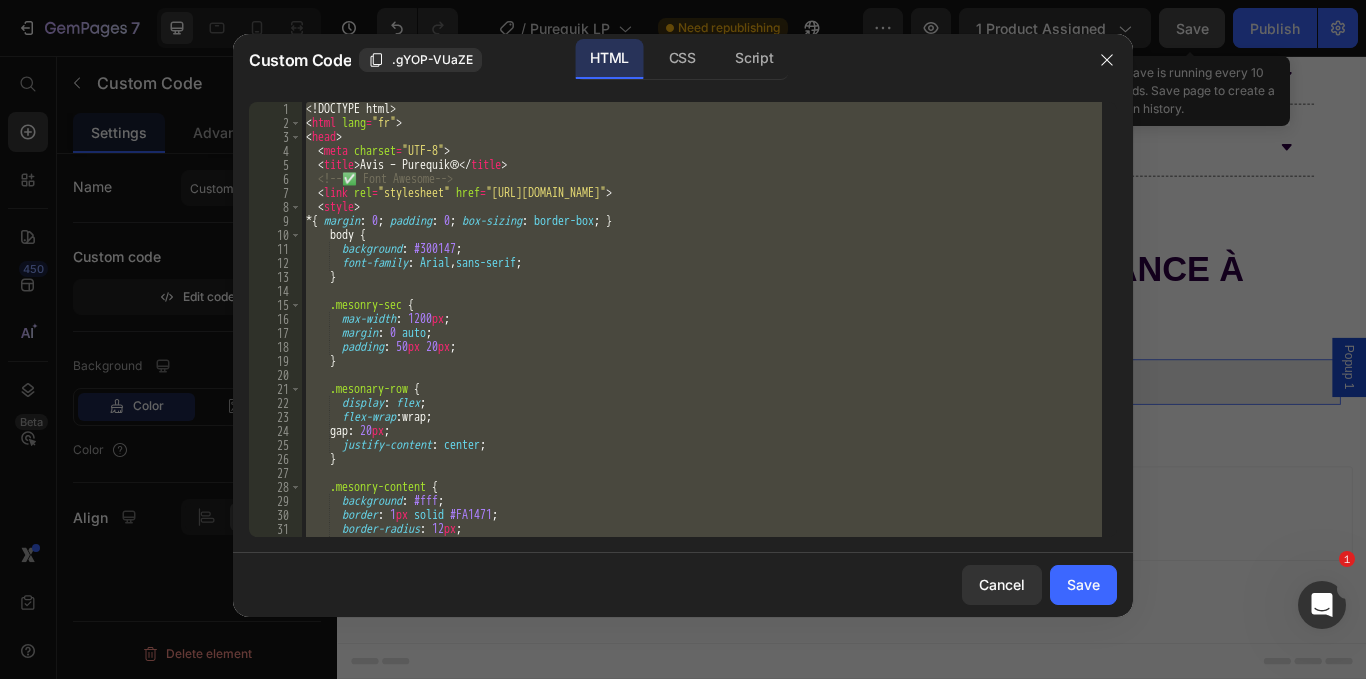 type 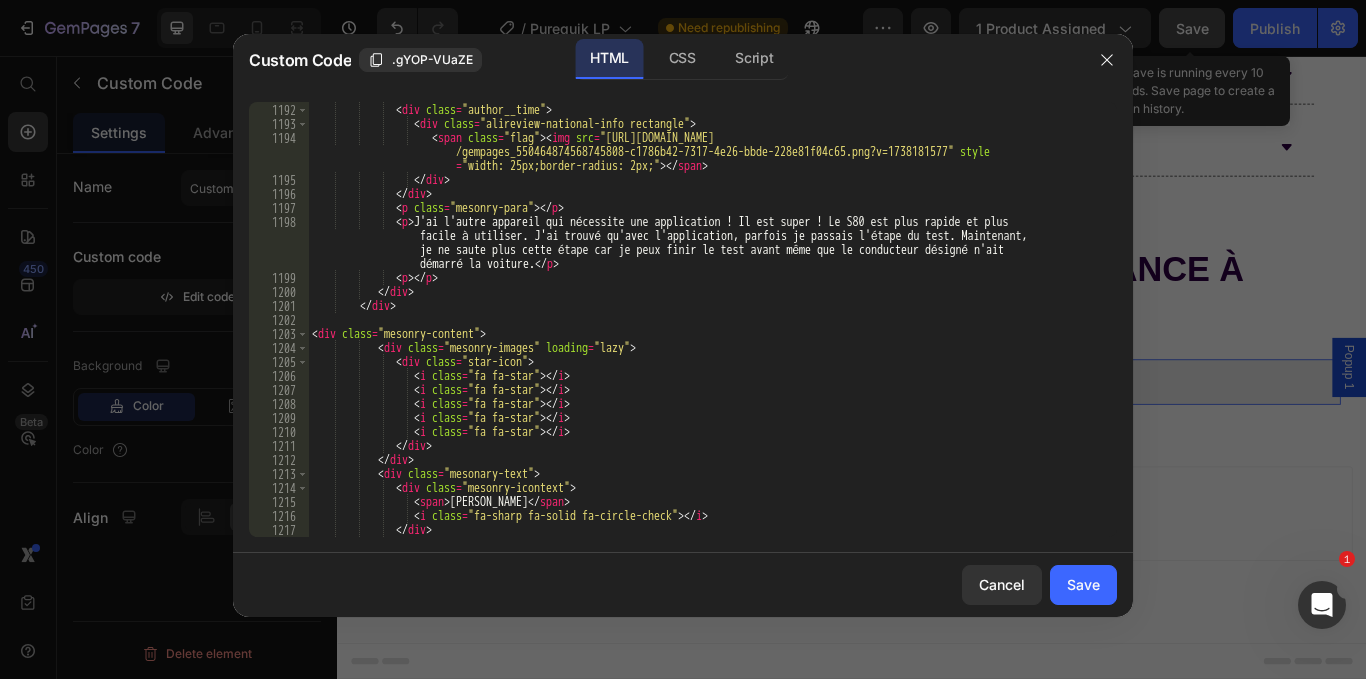 scroll, scrollTop: 18731, scrollLeft: 0, axis: vertical 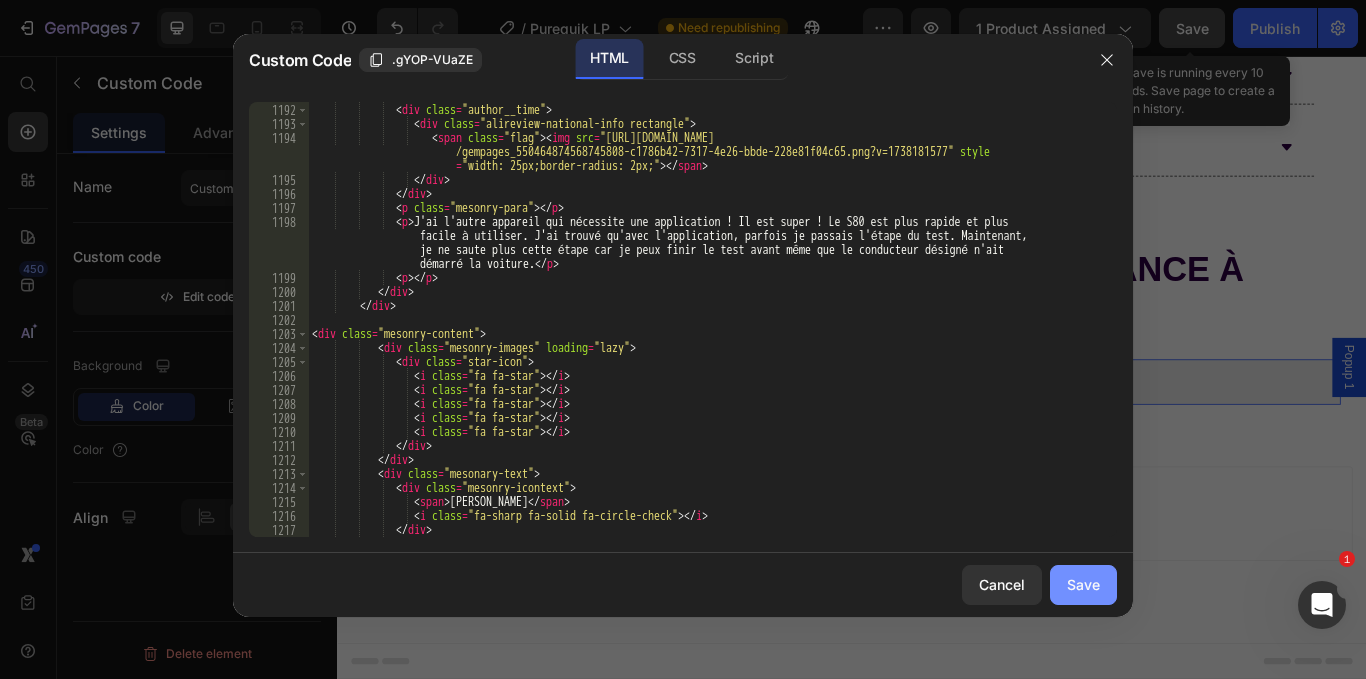click on "Save" at bounding box center (1083, 584) 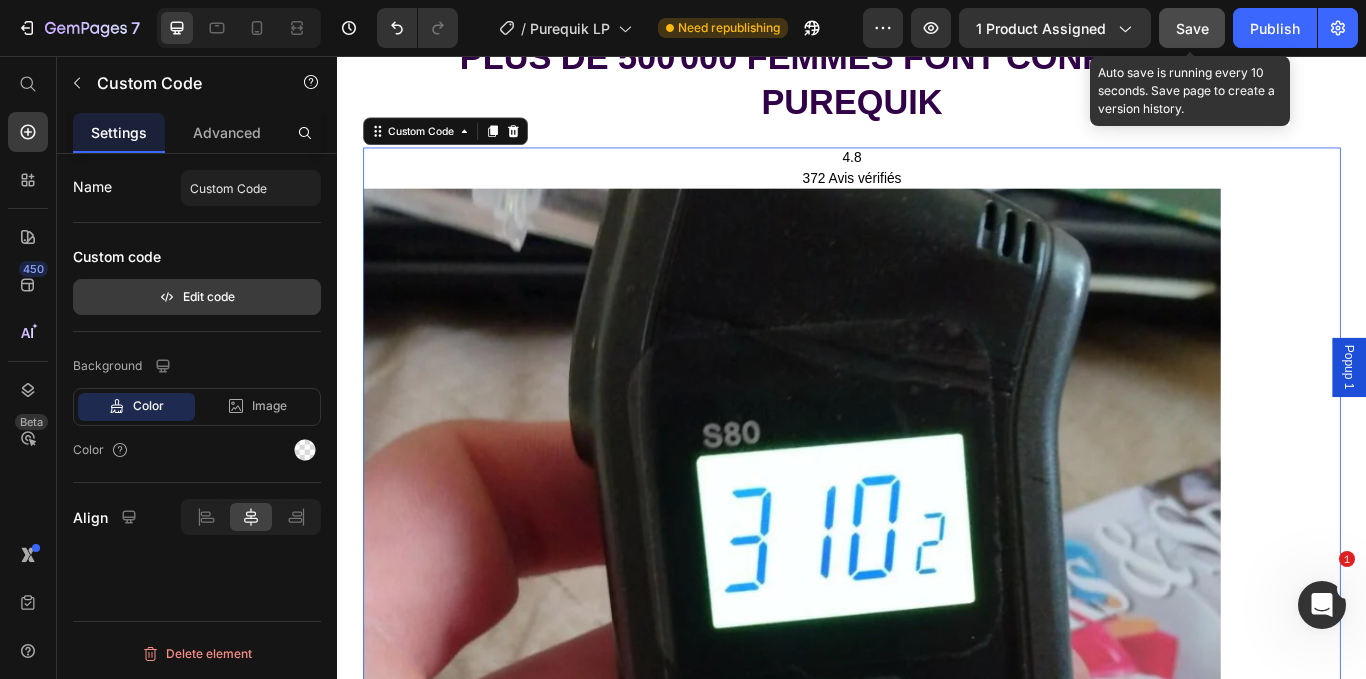 click on "Edit code" at bounding box center [197, 297] 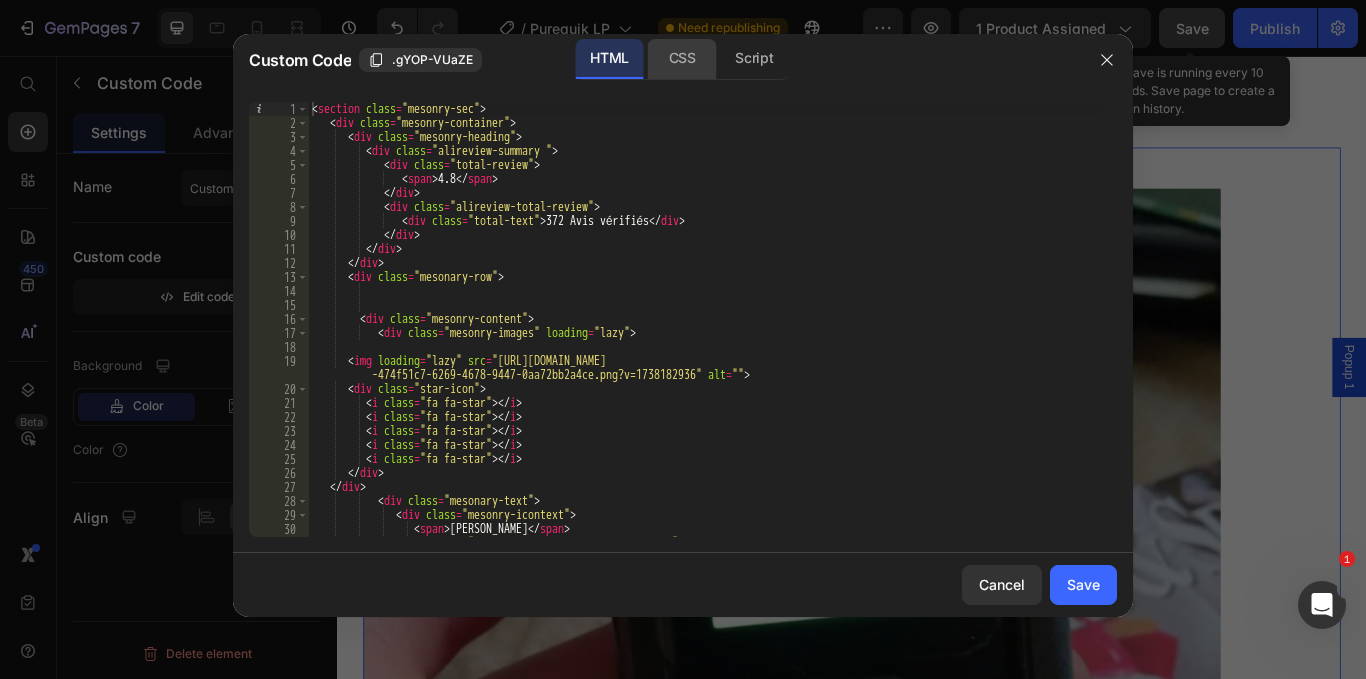 click on "CSS" 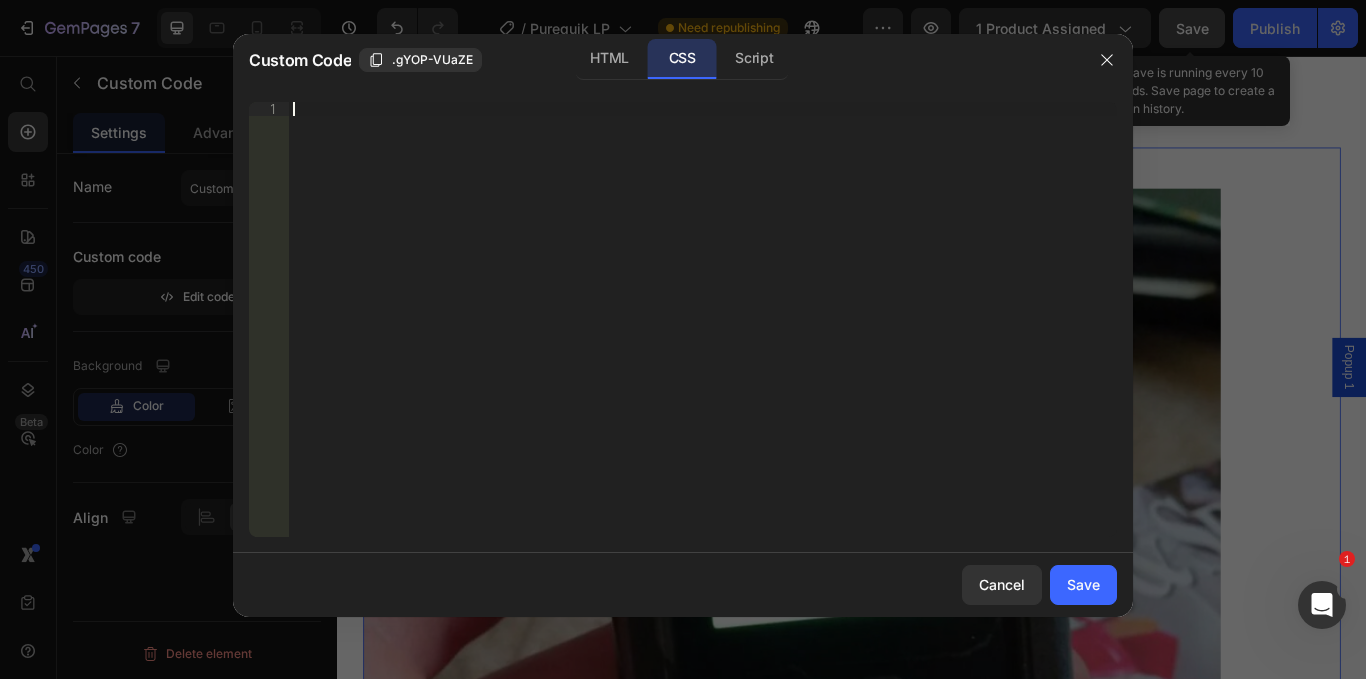 click on "Insert the CSS code to style your content right here." at bounding box center [703, 333] 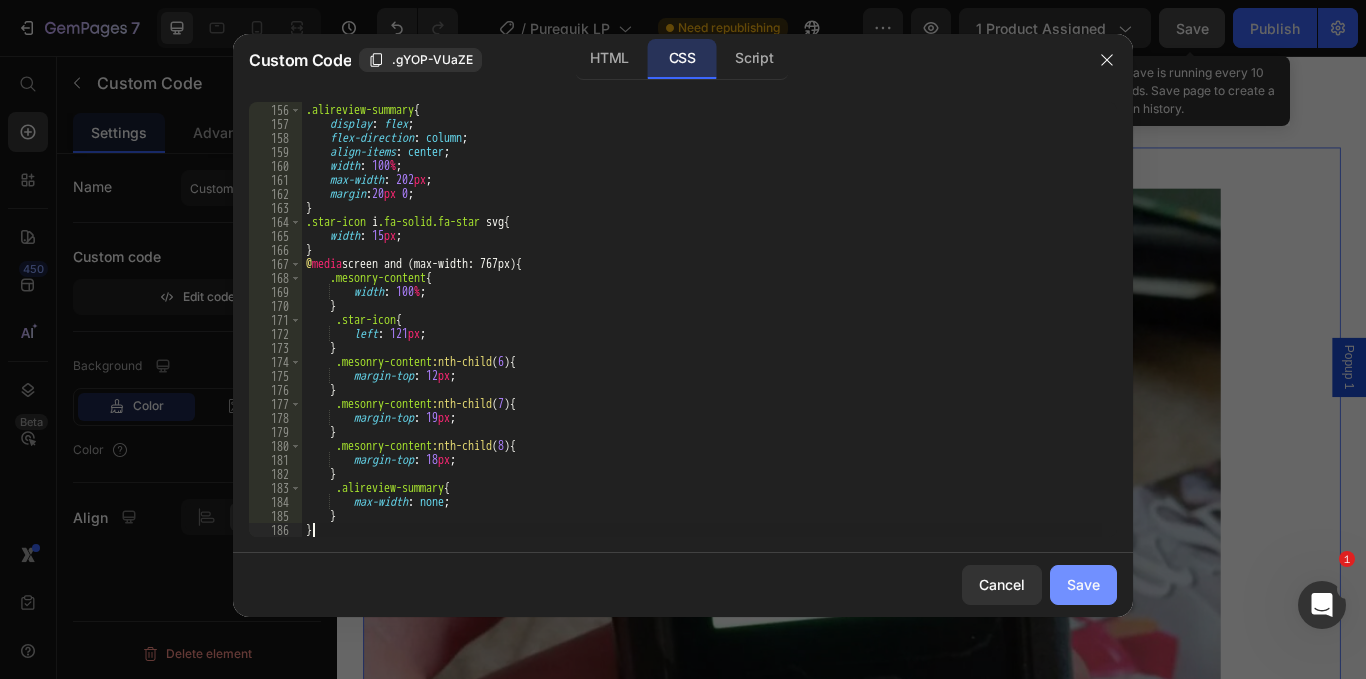 scroll, scrollTop: 2169, scrollLeft: 0, axis: vertical 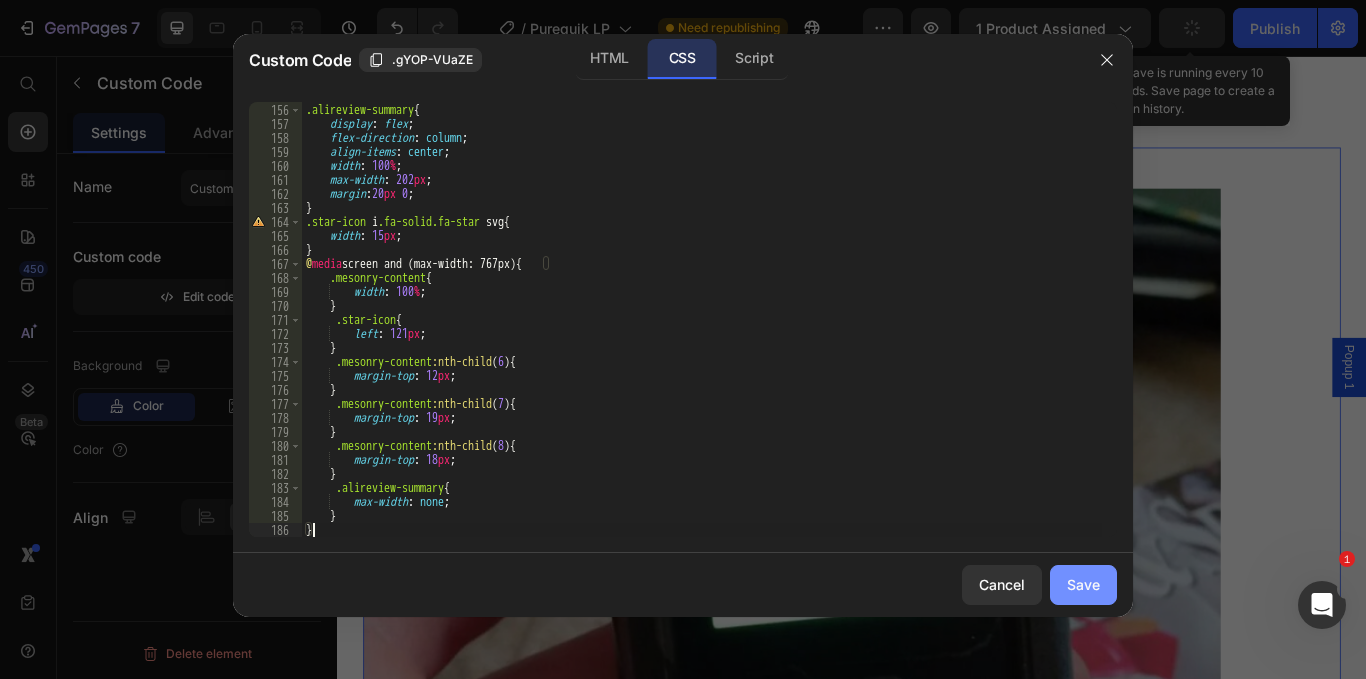 drag, startPoint x: 1092, startPoint y: 564, endPoint x: 880, endPoint y: 595, distance: 214.25452 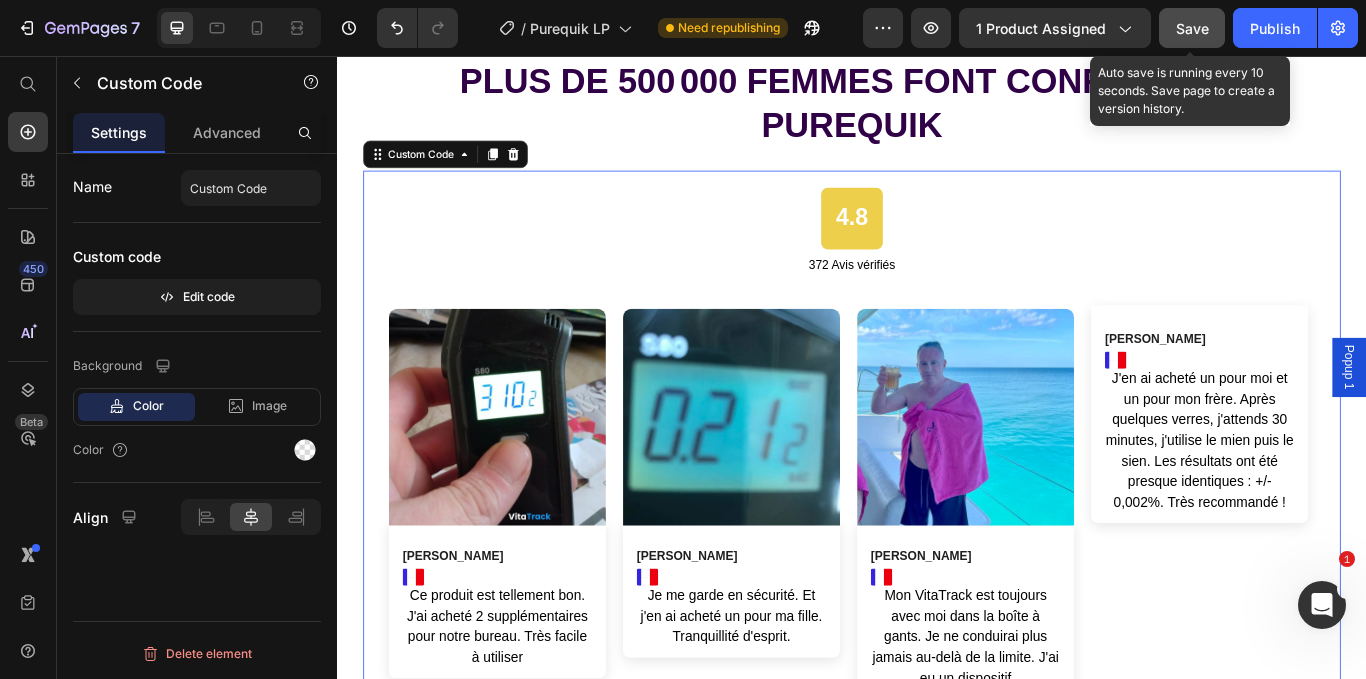 scroll, scrollTop: 11435, scrollLeft: 0, axis: vertical 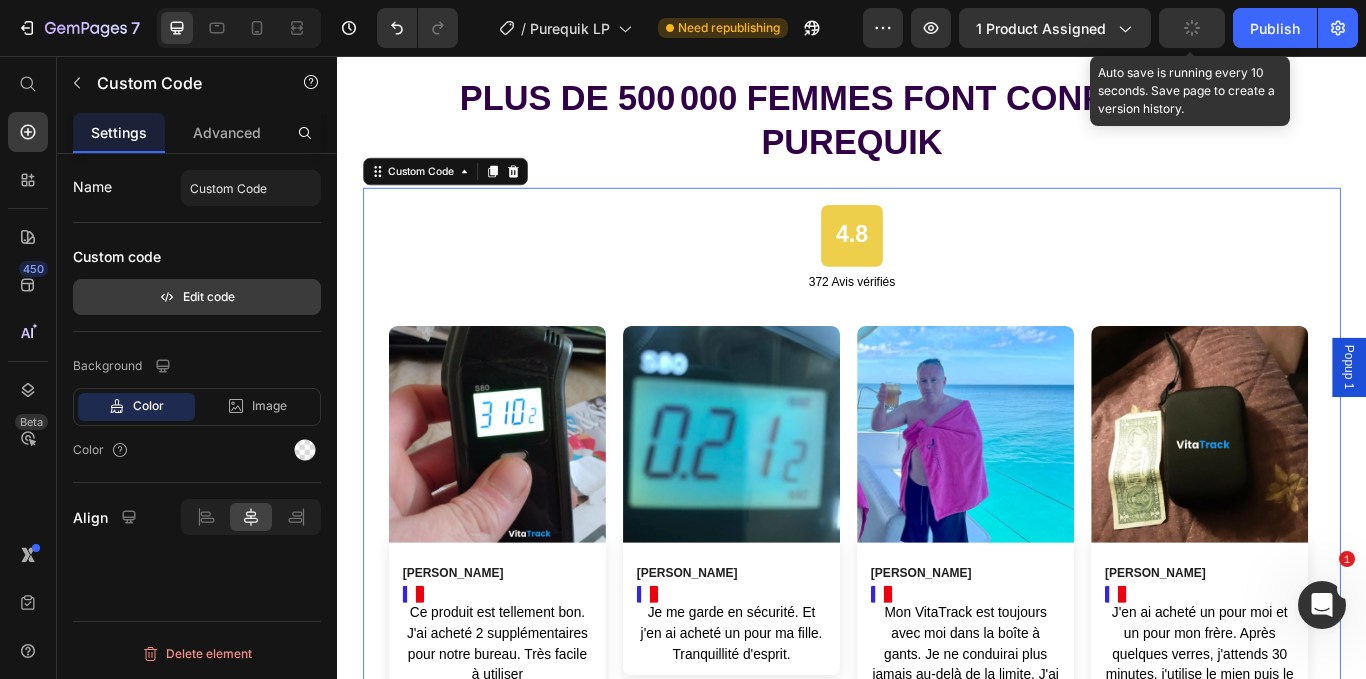click on "Edit code" at bounding box center [197, 297] 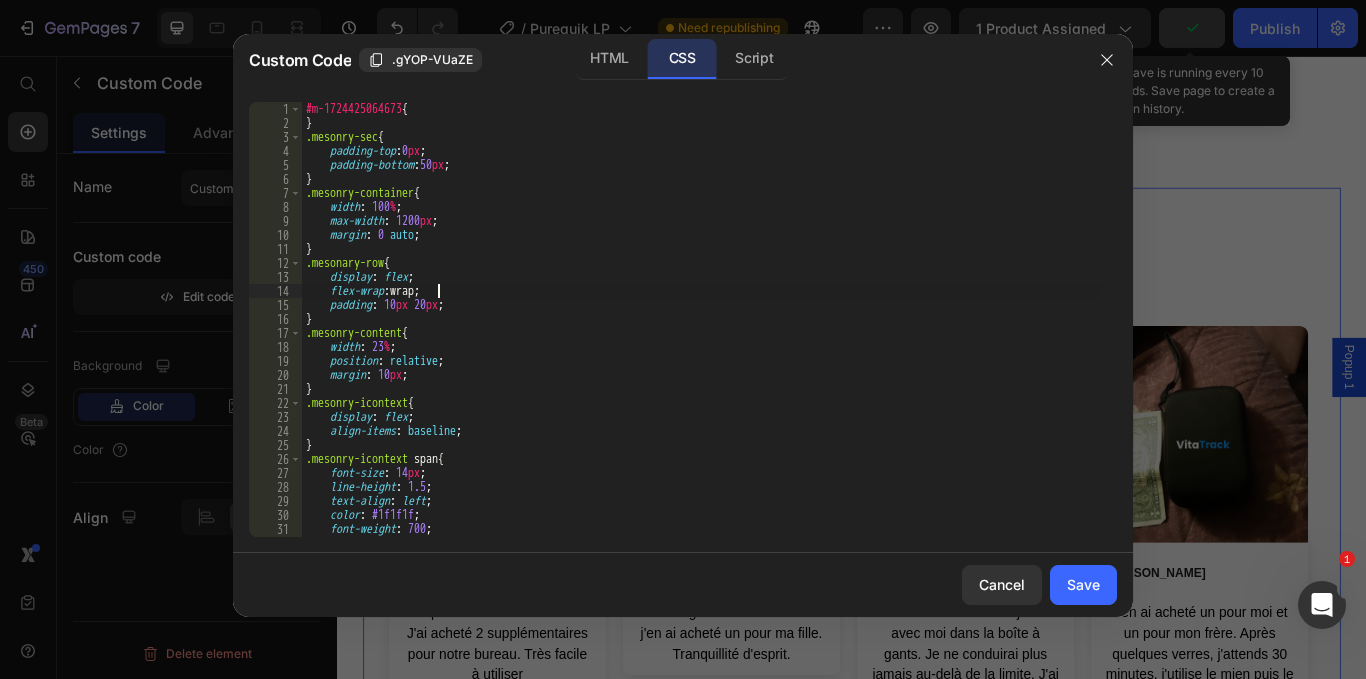 click on "#m-1724425064673 { } .mesonry-sec {      padding-top : 0 px ;      padding-bottom : 50 px ; } .mesonry-container {      width :   100 % ;      max-width :   1200 px ;      margin :   0   auto ; } .mesonary-row {      display :   flex ;      flex-wrap :  wrap ;      padding :   10 px   20 px ; } .mesonry-content {      width :   23 % ;      position :   relative ;      margin :   10 px ; } .mesonry-icontext {      display :   flex ;      align-items :   baseline ; } .mesonry-icontext   span {      font-size :   14 px ;      line-height :   1.5 ;      text-align :   left ;      color :   #1f1f1f ;      font-weight :   700 ; } p .mesonry-para {" at bounding box center (702, 333) 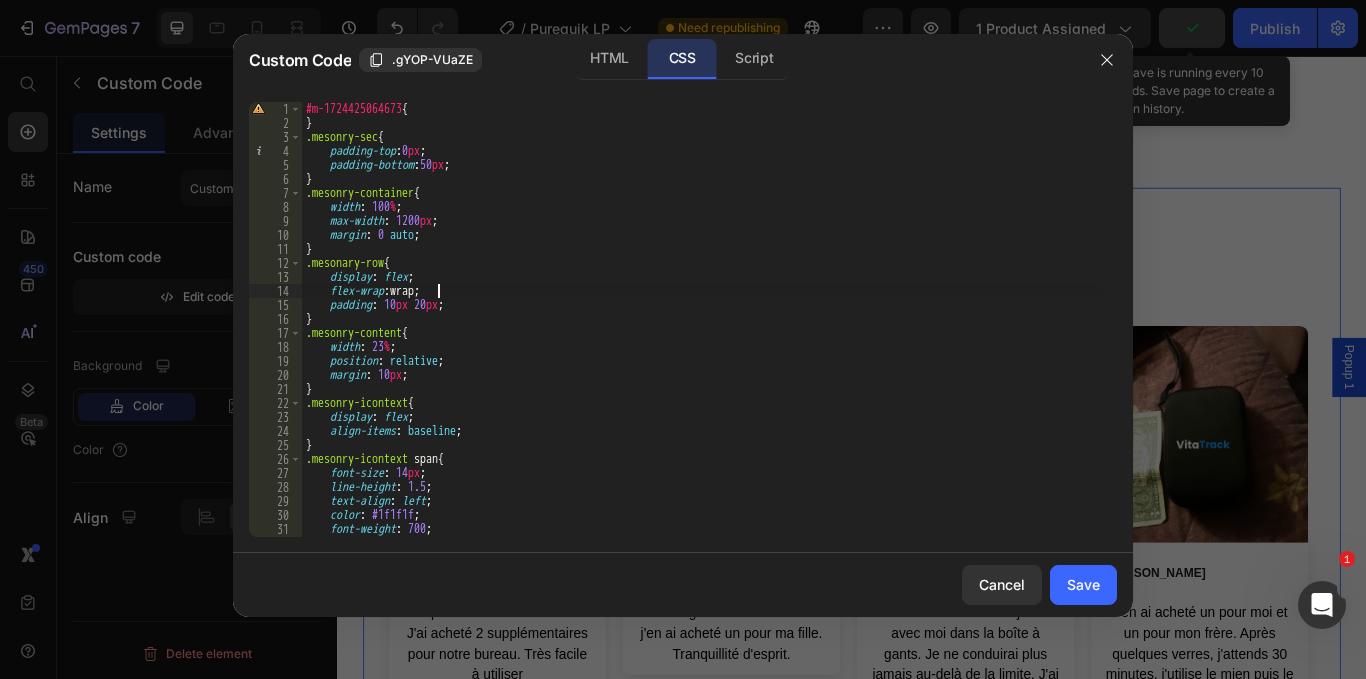 click on "HTML CSS Script" at bounding box center [682, 59] 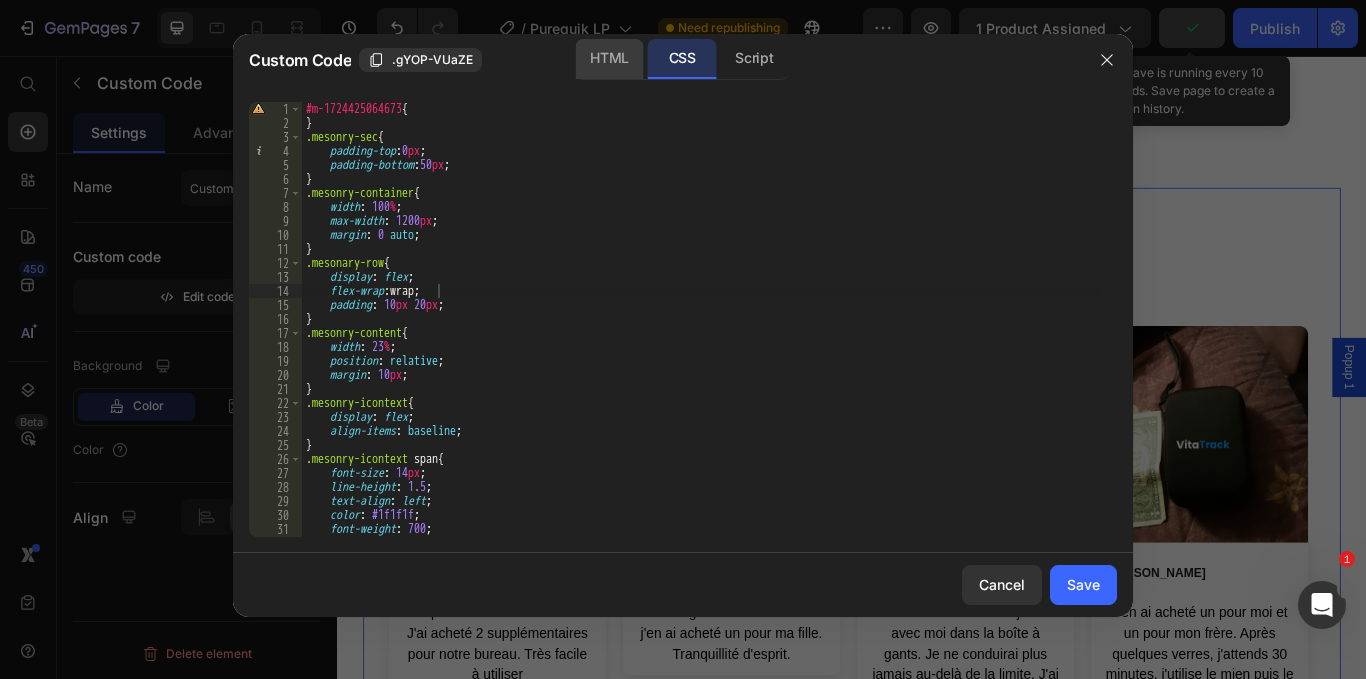 click on "HTML" 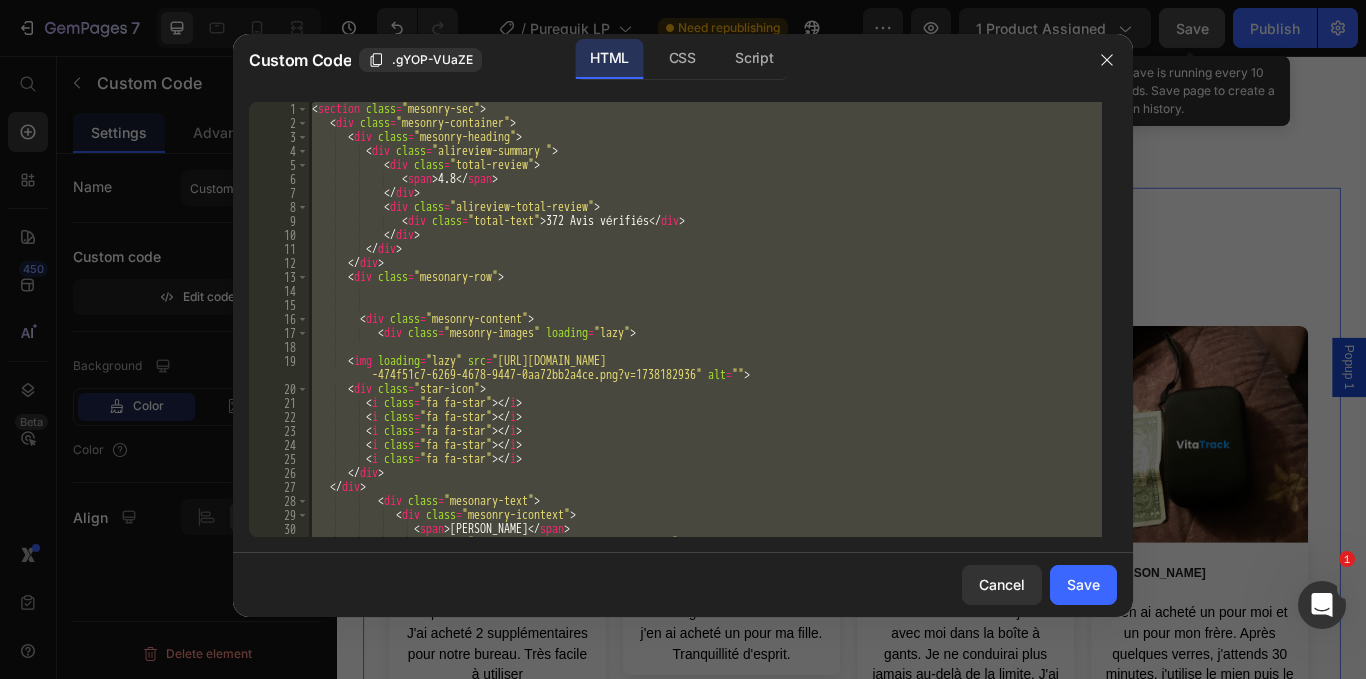 click on "< section   class = "mesonry-sec" >     < div   class = "mesonry-container" >         < div   class = "mesonry-heading" >             < div   class = "alireview-summary " >                < div   class = "total-review" >                    < span > 4.8 </ span >                </ div >                < div   class = "alireview-total-review" >                    < div   class = "total-text" > 372 Avis vérifiés </ div >                </ div >             </ div >         </ div >         < div   class = "mesonary-row" >                                      < div   class = "mesonry-content" >               < div   class = "mesonry-images"   loading = "lazy" >                 < img   loading = "lazy"   src = "[URL][DOMAIN_NAME]            -474f51c7-6269-4678-9447-0aa72bb2a4ce.png?v=1738182936"   alt = "" >         < div   class = "star-icon" >             < i   class = "fa fa-star" > </ i >             < i   class = "fa fa-star" > </ i >" at bounding box center [705, 319] 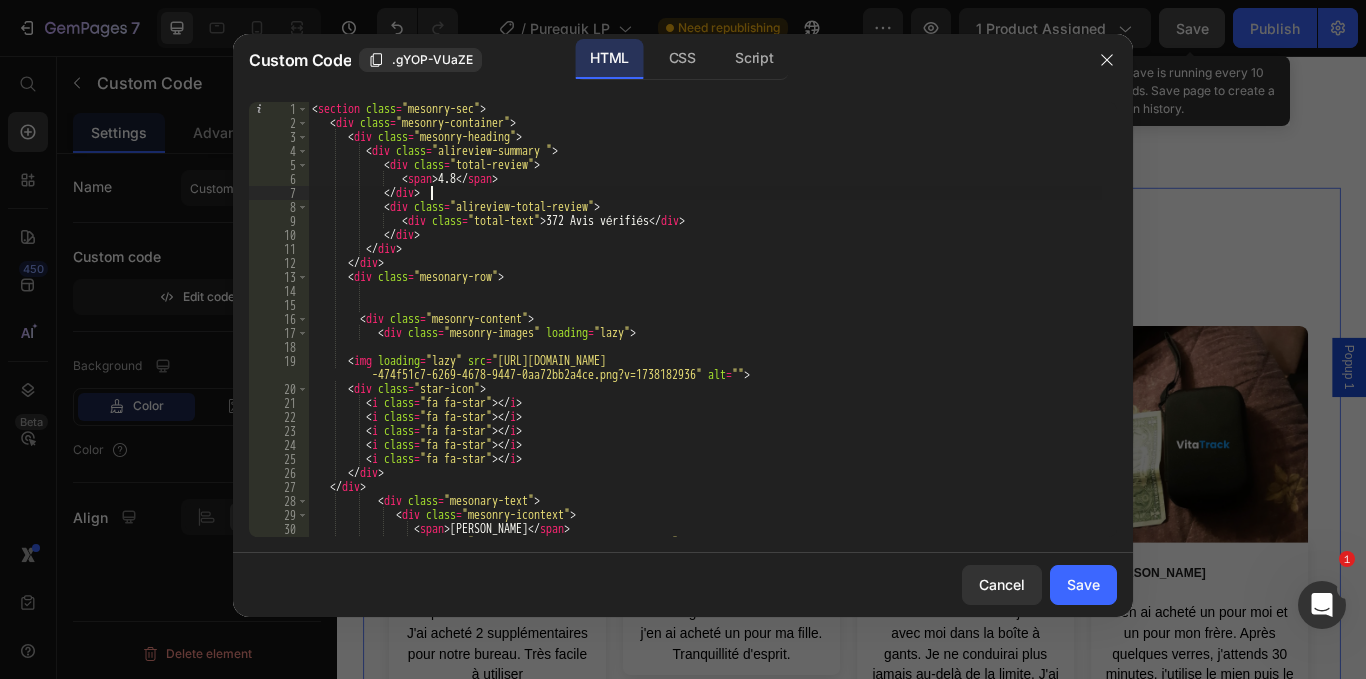 click on "< section   class = "mesonry-sec" >     < div   class = "mesonry-container" >         < div   class = "mesonry-heading" >             < div   class = "alireview-summary " >                < div   class = "total-review" >                    < span > 4.8 </ span >                </ div >                < div   class = "alireview-total-review" >                    < div   class = "total-text" > 372 Avis vérifiés </ div >                </ div >             </ div >         </ div >         < div   class = "mesonary-row" >                                      < div   class = "mesonry-content" >               < div   class = "mesonry-images"   loading = "lazy" >                 < img   loading = "lazy"   src = "[URL][DOMAIN_NAME]            -474f51c7-6269-4678-9447-0aa72bb2a4ce.png?v=1738182936"   alt = "" >         < div   class = "star-icon" >             < i   class = "fa fa-star" > </ i >             < i   class = "fa fa-star" > </ i >" at bounding box center [705, 333] 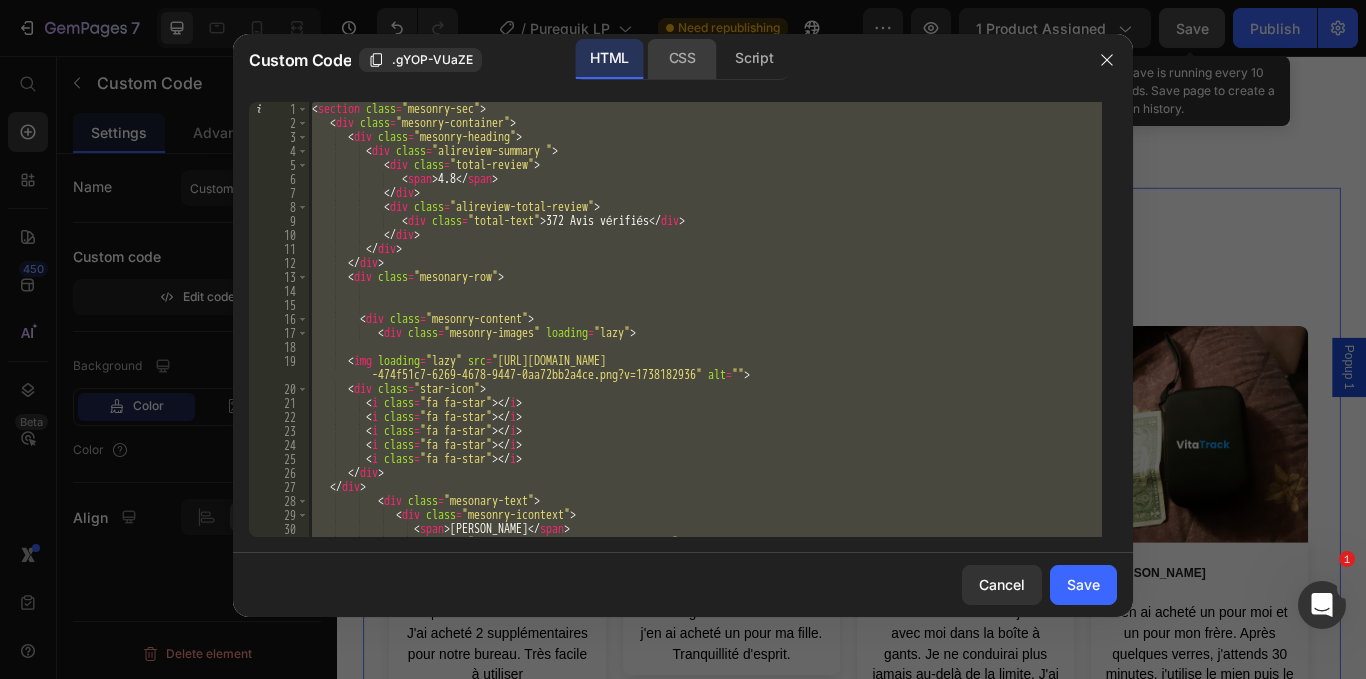 click on "CSS" 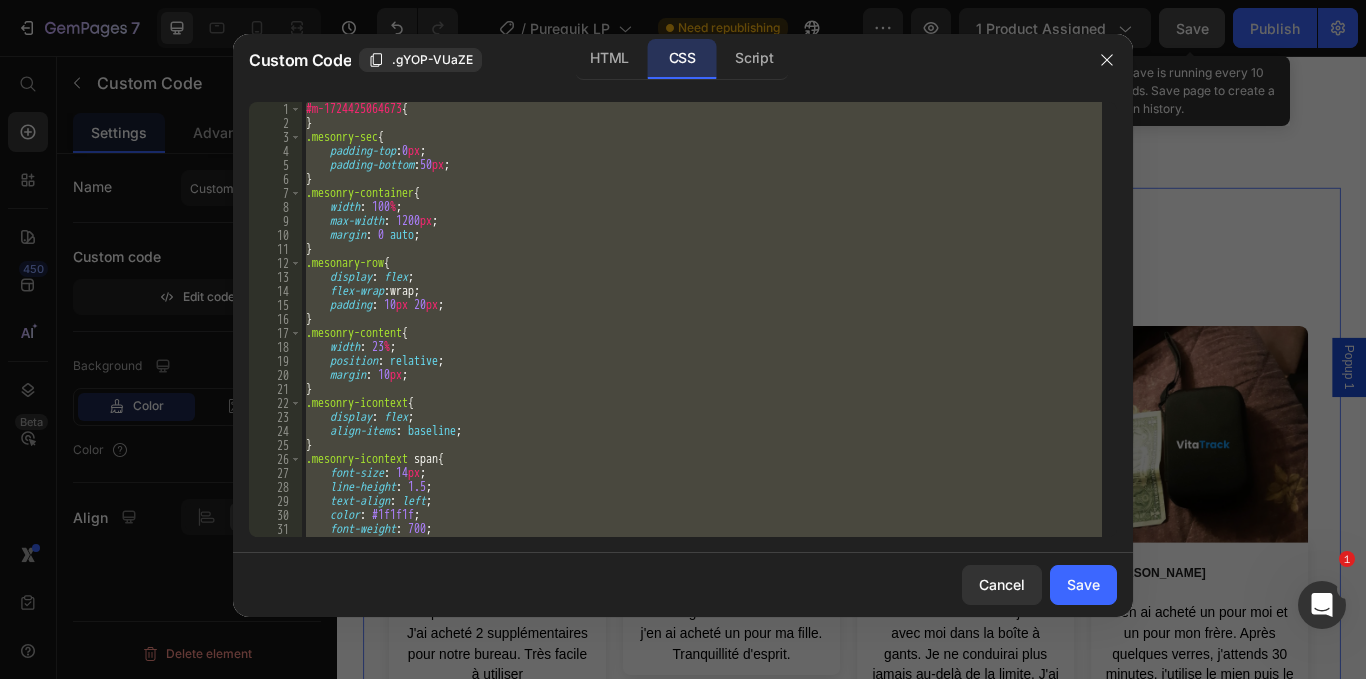 click on "#m-1724425064673 { } .mesonry-sec {      padding-top : 0 px ;      padding-bottom : 50 px ; } .mesonry-container {      width :   100 % ;      max-width :   1200 px ;      margin :   0   auto ; } .mesonary-row {      display :   flex ;      flex-wrap :  wrap ;      padding :   10 px   20 px ; } .mesonry-content {      width :   23 % ;      position :   relative ;      margin :   10 px ; } .mesonry-icontext {      display :   flex ;      align-items :   baseline ; } .mesonry-icontext   span {      font-size :   14 px ;      line-height :   1.5 ;      text-align :   left ;      color :   #1f1f1f ;      font-weight :   700 ; } p .mesonry-para {" at bounding box center [702, 319] 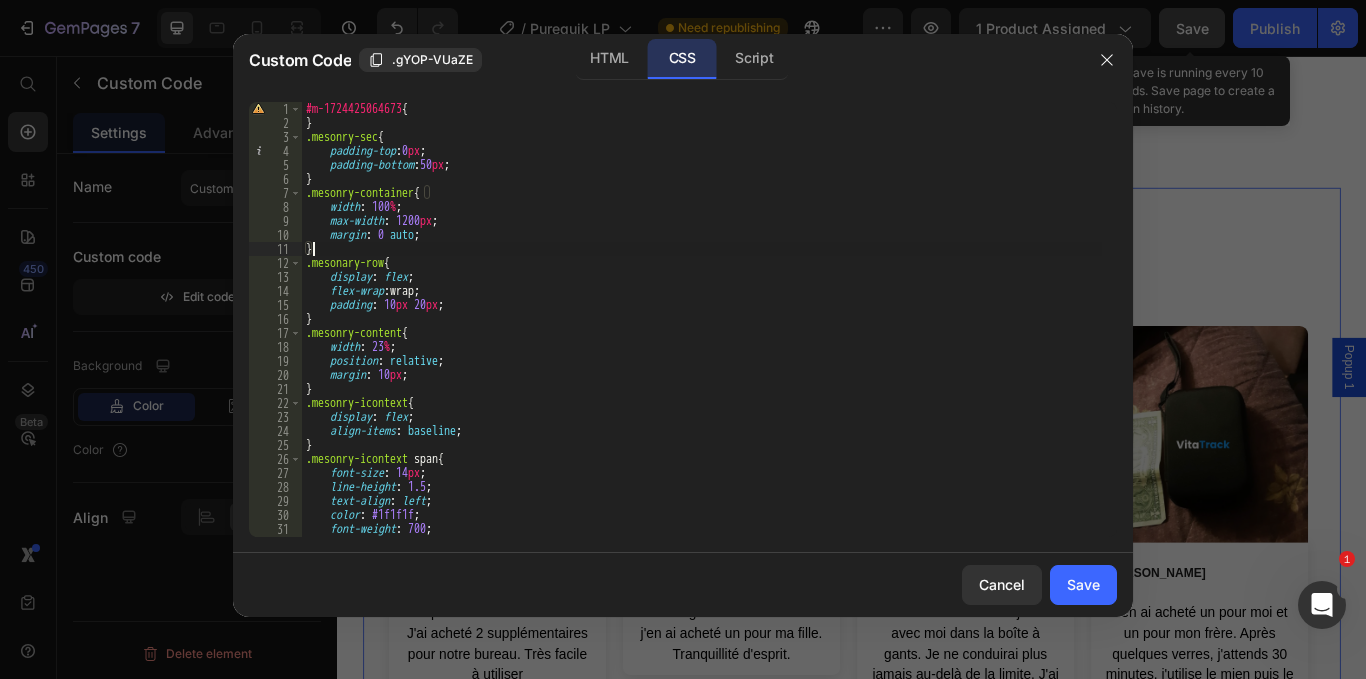 type on "}
}" 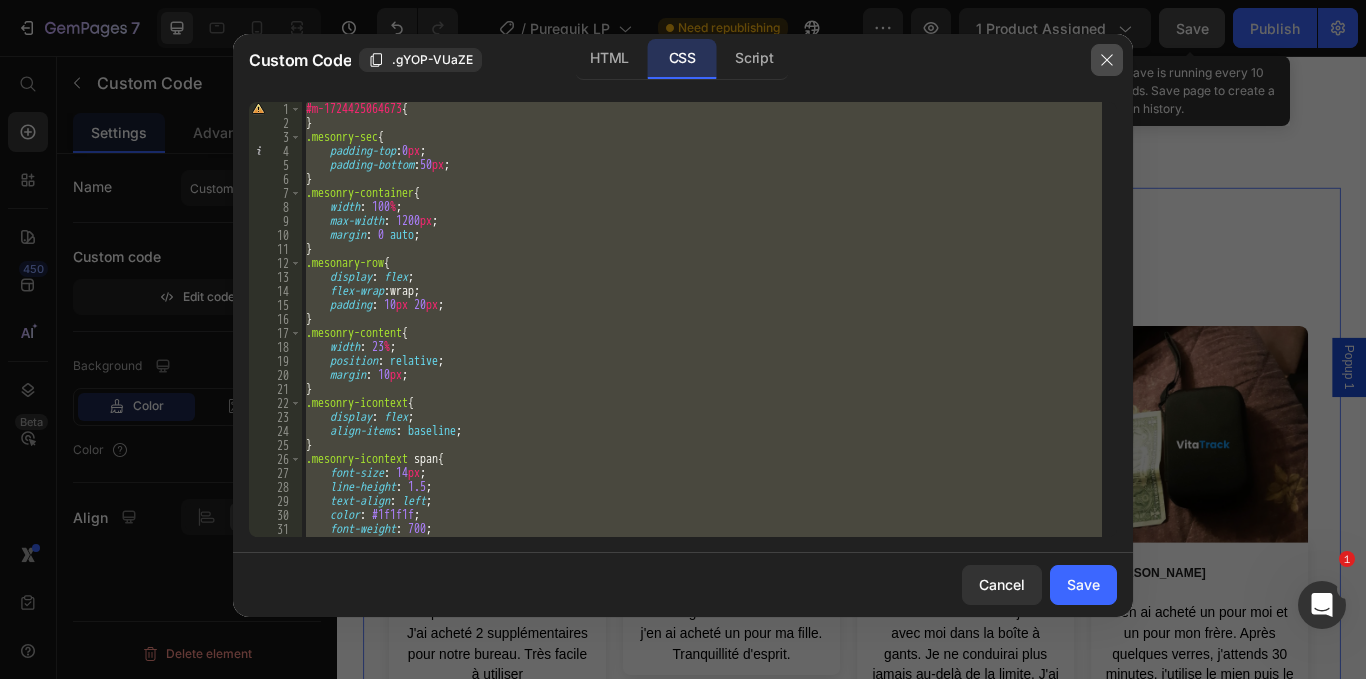 click 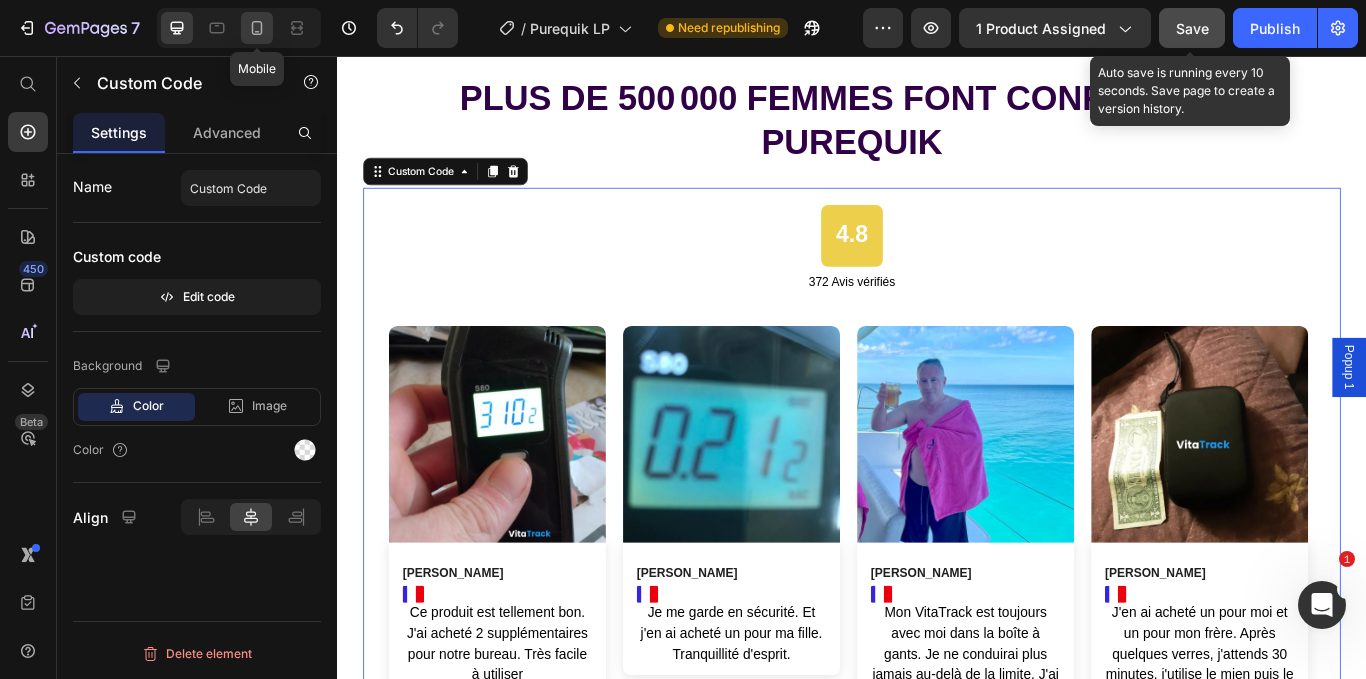 click 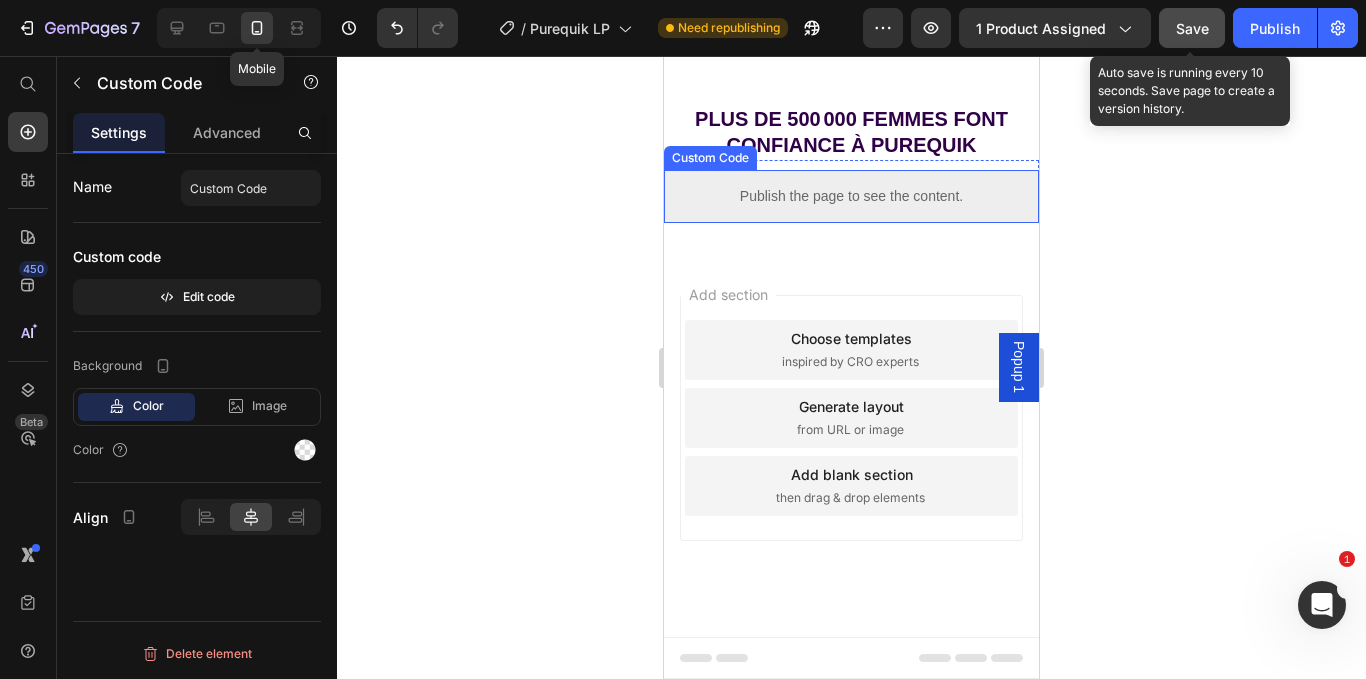 scroll, scrollTop: 14999, scrollLeft: 0, axis: vertical 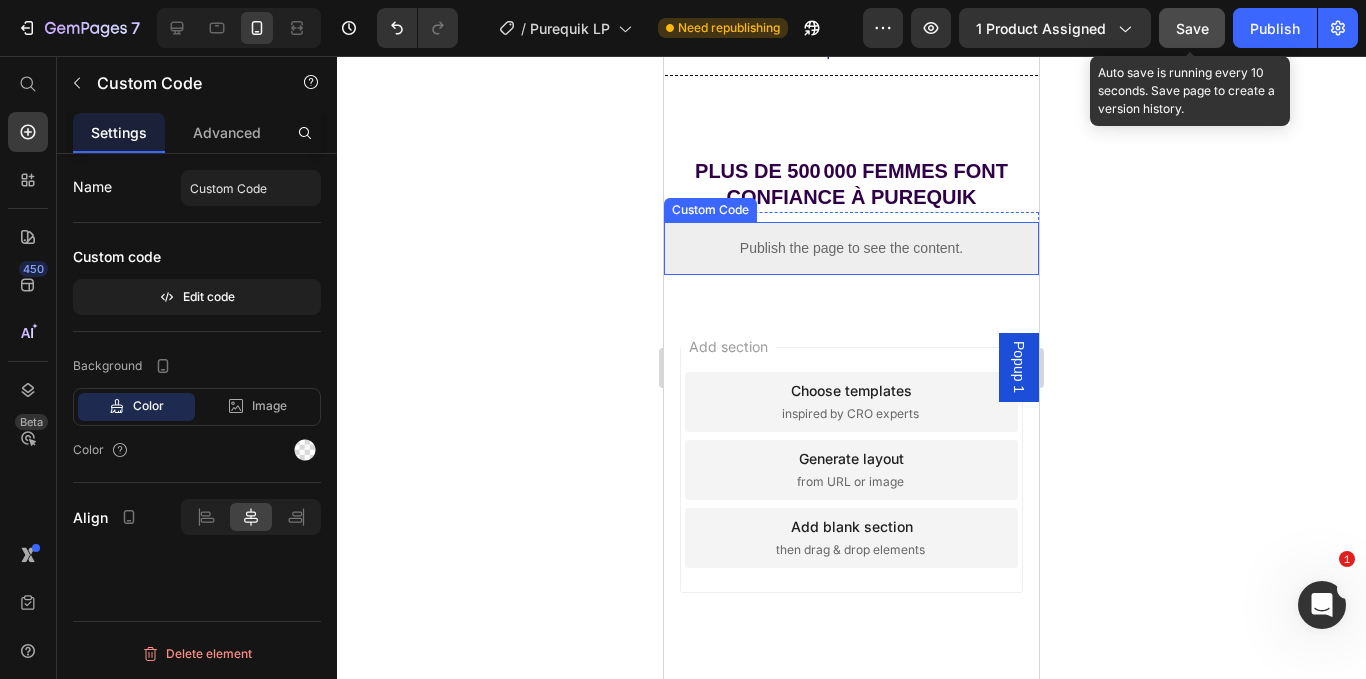 click on "Publish the page to see the content." at bounding box center [851, 248] 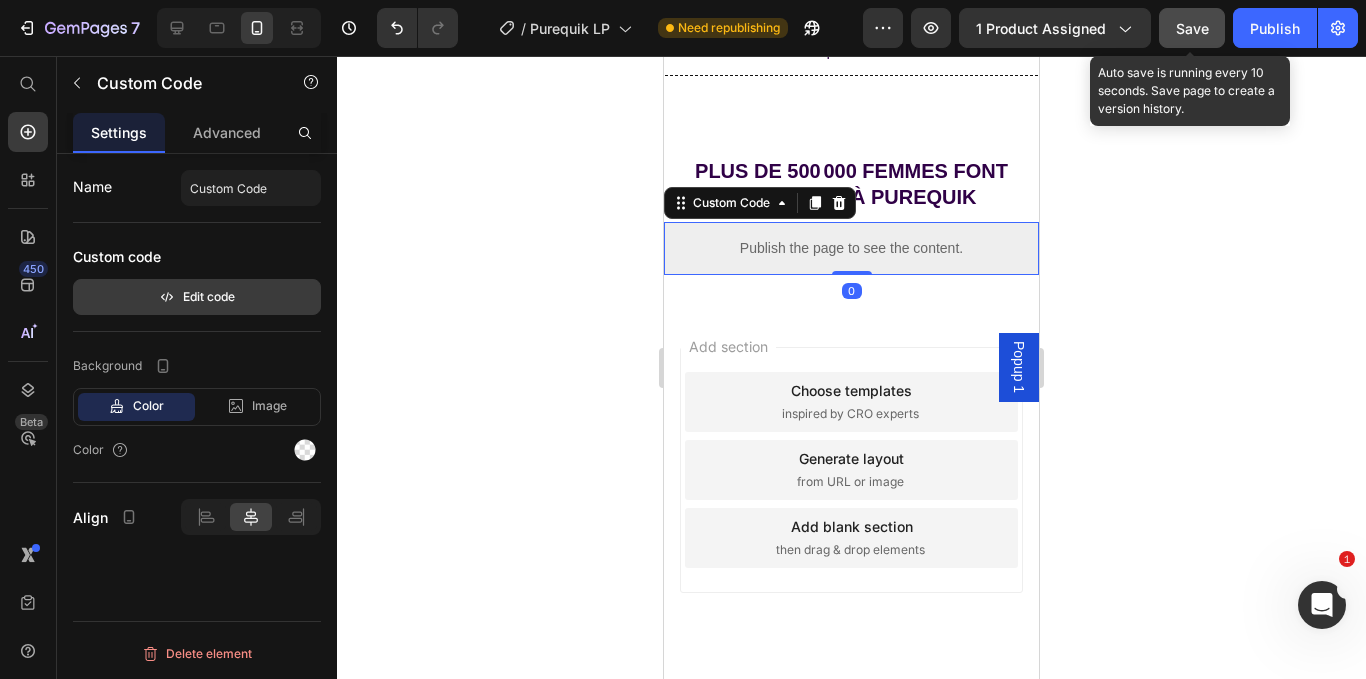 click on "Edit code" at bounding box center (197, 297) 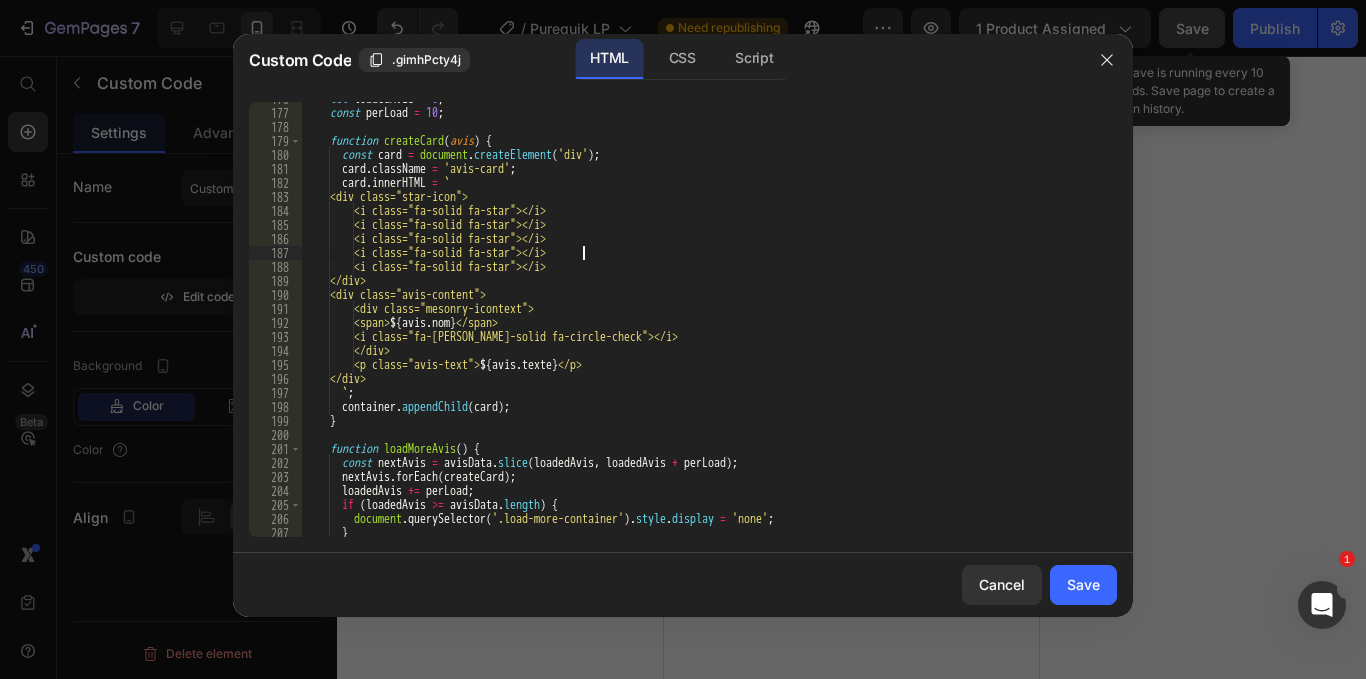 click on "let   loadedAvis   =   0 ;      const   perLoad   =   10 ;      function   createCard ( avis )   {         const   card   =   document . createElement ( 'div' ) ;         card . className   =   'avis-card' ;         card . innerHTML   =   `          <div class="star-icon">             <i class="fa-solid fa-star"></i>             <i class="fa-solid fa-star"></i>             <i class="fa-solid fa-star"></i>             <i class="fa-solid fa-star"></i>             <i class="fa-solid fa-star"></i>          </div>          <div class="avis-content">             <div class="mesonry-icontext">               <span> ${ avis . nom } </span>               <i class="fa-[PERSON_NAME]-solid fa-circle-check"></i>             </div>             <p class="avis-text"> ${ avis . texte } </p>          </div>         ` ;         container . appendChild ( card ) ;      }      function   loadMoreAvis ( )   {         const   nextAvis   =   avisData . slice ( loadedAvis ,   loadedAvis   +   perLoad ) ;         nextAvis . [GEOGRAPHIC_DATA] ( )" at bounding box center [702, 323] 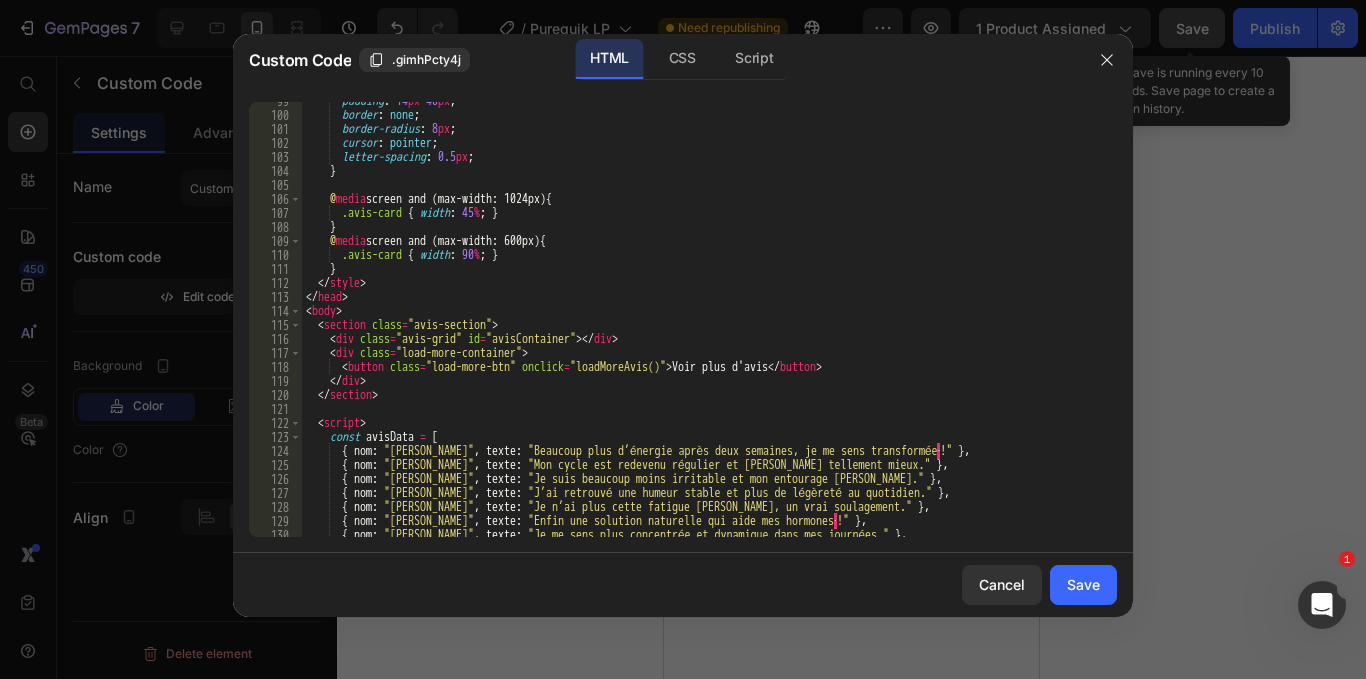 scroll, scrollTop: 1500, scrollLeft: 0, axis: vertical 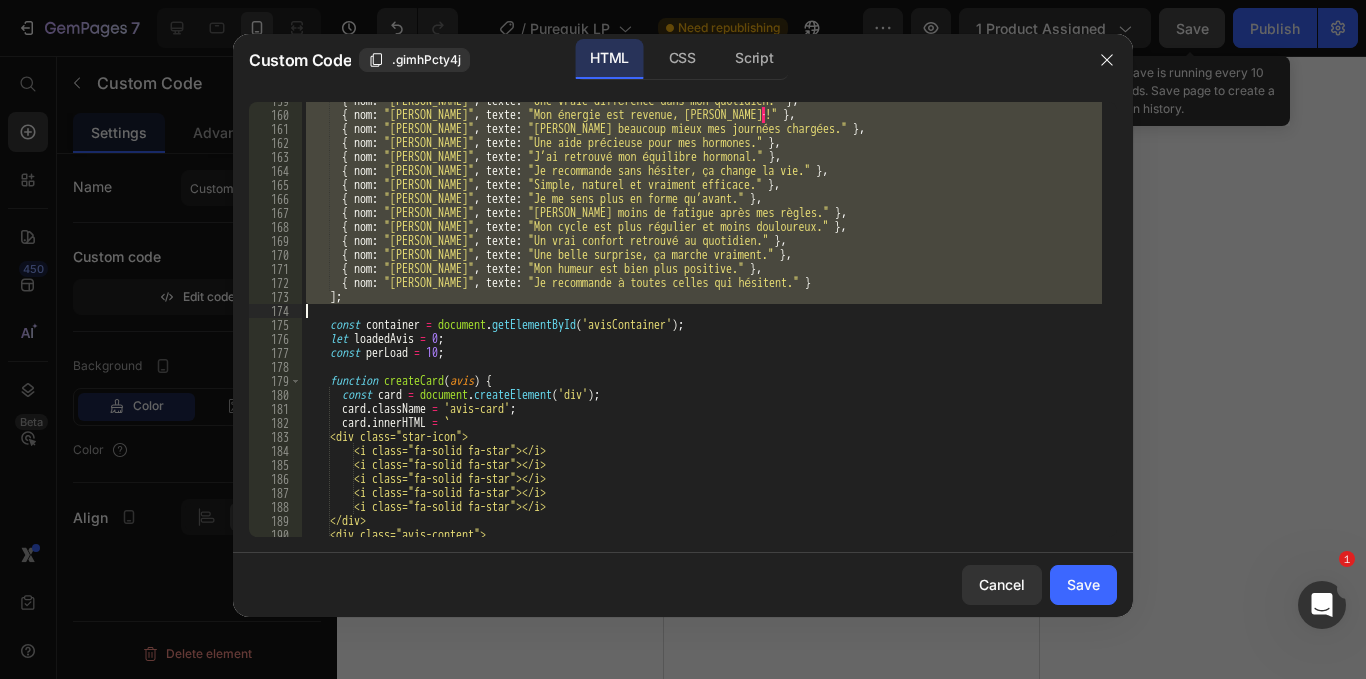drag, startPoint x: 320, startPoint y: 302, endPoint x: 829, endPoint y: 308, distance: 509.03537 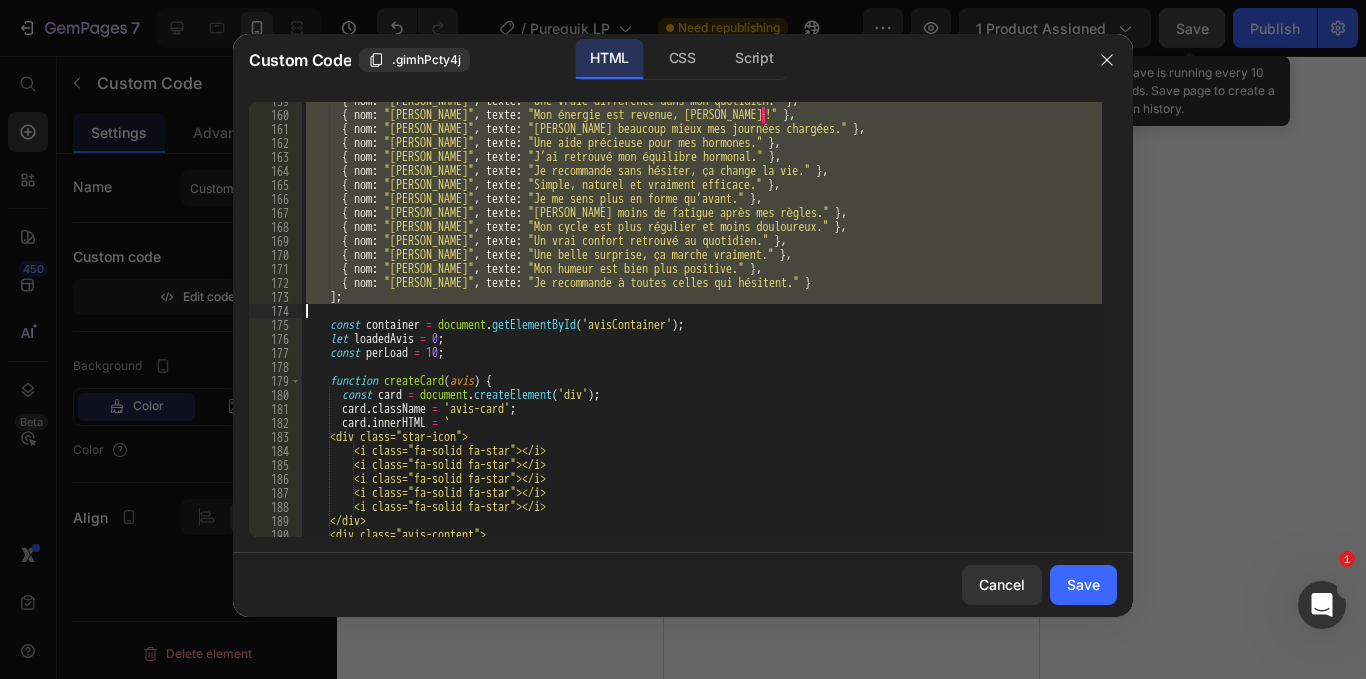 click on "{   nom :   "[PERSON_NAME]" ,   texte :   "Une vraie différence dans mon quotidien."   } ,         {   nom :   "[PERSON_NAME]" ,   texte :   "Mon énergie est revenue, [PERSON_NAME] · !"   } ,         {   nom :   "[PERSON_NAME]" ,   texte :   "[PERSON_NAME] beaucoup mieux mes journées chargées."   } ,         {   nom :   "[PERSON_NAME]" ,   texte :   "Une aide précieuse pour mes hormones."   } ,         {   nom :   "[PERSON_NAME]" ,   texte :   "J’ai retrouvé mon équilibre hormonal."   } ,         {   nom :   "[PERSON_NAME]" ,   texte :   "Je recommande sans hésiter, ça change la vie."   } ,         {   nom :   "[PERSON_NAME]" ,   texte :   "Simple, naturel et vraiment efficace."   } ,         {   nom :   "[PERSON_NAME]" ,   texte :   "Je me sens plus en forme qu’avant."   } ,         {   nom :   "[PERSON_NAME]" ,   texte :   "[PERSON_NAME] moins de fatigue après mes règles."   } ,         {   nom :   "[PERSON_NAME]" ,   texte :   "Mon cycle est plus régulier et moins douloureux."   } ,         {   nom :   "[PERSON_NAME]" ," at bounding box center [702, 319] 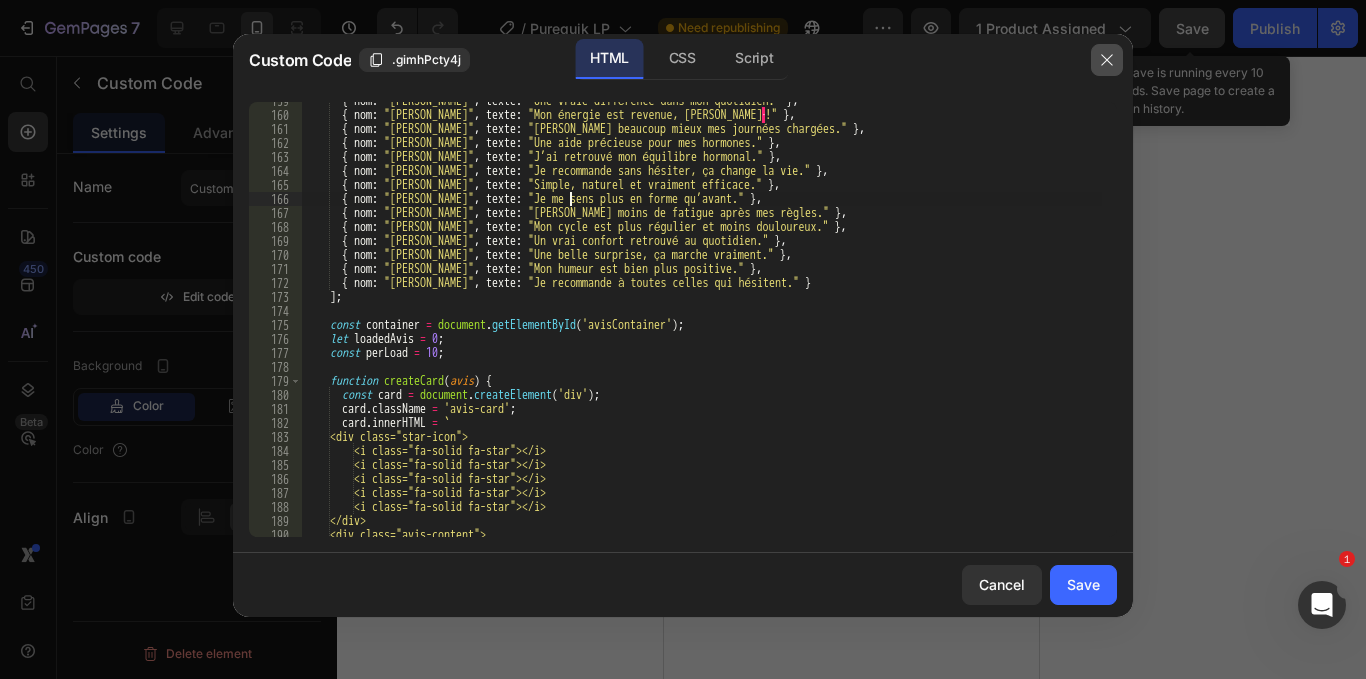 click at bounding box center (1107, 60) 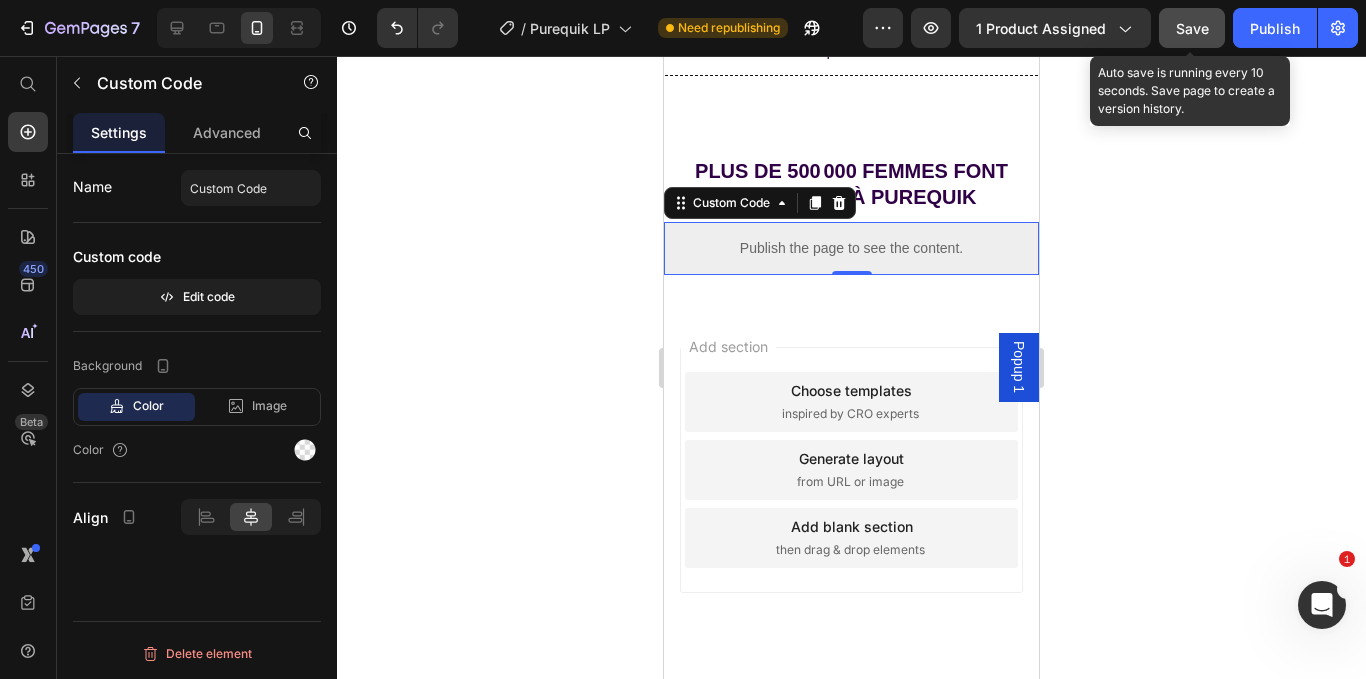 click at bounding box center [235, 28] 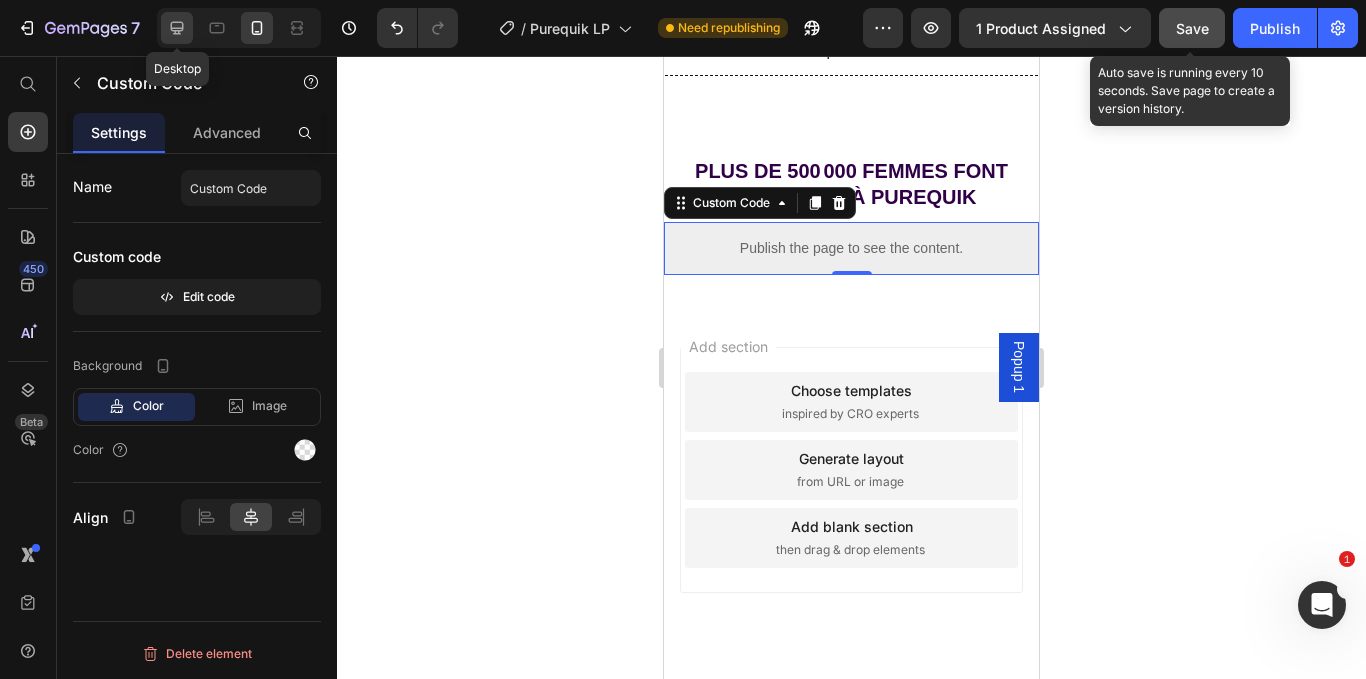 click 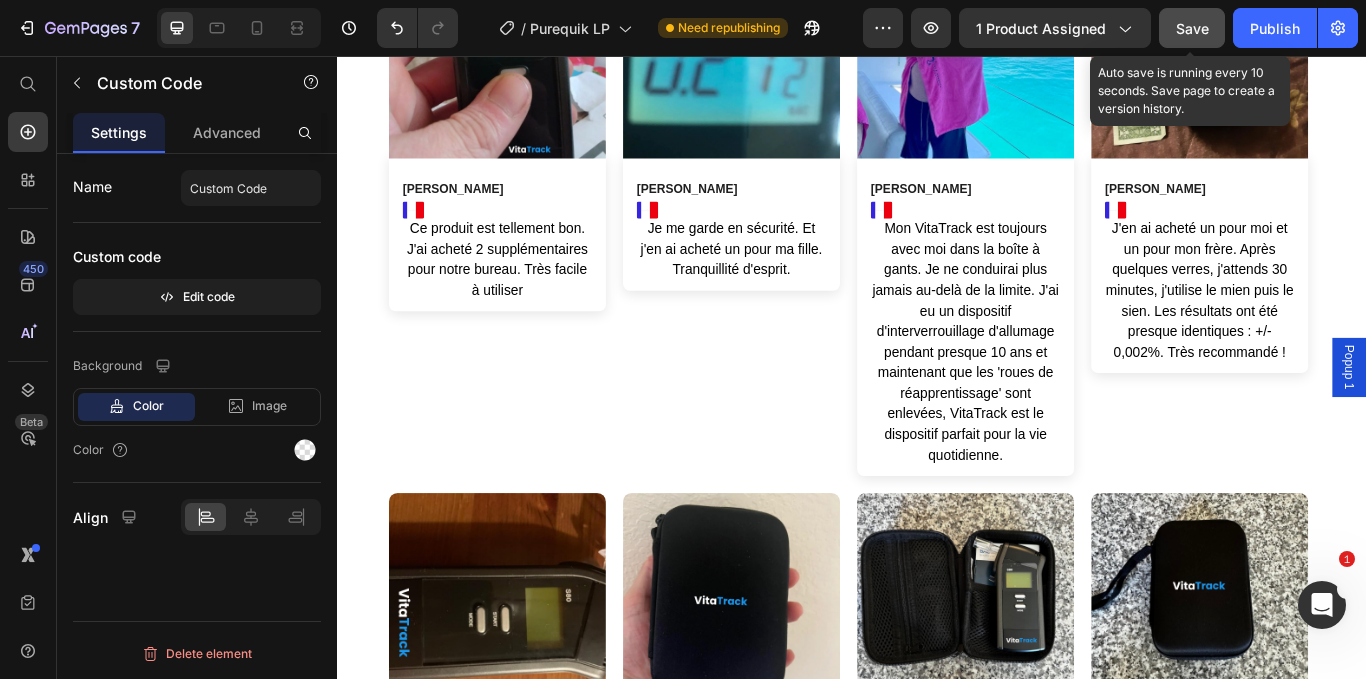 scroll, scrollTop: 10518, scrollLeft: 0, axis: vertical 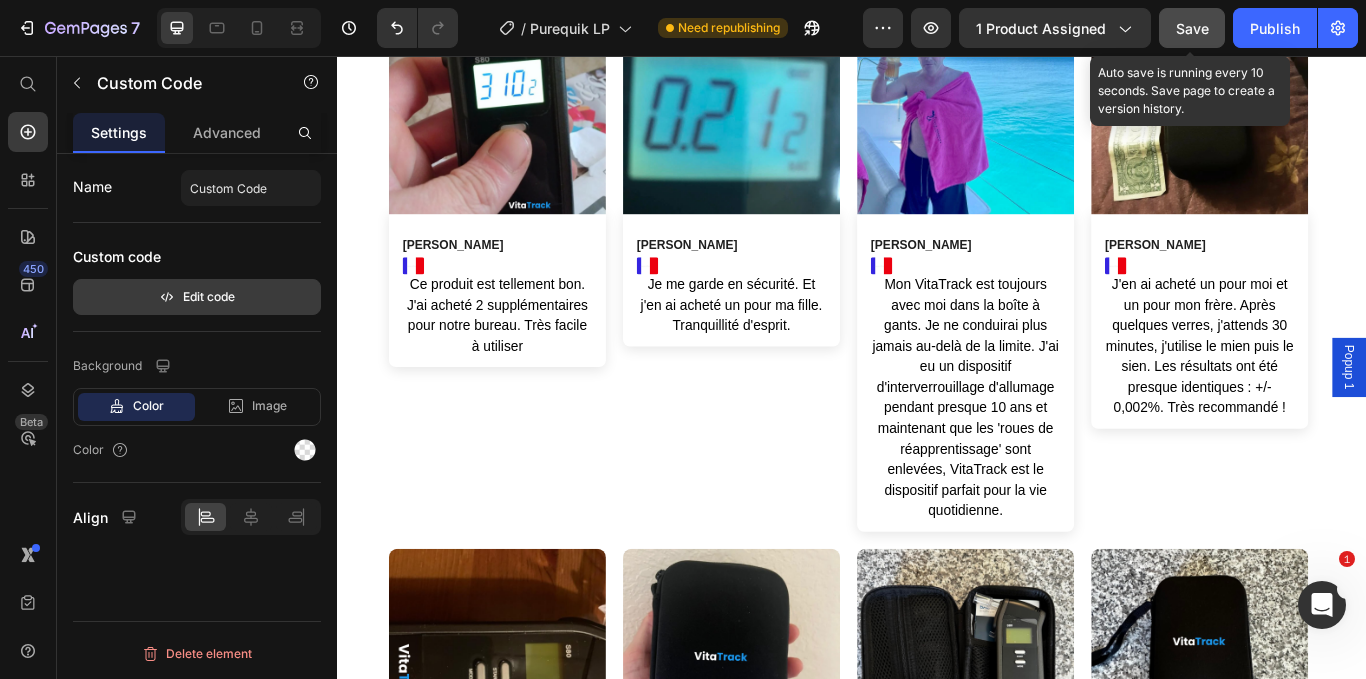click on "Edit code" at bounding box center [197, 297] 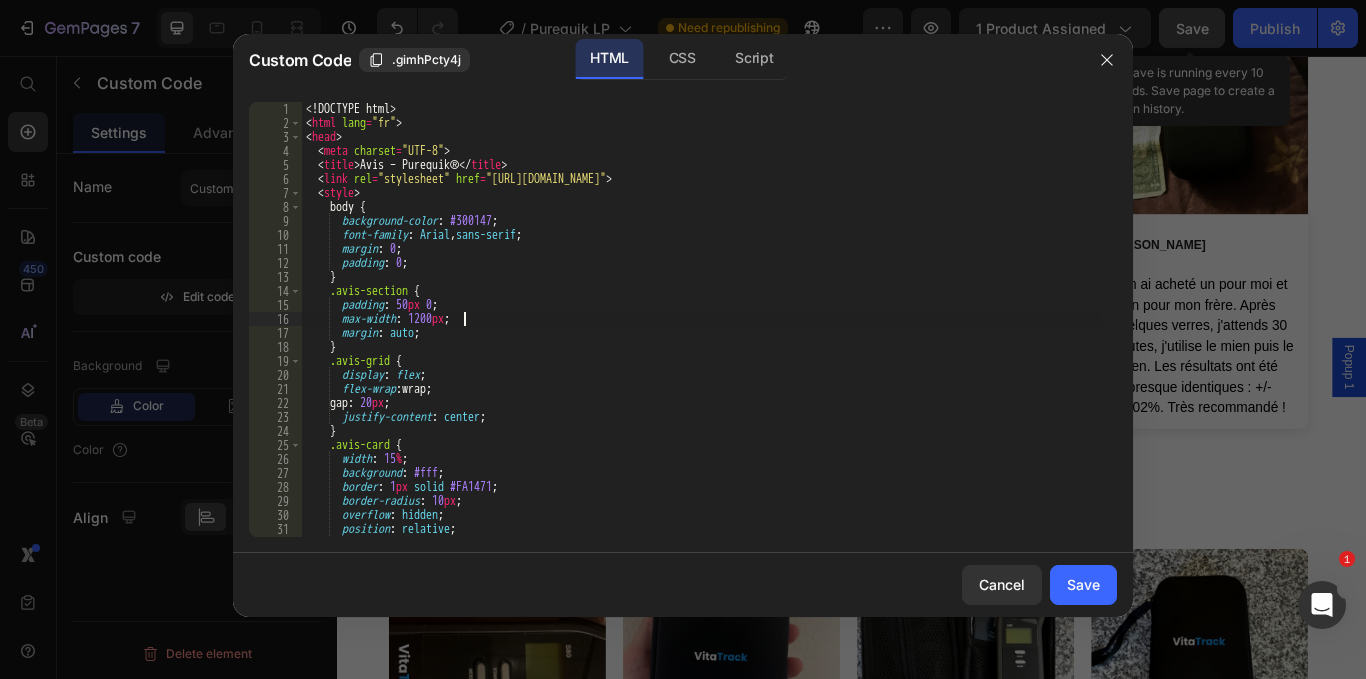 click on "<! DOCTYPE   html > < html   lang = "fr" > < head >    < meta   charset = "UTF-8" >    < title > Avis – Purequik® </ title >    < link   rel = "stylesheet"   href = "[URL][DOMAIN_NAME]" >    < style >      body   {         background-color :   #300147 ;         font-family :   Arial ,  sans-serif ;         margin :   0 ;         padding :   0 ;      }      .avis-section   {         padding :   50 px   0 ;         max-width :   1200 px ;         margin :   auto ;      }      .avis-grid   {         display :   flex ;         flex-wrap :  wrap ;        gap :   20 px ;         justify-content :   center ;      }      .avis-card   {         width :   15 % ;         background :   #fff ;         border :   1 px   solid   #FA1471 ;         border-radius :   10 px ;         overflow :   hidden ;         position :   relative ;         box-shadow :   0   4 px   12 px   rgba ( 0 ,  0 ,  0 ,  0.1 ) ;      }" at bounding box center [702, 333] 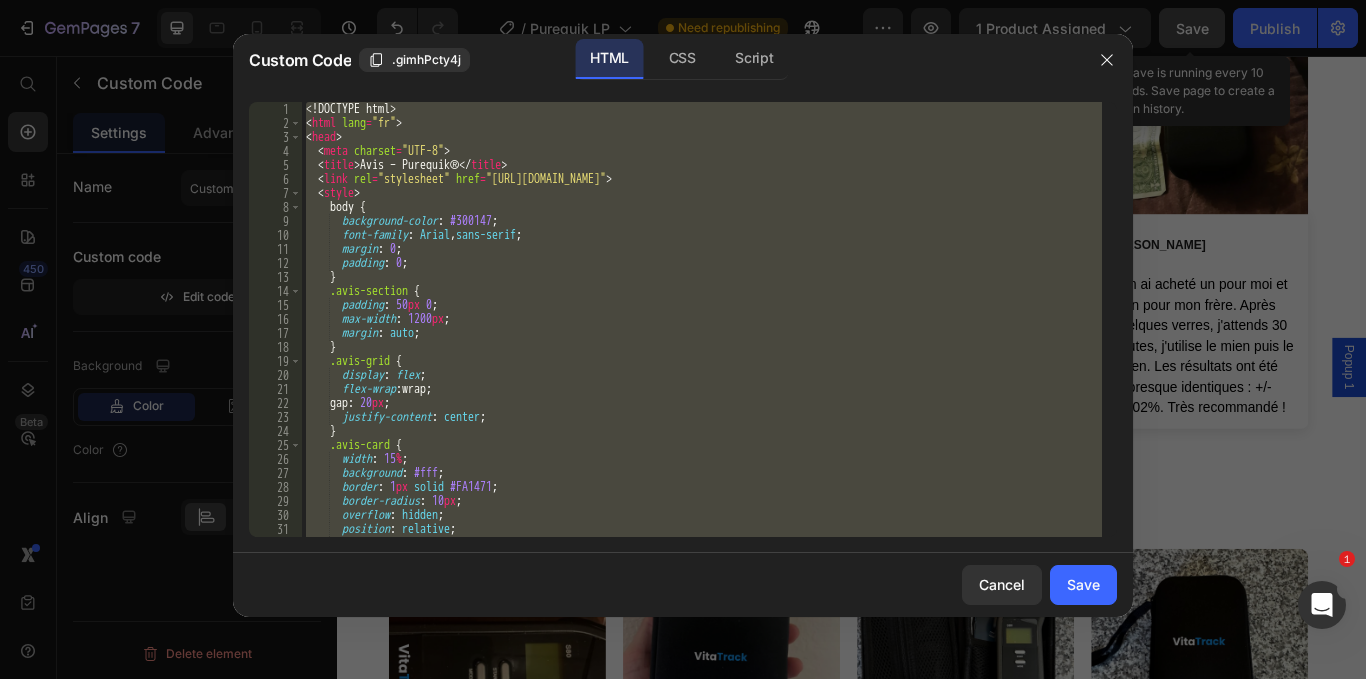 type 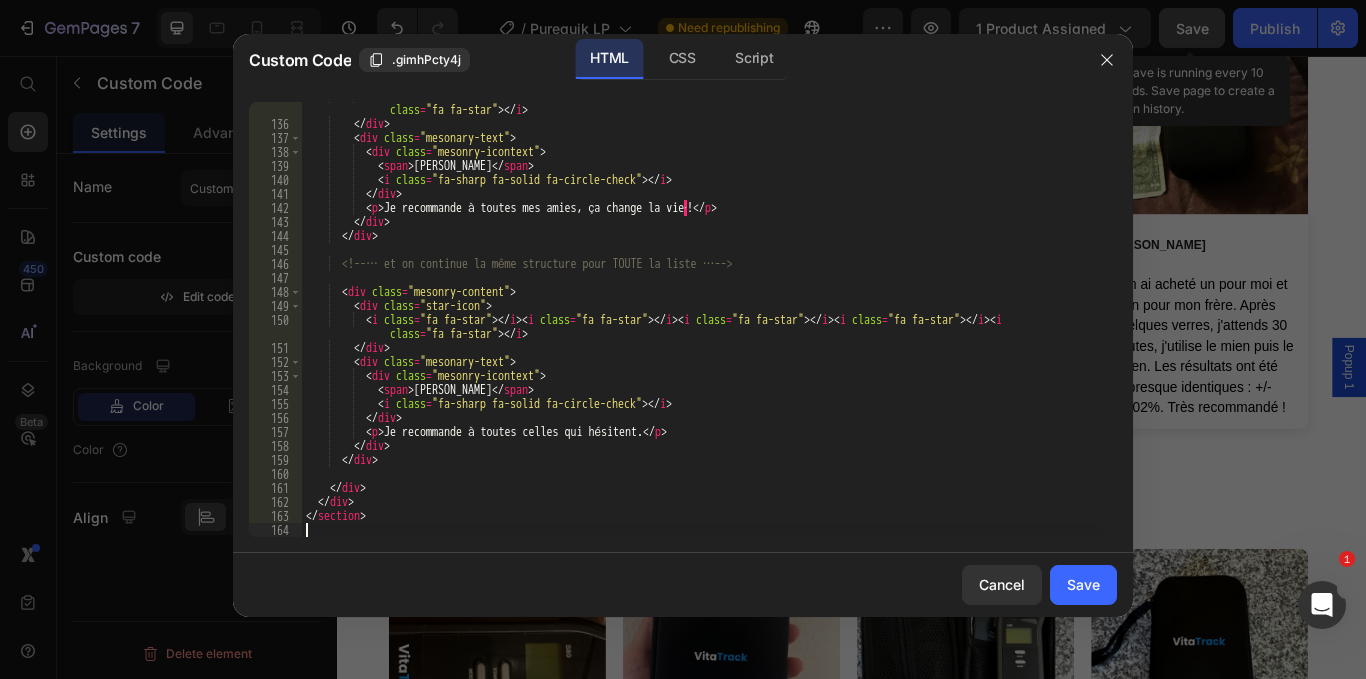 scroll, scrollTop: 2015, scrollLeft: 0, axis: vertical 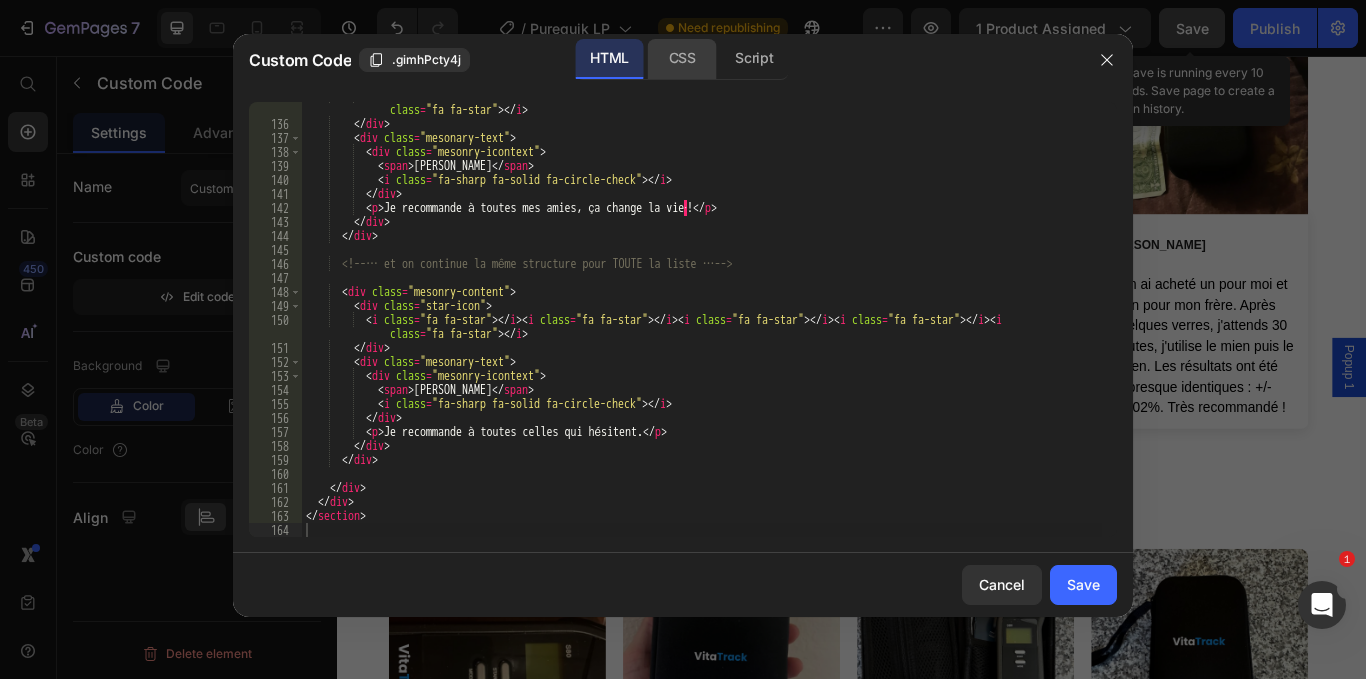 click on "CSS" 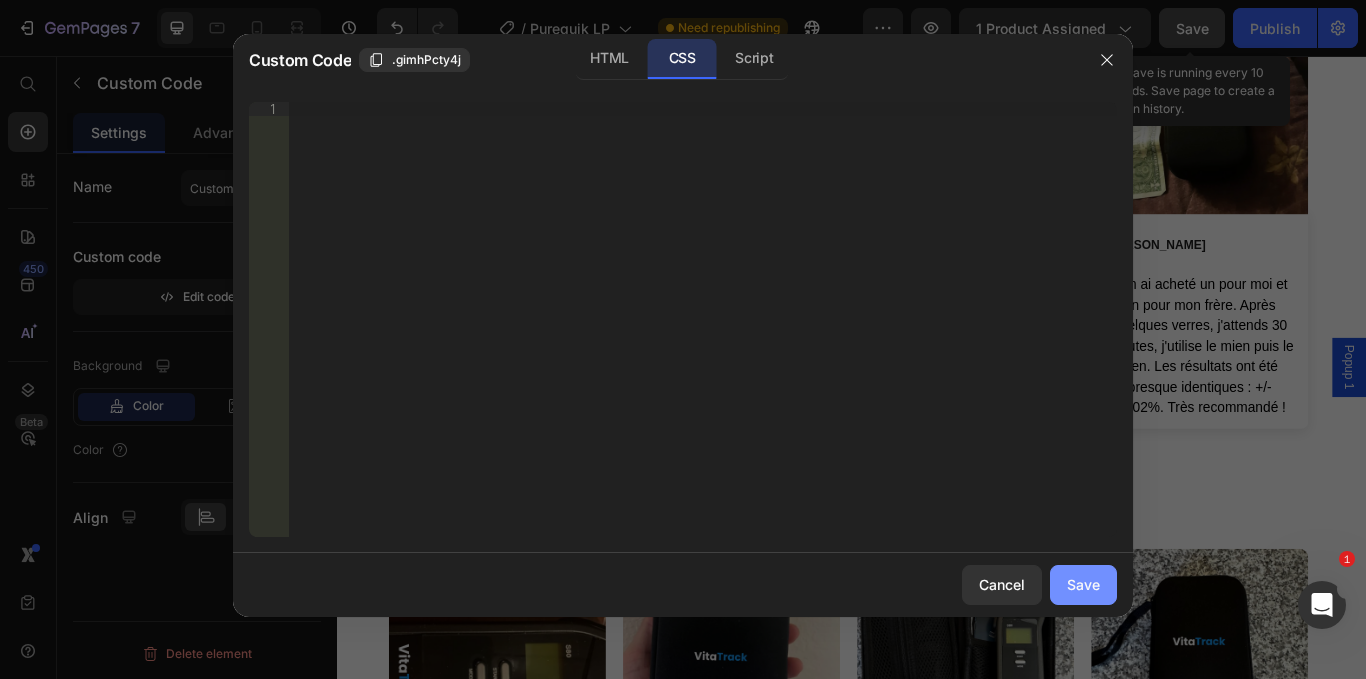 click on "Save" 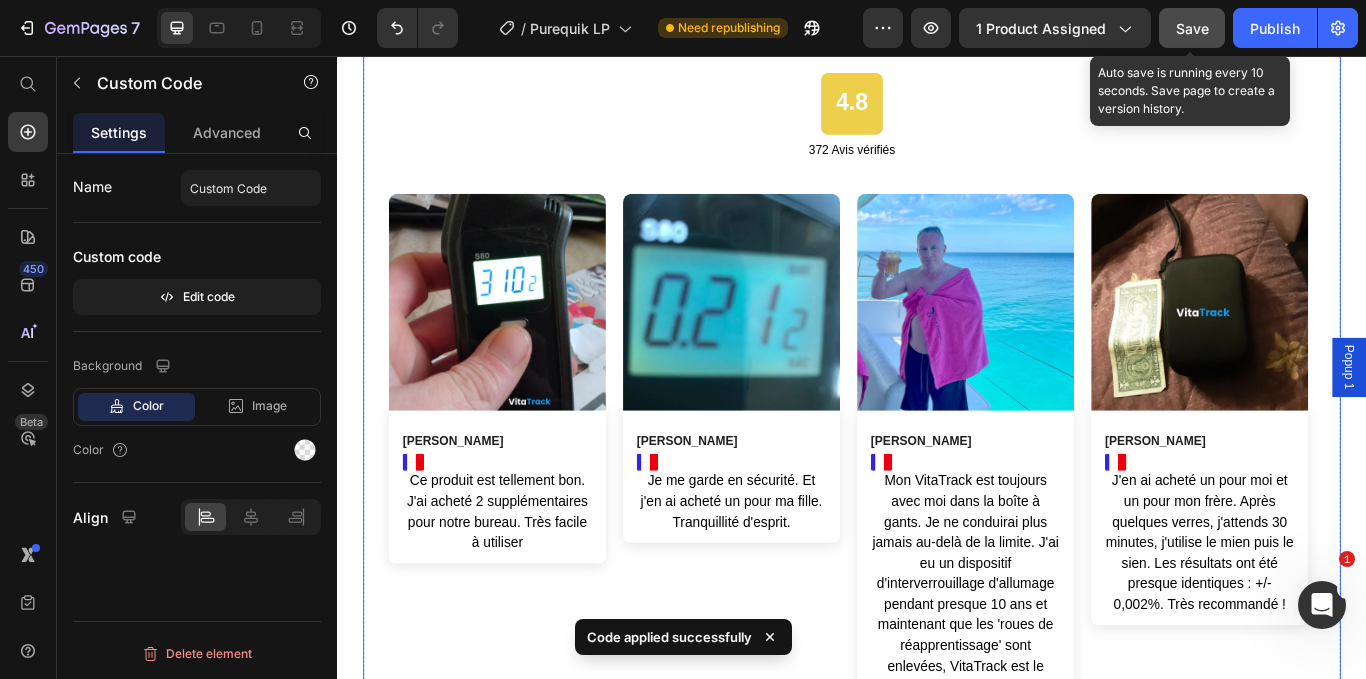 scroll, scrollTop: 10318, scrollLeft: 0, axis: vertical 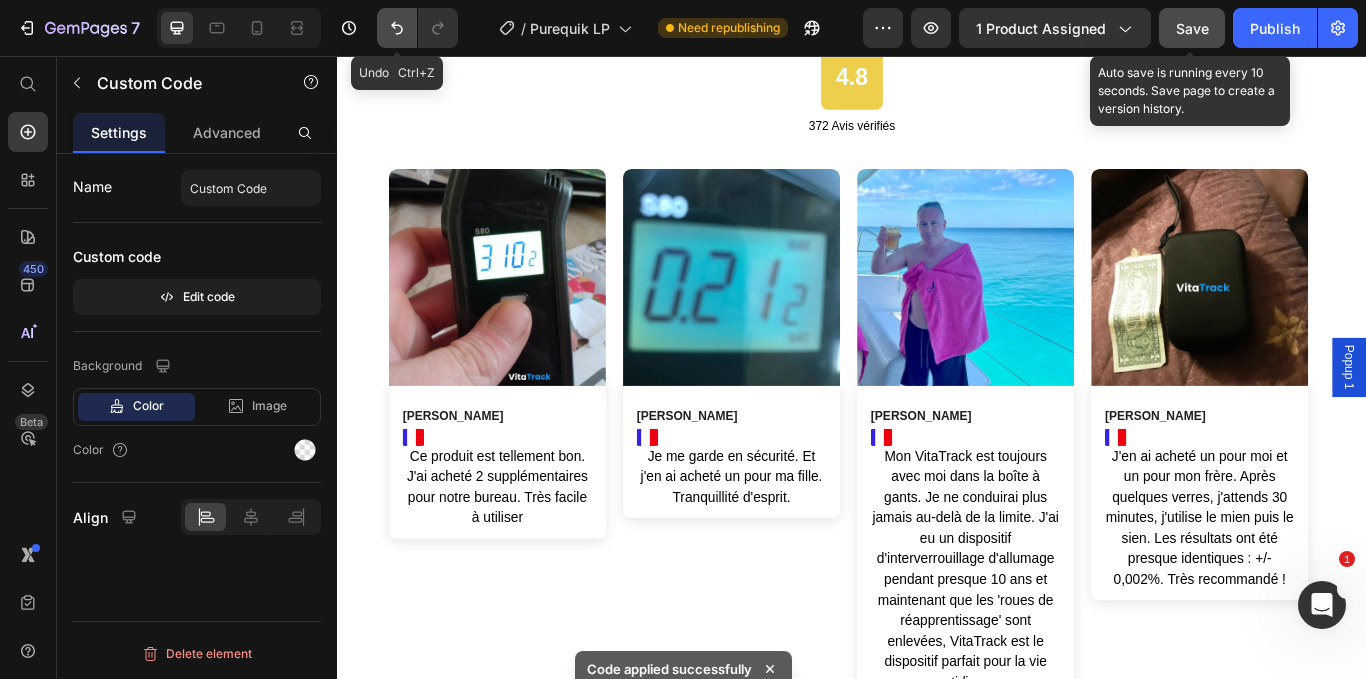 click 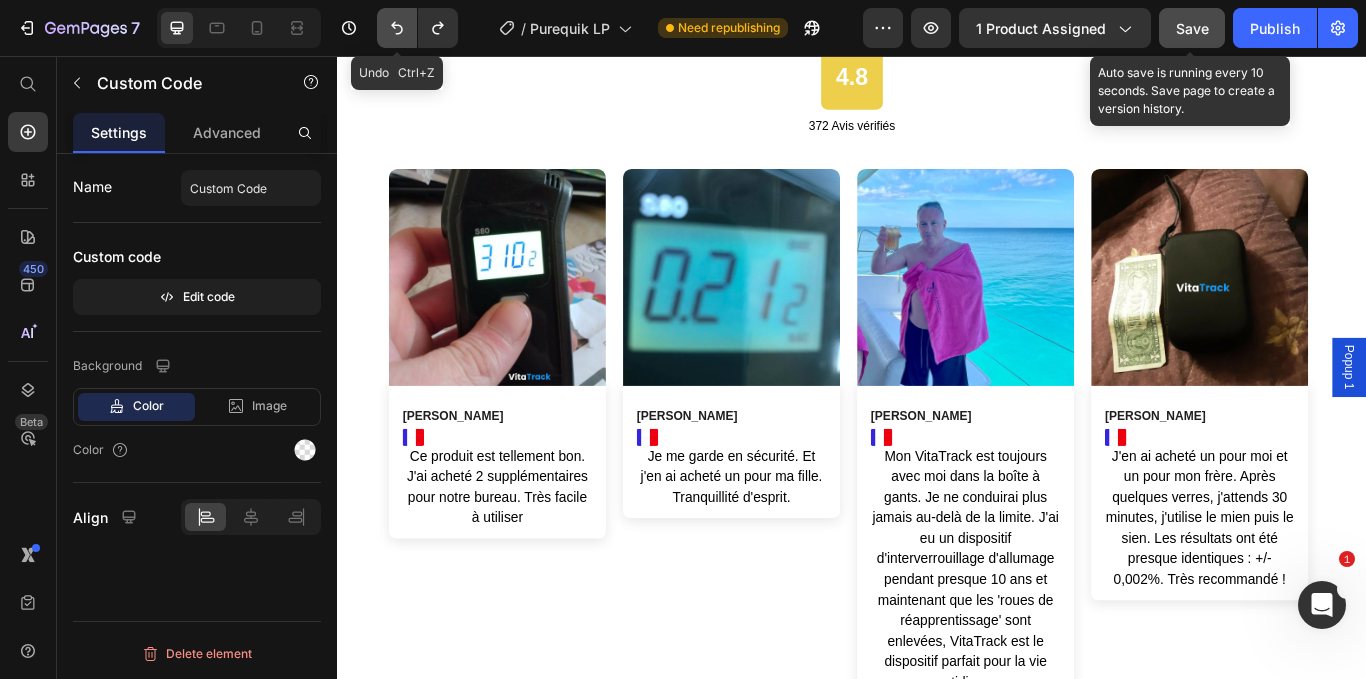 drag, startPoint x: 395, startPoint y: 9, endPoint x: 48, endPoint y: 2, distance: 347.0706 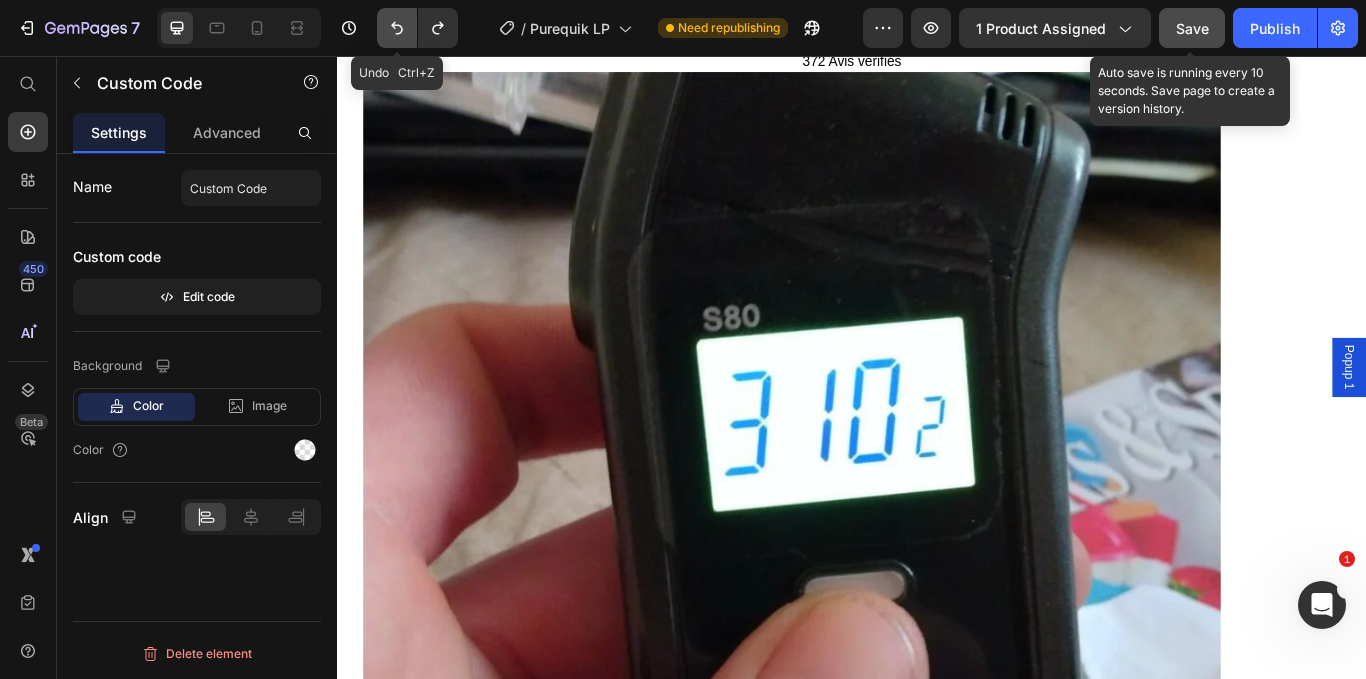 click 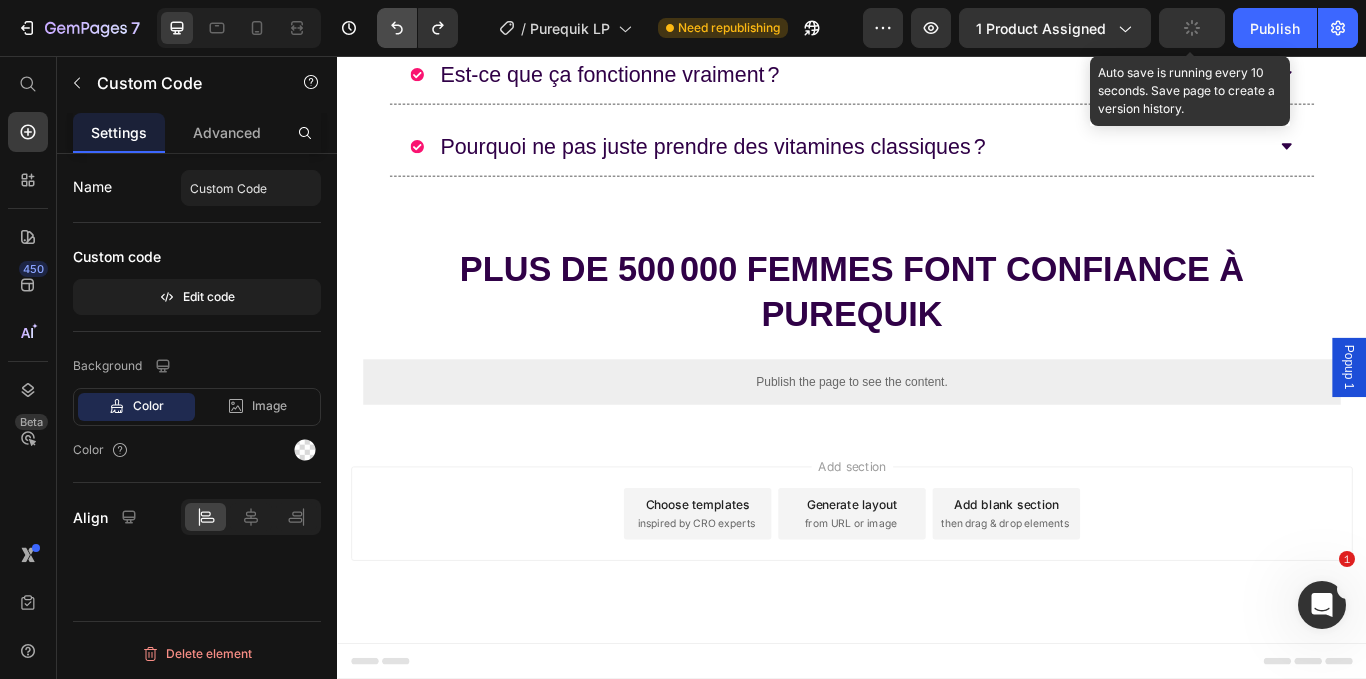 click 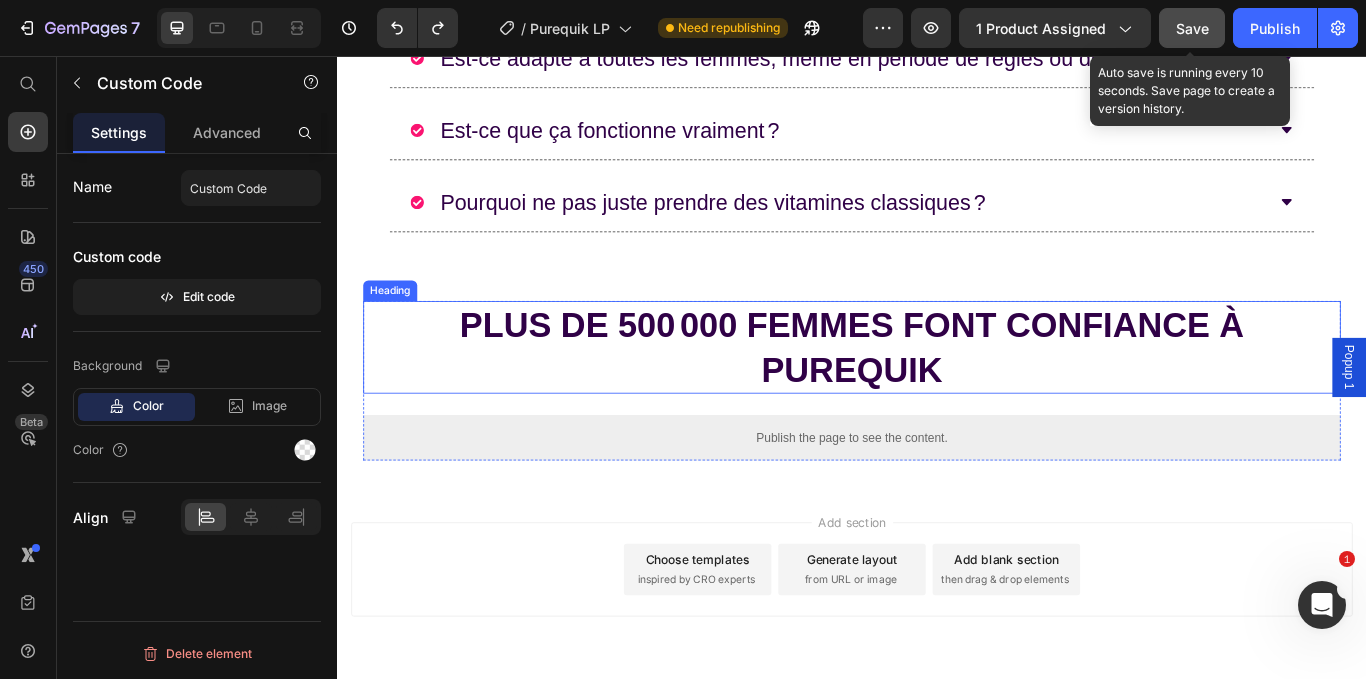 click on "Publish the page to see the content." at bounding box center [937, 501] 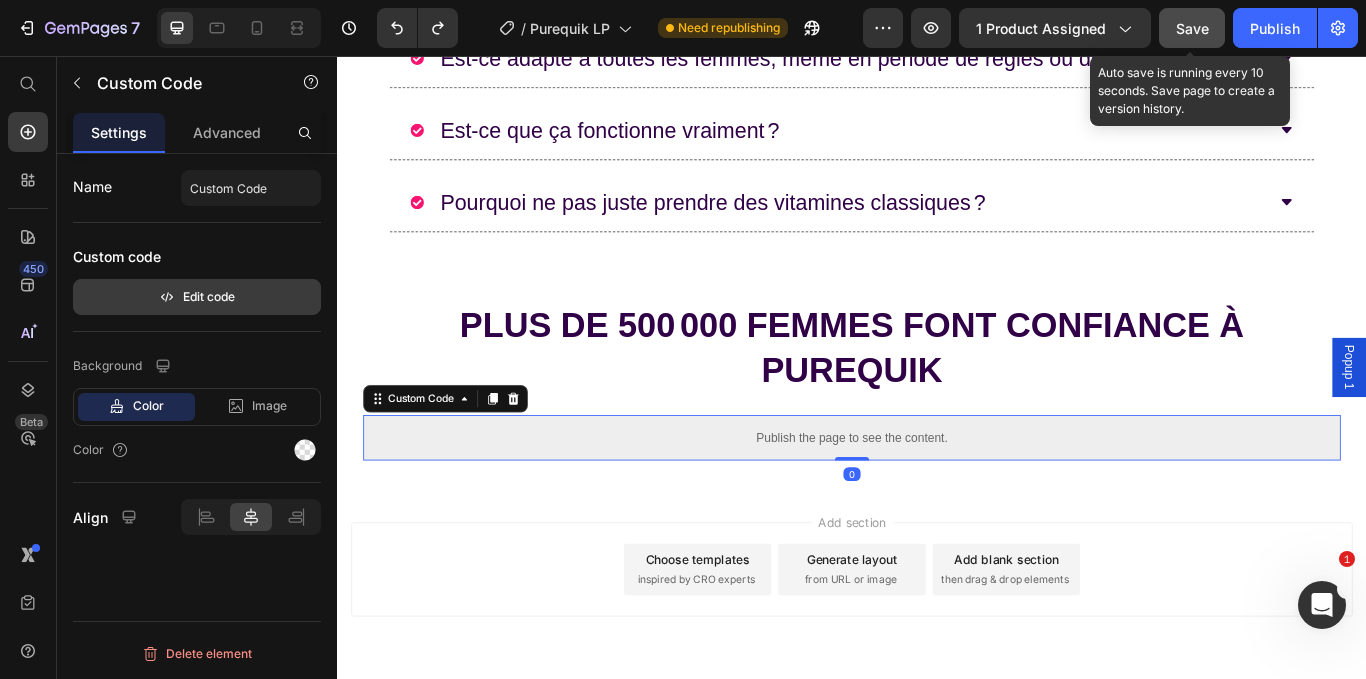 click on "Edit code" at bounding box center [197, 297] 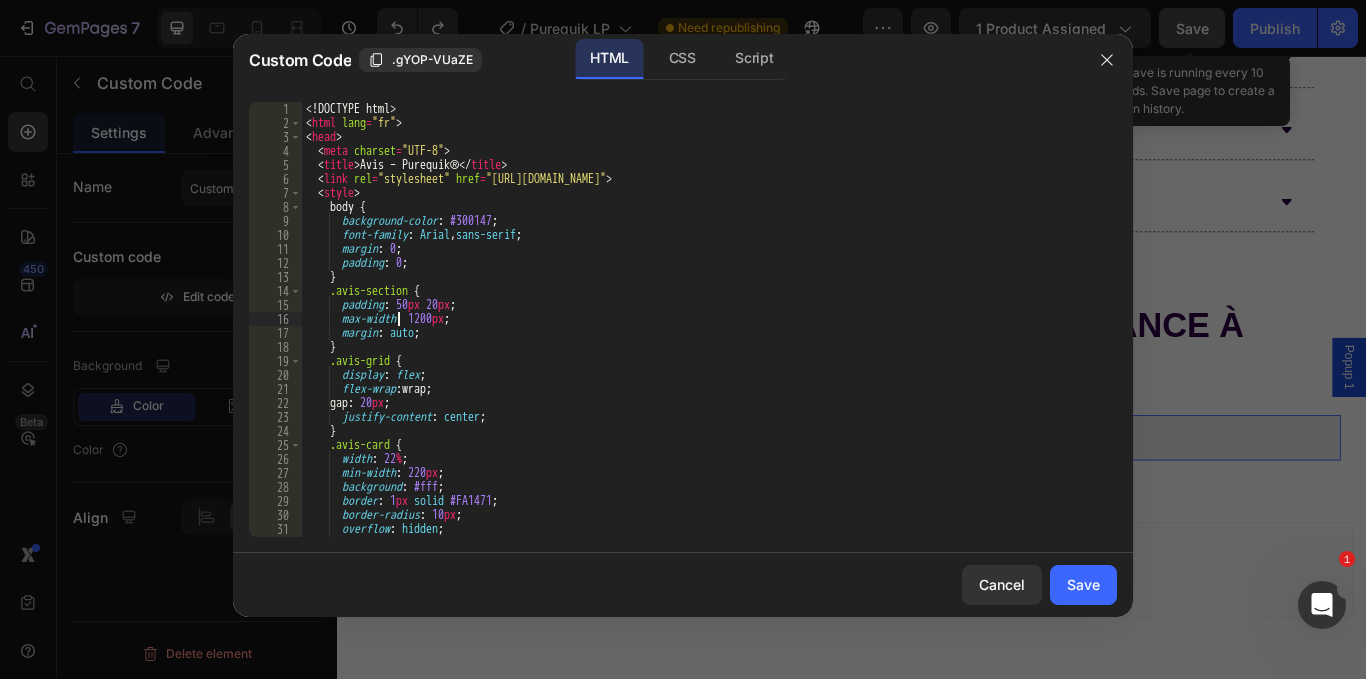 click on "<! DOCTYPE   html > < html   lang = "fr" > < head >    < meta   charset = "UTF-8" >    < title > Avis – Purequik® </ title >    < link   rel = "stylesheet"   href = "[URL][DOMAIN_NAME]" >    < style >      body   {         background-color :   #300147 ;         font-family :   Arial ,  sans-serif ;         margin :   0 ;         padding :   0 ;      }      .avis-section   {         padding :   50 px   20 px ;         max-width :   1200 px ;         margin :   auto ;      }      .avis-grid   {         display :   flex ;         flex-wrap :  wrap ;        gap :   20 px ;         justify-content :   center ;      }      .avis-card   {         width :   22 % ;         min-width :   220 px ;         background :   #fff ;         border :   1 px   solid   #FA1471 ;         border-radius :   10 px ;         overflow :   hidden ;         position :   relative ;         box-shadow :   0   4 px   12 px   rgba ( 0 ,  0 ,  0 ,  0.1 ) ;" at bounding box center [702, 333] 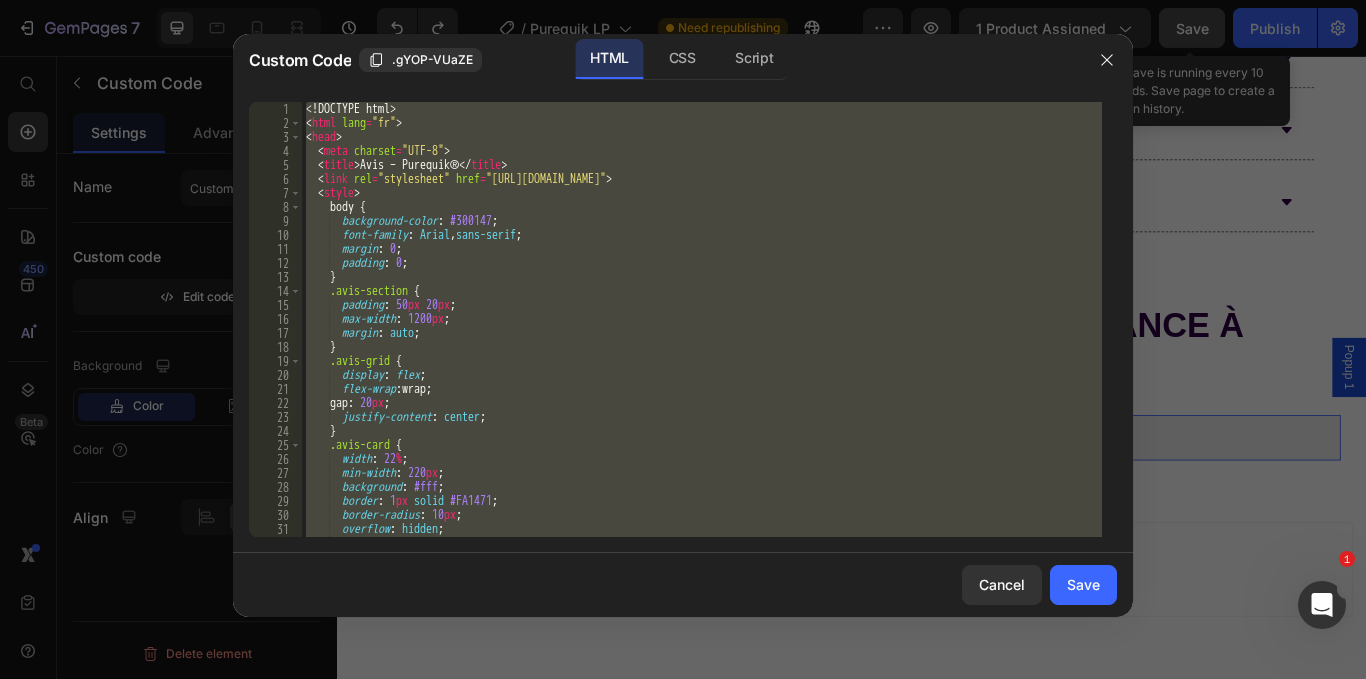 type 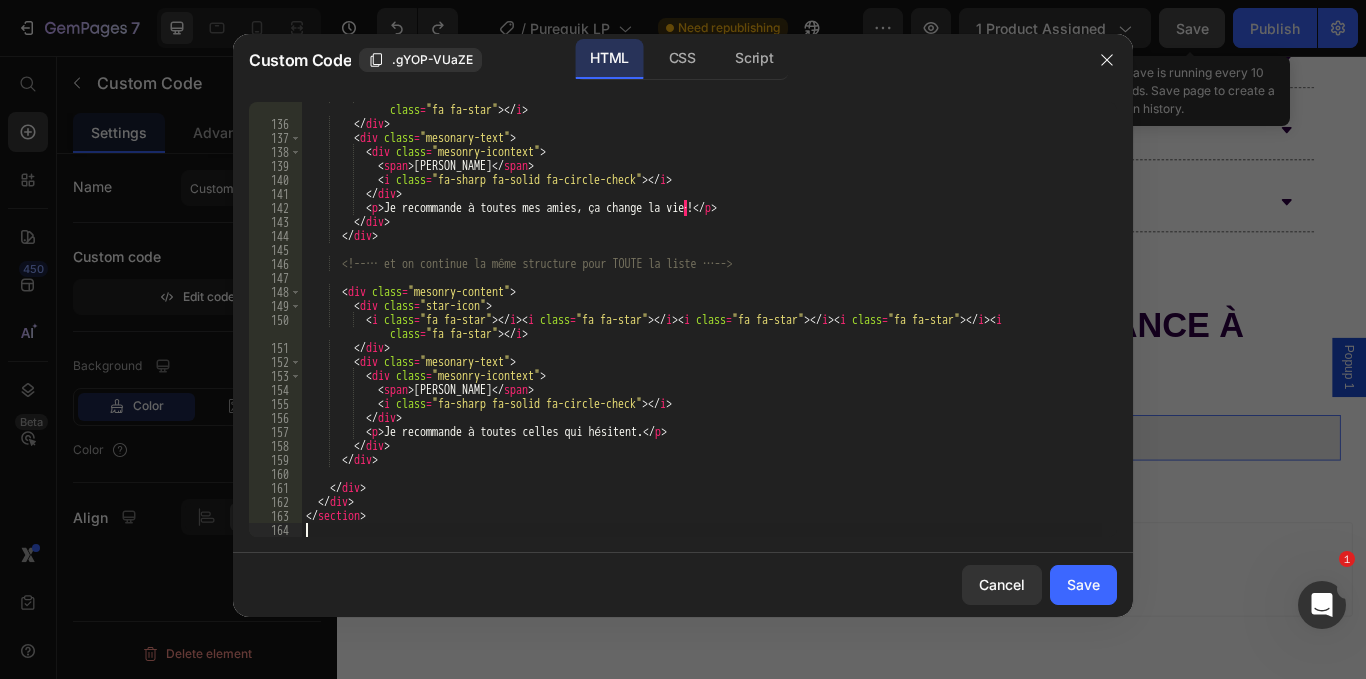 scroll, scrollTop: 2015, scrollLeft: 0, axis: vertical 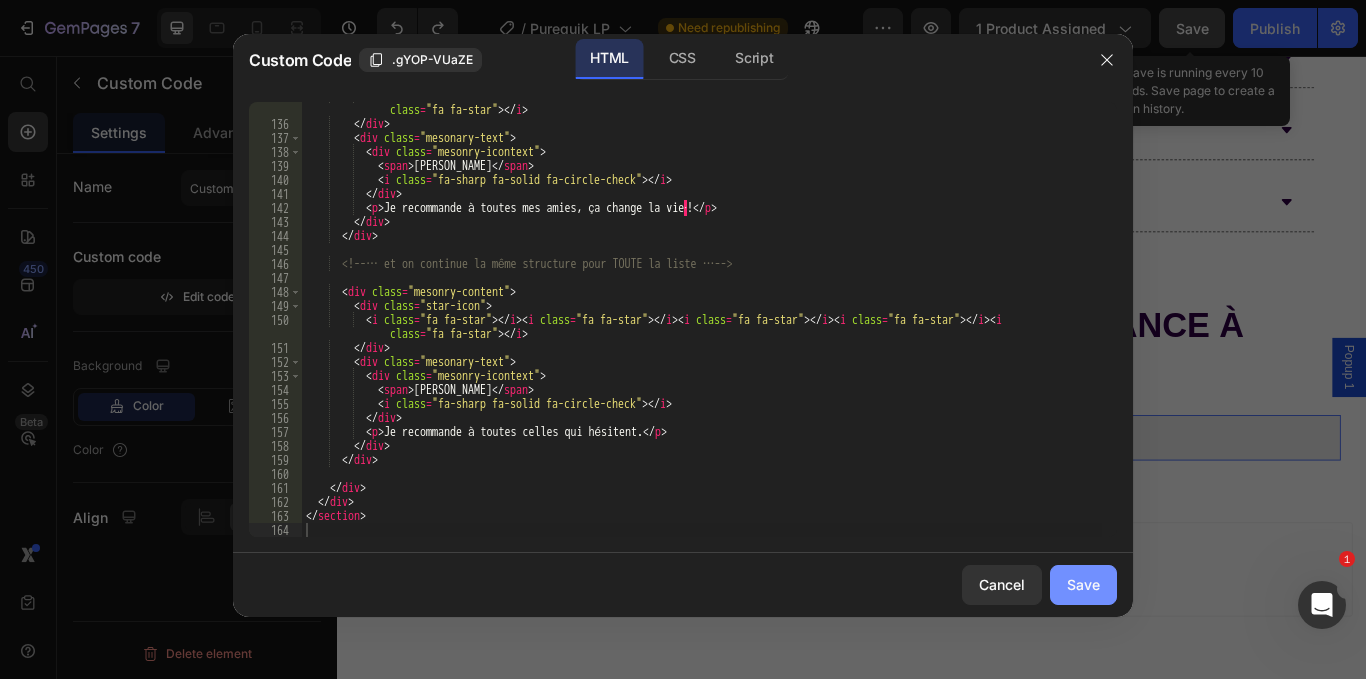 drag, startPoint x: 1095, startPoint y: 585, endPoint x: 878, endPoint y: 621, distance: 219.96591 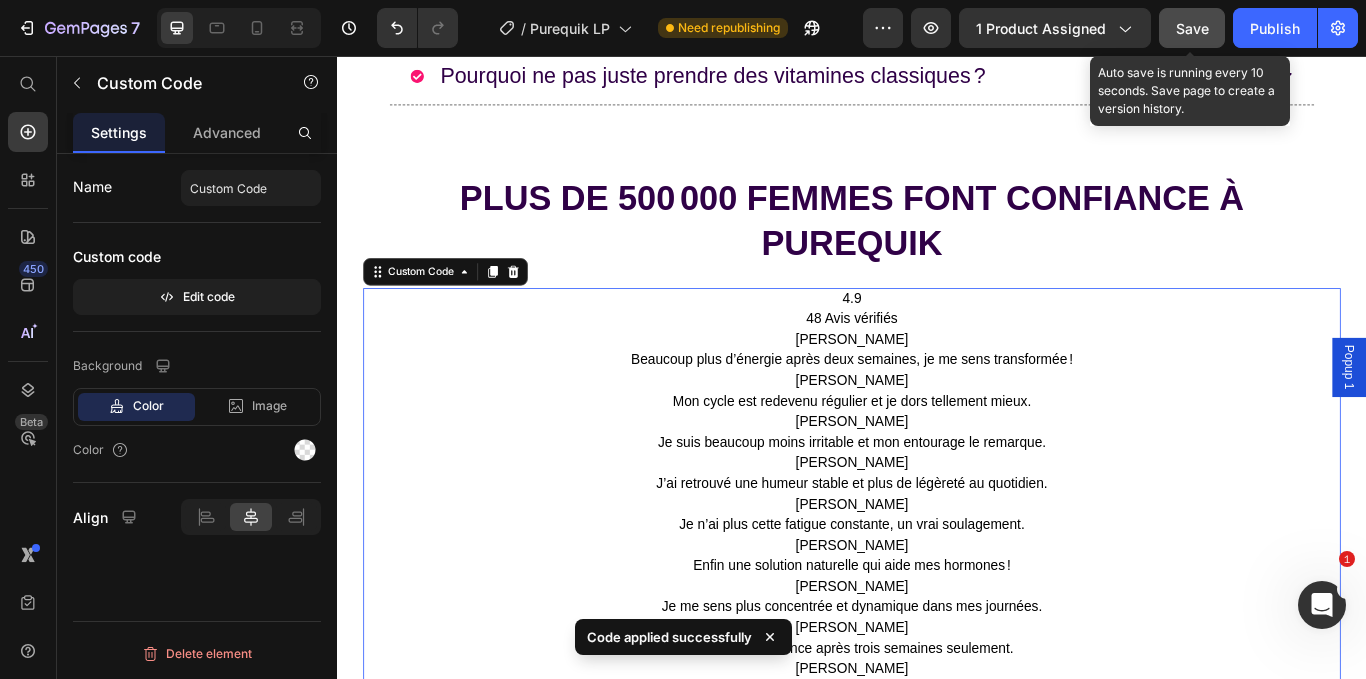 scroll, scrollTop: 10430, scrollLeft: 0, axis: vertical 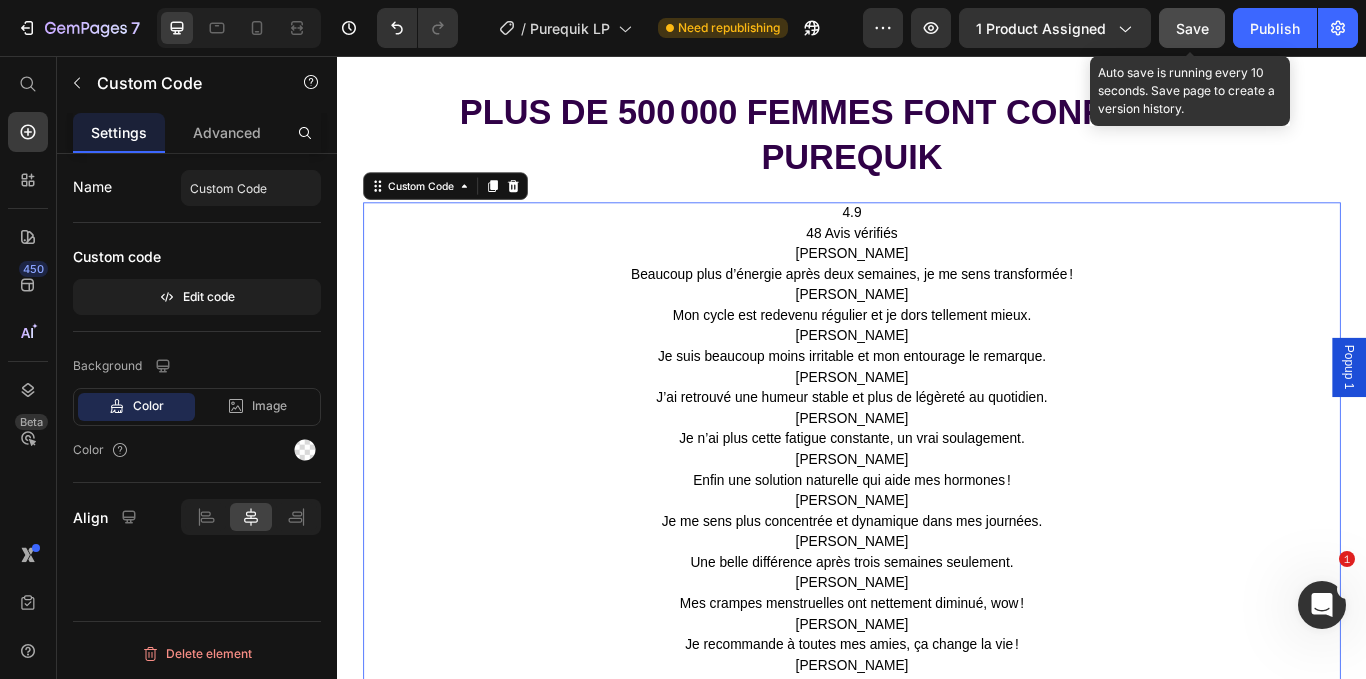 drag, startPoint x: 567, startPoint y: 462, endPoint x: 594, endPoint y: 436, distance: 37.48333 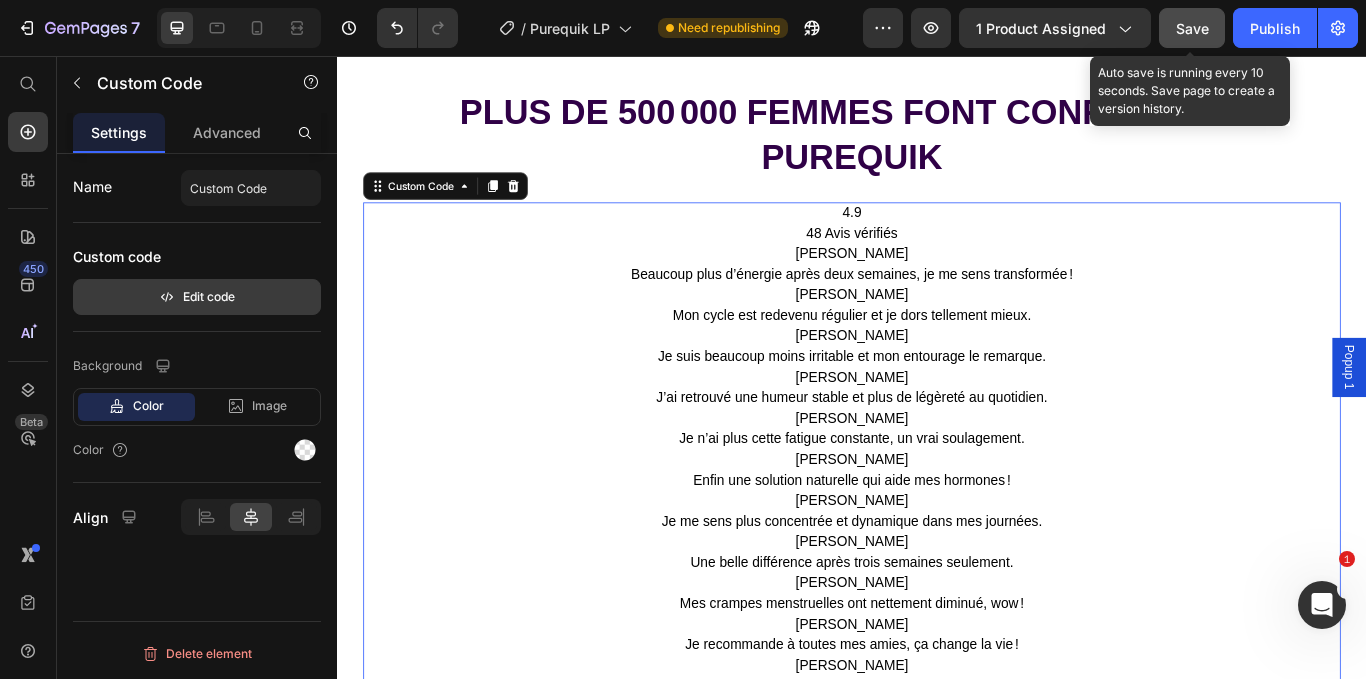 click on "Edit code" at bounding box center (197, 297) 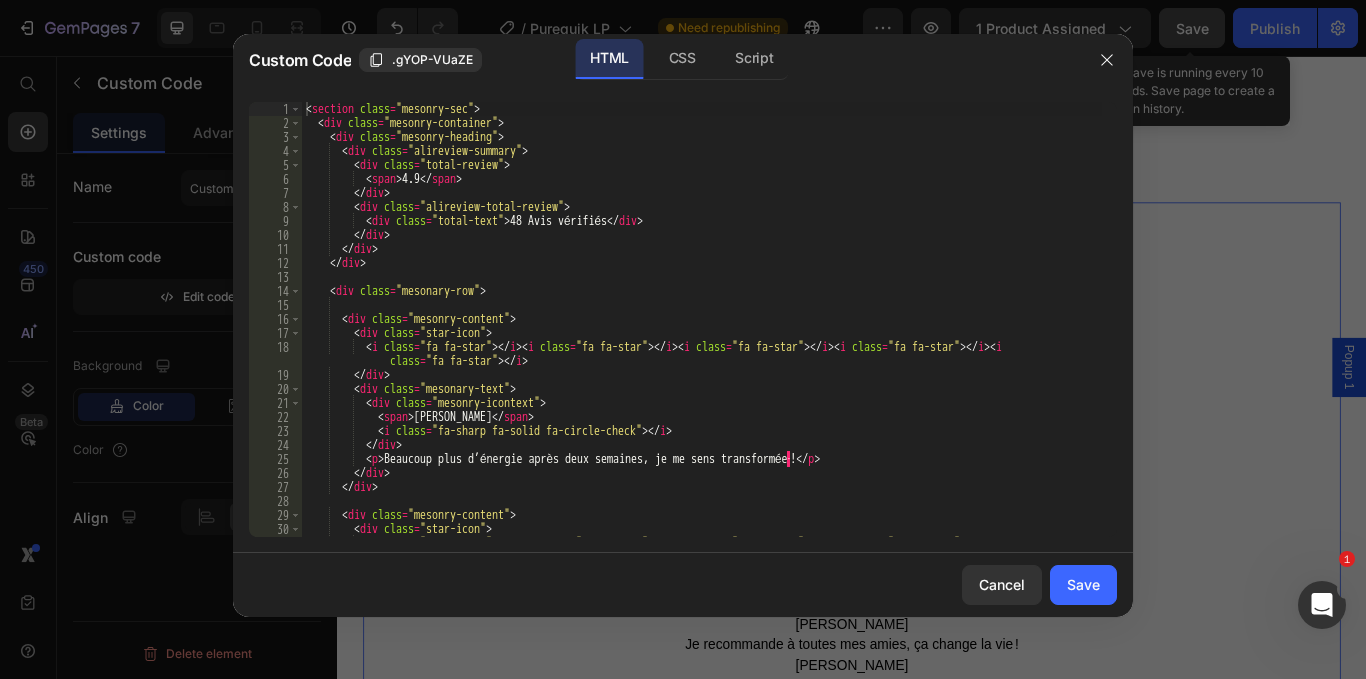 click on "< section   class = "mesonry-sec" >    < div   class = "mesonry-container" >      < div   class = "mesonry-heading" >         < div   class = "alireview-summary" >           < div   class = "total-review" >              < span > 4.9 </ span >           </ div >           < div   class = "alireview-total-review" >              < div   class = "total-text" > 48 Avis vérifiés </ div >           </ div >         </ div >      </ div >      < div   class = "mesonary-row" >                 < div   class = "mesonry-content" >           < div   class = "star-icon" >              < i   class = "fa fa-star" > </ i > < i   class = "fa fa-star" > </ i > < i   class = "fa fa-star" > </ i > < i   class = "fa fa-star" > </ i > < i                  class = "fa fa-star" > </ i >           </ div >           < div   class = "mesonary-text" >              < div   class = "mesonry-icontext" >                < span > [PERSON_NAME] </ span >                < i   class = "fa-[PERSON_NAME]-solid fa-circle-check" > </ i >" at bounding box center [702, 340] 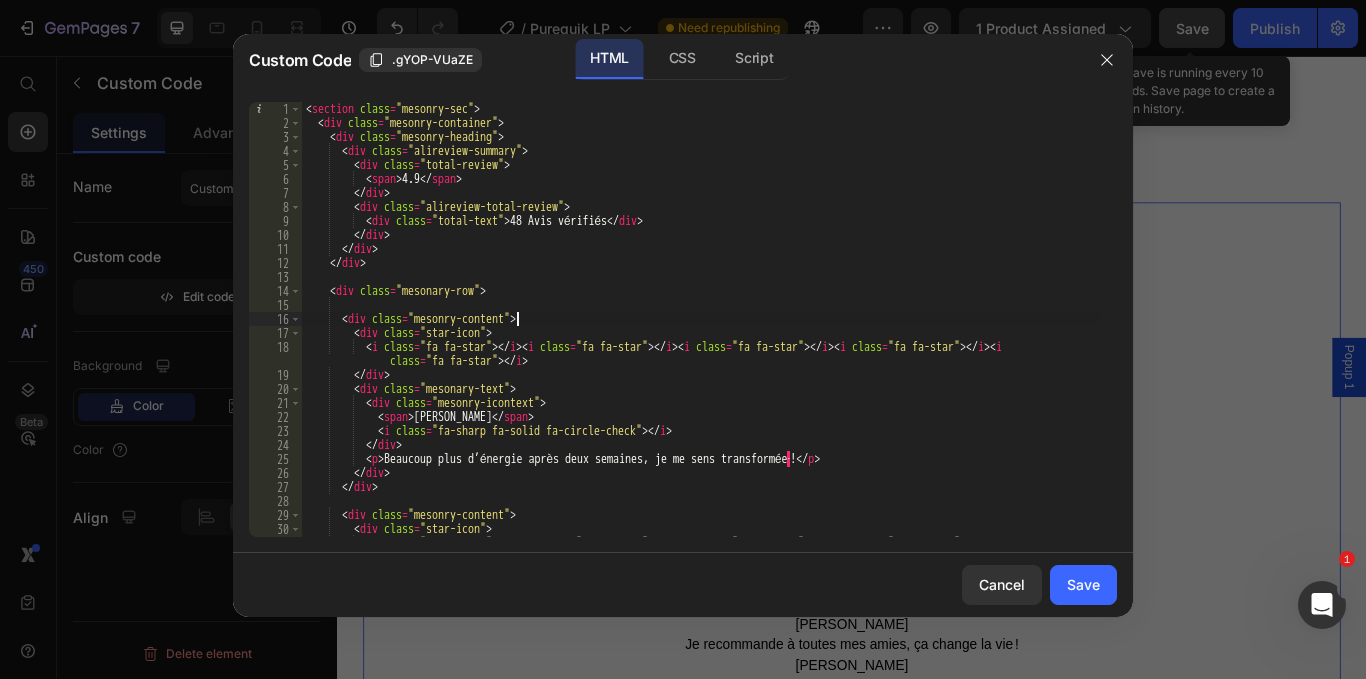 type on "</section>" 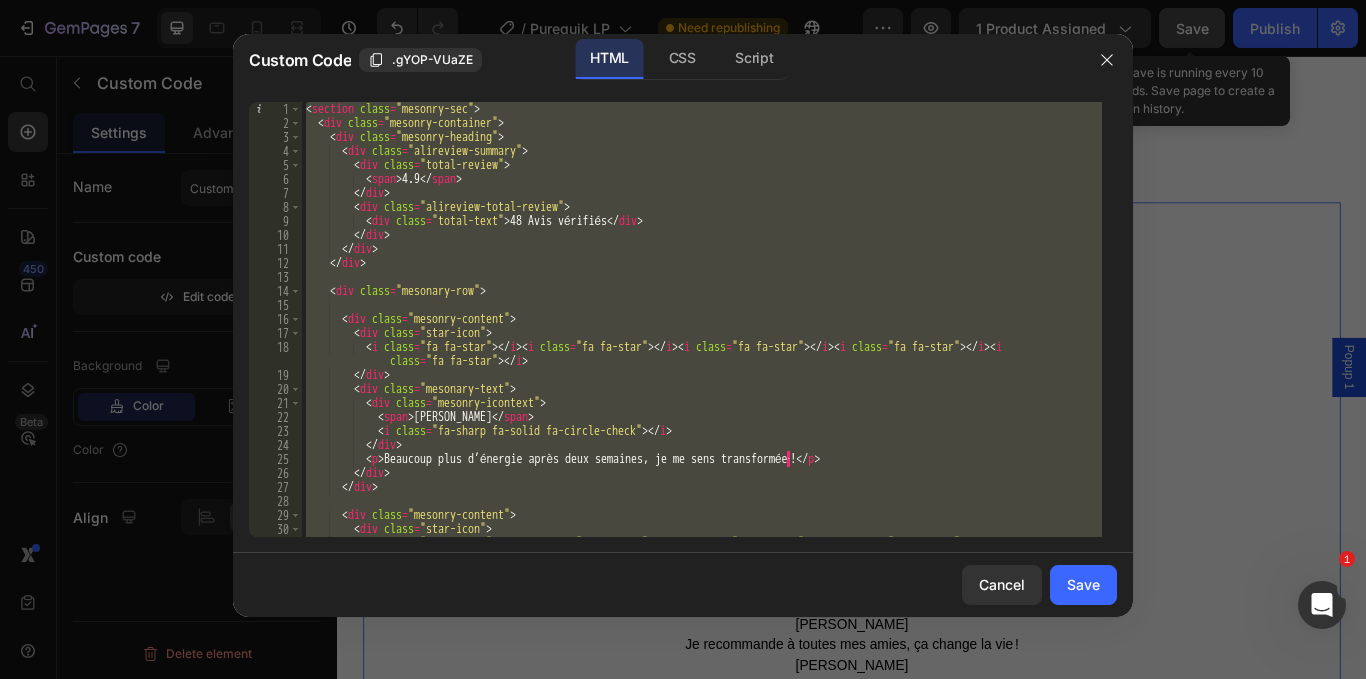 type 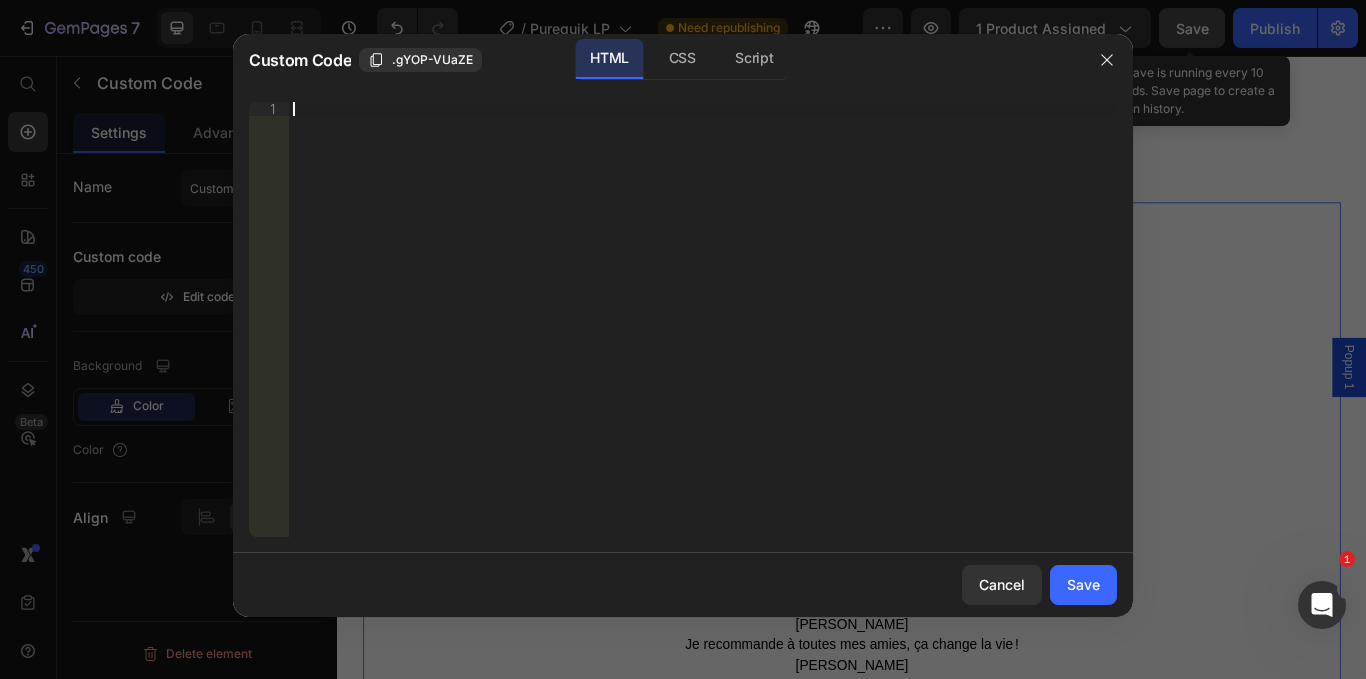 scroll, scrollTop: 1791, scrollLeft: 0, axis: vertical 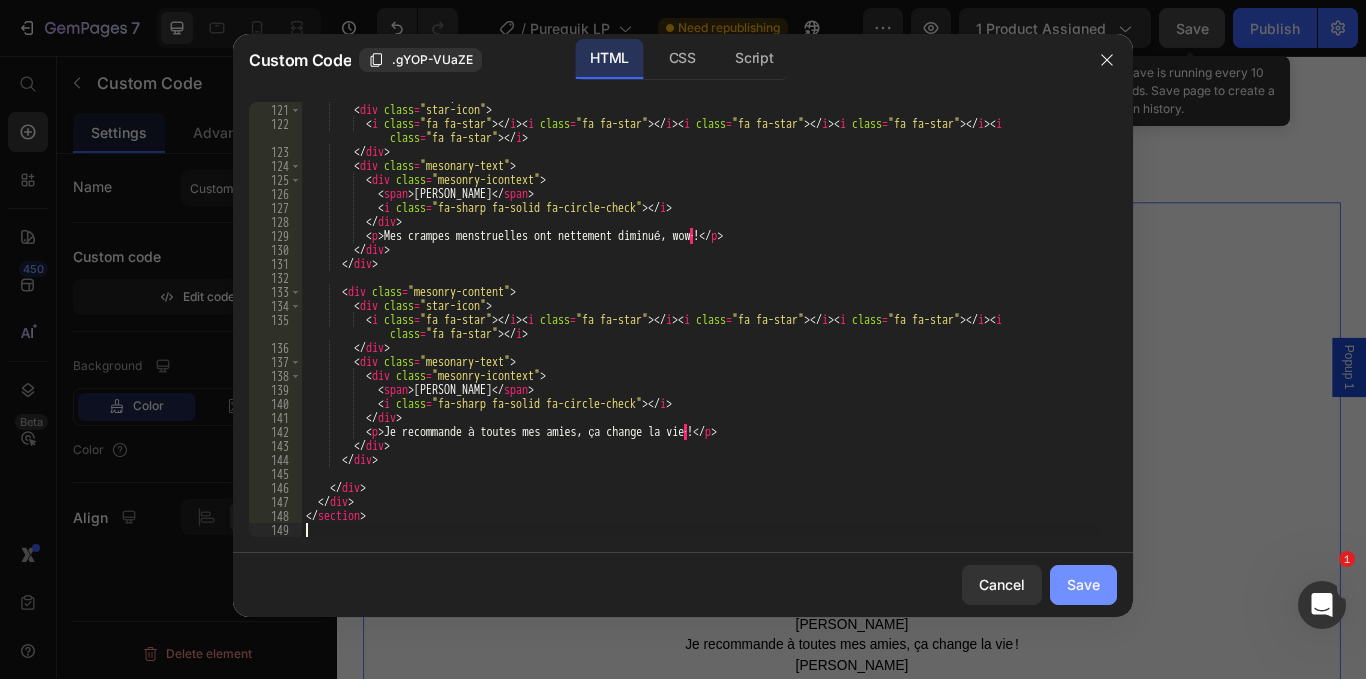 click on "Save" 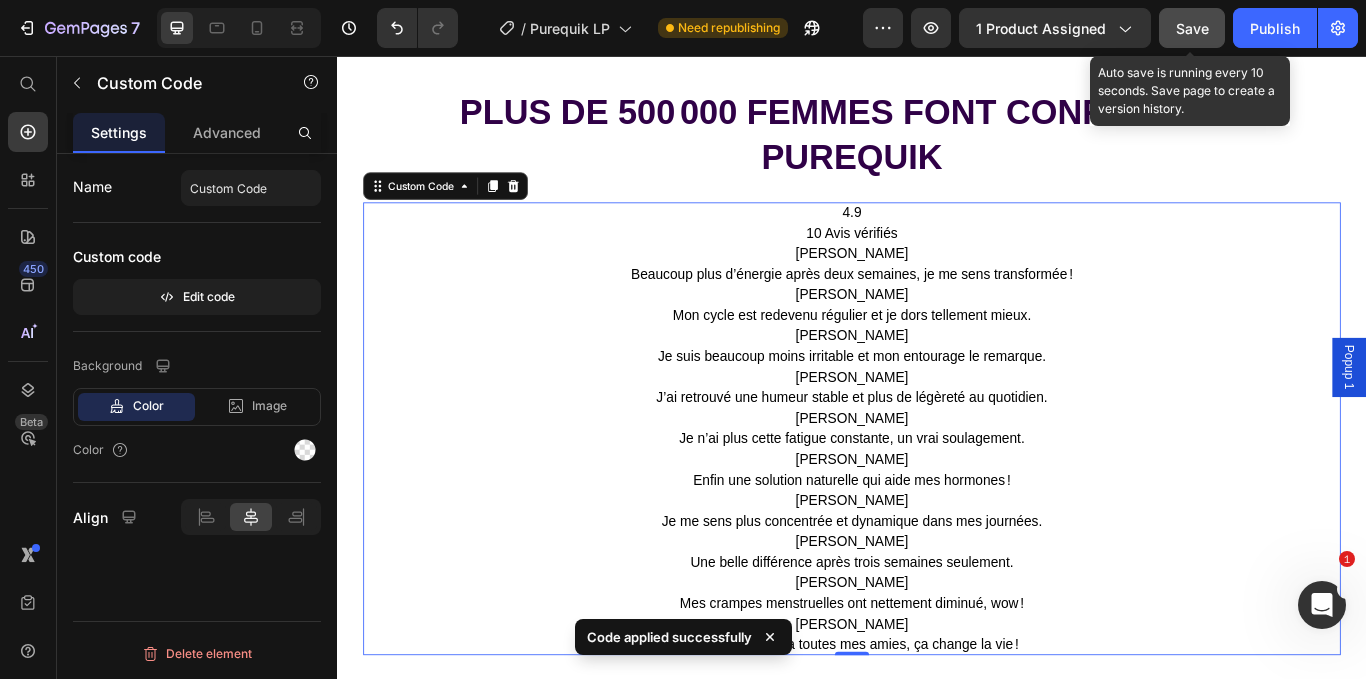 scroll, scrollTop: 10722, scrollLeft: 0, axis: vertical 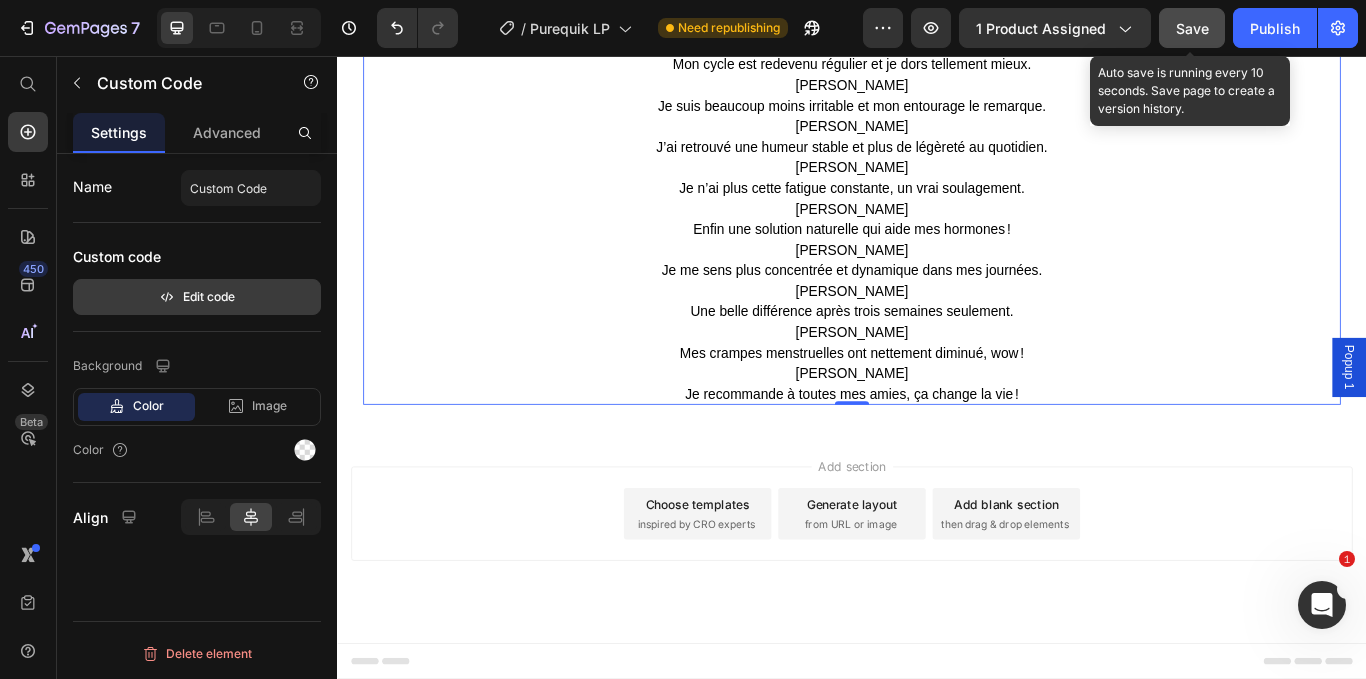 click on "Edit code" at bounding box center [197, 297] 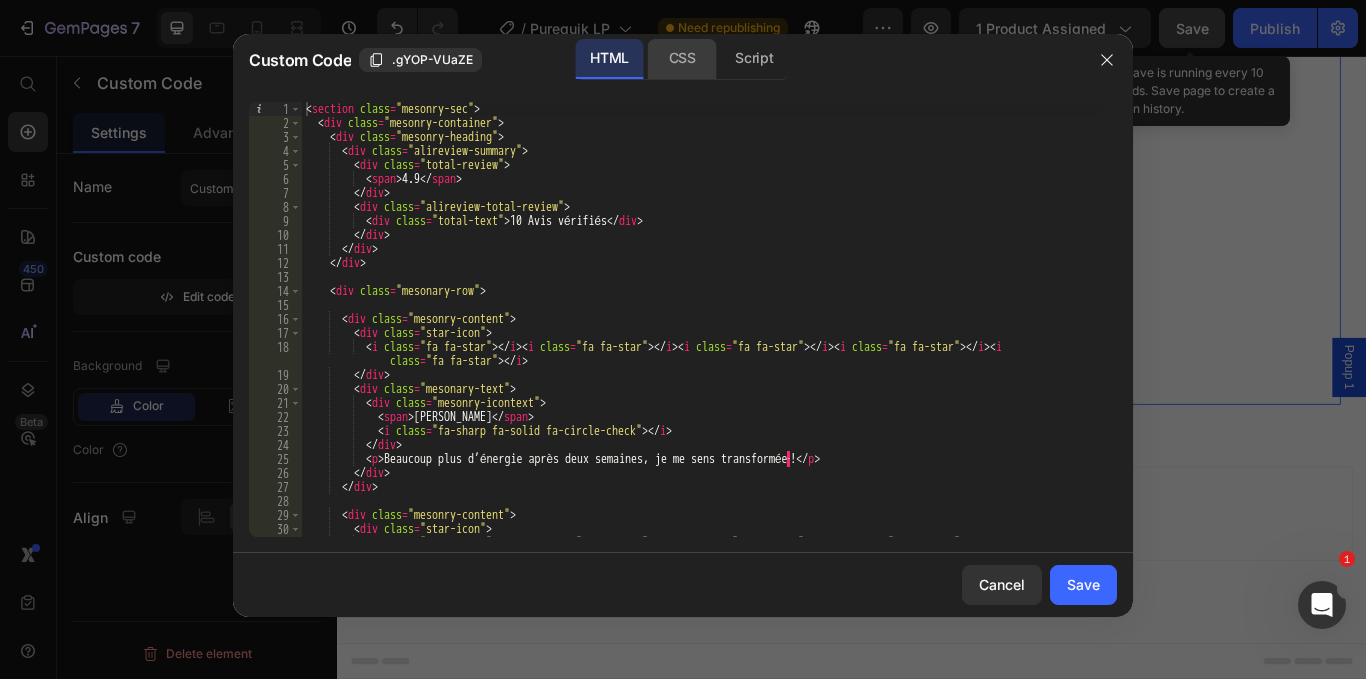 click on "CSS" 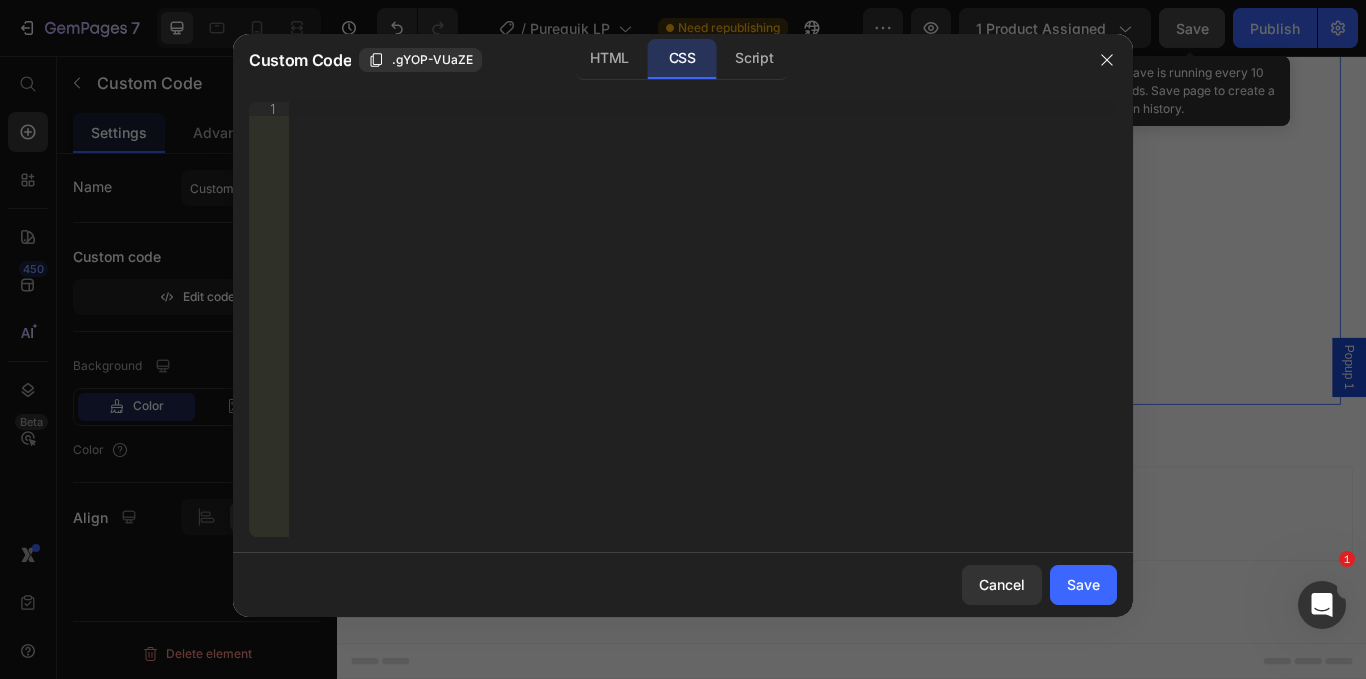 type 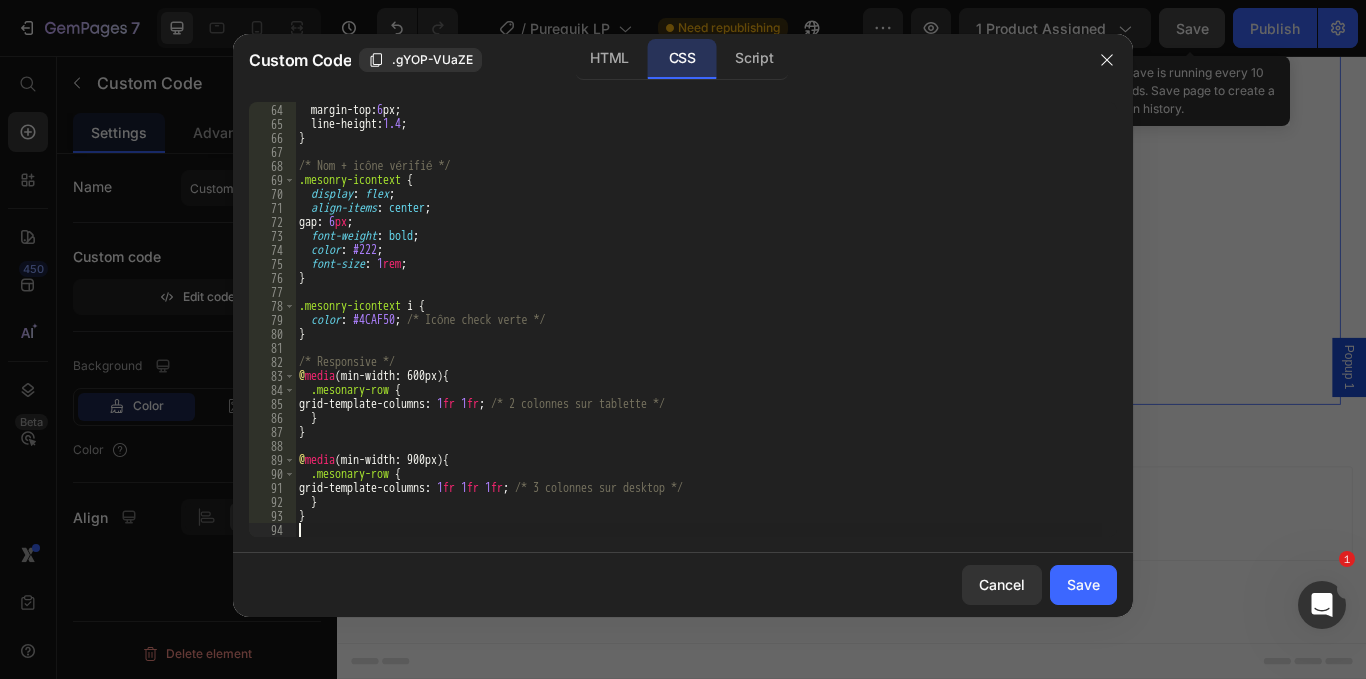 scroll, scrollTop: 881, scrollLeft: 0, axis: vertical 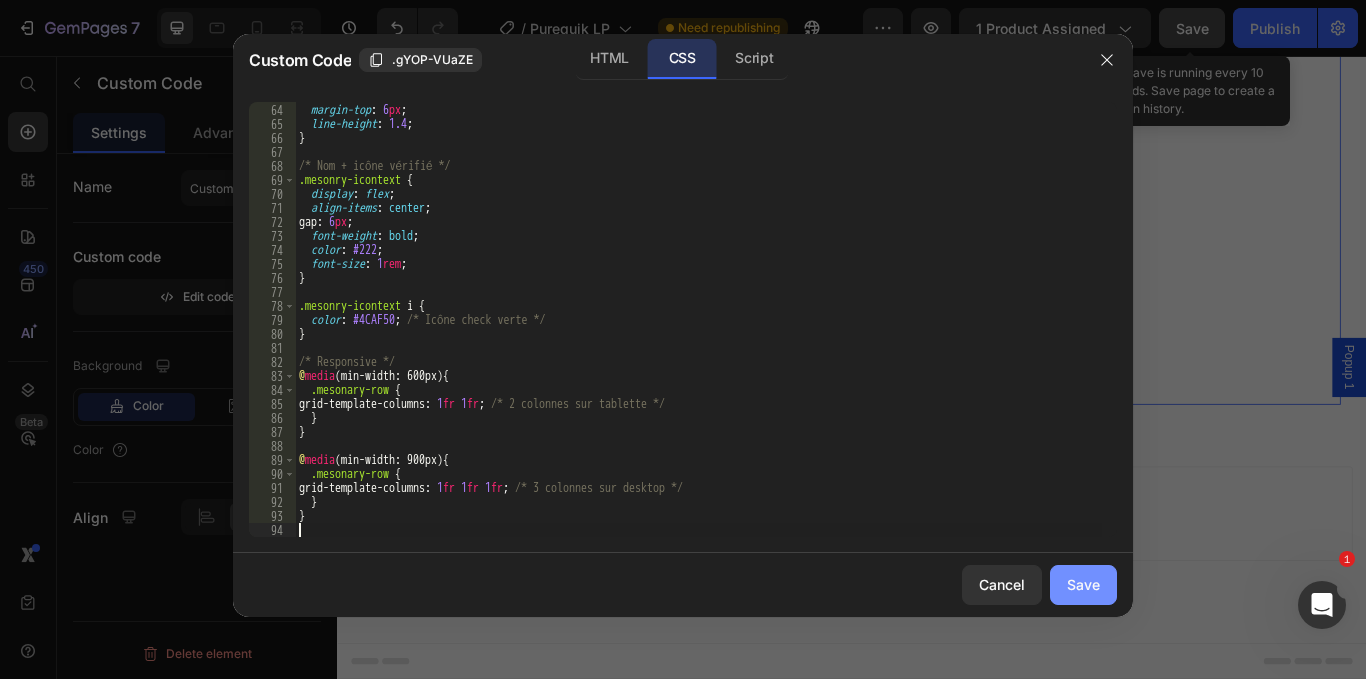 click on "Save" at bounding box center [1083, 584] 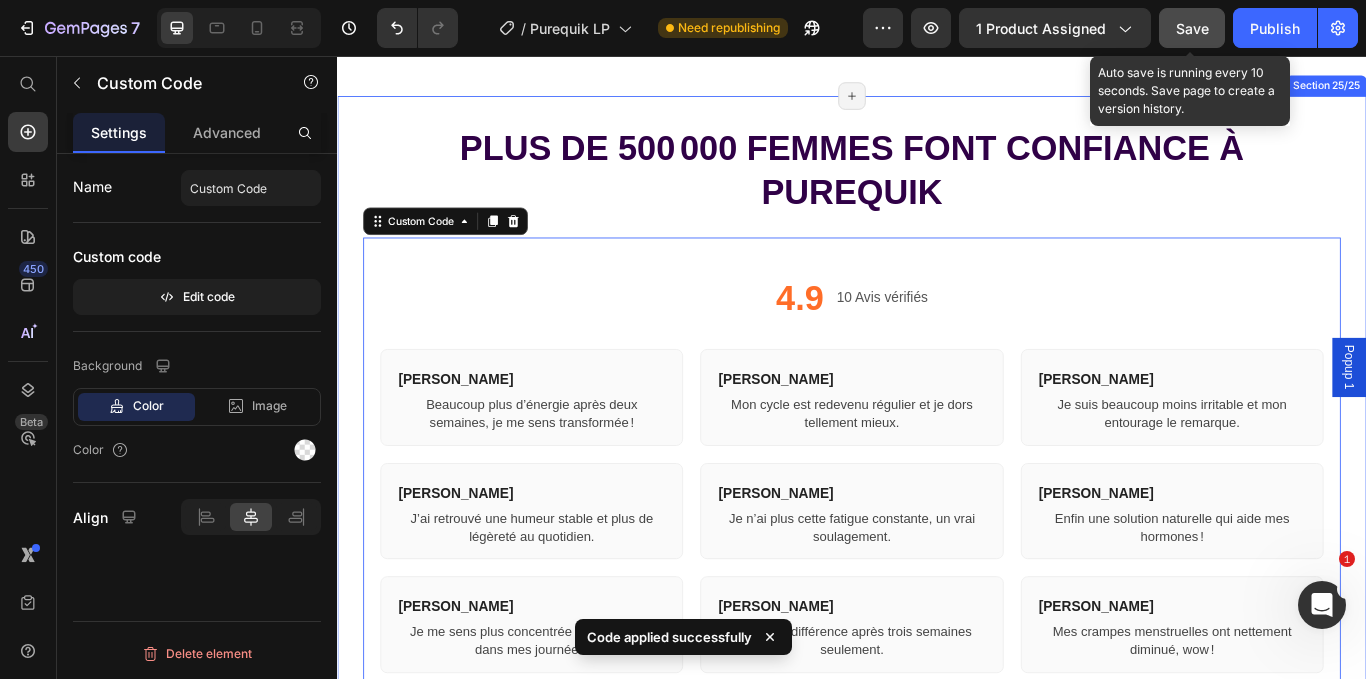 scroll, scrollTop: 10422, scrollLeft: 0, axis: vertical 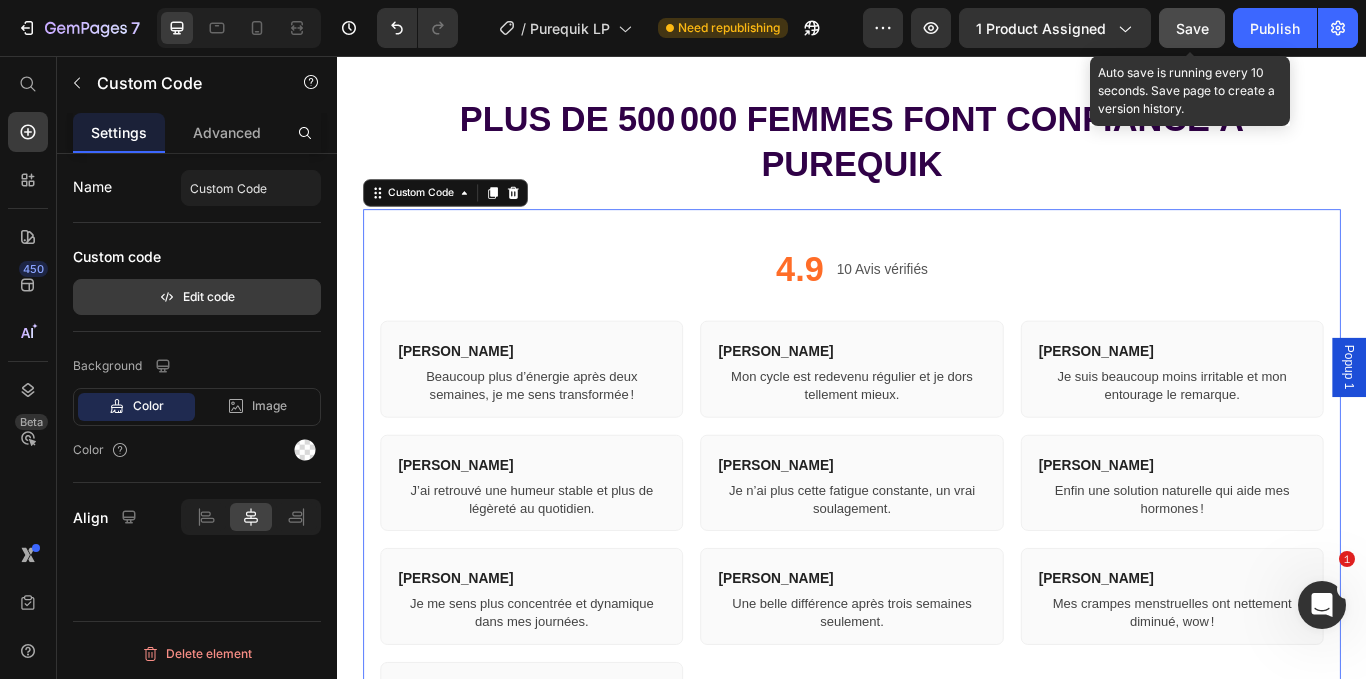 click on "Edit code" at bounding box center [197, 297] 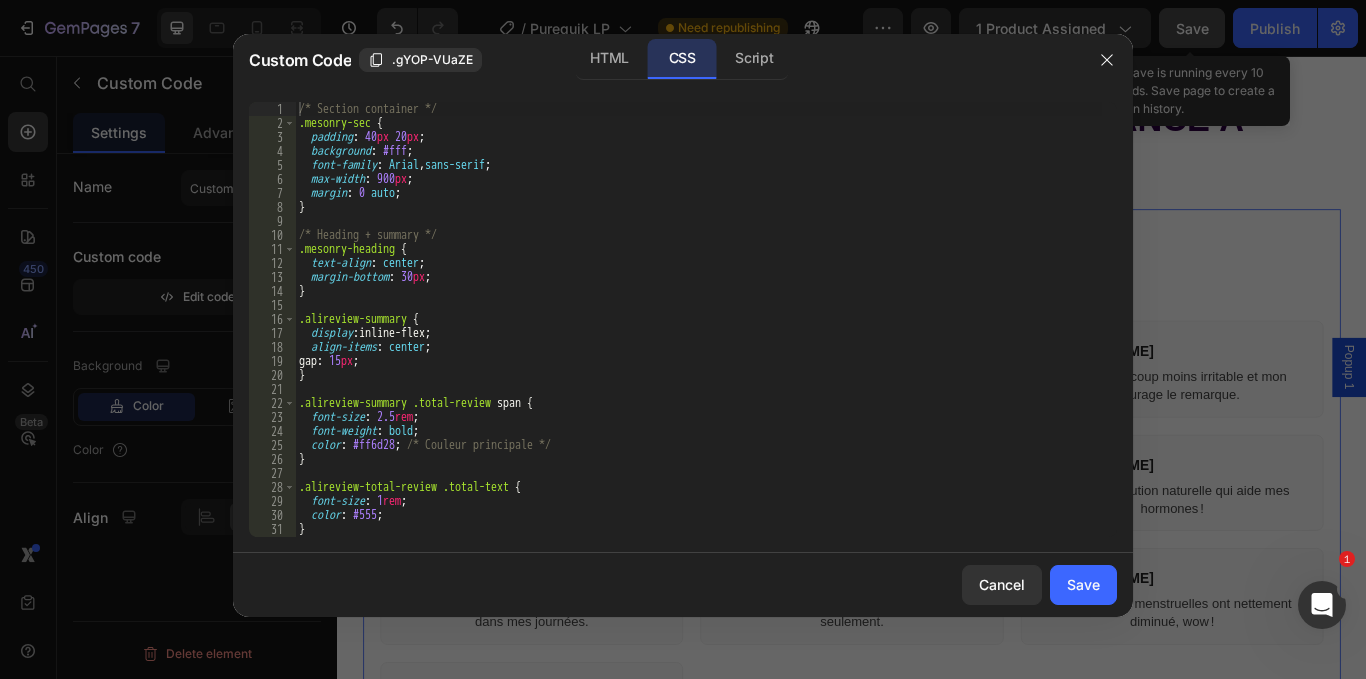 click on "/* Section container */ .mesonry-sec   {    padding :   40 px   20 px ;    background :   #fff ;    font-family :   Arial ,  sans-serif ;    max-width :   900 px ;    margin :   0   auto ; } /* Heading + summary */ .mesonry-heading   {    text-align :   center ;    margin-bottom :   30 px ; } .alireview-summary   {    display :  inline-flex ;    align-items :   center ;   gap :   15 px ; } .alireview-summary   .total-review   span   {    font-size :   2.5 rem ;    font-weight :   bold ;    color :   #ff6d28 ;   /* Couleur principale */ } .alireview-total-review   .total-text   {    font-size :   1 rem ;    color :   #555 ; } /* Avis container */" at bounding box center (698, 333) 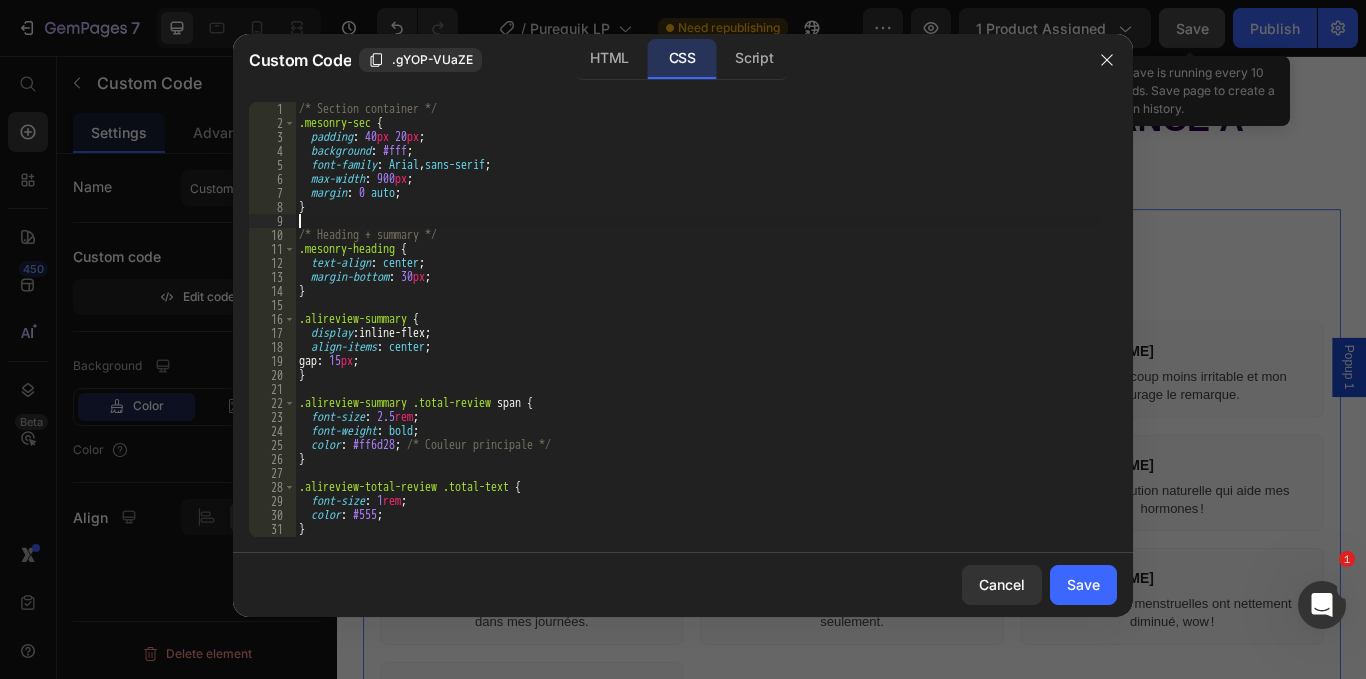 type on "}" 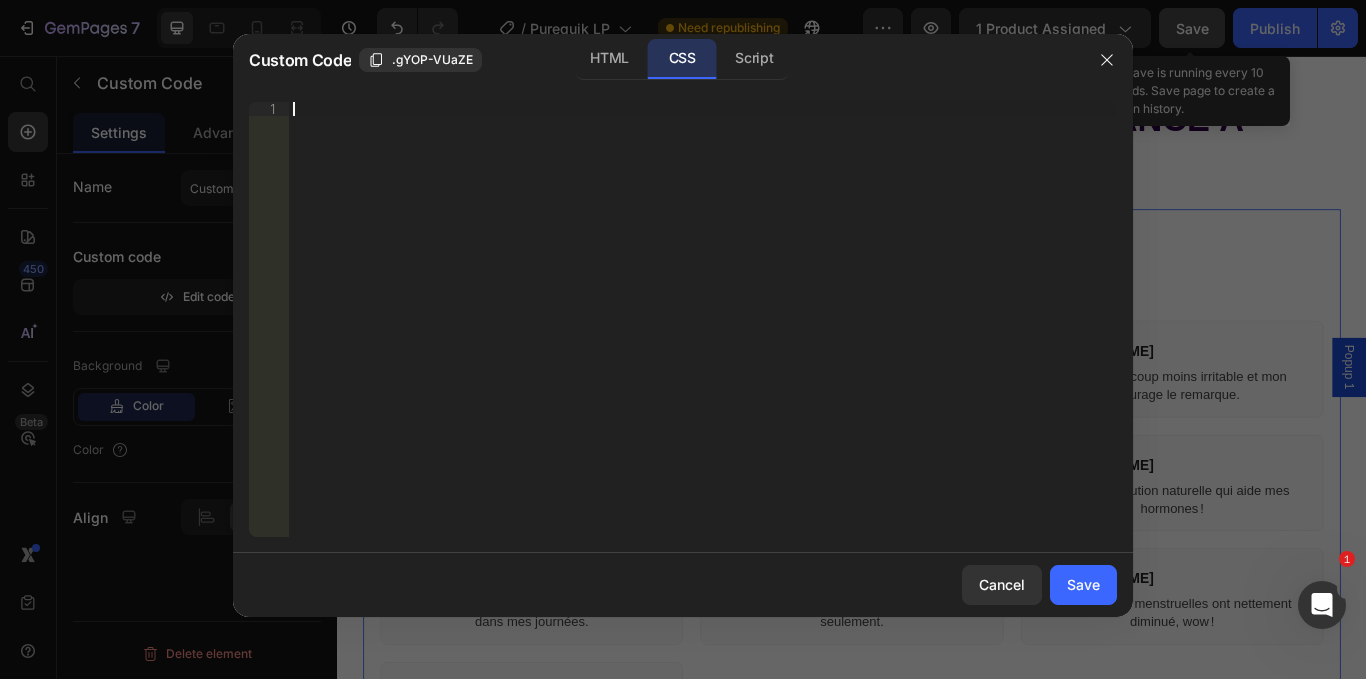 paste on "}" 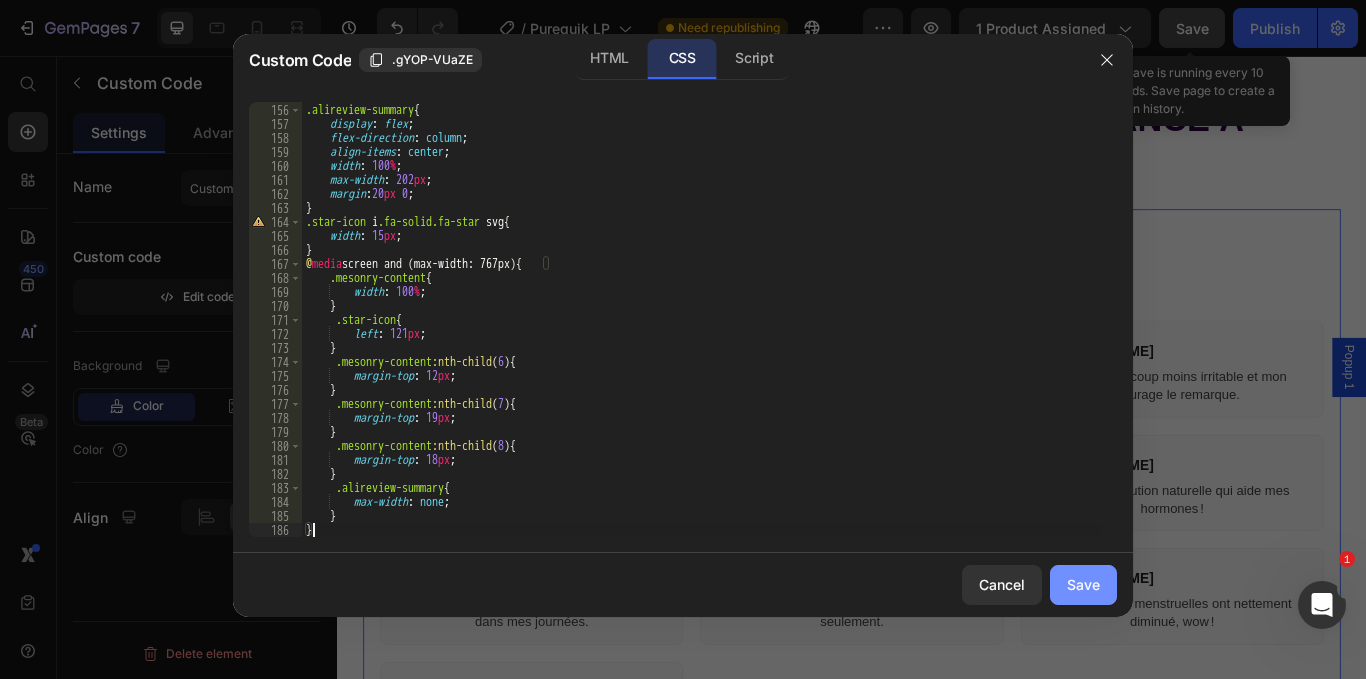 click on "Save" 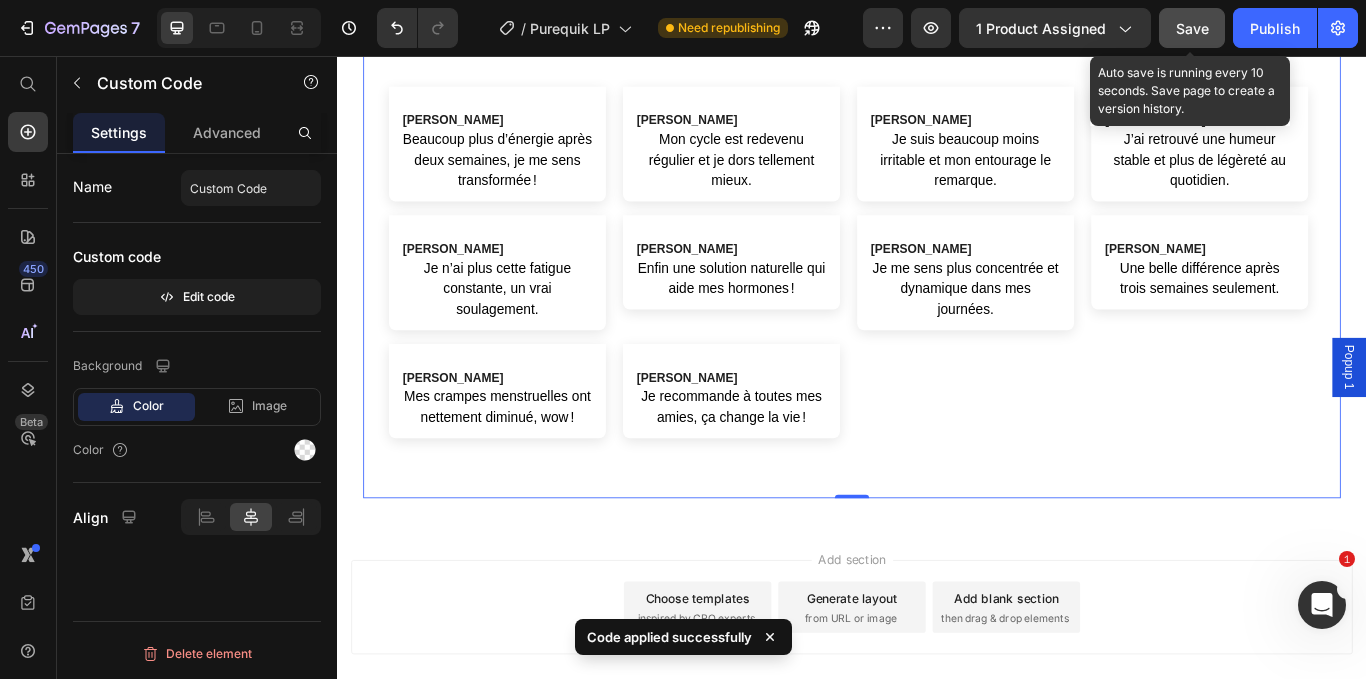 scroll, scrollTop: 10422, scrollLeft: 0, axis: vertical 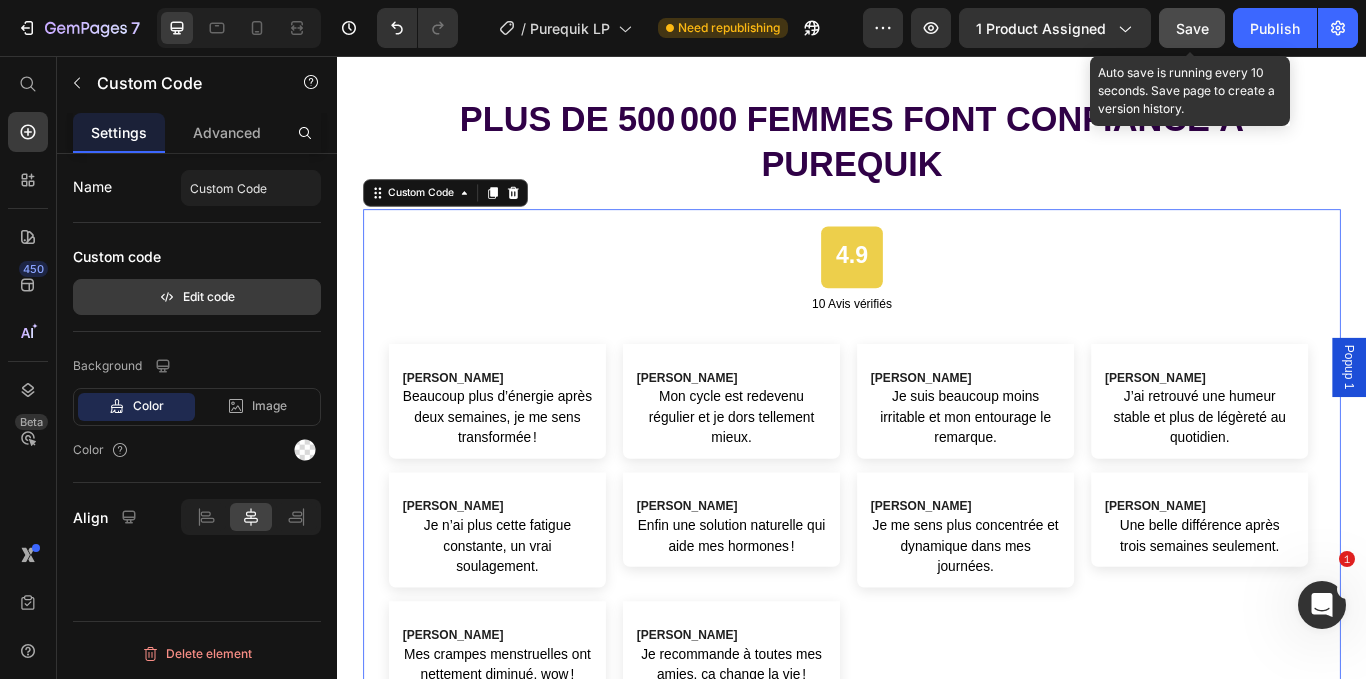 click on "Edit code" at bounding box center [197, 297] 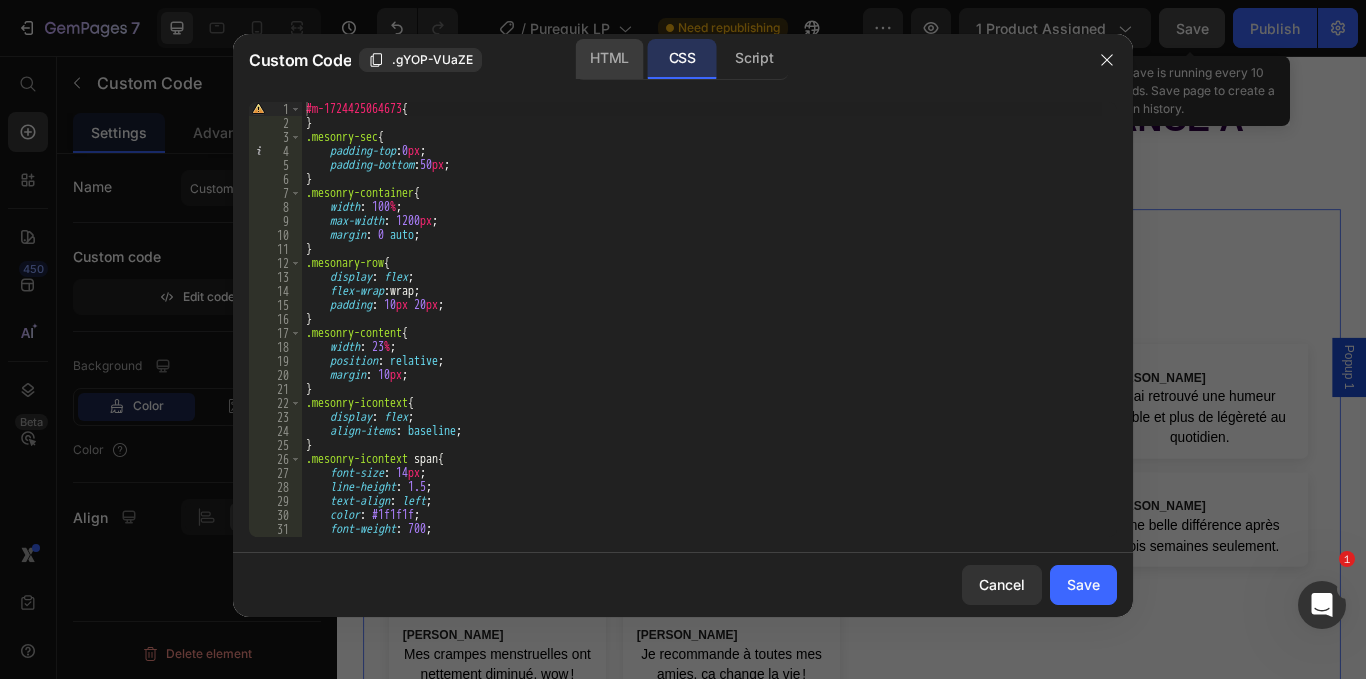 click on "HTML" 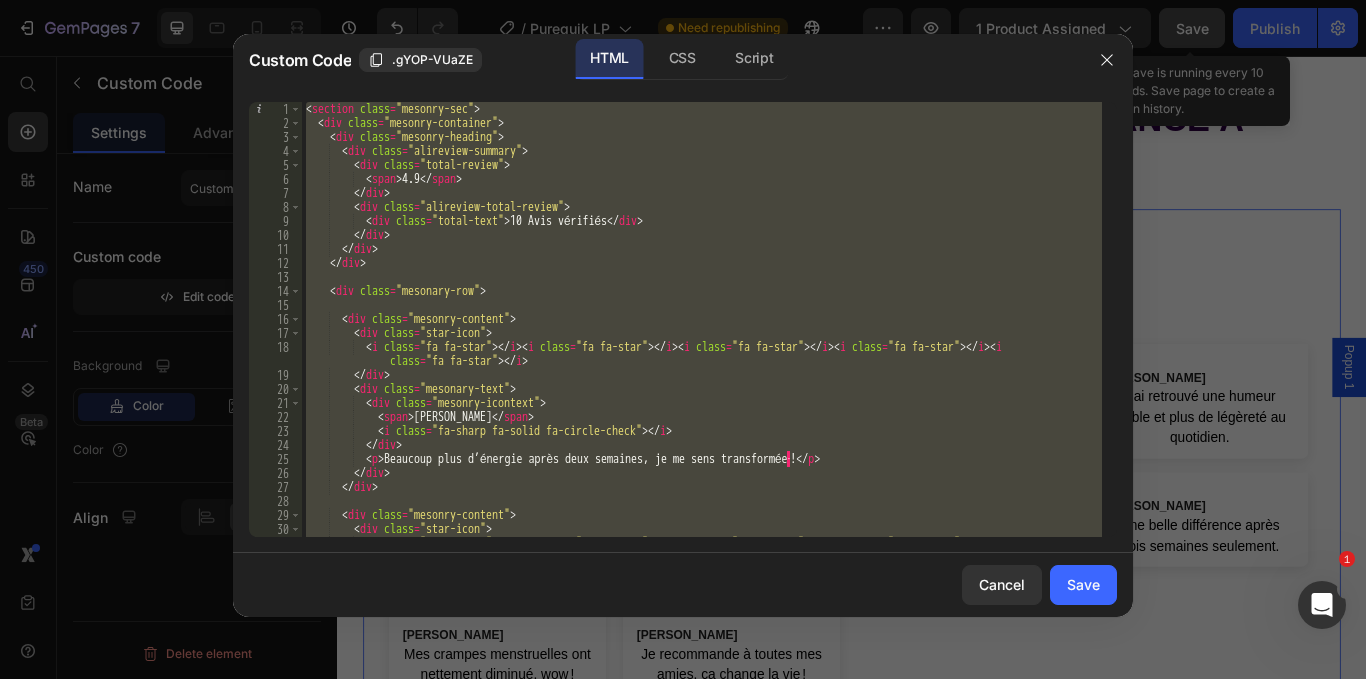 click on "< section   class = "mesonry-sec" >    < div   class = "mesonry-container" >      < div   class = "mesonry-heading" >         < div   class = "alireview-summary" >           < div   class = "total-review" >              < span > 4.9 </ span >           </ div >           < div   class = "alireview-total-review" >              < div   class = "total-text" > 10 Avis vérifiés </ div >           </ div >         </ div >      </ div >      < div   class = "mesonary-row" >         < div   class = "mesonry-content" >           < div   class = "star-icon" >              < i   class = "fa fa-star" > </ i > < i   class = "fa fa-star" > </ i > < i   class = "fa fa-star" > </ i > < i   class = "fa fa-star" > </ i > < i                  class = "fa fa-star" > </ i >           </ div >           < div   class = "mesonary-text" >              < div   class = "mesonry-icontext" >                < span > [PERSON_NAME] </ span >                < i   class = "fa-[PERSON_NAME]-solid fa-circle-check" > </ i >" at bounding box center [702, 319] 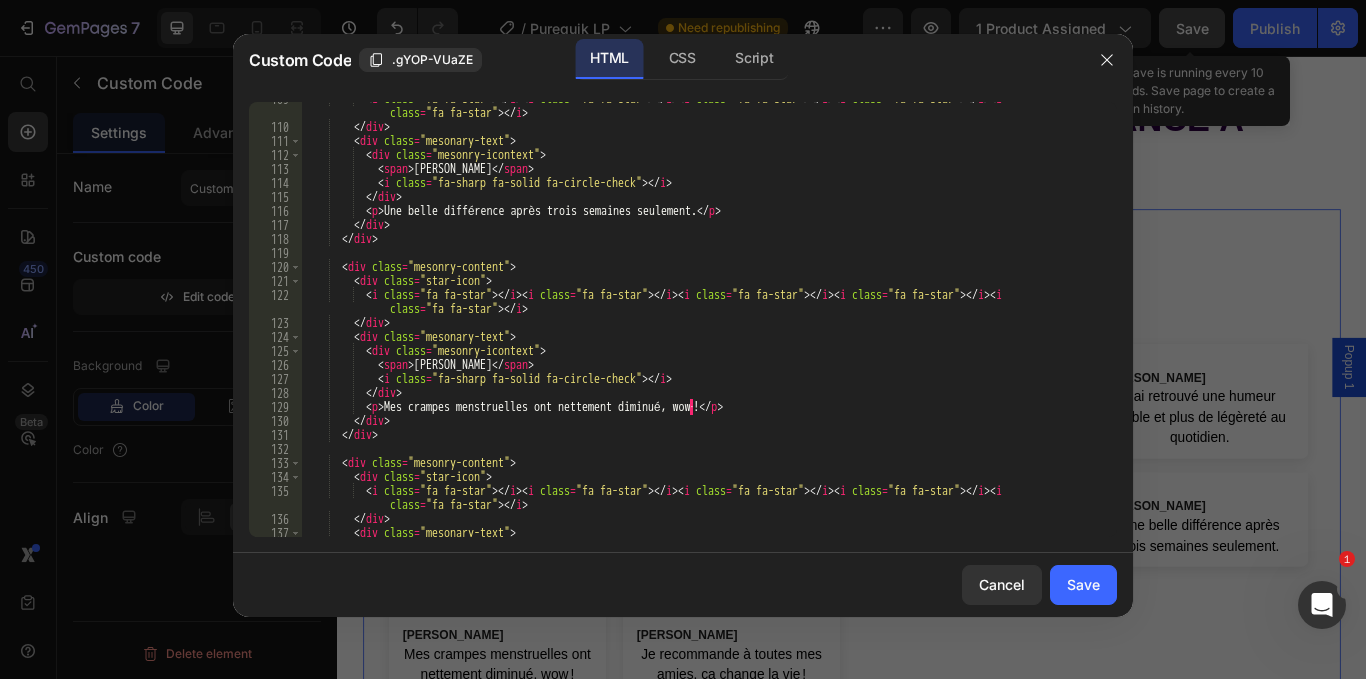 scroll, scrollTop: 1791, scrollLeft: 0, axis: vertical 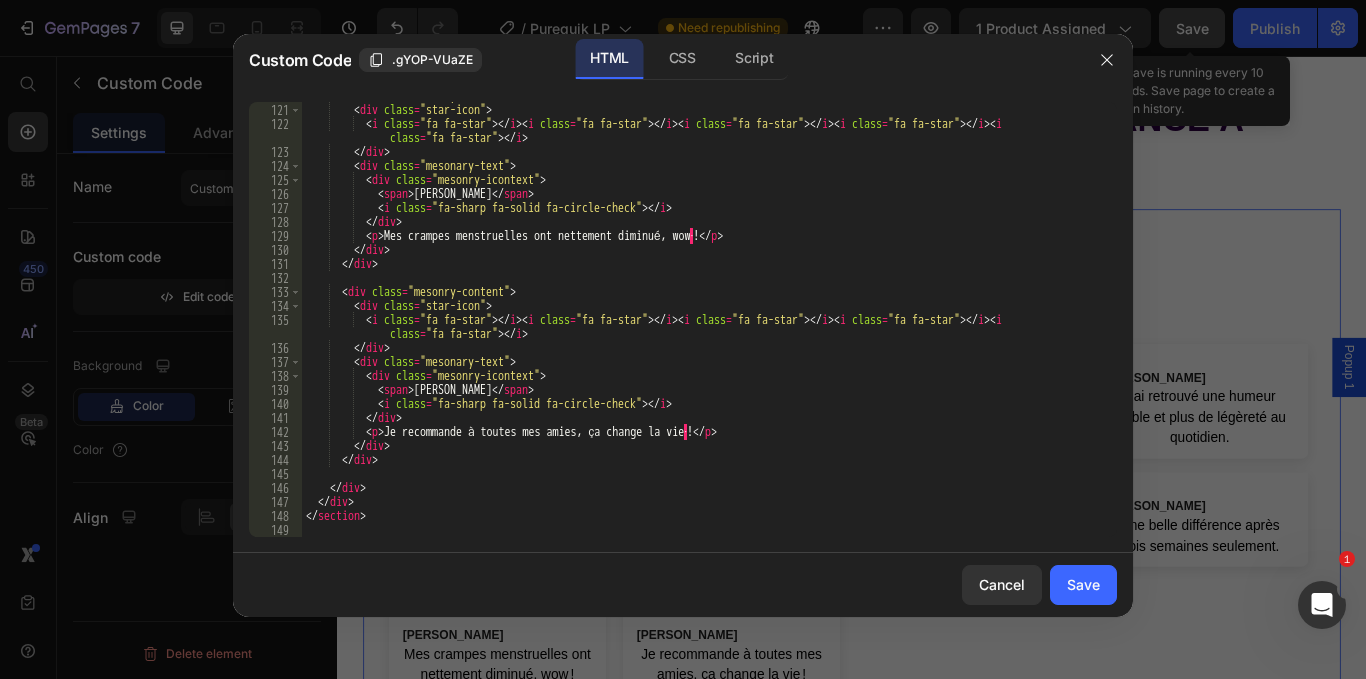 click on "< div   class = "mesonry-content" >           < div   class = "star-icon" >              < i   class = "fa fa-star" > </ i > < i   class = "fa fa-star" > </ i > < i   class = "fa fa-star" > </ i > < i   class = "fa fa-star" > </ i > < i                  class = "fa fa-star" > </ i >           </ div >           < div   class = "mesonary-text" >              < div   class = "mesonry-icontext" >                < span > [PERSON_NAME] </ span >                < i   class = "fa-[PERSON_NAME]-solid fa-circle-check" > </ i >              </ div >              < p > Mes crampes menstruelles ont nettement diminué, wow · ! </ p >           </ div >         </ div >         < div   class = "mesonry-content" >           < div   class = "star-icon" >              < i   class = "fa fa-star" > </ i > < i   class = "fa fa-star" > </ i > < i   class = "fa fa-star" > </ i > < i   class = "fa fa-star" > </ i > < i                  class = "fa fa-star" > </ i >           </ div >           < div   =" at bounding box center (702, 320) 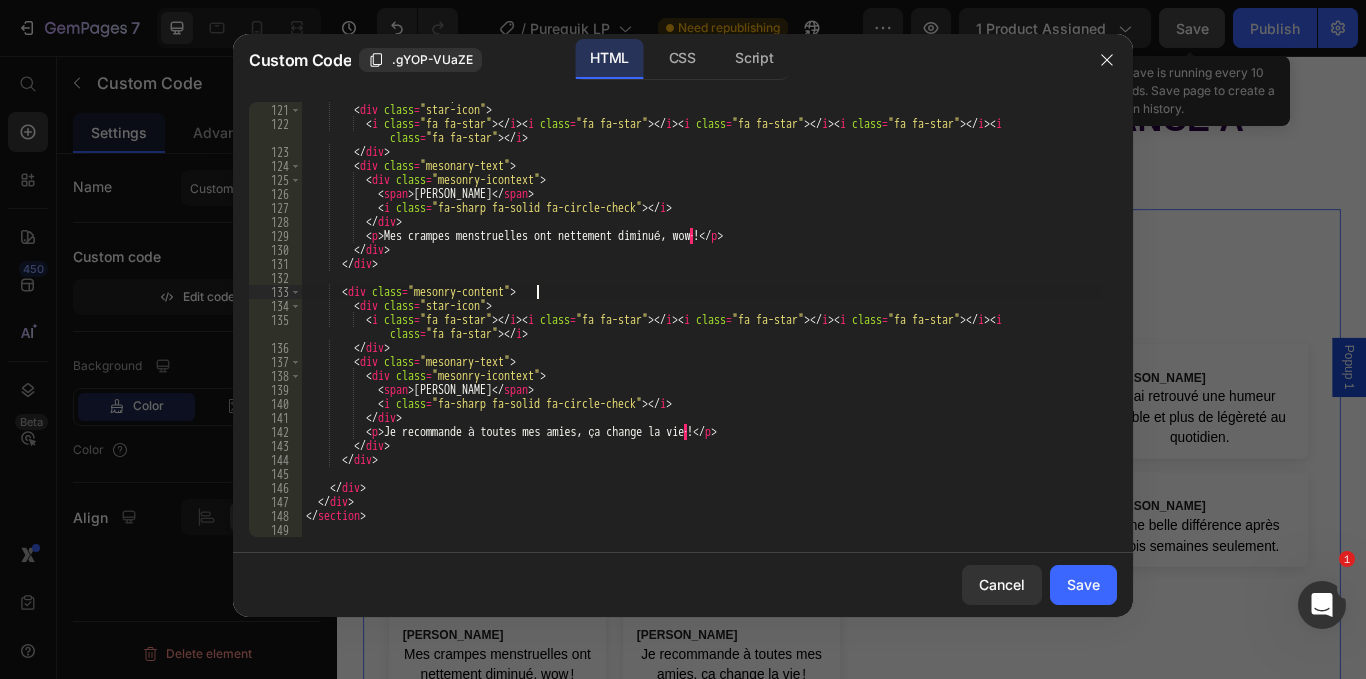 click on "< div   class = "mesonry-content" >           < div   class = "star-icon" >              < i   class = "fa fa-star" > </ i > < i   class = "fa fa-star" > </ i > < i   class = "fa fa-star" > </ i > < i   class = "fa fa-star" > </ i > < i                  class = "fa fa-star" > </ i >           </ div >           < div   class = "mesonary-text" >              < div   class = "mesonry-icontext" >                < span > [PERSON_NAME] </ span >                < i   class = "fa-[PERSON_NAME]-solid fa-circle-check" > </ i >              </ div >              < p > Mes crampes menstruelles ont nettement diminué, wow · ! </ p >           </ div >         </ div >         < div   class = "mesonry-content" >           < div   class = "star-icon" >              < i   class = "fa fa-star" > </ i > < i   class = "fa fa-star" > </ i > < i   class = "fa fa-star" > </ i > < i   class = "fa fa-star" > </ i > < i                  class = "fa fa-star" > </ i >           </ div >           < div   =" at bounding box center [702, 320] 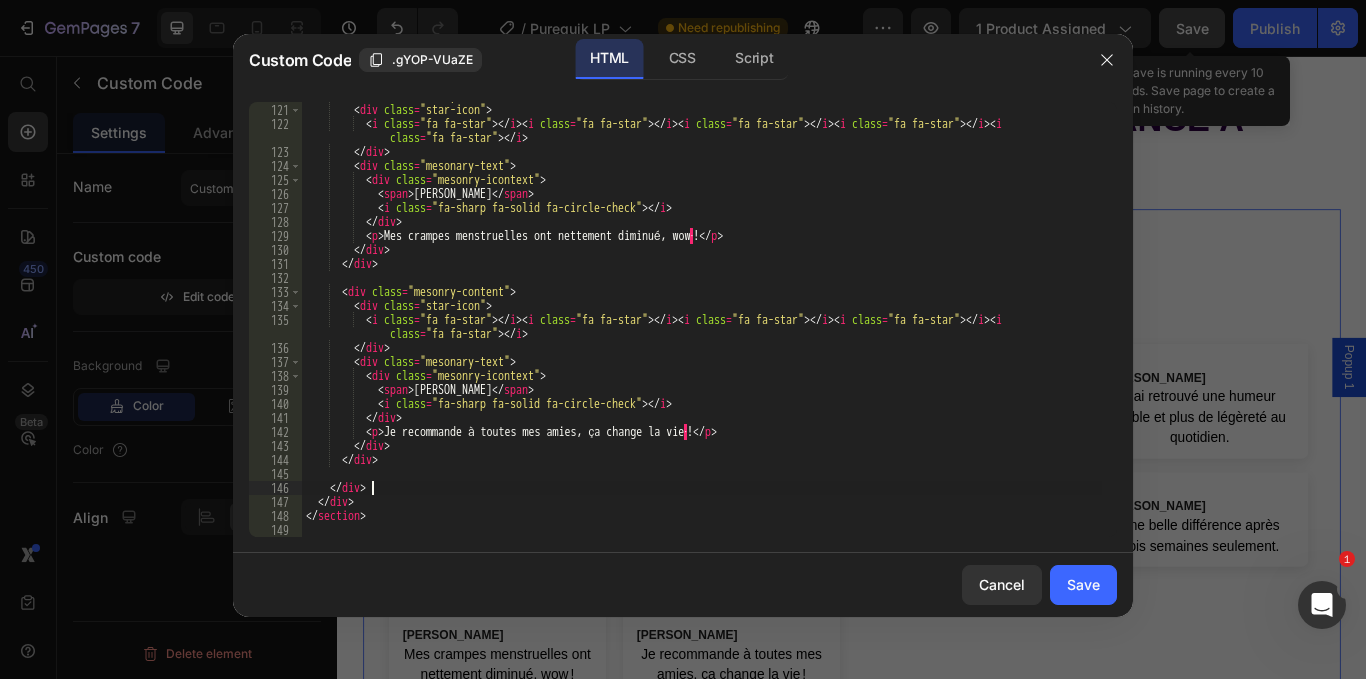 click on "< div   class = "mesonry-content" >           < div   class = "star-icon" >              < i   class = "fa fa-star" > </ i > < i   class = "fa fa-star" > </ i > < i   class = "fa fa-star" > </ i > < i   class = "fa fa-star" > </ i > < i                  class = "fa fa-star" > </ i >           </ div >           < div   class = "mesonary-text" >              < div   class = "mesonry-icontext" >                < span > [PERSON_NAME] </ span >                < i   class = "fa-[PERSON_NAME]-solid fa-circle-check" > </ i >              </ div >              < p > Mes crampes menstruelles ont nettement diminué, wow · ! </ p >           </ div >         </ div >         < div   class = "mesonry-content" >           < div   class = "star-icon" >              < i   class = "fa fa-star" > </ i > < i   class = "fa fa-star" > </ i > < i   class = "fa fa-star" > </ i > < i   class = "fa fa-star" > </ i > < i                  class = "fa fa-star" > </ i >           </ div >           < div   =" at bounding box center (702, 320) 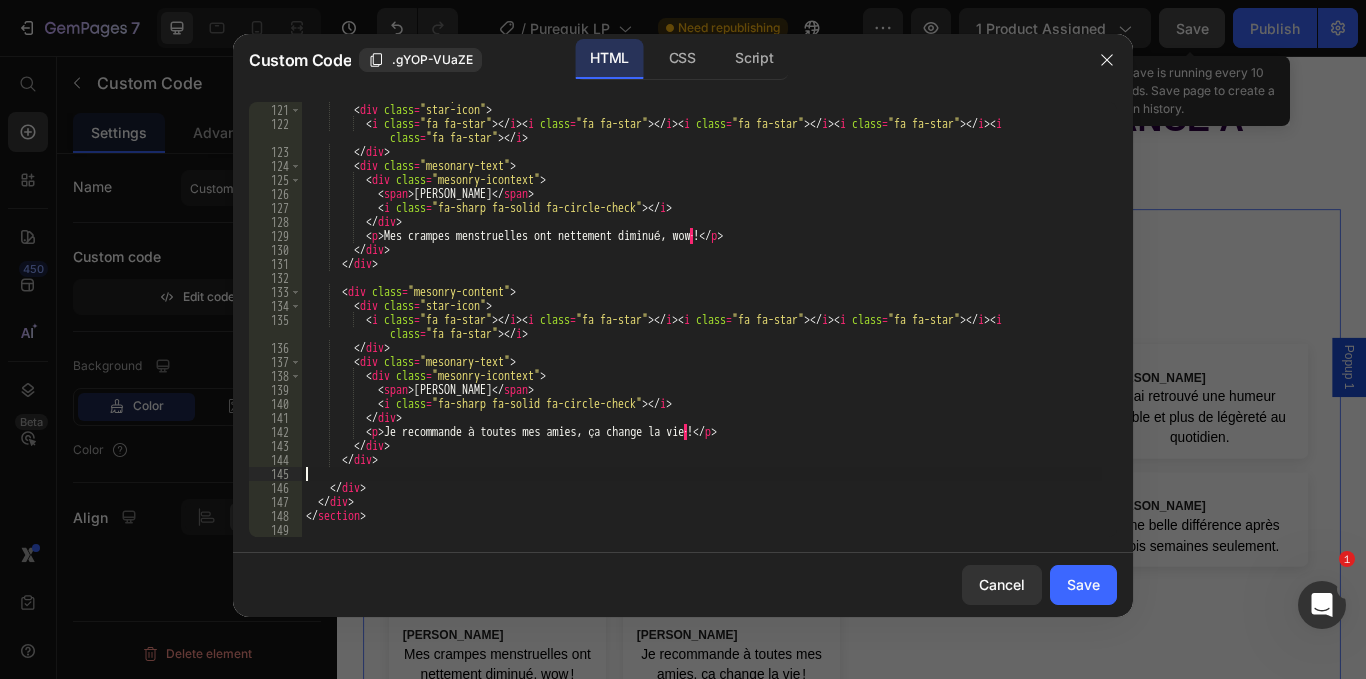click on "< div   class = "mesonry-content" >           < div   class = "star-icon" >              < i   class = "fa fa-star" > </ i > < i   class = "fa fa-star" > </ i > < i   class = "fa fa-star" > </ i > < i   class = "fa fa-star" > </ i > < i                  class = "fa fa-star" > </ i >           </ div >           < div   class = "mesonary-text" >              < div   class = "mesonry-icontext" >                < span > [PERSON_NAME] </ span >                < i   class = "fa-[PERSON_NAME]-solid fa-circle-check" > </ i >              </ div >              < p > Mes crampes menstruelles ont nettement diminué, wow · ! </ p >           </ div >         </ div >         < div   class = "mesonry-content" >           < div   class = "star-icon" >              < i   class = "fa fa-star" > </ i > < i   class = "fa fa-star" > </ i > < i   class = "fa fa-star" > </ i > < i   class = "fa fa-star" > </ i > < i                  class = "fa fa-star" > </ i >           </ div >           < div   =" at bounding box center (702, 320) 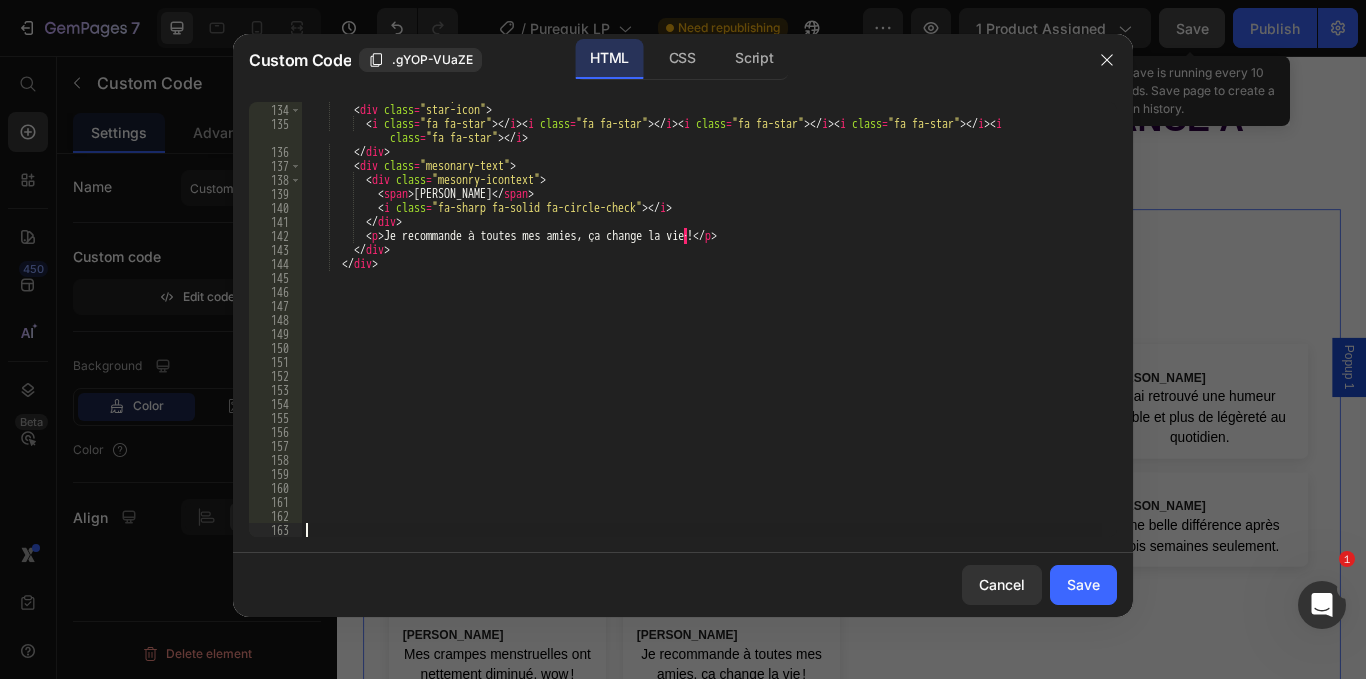 scroll, scrollTop: 1987, scrollLeft: 0, axis: vertical 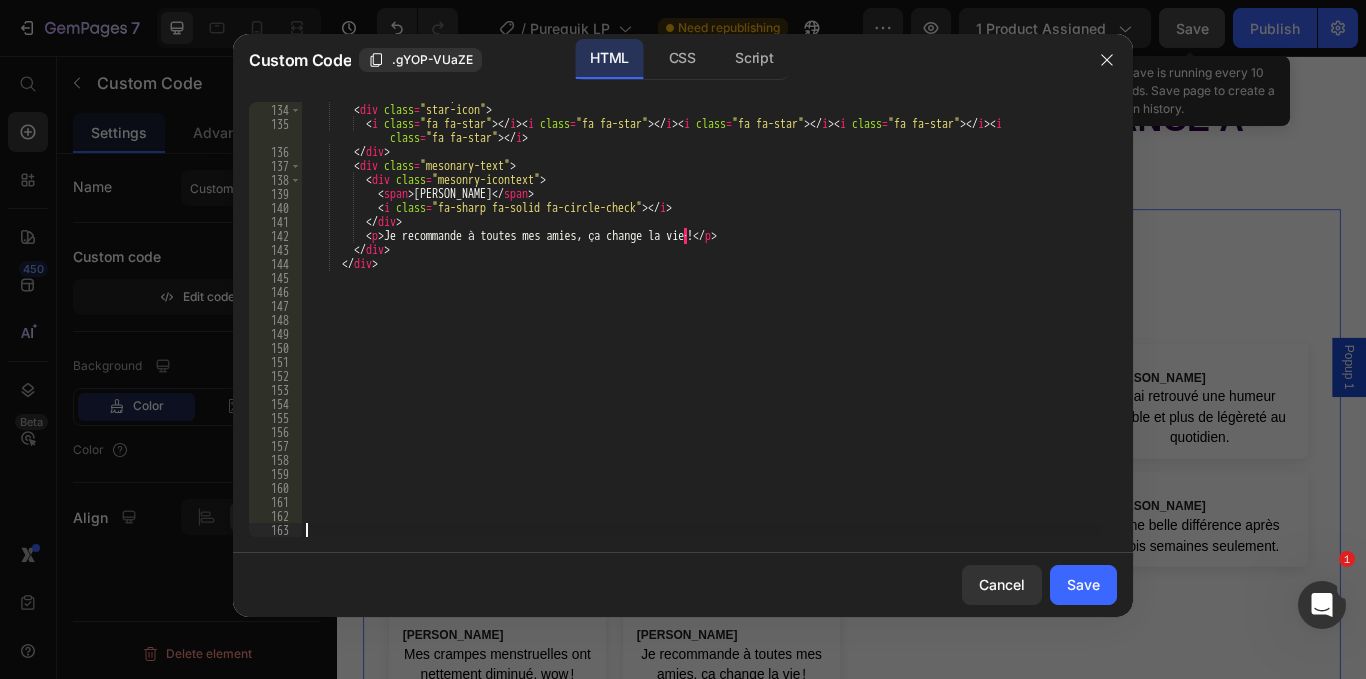 click on "< div   class = "mesonry-content" >           < div   class = "star-icon" >              < i   class = "fa fa-star" > </ i > < i   class = "fa fa-star" > </ i > < i   class = "fa fa-star" > </ i > < i   class = "fa fa-star" > </ i > < i                  class = "fa fa-star" > </ i >           </ div >           < div   class = "mesonary-text" >              < div   class = "mesonry-icontext" >                < span > [PERSON_NAME] </ span >                < i   class = "fa-[PERSON_NAME]-solid fa-circle-check" > </ i >              </ div >              < p > Je recommande à toutes mes amies, ça change la vie · ! </ p >           </ div >         </ div >      </ div >" at bounding box center [702, 320] 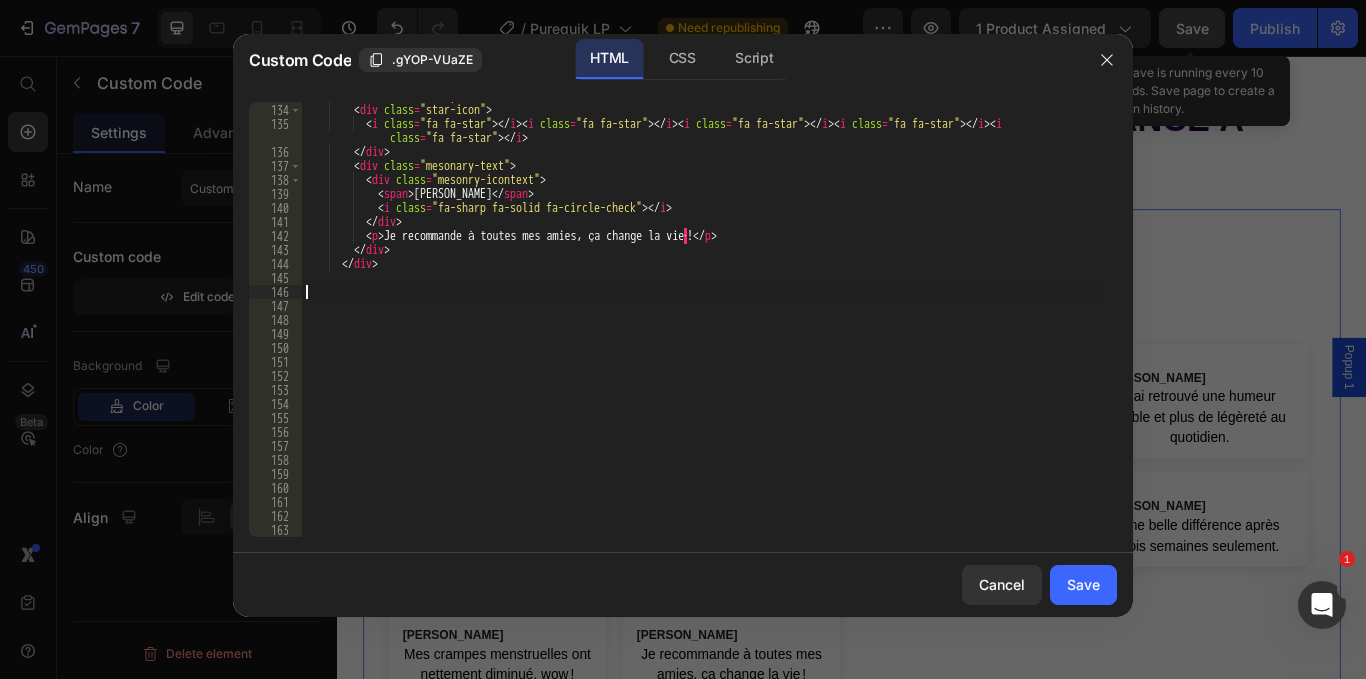 click on "< div   class = "mesonry-content" >           < div   class = "star-icon" >              < i   class = "fa fa-star" > </ i > < i   class = "fa fa-star" > </ i > < i   class = "fa fa-star" > </ i > < i   class = "fa fa-star" > </ i > < i                  class = "fa fa-star" > </ i >           </ div >           < div   class = "mesonary-text" >              < div   class = "mesonry-icontext" >                < span > [PERSON_NAME] </ span >                < i   class = "fa-[PERSON_NAME]-solid fa-circle-check" > </ i >              </ div >              < p > Je recommande à toutes mes amies, ça change la vie · ! </ p >           </ div >         </ div >      </ div >" at bounding box center [702, 320] 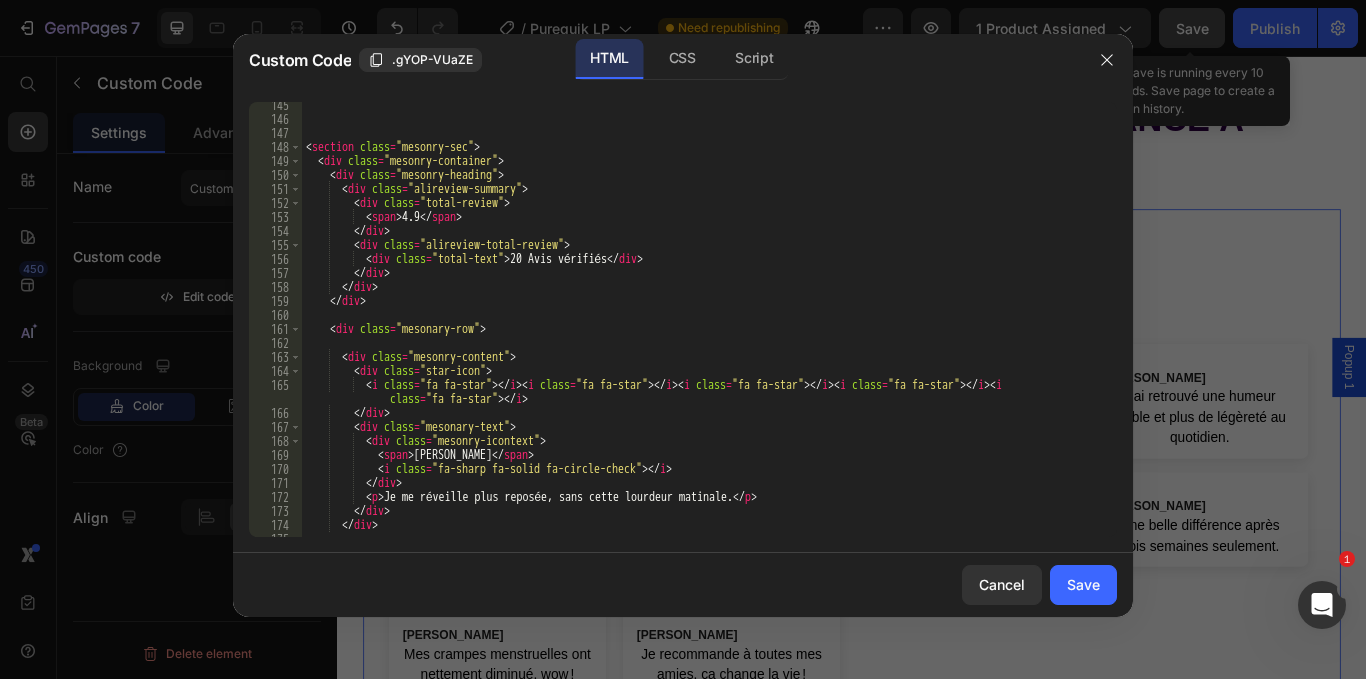 scroll, scrollTop: 2100, scrollLeft: 0, axis: vertical 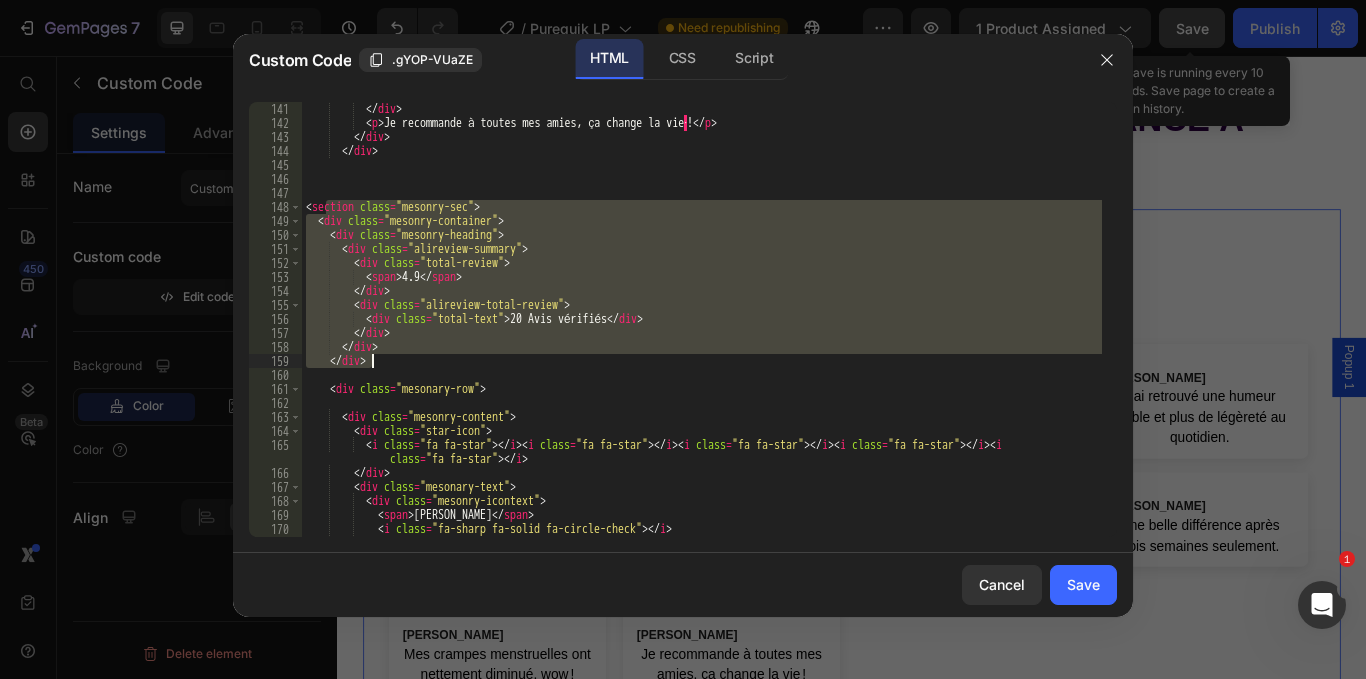 drag, startPoint x: 326, startPoint y: 202, endPoint x: 592, endPoint y: 357, distance: 307.86523 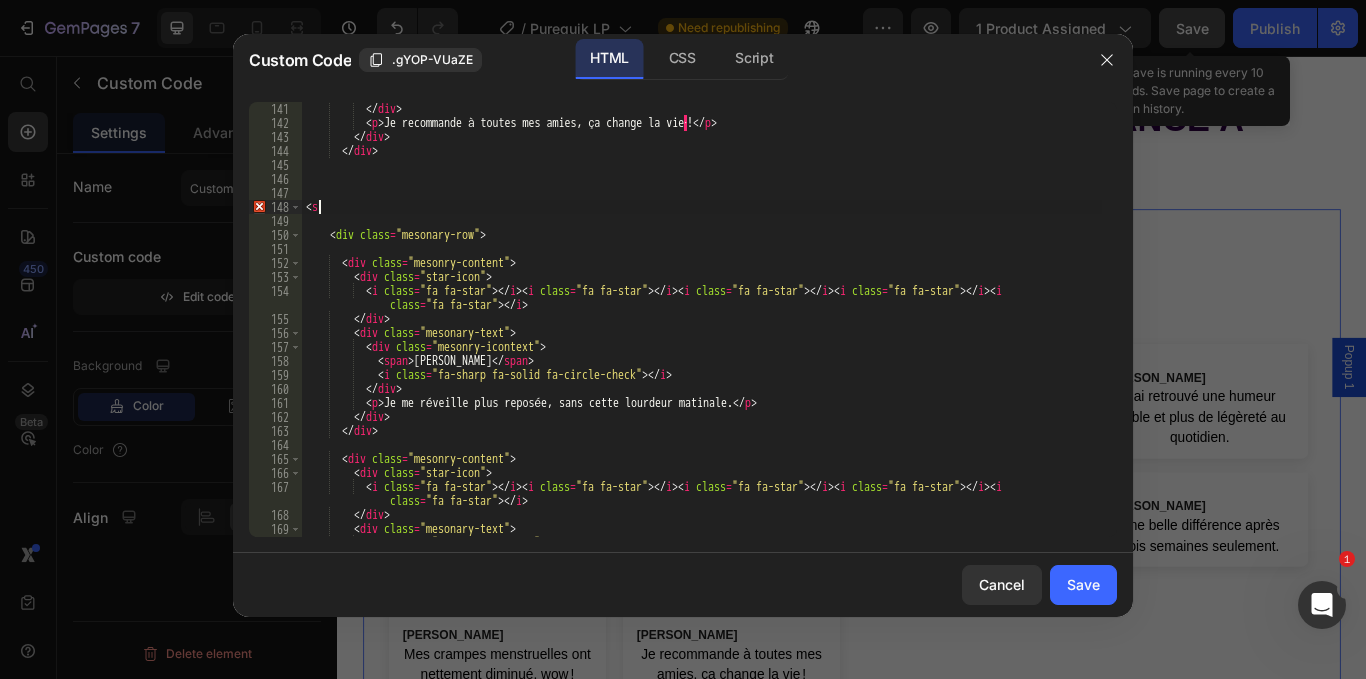 type on "<" 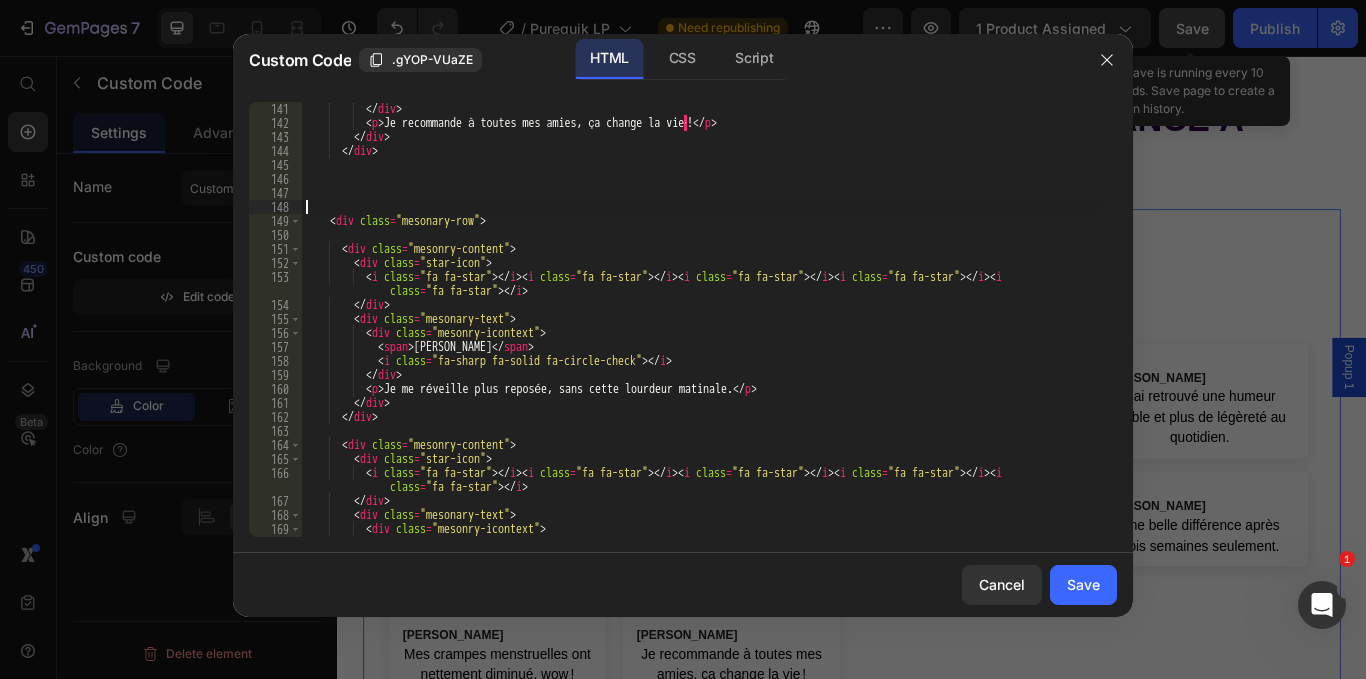 click on "</ div >              < p > Je recommande à toutes mes amies, ça change la vie · ! </ p >           </ div >         </ div >      < div   class = "mesonary-row" >         < div   class = "mesonry-content" >           < div   class = "star-icon" >              < i   class = "fa fa-star" > </ i > < i   class = "fa fa-star" > </ i > < i   class = "fa fa-star" > </ i > < i   class = "fa fa-star" > </ i > < i                  class = "fa fa-star" > </ i >           </ div >           < div   class = "mesonary-text" >              < div   class = "mesonry-icontext" >                < span > [PERSON_NAME] </ span >                < i   class = "fa-[PERSON_NAME]-solid fa-circle-check" > </ i >              </ div >              < p > Je me réveille plus reposée, sans cette lourdeur matinale. </ p >           </ div >         </ div >         < div   class = "mesonry-content" >           < div   class = "star-icon" >              < i   class = "fa fa-star" > </ i > < i   class = "fa fa-star" >" at bounding box center (702, 333) 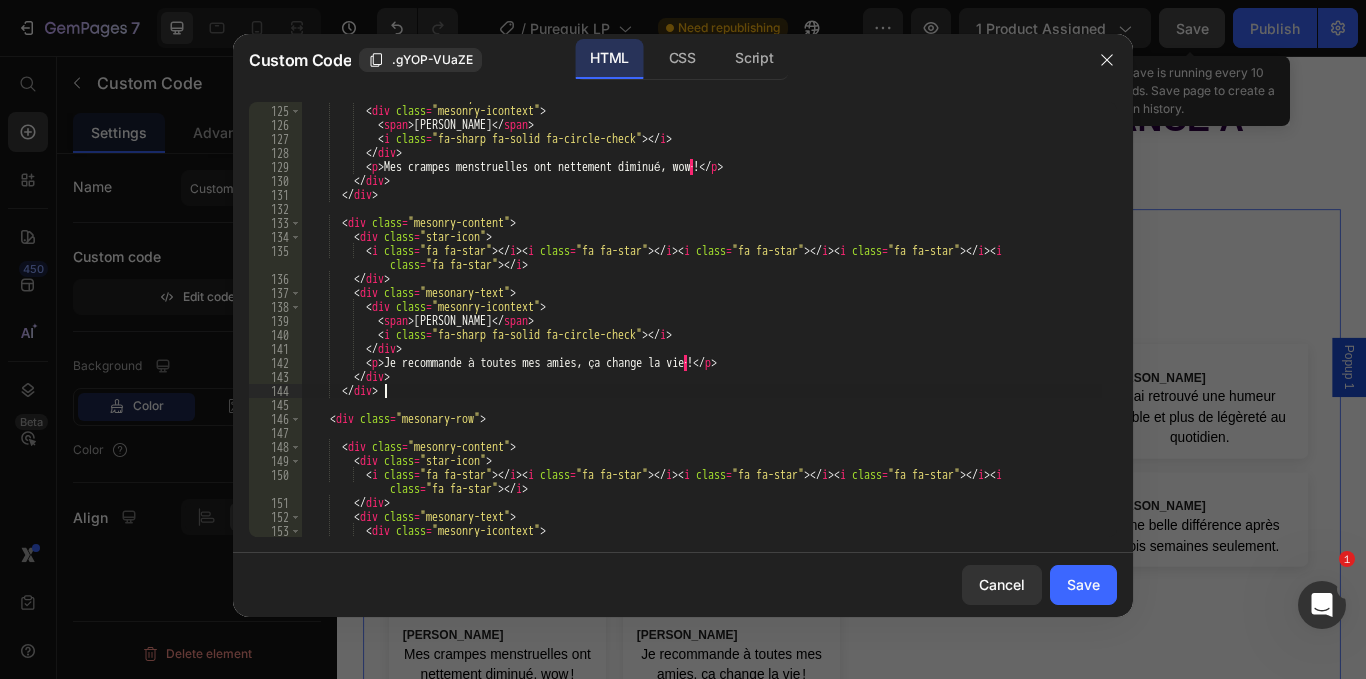 scroll, scrollTop: 1920, scrollLeft: 0, axis: vertical 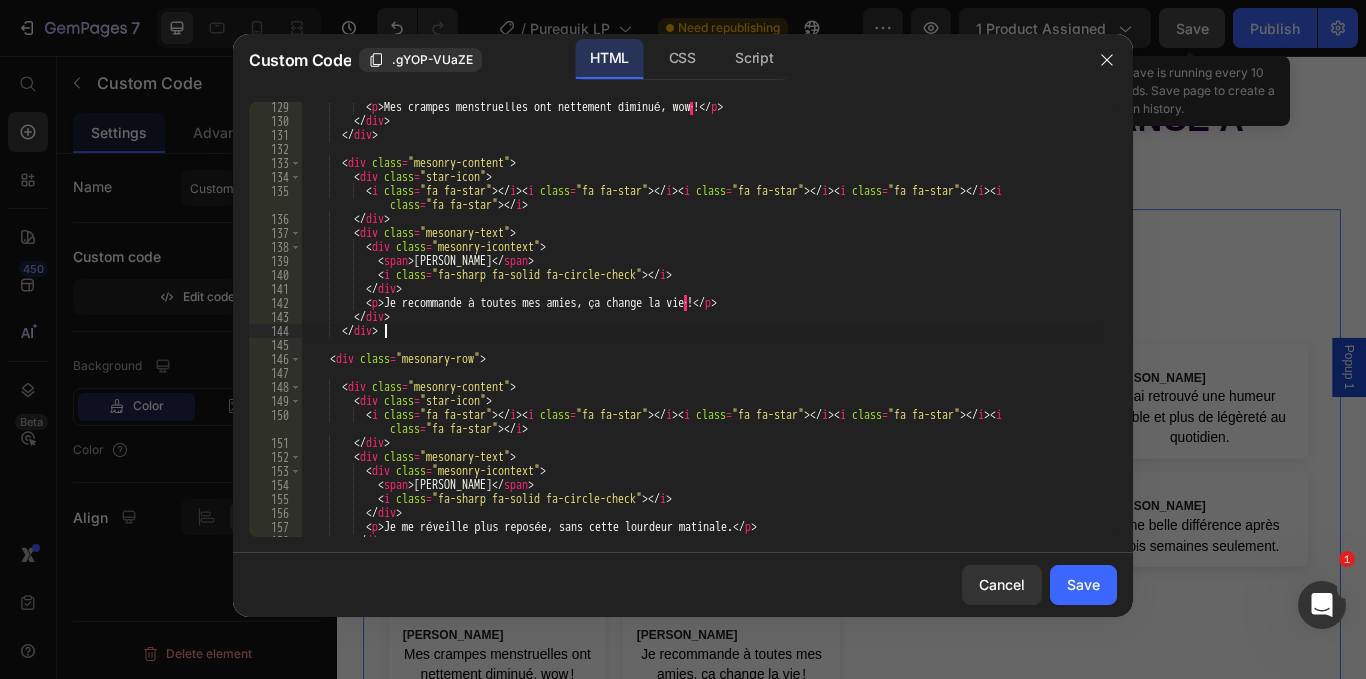 click on "< p > Mes crampes menstruelles ont nettement diminué, wow · ! </ p >           </ div >         </ div >         < div   class = "mesonry-content" >           < div   class = "star-icon" >              < i   class = "fa fa-star" > </ i > < i   class = "fa fa-star" > </ i > < i   class = "fa fa-star" > </ i > < i   class = "fa fa-star" > </ i > < i                  class = "fa fa-star" > </ i >           </ div >           < div   class = "mesonary-text" >              < div   class = "mesonry-icontext" >                < span > [PERSON_NAME] </ span >                < i   class = "fa-[PERSON_NAME]-solid fa-circle-check" > </ i >              </ div >              < p > Je recommande à toutes mes amies, ça change la vie · ! </ p >           </ div >         </ div >      < div   class = "mesonary-row" >         < div   class = "mesonry-content" >           < div   class = "star-icon" >              < i   class = "fa fa-star" > </ i > < i   class = "fa fa-star" > </ i > < i   class" at bounding box center (702, 331) 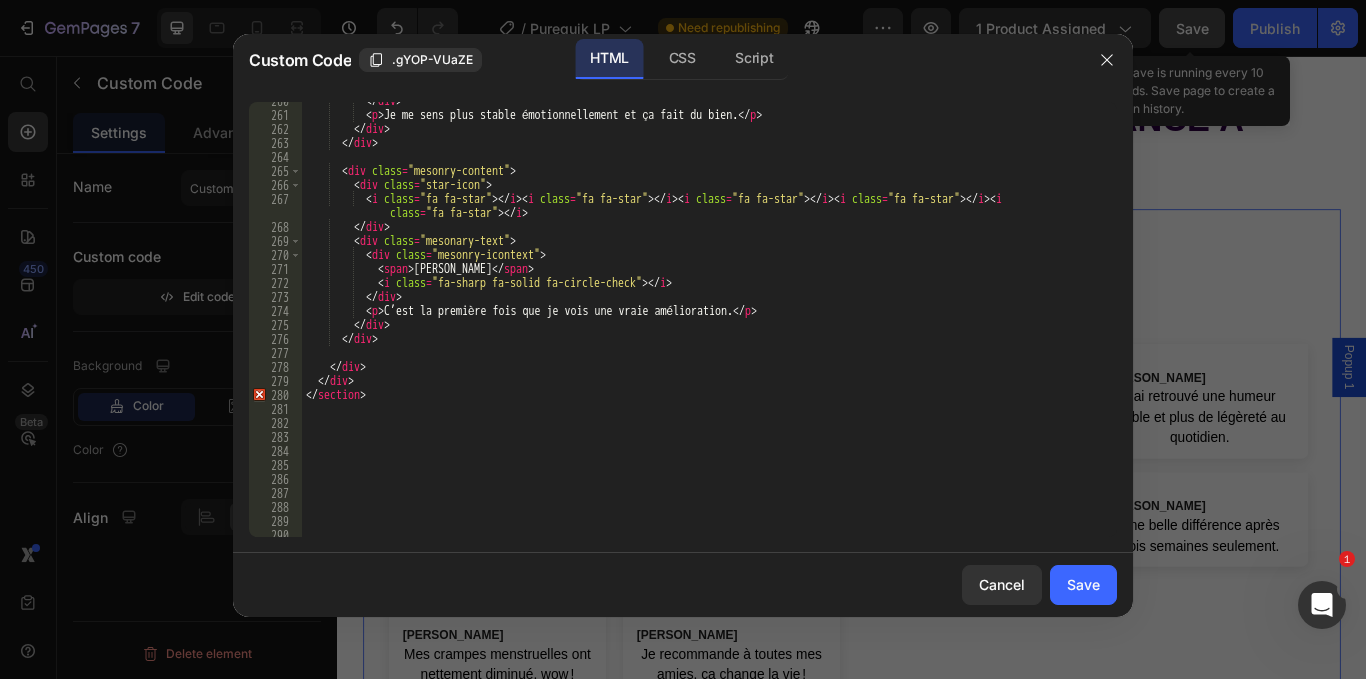 scroll, scrollTop: 4045, scrollLeft: 0, axis: vertical 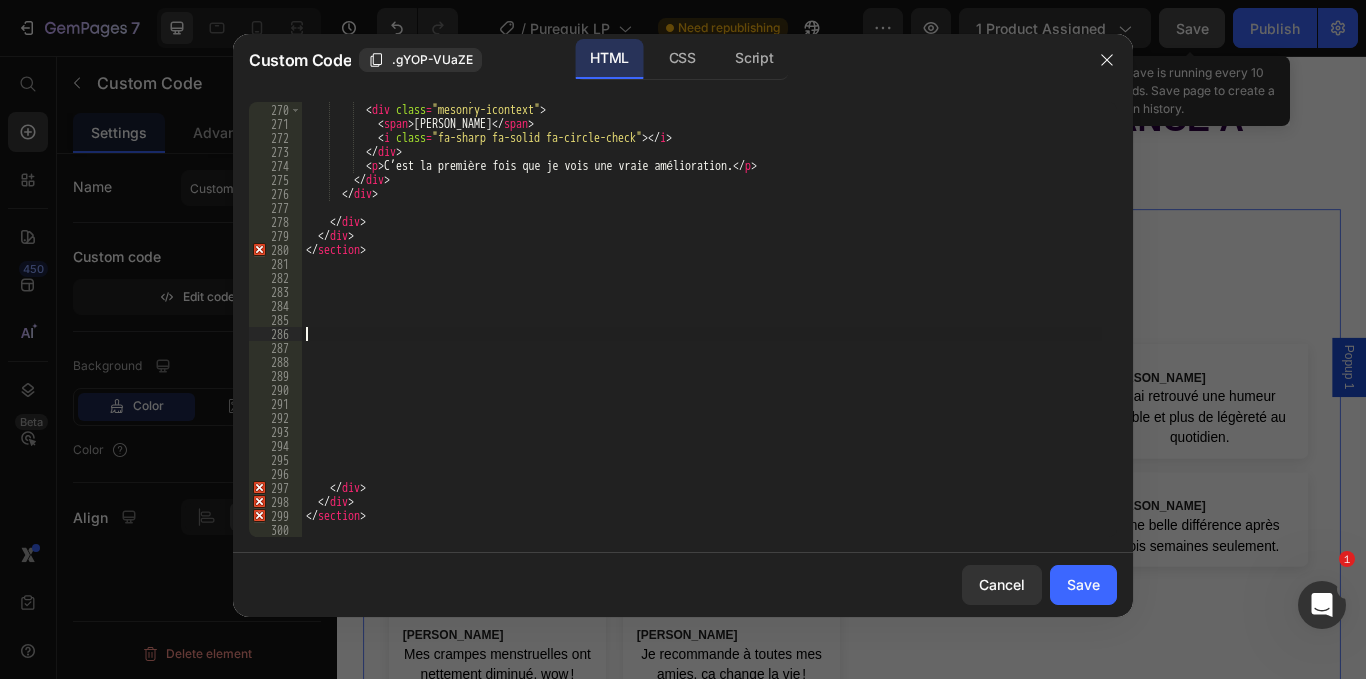 click on "< div   class = "mesonary-text" >              < div   class = "mesonry-icontext" >                < span > [PERSON_NAME] </ span >                < i   class = "fa-[PERSON_NAME]-solid fa-circle-check" > </ i >              </ div >              < p > C’est la première fois que je vois une vraie amélioration. </ p >           </ div >         </ div >      </ div >    </ div > </ section >      </ div >    </ div > </ section >" at bounding box center [702, 320] 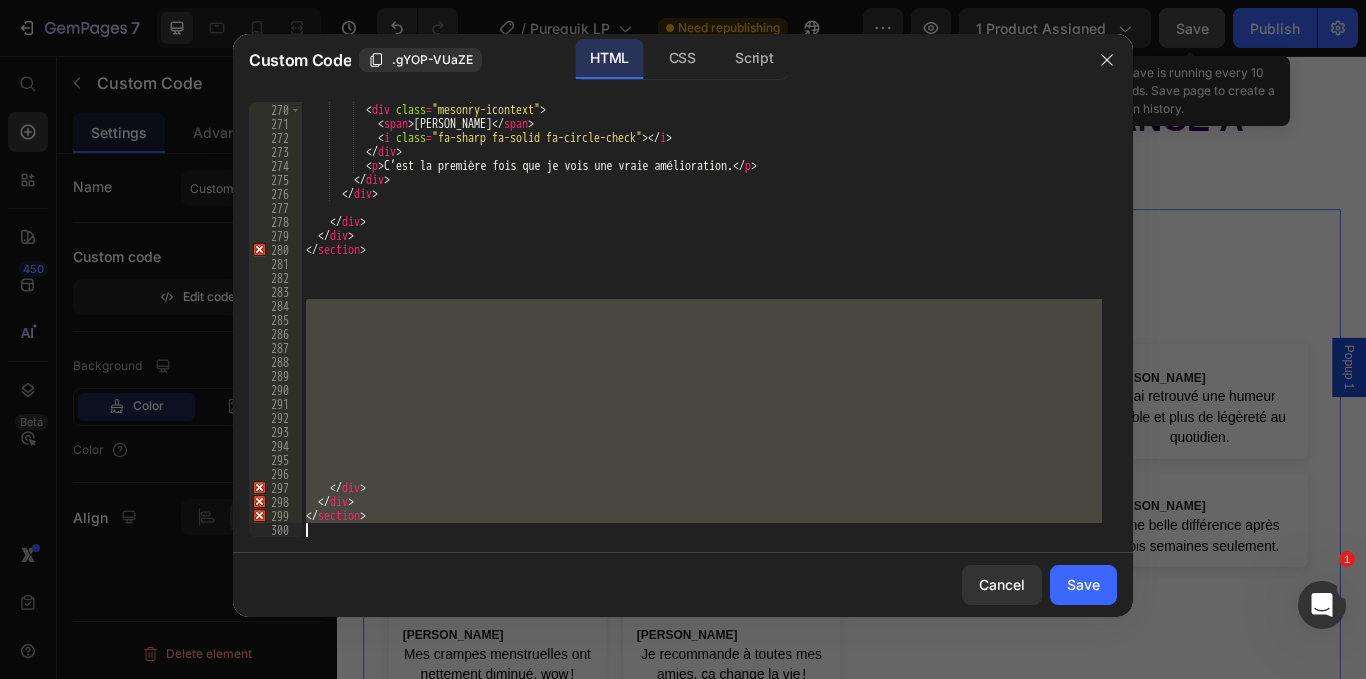 drag, startPoint x: 444, startPoint y: 301, endPoint x: 755, endPoint y: 547, distance: 396.53122 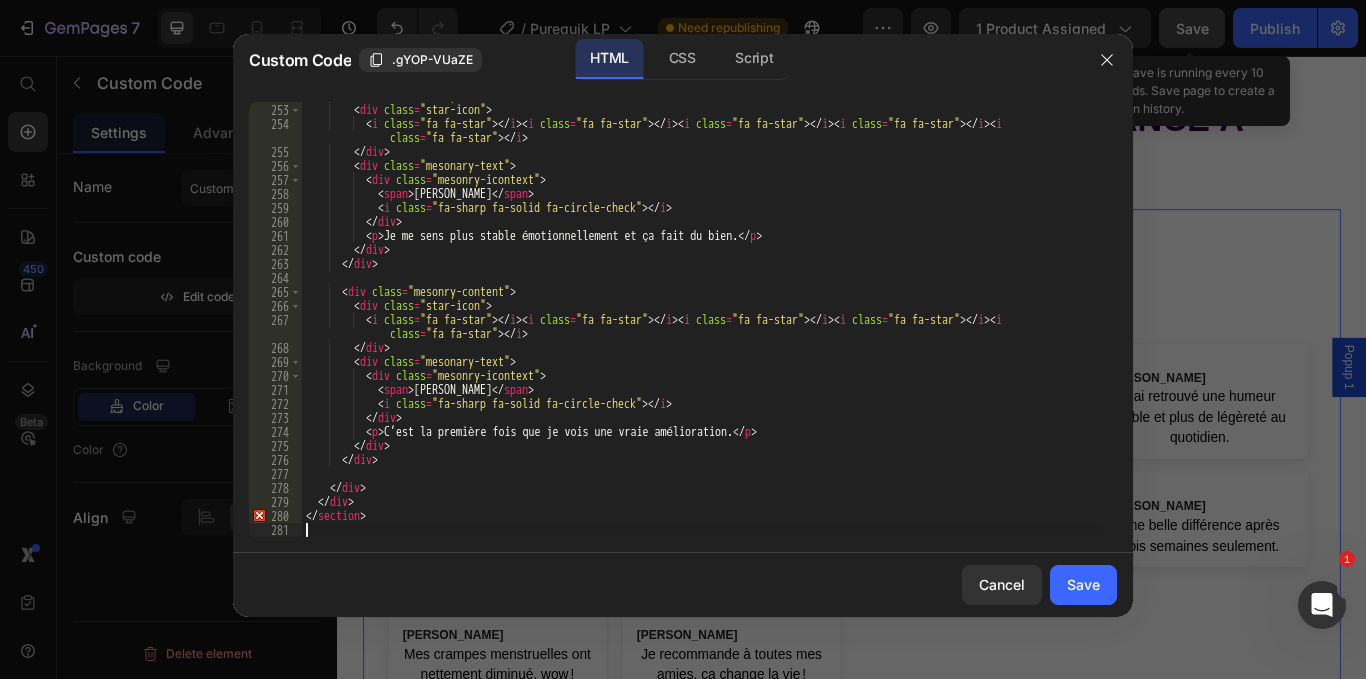 scroll, scrollTop: 3779, scrollLeft: 0, axis: vertical 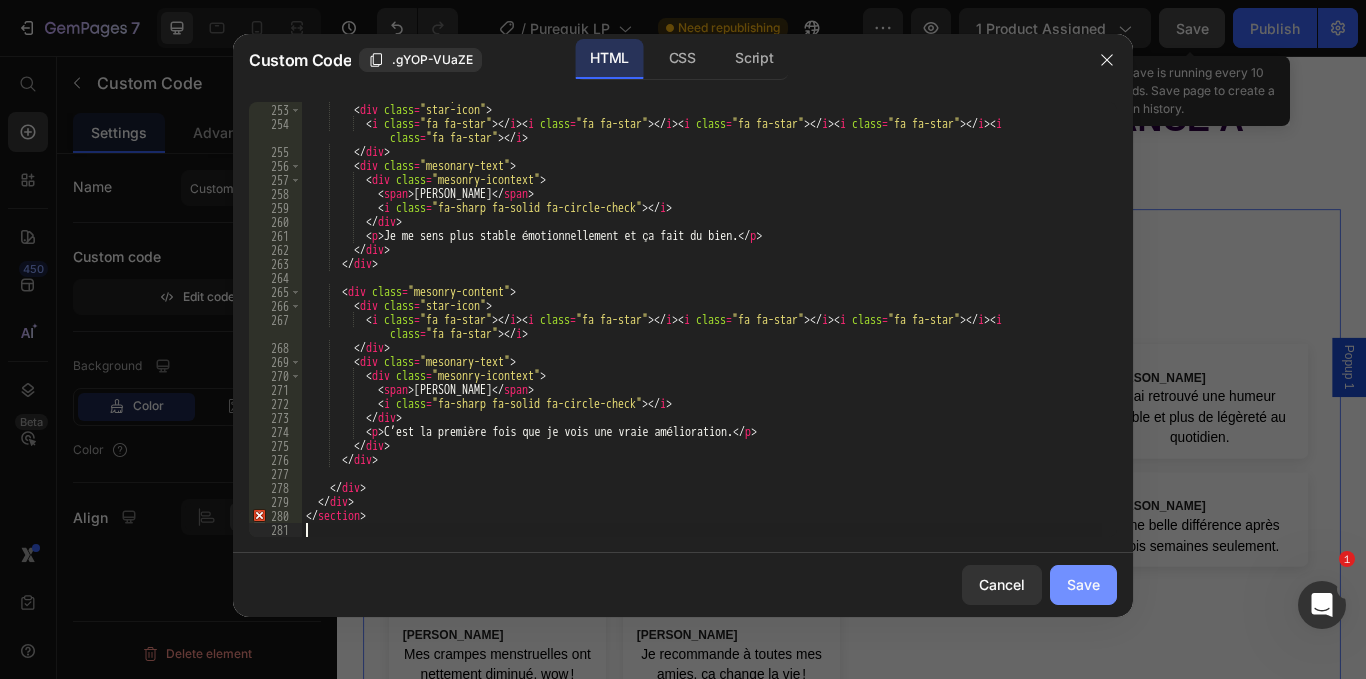 type on "</section>" 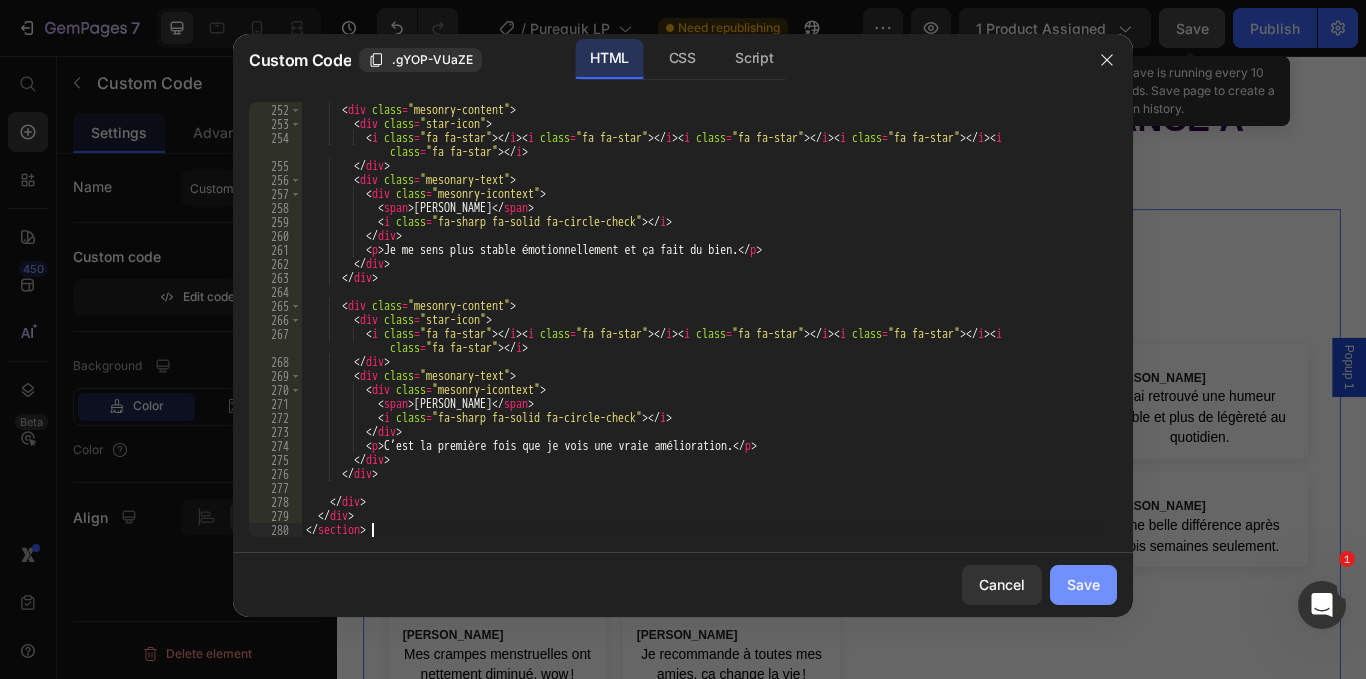 click on "Save" 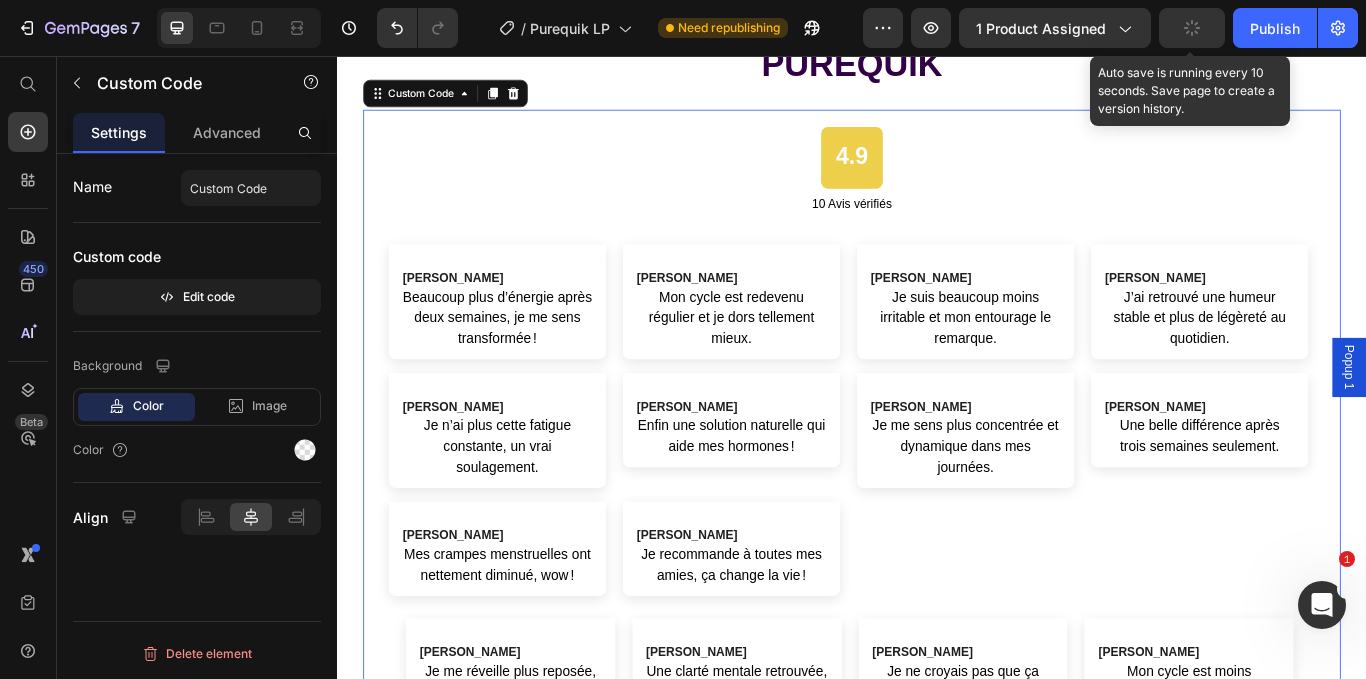 scroll, scrollTop: 10701, scrollLeft: 0, axis: vertical 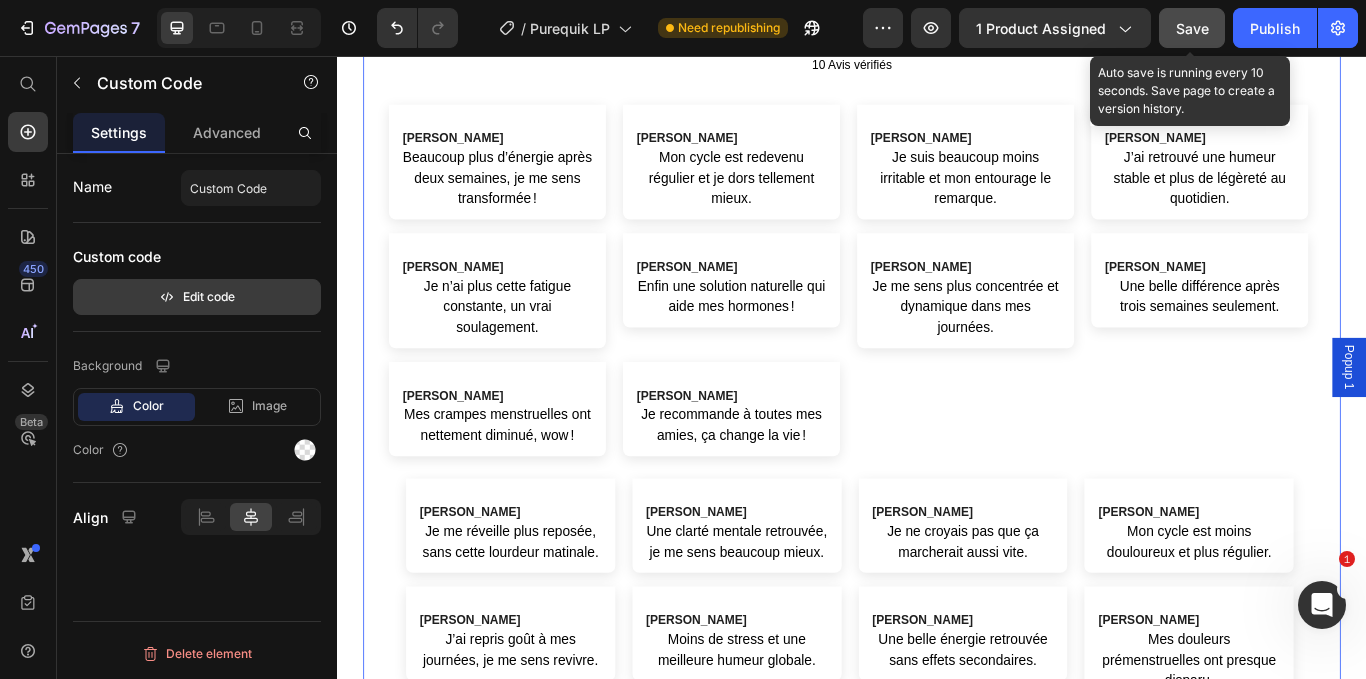 click on "Edit code" at bounding box center [197, 297] 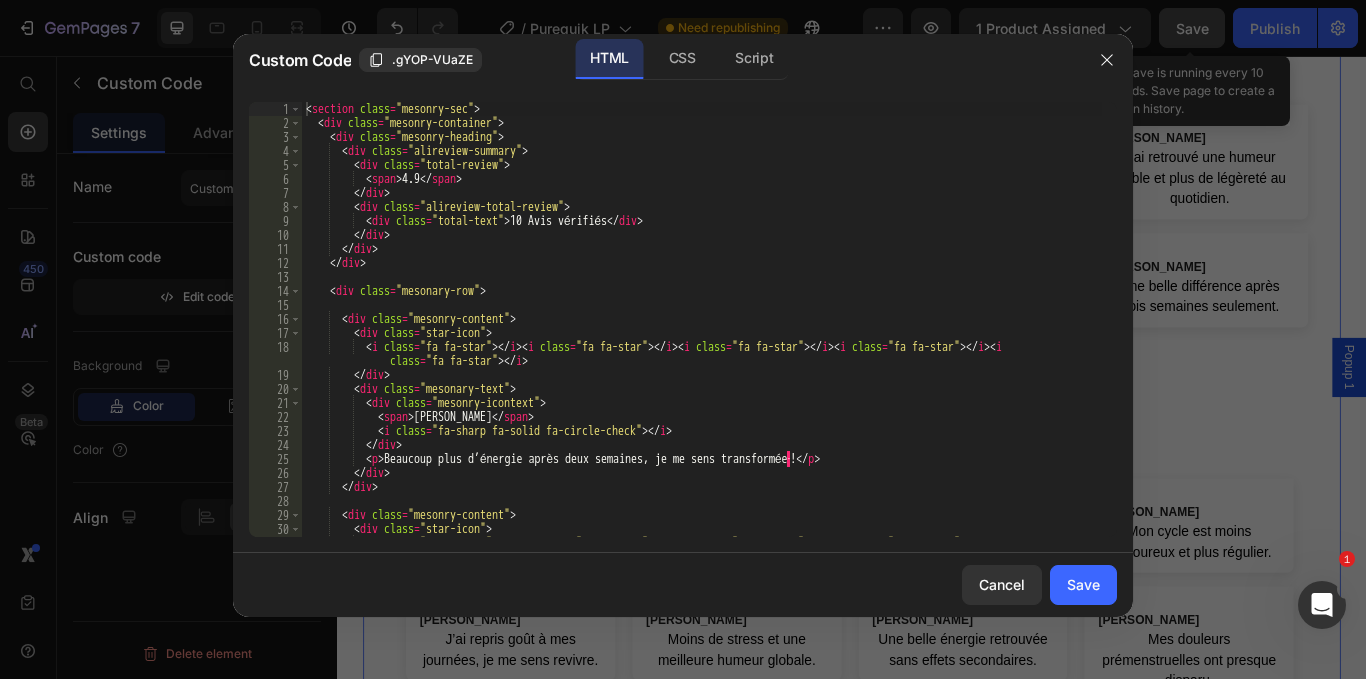 click on "< section   class = "mesonry-sec" >    < div   class = "mesonry-container" >      < div   class = "mesonry-heading" >         < div   class = "alireview-summary" >           < div   class = "total-review" >              < span > 4.9 </ span >           </ div >           < div   class = "alireview-total-review" >              < div   class = "total-text" > 10 Avis vérifiés </ div >           </ div >         </ div >      </ div >      < div   class = "mesonary-row" >         < div   class = "mesonry-content" >           < div   class = "star-icon" >              < i   class = "fa fa-star" > </ i > < i   class = "fa fa-star" > </ i > < i   class = "fa fa-star" > </ i > < i   class = "fa fa-star" > </ i > < i                  class = "fa fa-star" > </ i >           </ div >           < div   class = "mesonary-text" >              < div   class = "mesonry-icontext" >                < span > [PERSON_NAME] </ span >                < i   class = "fa-[PERSON_NAME]-solid fa-circle-check" > </ i >" at bounding box center [702, 340] 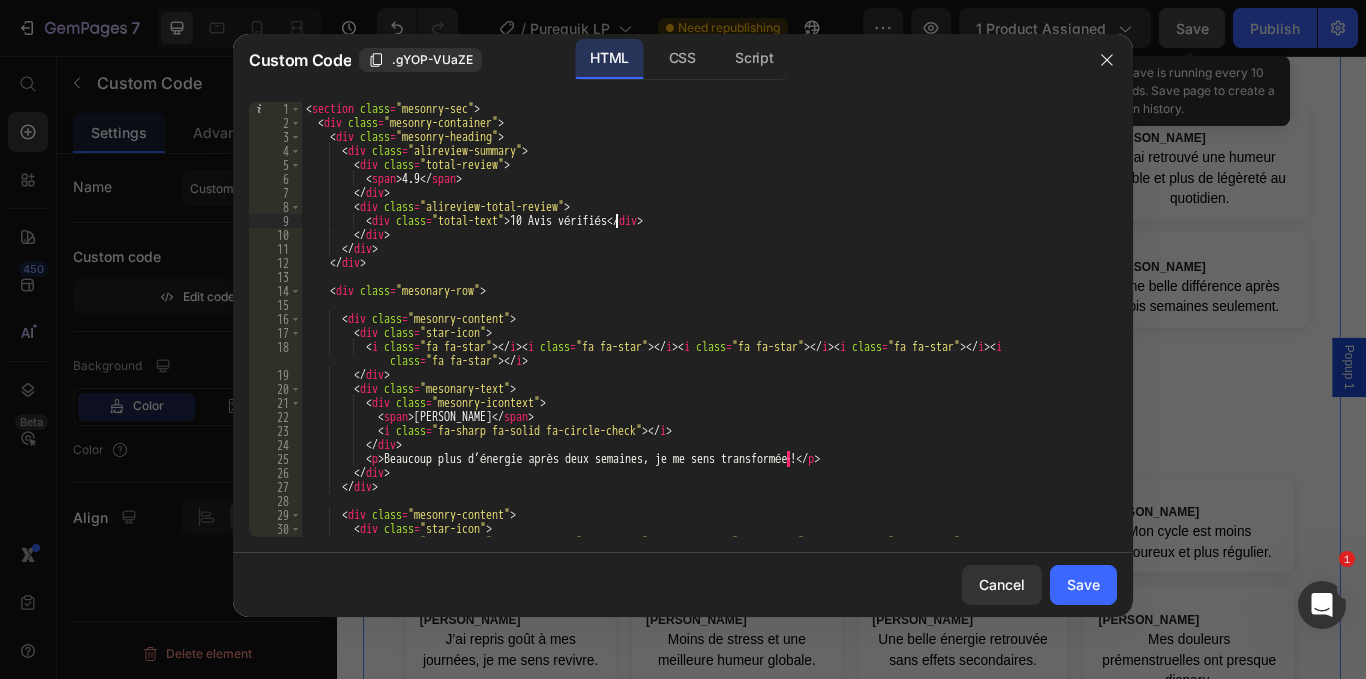 type on "</div>
</section>" 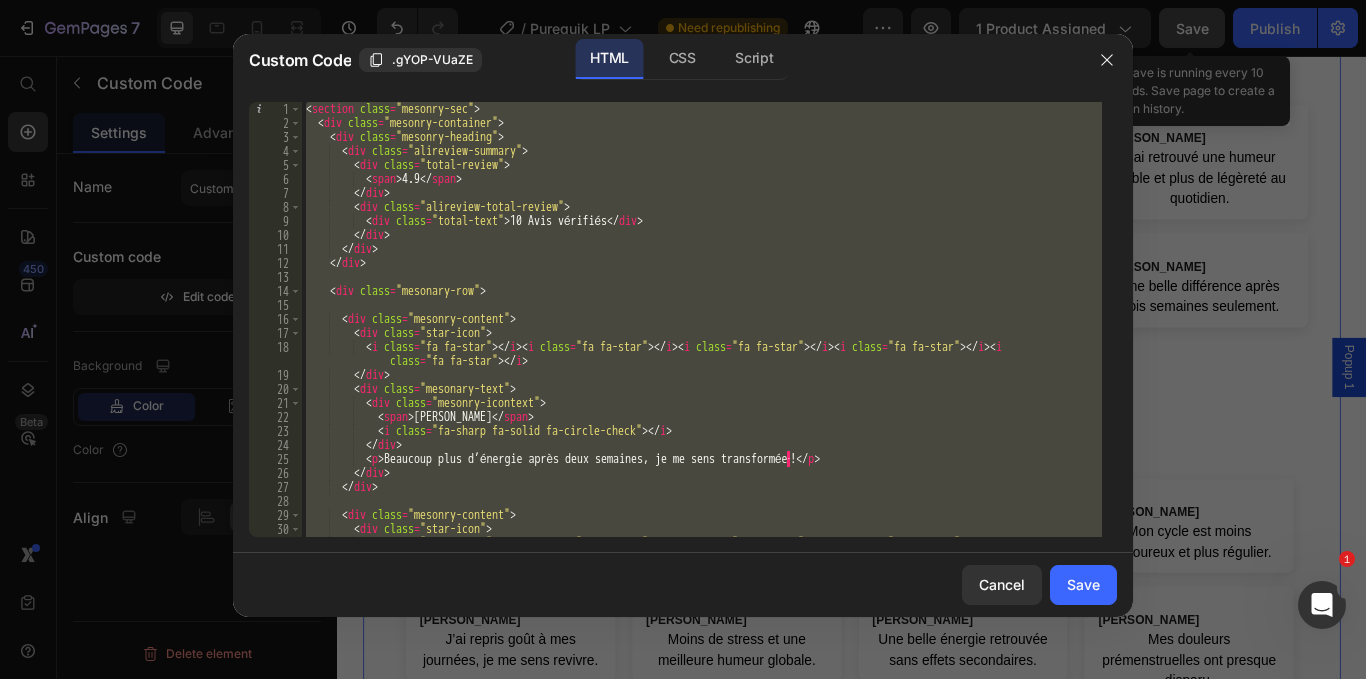 type 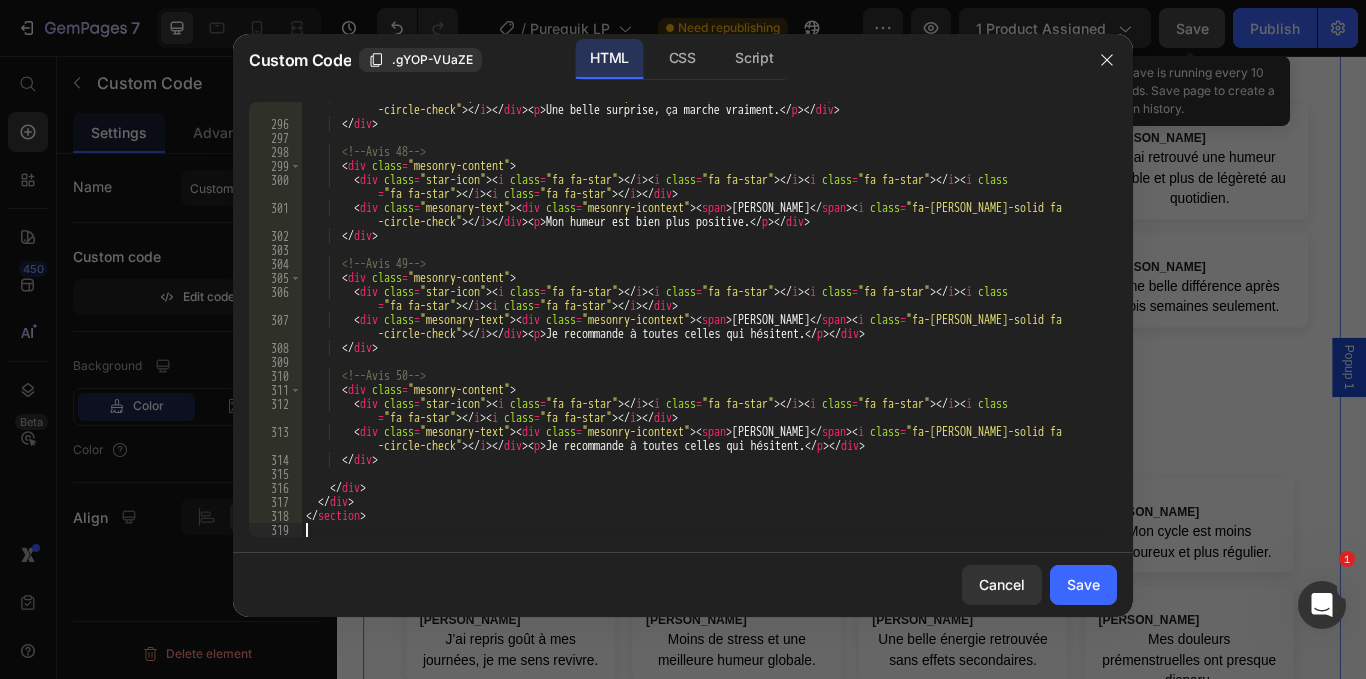 scroll, scrollTop: 5431, scrollLeft: 0, axis: vertical 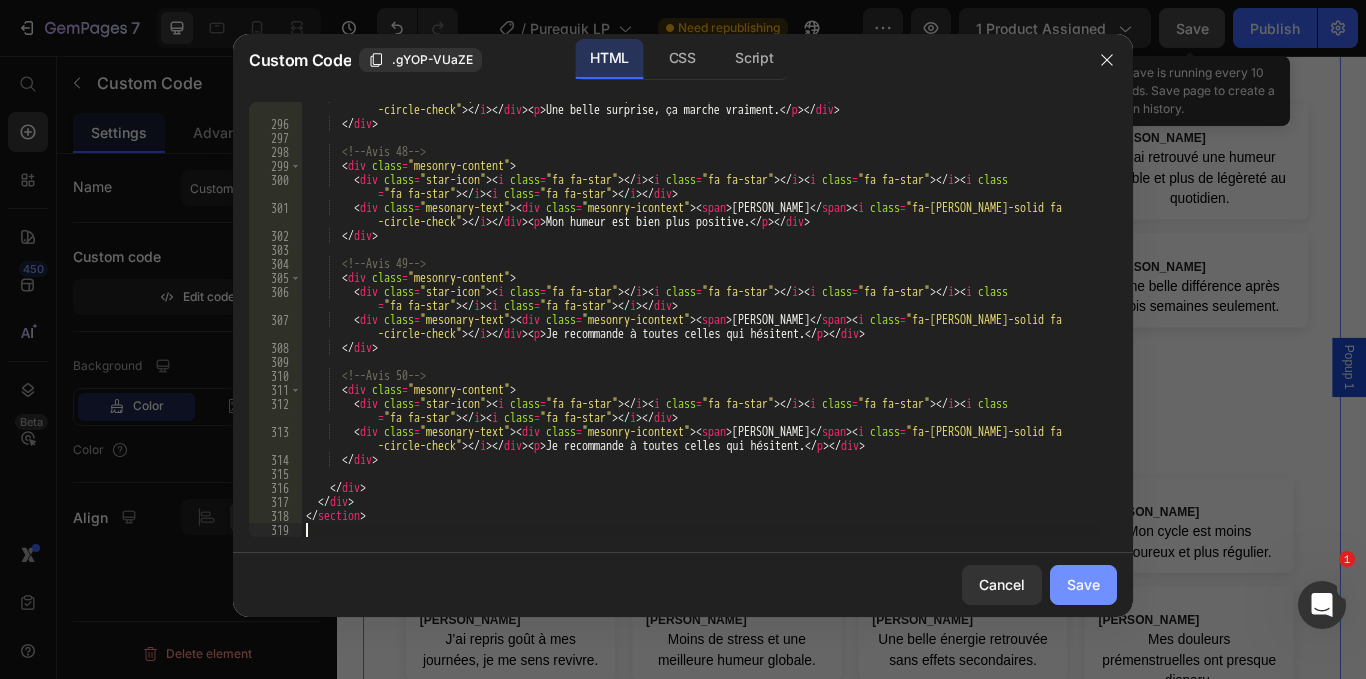 click on "Save" 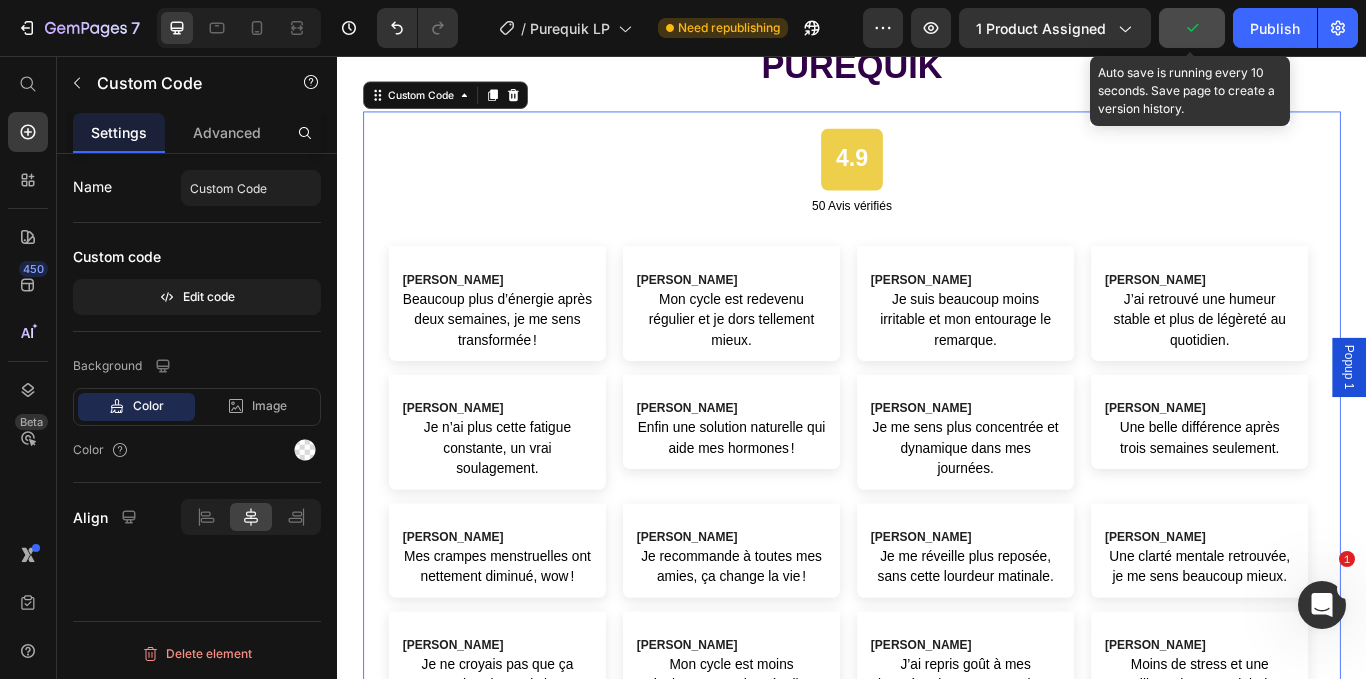 scroll, scrollTop: 10301, scrollLeft: 0, axis: vertical 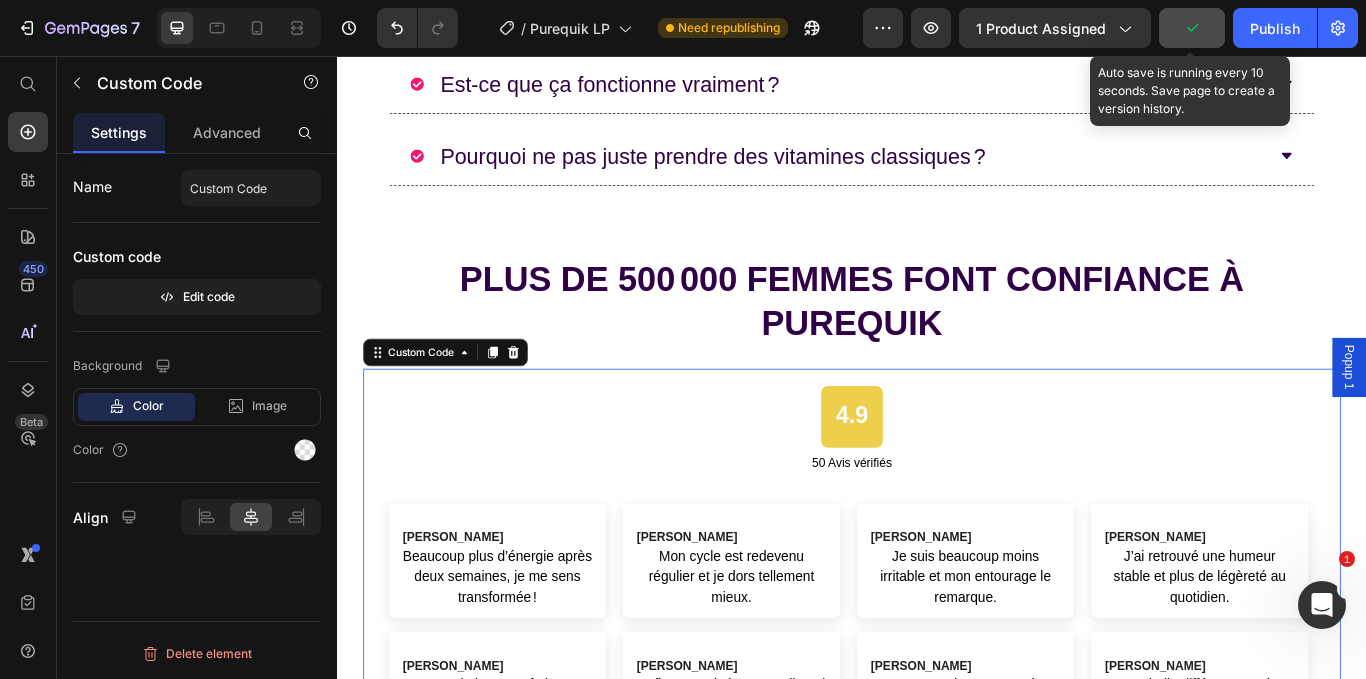 click on "Custom code" at bounding box center [197, 257] 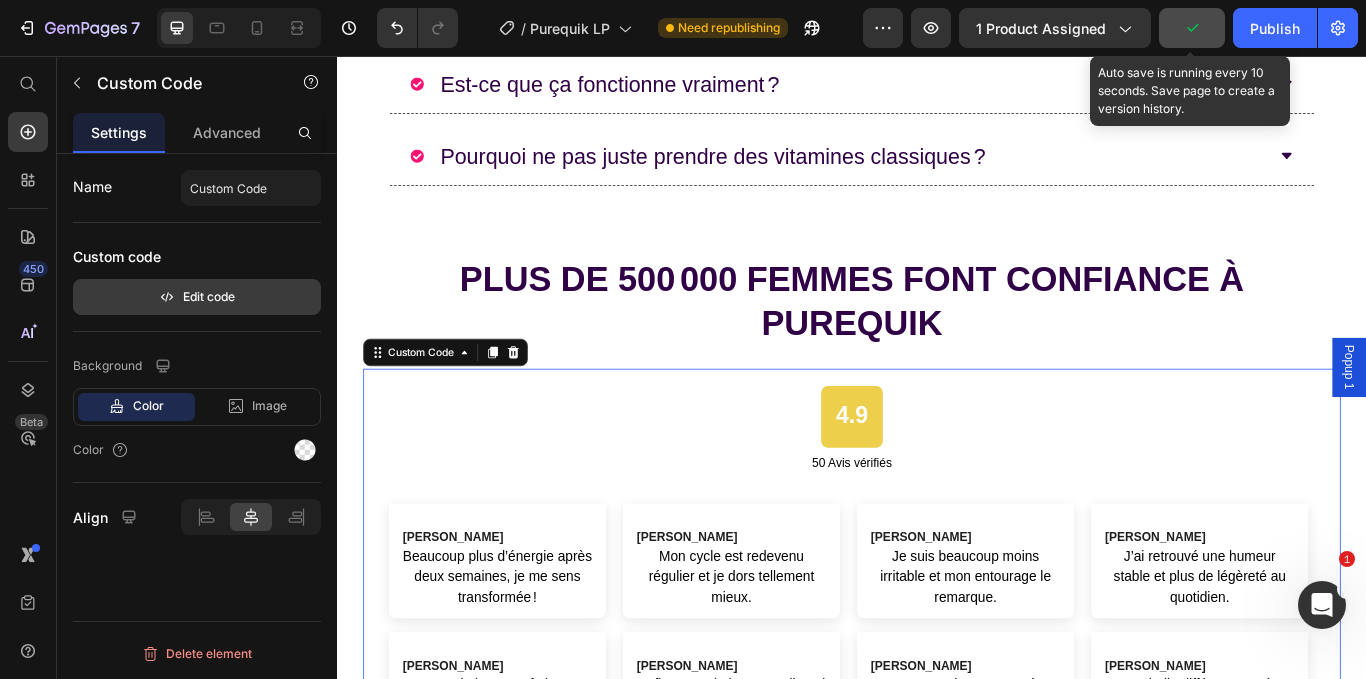 click on "Edit code" at bounding box center [197, 297] 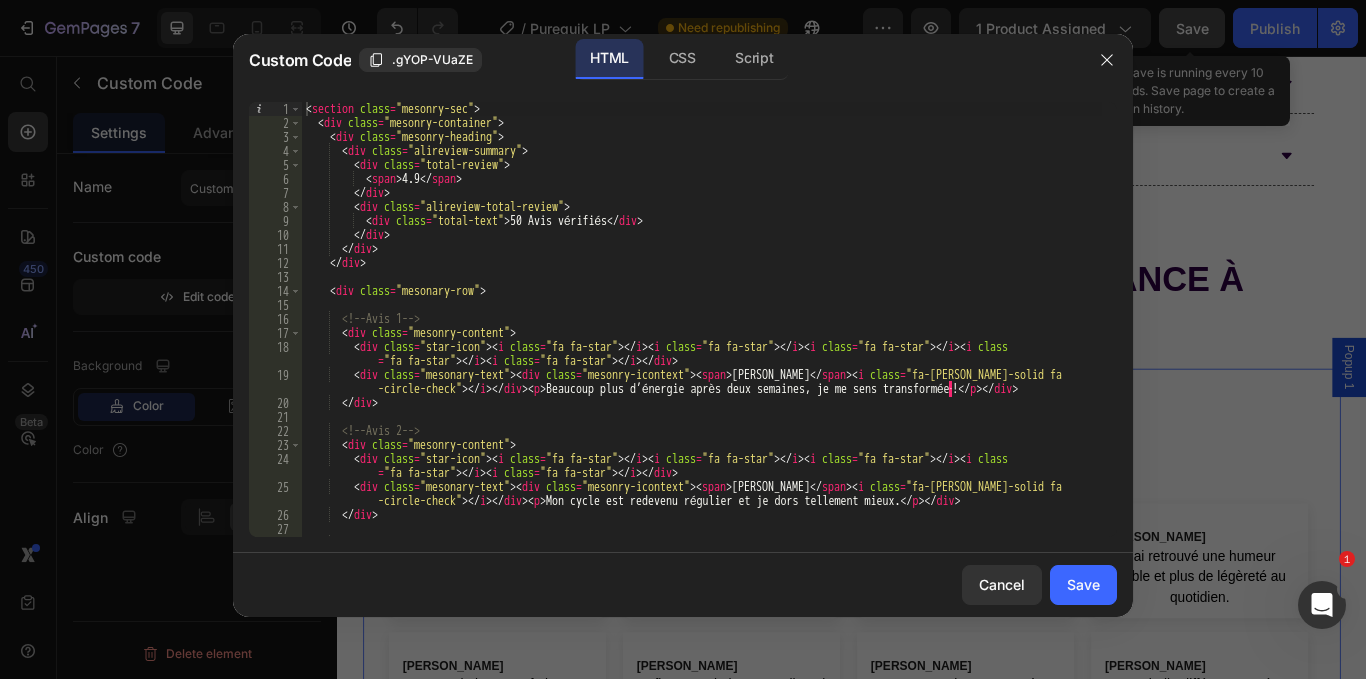 click on "< section   class = "mesonry-sec" >    < div   class = "mesonry-container" >      < div   class = "mesonry-heading" >         < div   class = "alireview-summary" >           < div   class = "total-review" >              < span > 4.9 </ span >           </ div >           < div   class = "alireview-total-review" >              < div   class = "total-text" > 50 Avis vérifiés </ div >           </ div >         </ div >      </ div >      < div   class = "mesonary-row" >         <!--  Avis 1  -->         < div   class = "mesonry-content" >           < div   class = "star-icon" > < i   class = "fa fa-star" > </ i > < i   class = "fa fa-star" > </ i > < i   class = "fa fa-star" > </ i > < i   class              = "fa fa-star" > </ i > < i   class = "fa fa-star" > </ i > </ div >           < div   class = "mesonary-text" > < div   class = "mesonry-icontext" > < span > [PERSON_NAME] </ span > < i   class = "fa-[PERSON_NAME]-solid fa              -circle-check" > </ i > </ div > < p > · ! </ p > </" at bounding box center [702, 333] 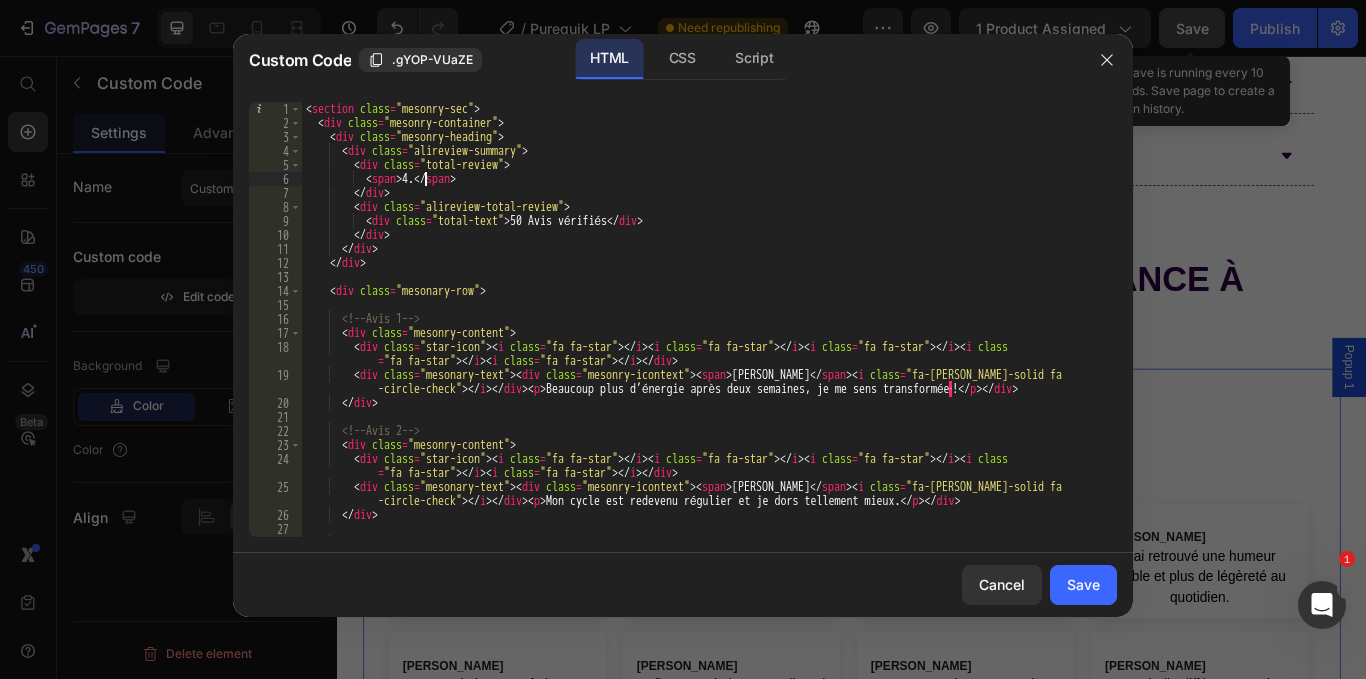 scroll, scrollTop: 0, scrollLeft: 10, axis: horizontal 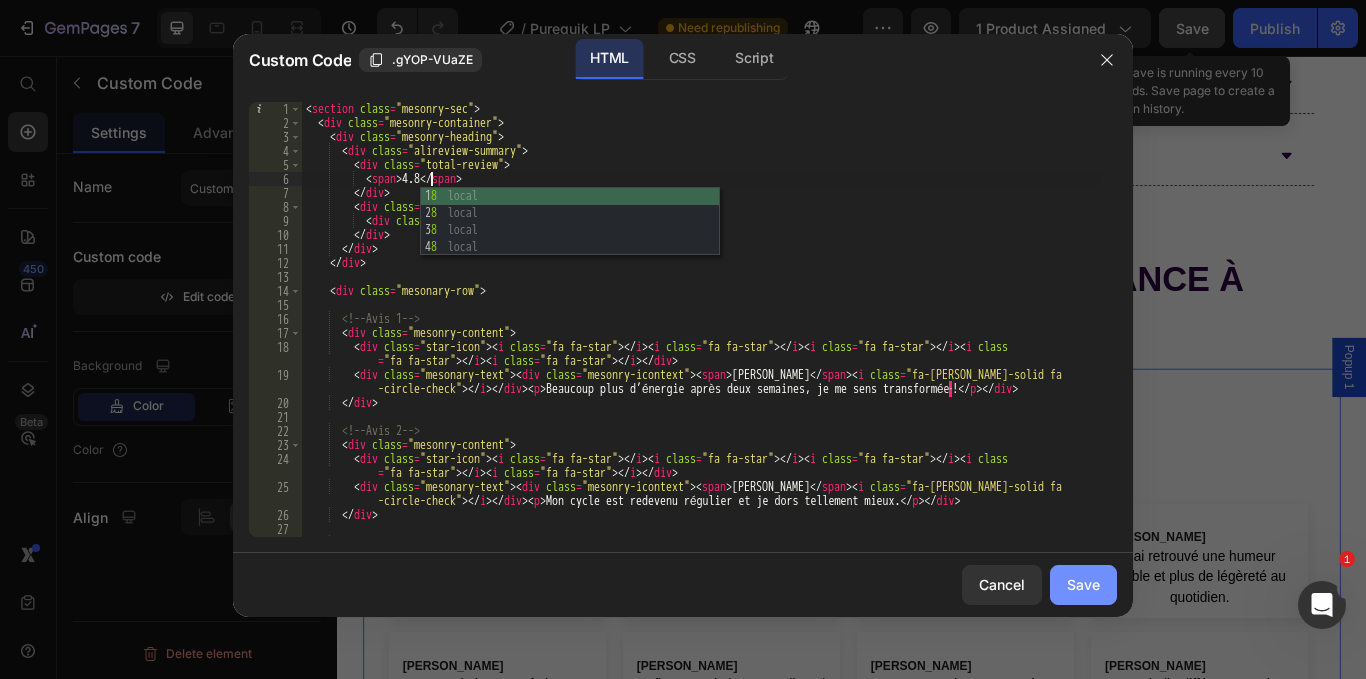 type on "<span>4.8</span>" 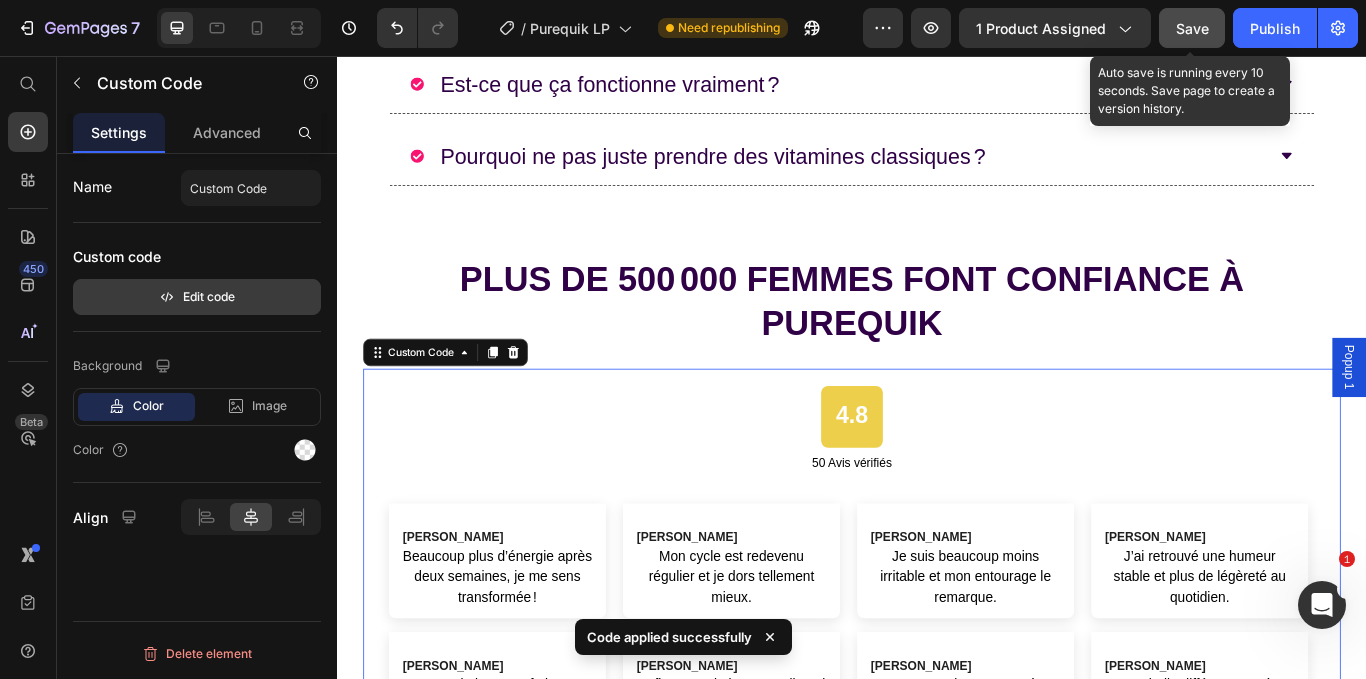 click on "Edit code" at bounding box center [197, 297] 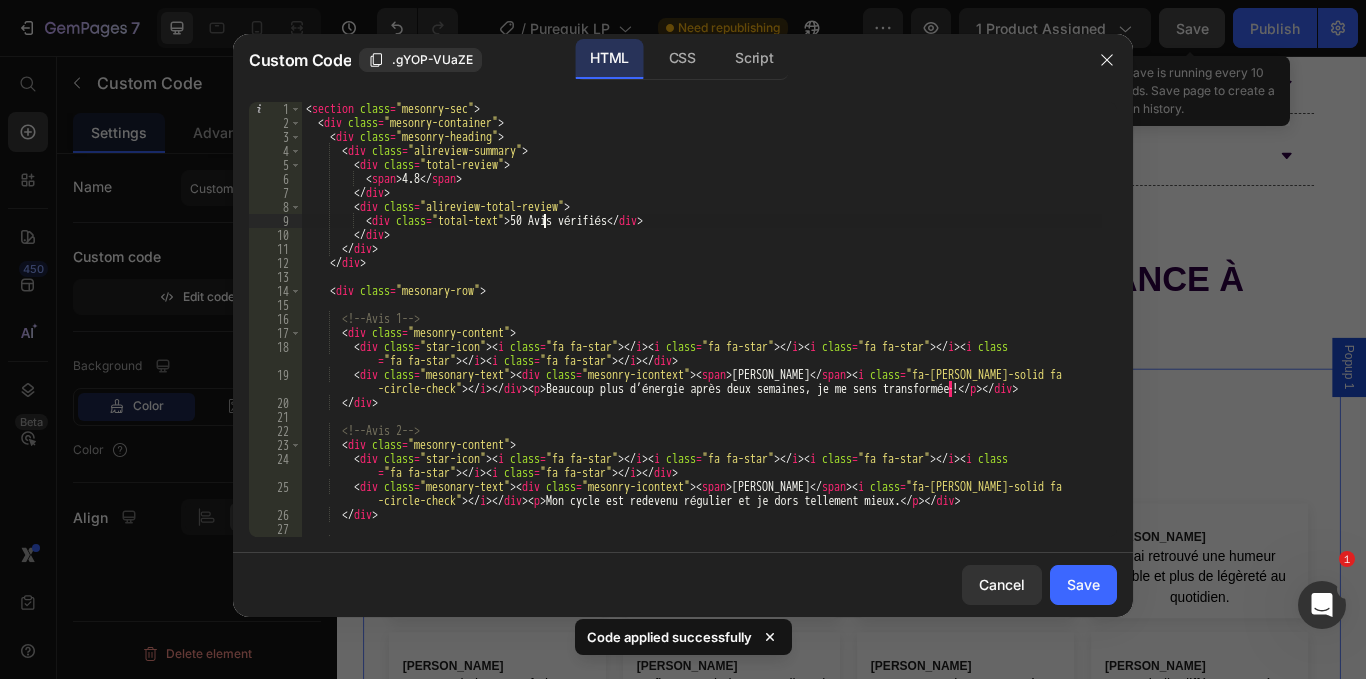 click on "< section   class = "mesonry-sec" >    < div   class = "mesonry-container" >      < div   class = "mesonry-heading" >         < div   class = "alireview-summary" >           < div   class = "total-review" >              < span > 4.8 </ span >           </ div >           < div   class = "alireview-total-review" >              < div   class = "total-text" > 50 Avis vérifiés </ div >           </ div >         </ div >      </ div >      < div   class = "mesonary-row" >         <!--  Avis 1  -->         < div   class = "mesonry-content" >           < div   class = "star-icon" > < i   class = "fa fa-star" > </ i > < i   class = "fa fa-star" > </ i > < i   class = "fa fa-star" > </ i > < i   class              = "fa fa-star" > </ i > < i   class = "fa fa-star" > </ i > </ div >           < div   class = "mesonary-text" > < div   class = "mesonry-icontext" > < span > [PERSON_NAME] </ span > < i   class = "fa-[PERSON_NAME]-solid fa              -circle-check" > </ i > </ div > < p > · ! </ p > </" at bounding box center [702, 333] 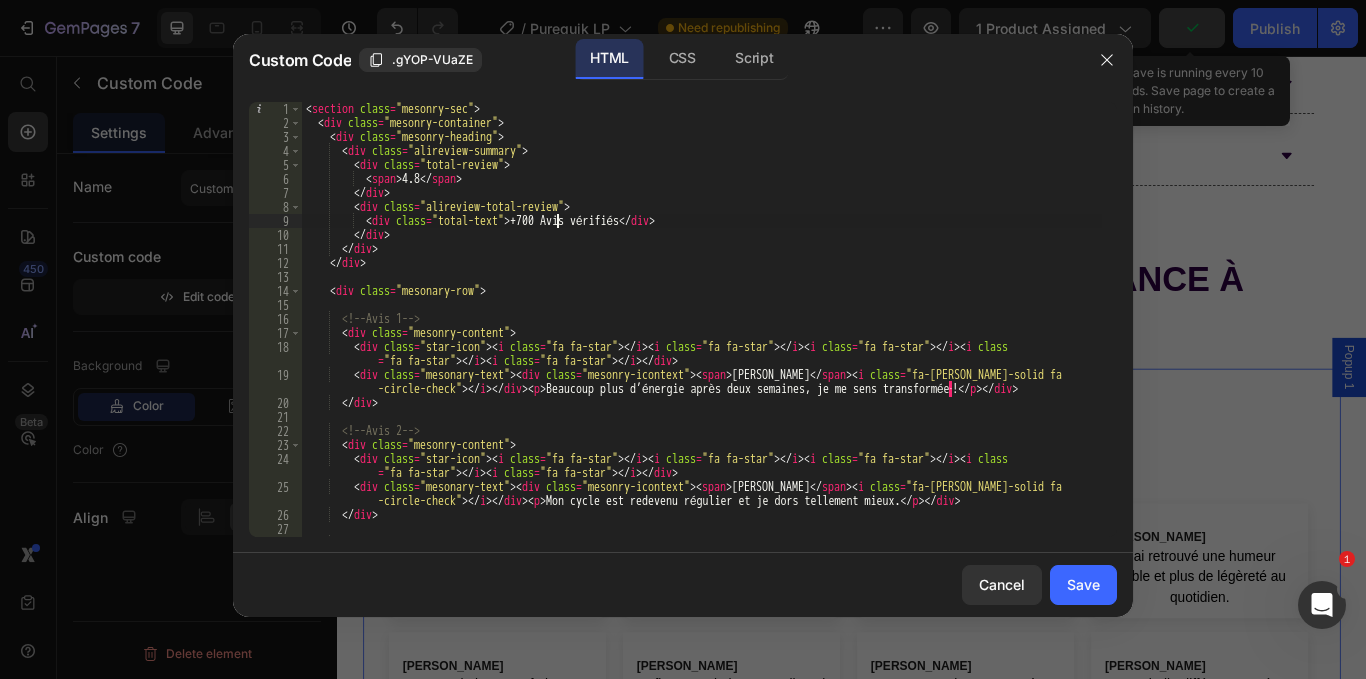 scroll, scrollTop: 0, scrollLeft: 21, axis: horizontal 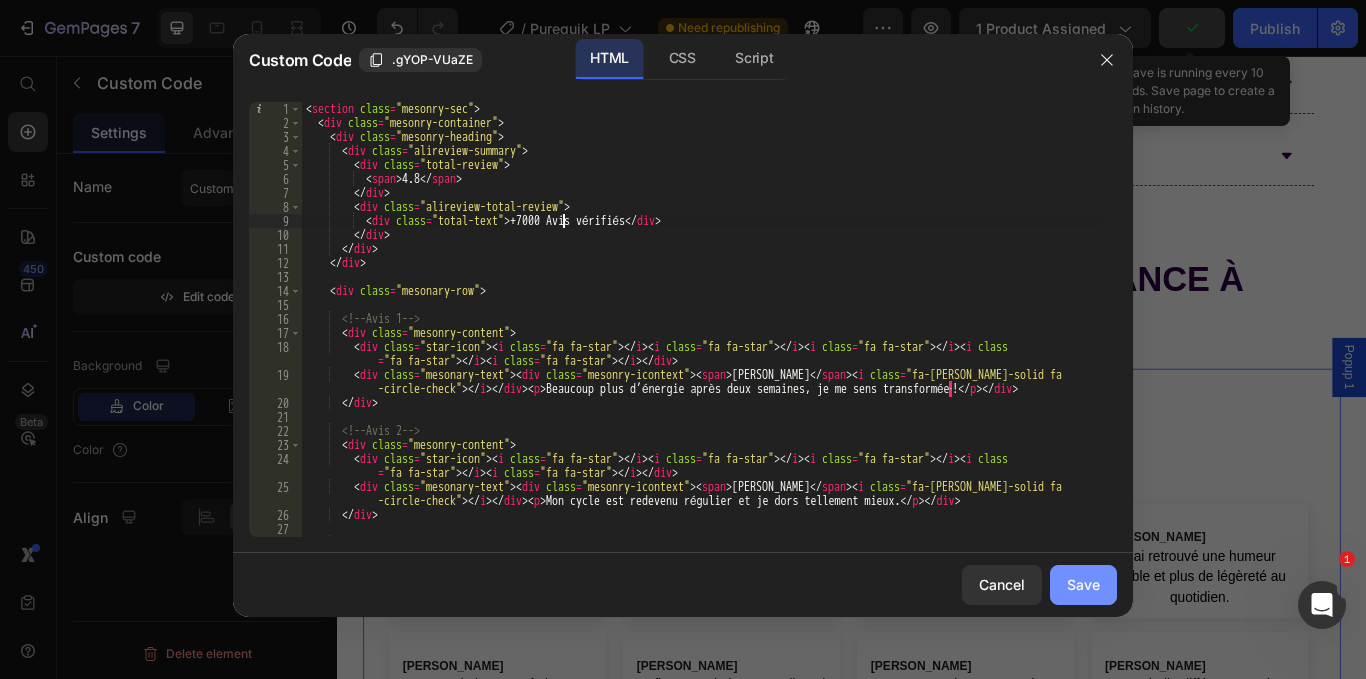 type on "<div class="total-text">+7000 Avis vérifiés</div>" 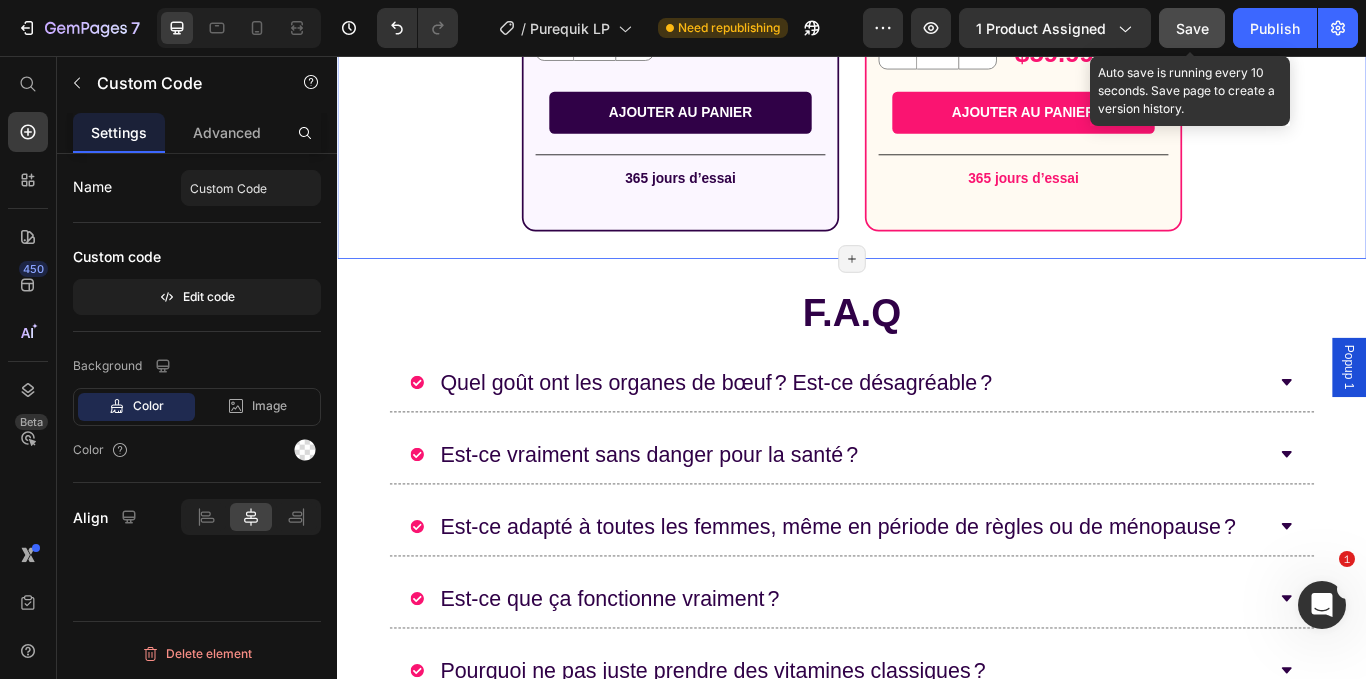 scroll, scrollTop: 9501, scrollLeft: 0, axis: vertical 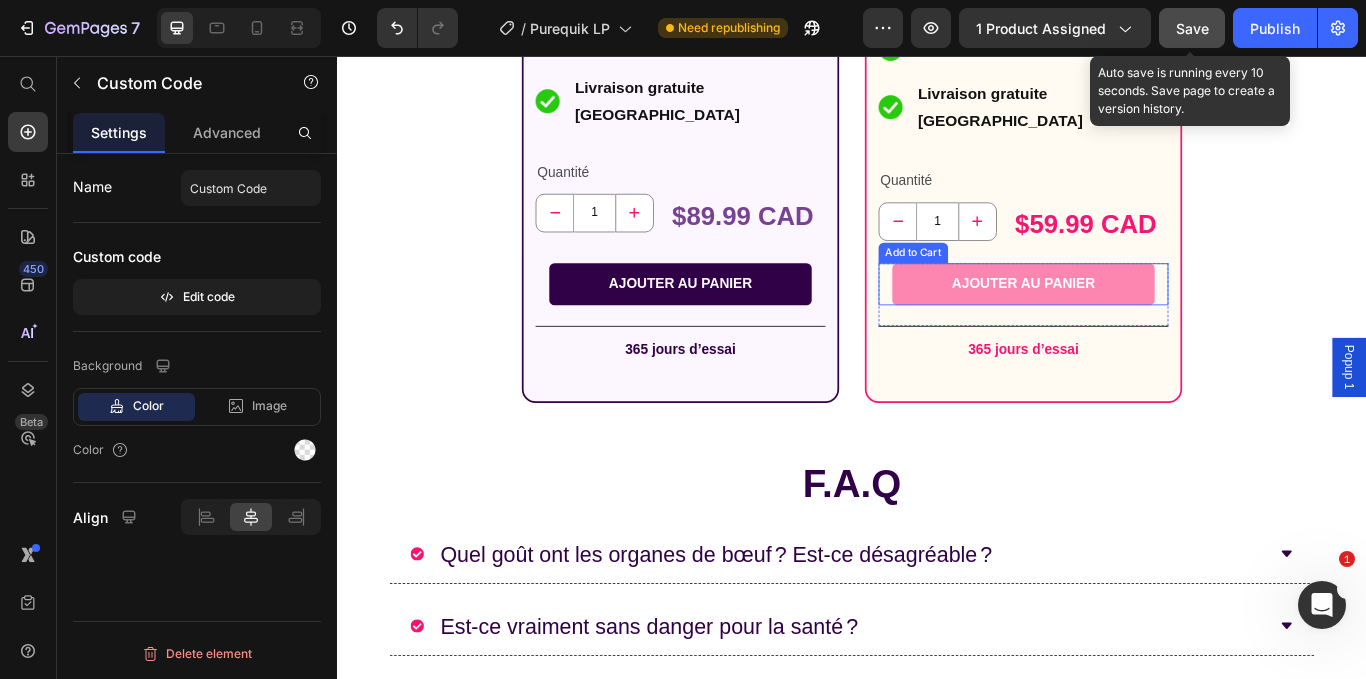click on "AJOUTER AU PANIER" at bounding box center [1137, 322] 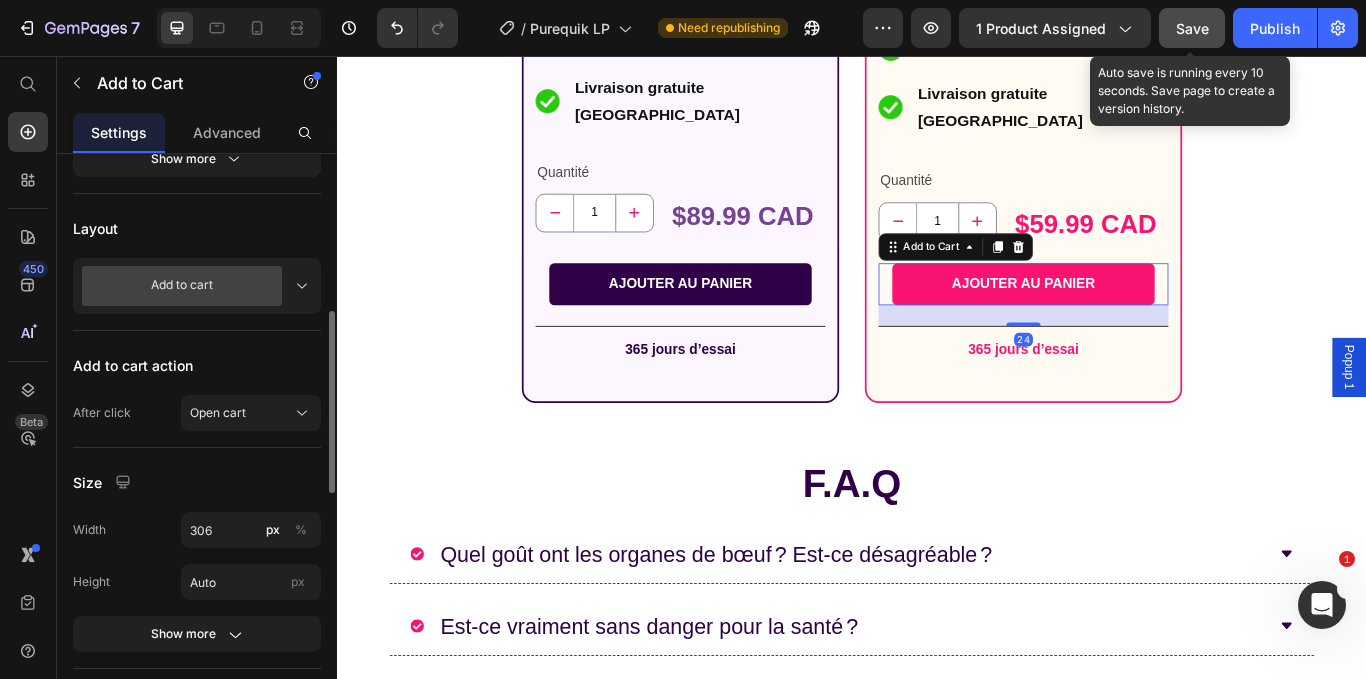 scroll, scrollTop: 1000, scrollLeft: 0, axis: vertical 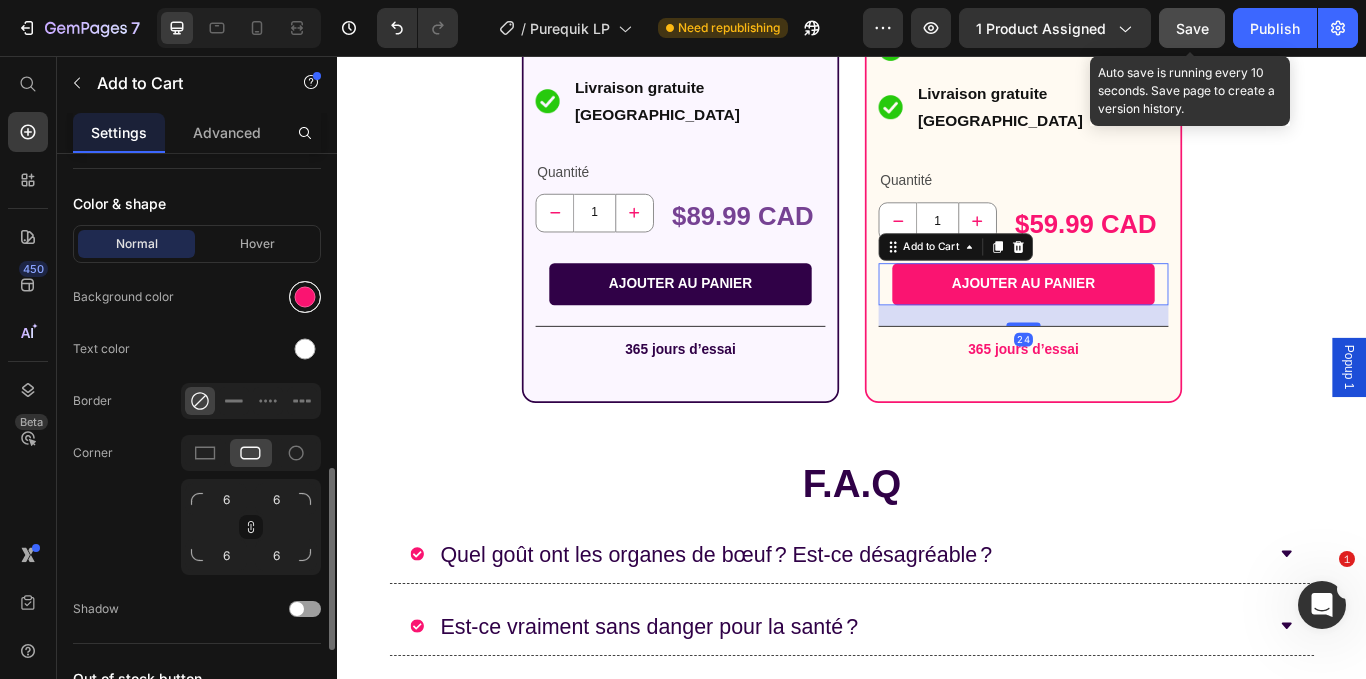 click at bounding box center (305, 297) 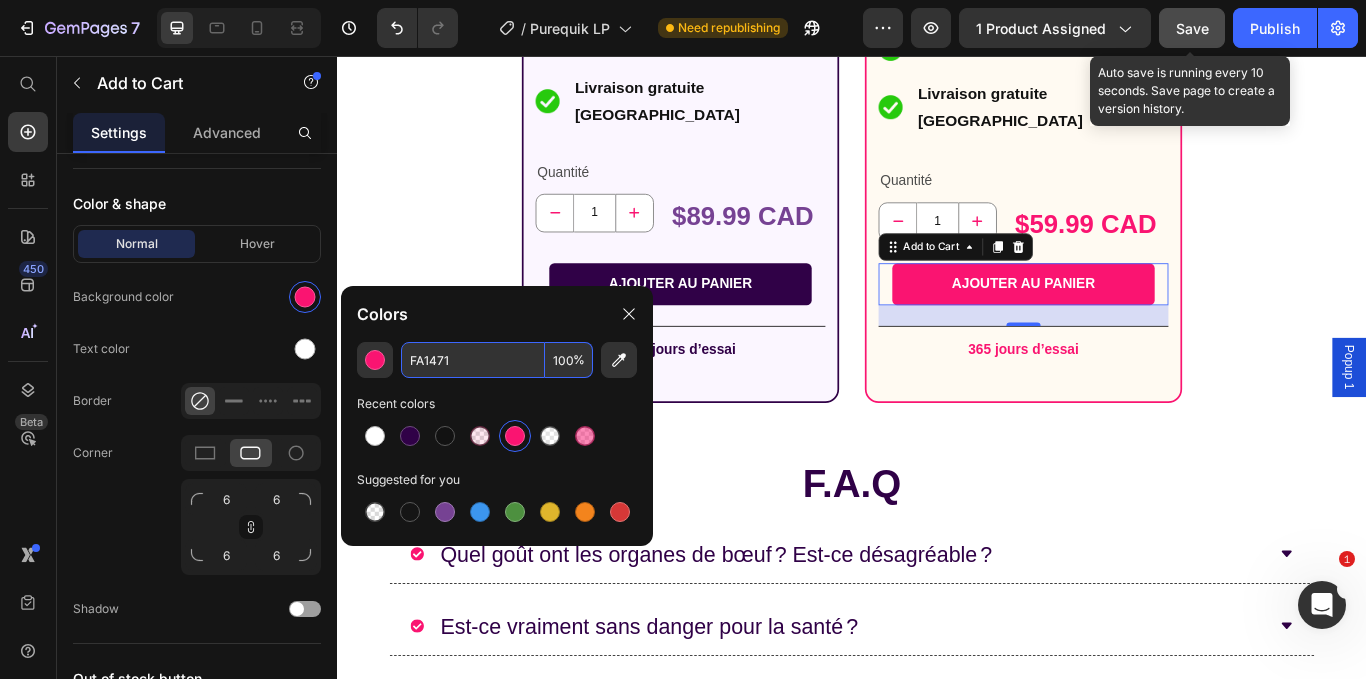 click on "FA1471" at bounding box center (473, 360) 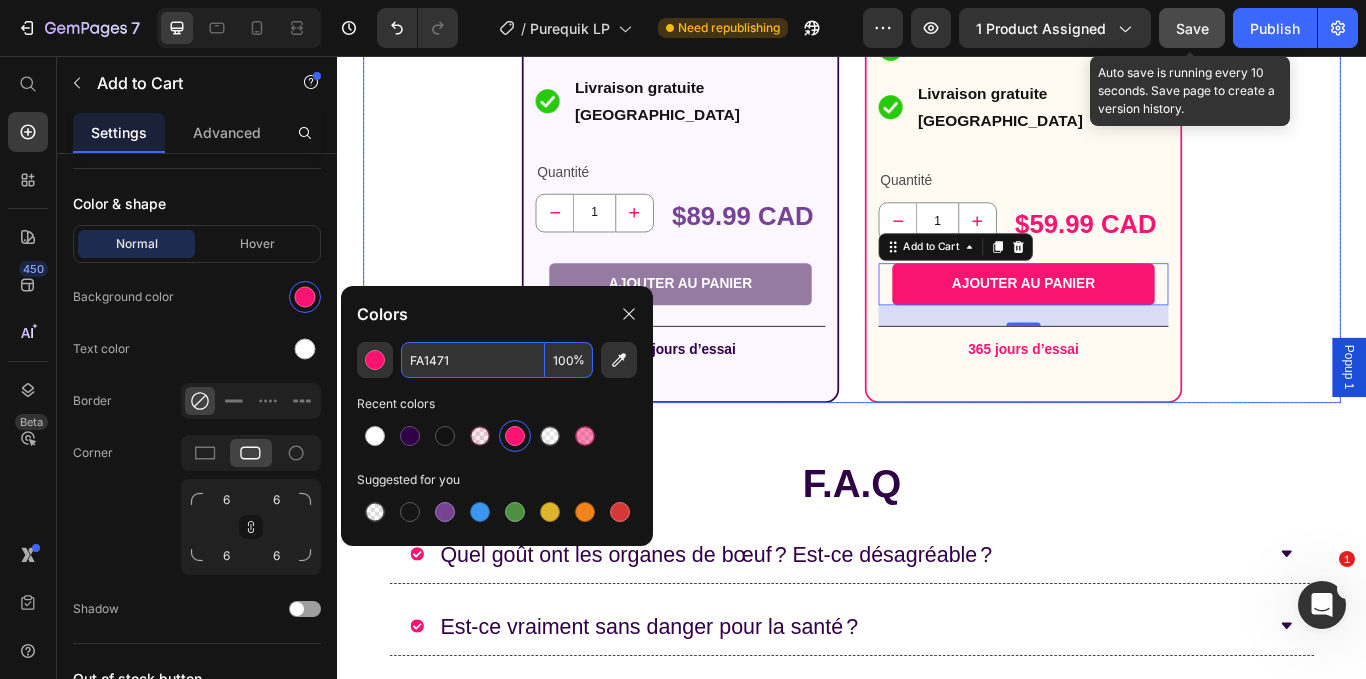 click on "AJOUTER AU PANIER" at bounding box center [737, 322] 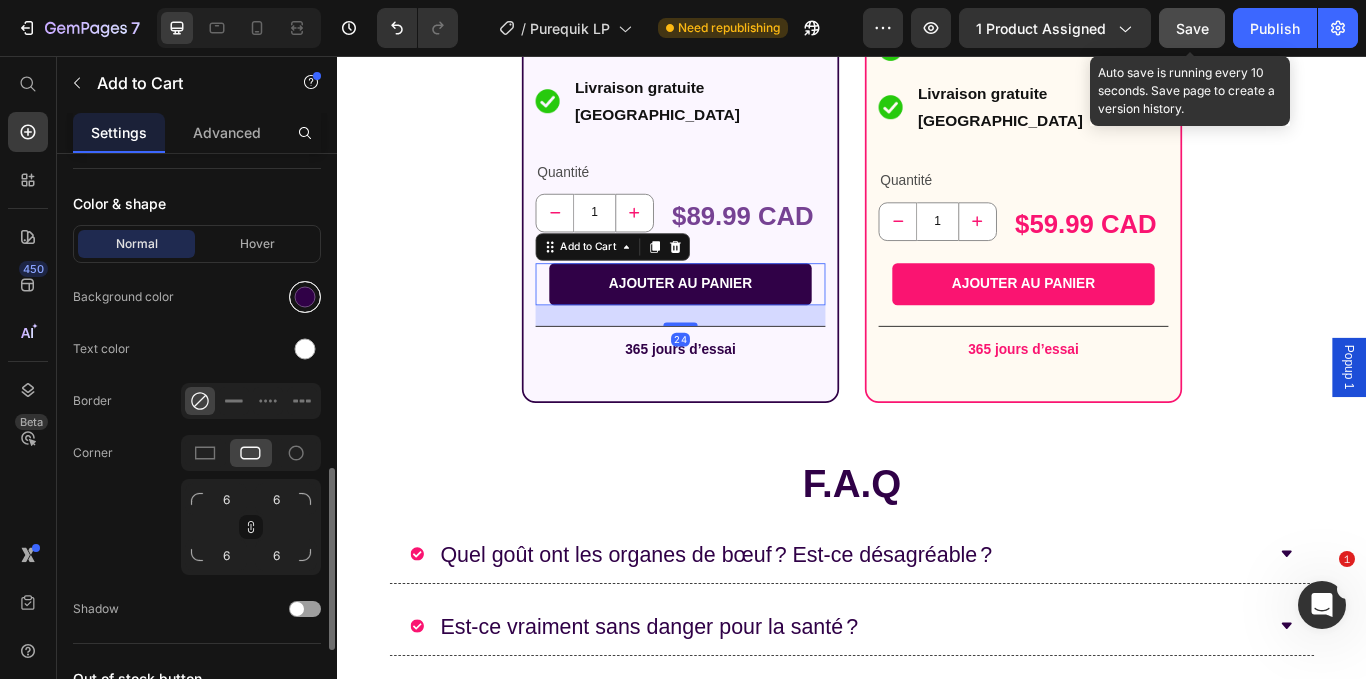 click at bounding box center (305, 297) 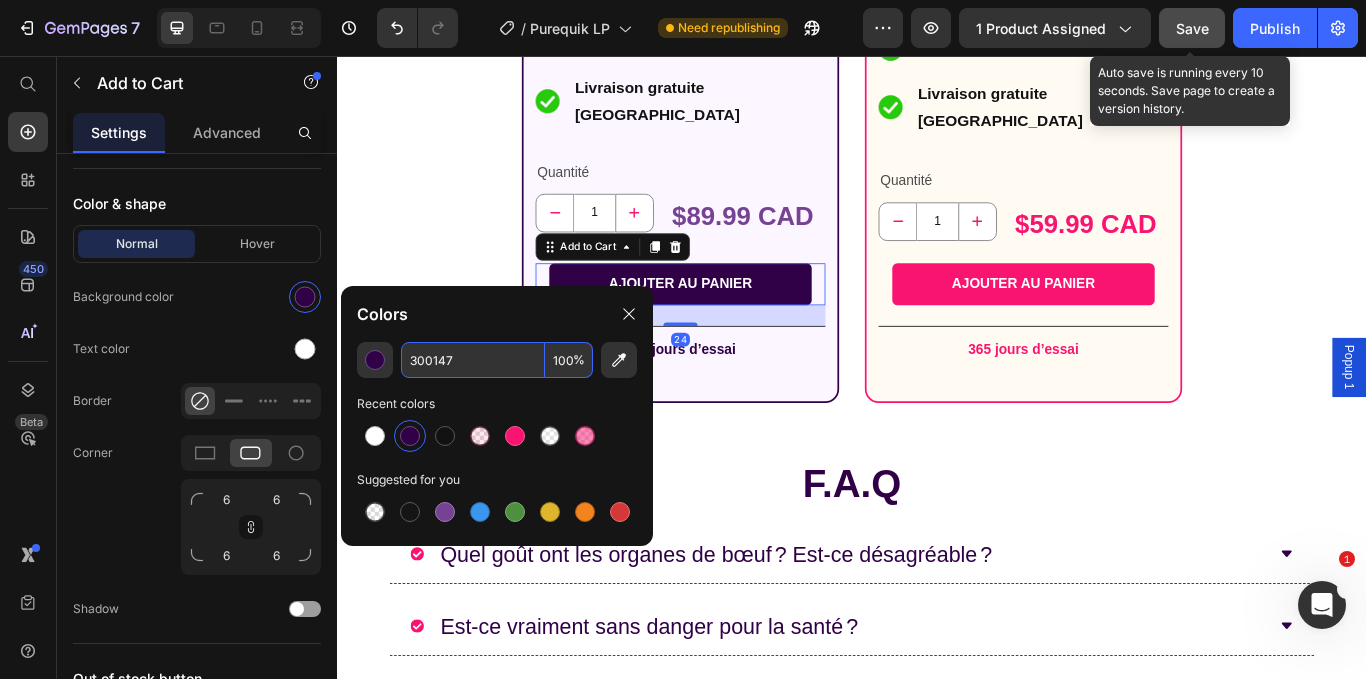 click on "300147" at bounding box center (473, 360) 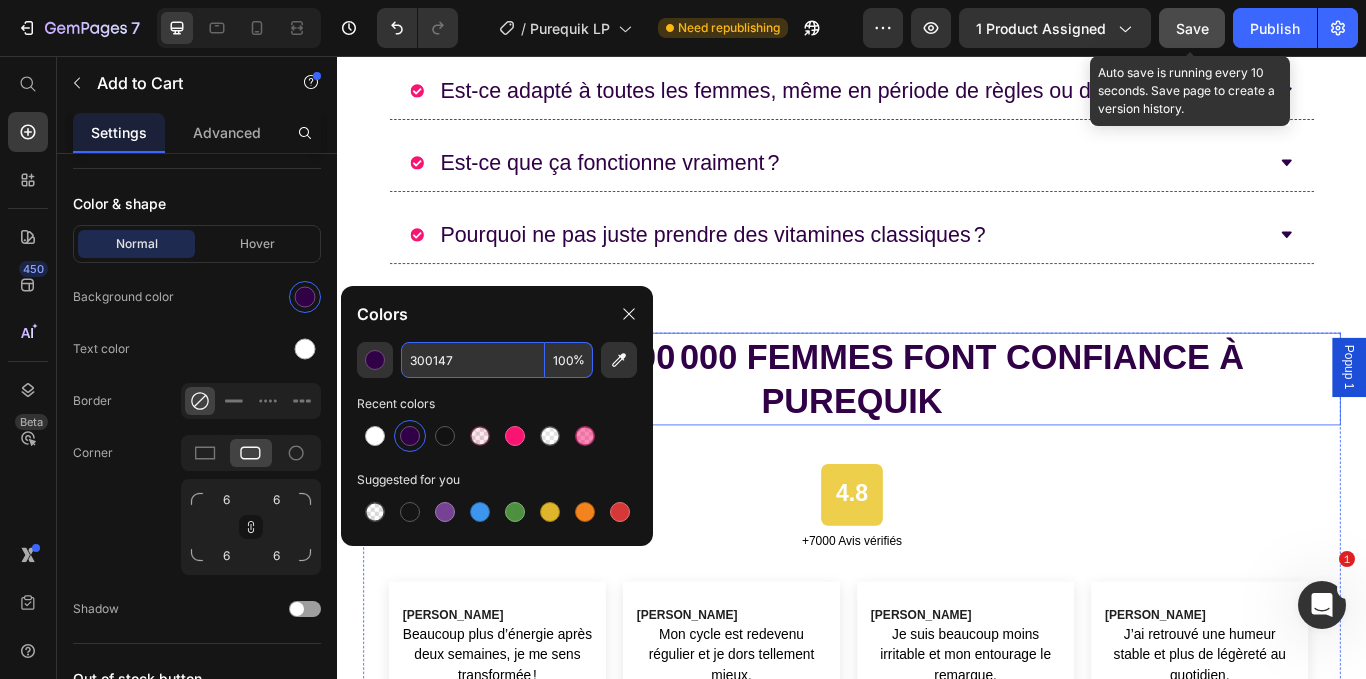 scroll, scrollTop: 10701, scrollLeft: 0, axis: vertical 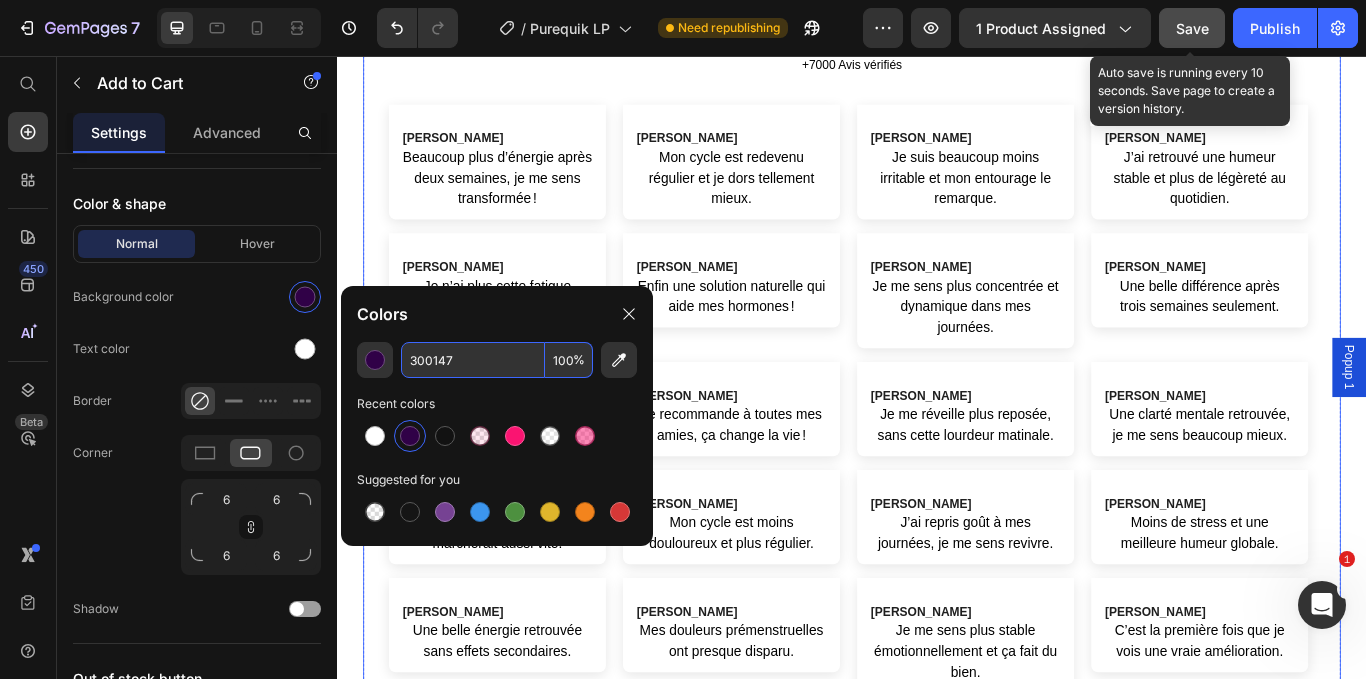 click on "[PERSON_NAME] Je me réveille plus reposée, sans cette lourdeur matinale." at bounding box center [1069, 468] 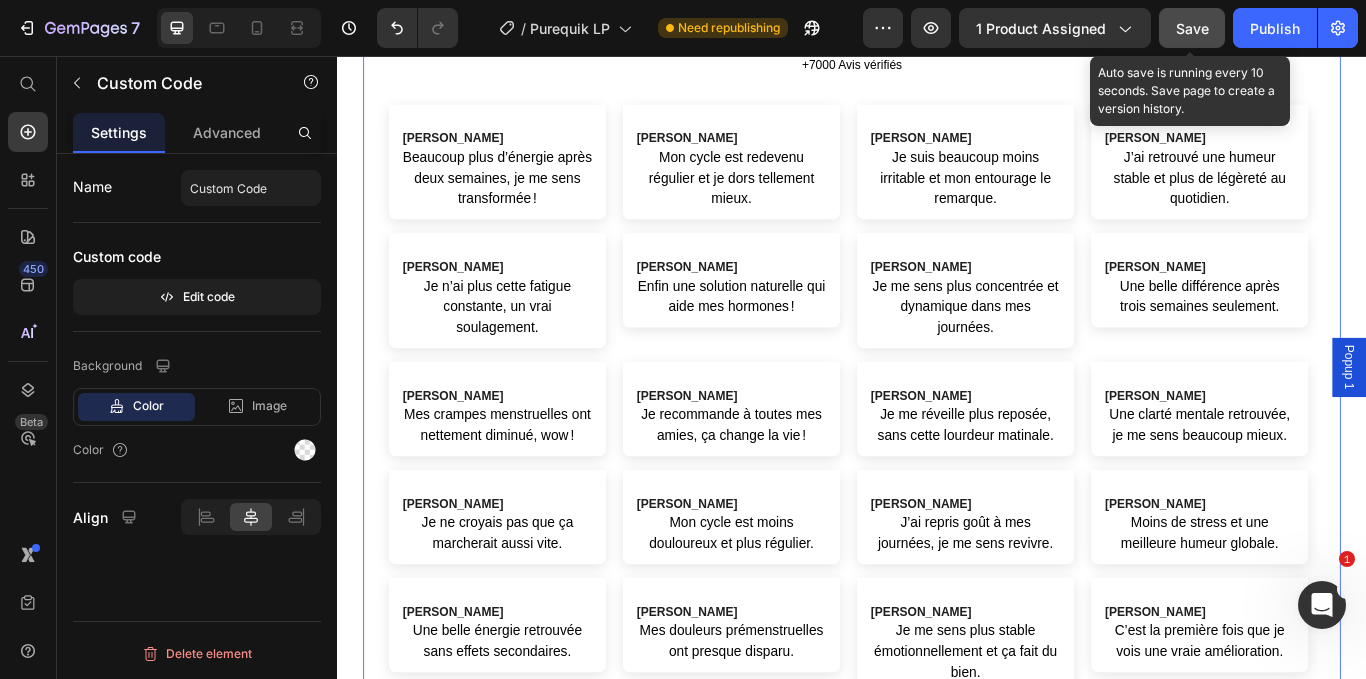 scroll, scrollTop: 0, scrollLeft: 0, axis: both 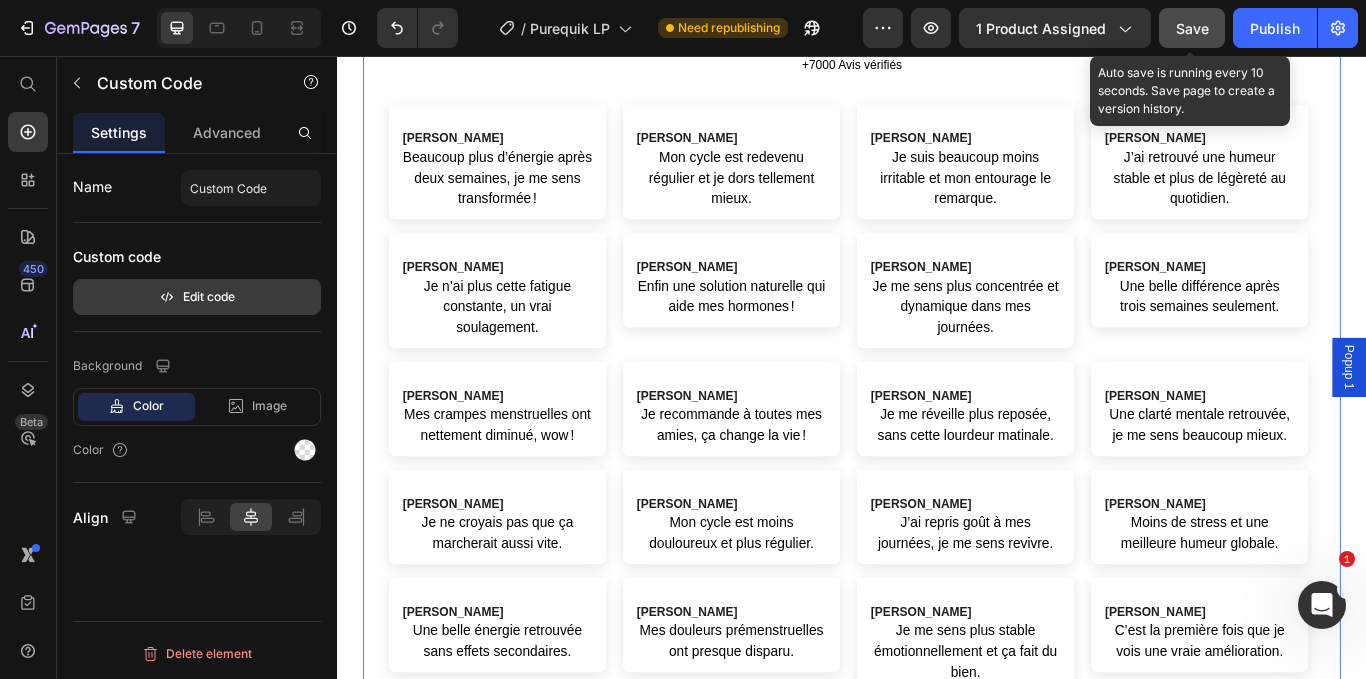 click on "Edit code" at bounding box center (197, 297) 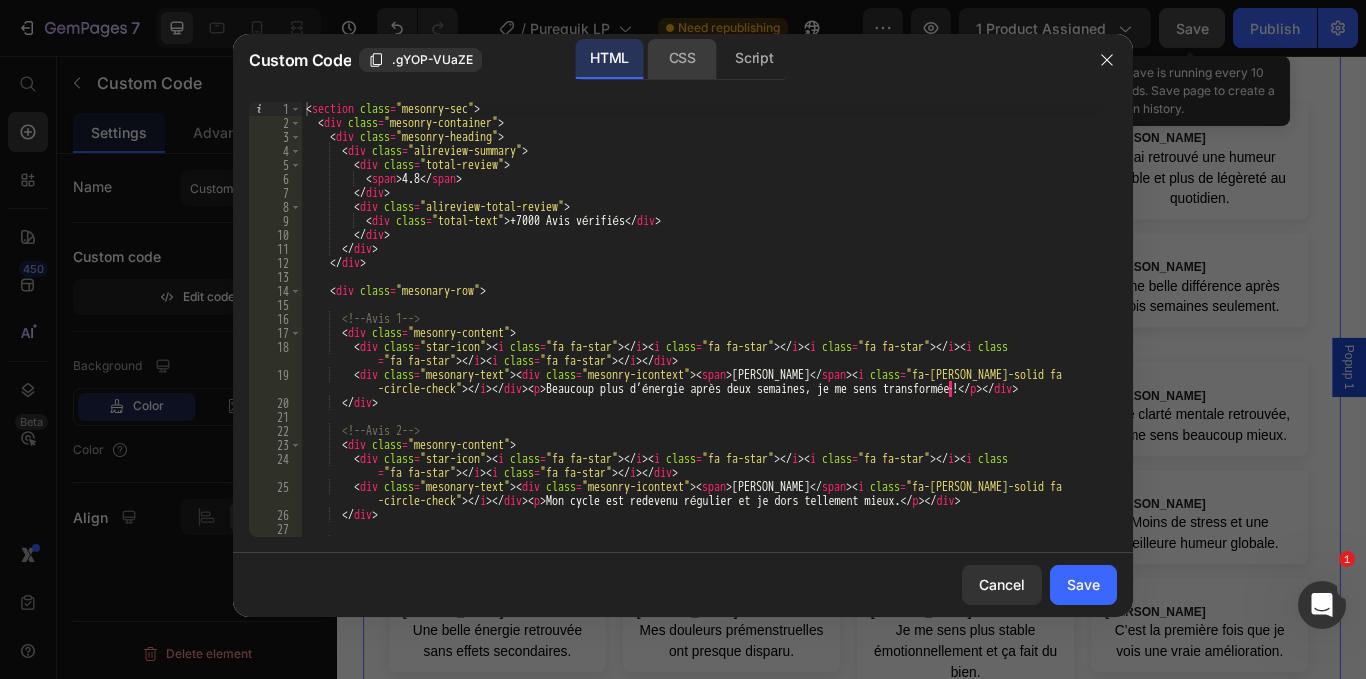 click on "CSS" 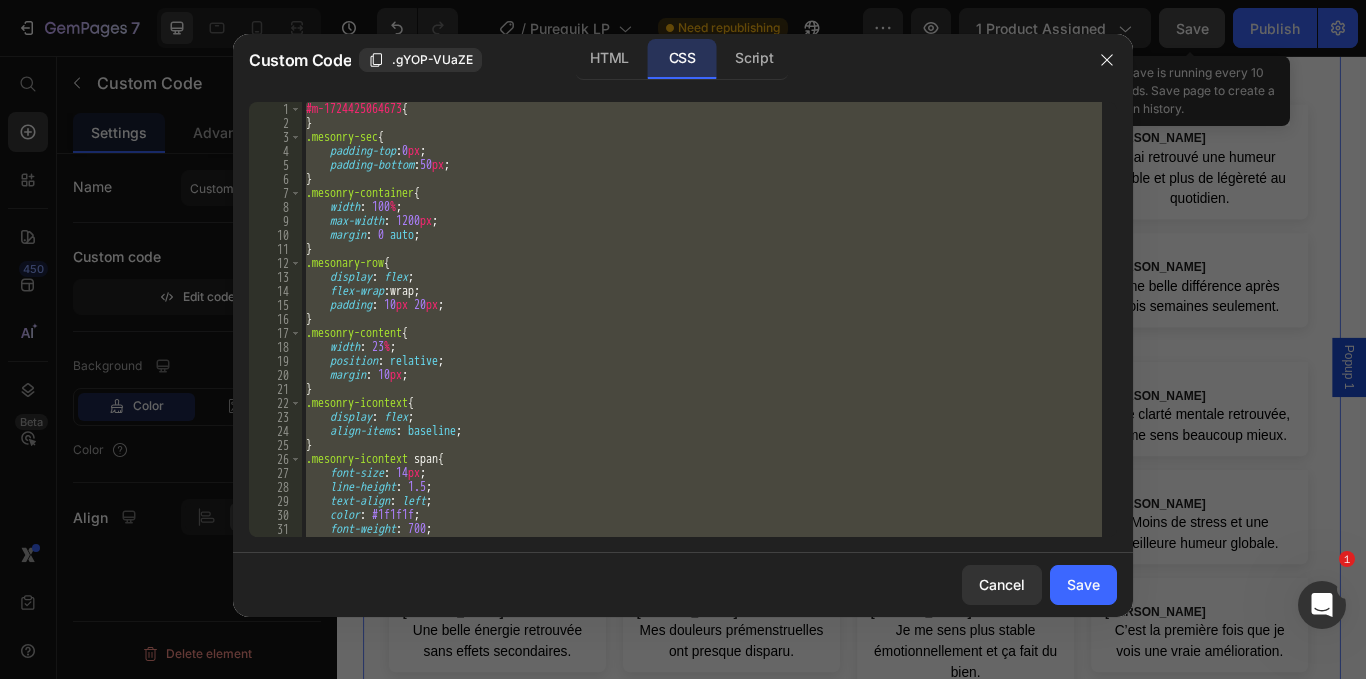 click on "#m-1724425064673 { } .mesonry-sec {      padding-top : 0 px ;      padding-bottom : 50 px ; } .mesonry-container {      width :   100 % ;      max-width :   1200 px ;      margin :   0   auto ; } .mesonary-row {      display :   flex ;      flex-wrap :  wrap ;      padding :   10 px   20 px ; } .mesonry-content {      width :   23 % ;      position :   relative ;      margin :   10 px ; } .mesonry-icontext {      display :   flex ;      align-items :   baseline ; } .mesonry-icontext   span {      font-size :   14 px ;      line-height :   1.5 ;      text-align :   left ;      color :   #1f1f1f ;      font-weight :   700 ; } p .mesonry-para {" at bounding box center [702, 319] 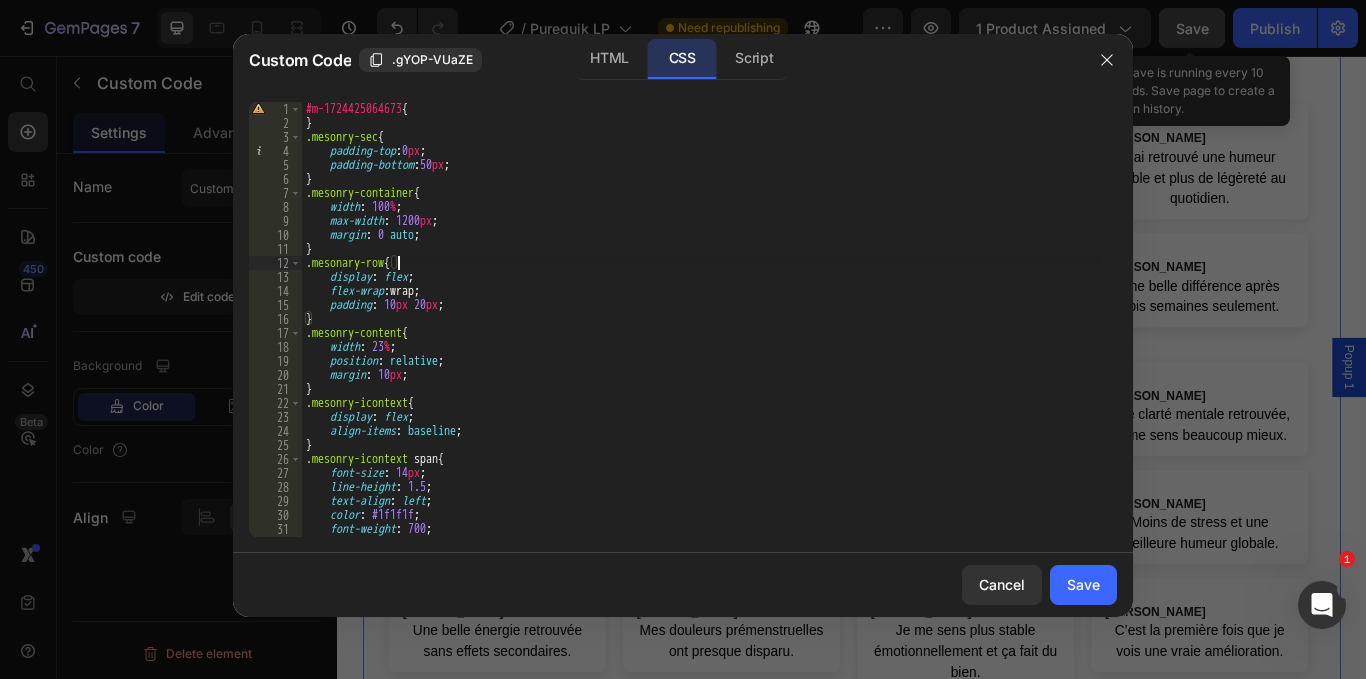type on "}
}" 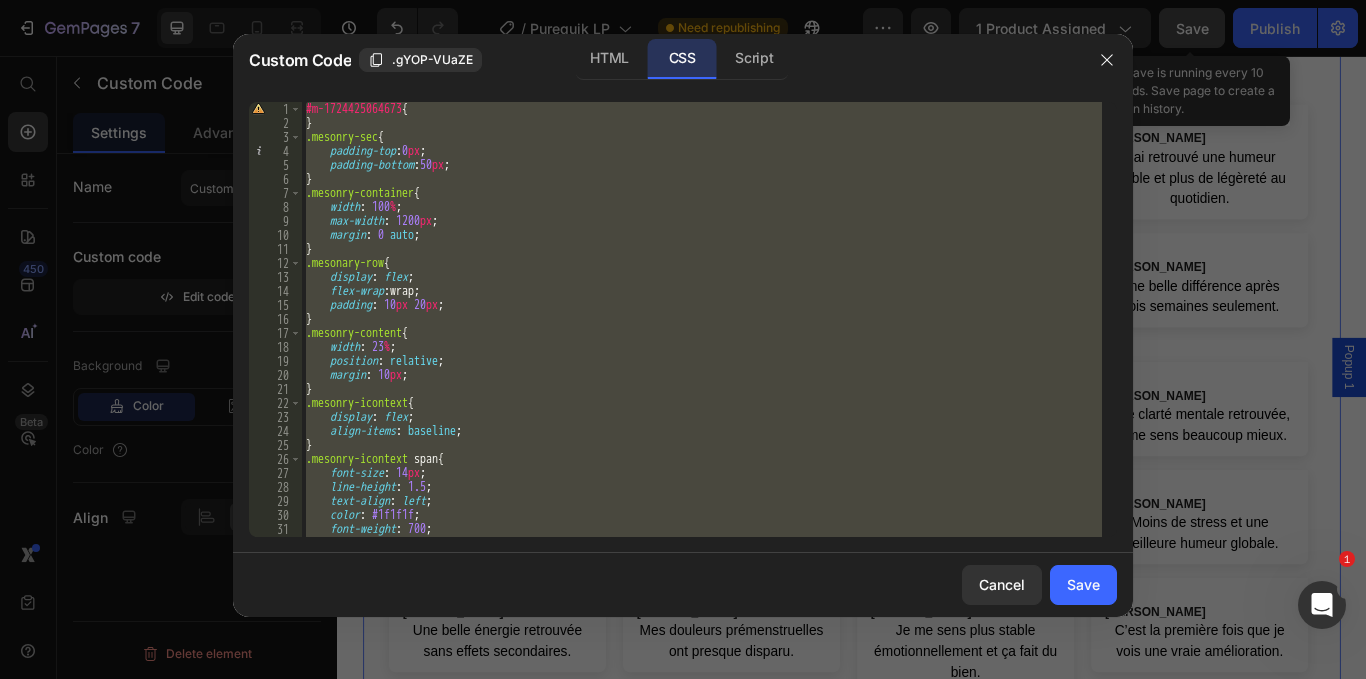 type 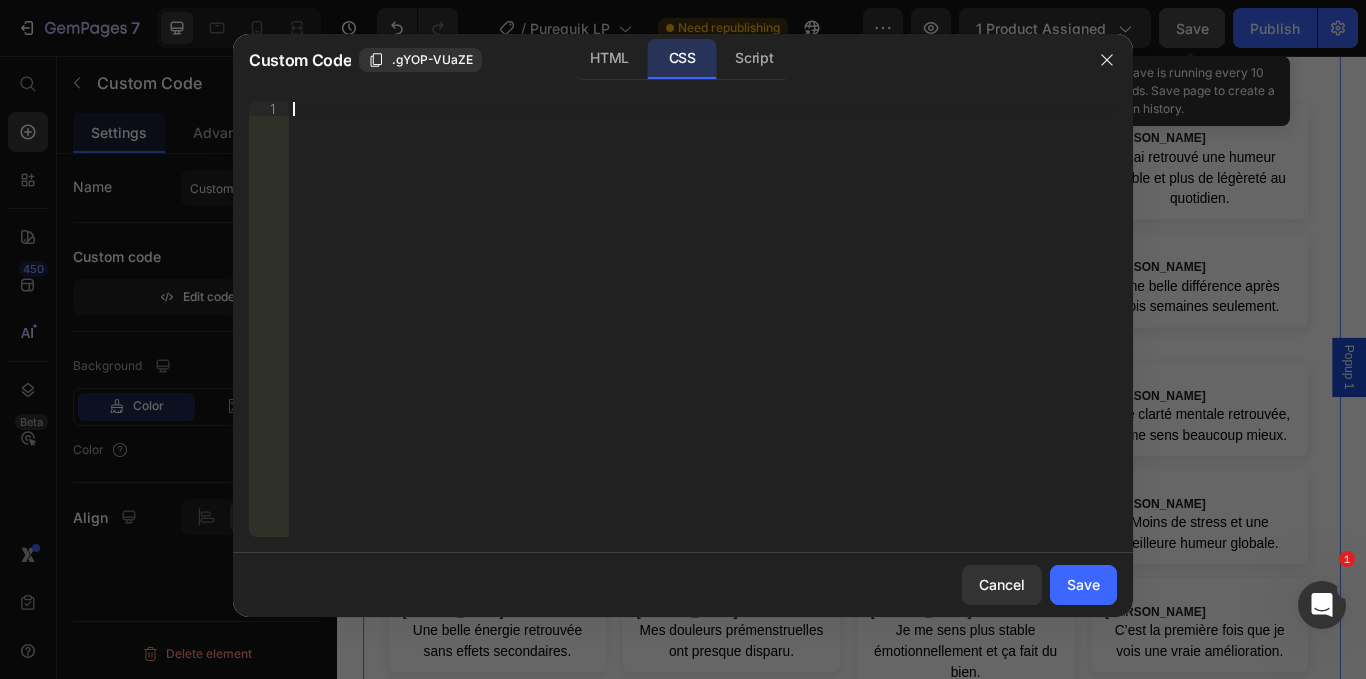 scroll, scrollTop: 2183, scrollLeft: 0, axis: vertical 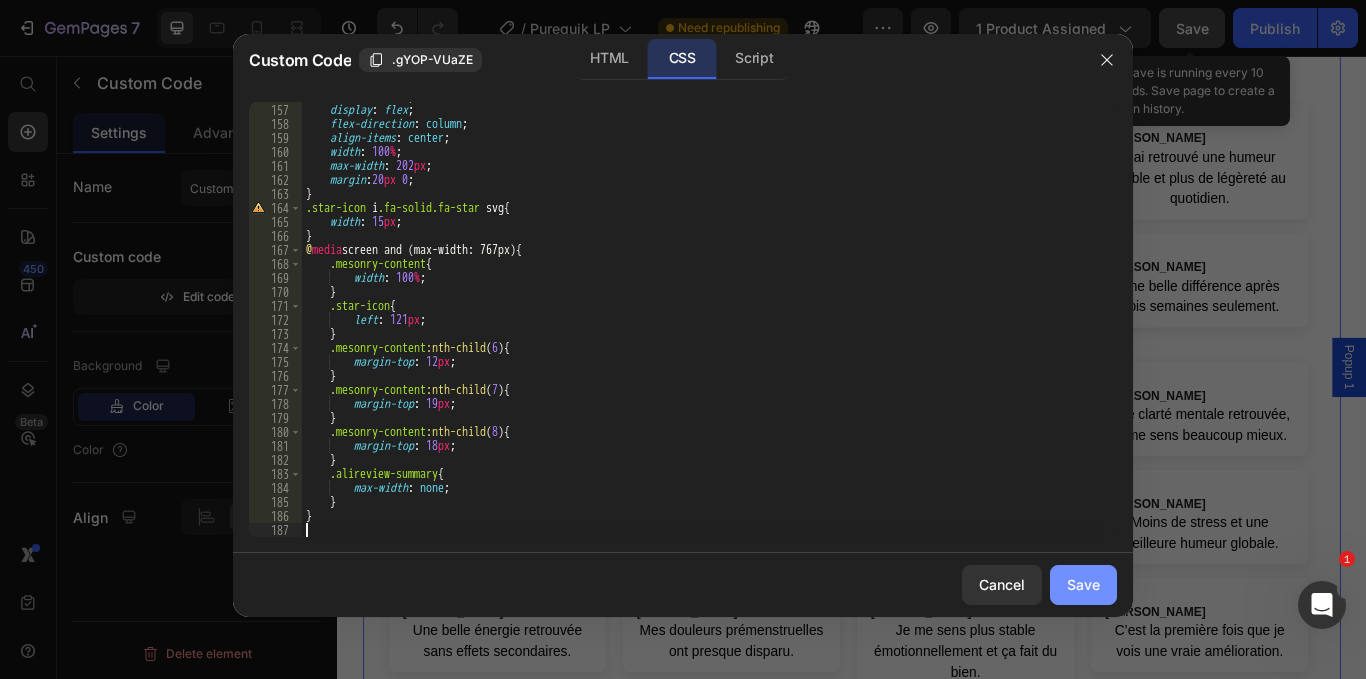 click on "Save" 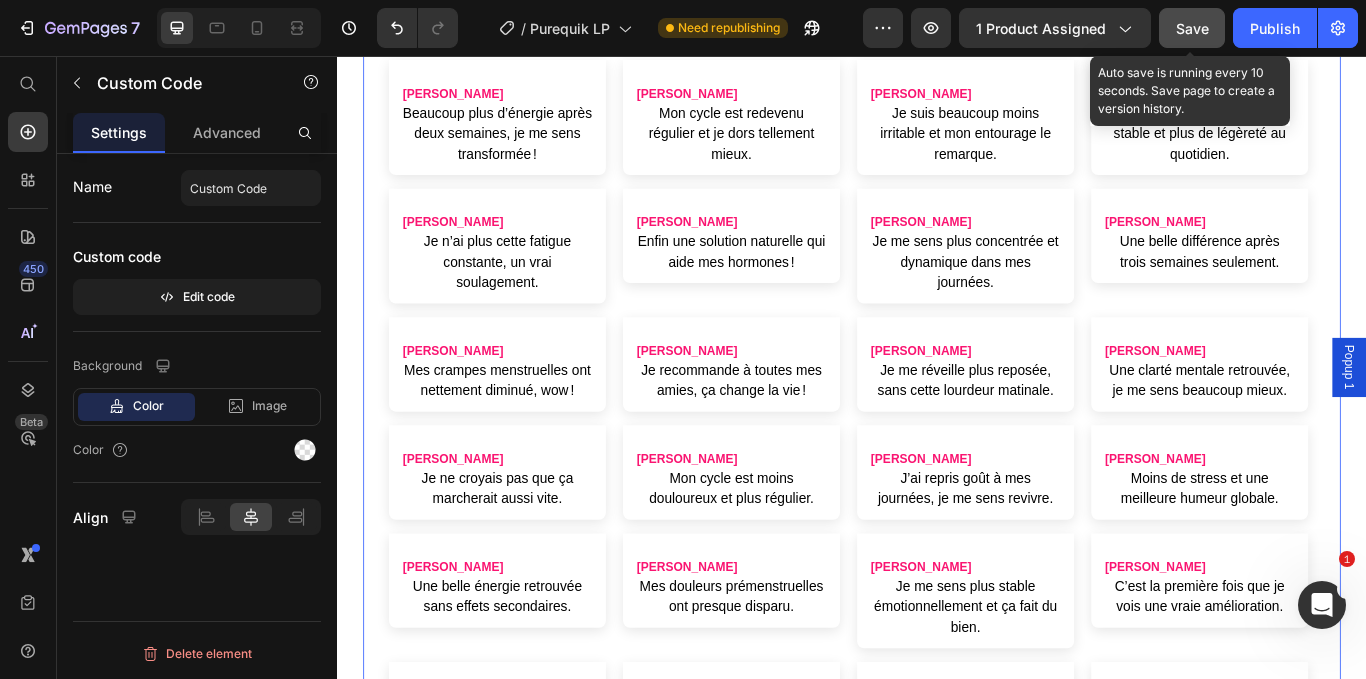 scroll, scrollTop: 10315, scrollLeft: 0, axis: vertical 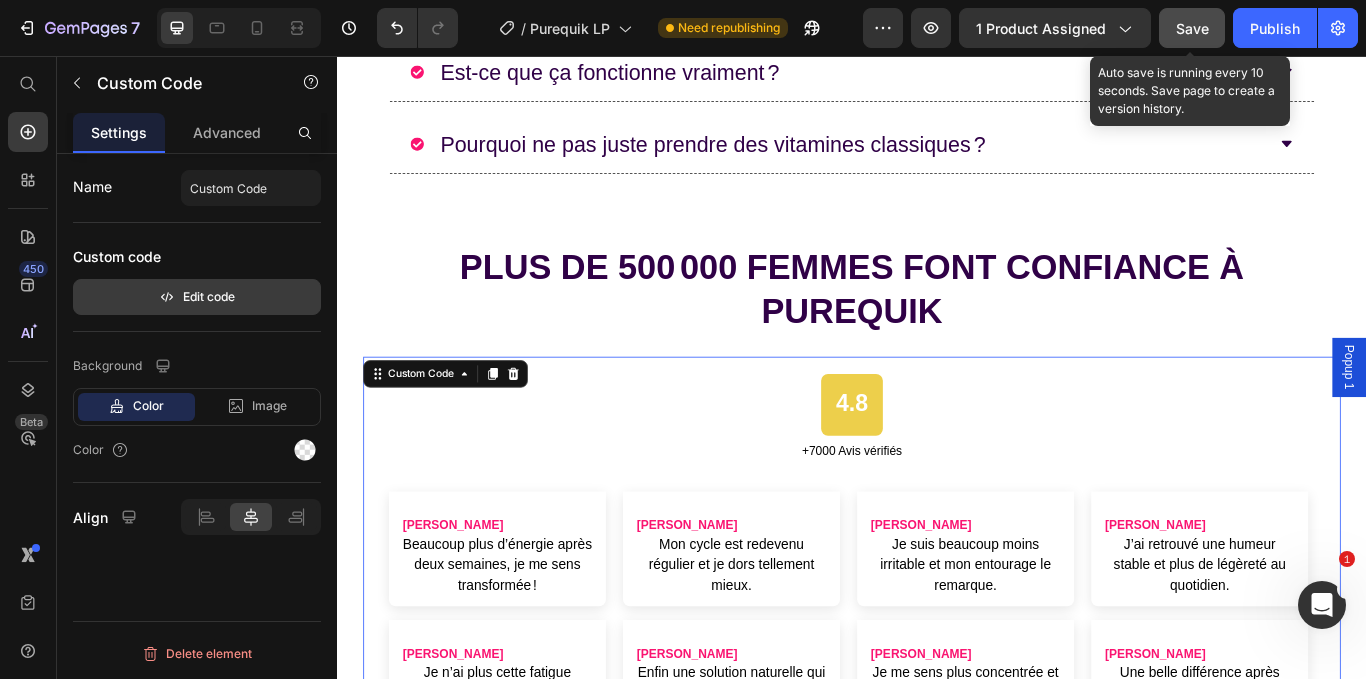 click on "Edit code" at bounding box center [197, 297] 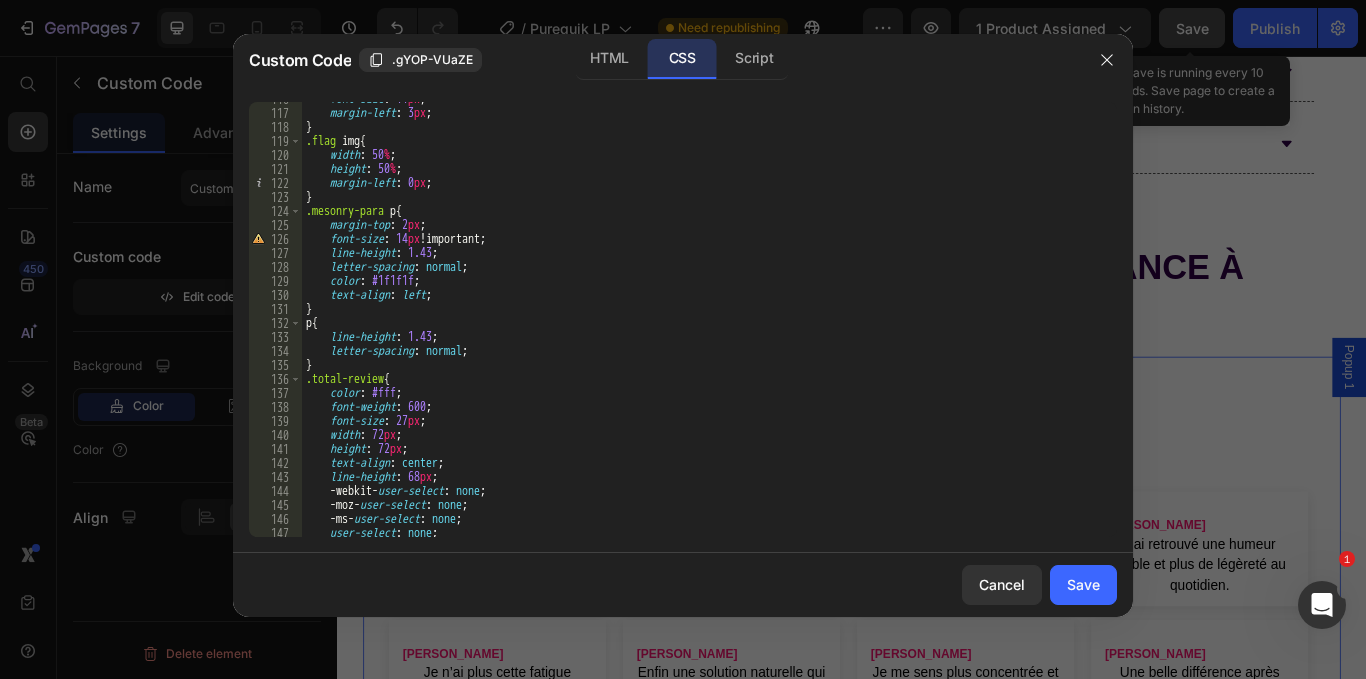 scroll, scrollTop: 1980, scrollLeft: 0, axis: vertical 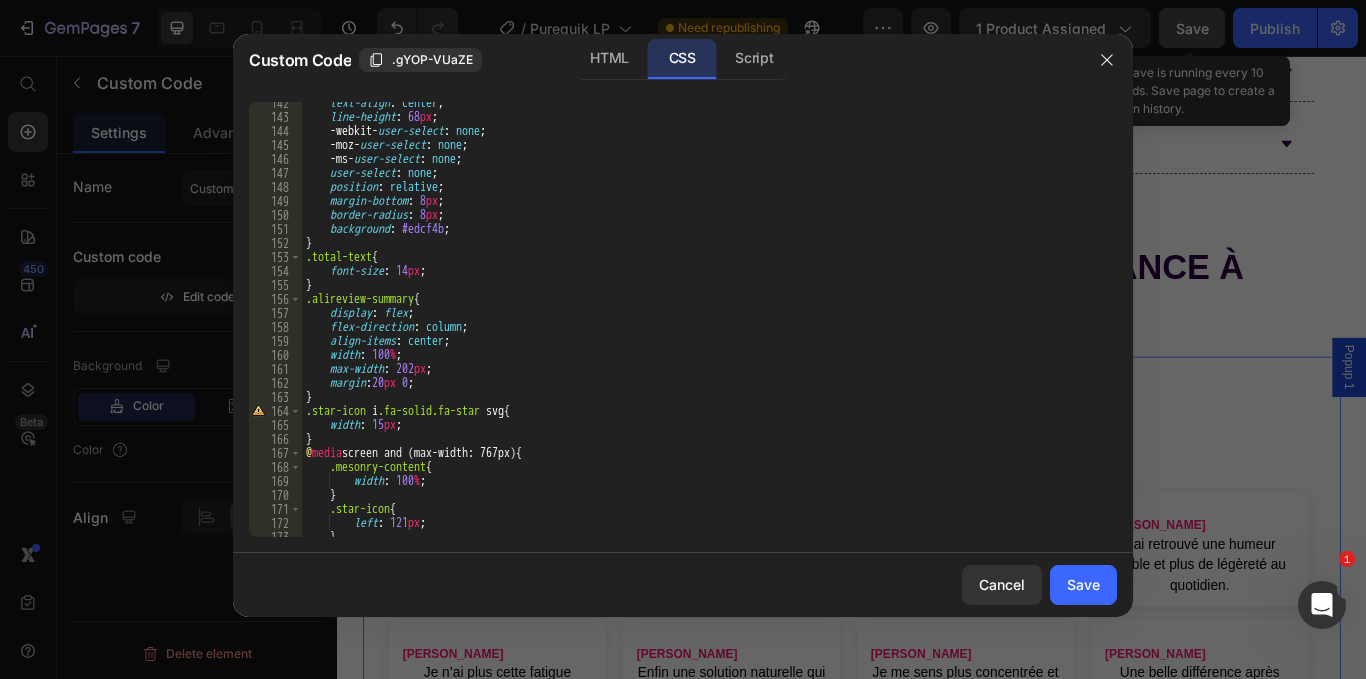 click on "text-align :   center ;      line-height :   68 px ;      -webkit- user-select :   none ;      -moz- user-select :   none ;      -ms- user-select :   none ;      user-select :   none ;      position :   relative ;      margin-bottom :   8 px ;      border-radius :   8 px ;      background :   #edcf4b ; } .total-text {      font-size :   14 px ; } .alireview-summary {      display :   flex ;      flex-direction :   column ;      align-items :   center ;      width :   100 % ;      max-width :   202 px ;      margin : 20 px   0 ; } .star-icon   i .fa-solid.fa-star   svg {      width :   15 px ; } @ media  screen and (max-width: 767px) {      .mesonry-content {           width :   100 % ;      }      .star-icon {           left :   121 px ;      }      .mesonry-content :nth-child ( 6 ) {" at bounding box center (702, 327) 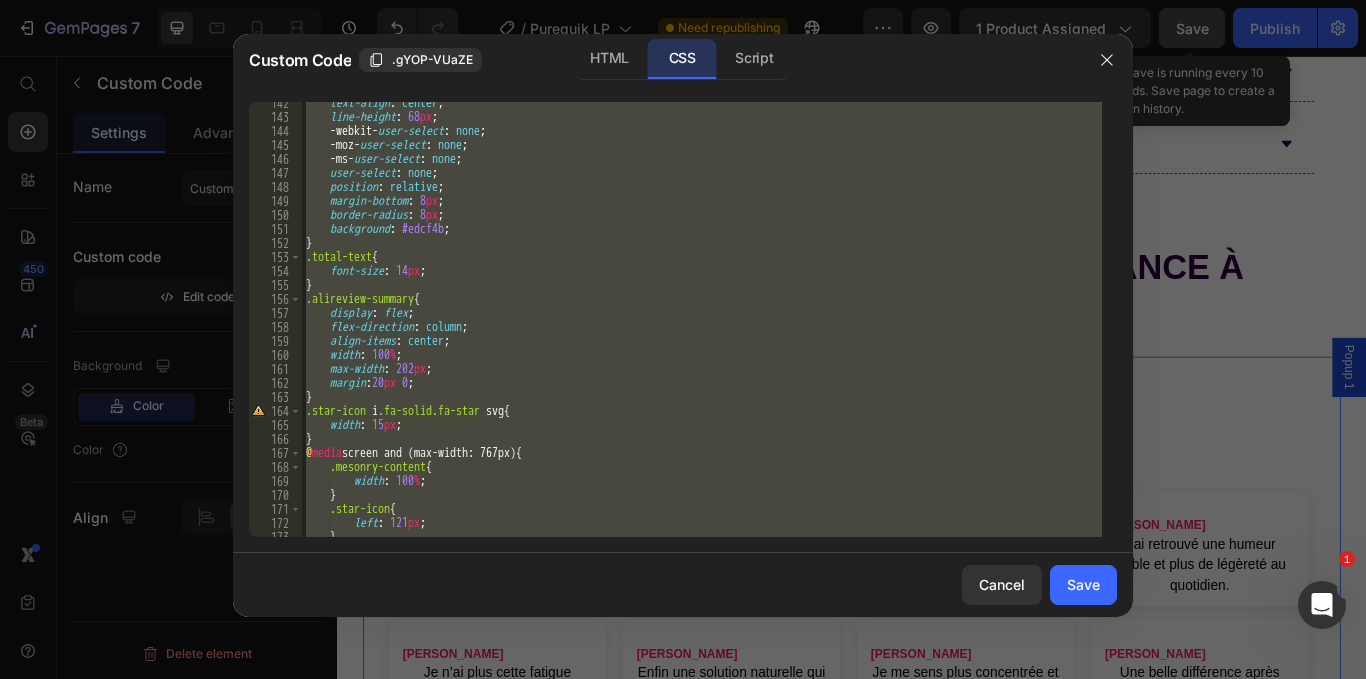 click on "text-align :   center ;      line-height :   68 px ;      -webkit- user-select :   none ;      -moz- user-select :   none ;      -ms- user-select :   none ;      user-select :   none ;      position :   relative ;      margin-bottom :   8 px ;      border-radius :   8 px ;      background :   #edcf4b ; } .total-text {      font-size :   14 px ; } .alireview-summary {      display :   flex ;      flex-direction :   column ;      align-items :   center ;      width :   100 % ;      max-width :   202 px ;      margin : 20 px   0 ; } .star-icon   i .fa-solid.fa-star   svg {      width :   15 px ; } @ media  screen and (max-width: 767px) {      .mesonry-content {           width :   100 % ;      }      .star-icon {           left :   121 px ;      }      .mesonry-content :nth-child ( 6 ) {" at bounding box center (702, 319) 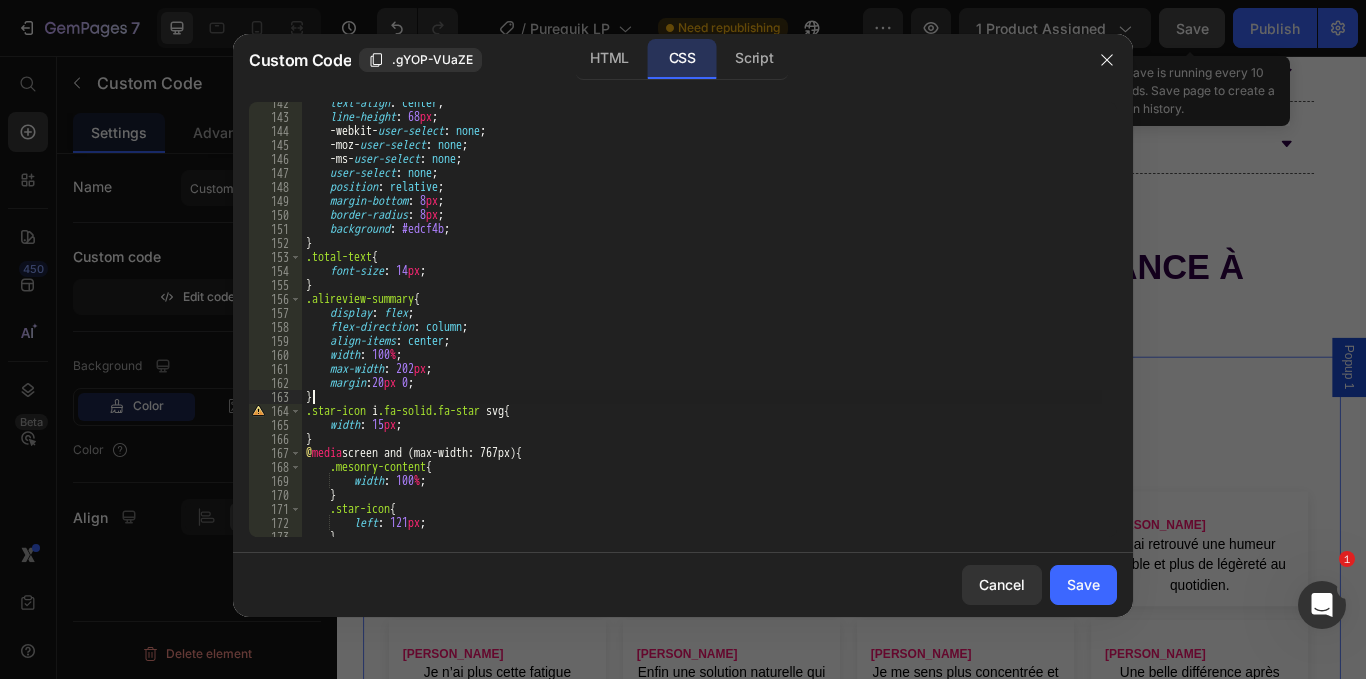 click on "text-align :   center ;      line-height :   68 px ;      -webkit- user-select :   none ;      -moz- user-select :   none ;      -ms- user-select :   none ;      user-select :   none ;      position :   relative ;      margin-bottom :   8 px ;      border-radius :   8 px ;      background :   #edcf4b ; } .total-text {      font-size :   14 px ; } .alireview-summary {      display :   flex ;      flex-direction :   column ;      align-items :   center ;      width :   100 % ;      max-width :   202 px ;      margin : 20 px   0 ; } .star-icon   i .fa-solid.fa-star   svg {      width :   15 px ; } @ media  screen and (max-width: 767px) {      .mesonry-content {           width :   100 % ;      }      .star-icon {           left :   121 px ;      }      .mesonry-content :nth-child ( 6 ) {" at bounding box center [702, 327] 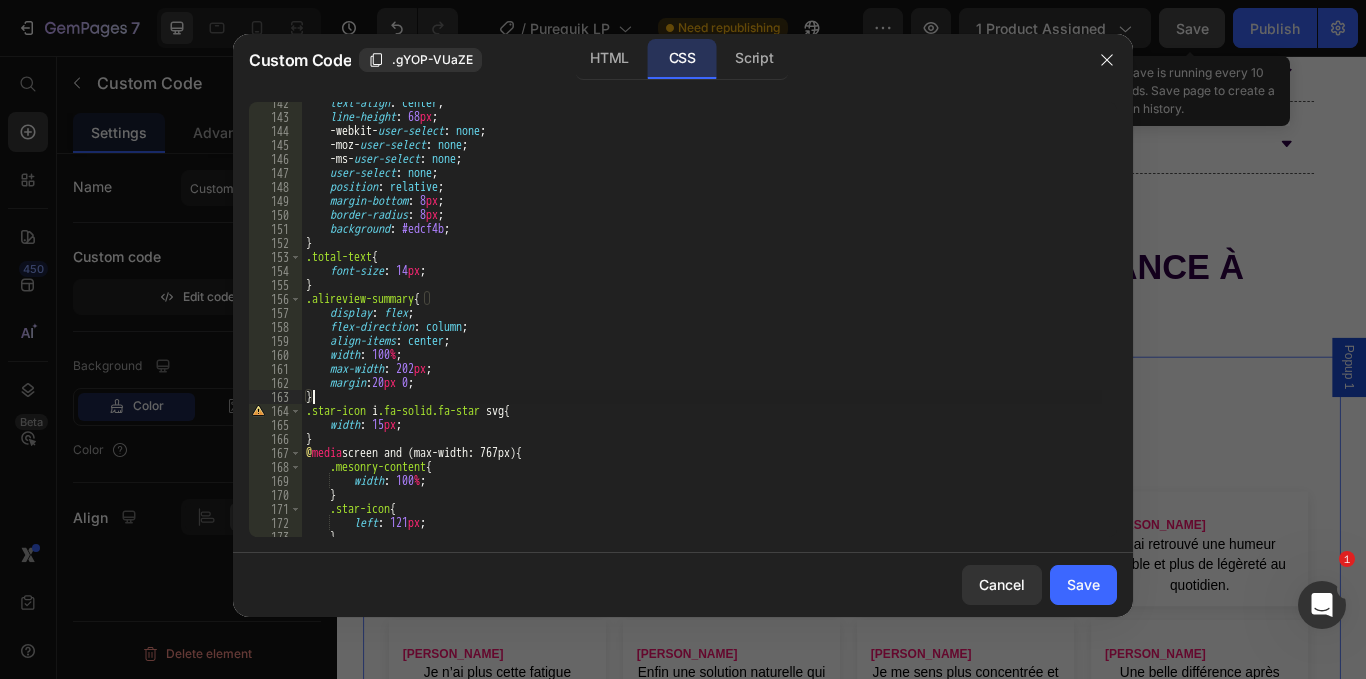 type on "}" 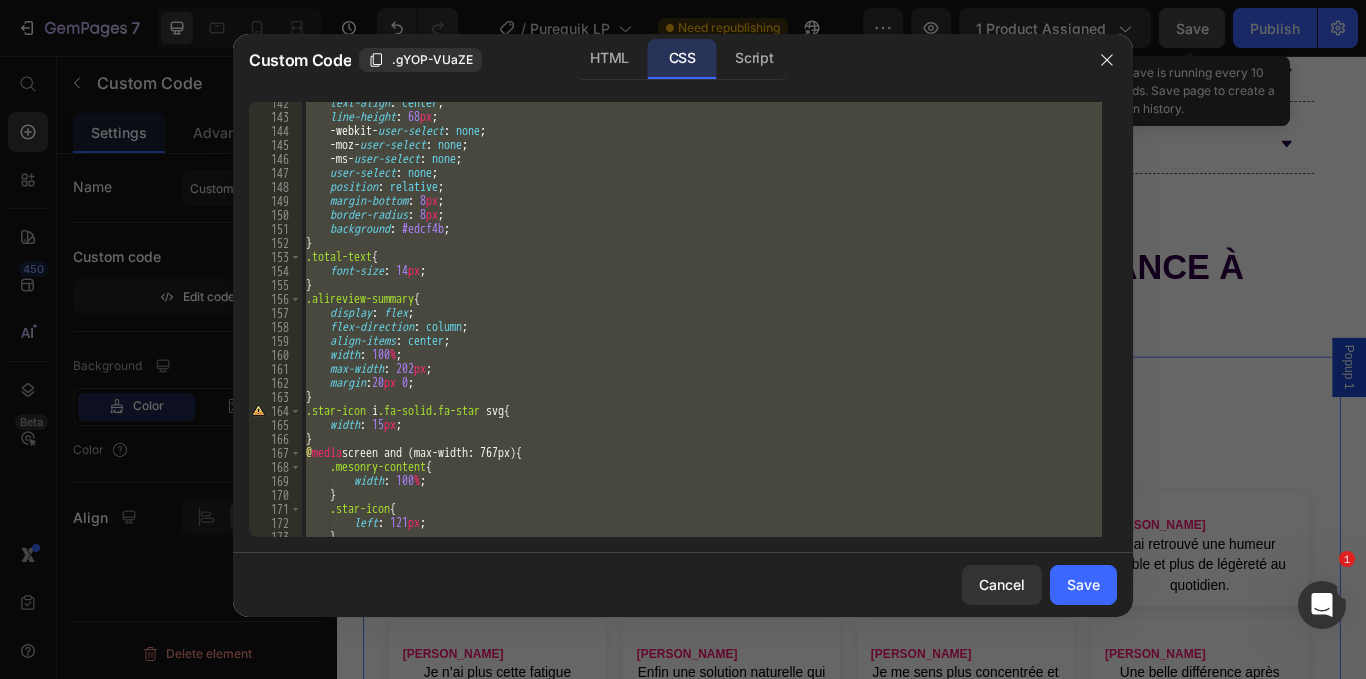 type 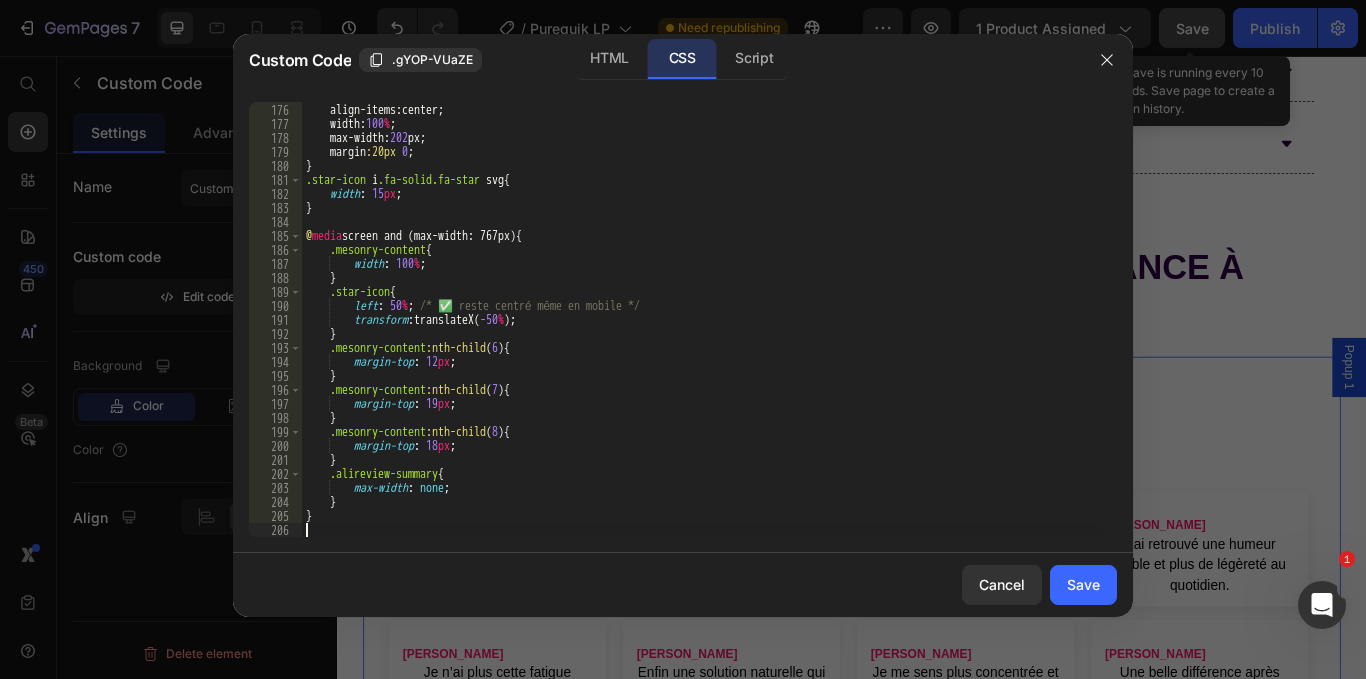 scroll, scrollTop: 2449, scrollLeft: 0, axis: vertical 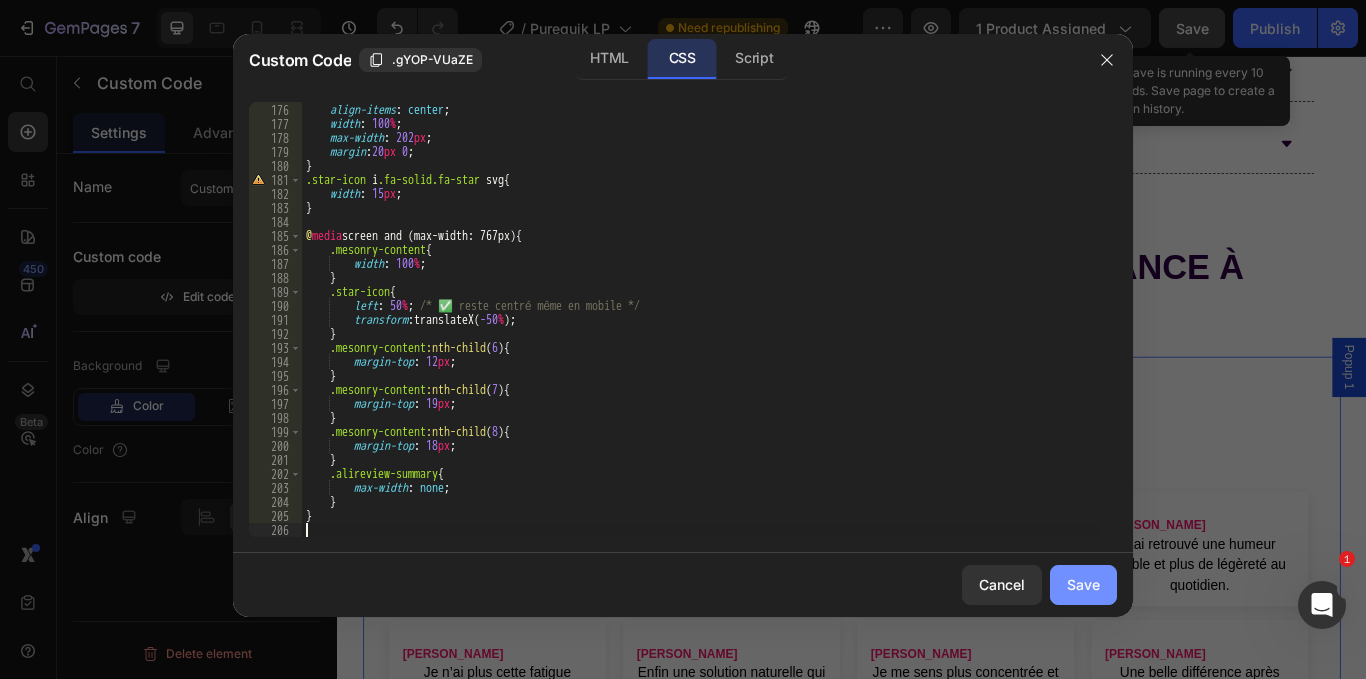 click on "Save" 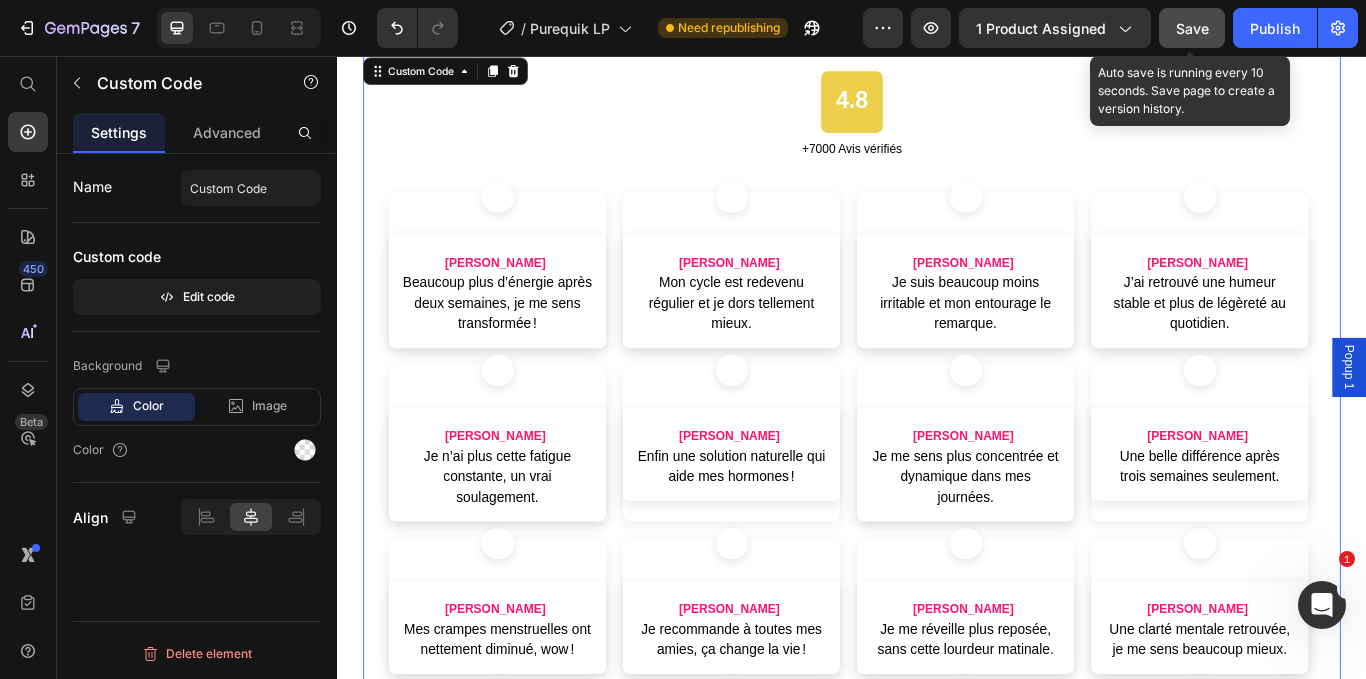 scroll, scrollTop: 10515, scrollLeft: 0, axis: vertical 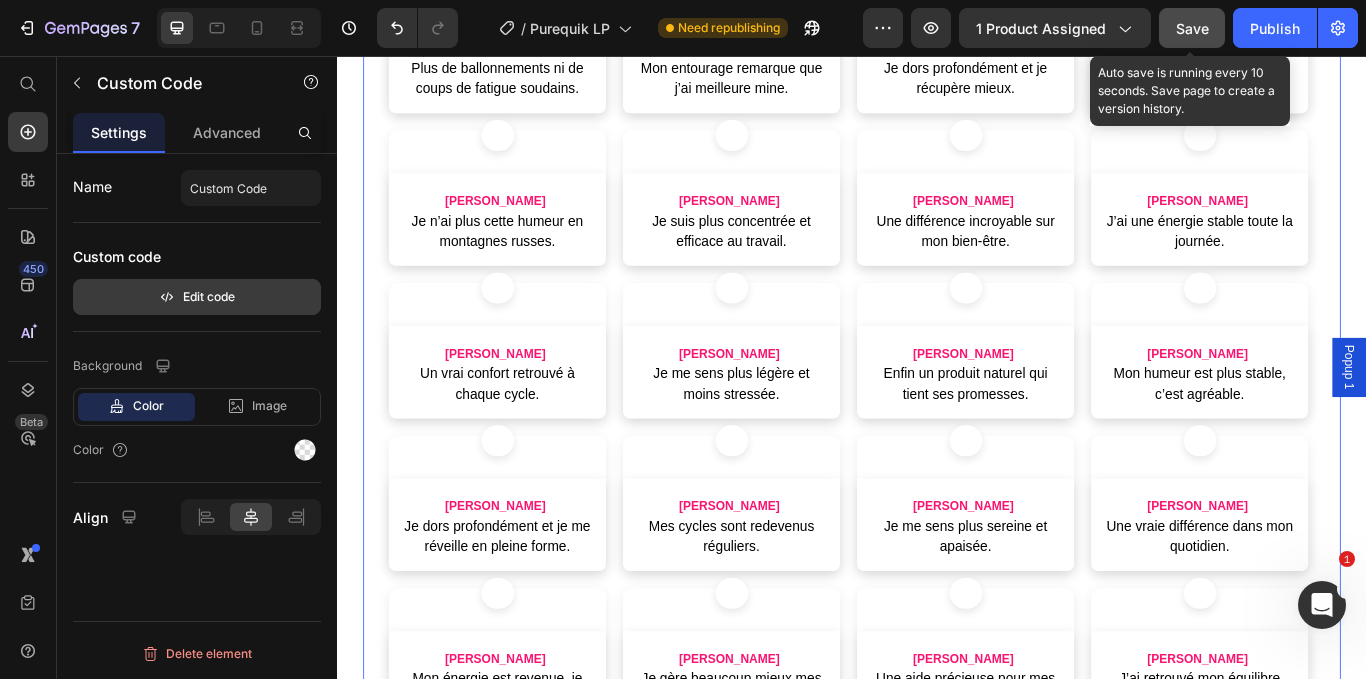 click on "Edit code" at bounding box center (197, 297) 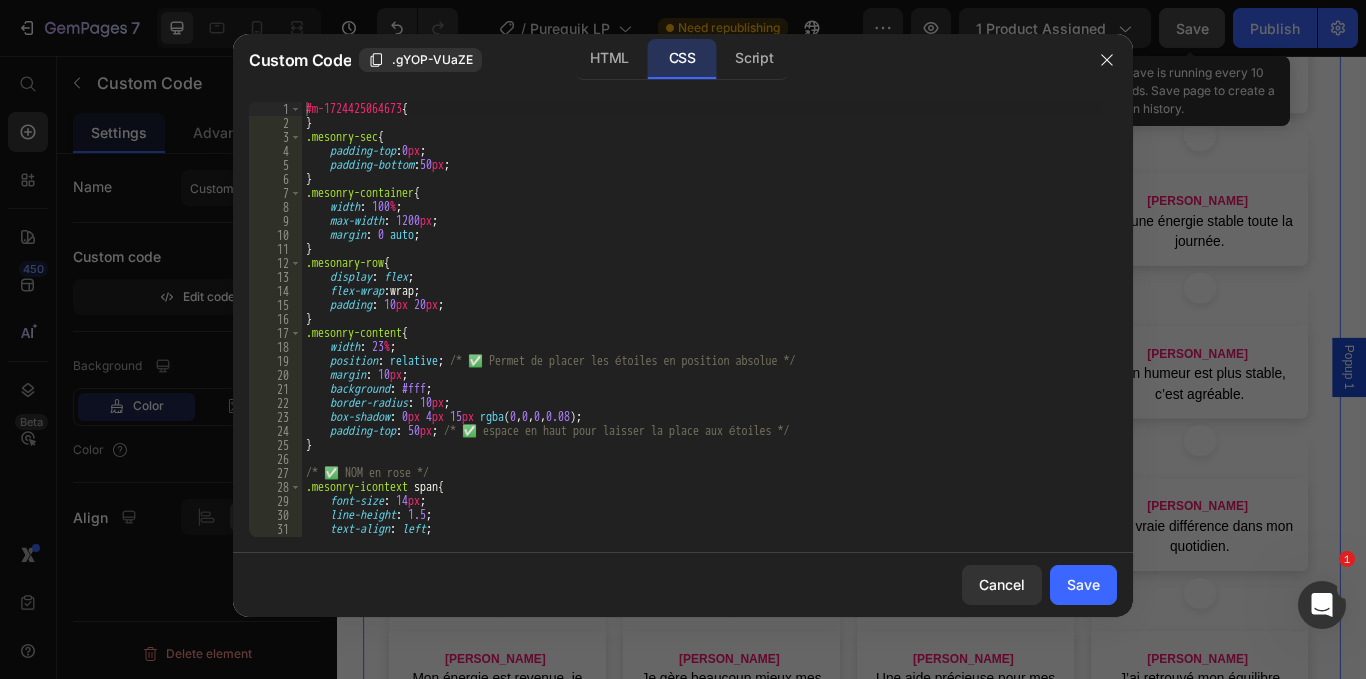 click on "#m-1724425064673 { } .mesonry-sec {      padding-top : 0 px ;      padding-bottom : 50 px ; } .mesonry-container {      width :   100 % ;      max-width :   1200 px ;      margin :   0   auto ; } .mesonary-row {      display :   flex ;      flex-wrap :  wrap ;      padding :   10 px   20 px ; } .mesonry-content {      width :   23 % ;      position :   relative ;   /* ✅ Permet de placer les étoiles en position absolue */      margin :   10 px ;      background :   #fff ;      border-radius :   10 px ;      box-shadow :   0 px   4 px   15 px   rgba ( 0 ,  0 ,  0 ,  0.08 ) ;      padding-top :   50 px ;   /* ✅ espace en haut pour laisser la place aux étoiles */ } /* ✅ NOM en rose */ .mesonry-icontext   span {      font-size :   14 px ;      line-height :   1.5 ;      text-align :   left ;      color :   #FA1471 ;      font-weight :   700 ;" at bounding box center (702, 333) 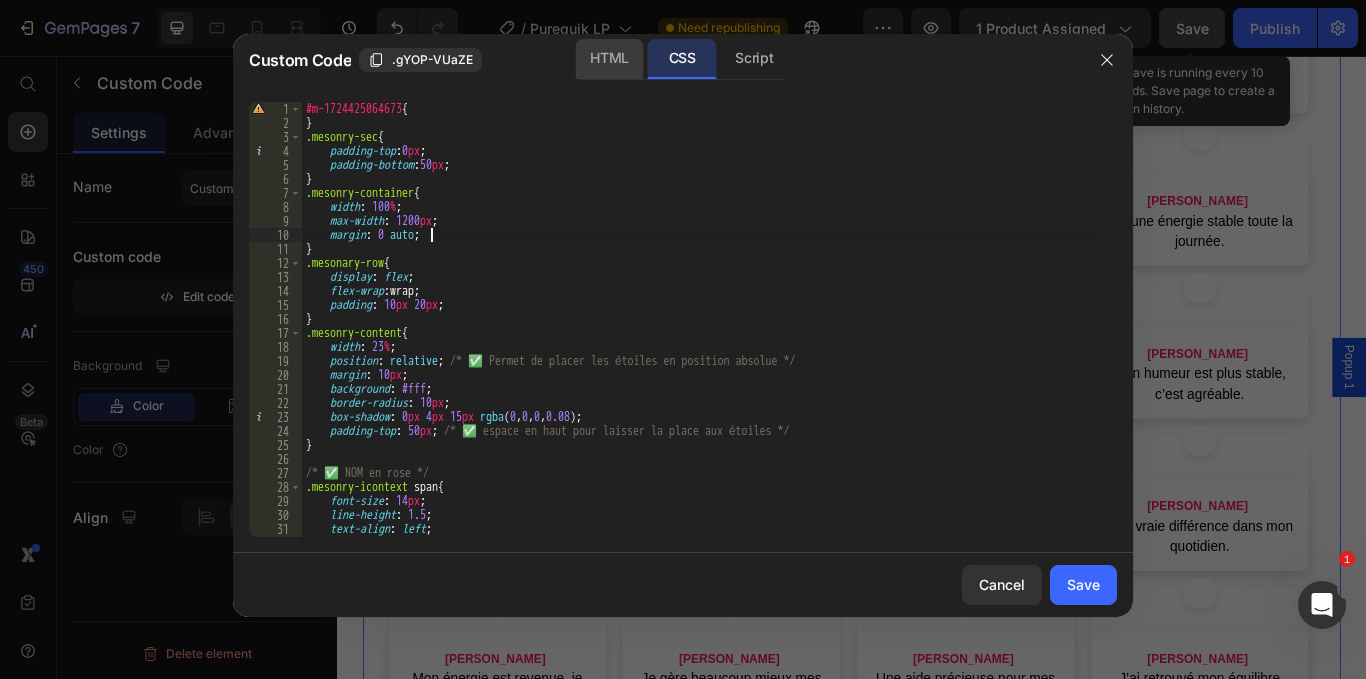 click on "HTML" 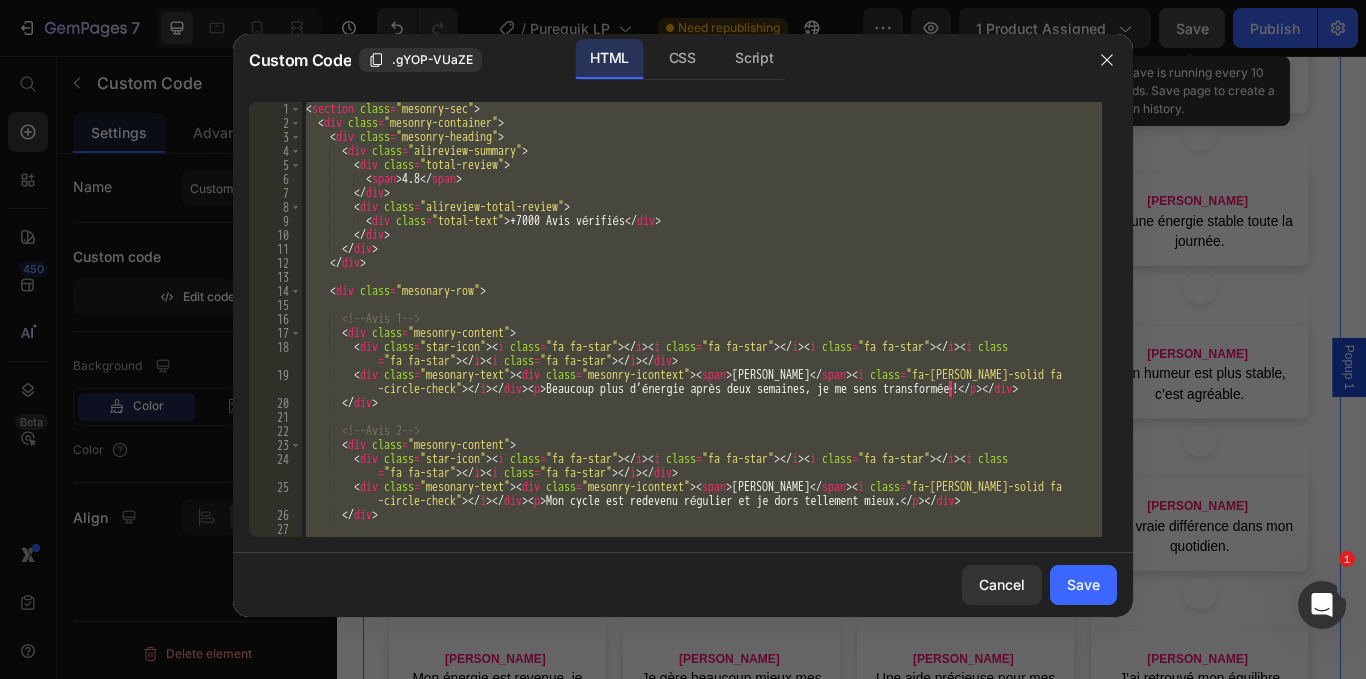 click on "< section   class = "mesonry-sec" >    < div   class = "mesonry-container" >      < div   class = "mesonry-heading" >         < div   class = "alireview-summary" >           < div   class = "total-review" >              < span > 4.8 </ span >           </ div >           < div   class = "alireview-total-review" >              < div   class = "total-text" > +7000 Avis vérifiés </ div >           </ div >         </ div >      </ div >      < div   class = "mesonary-row" >         <!--  Avis 1  -->         < div   class = "mesonry-content" >           < div   class = "star-icon" > < i   class = "fa fa-star" > </ i > < i   class = "fa fa-star" > </ i > < i   class = "fa fa-star" > </ i > < i   class              = "fa fa-star" > </ i > < i   class = "fa fa-star" > </ i > </ div >           < div   class = "mesonary-text" > < div   class = "mesonry-icontext" > < span > [PERSON_NAME] </ span > < i   class = "fa-[PERSON_NAME]-solid fa              -circle-check" > </ i > </ div > < p > · ! </ p >" at bounding box center (702, 319) 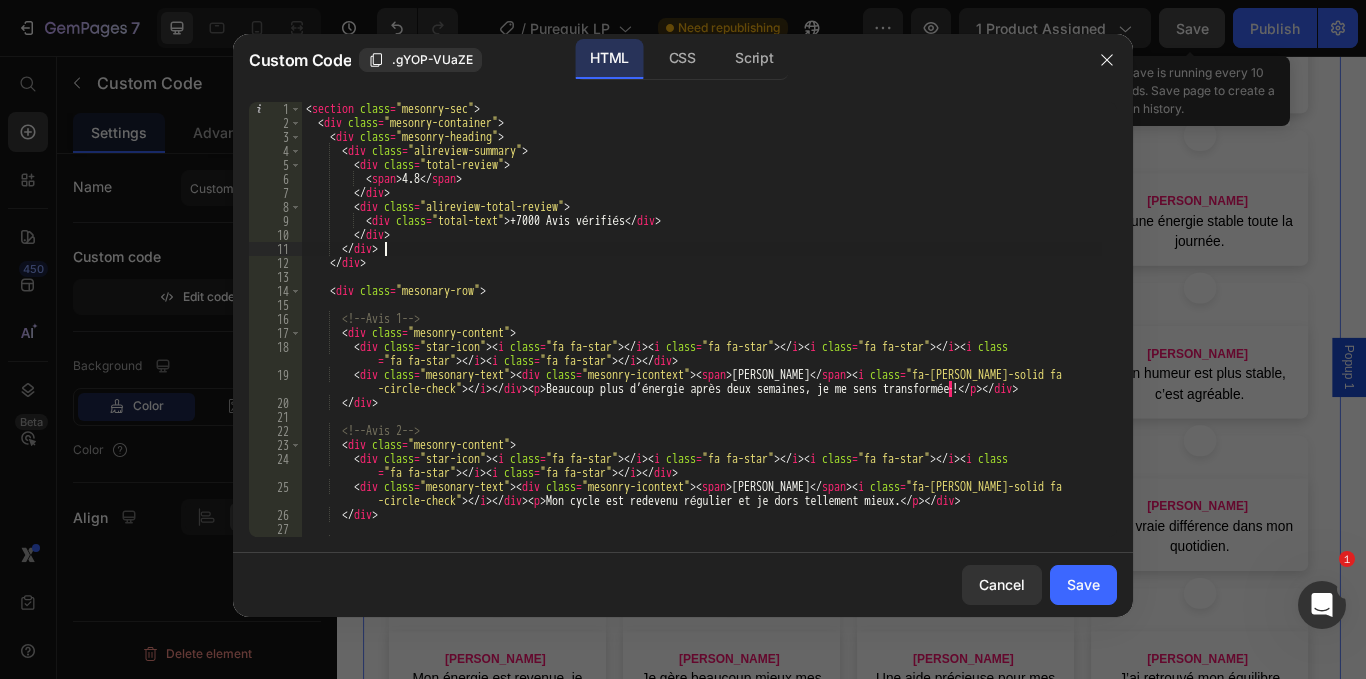 type on "</section>" 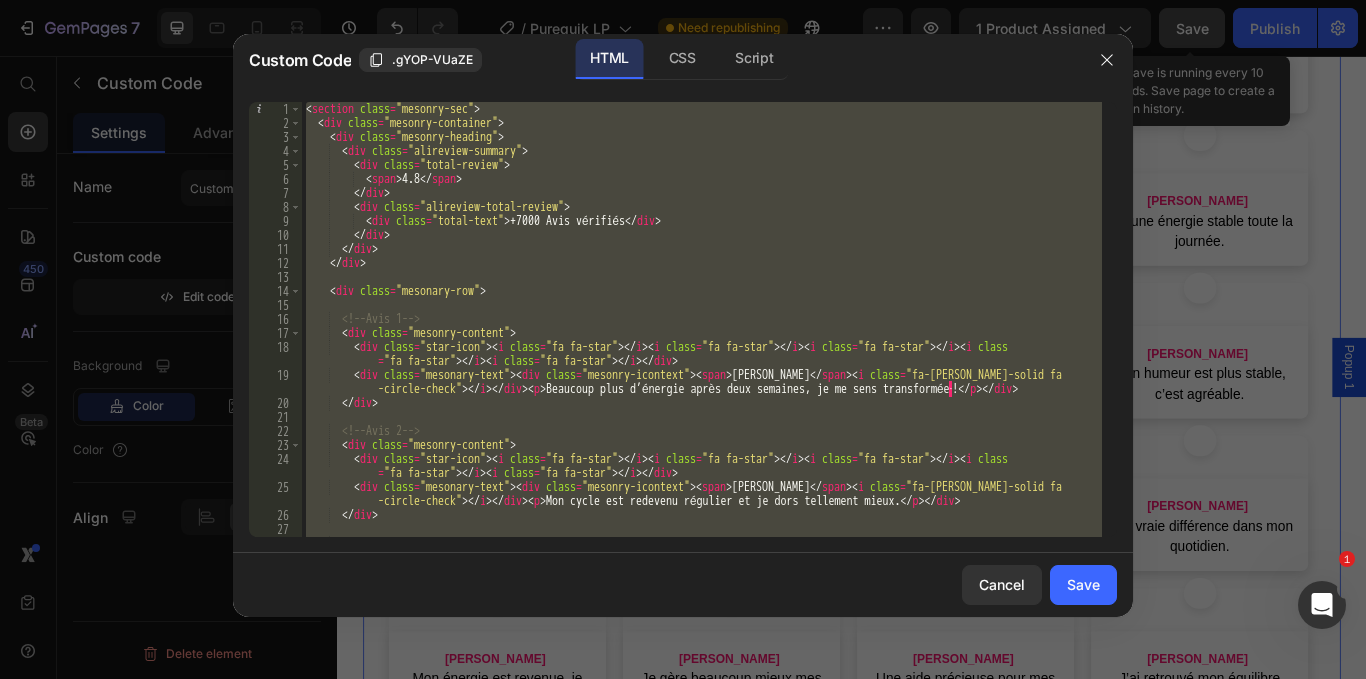 paste 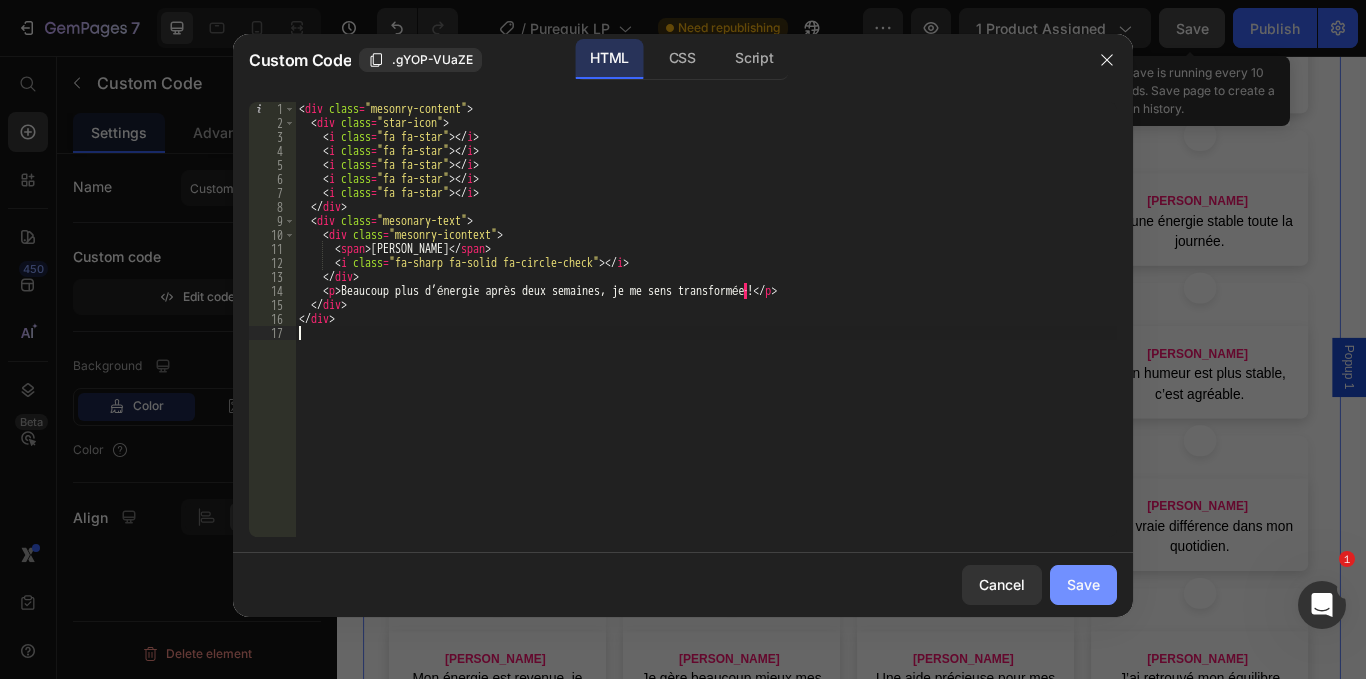 click on "Save" at bounding box center [1083, 584] 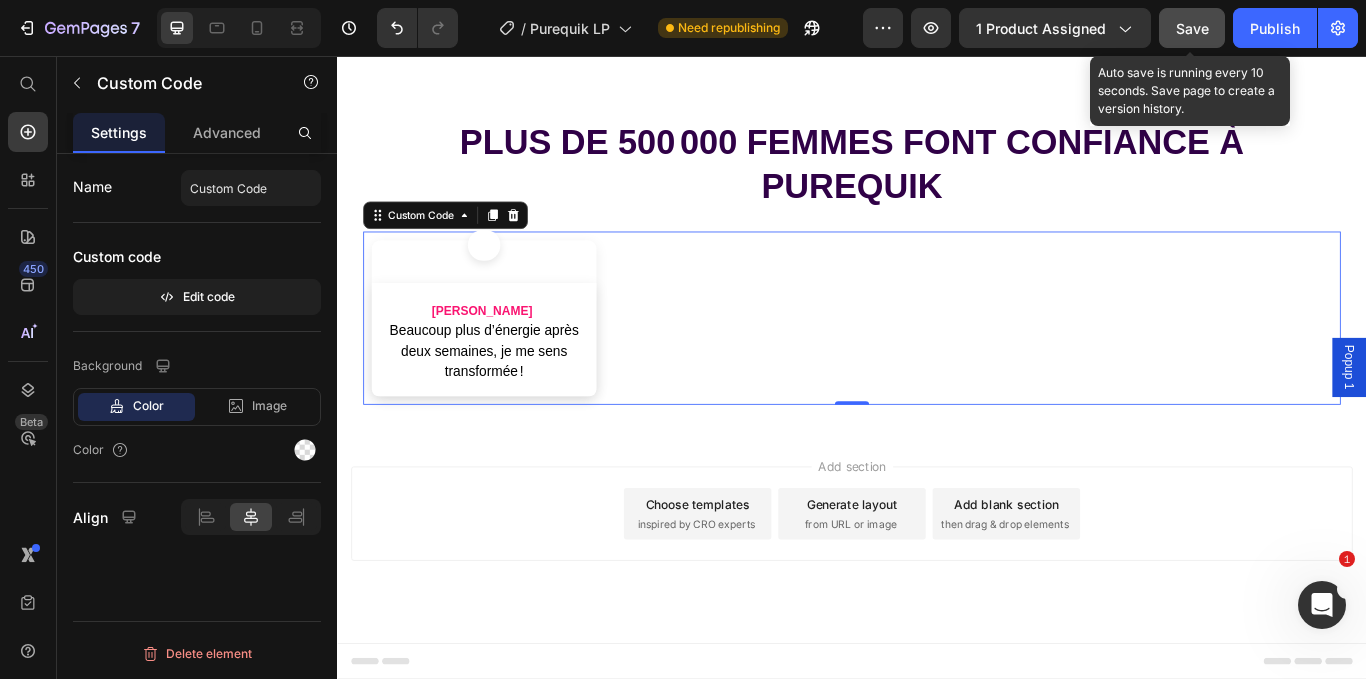 scroll, scrollTop: 10396, scrollLeft: 0, axis: vertical 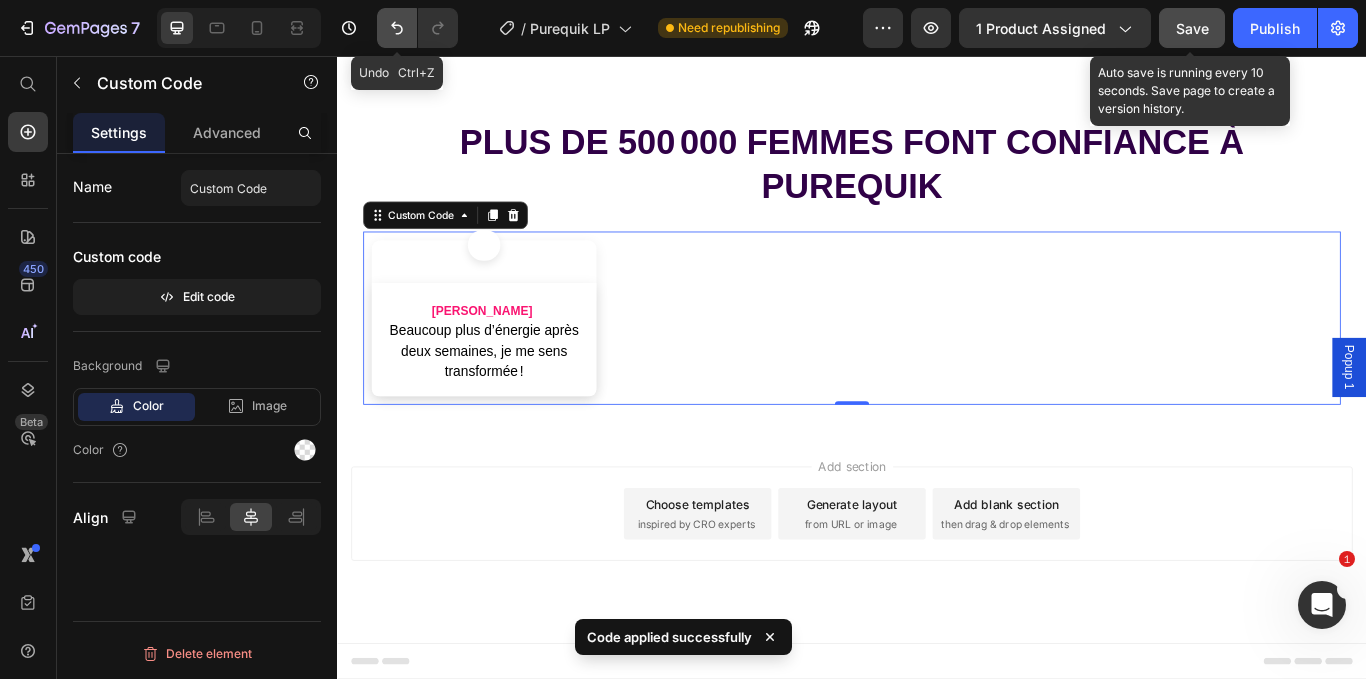 click 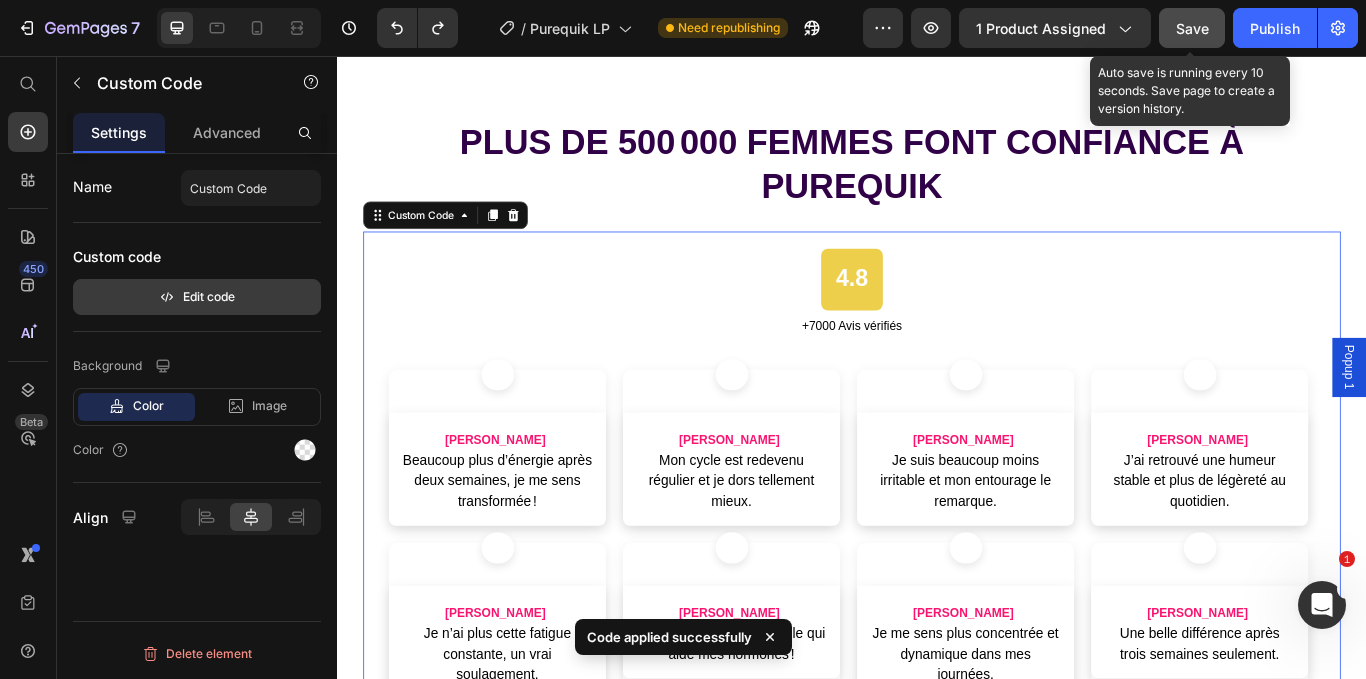 scroll, scrollTop: 11815, scrollLeft: 0, axis: vertical 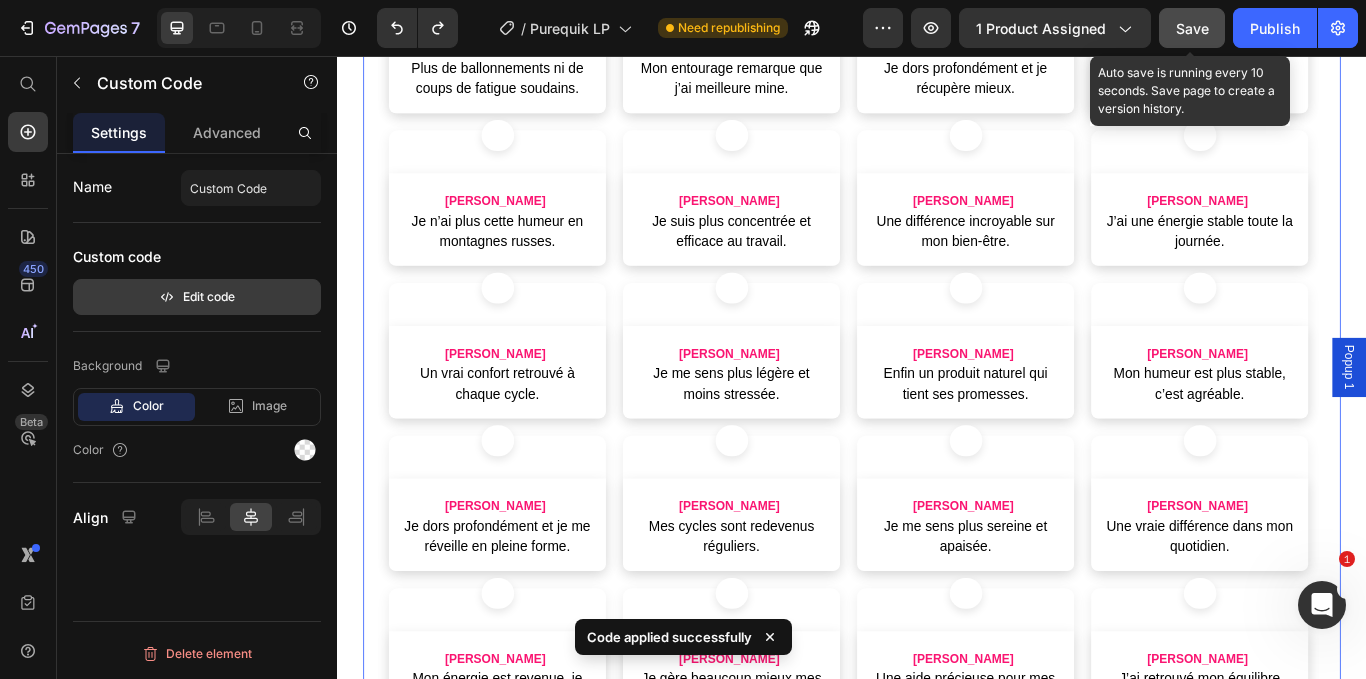 click on "Edit code" at bounding box center (197, 297) 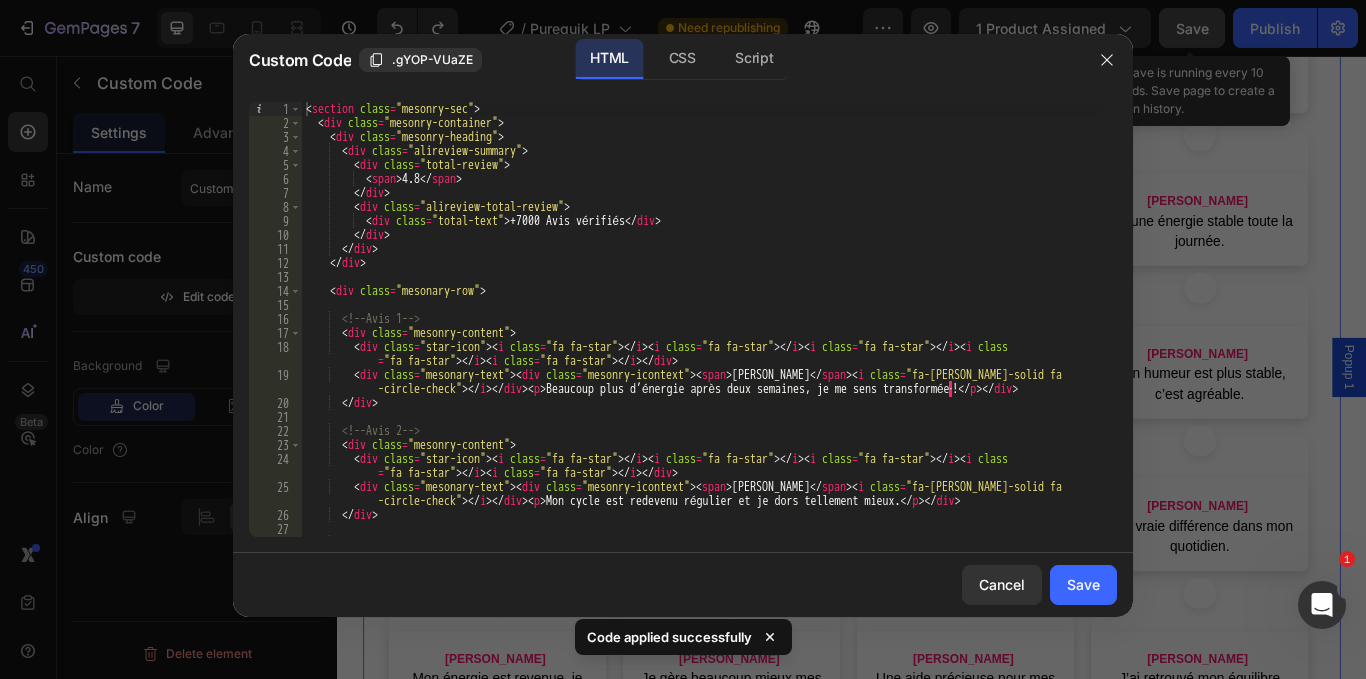 drag, startPoint x: 713, startPoint y: 429, endPoint x: 713, endPoint y: 417, distance: 12 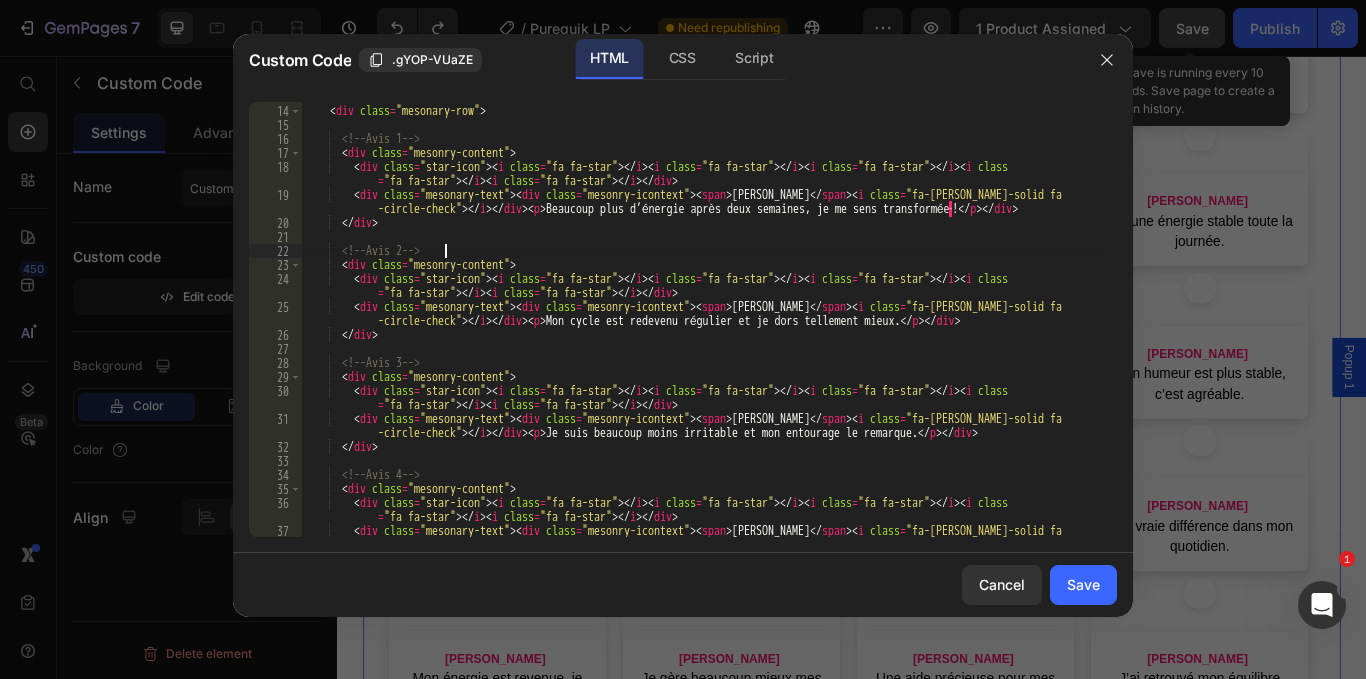 scroll, scrollTop: 180, scrollLeft: 0, axis: vertical 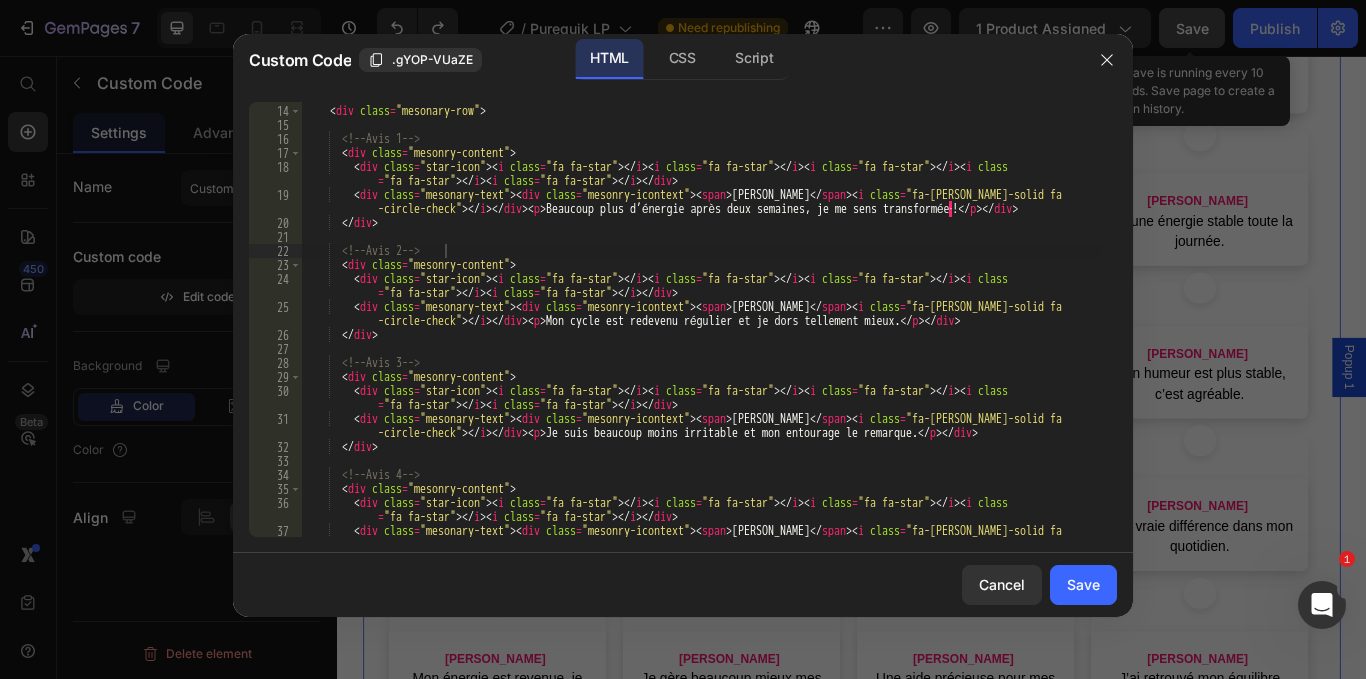 click on "Custom Code .gYOP-VUaZE HTML CSS Script" at bounding box center [657, 60] 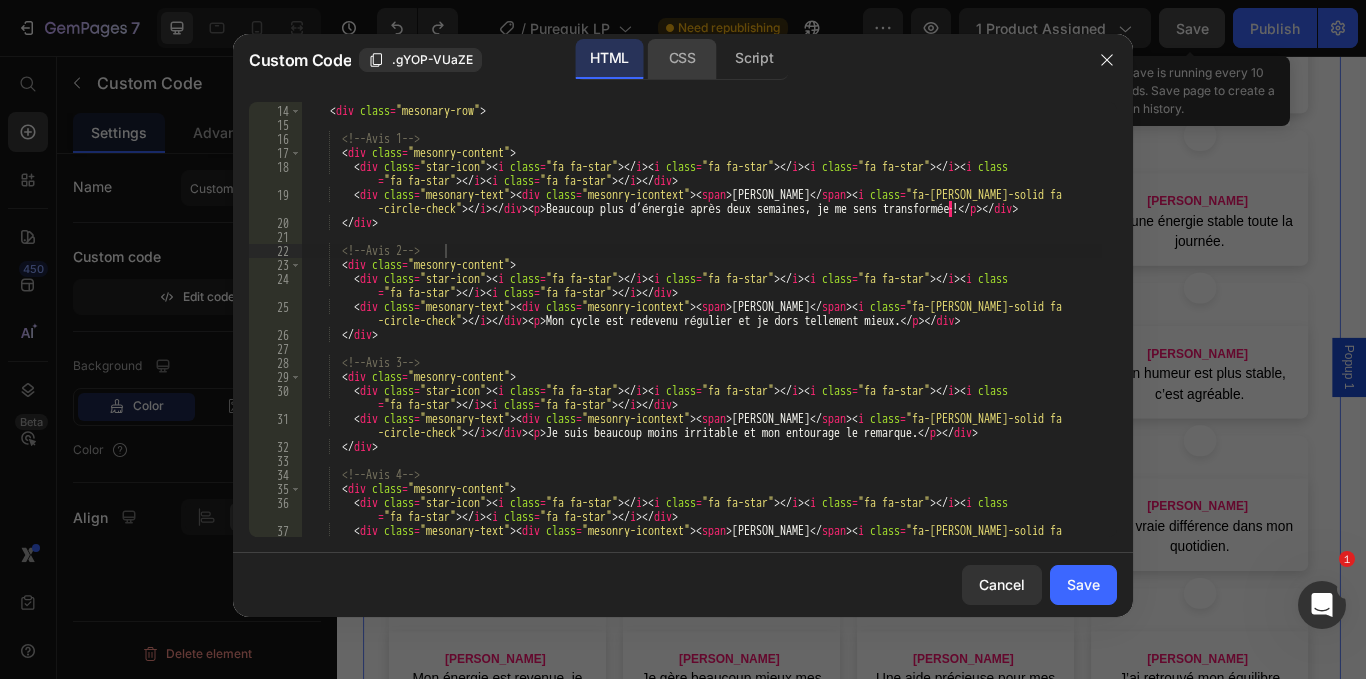 click on "CSS" 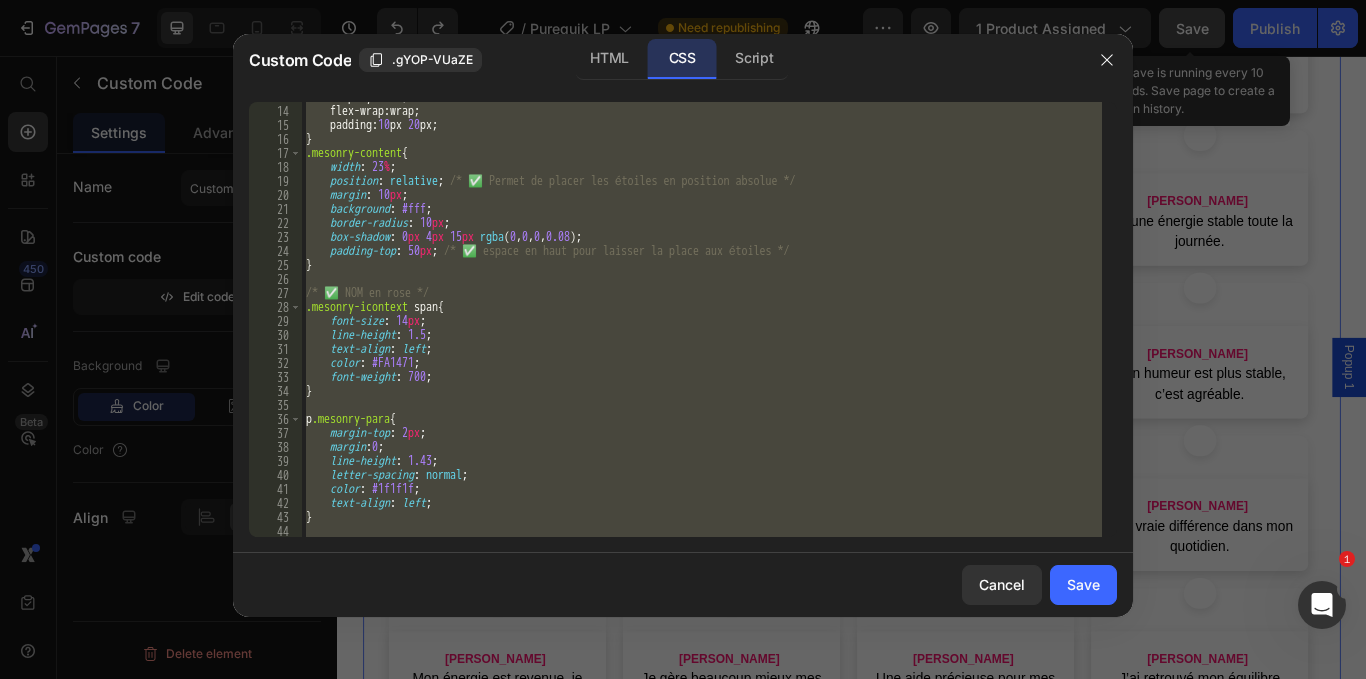 click on "display :  flex ;      flex-wrap :  wrap ;      padding :  10 px   20 px ; } .mesonry-content {      width :   23 % ;      position :   relative ;   /* ✅ Permet de placer les étoiles en position absolue */      margin :   10 px ;      background :   #fff ;      border-radius :   10 px ;      box-shadow :   0 px   4 px   15 px   rgba ( 0 ,  0 ,  0 ,  0.08 ) ;      padding-top :   50 px ;   /* ✅ espace en haut pour laisser la place aux étoiles */ } /* ✅ NOM en rose */ .mesonry-icontext   span {      font-size :   14 px ;      line-height :   1.5 ;      text-align :   left ;      color :   #FA1471 ;      font-weight :   700 ; } p .mesonry-para {      margin-top :   2 px ;      margin : 0 ;      line-height :   1.43 ;      letter-spacing :   normal ;      color :   #1f1f1f ;      text-align :   left ; } .mesonry-images {" at bounding box center [702, 319] 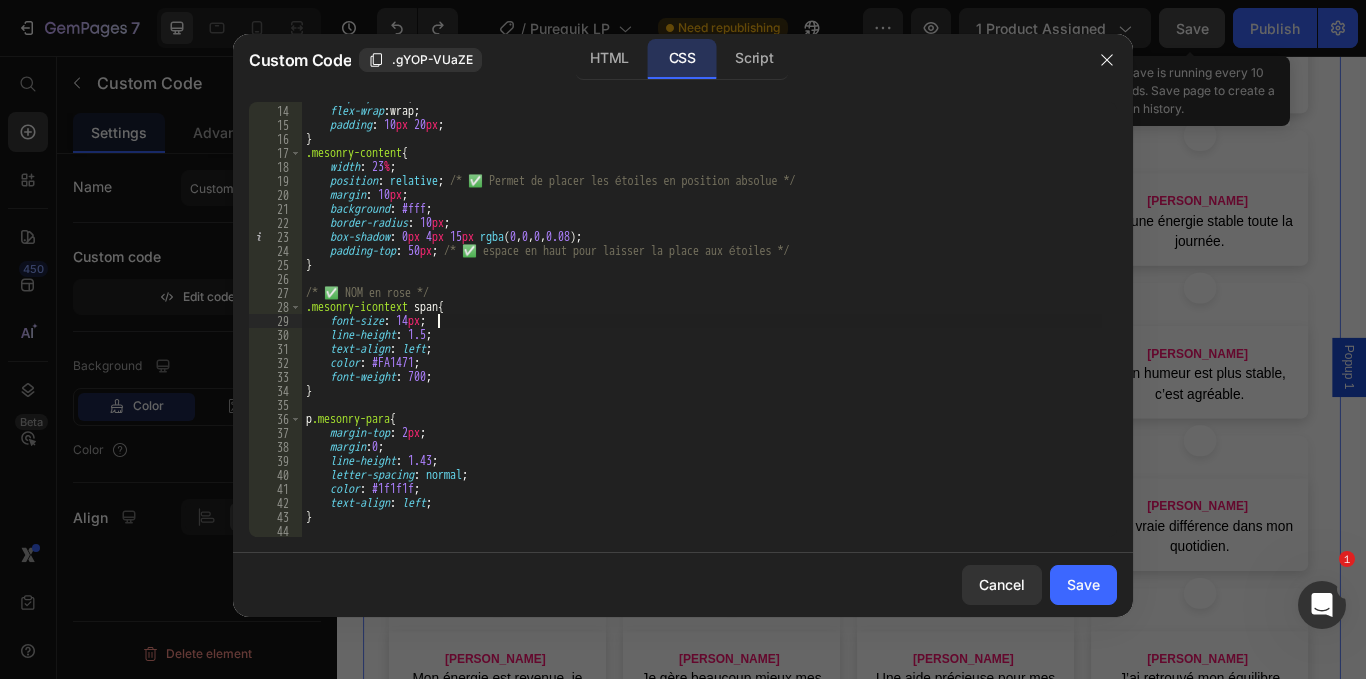 type on "}" 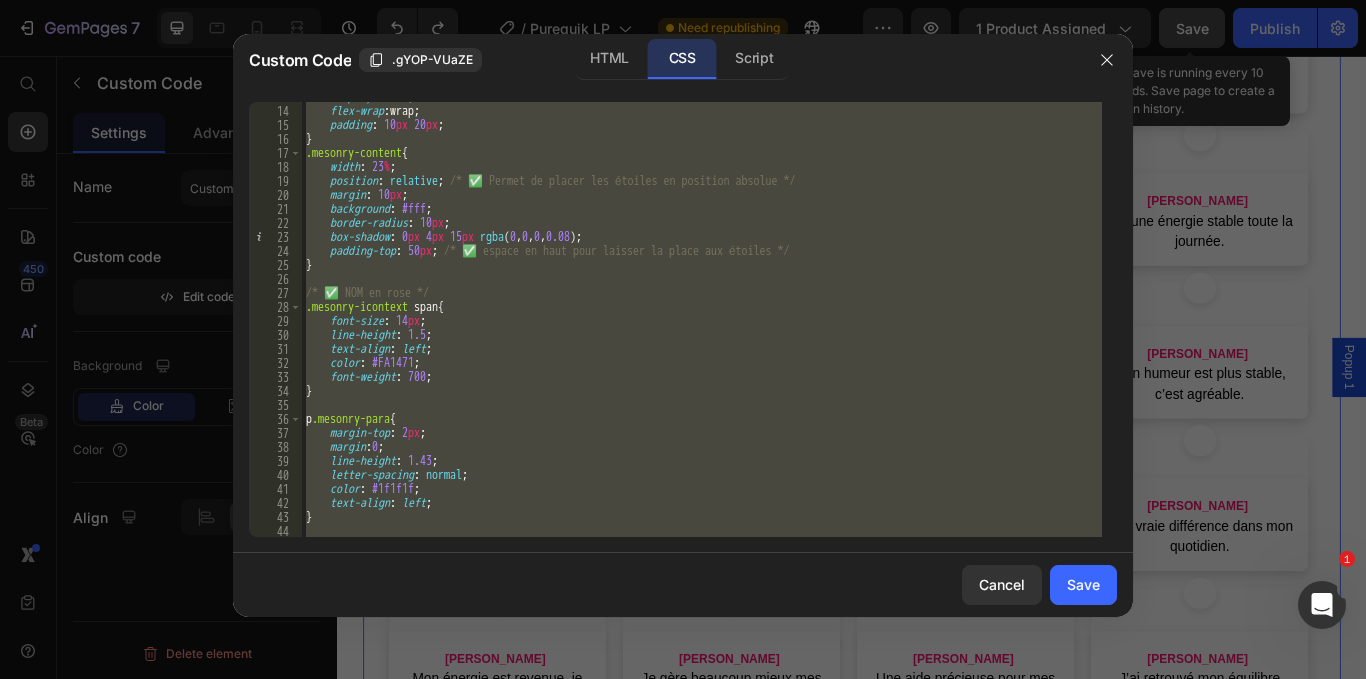 paste 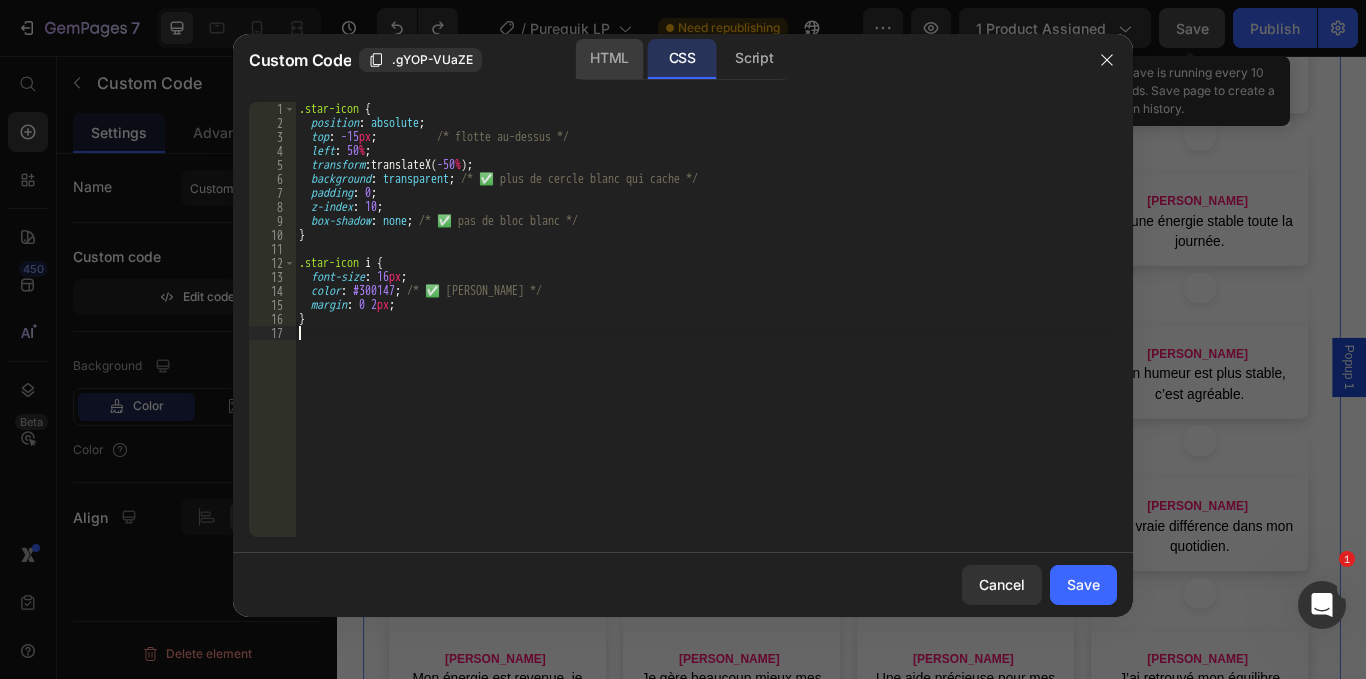 click on "HTML" 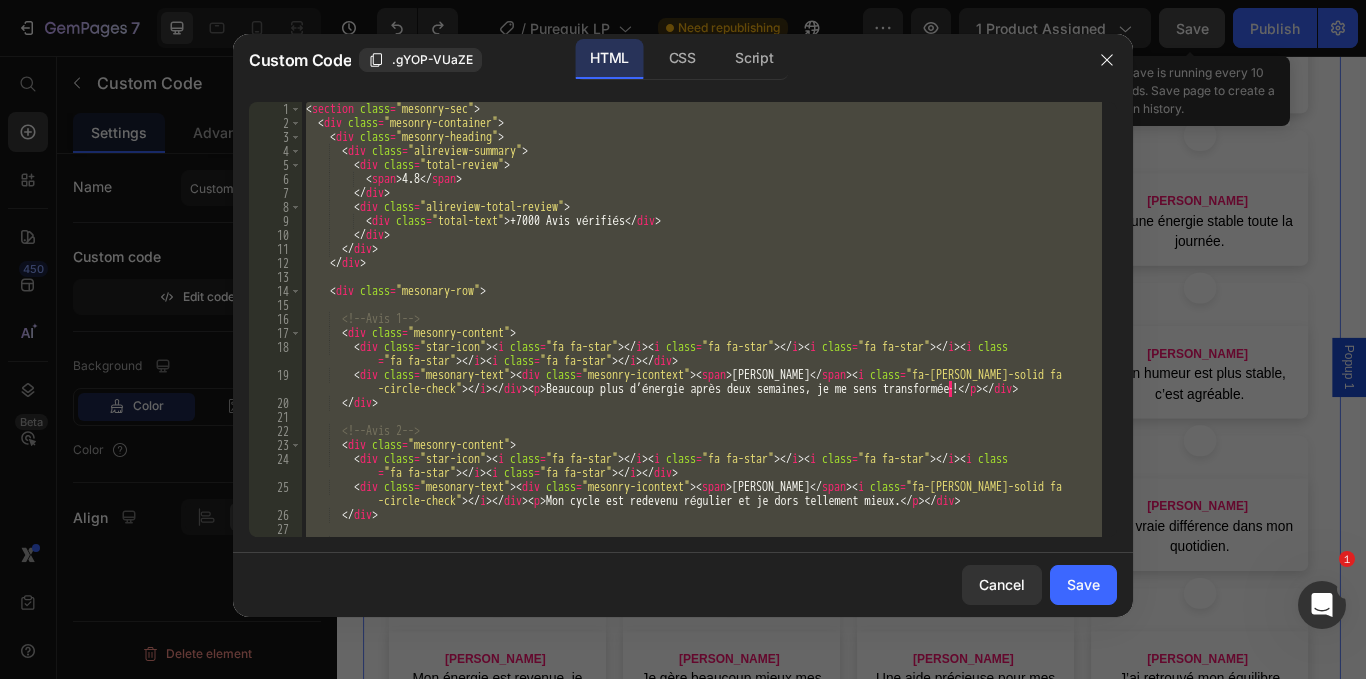 click on "< section   class = "mesonry-sec" >    < div   class = "mesonry-container" >      < div   class = "mesonry-heading" >         < div   class = "alireview-summary" >           < div   class = "total-review" >              < span > 4.8 </ span >           </ div >           < div   class = "alireview-total-review" >              < div   class = "total-text" > +7000 Avis vérifiés </ div >           </ div >         </ div >      </ div >      < div   class = "mesonary-row" >         <!--  Avis 1  -->         < div   class = "mesonry-content" >           < div   class = "star-icon" > < i   class = "fa fa-star" > </ i > < i   class = "fa fa-star" > </ i > < i   class = "fa fa-star" > </ i > < i   class              = "fa fa-star" > </ i > < i   class = "fa fa-star" > </ i > </ div >           < div   class = "mesonary-text" > < div   class = "mesonry-icontext" > < span > [PERSON_NAME] </ span > < i   class = "fa-[PERSON_NAME]-solid fa              -circle-check" > </ i > </ div > < p > · ! </ p >" at bounding box center (702, 319) 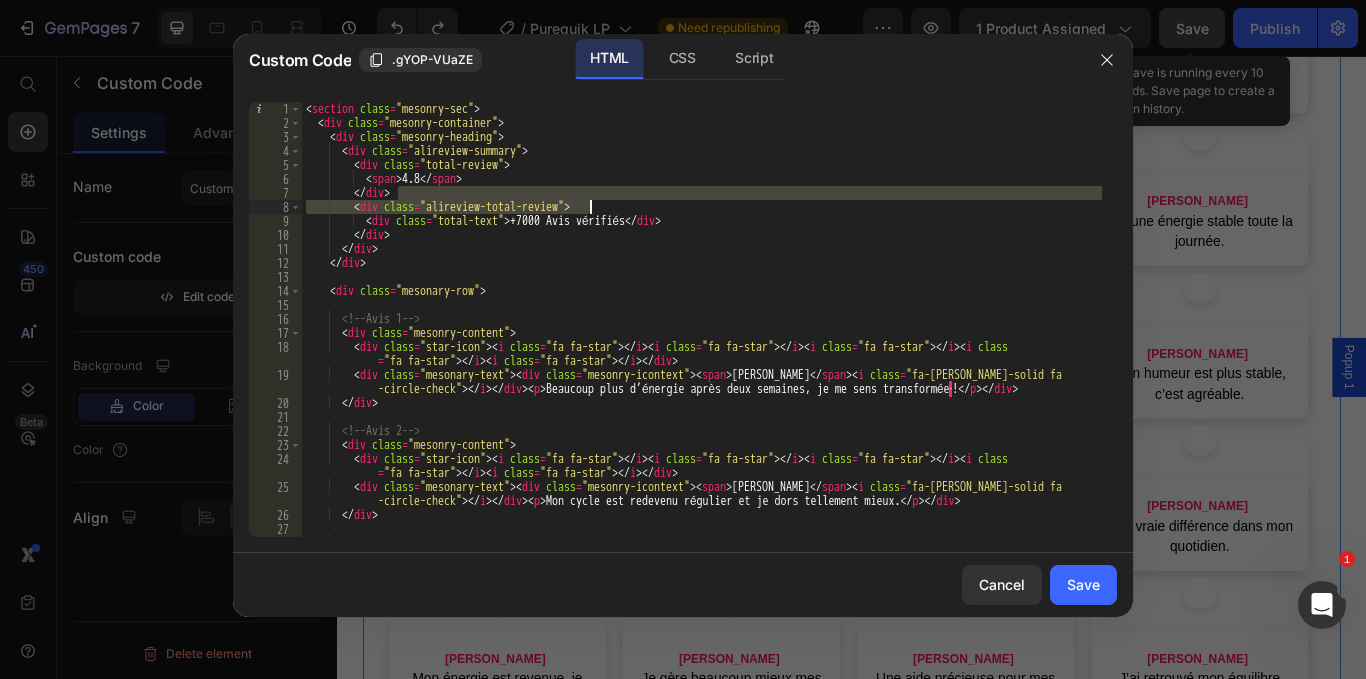 type on "</section>" 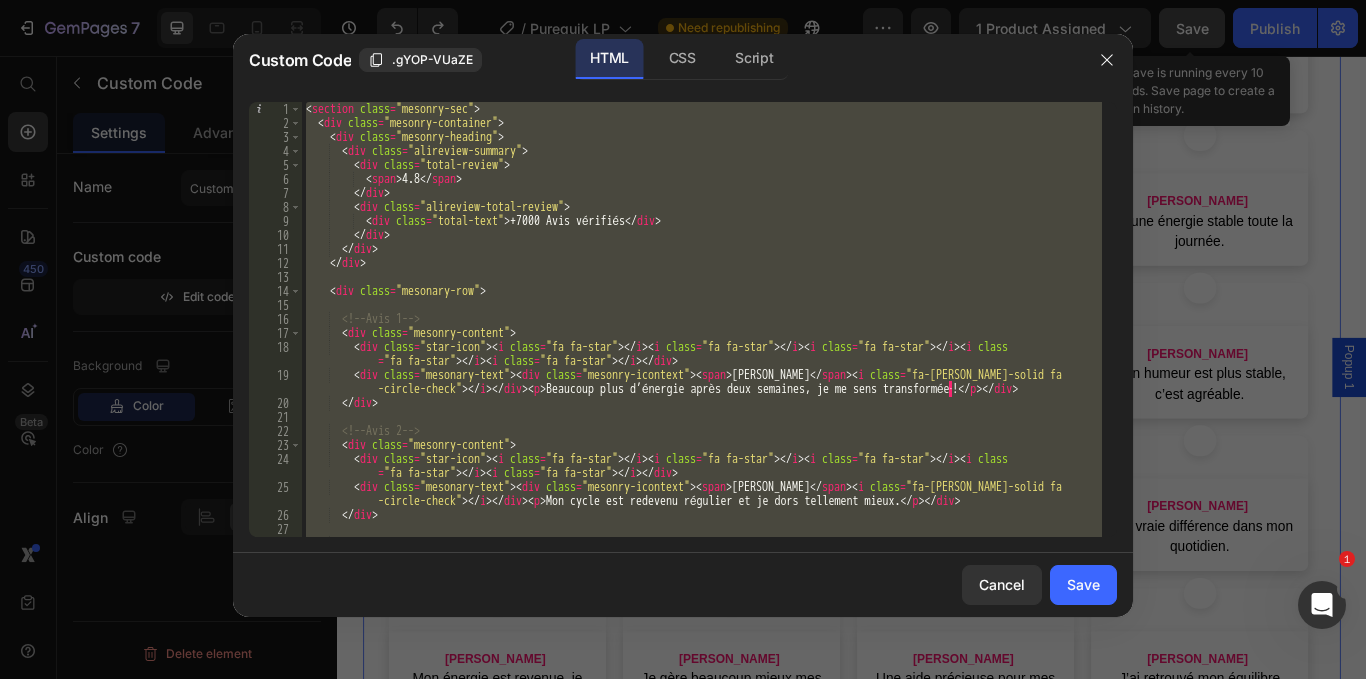 paste 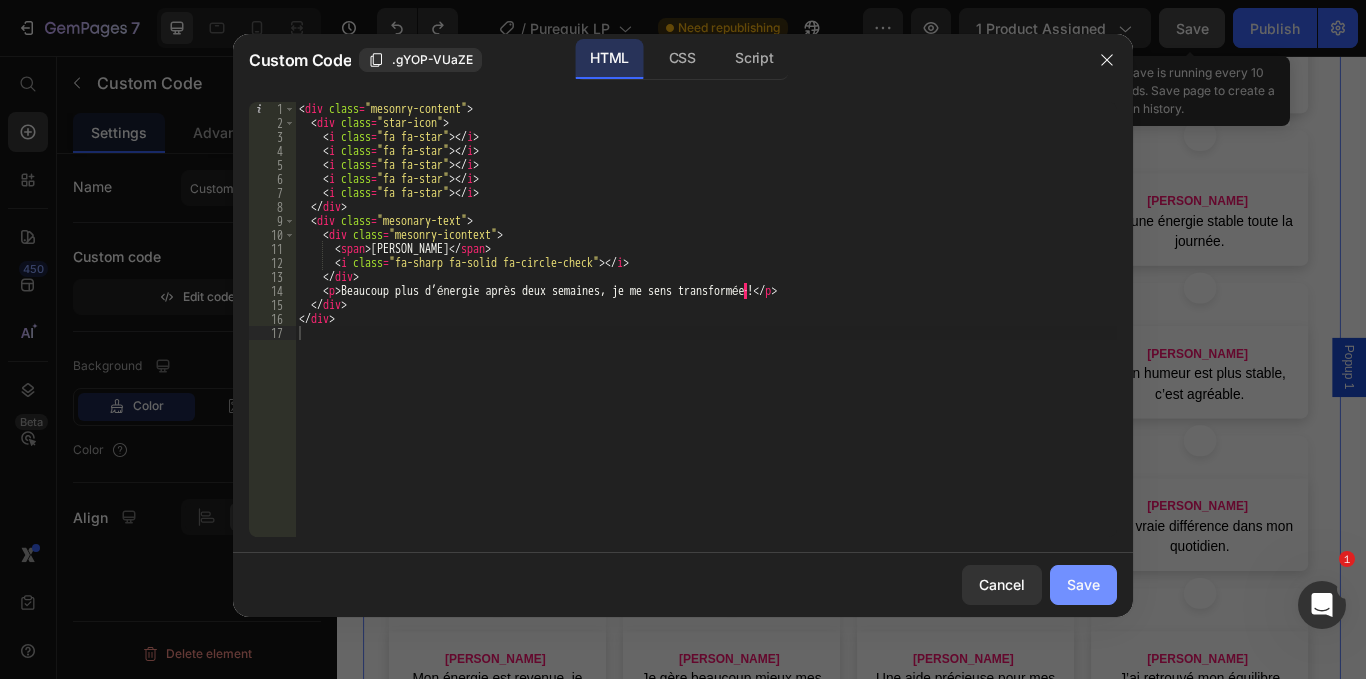 drag, startPoint x: 1084, startPoint y: 590, endPoint x: 871, endPoint y: 615, distance: 214.46211 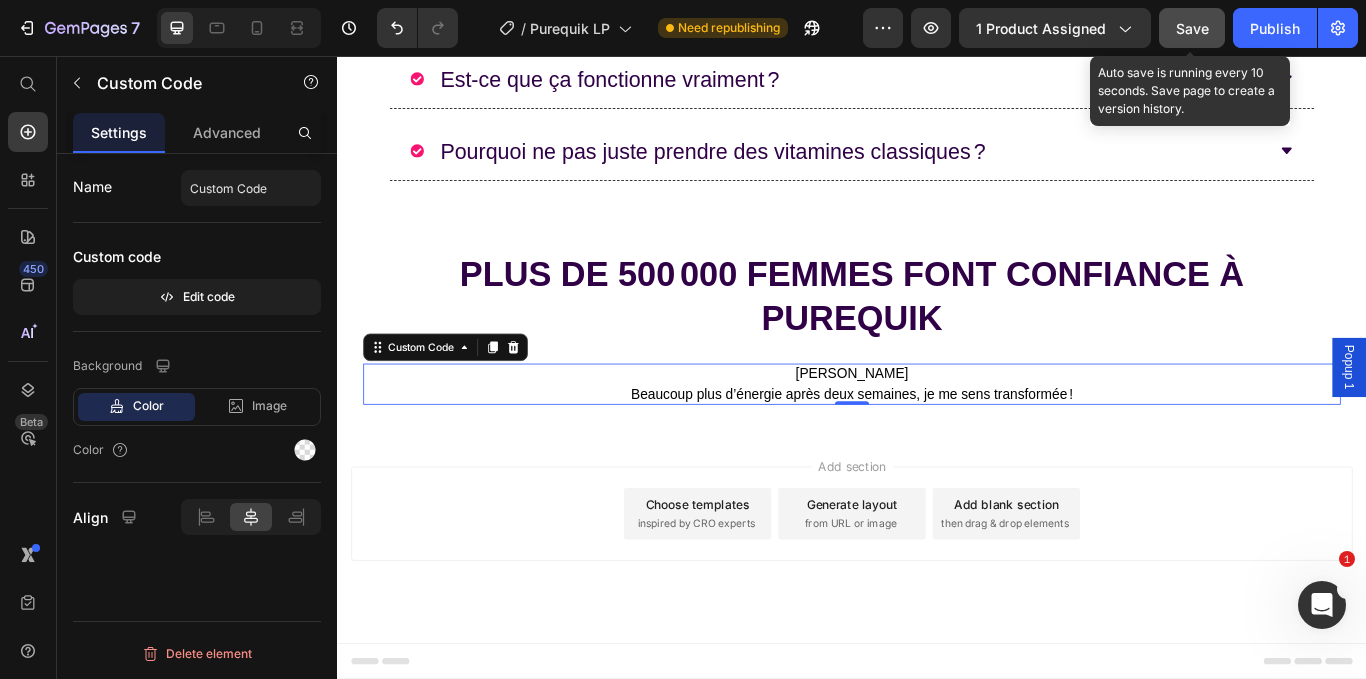 scroll, scrollTop: 10242, scrollLeft: 0, axis: vertical 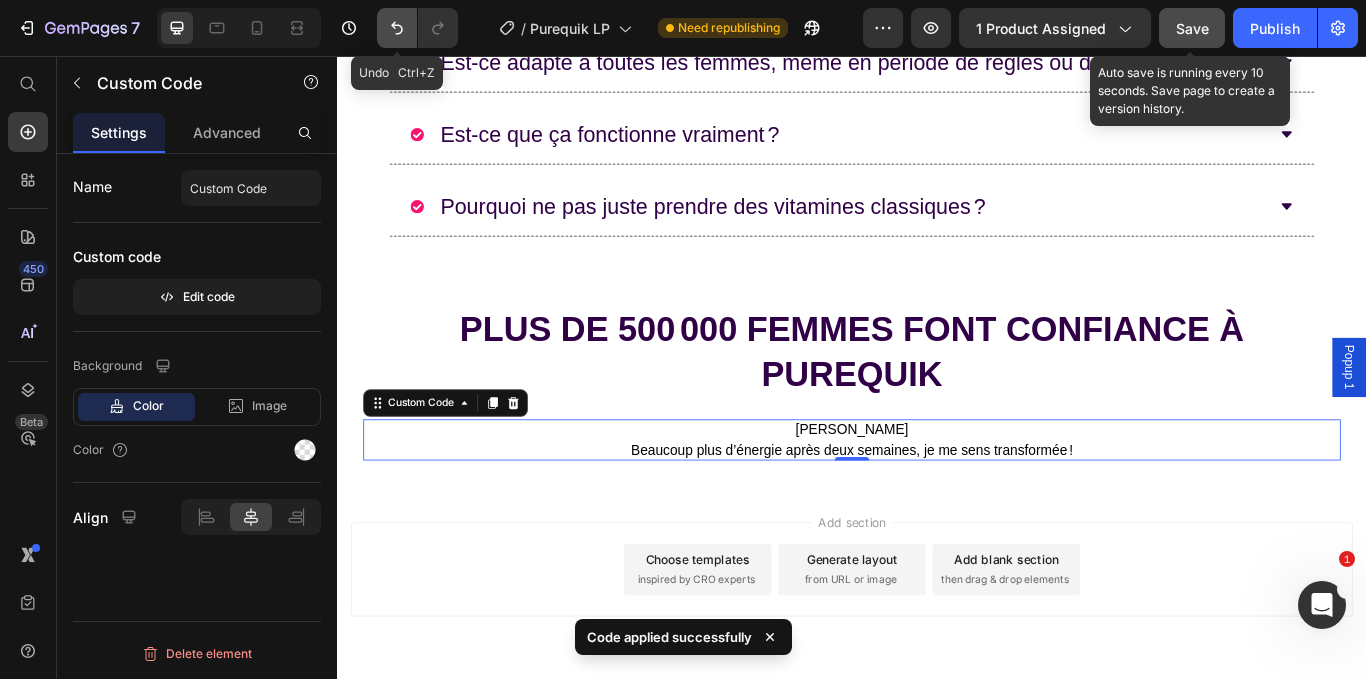 click 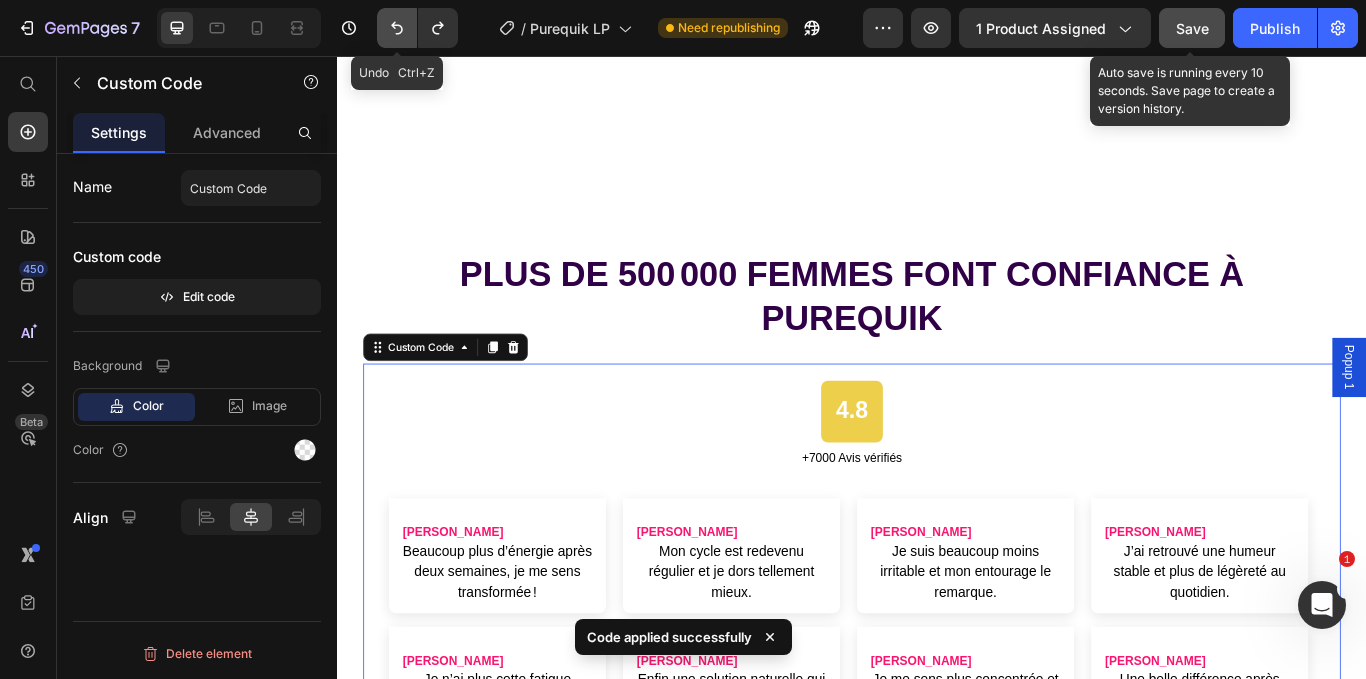 scroll, scrollTop: 11815, scrollLeft: 0, axis: vertical 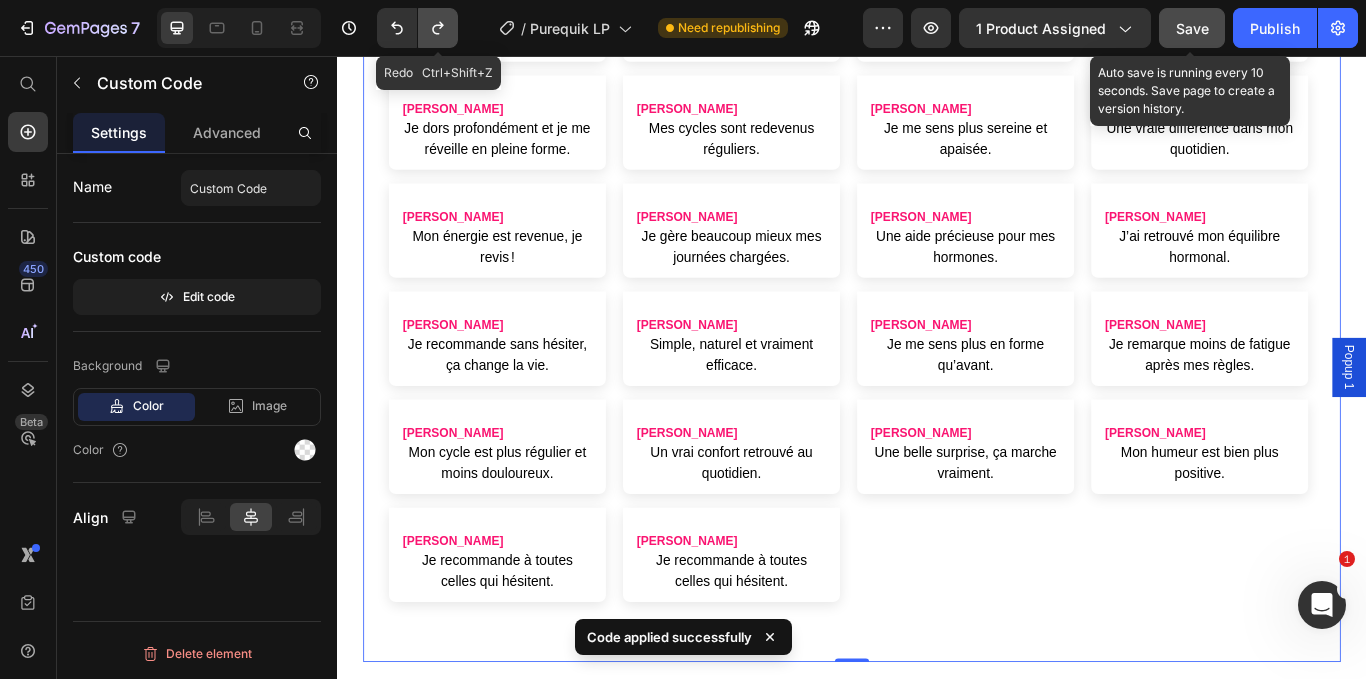 click 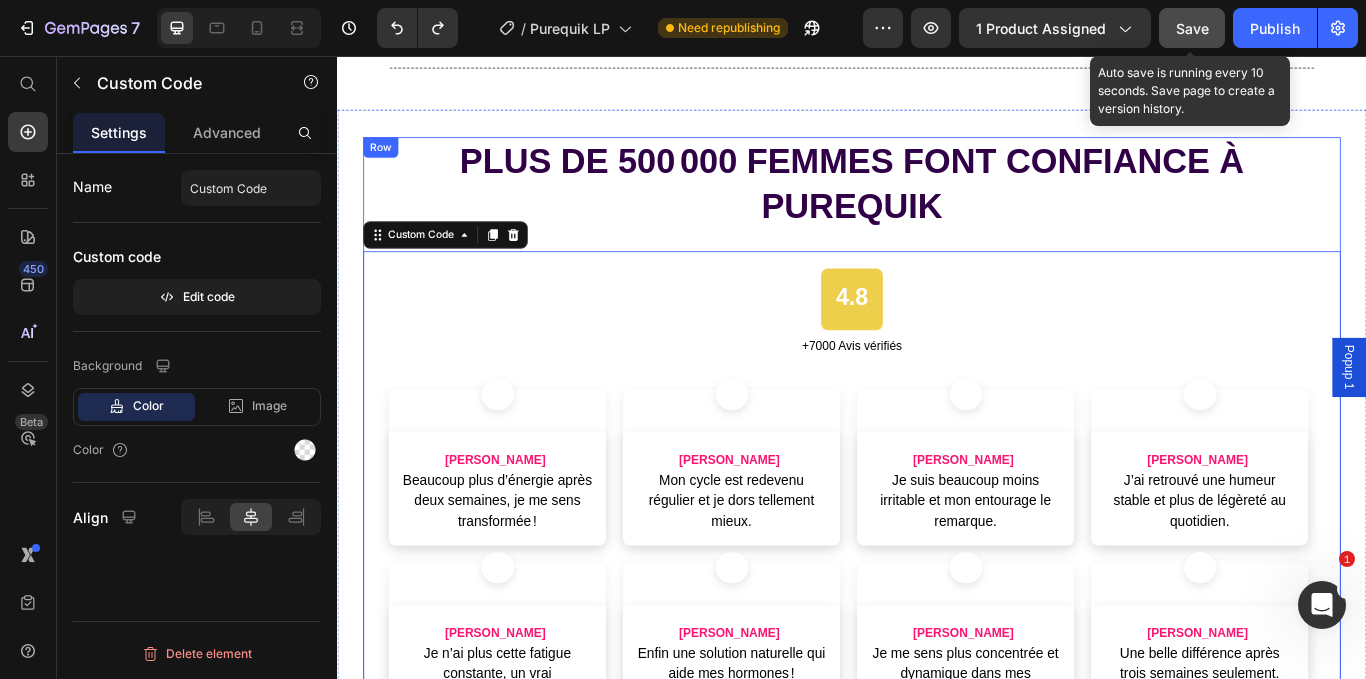 scroll, scrollTop: 10415, scrollLeft: 0, axis: vertical 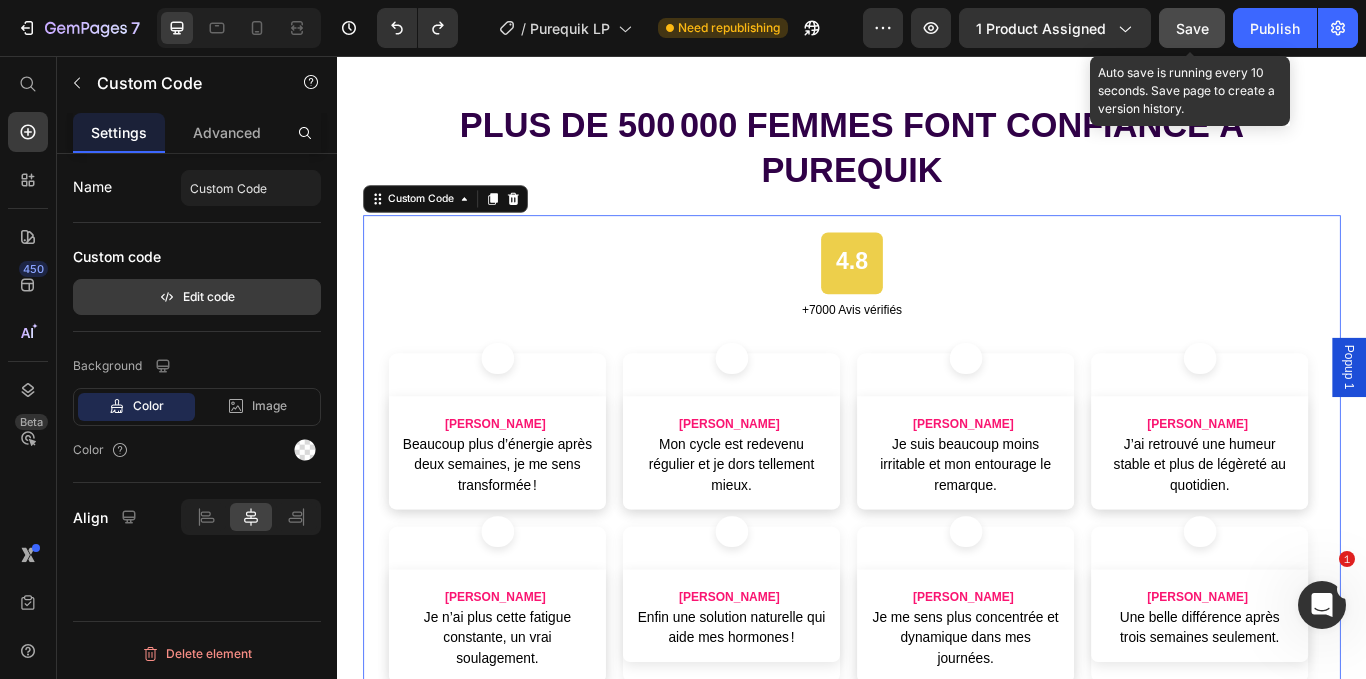 click on "Edit code" at bounding box center [197, 297] 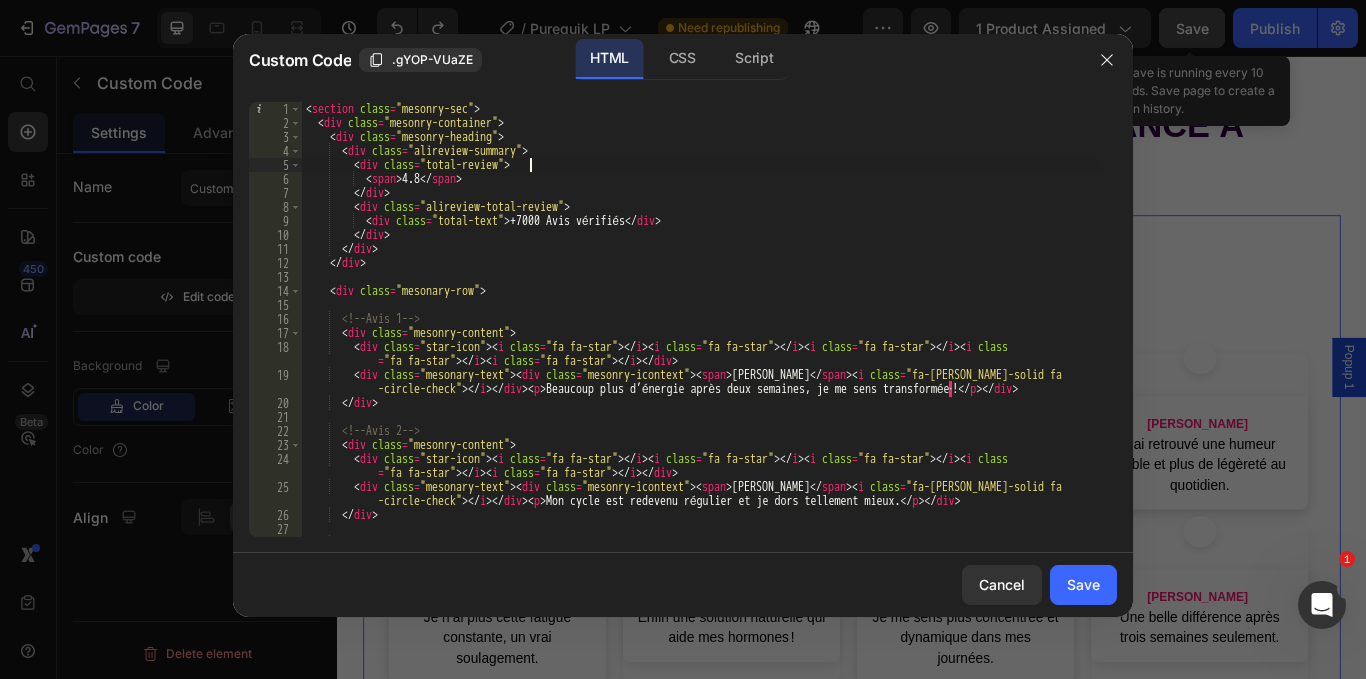 click on "< section   class = "mesonry-sec" >    < div   class = "mesonry-container" >      < div   class = "mesonry-heading" >         < div   class = "alireview-summary" >           < div   class = "total-review" >              < span > 4.8 </ span >           </ div >           < div   class = "alireview-total-review" >              < div   class = "total-text" > +7000 Avis vérifiés </ div >           </ div >         </ div >      </ div >      < div   class = "mesonary-row" >         <!--  Avis 1  -->         < div   class = "mesonry-content" >           < div   class = "star-icon" > < i   class = "fa fa-star" > </ i > < i   class = "fa fa-star" > </ i > < i   class = "fa fa-star" > </ i > < i   class              = "fa fa-star" > </ i > < i   class = "fa fa-star" > </ i > </ div >           < div   class = "mesonary-text" > < div   class = "mesonry-icontext" > < span > [PERSON_NAME] </ span > < i   class = "fa-[PERSON_NAME]-solid fa              -circle-check" > </ i > </ div > < p > · ! </ p >" at bounding box center [702, 333] 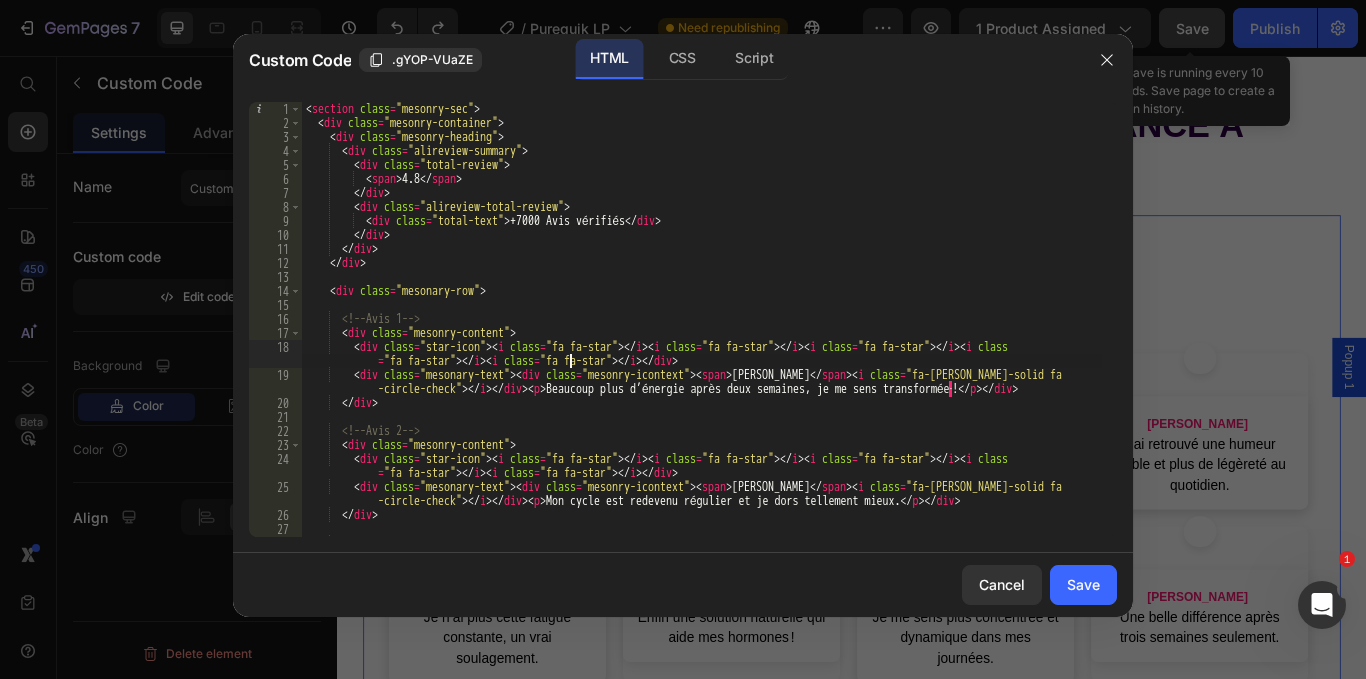 type on "</section>" 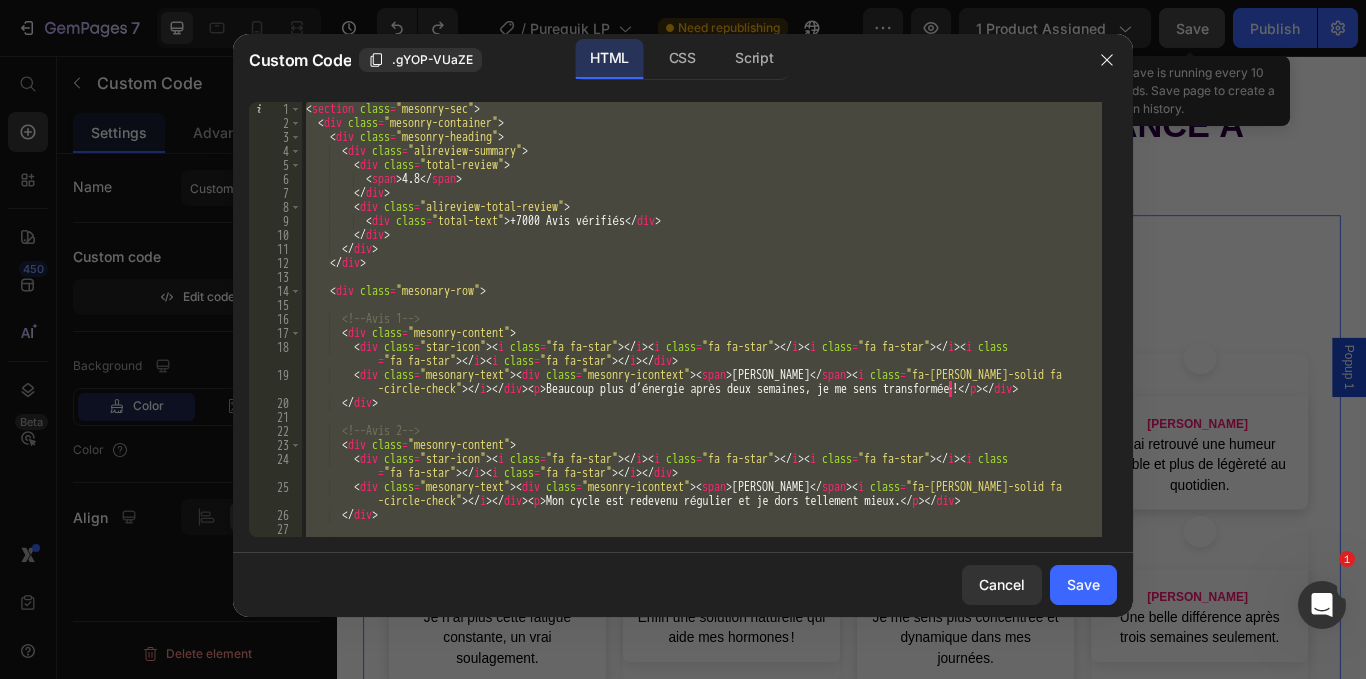 paste 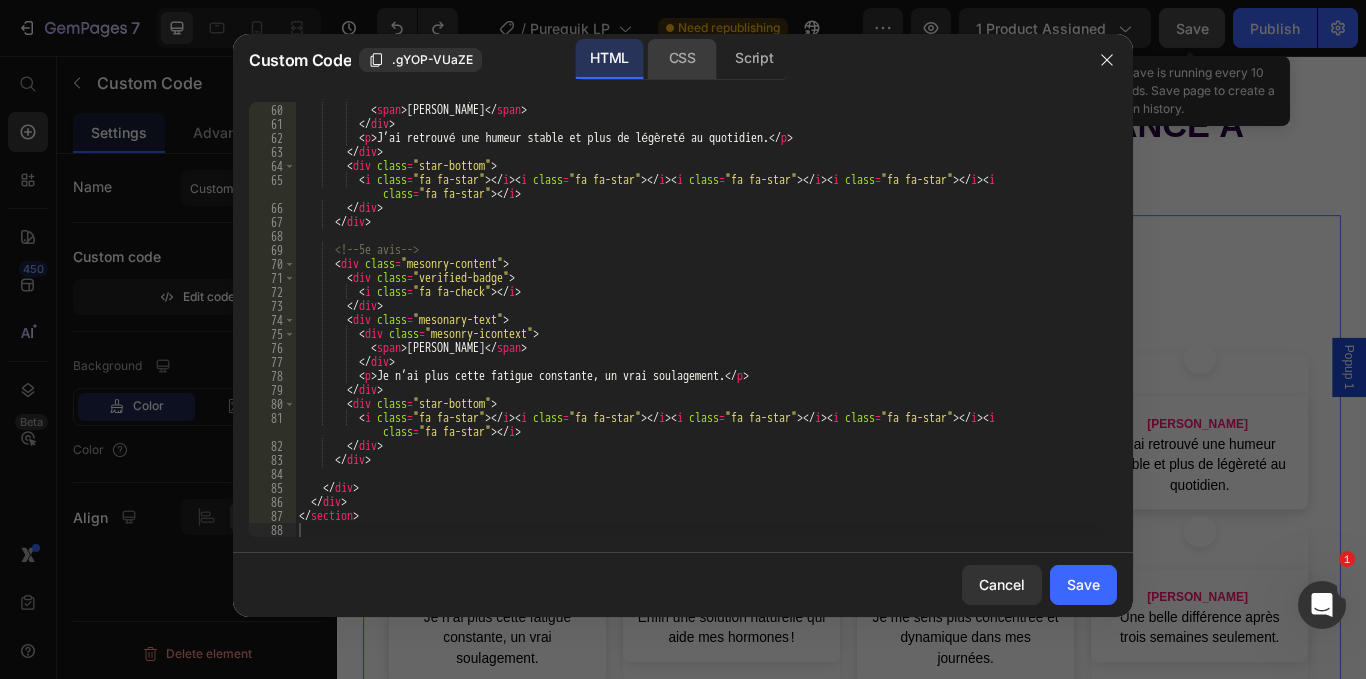 click on "CSS" 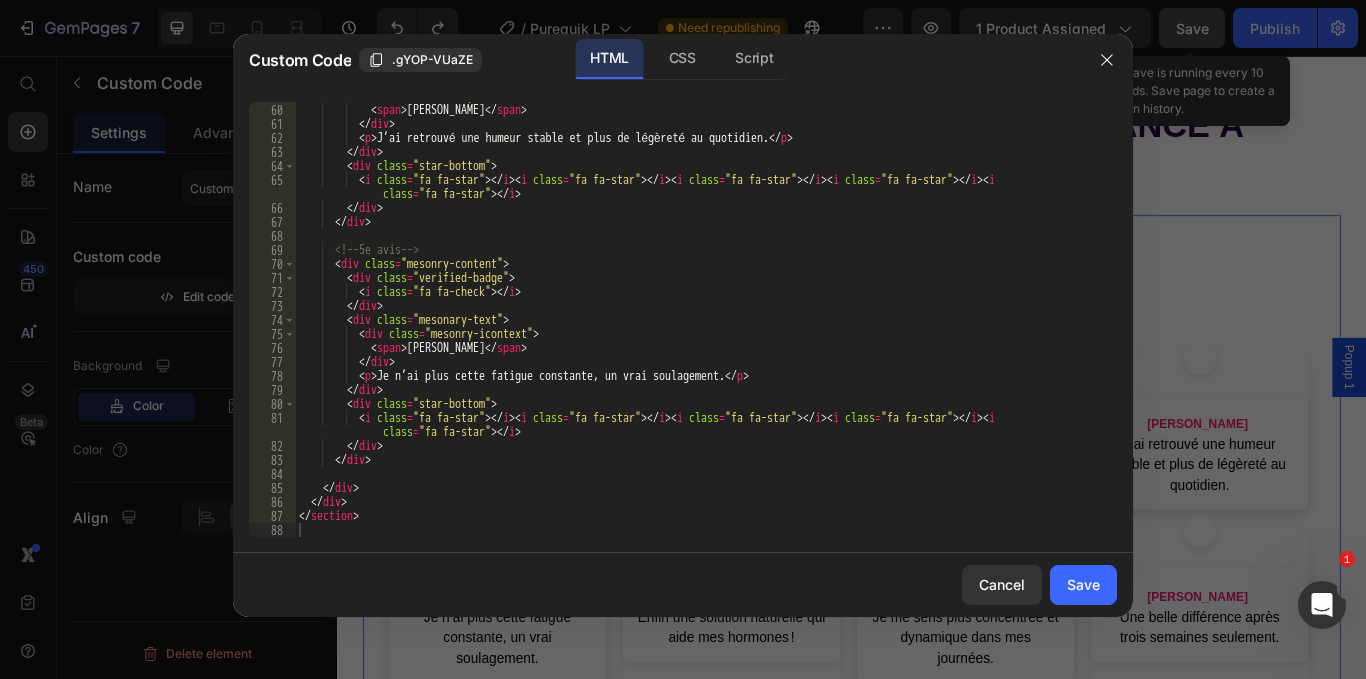 scroll, scrollTop: 825, scrollLeft: 0, axis: vertical 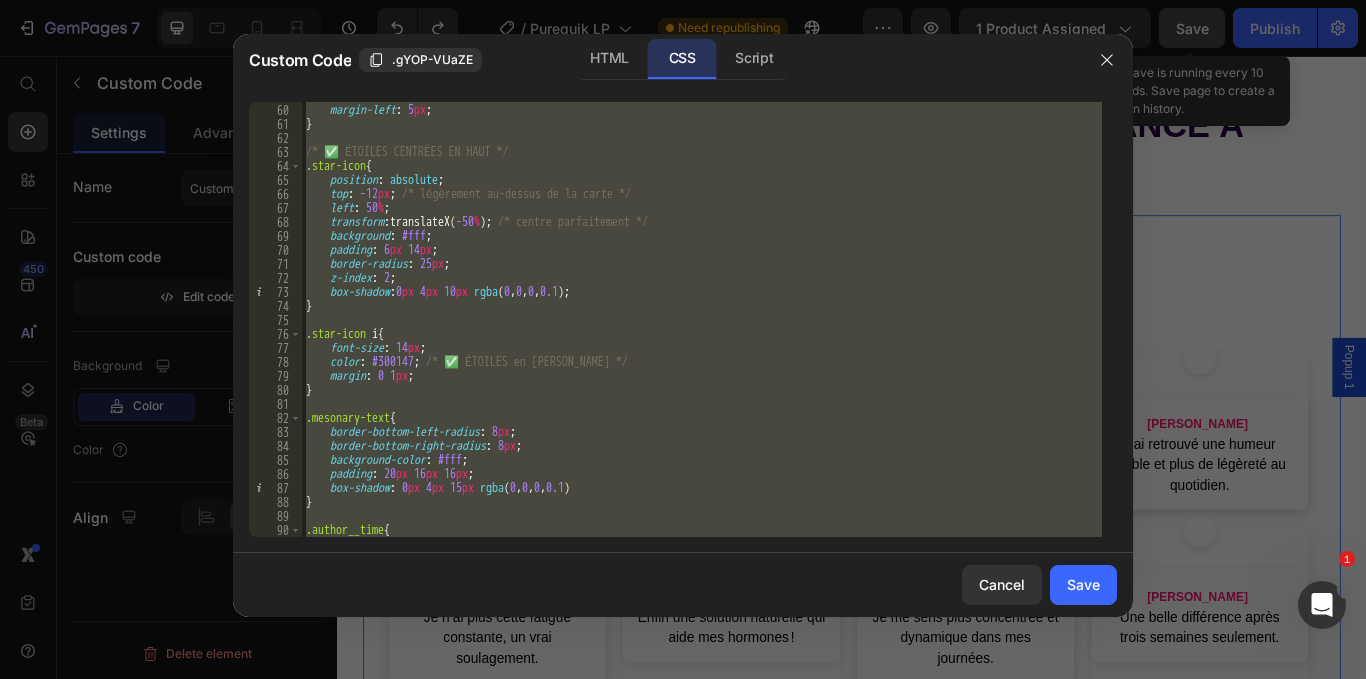 click on "font-size :   10 px ;      margin-left :   5 px ; } /* ✅ ÉTOILES CENTRÉES EN HAUT */ .star-icon {      position :   absolute ;      top :   -12 px ;   /* légèrement au-dessus de la carte */      left :   50 % ;      transform :  translateX( -50 % ) ;   /* centre parfaitement */      background :   #fff ;      padding :   6 px   14 px ;      border-radius :   25 px ;      z-index :   2 ;      box-shadow : 0 px   4 px   10 px   rgba ( 0 ,  0 ,  0 ,  0.1 ) ; } .star-icon   i {      font-size :   14 px ;      color :   #300147 ;   /* ✅ ÉTOILES en [PERSON_NAME] */      margin :   0   1 px ; } .mesonary-text {      border-bottom-left-radius :   8 px ;      border-bottom-right-radius :   8 px ;      background-color :   #fff ;      padding :   20 px   16 px   16 px ;      box-shadow :   0 px   4 px   15 px   rgba ( 0 ,  0 ,  0 ,  0.1 ) } .author__time {      display :   flex ;" at bounding box center (702, 319) 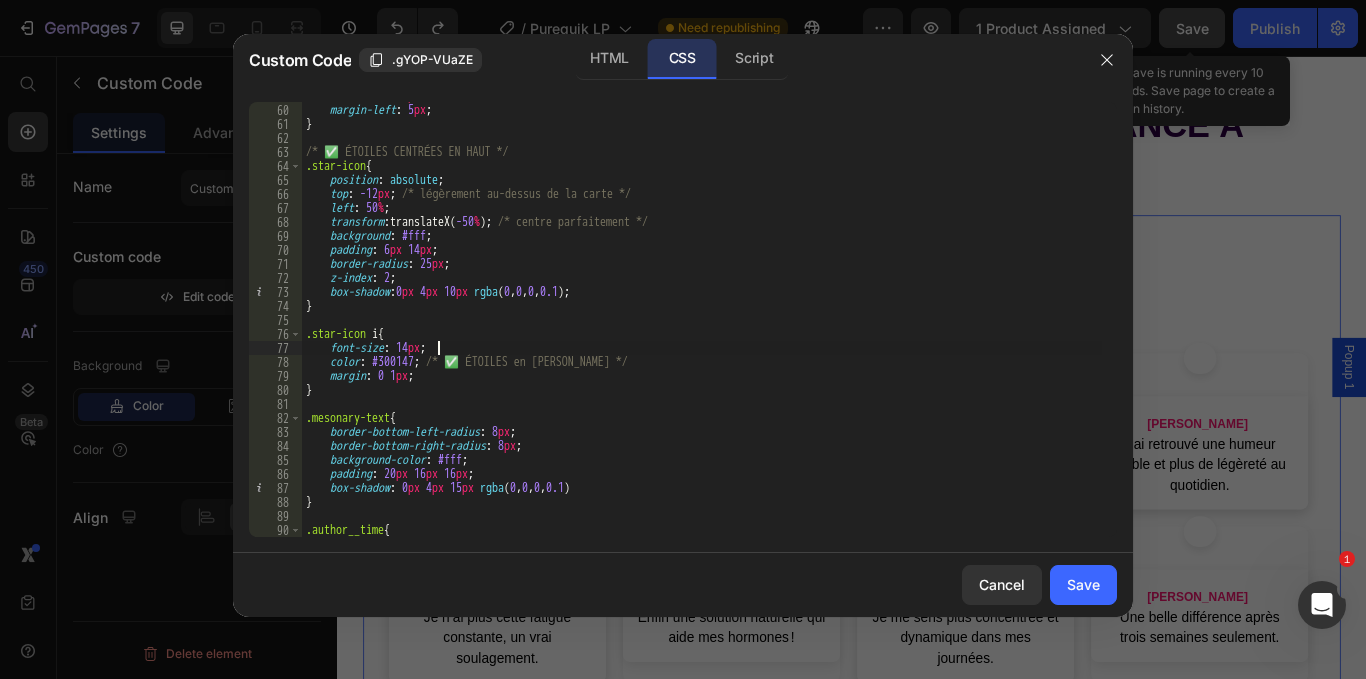 type on "}" 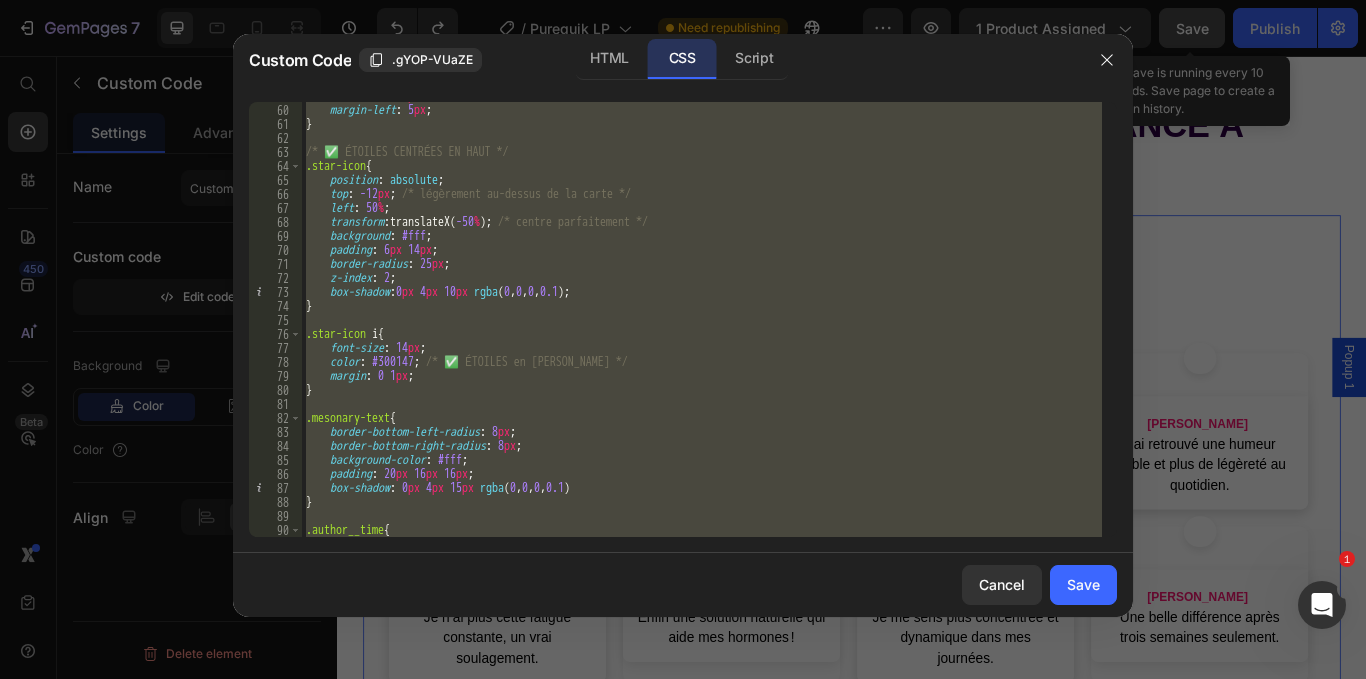 type 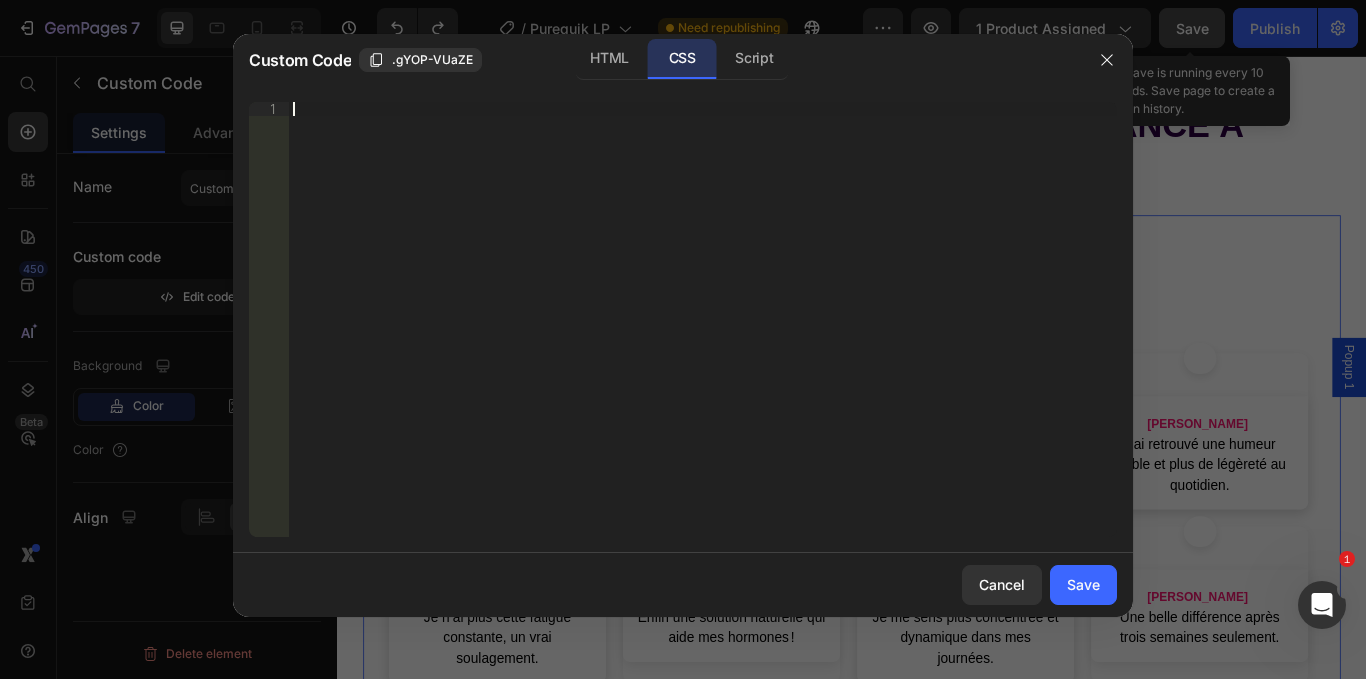 scroll, scrollTop: 699, scrollLeft: 0, axis: vertical 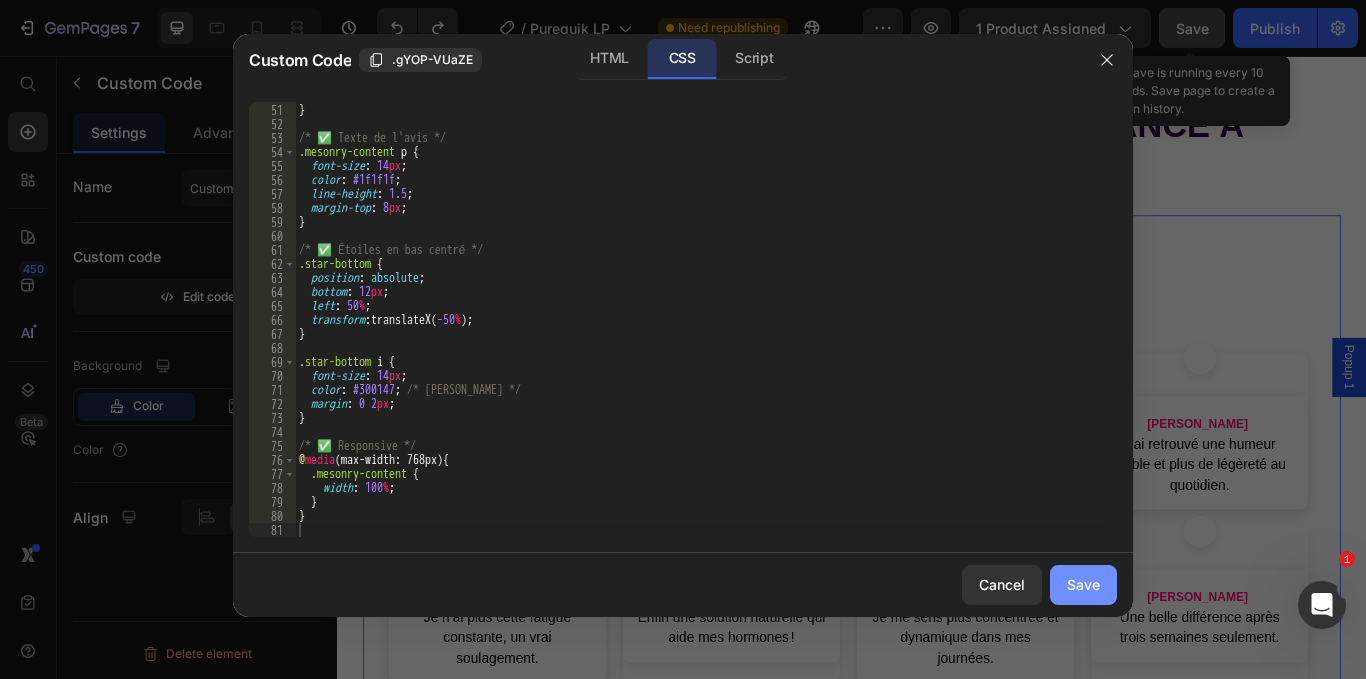 click on "Save" 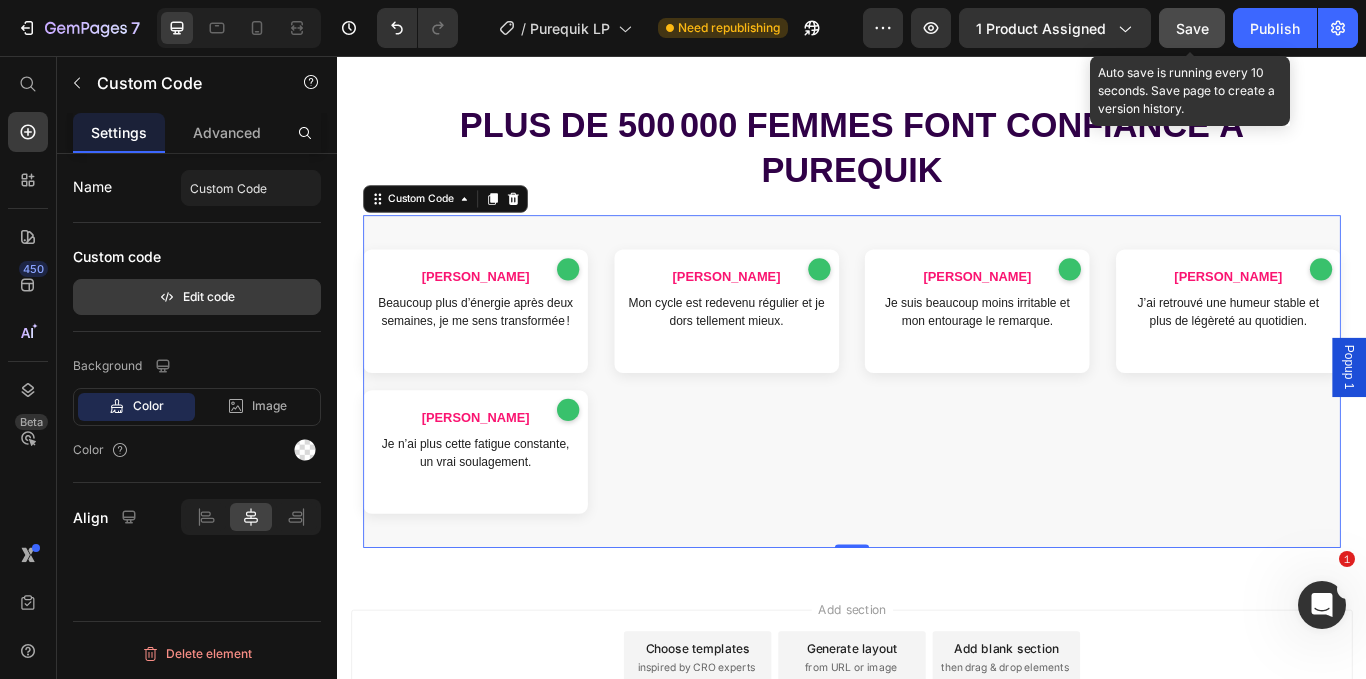 click on "Edit code" at bounding box center [197, 297] 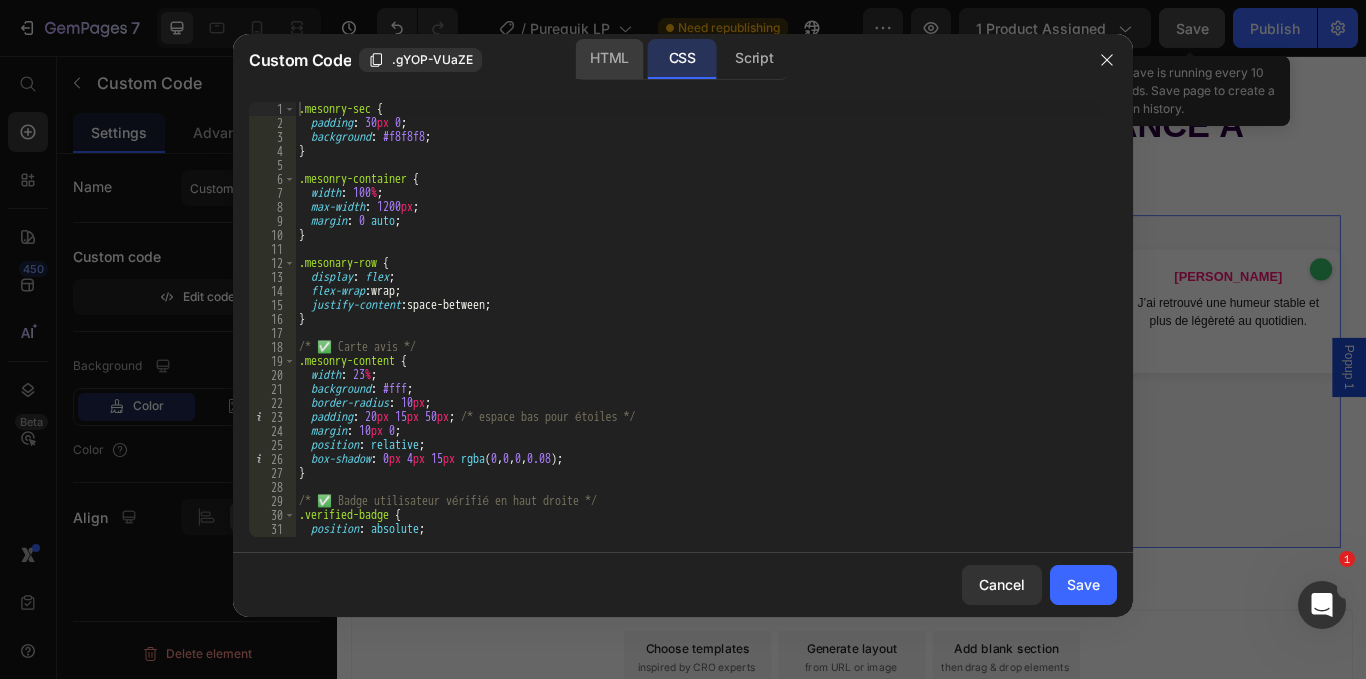 click on "HTML" 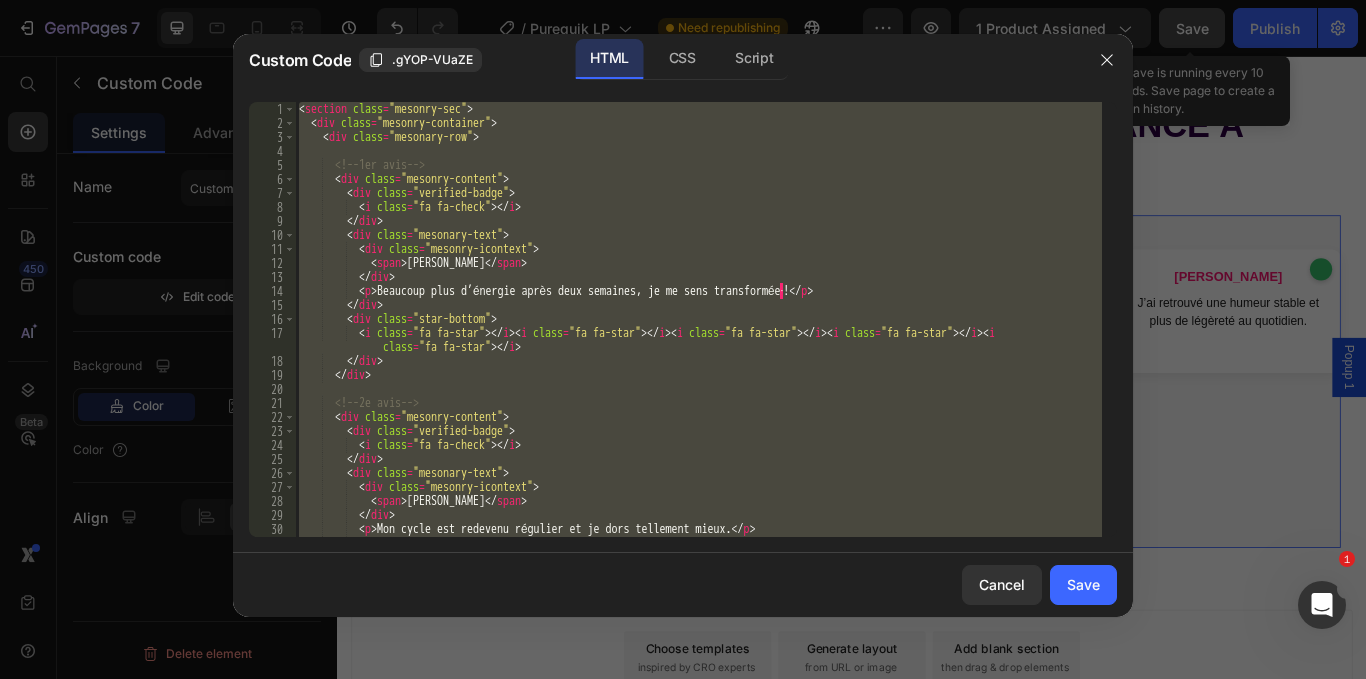 click on "< section   class = "mesonry-sec" >    < div   class = "mesonry-container" >      < div   class = "mesonary-row" >         <!--  1er avis  -->         < div   class = "mesonry-content" >           < div   class = "verified-badge" >              < i   class = "fa fa-check" > </ i >           </ div >           < div   class = "mesonary-text" >              < div   class = "mesonry-icontext" >                < span > [PERSON_NAME] </ span >              </ div >              < p > Beaucoup plus d’énergie après deux semaines, je me sens transformée · ! </ p >           </ div >           < div   class = "star-bottom" >              < i   class = "fa fa-star" > </ i > < i   class = "fa fa-star" > </ i > < i   class = "fa fa-star" > </ i > < i   class = "fa fa-star" > </ i > < i                  class = "fa fa-star" > </ i >           </ div >         </ div >         <!--  2e avis  -->         < div   class = "mesonry-content" >           < div   class = "verified-badge" >              < i   class" at bounding box center [698, 319] 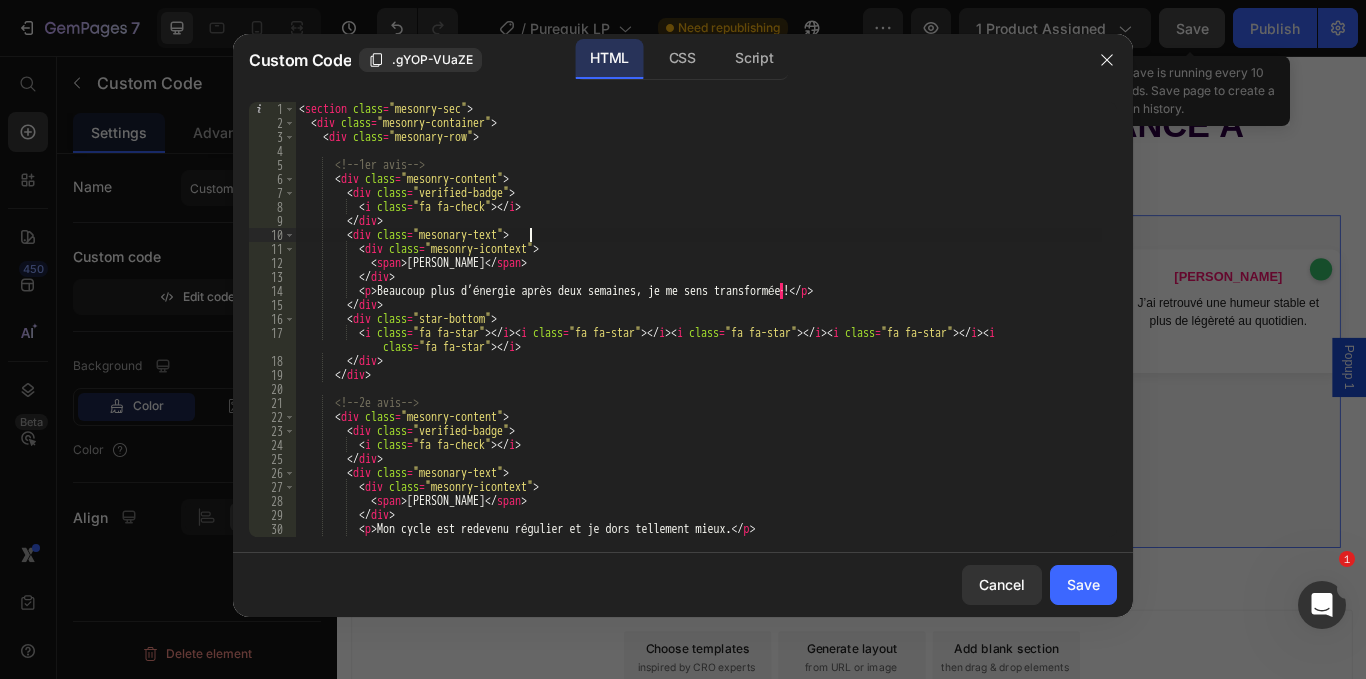 type on "</section>" 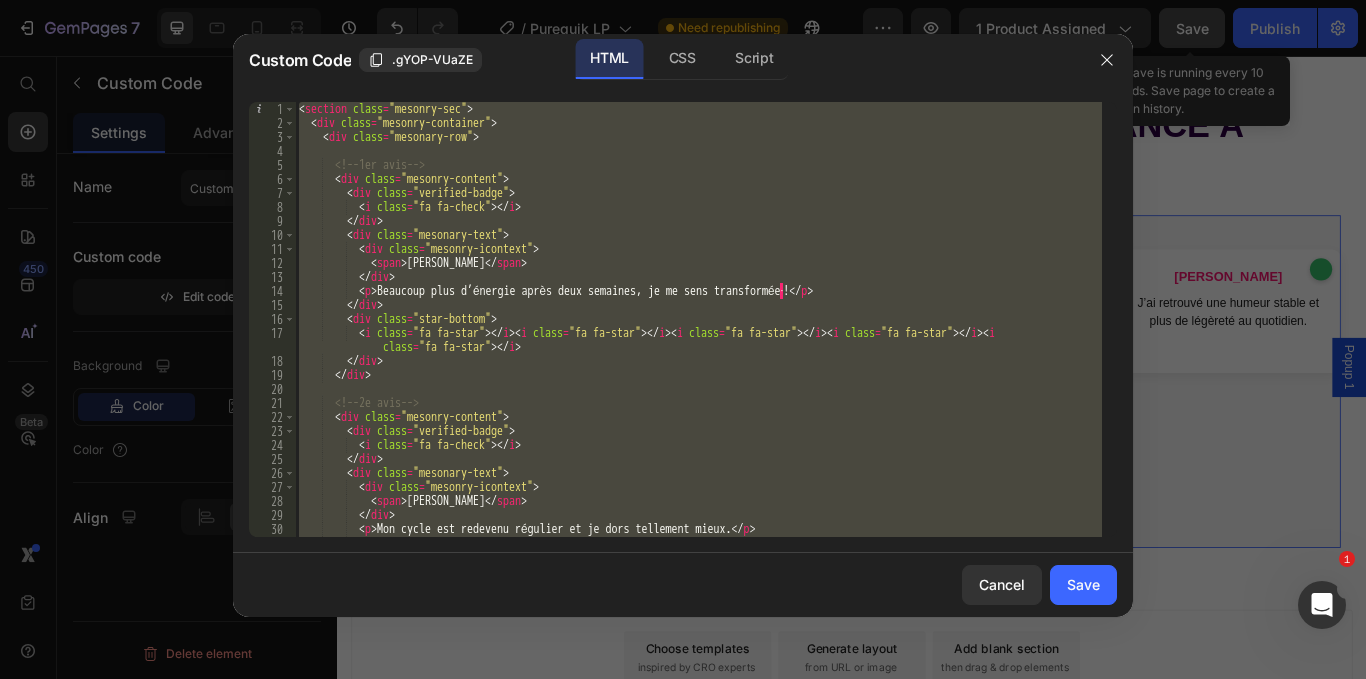 paste 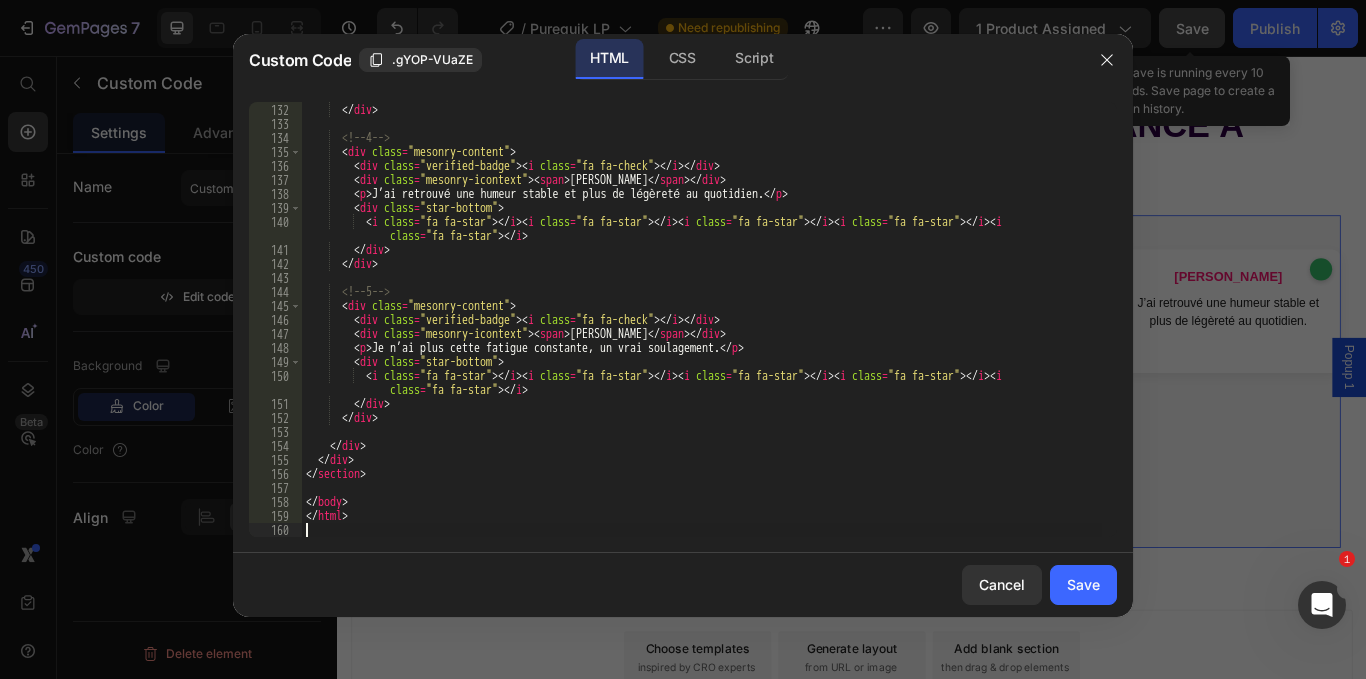 scroll, scrollTop: 1875, scrollLeft: 0, axis: vertical 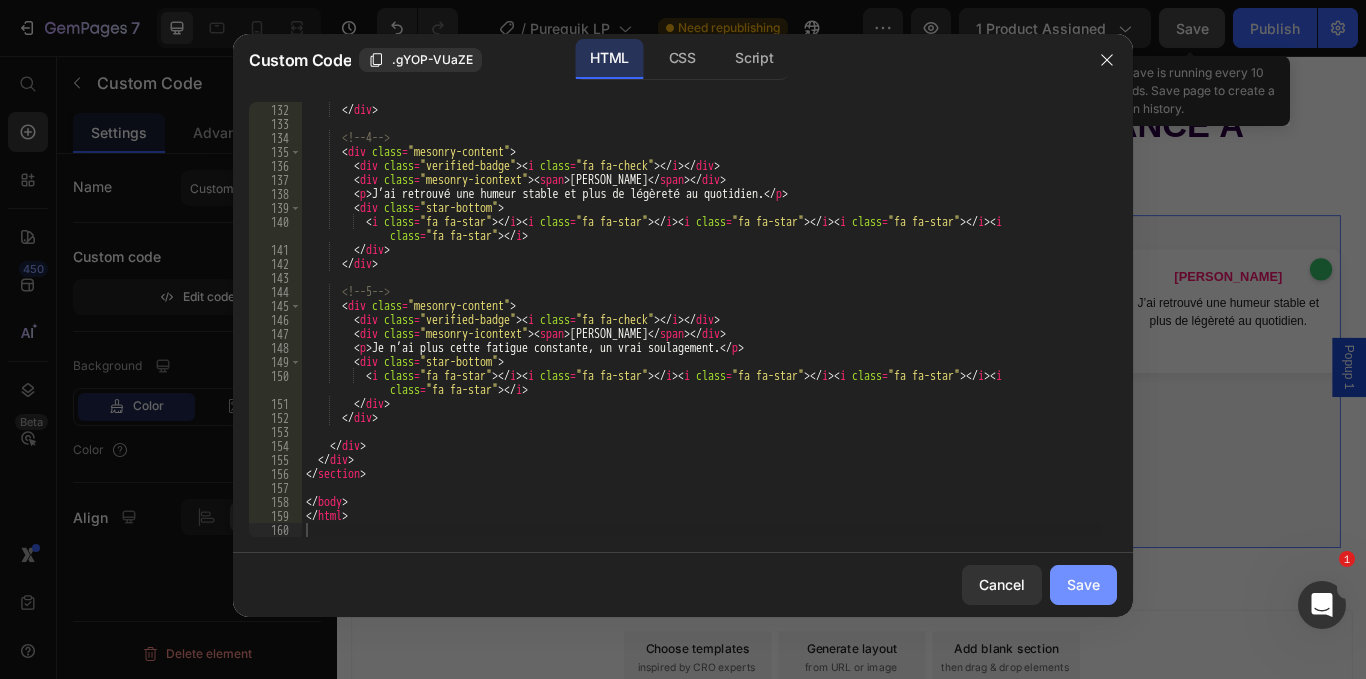click on "Save" 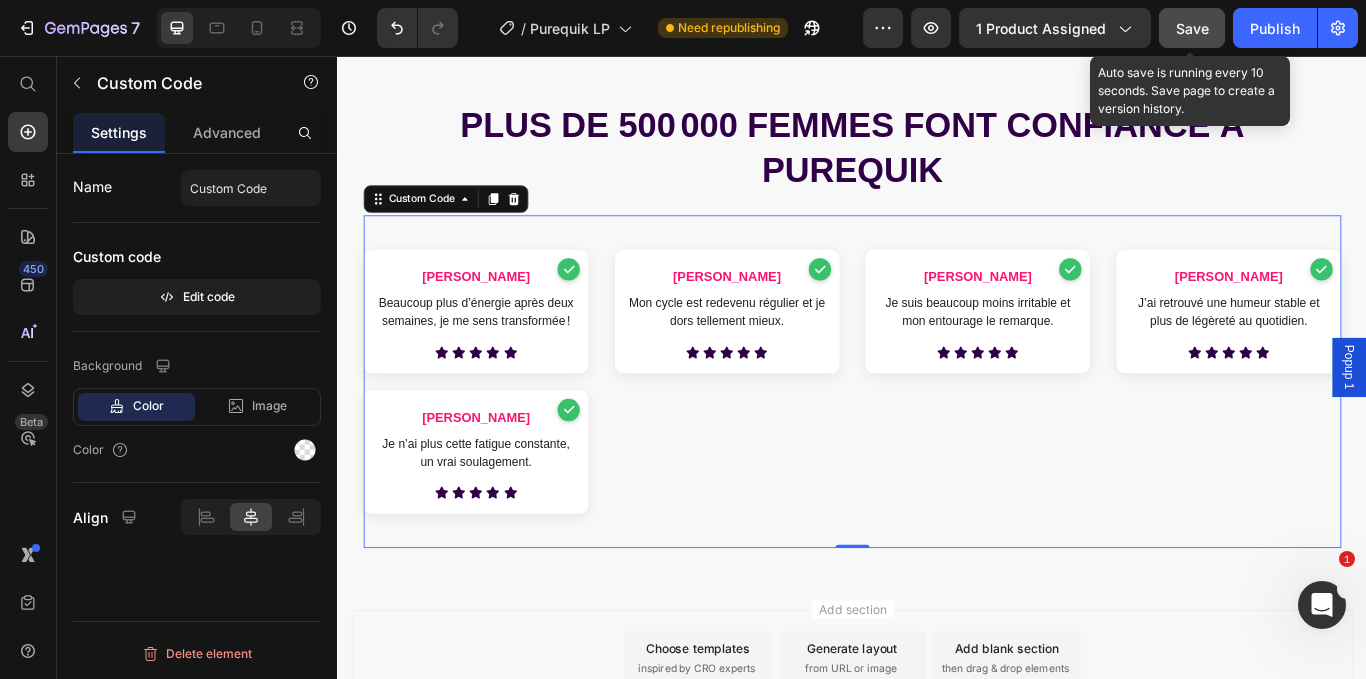 drag, startPoint x: 648, startPoint y: 662, endPoint x: 628, endPoint y: 658, distance: 20.396078 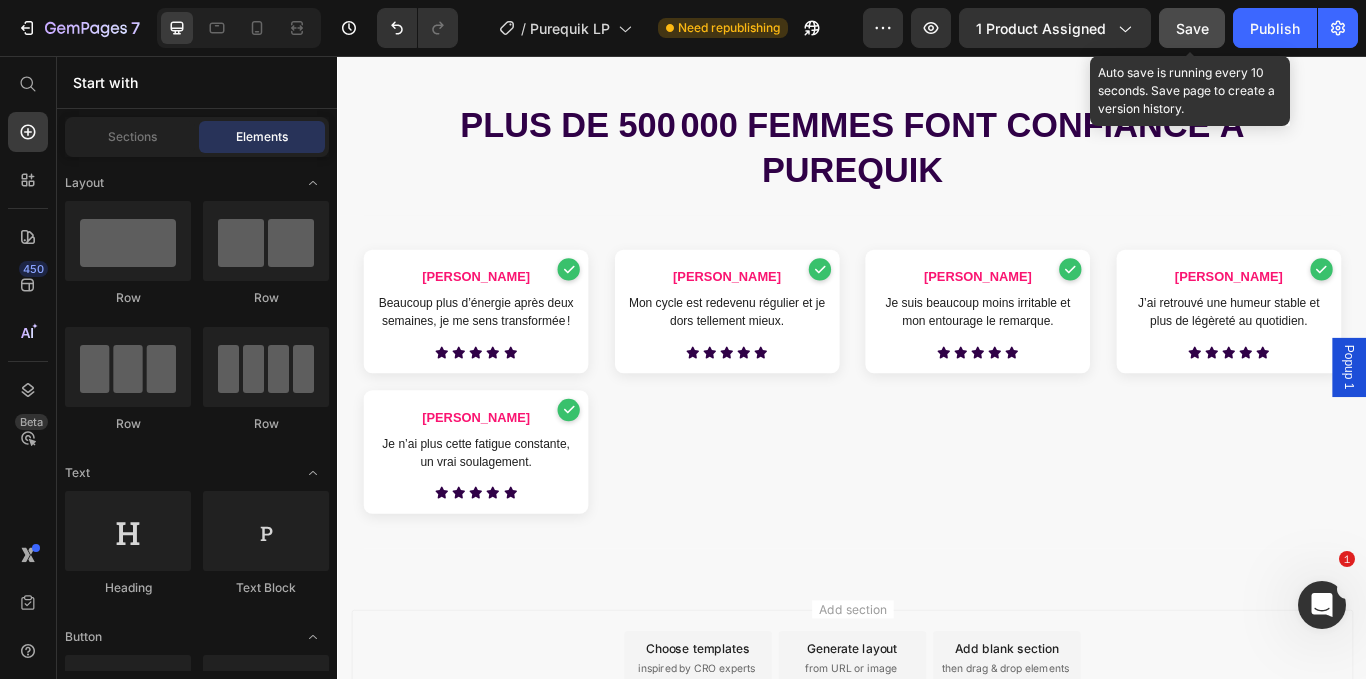 click on "[PERSON_NAME]
Beaucoup plus d’énergie après deux semaines, je me sens transformée !" at bounding box center [498, 354] 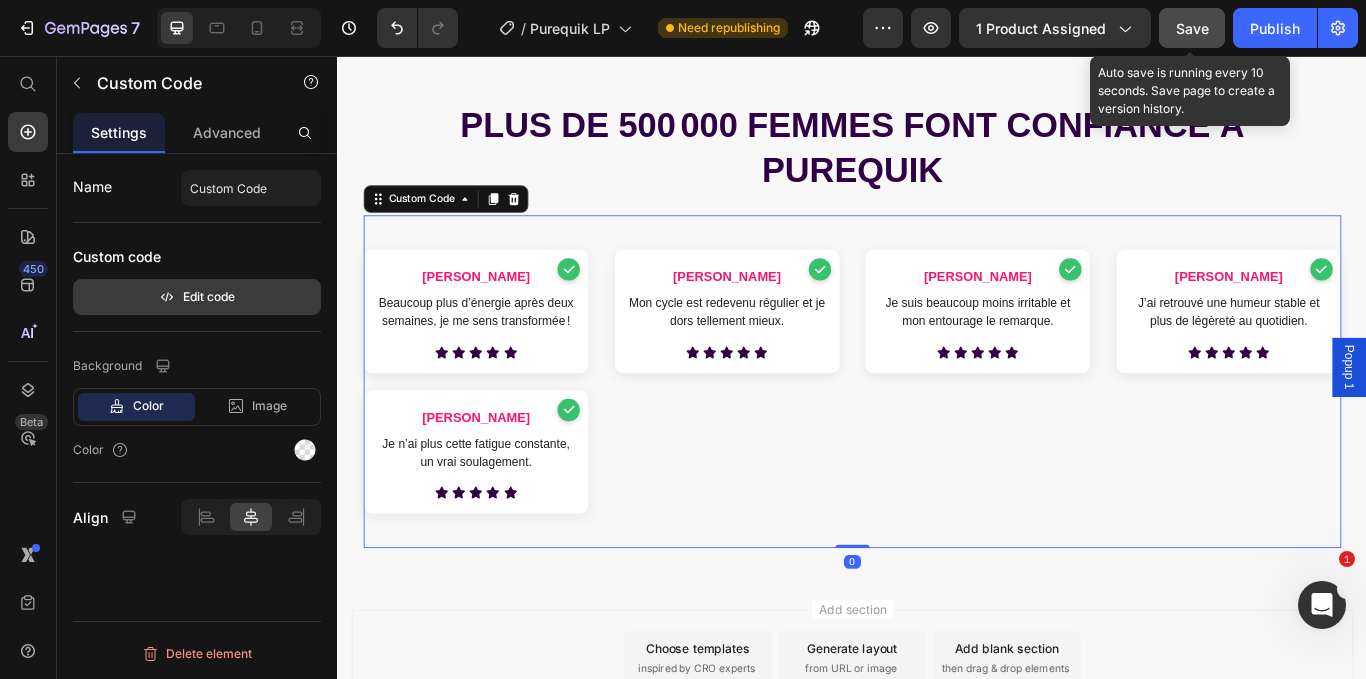 click on "Edit code" at bounding box center (197, 297) 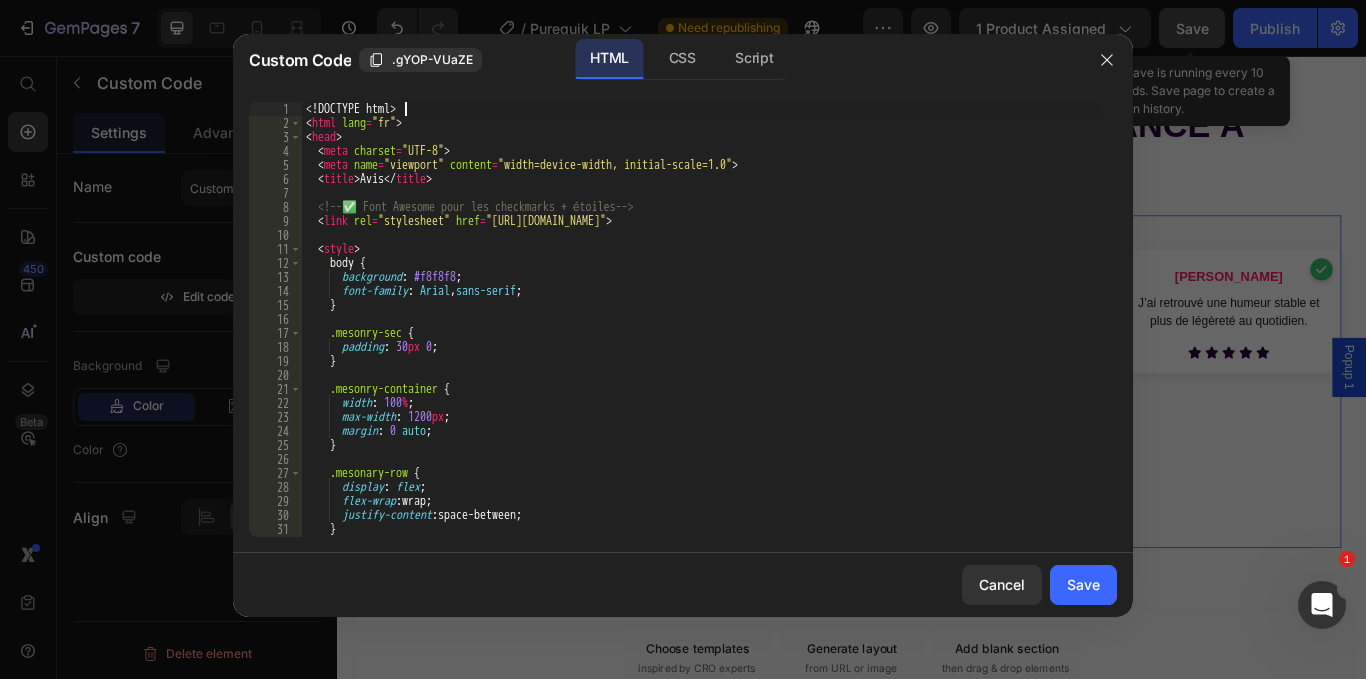 click on "<! DOCTYPE   html > < html   lang = "fr" > < head >    < meta   charset = "UTF-8" >    < meta   name = "viewport"   content = "width=device-width, initial-scale=1.0" >    < title > Avis </ title >    <!--  ✅ Font Awesome pour les checkmarks + étoiles  -->    < link   rel = "stylesheet"   href = "[URL][DOMAIN_NAME]" >    < style >      body   {         background :   #f8f8f8 ;         font-family :   Arial ,  sans-serif ;      }      .mesonry-sec   {         padding :   30 px   0 ;      }      .mesonry-container   {         width :   100 % ;         max-width :   1200 px ;         margin :   0   auto ;      }      .mesonary-row   {         display :   flex ;         flex-wrap :  wrap ;         justify-content :  space-between ;      }      /* ✅ [PERSON_NAME] */" at bounding box center [702, 333] 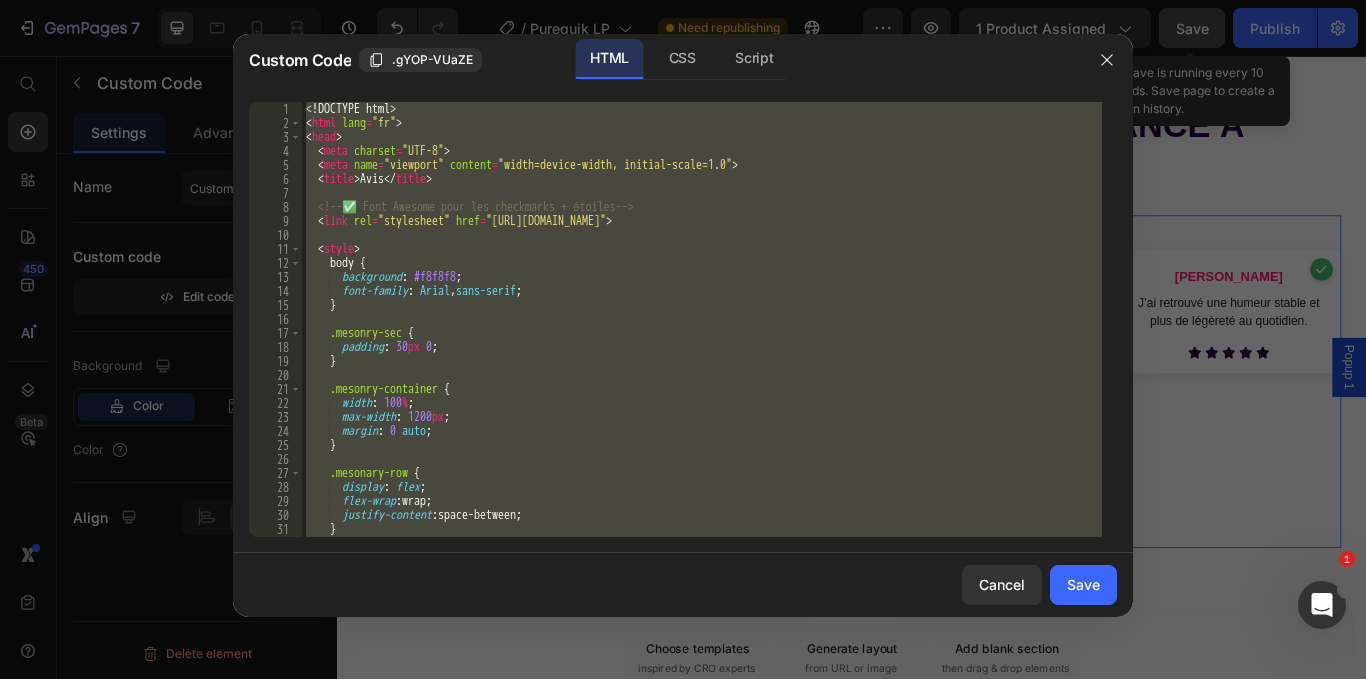 type 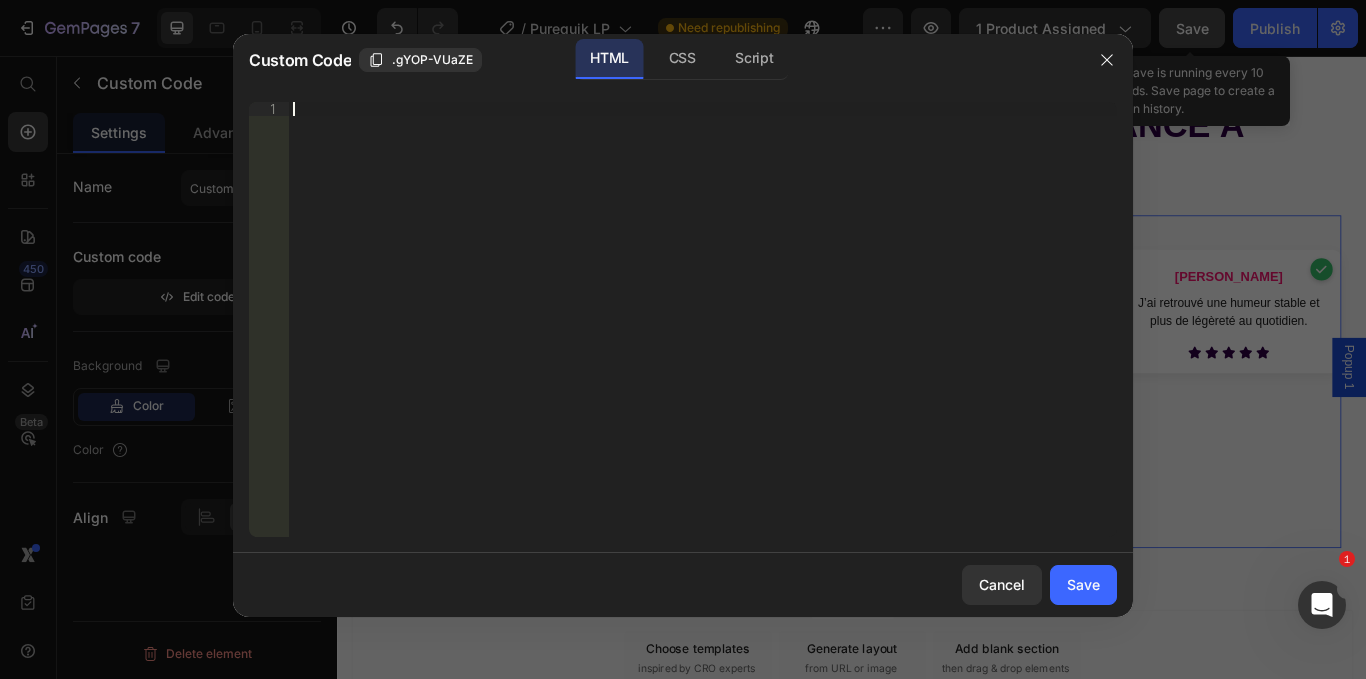 scroll, scrollTop: 1931, scrollLeft: 0, axis: vertical 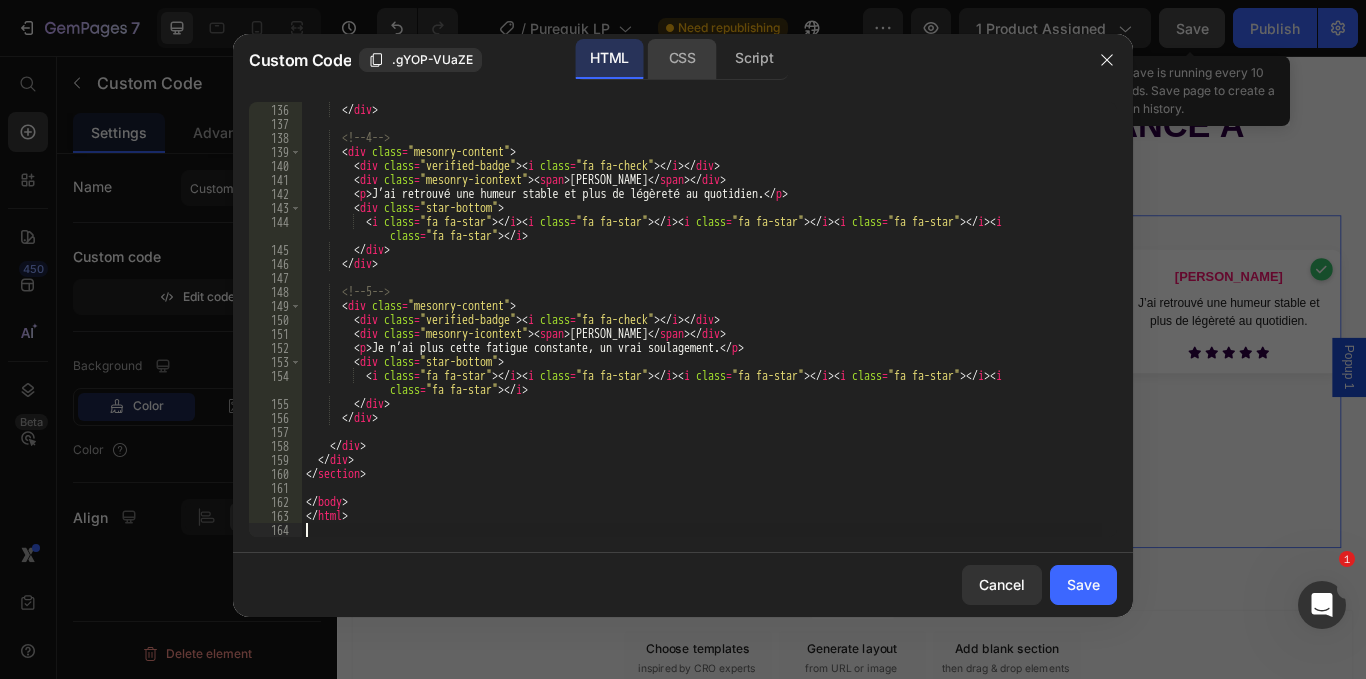 click on "CSS" 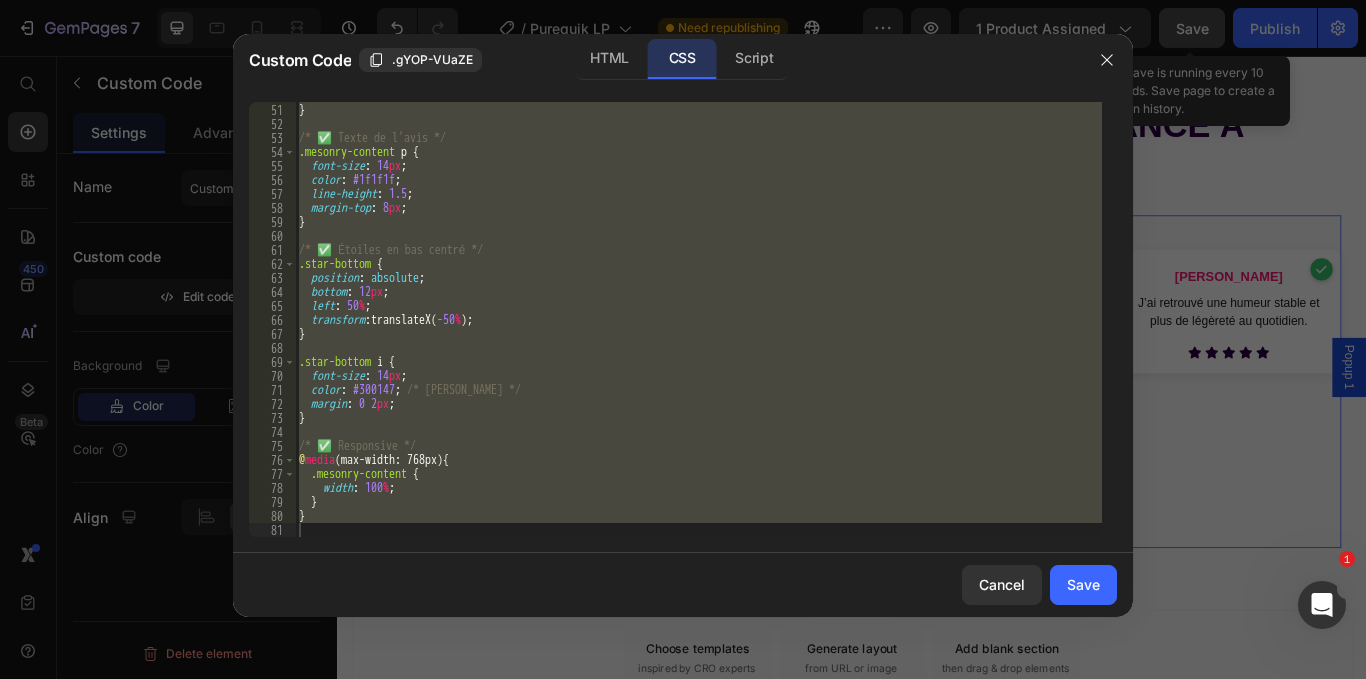 scroll, scrollTop: 699, scrollLeft: 0, axis: vertical 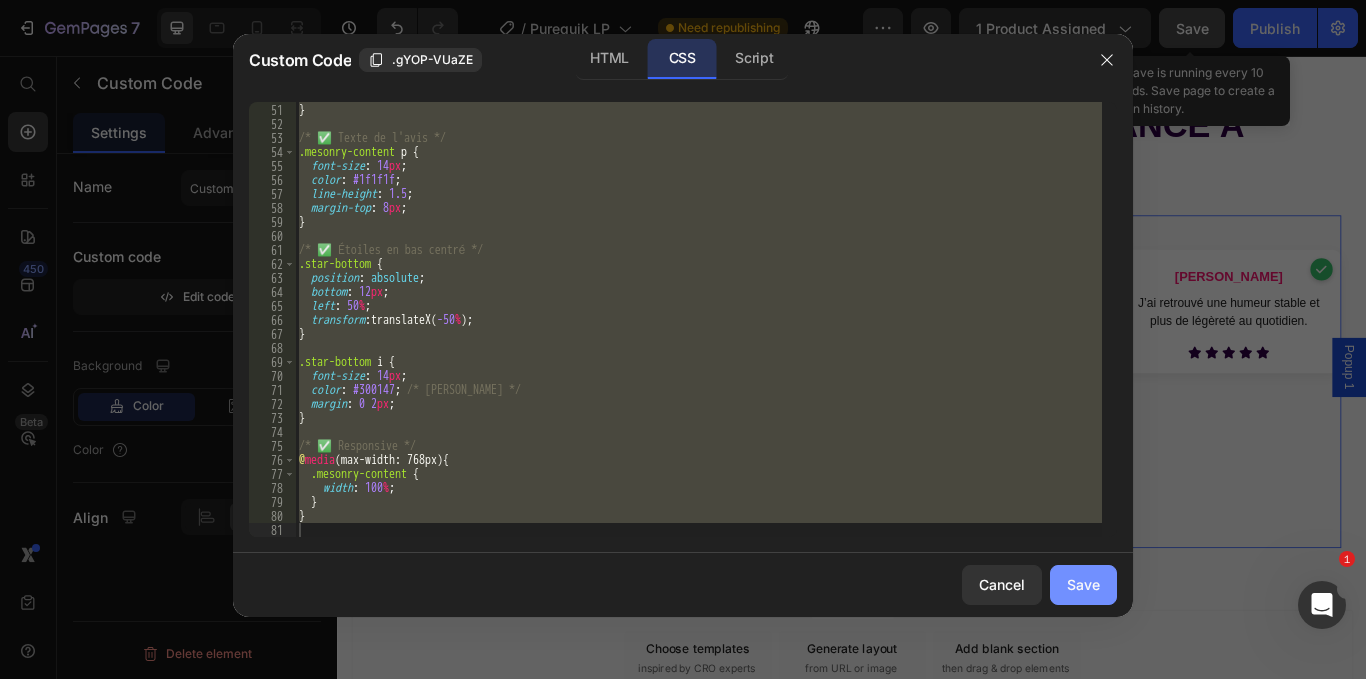 click on "Save" at bounding box center (1083, 584) 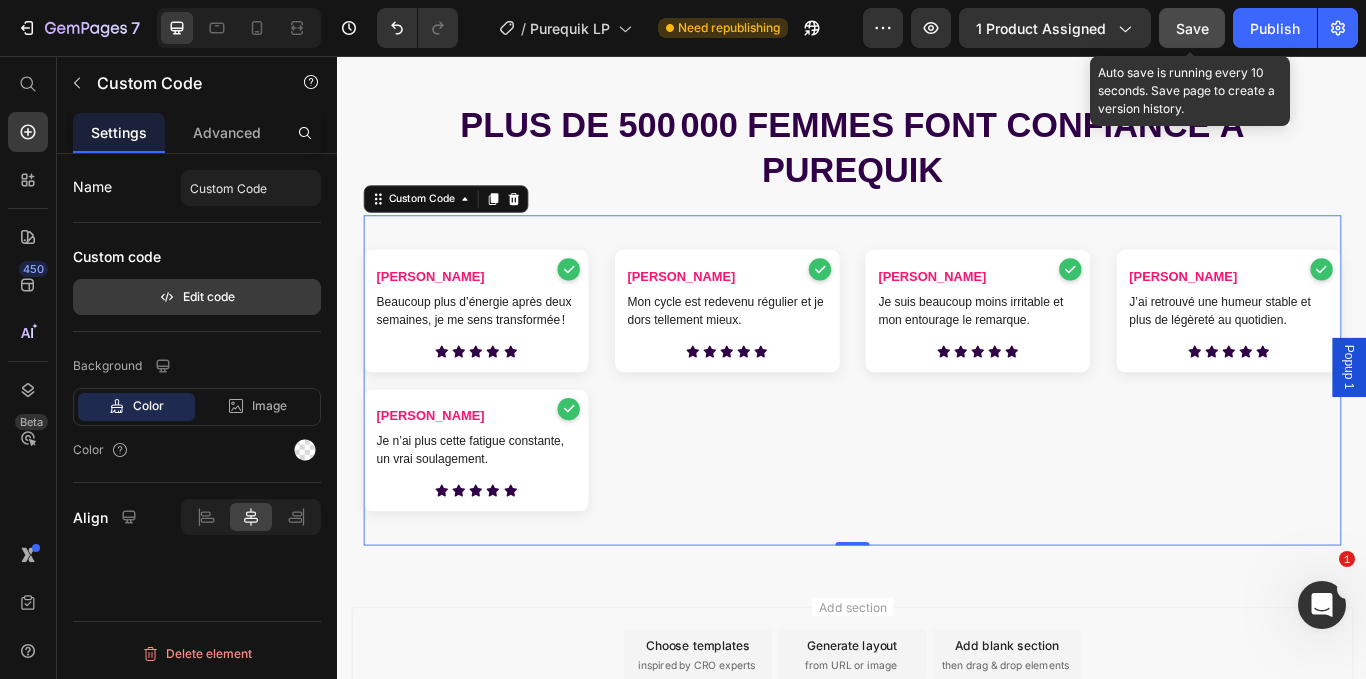 click on "Edit code" at bounding box center (197, 297) 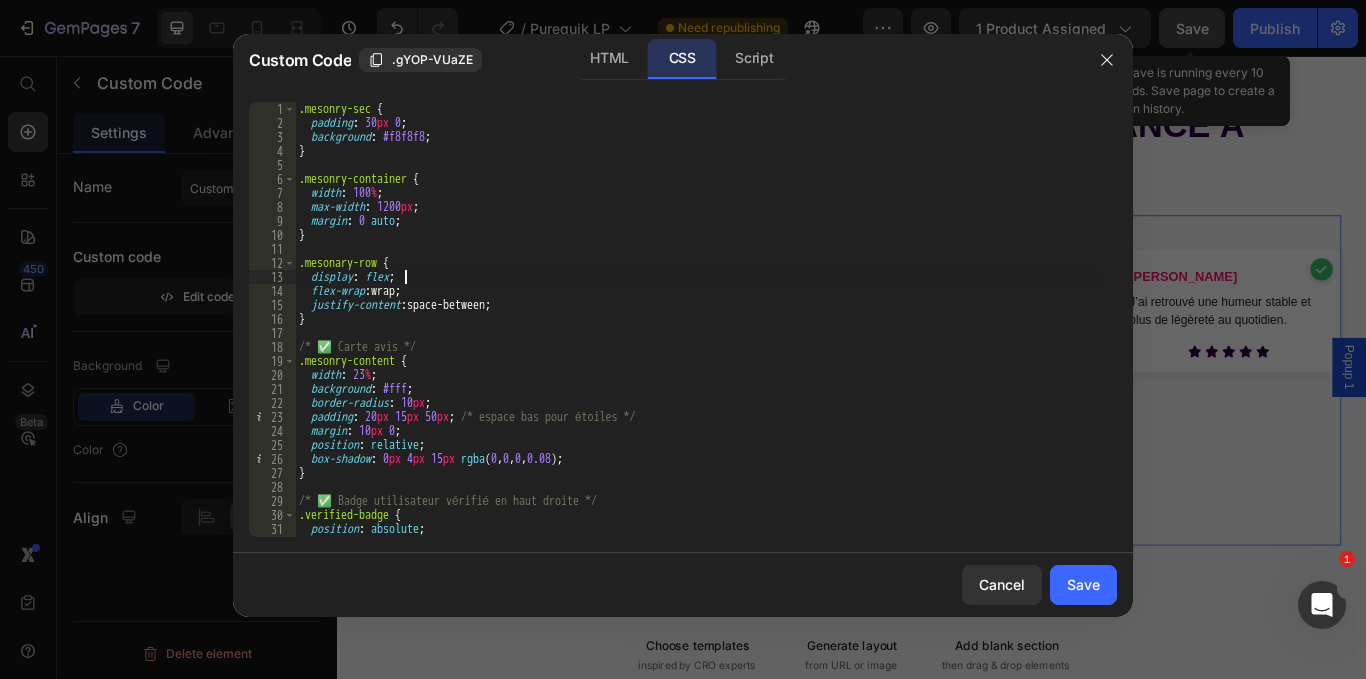 click on ".mesonry-sec   {    padding :   30 px   0 ;    background :   #f8f8f8 ; } .mesonry-container   {    width :   100 % ;    max-width :   1200 px ;    margin :   0   auto ; } .mesonary-row   {    display :   flex ;    flex-wrap :  wrap ;    justify-content :  space-between ; } /* ✅ [PERSON_NAME] */ .mesonry-content   {    width :   23 % ;    background :   #fff ;    border-radius :   10 px ;    padding :   20 px   15 px   50 px ;   /* espace bas pour étoiles */    margin :   10 px   0 ;    position :   relative ;    box-shadow :   0 px   4 px   15 px   rgba ( 0 , 0 , 0 , 0.08 ) ; } /* ✅ Badge utilisateur vérifié en haut droite */ .verified-badge   {    position :   absolute ;    top :   10 px ;    right :   10 px ;" at bounding box center (698, 333) 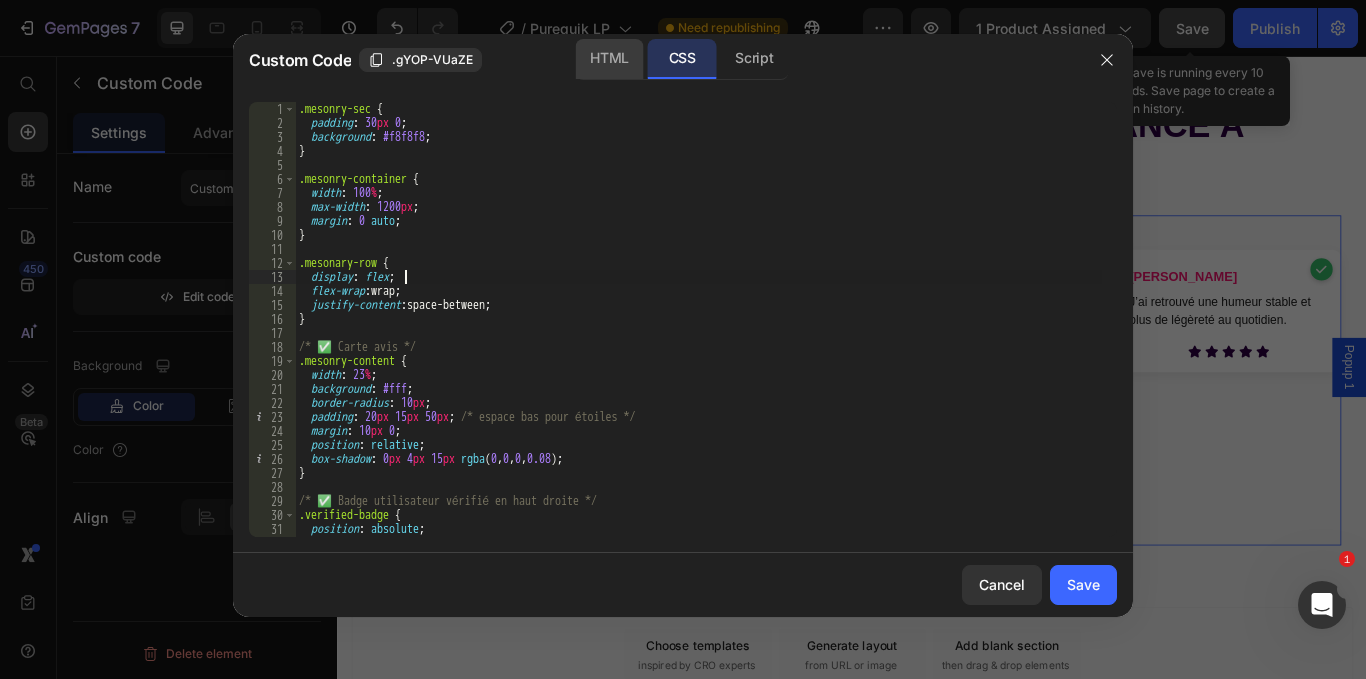 click on "HTML" 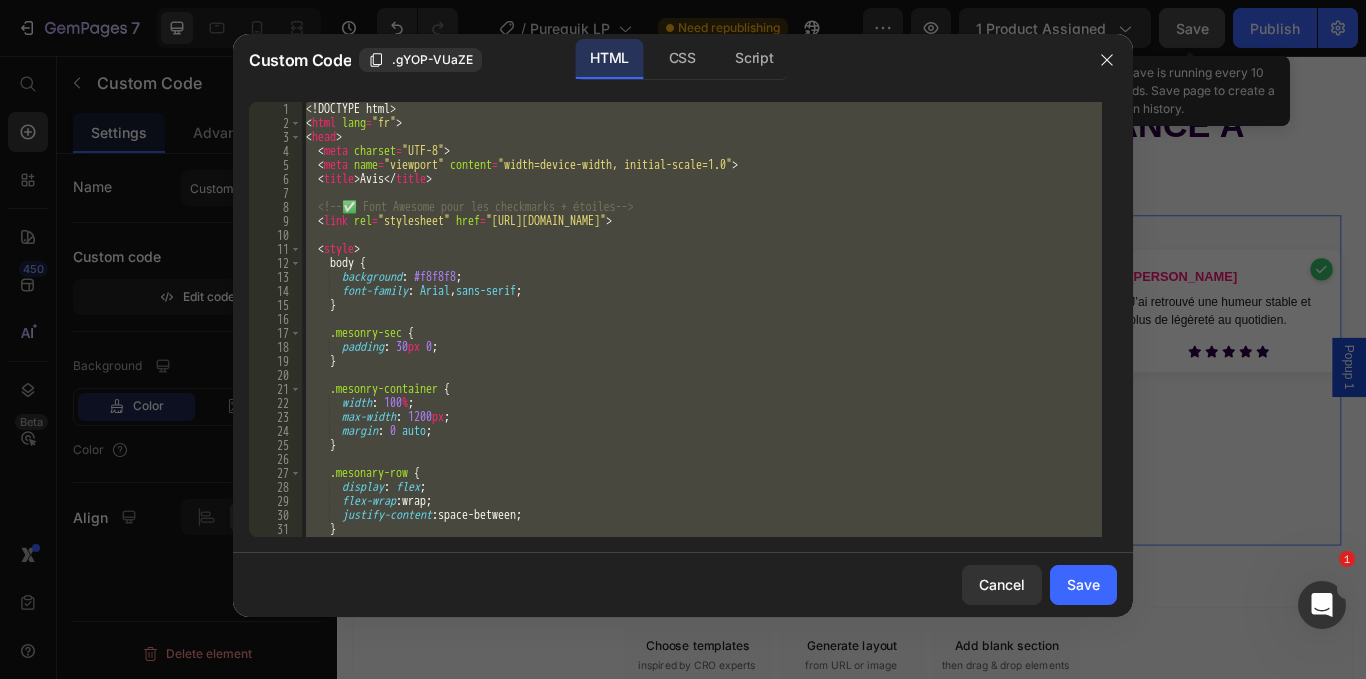 click on "<! DOCTYPE   html > < html   lang = "fr" > < head >    < meta   charset = "UTF-8" >    < meta   name = "viewport"   content = "width=device-width, initial-scale=1.0" >    < title > Avis </ title >    <!--  ✅ Font Awesome pour les checkmarks + étoiles  -->    < link   rel = "stylesheet"   href = "[URL][DOMAIN_NAME]" >    < style >      body   {         background :   #f8f8f8 ;         font-family :   Arial ,  sans-serif ;      }      .mesonry-sec   {         padding :   30 px   0 ;      }      .mesonry-container   {         width :   100 % ;         max-width :   1200 px ;         margin :   0   auto ;      }      .mesonary-row   {         display :   flex ;         flex-wrap :  wrap ;         justify-content :  space-between ;      }      /* ✅ [PERSON_NAME] */" at bounding box center (702, 319) 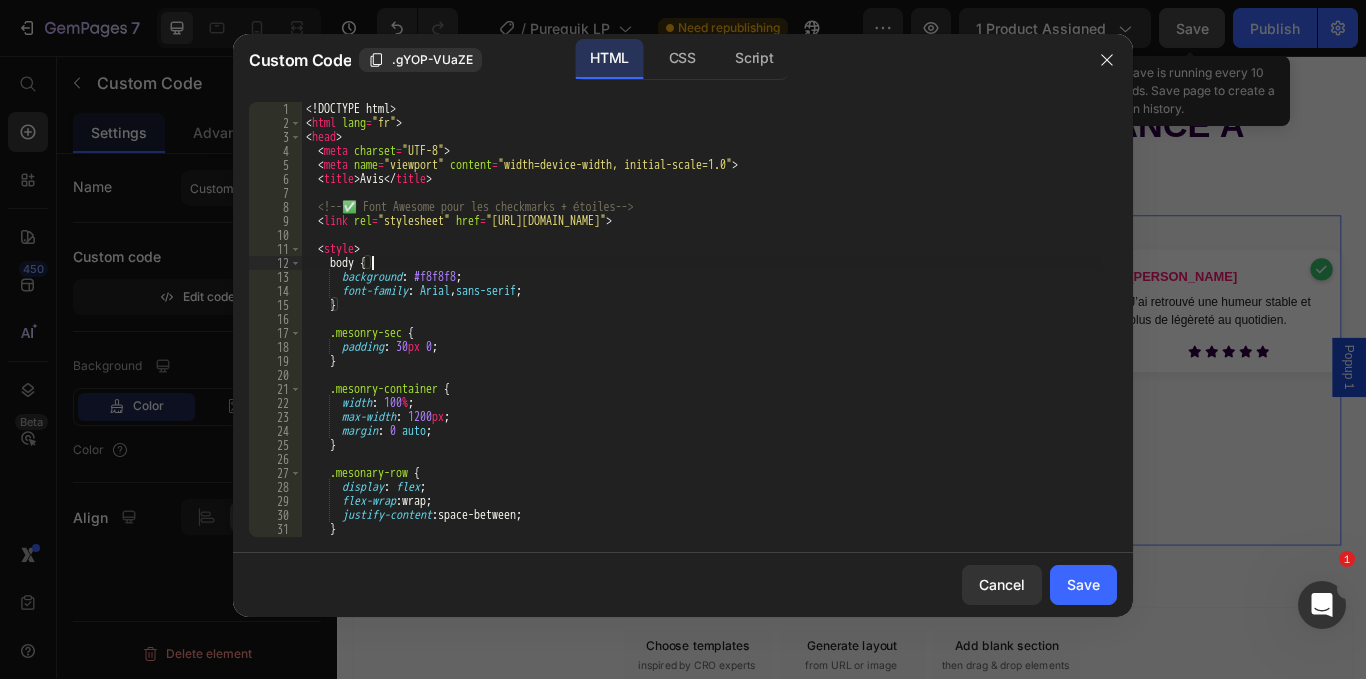 type on "</html>" 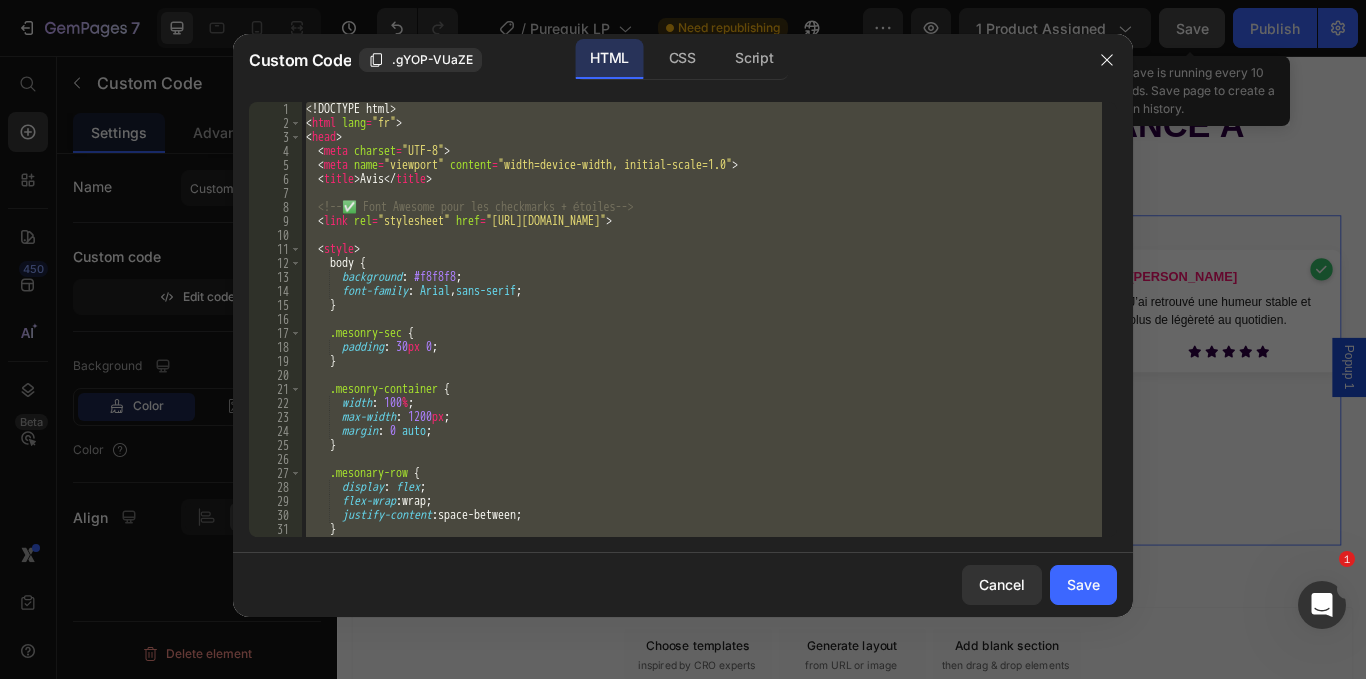 type 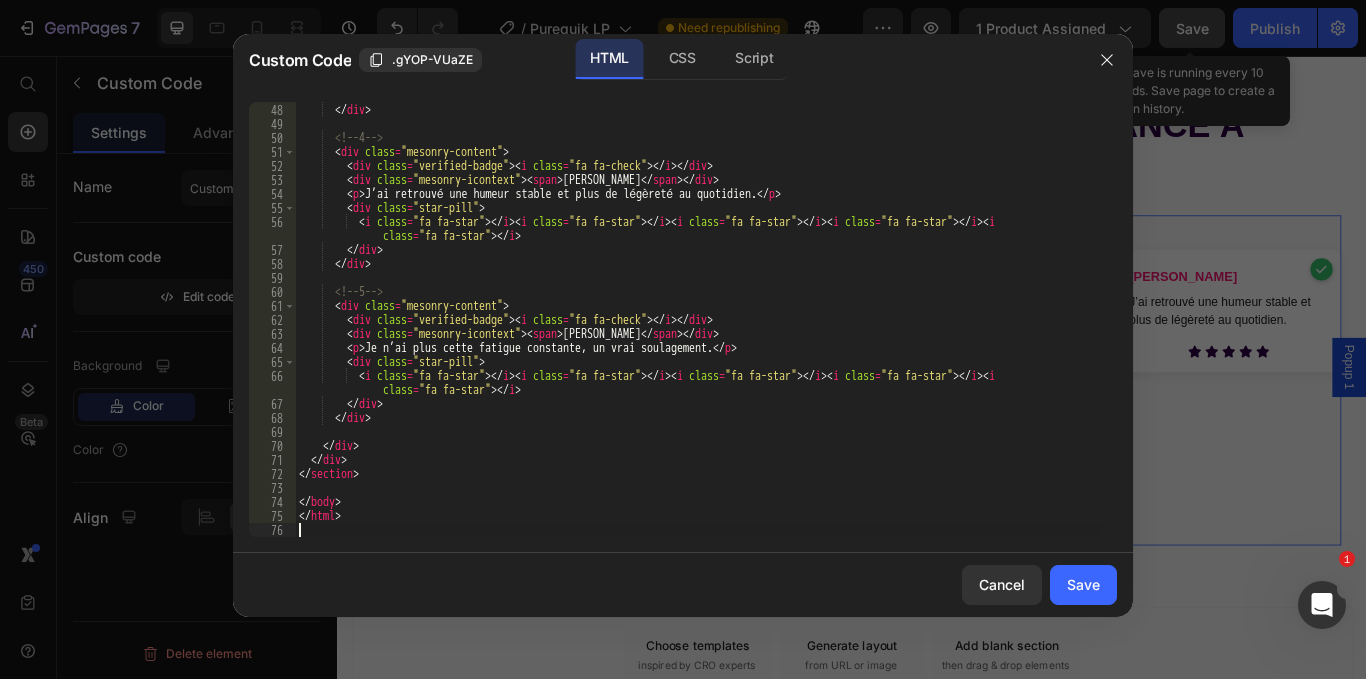 scroll, scrollTop: 699, scrollLeft: 0, axis: vertical 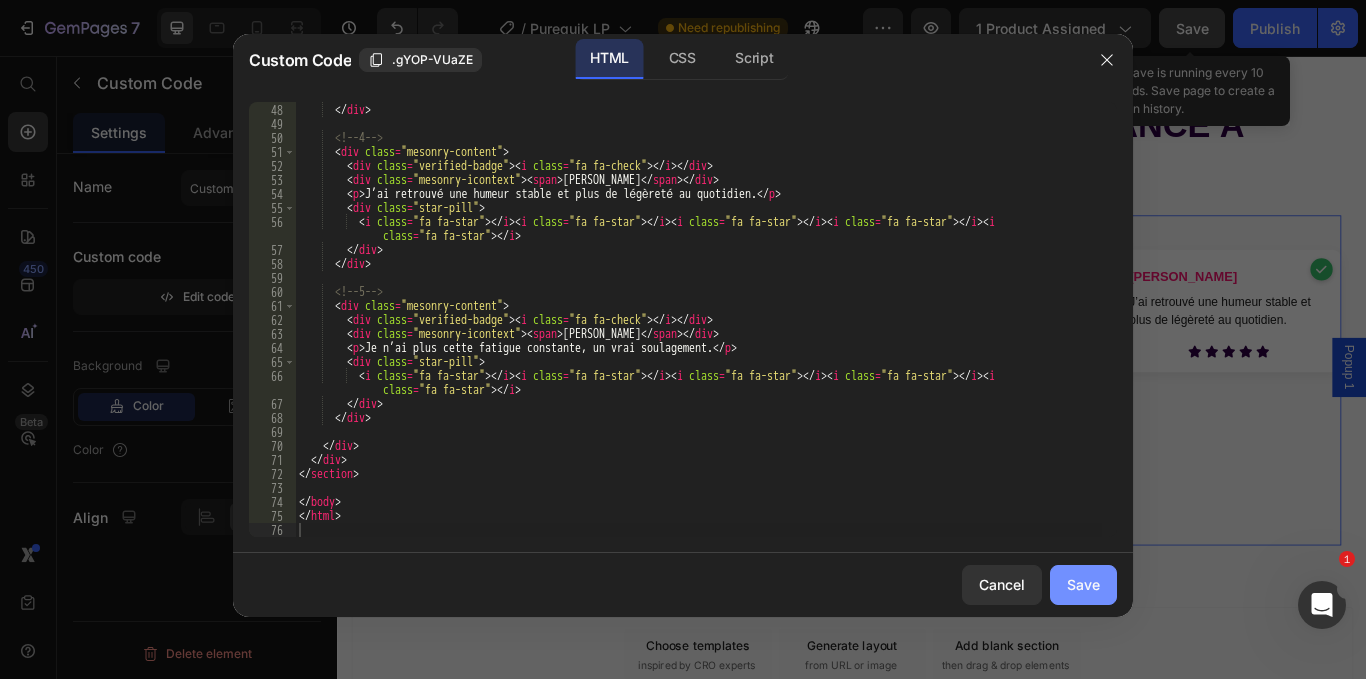 click on "Save" at bounding box center (1083, 584) 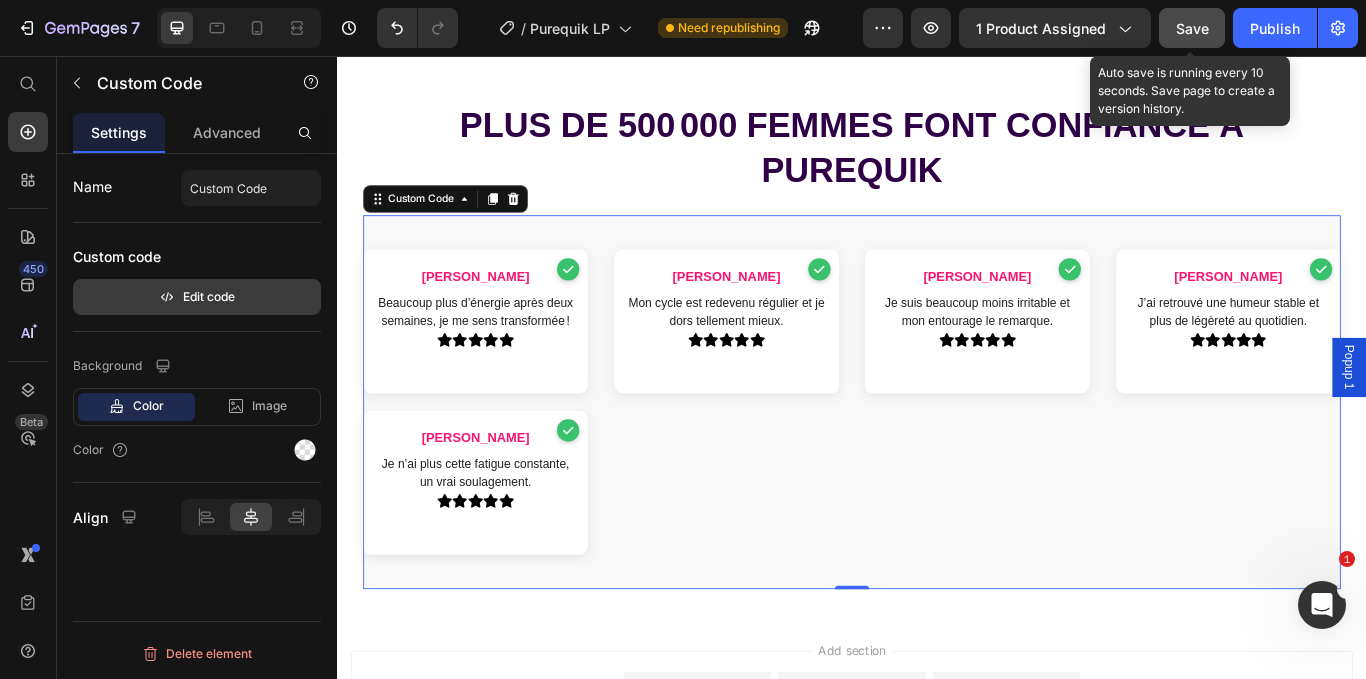 click on "Edit code" at bounding box center [197, 297] 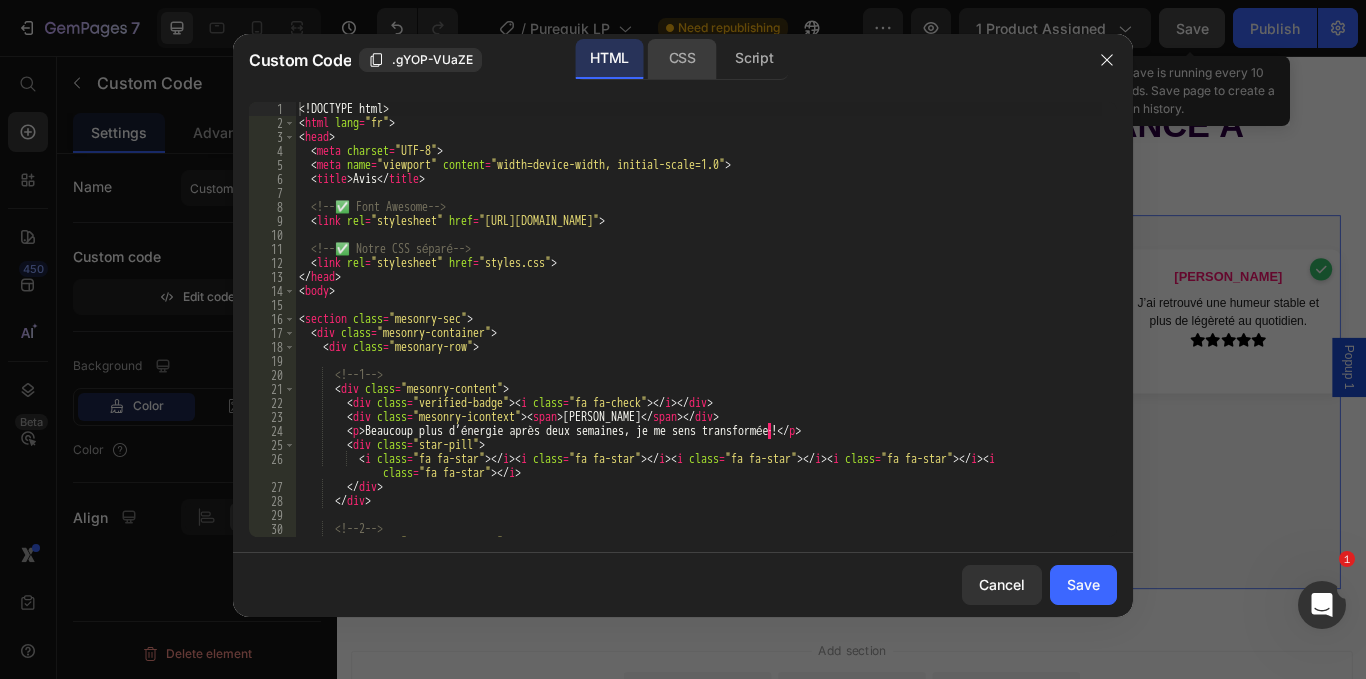 click on "CSS" 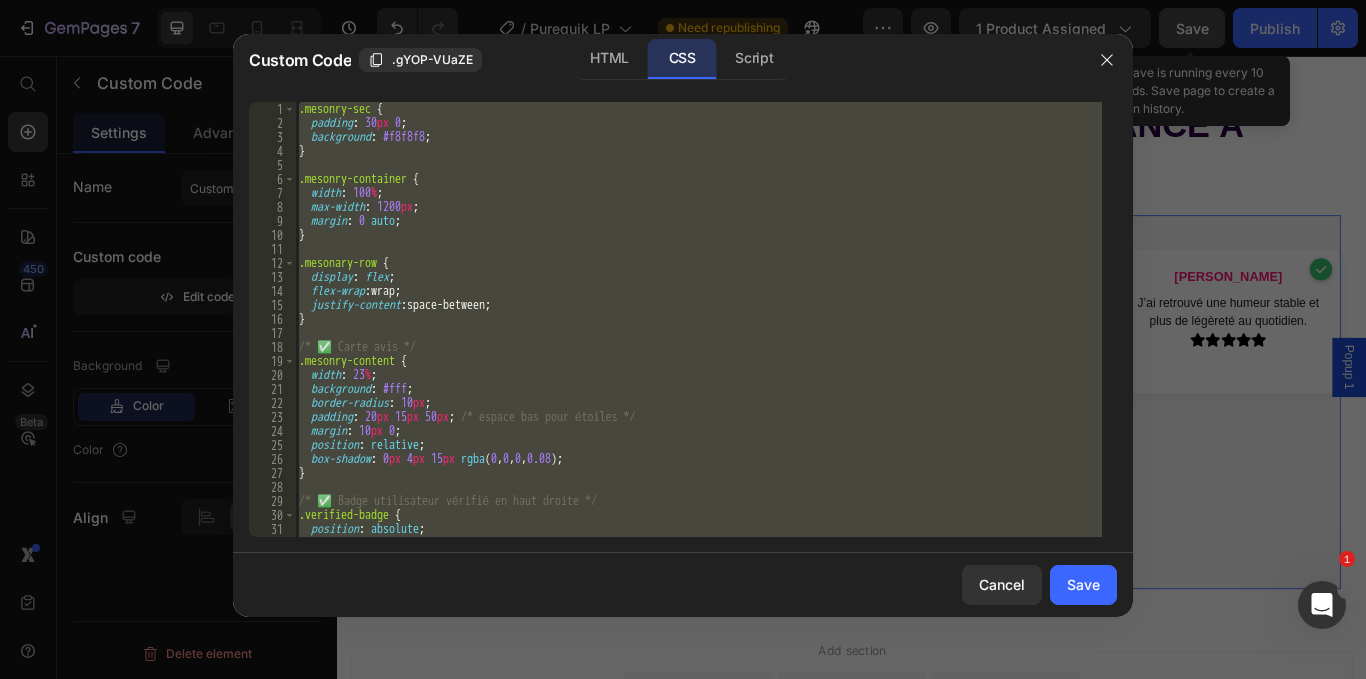 click on ".mesonry-sec   {    padding :   30 px   0 ;    background :   #f8f8f8 ; } .mesonry-container   {    width :   100 % ;    max-width :   1200 px ;    margin :   0   auto ; } .mesonary-row   {    display :   flex ;    flex-wrap :  wrap ;    justify-content :  space-between ; } /* ✅ [PERSON_NAME] */ .mesonry-content   {    width :   23 % ;    background :   #fff ;    border-radius :   10 px ;    padding :   20 px   15 px   50 px ;   /* espace bas pour étoiles */    margin :   10 px   0 ;    position :   relative ;    box-shadow :   0 px   4 px   15 px   rgba ( 0 , 0 , 0 , 0.08 ) ; } /* ✅ Badge utilisateur vérifié en haut droite */ .verified-badge   {    position :   absolute ;    top :   10 px ;    right :   10 px ;" at bounding box center (698, 319) 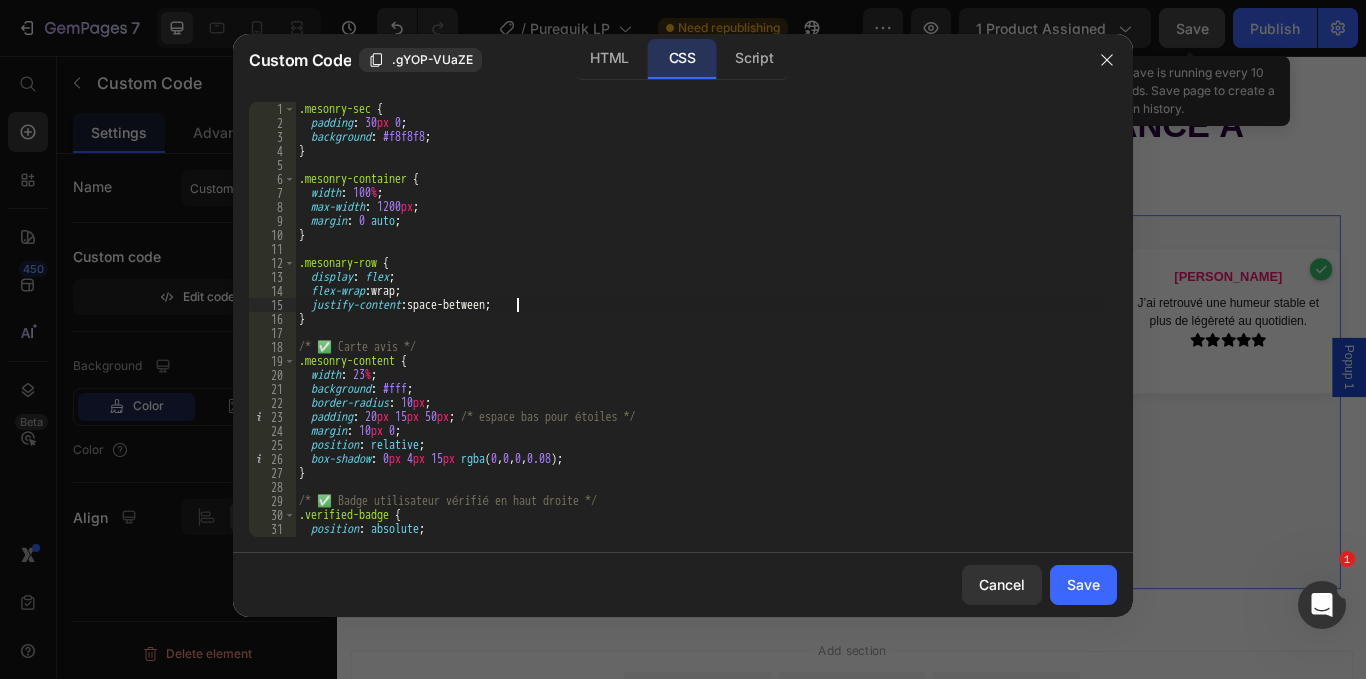type on "}" 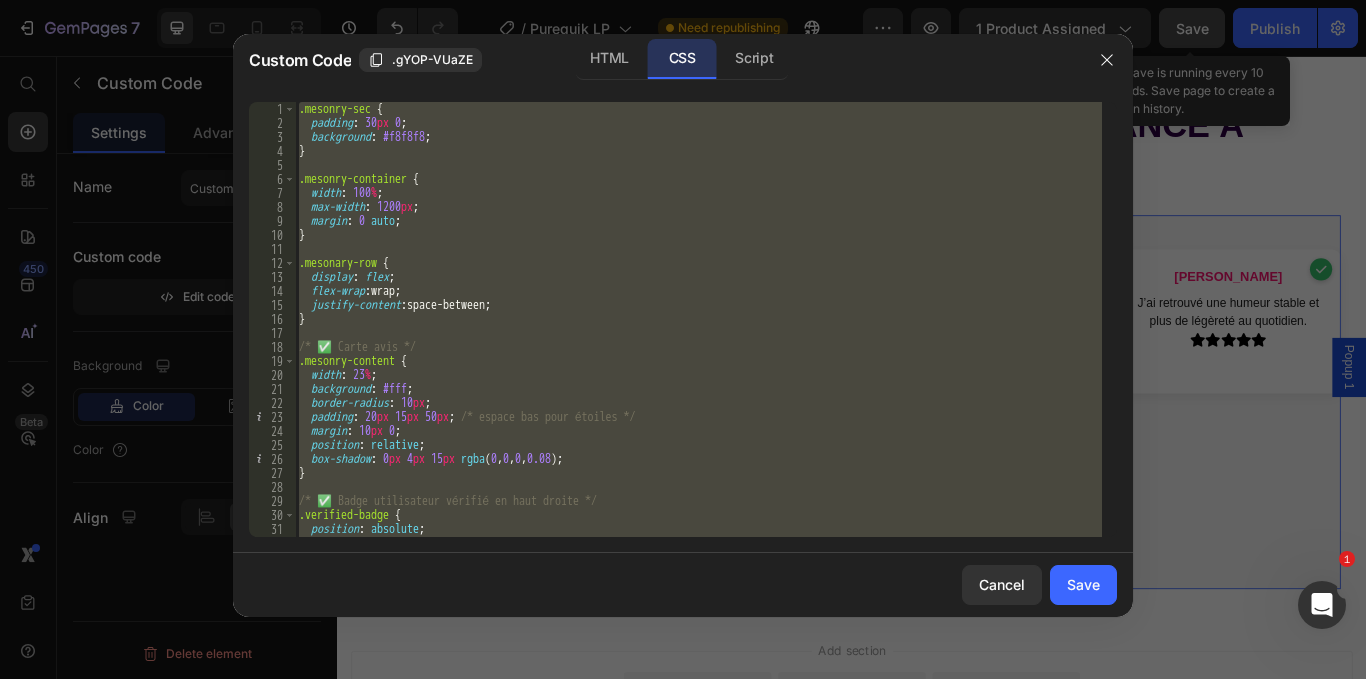 type 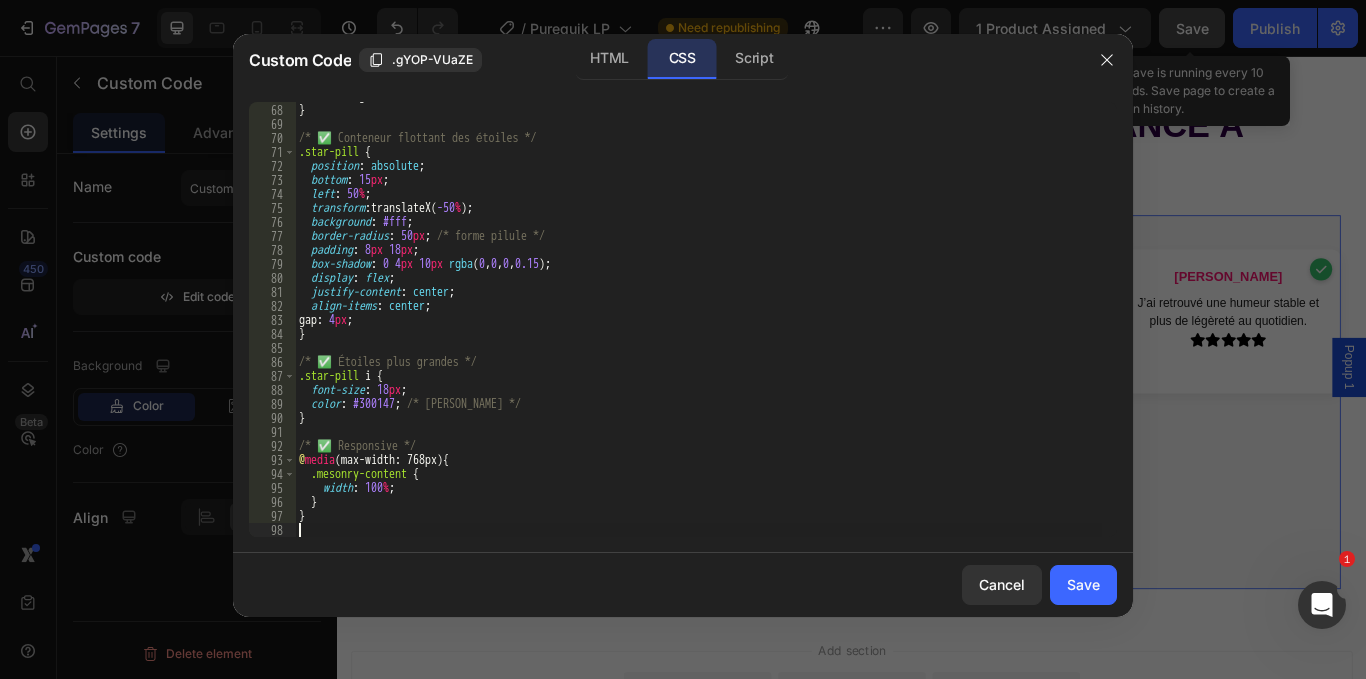 scroll, scrollTop: 937, scrollLeft: 0, axis: vertical 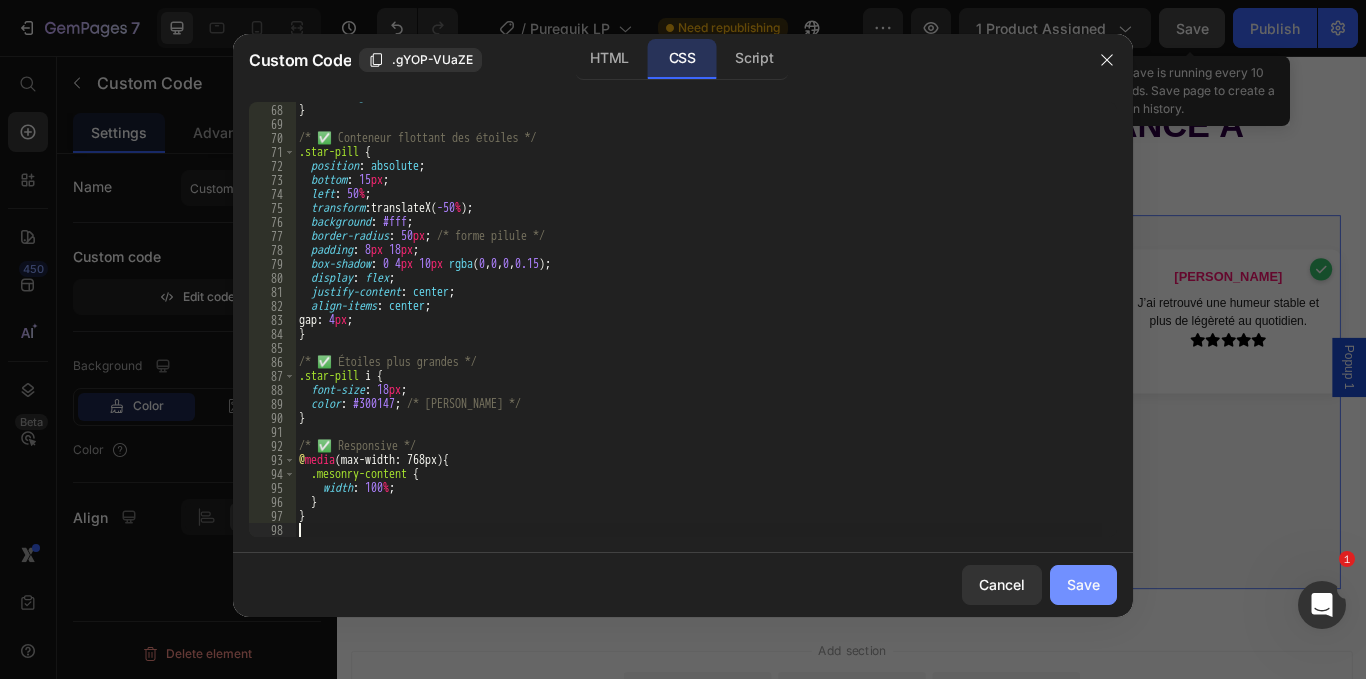 click on "Save" at bounding box center [1083, 584] 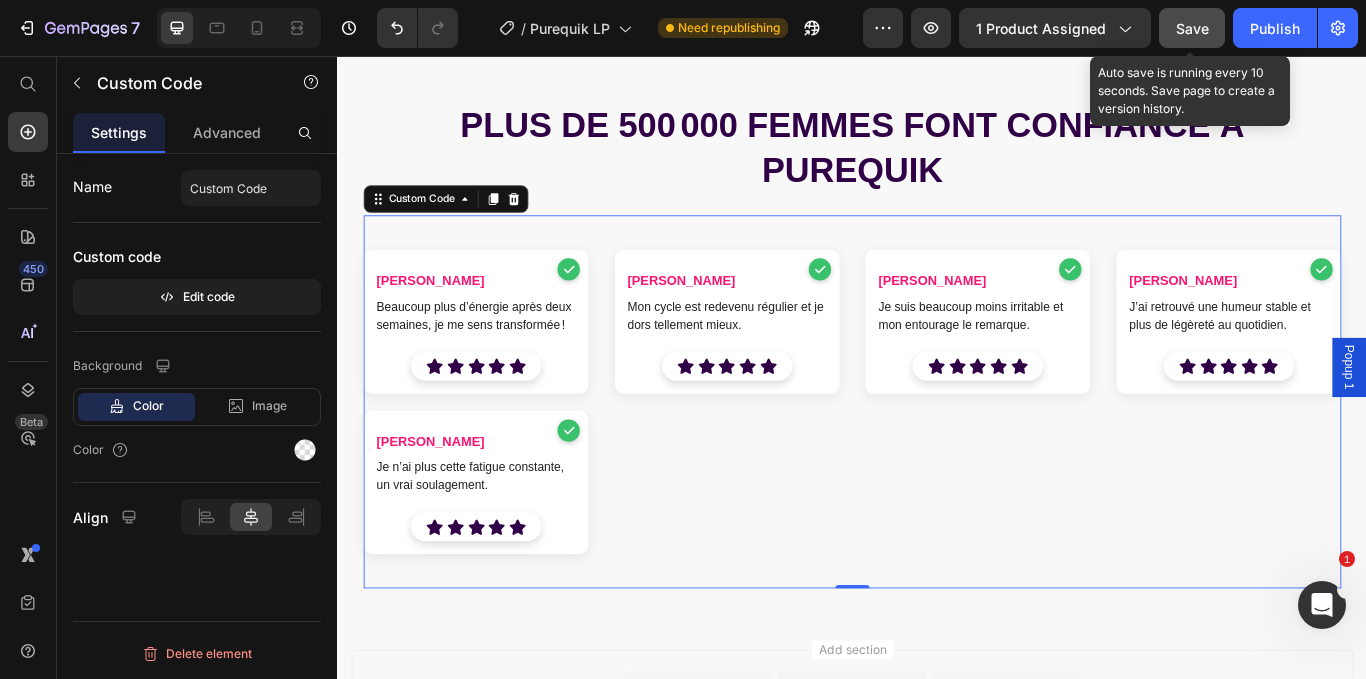 click on "Custom code" at bounding box center [197, 257] 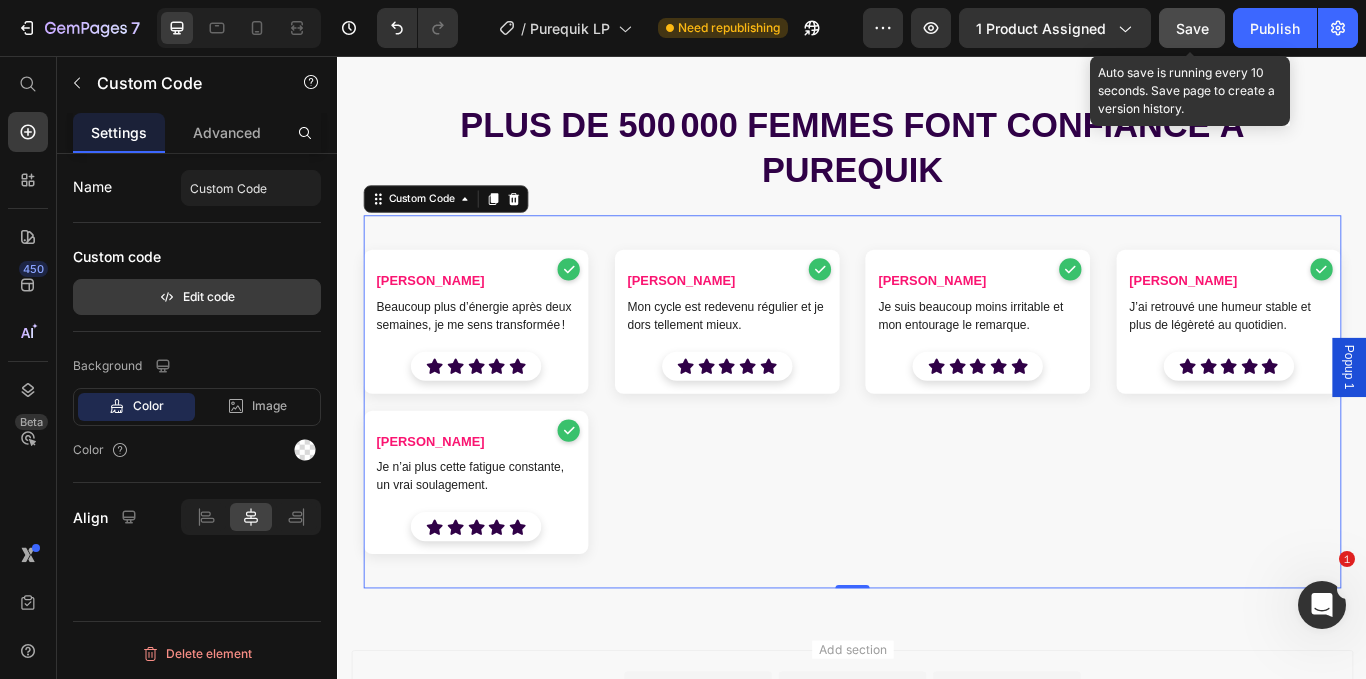 click on "Edit code" at bounding box center [197, 297] 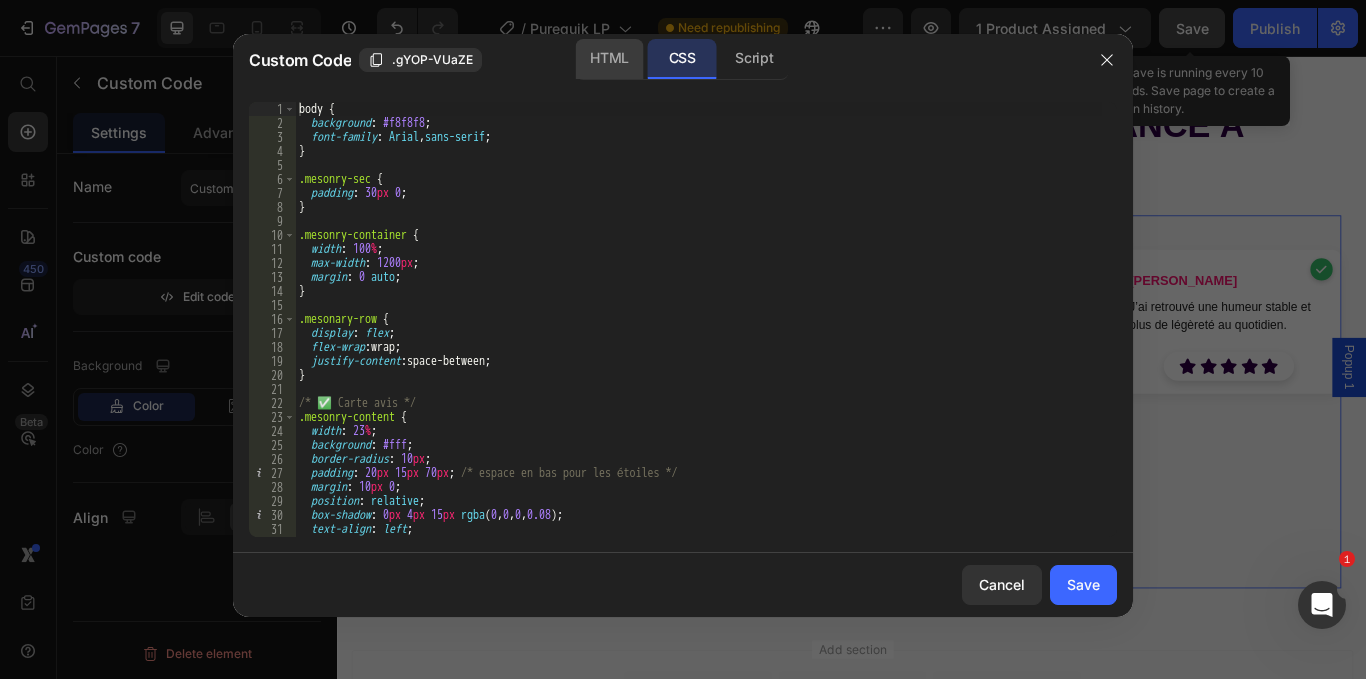drag, startPoint x: 614, startPoint y: 45, endPoint x: 604, endPoint y: 55, distance: 14.142136 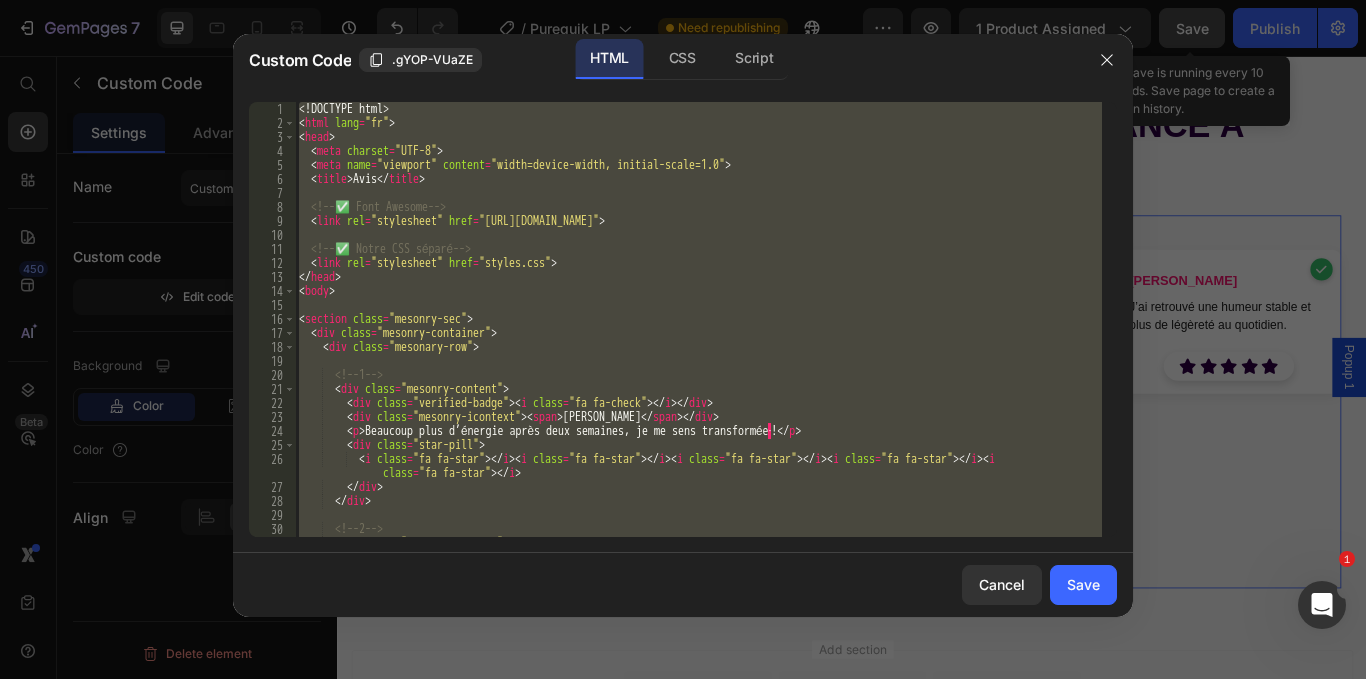 click on "<! DOCTYPE   html > < html   lang = "fr" > < head >    < meta   charset = "UTF-8" >    < meta   name = "viewport"   content = "width=device-width, initial-scale=1.0" >    < title > Avis </ title >    <!--  ✅ Font Awesome  -->    < link   rel = "stylesheet"   href = "[URL][DOMAIN_NAME]" >    <!--  ✅ Notre CSS séparé  -->    < link   rel = "stylesheet"   href = "styles.css" > </ head > < body > < section   class = "mesonry-sec" >    < div   class = "mesonry-container" >      < div   class = "mesonary-row" >         <!--  1  -->         < div   class = "mesonry-content" >           < div   class = "verified-badge" > < i   class = "fa fa-check" > </ i > </ div >           < div   class = "mesonry-icontext" > < span > [PERSON_NAME] </ span > </ div >           < p > Beaucoup plus d’énergie après deux semaines, je me sens transformée · ! </ p >           < div   class = "star-pill" >              < i   class = "fa fa-star" > </ i > < i   class = > </ i" at bounding box center [698, 319] 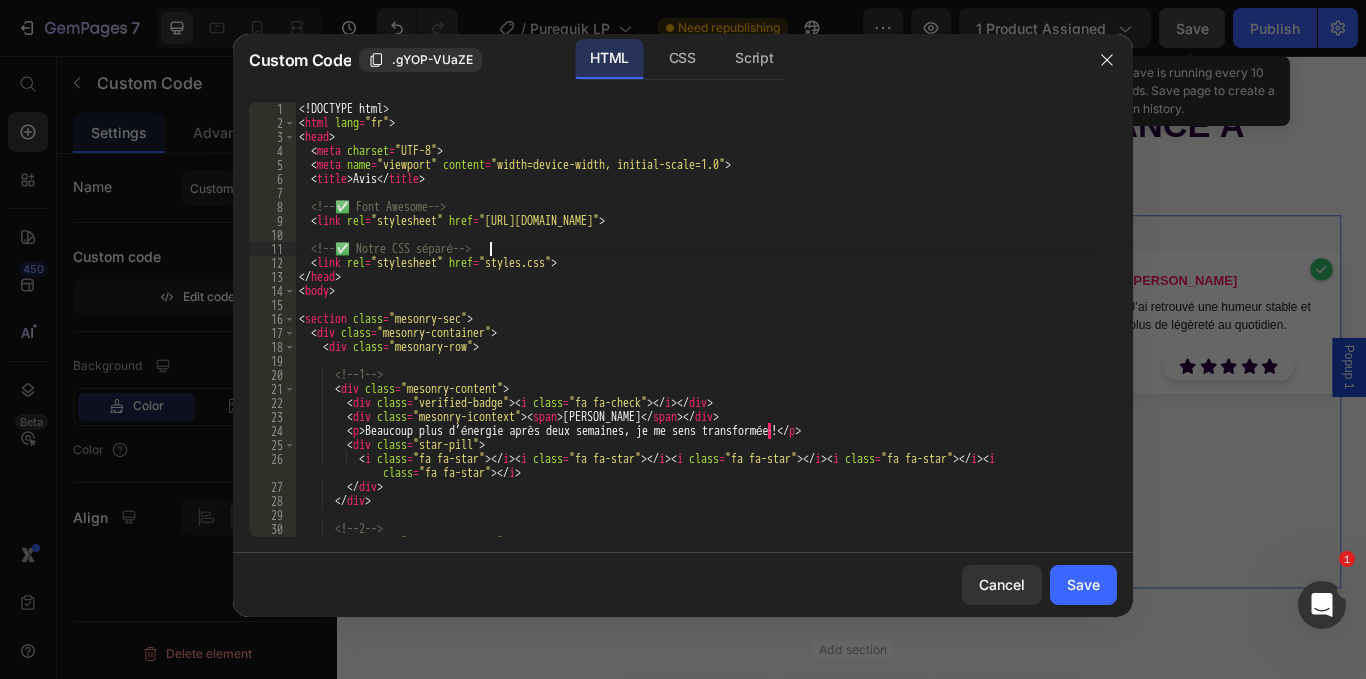 type on "</html>" 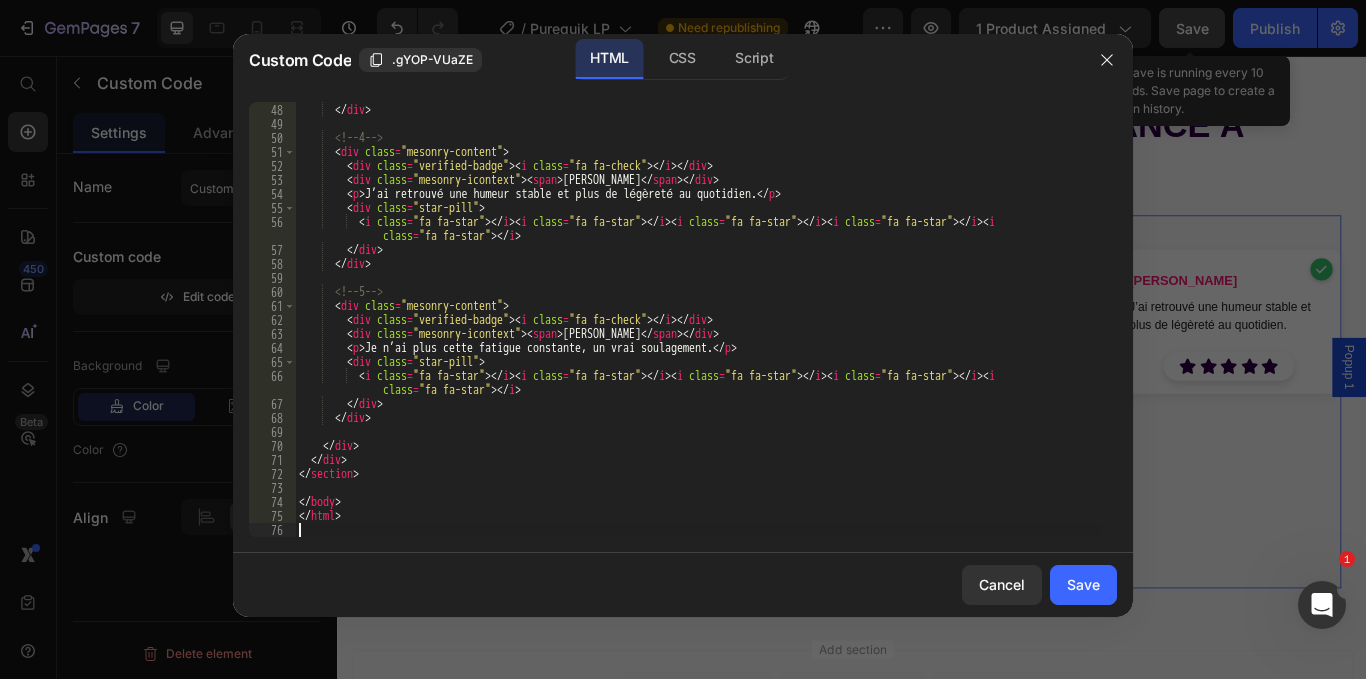 scroll, scrollTop: 699, scrollLeft: 0, axis: vertical 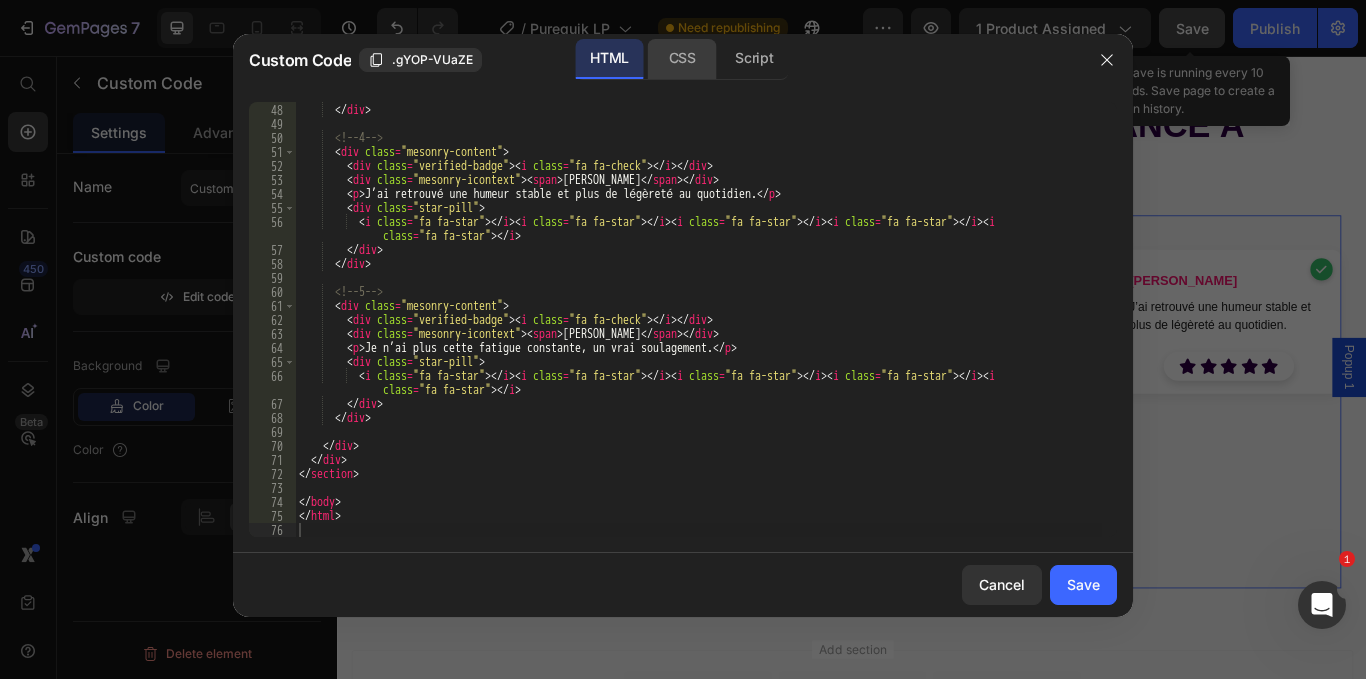 click on "CSS" 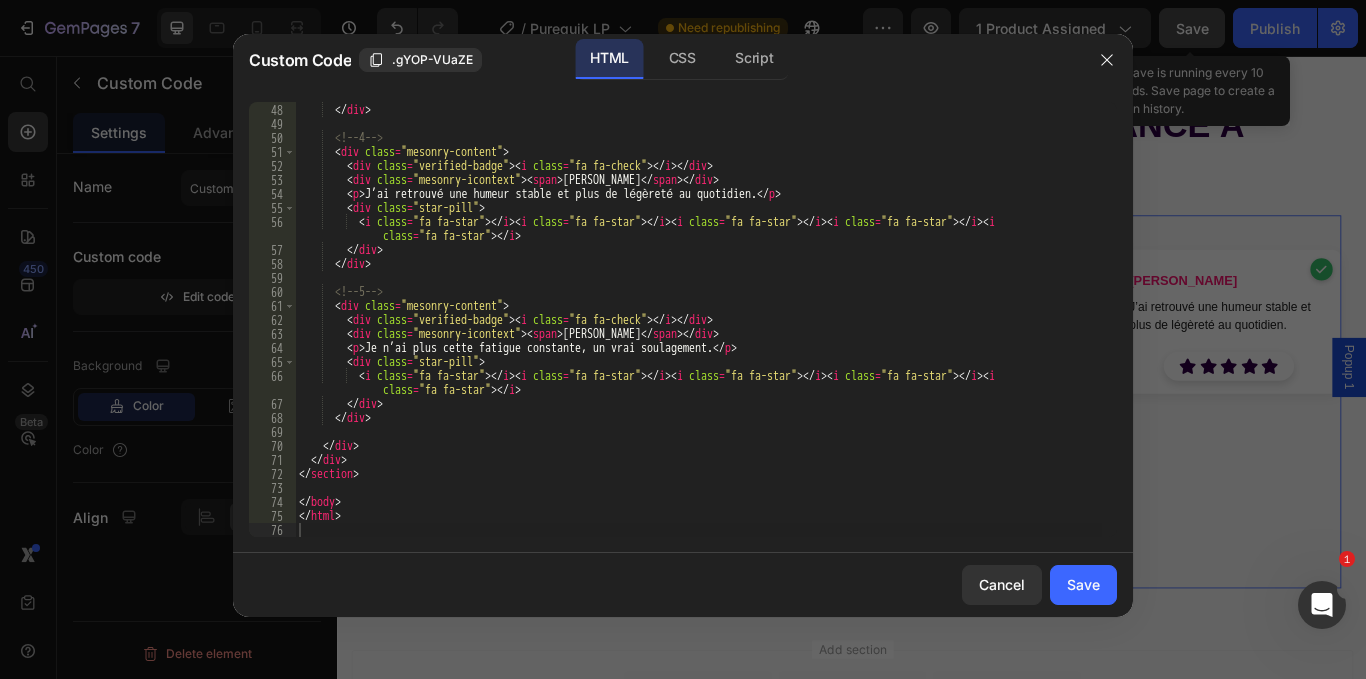 scroll, scrollTop: 657, scrollLeft: 0, axis: vertical 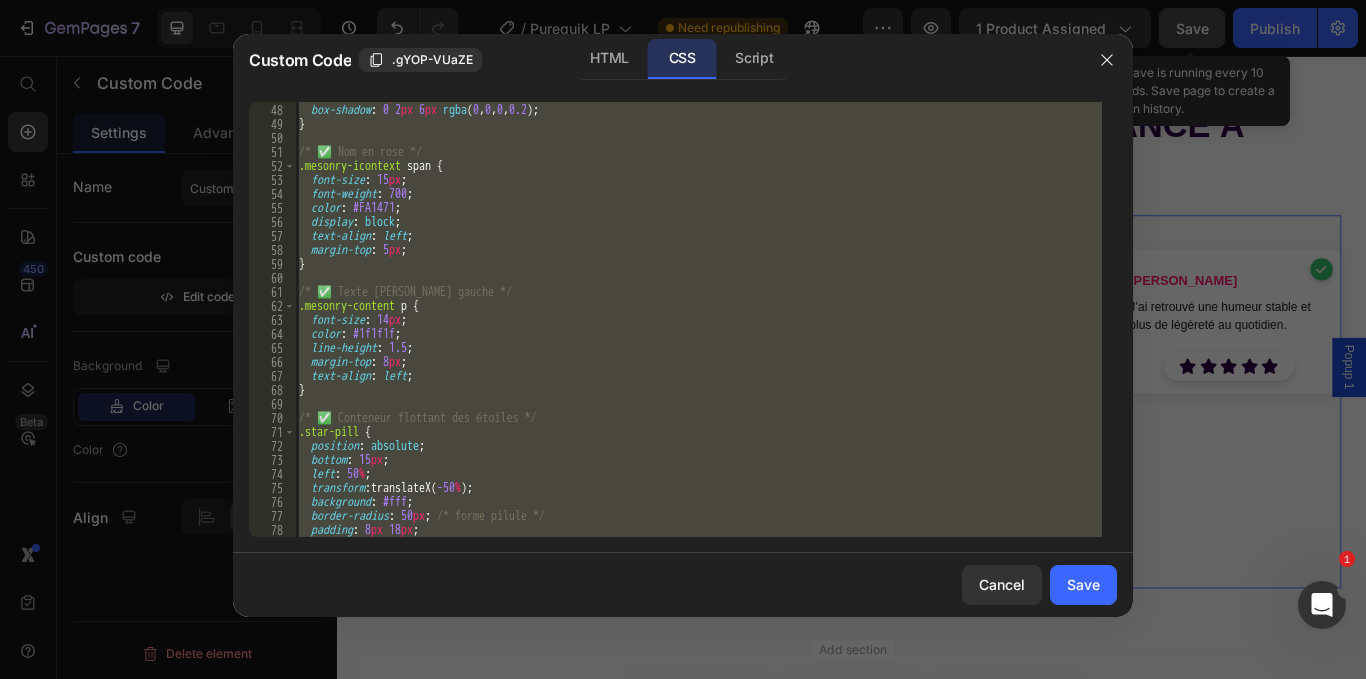 type on "}" 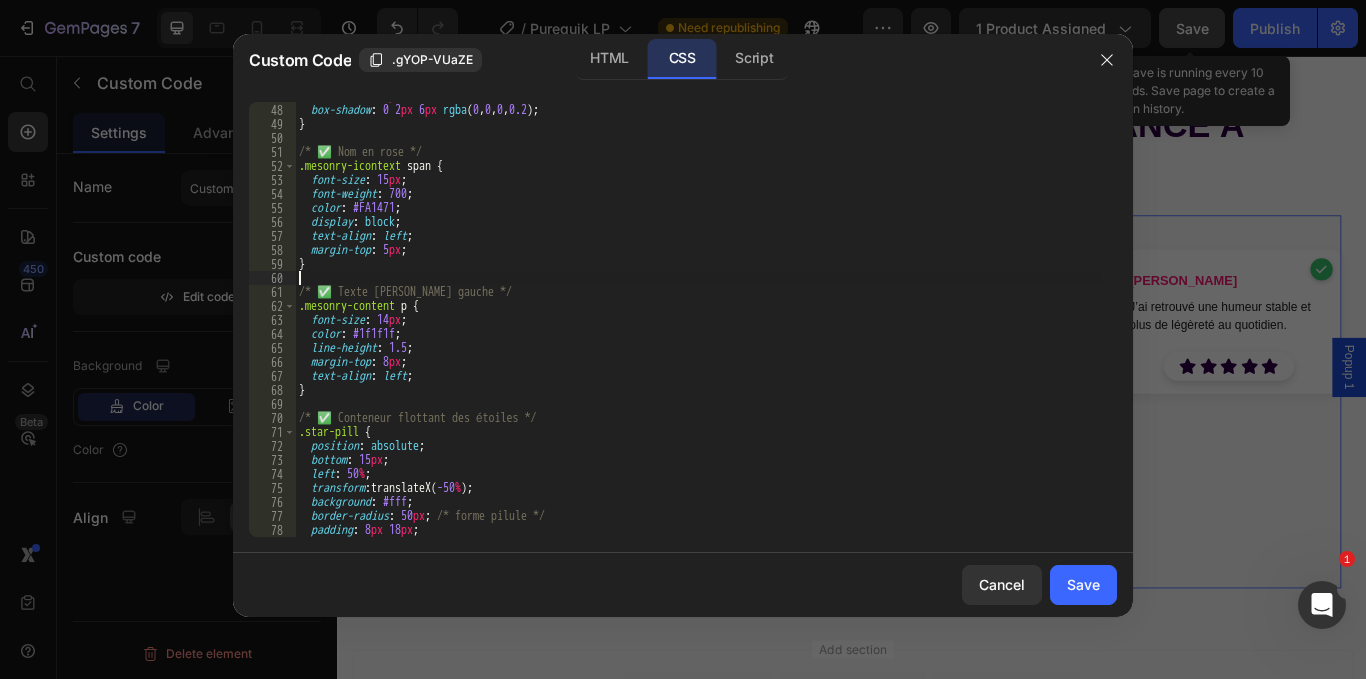 type on "}" 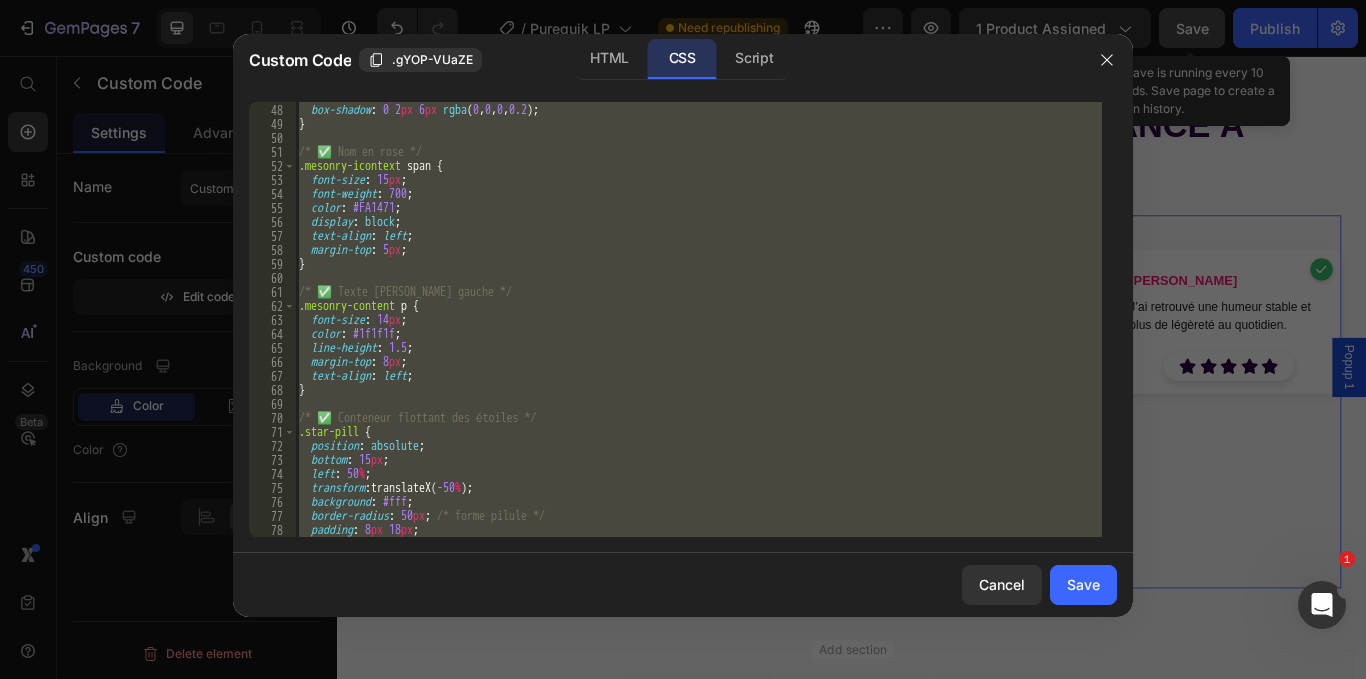 type 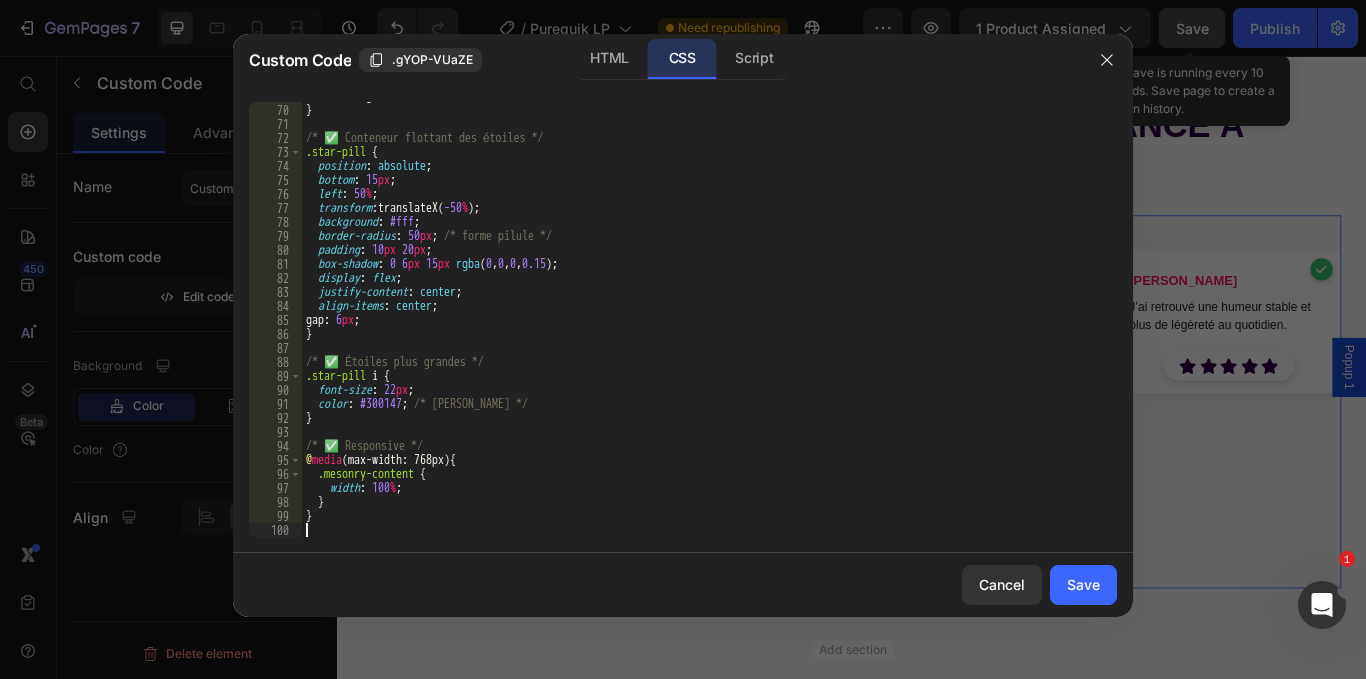scroll, scrollTop: 965, scrollLeft: 0, axis: vertical 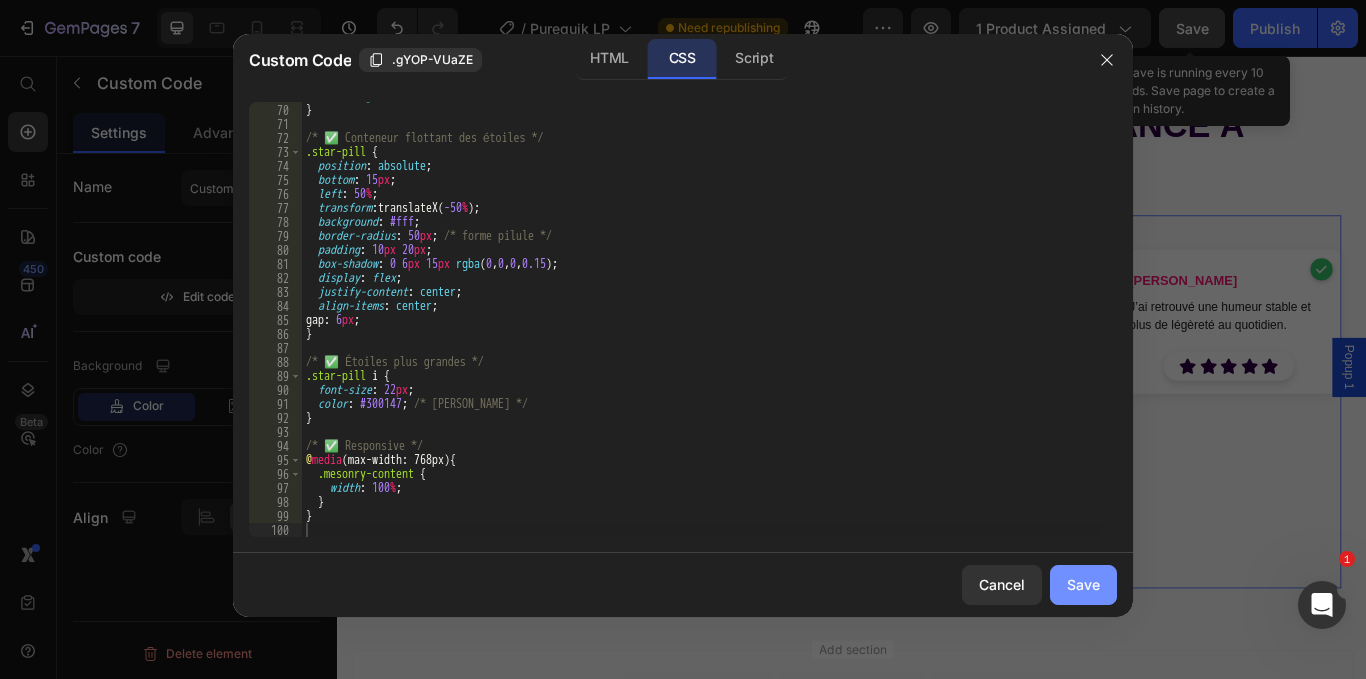 click on "Save" at bounding box center [1083, 584] 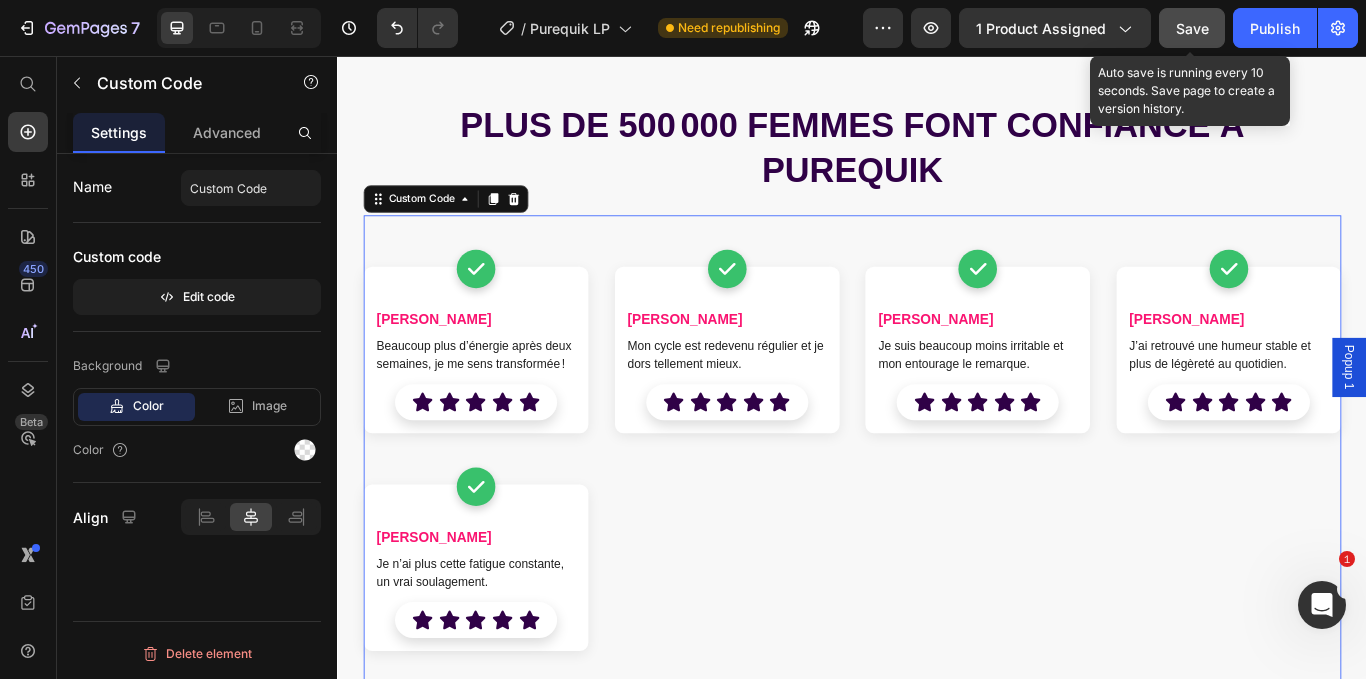 scroll, scrollTop: 10515, scrollLeft: 0, axis: vertical 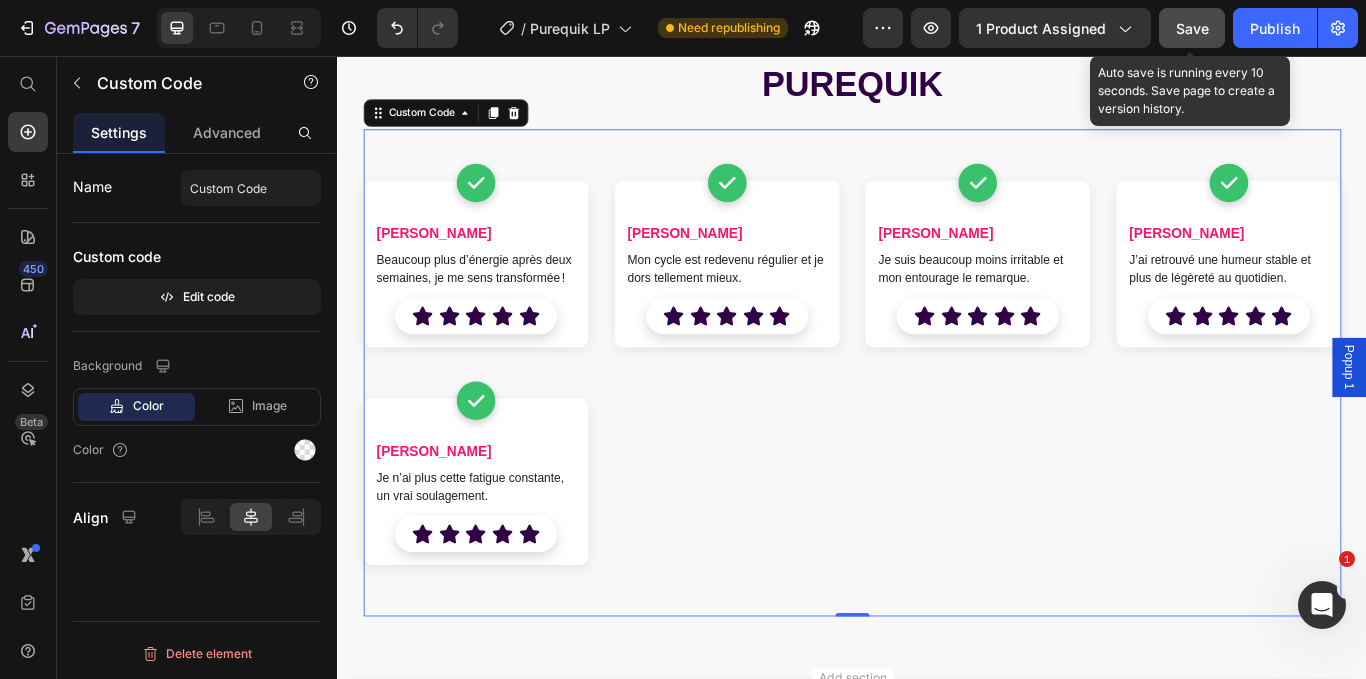 click on "Name Custom Code Custom code  Edit code  Background Color Image Video  Color  Align" at bounding box center (197, 369) 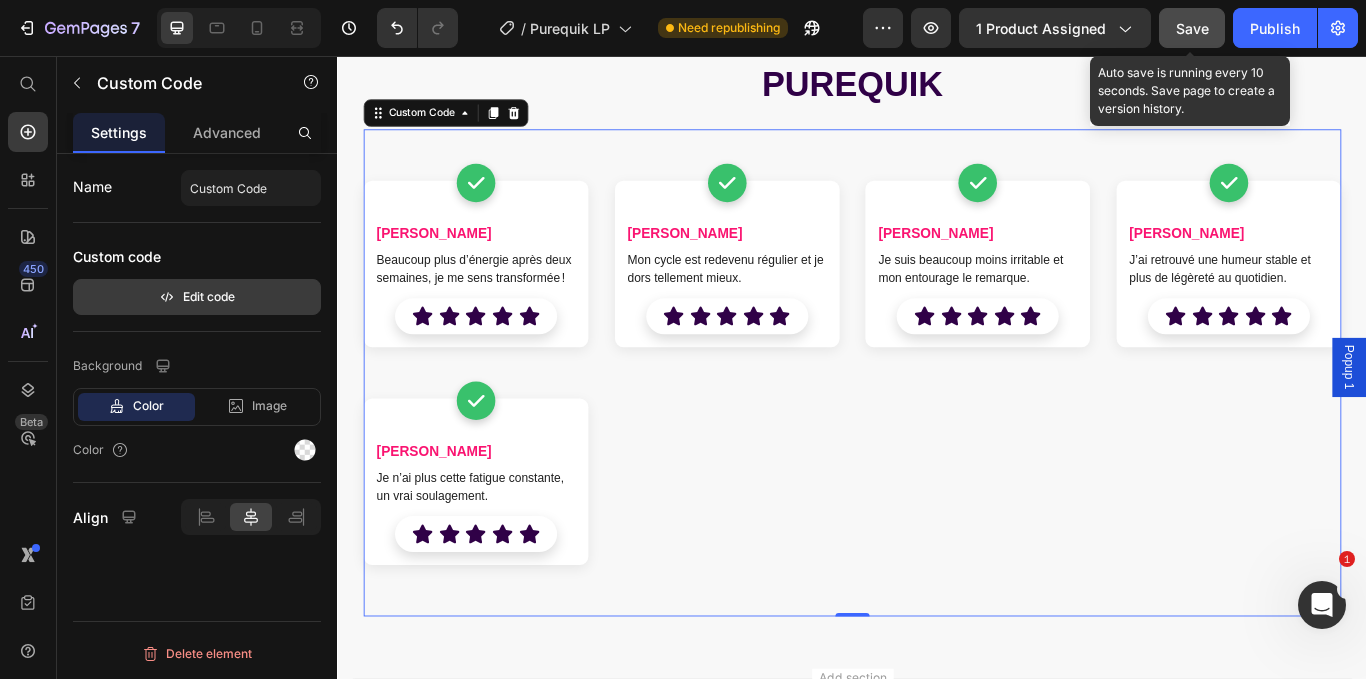 click on "Edit code" at bounding box center (197, 297) 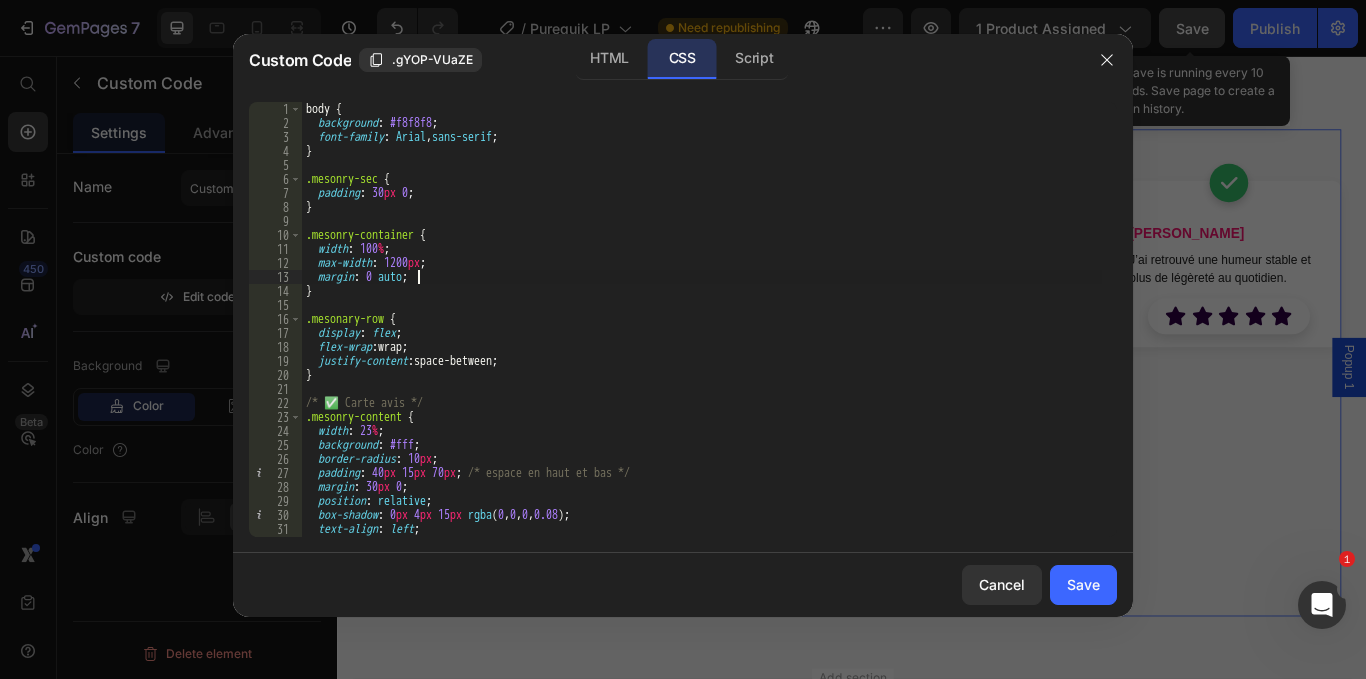click on "body   {    background :   #f8f8f8 ;    font-family :   Arial ,  sans-serif ; } .mesonry-sec   {    padding :   30 px   0 ; } .mesonry-container   {    width :   100 % ;    max-width :   1200 px ;    margin :   0   auto ; } .mesonary-row   {    display :   flex ;    flex-wrap :  wrap ;    justify-content :  space-between ; } /* ✅ [PERSON_NAME] */ .mesonry-content   {    width :   23 % ;    background :   #fff ;    border-radius :   10 px ;    padding :   40 px   15 px   70 px ;   /* espace en haut et bas */    margin :   30 px   0 ;    position :   relative ;    box-shadow :   0 px   4 px   15 px   rgba ( 0 , 0 , 0 , 0.08 ) ;    text-align :   left ; }" at bounding box center [702, 333] 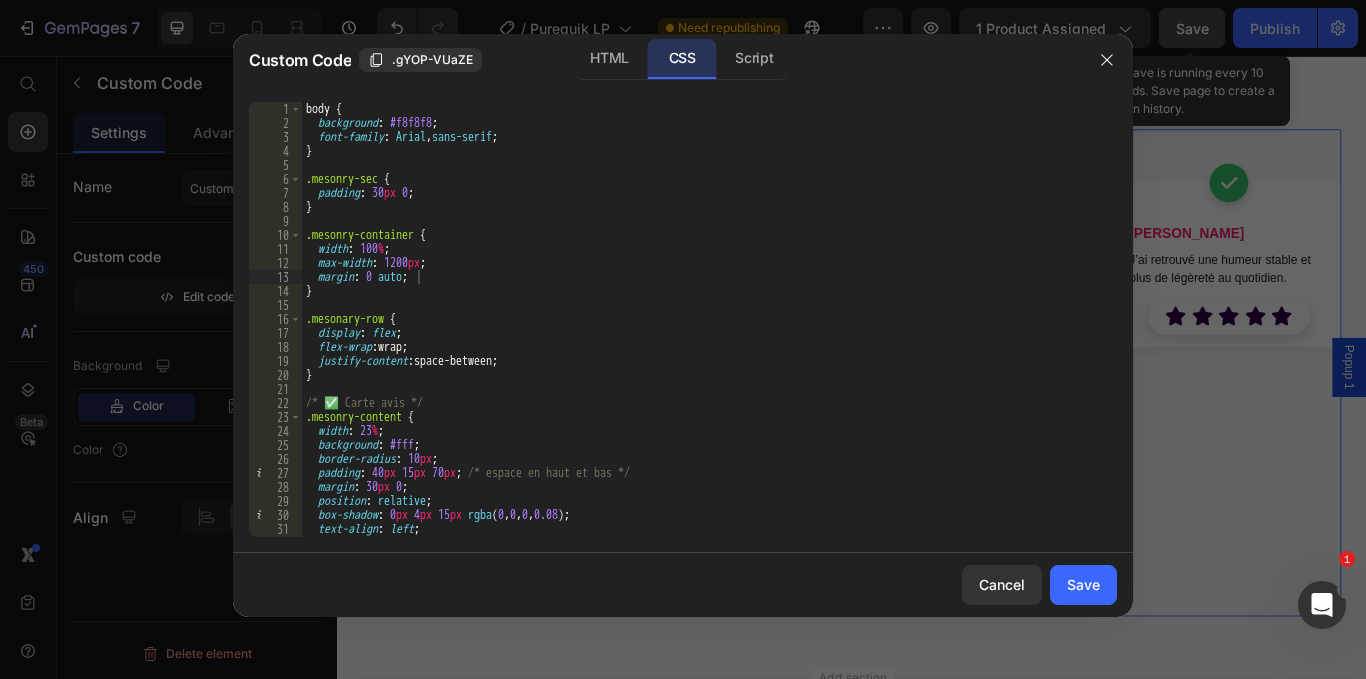 click on "Custom Code .gYOP-VUaZE HTML CSS Script" at bounding box center [657, 60] 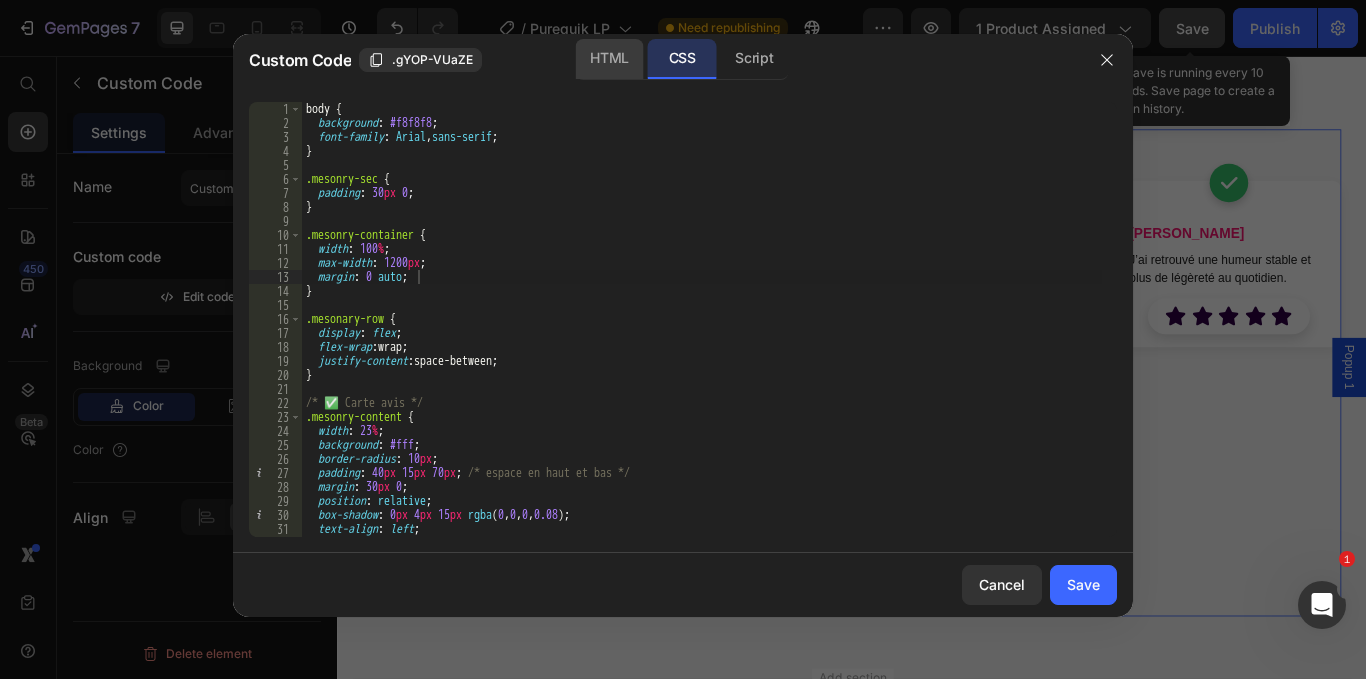 drag, startPoint x: 613, startPoint y: 48, endPoint x: 573, endPoint y: 124, distance: 85.883644 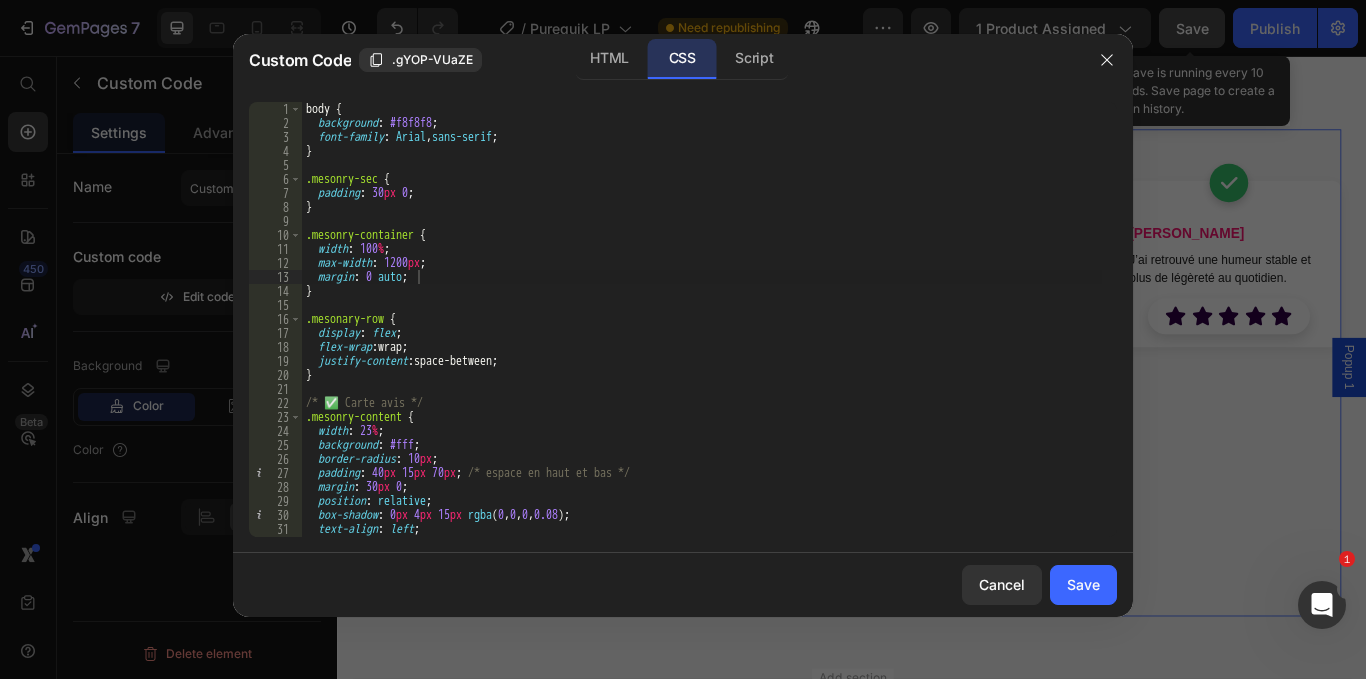 click on "HTML" 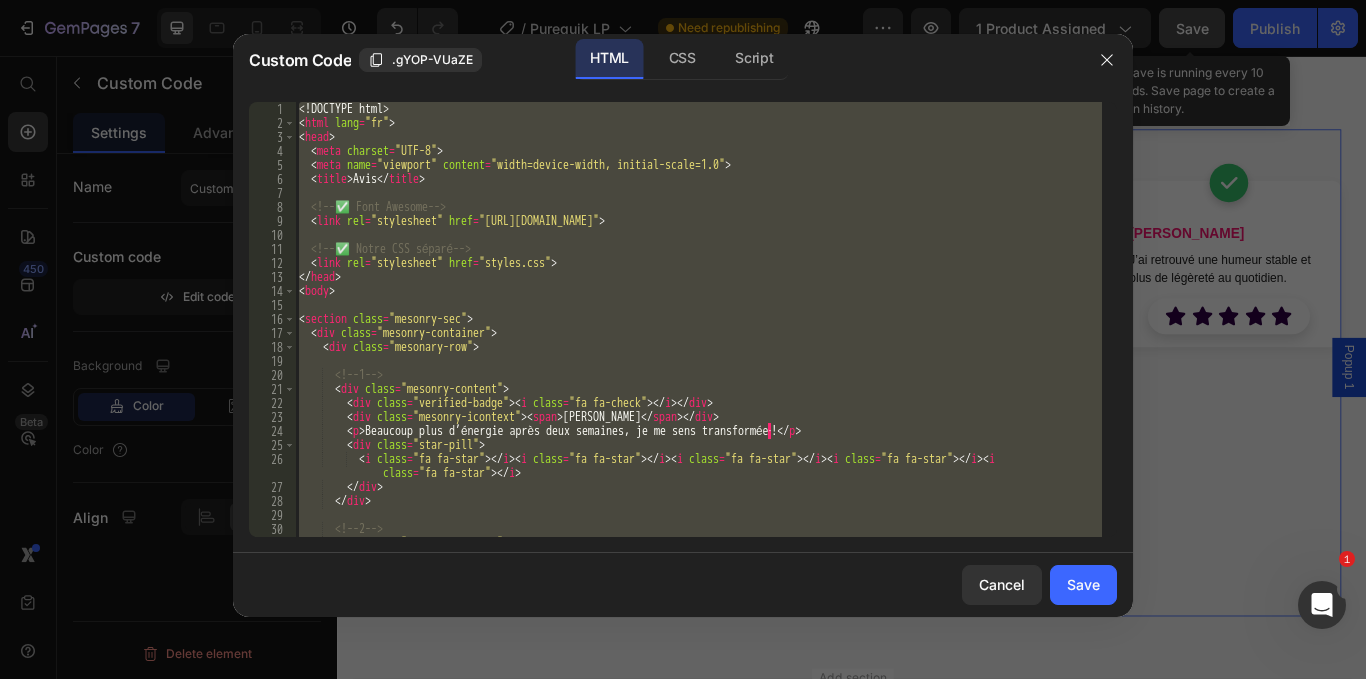 type on "</html>" 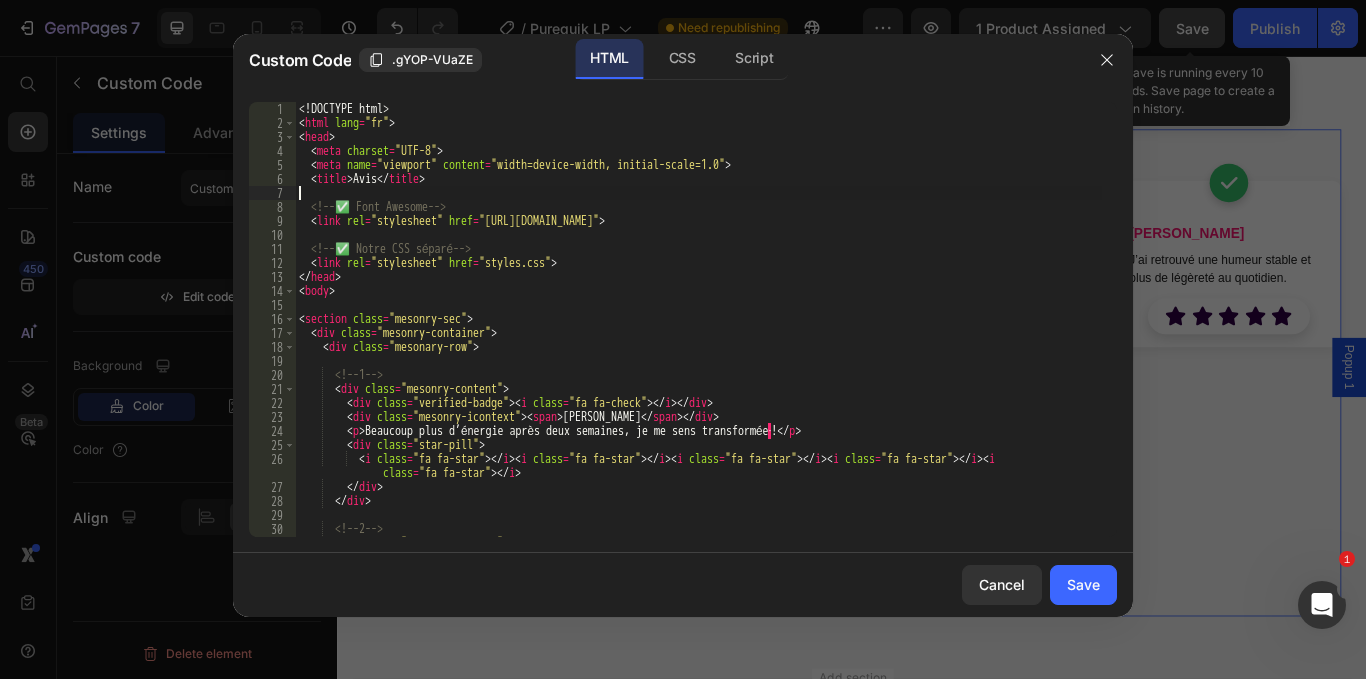 type on "</html>" 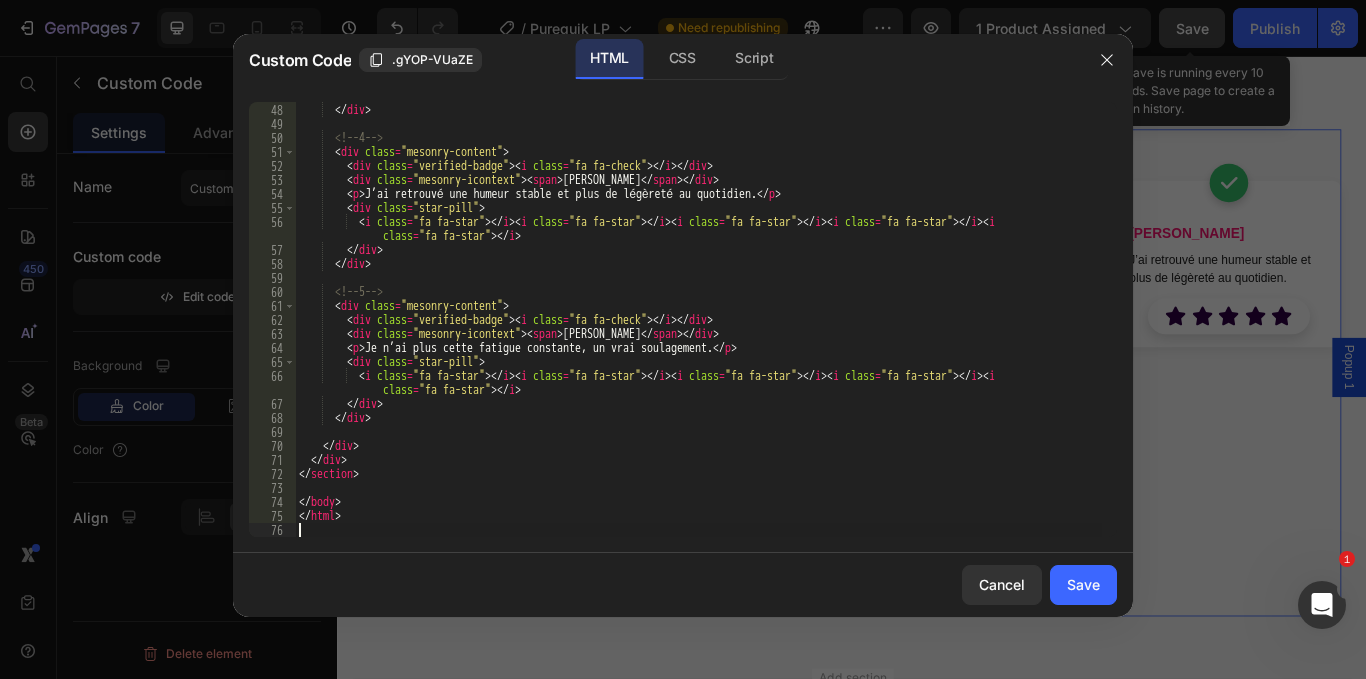 scroll, scrollTop: 699, scrollLeft: 0, axis: vertical 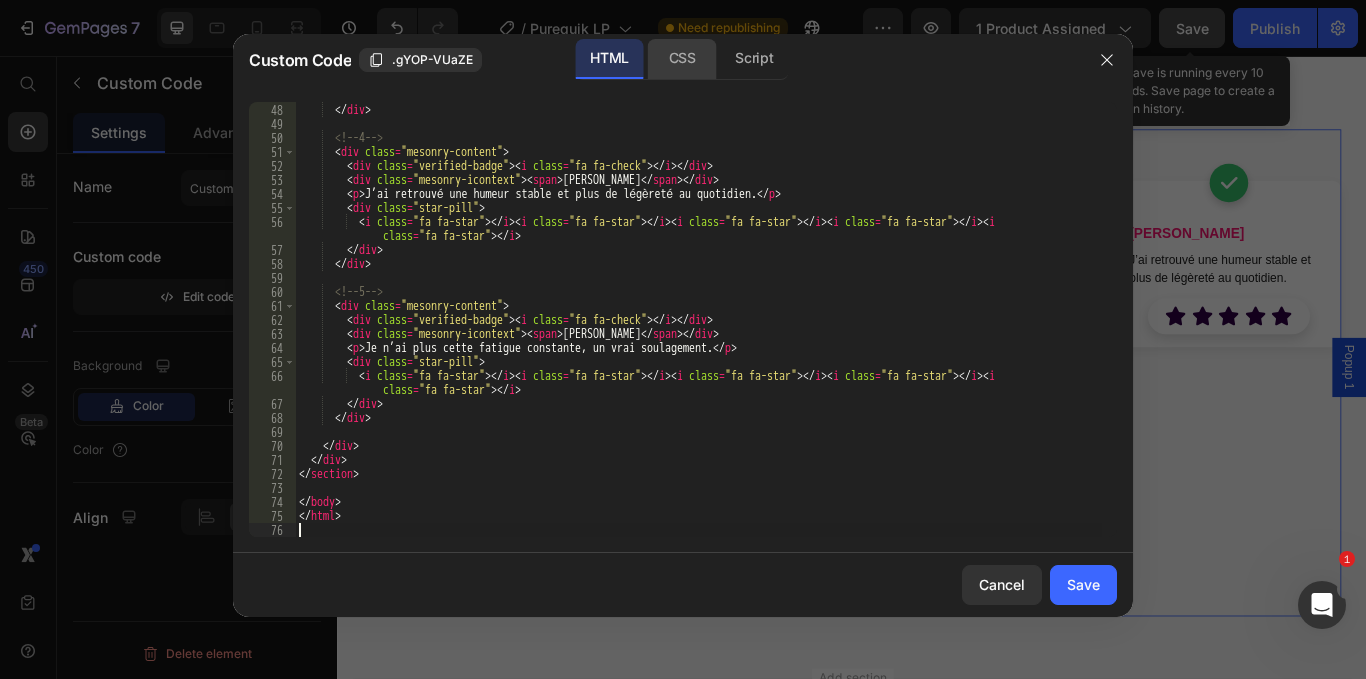 click on "CSS" 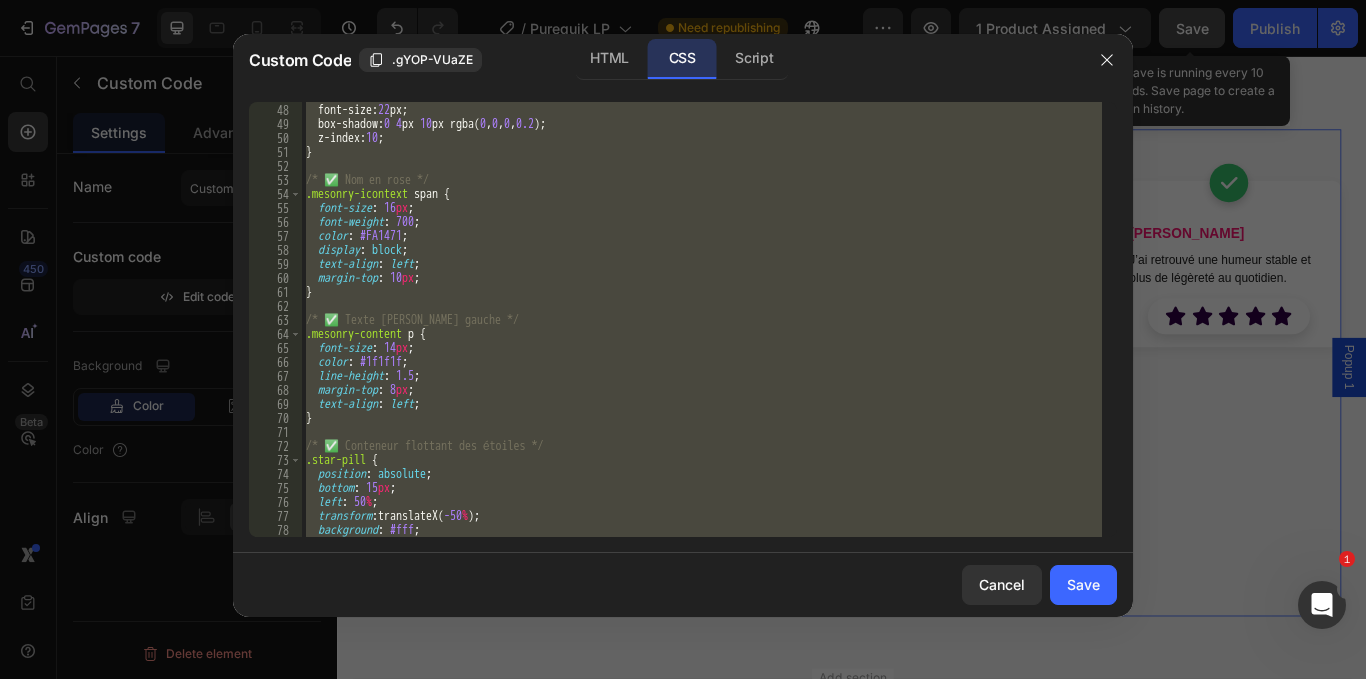 scroll, scrollTop: 657, scrollLeft: 0, axis: vertical 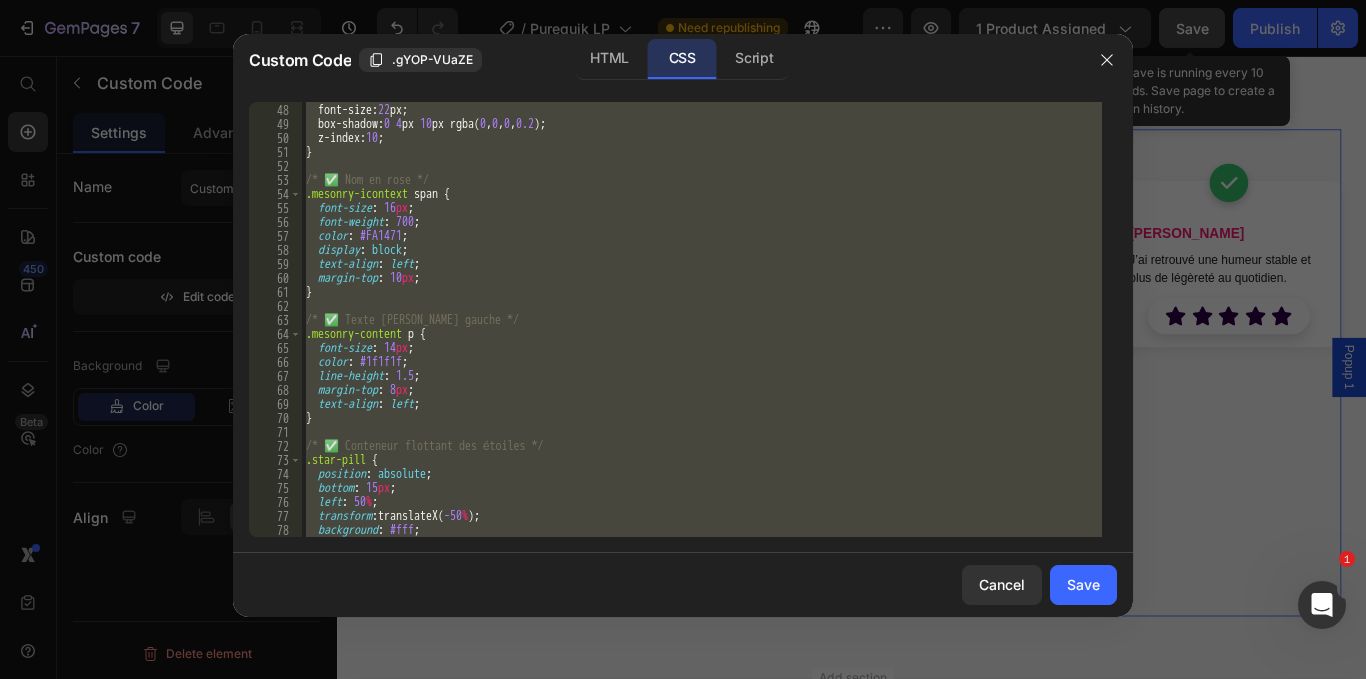 click on "color :  #fff ;    font-size :  22 px ;    box-shadow :  0   4 px   10 px   rgba ( 0 , 0 , 0 , 0.2 );    z-index :  10 ; } /* ✅ Nom en rose */ .mesonry-icontext   span   {    font-size :   16 px ;    font-weight :   700 ;    color :   #FA1471 ;    display :   block ;    text-align :   left ;    margin-top :   10 px ; } /* ✅ Texte [PERSON_NAME] gauche */ .mesonry-content   p   {    font-size :   14 px ;    color :   #1f1f1f ;    line-height :   1.5 ;    margin-top :   8 px ;    text-align :   left ; } /* ✅ Conteneur flottant des étoiles */ .star-pill   {    position :   absolute ;    bottom :   15 px ;    left :   50 % ;    transform :  translateX( -50 % ) ;    background :   #fff ;    border-radius :   50 px ;   /* forme pilule */" at bounding box center (702, 319) 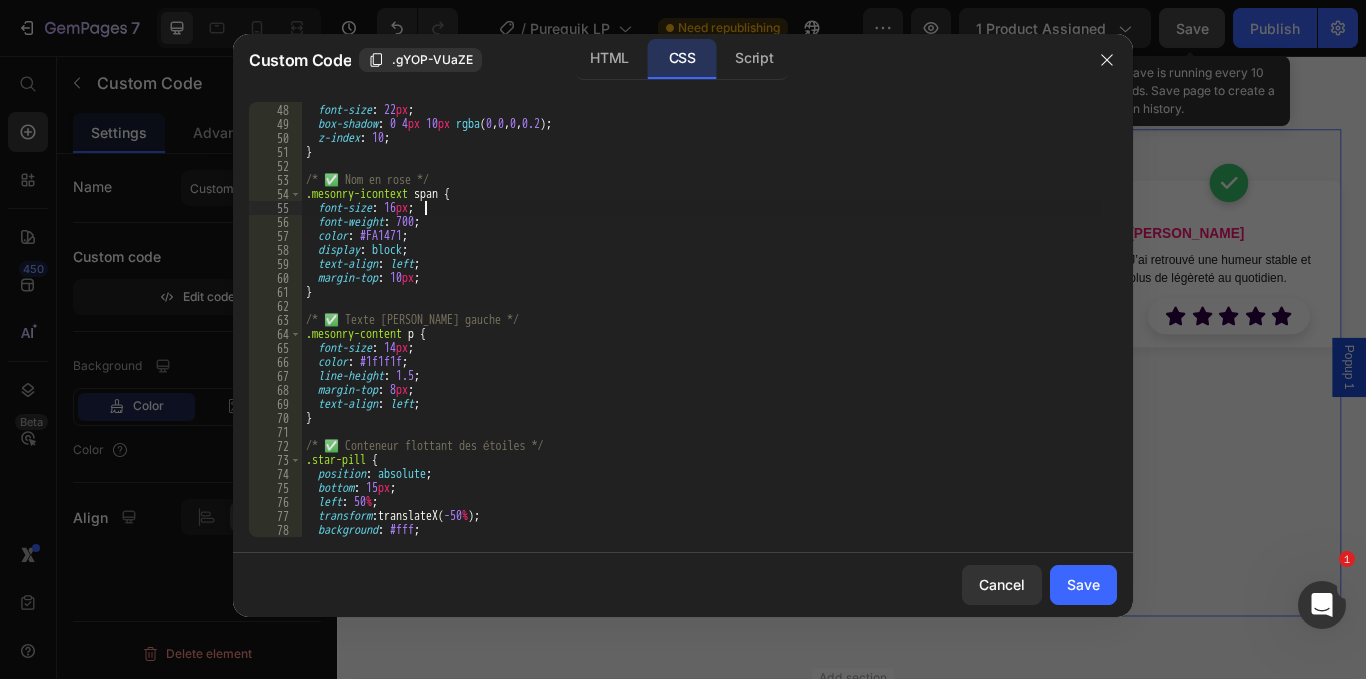 type on "}" 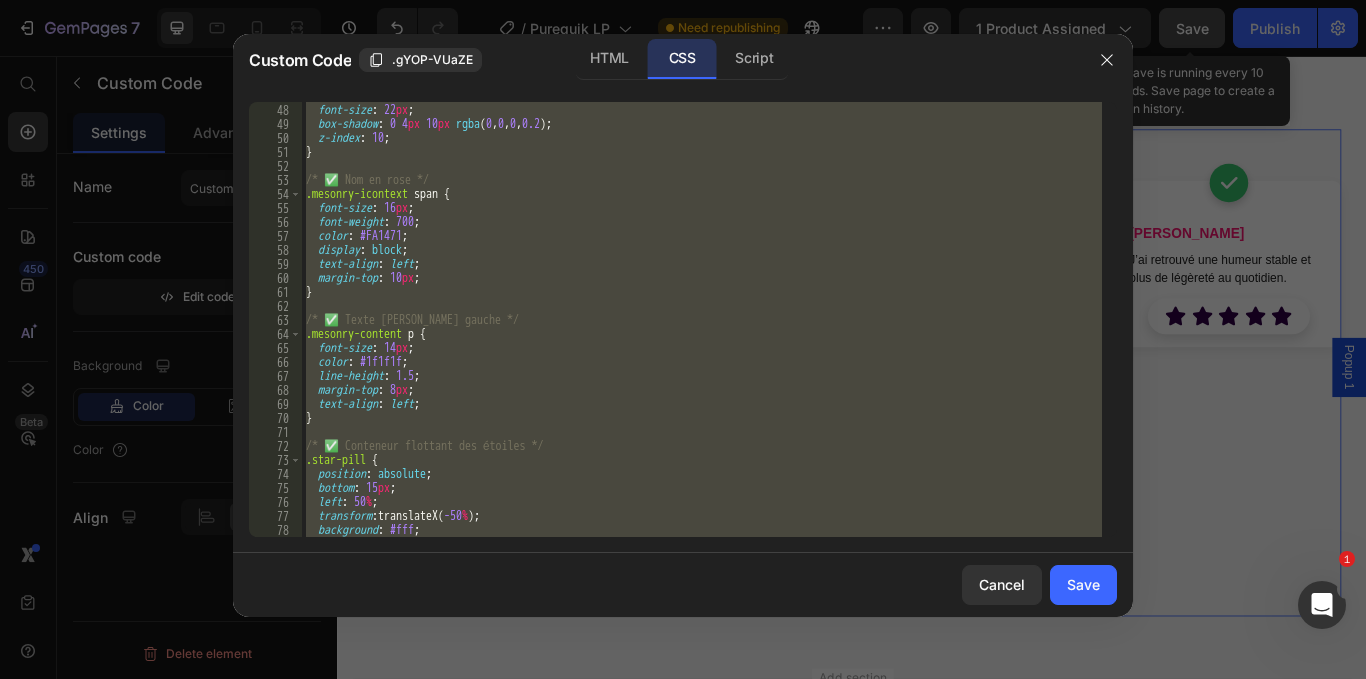 type 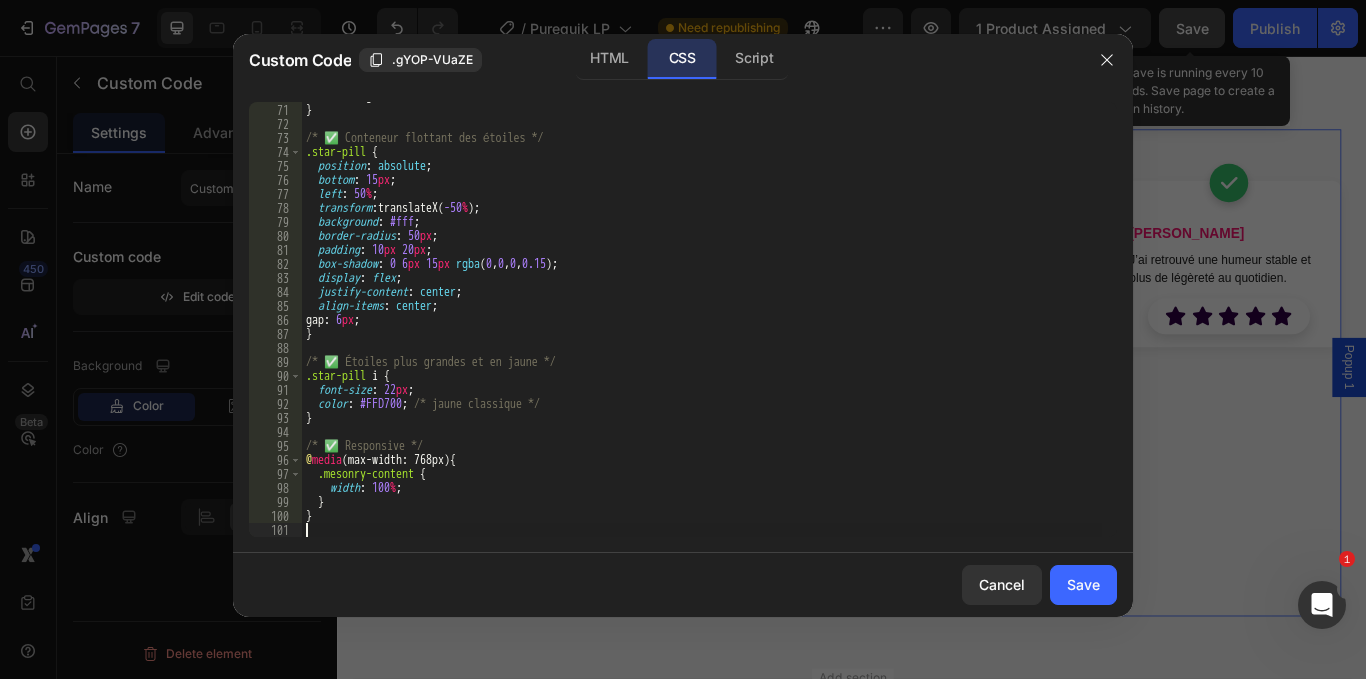 scroll, scrollTop: 979, scrollLeft: 0, axis: vertical 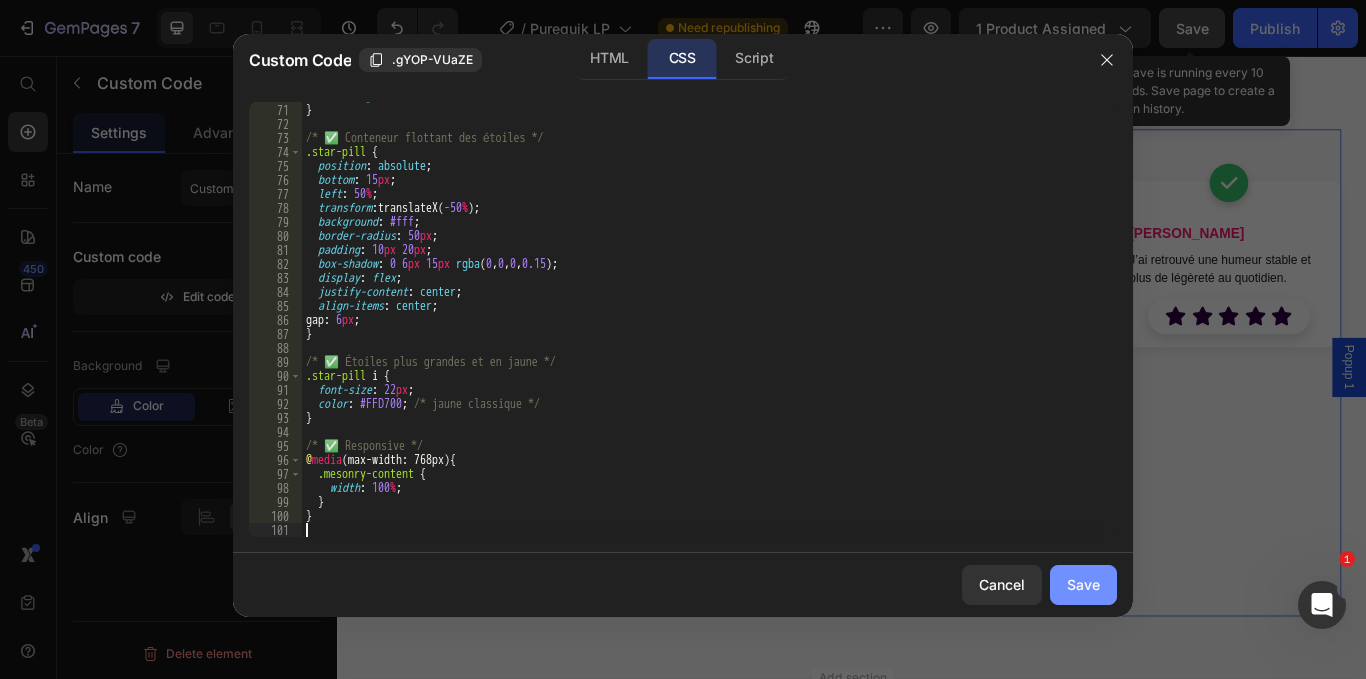 click on "Save" 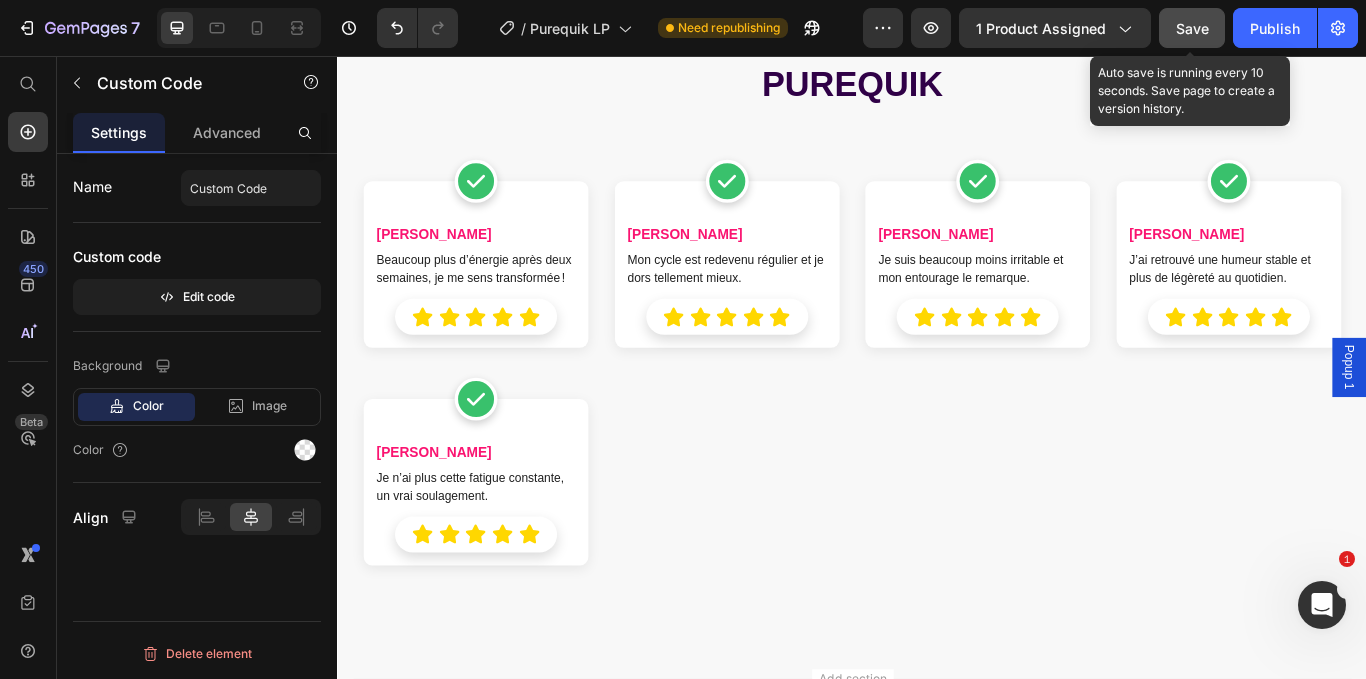 scroll, scrollTop: 10808, scrollLeft: 0, axis: vertical 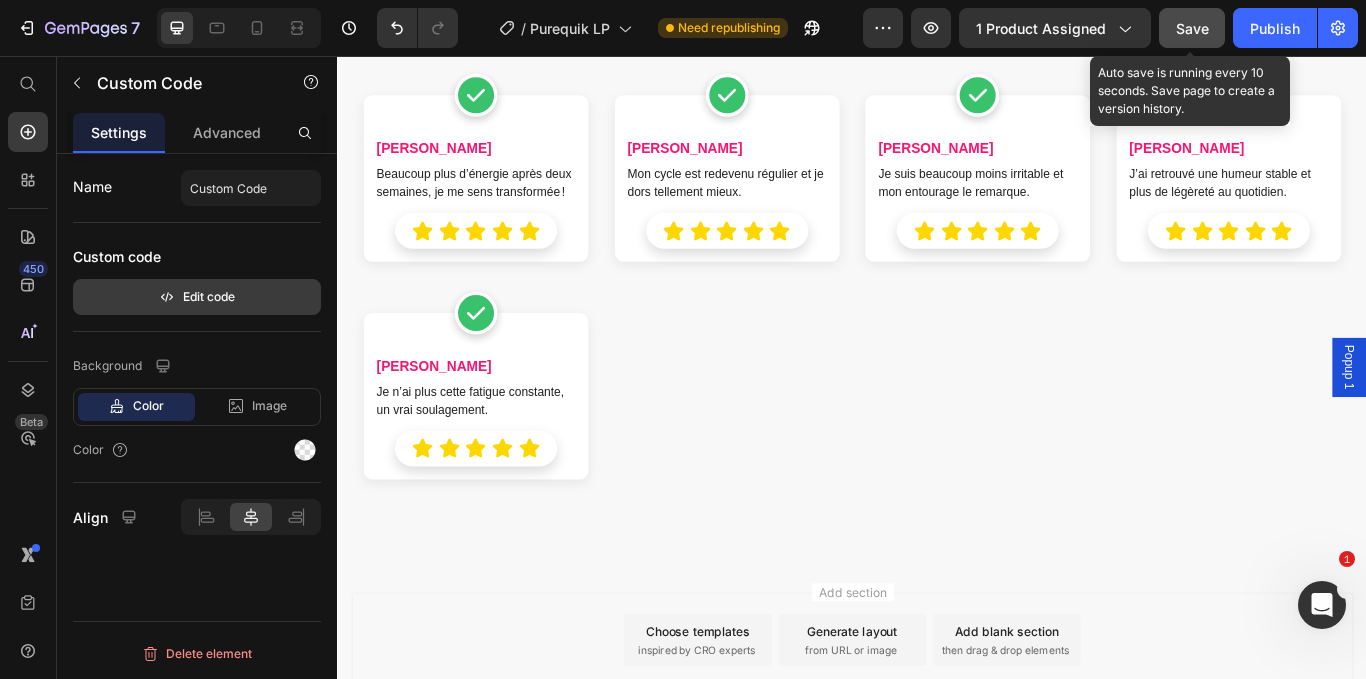 click on "Edit code" at bounding box center [197, 297] 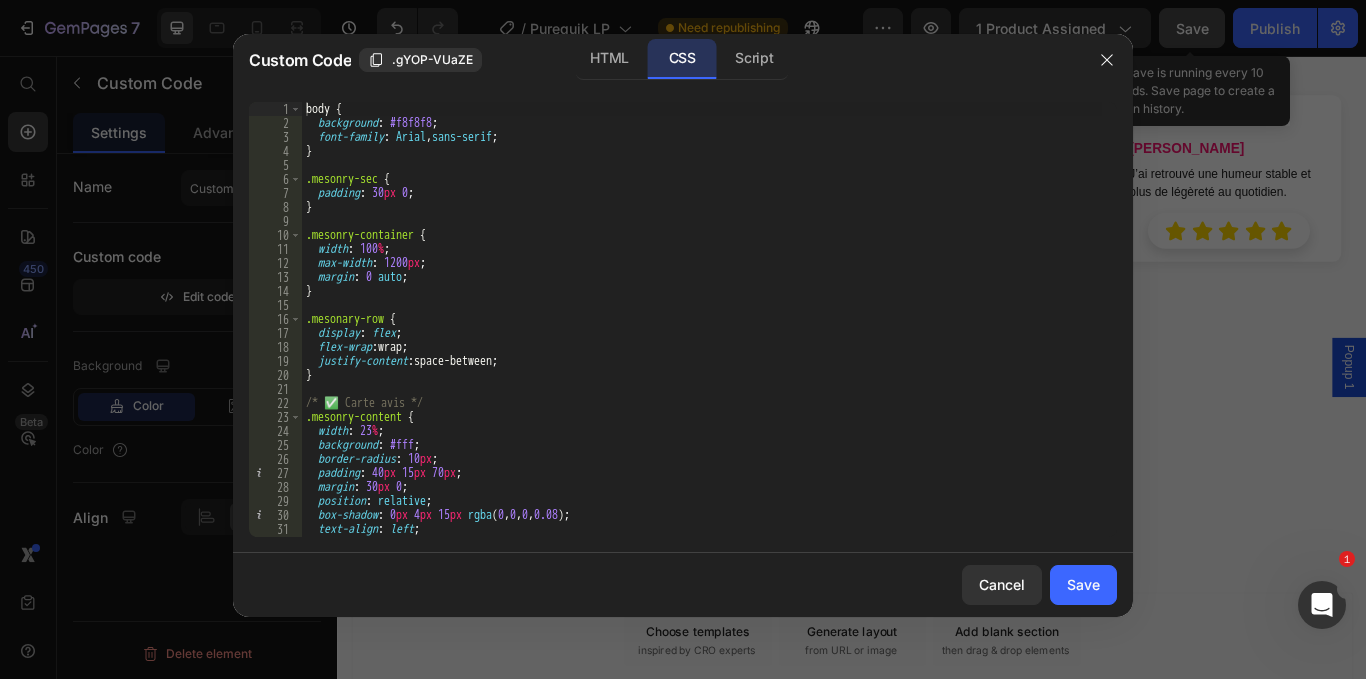 click on "body   {    background :   #f8f8f8 ;    font-family :   Arial ,  sans-serif ; } .mesonry-sec   {    padding :   30 px   0 ; } .mesonry-container   {    width :   100 % ;    max-width :   1200 px ;    margin :   0   auto ; } .mesonary-row   {    display :   flex ;    flex-wrap :  wrap ;    justify-content :  space-between ; } /* ✅ [PERSON_NAME] */ .mesonry-content   {    width :   23 % ;    background :   #fff ;    border-radius :   10 px ;    padding :   40 px   15 px   70 px ;    margin :   30 px   0 ;    position :   relative ;    box-shadow :   0 px   4 px   15 px   rgba ( 0 , 0 , 0 , 0.08 ) ;    text-align :   left ; }" at bounding box center (702, 333) 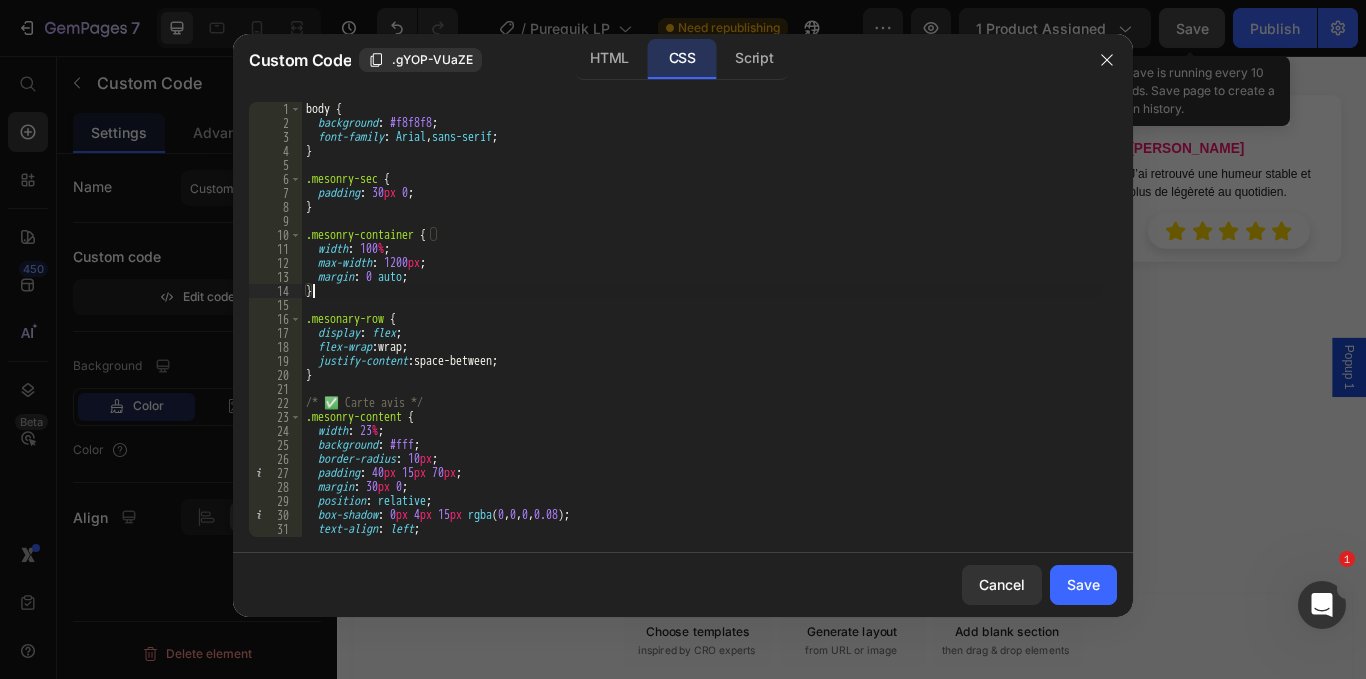type on "}" 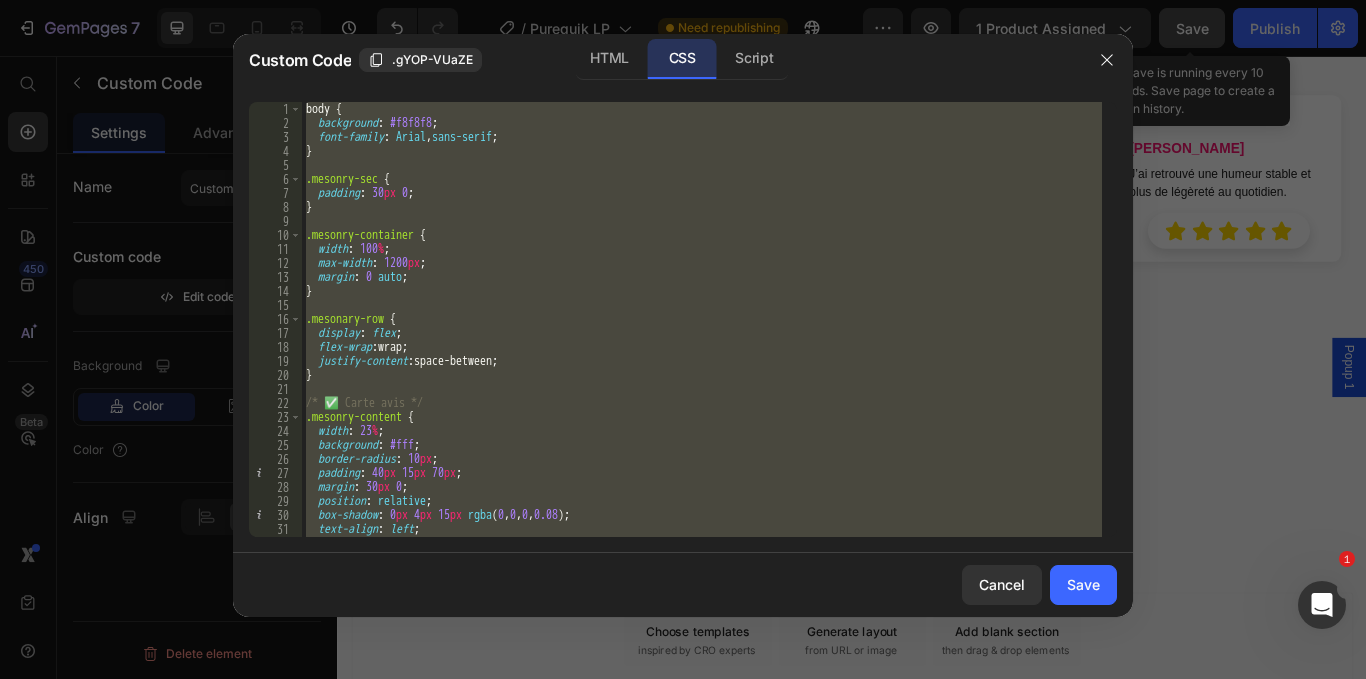 type 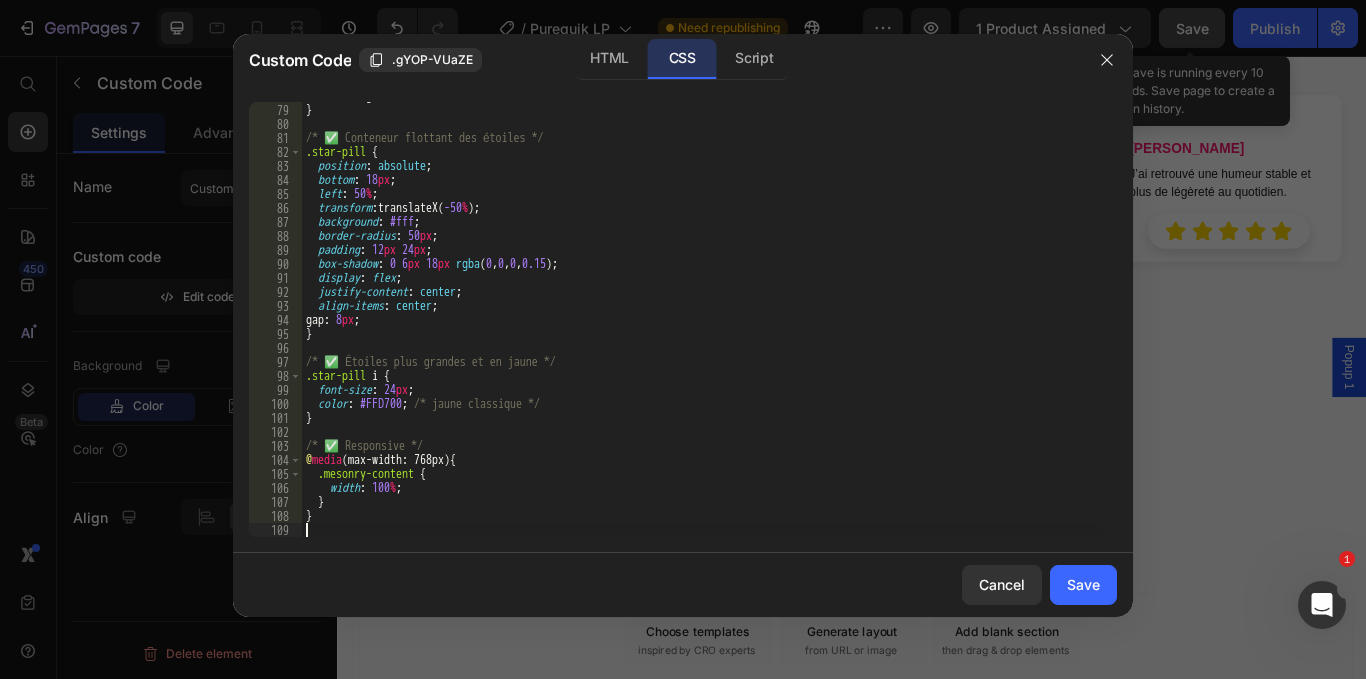 scroll, scrollTop: 1091, scrollLeft: 0, axis: vertical 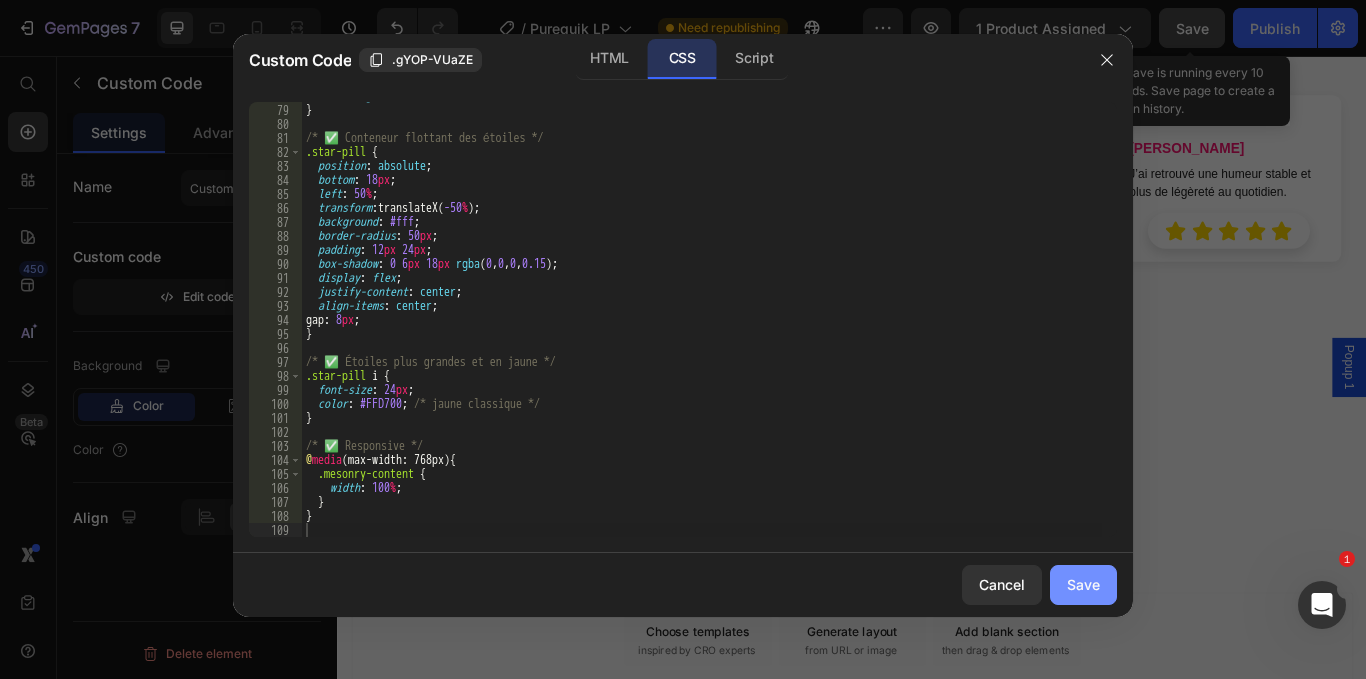 click on "Save" 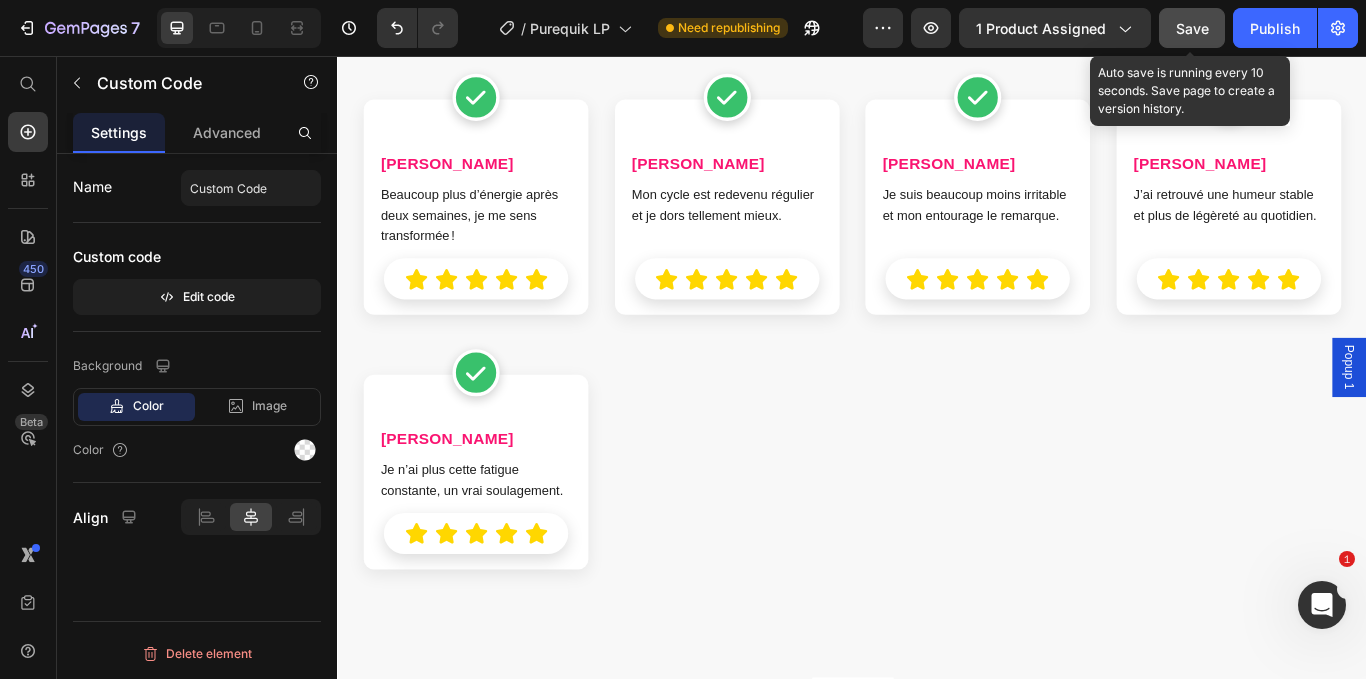 scroll, scrollTop: 10708, scrollLeft: 0, axis: vertical 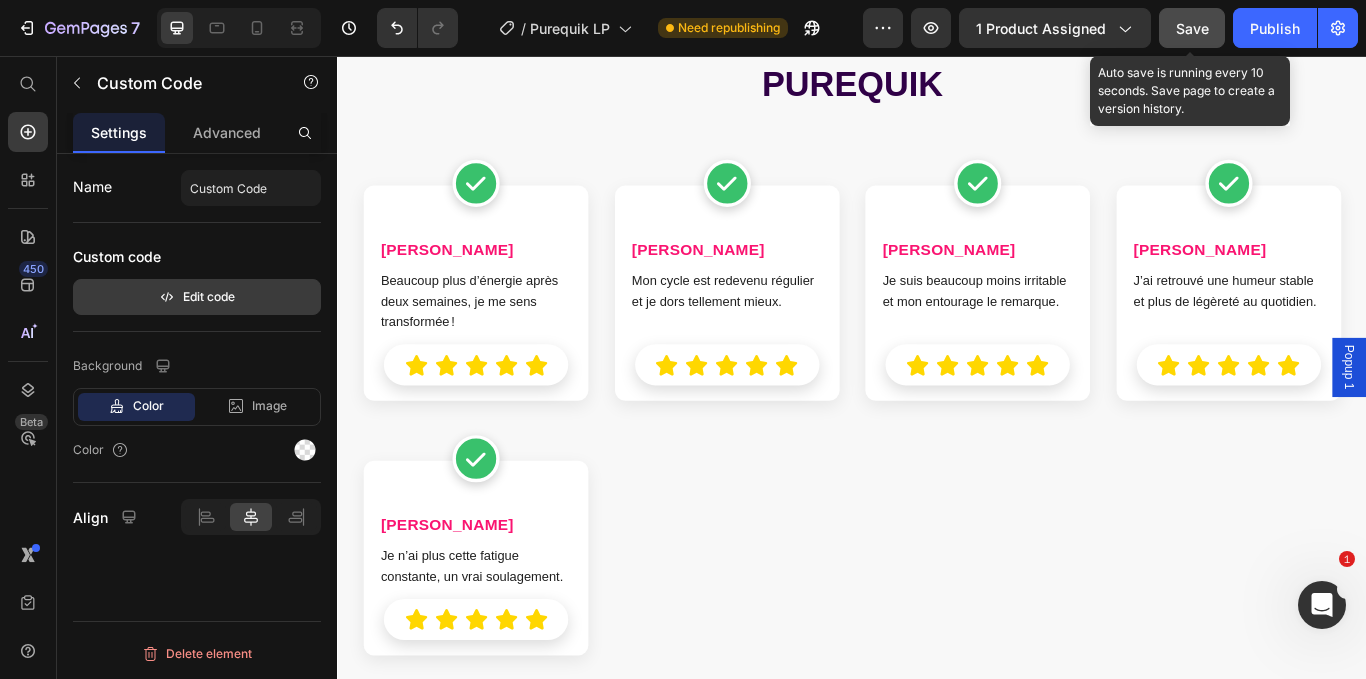 click on "Edit code" at bounding box center [197, 297] 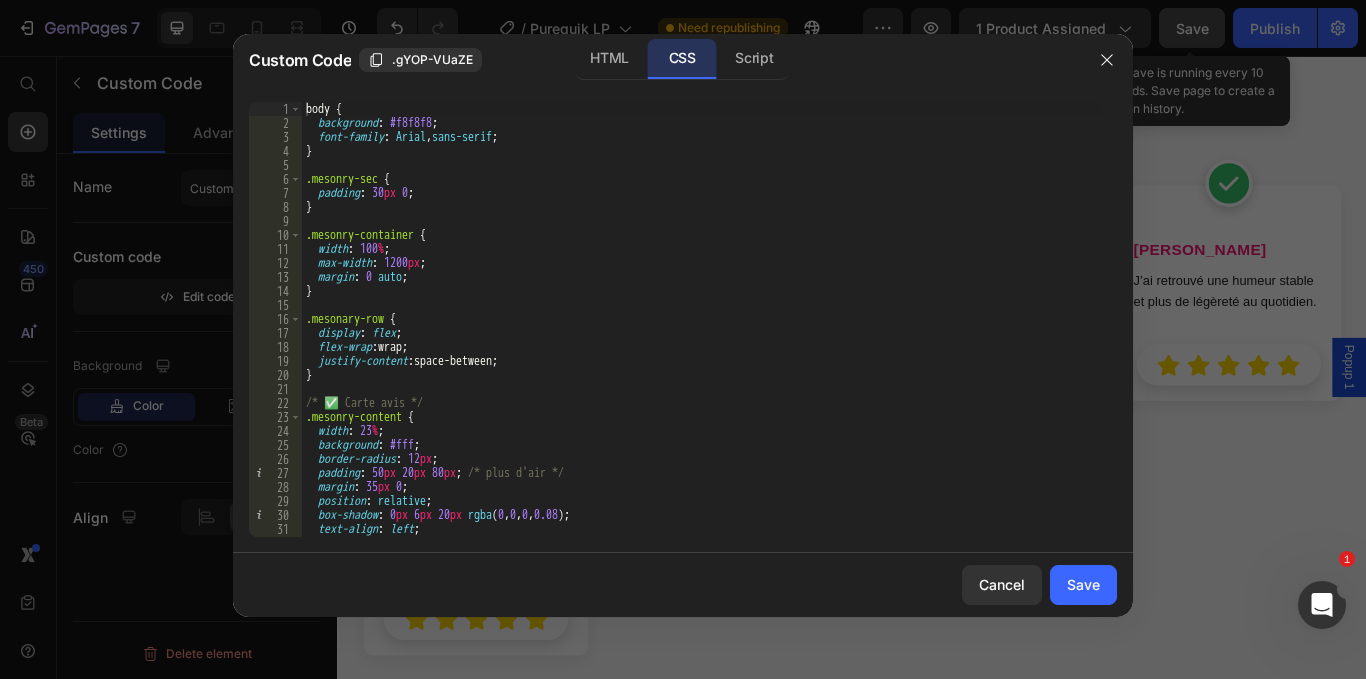click on "body   {    background :   #f8f8f8 ;    font-family :   Arial ,  sans-serif ; } .mesonry-sec   {    padding :   30 px   0 ; } .mesonry-container   {    width :   100 % ;    max-width :   1200 px ;    margin :   0   auto ; } .mesonary-row   {    display :   flex ;    flex-wrap :  wrap ;    justify-content :  space-between ; } /* ✅ [PERSON_NAME] */ .mesonry-content   {    width :   23 % ;    background :   #fff ;    border-radius :   12 px ;    padding :   50 px   20 px   80 px ;   /* plus d'air */    margin :   35 px   0 ;    position :   relative ;    box-shadow :   0 px   6 px   20 px   rgba ( 0 , 0 , 0 , 0.08 ) ;    text-align :   left ;    transition :   transform   0.2 s   ease ,  box-shadow   0.2 s   ease ; }" at bounding box center (702, 333) 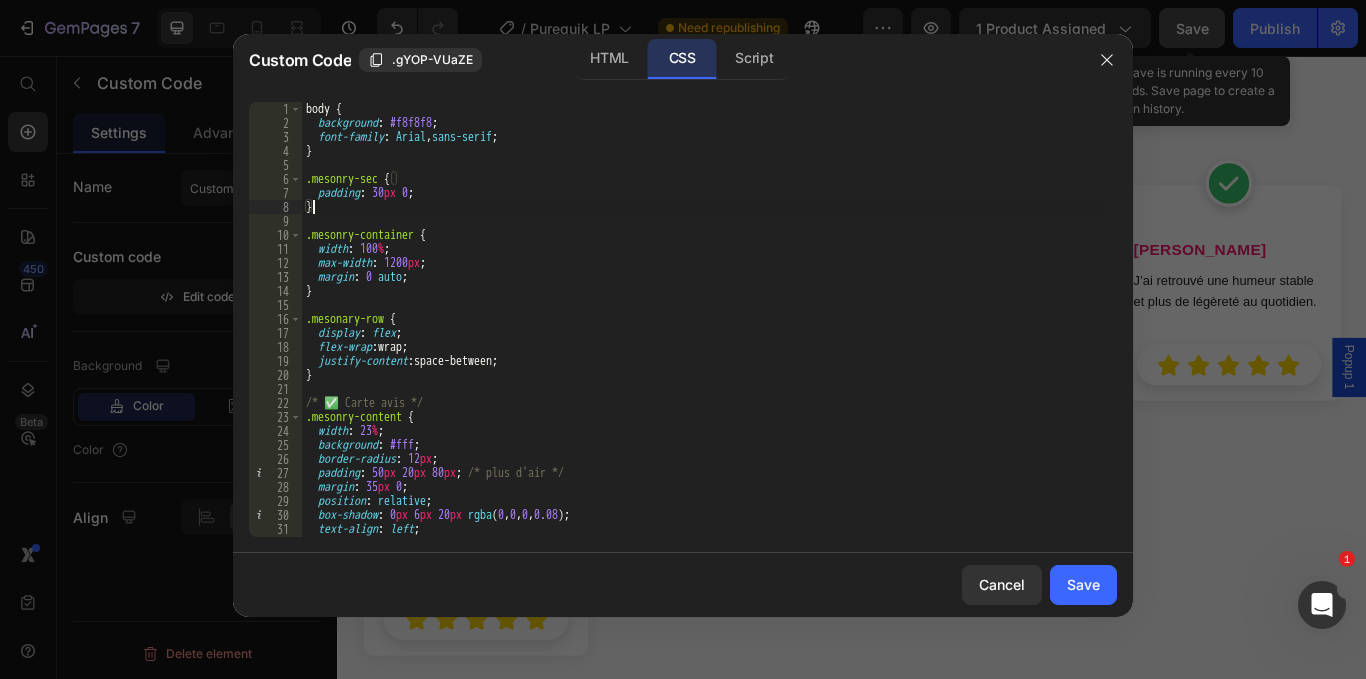 type on "}" 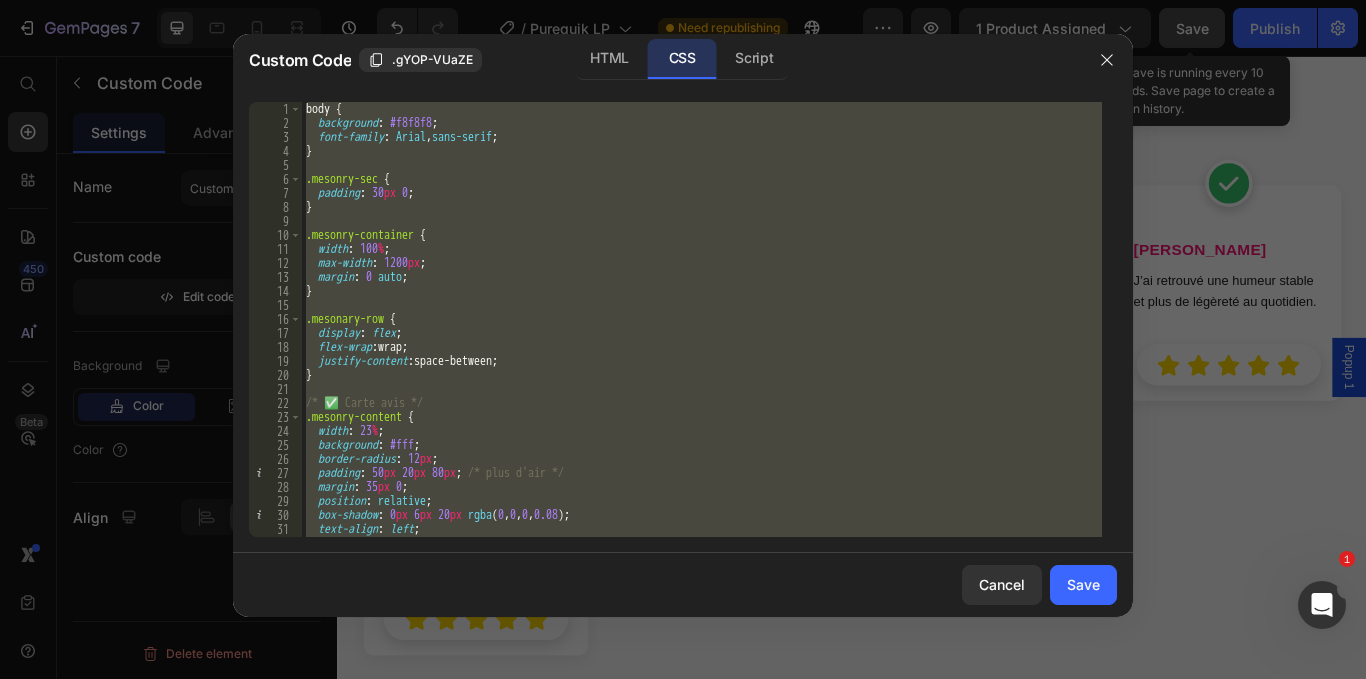type 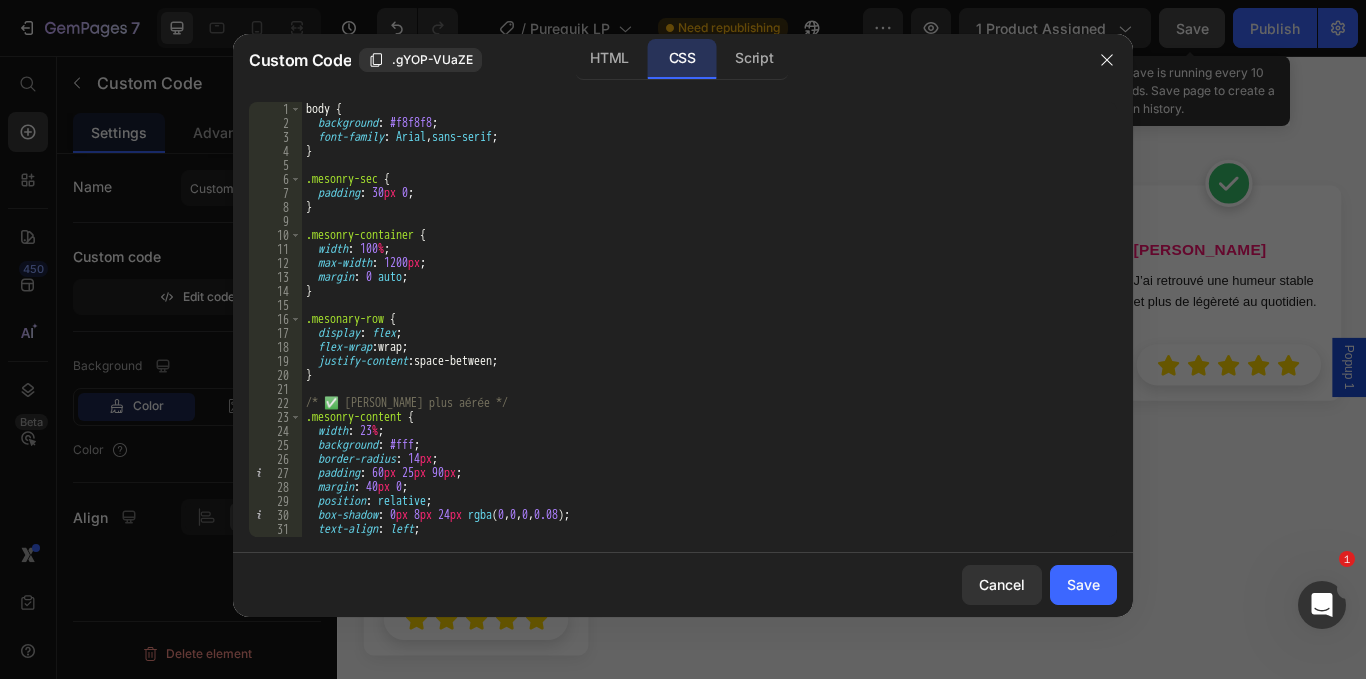 scroll, scrollTop: 0, scrollLeft: 0, axis: both 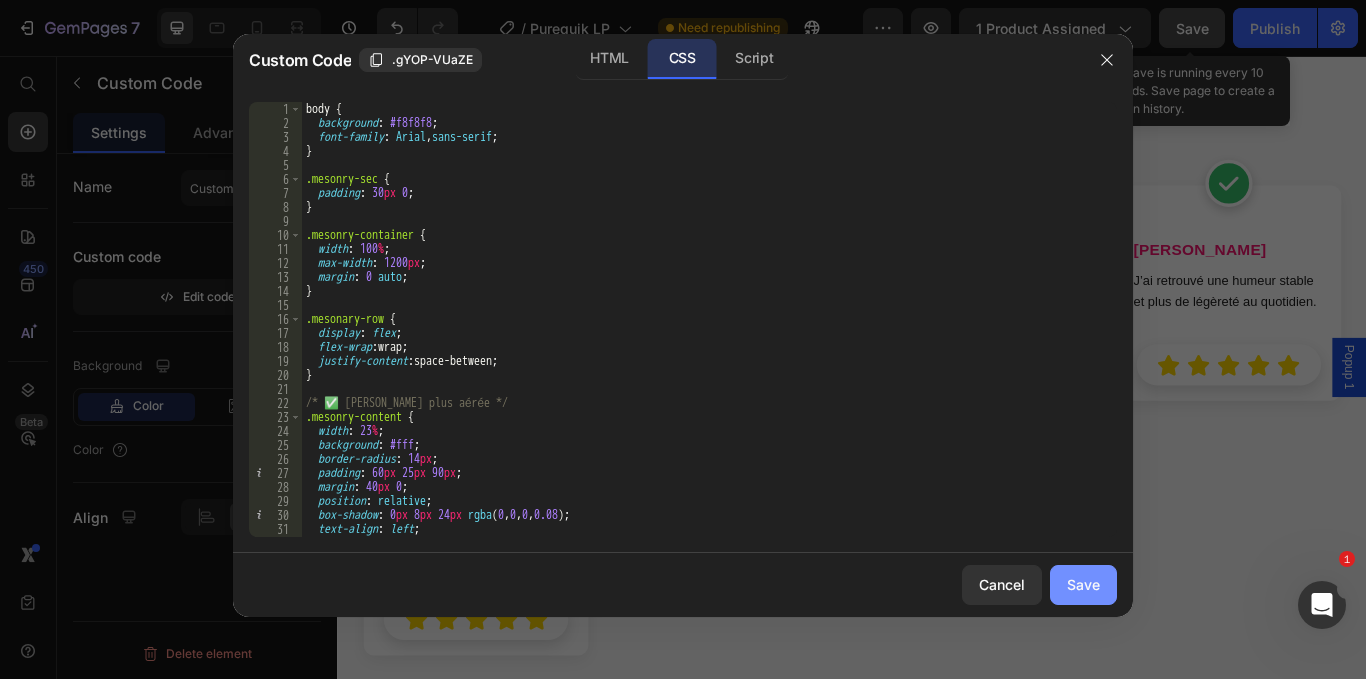 click on "Save" at bounding box center (1083, 584) 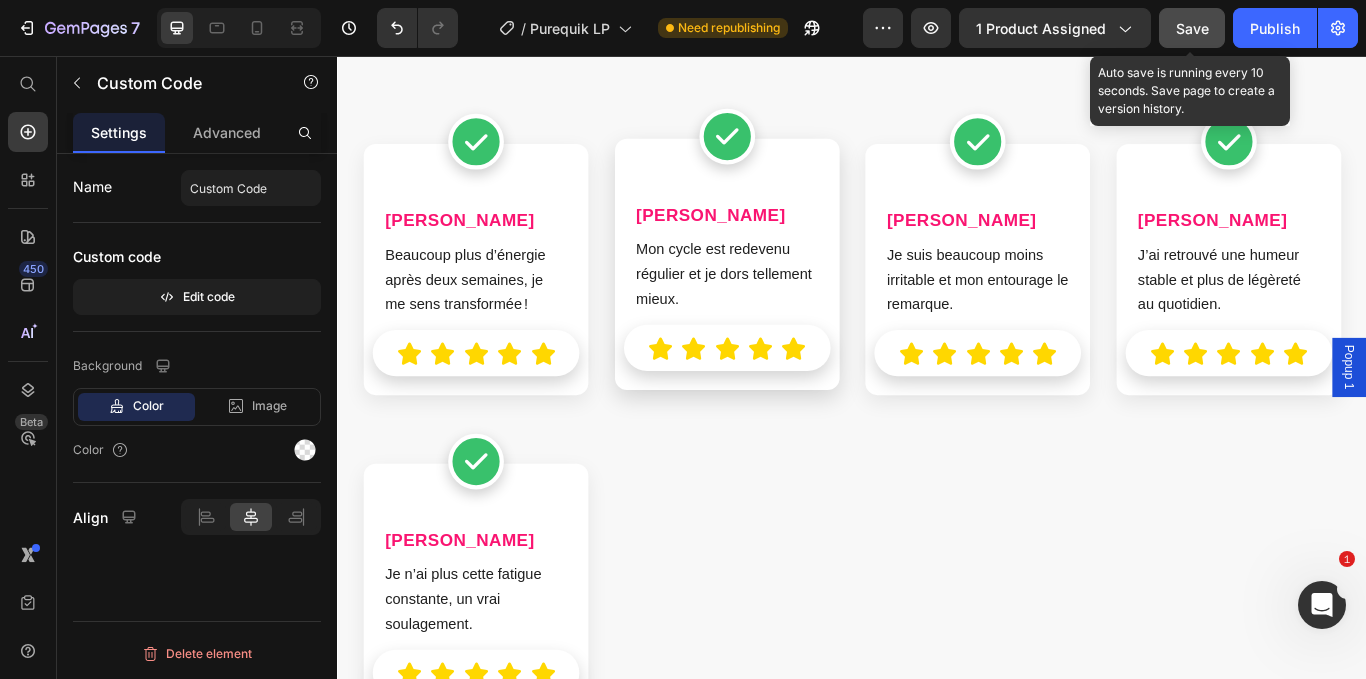 scroll, scrollTop: 10808, scrollLeft: 0, axis: vertical 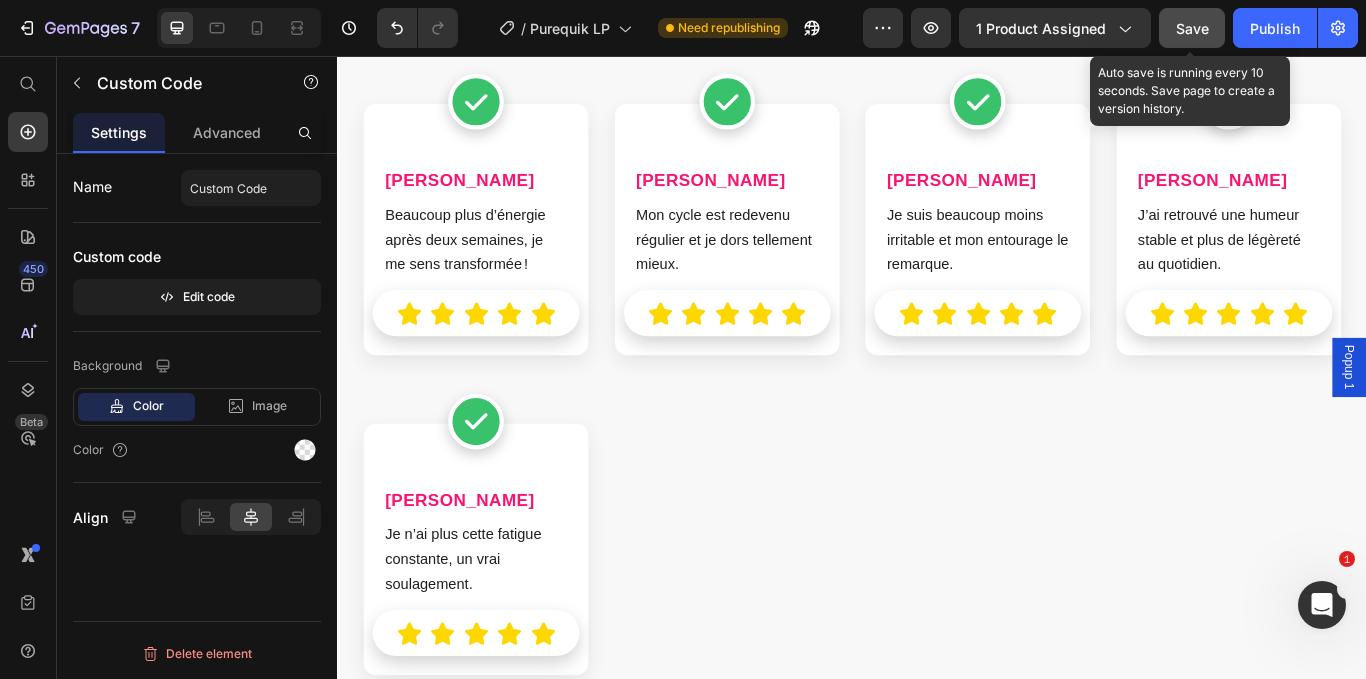 click on "Name Custom Code Custom code  Edit code" 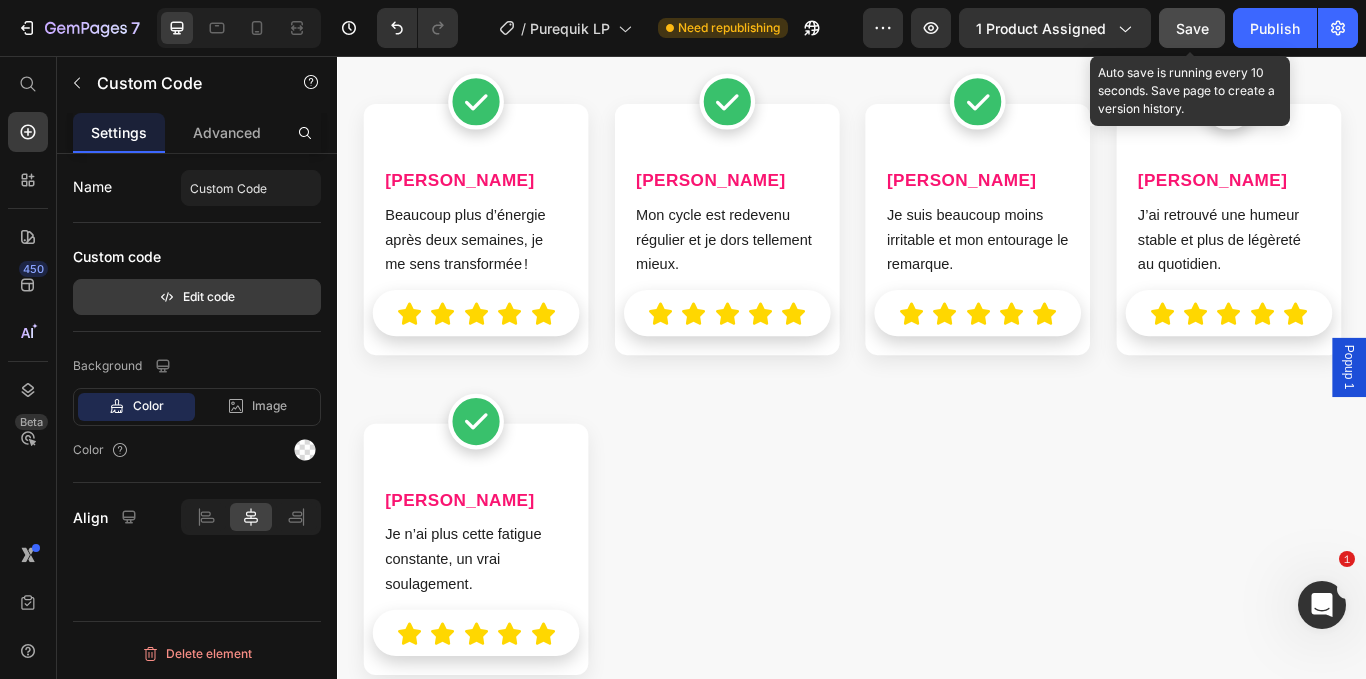 click on "Edit code" at bounding box center [197, 297] 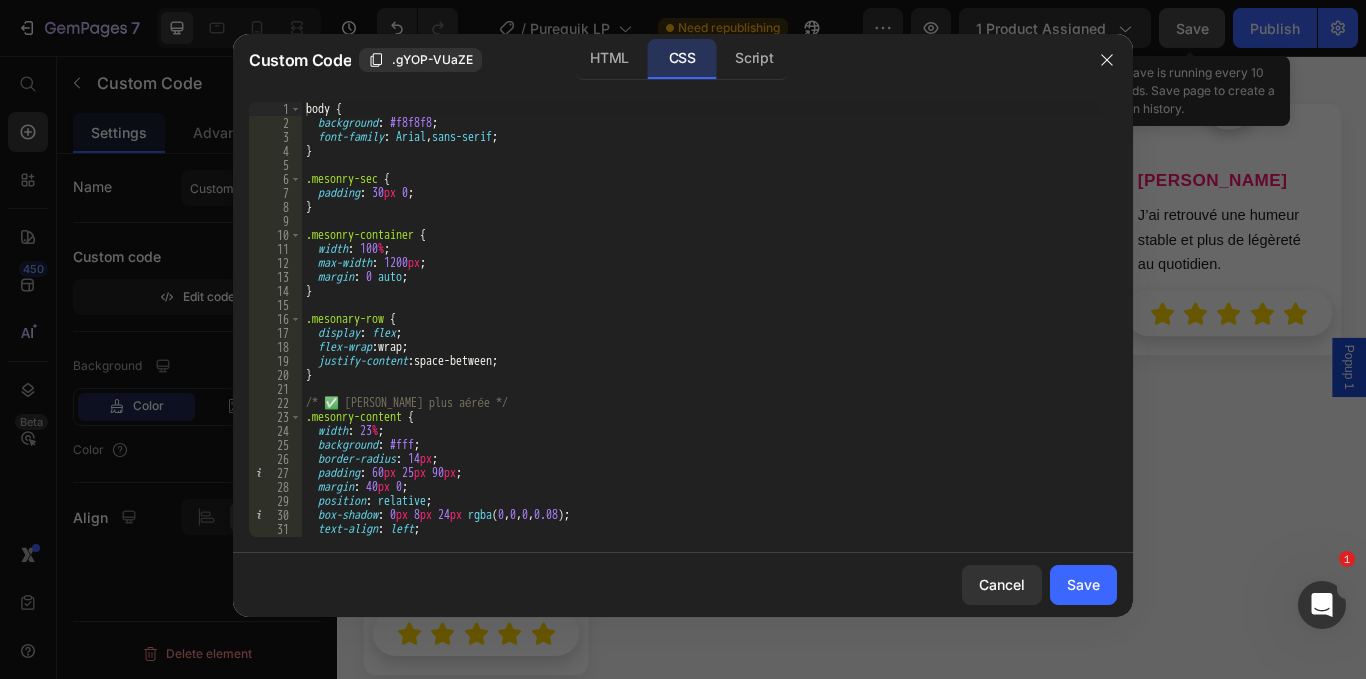 click on "body   {    background :   #f8f8f8 ;    font-family :   Arial ,  sans-serif ; } .mesonry-sec   {    padding :   30 px   0 ; } .mesonry-container   {    width :   100 % ;    max-width :   1200 px ;    margin :   0   auto ; } .mesonary-row   {    display :   flex ;    flex-wrap :  wrap ;    justify-content :  space-between ; } /* ✅ [PERSON_NAME] plus aérée */ .mesonry-content   {    width :   23 % ;    background :   #fff ;    border-radius :   14 px ;    padding :   60 px   25 px   90 px ;    margin :   40 px   0 ;    position :   relative ;    box-shadow :   0 px   8 px   24 px   rgba ( 0 , 0 , 0 , 0.08 ) ;    text-align :   left ;    transition :   transform   0.25 s   ease ,  box-shadow   0.25 s   ease ; }" at bounding box center [702, 333] 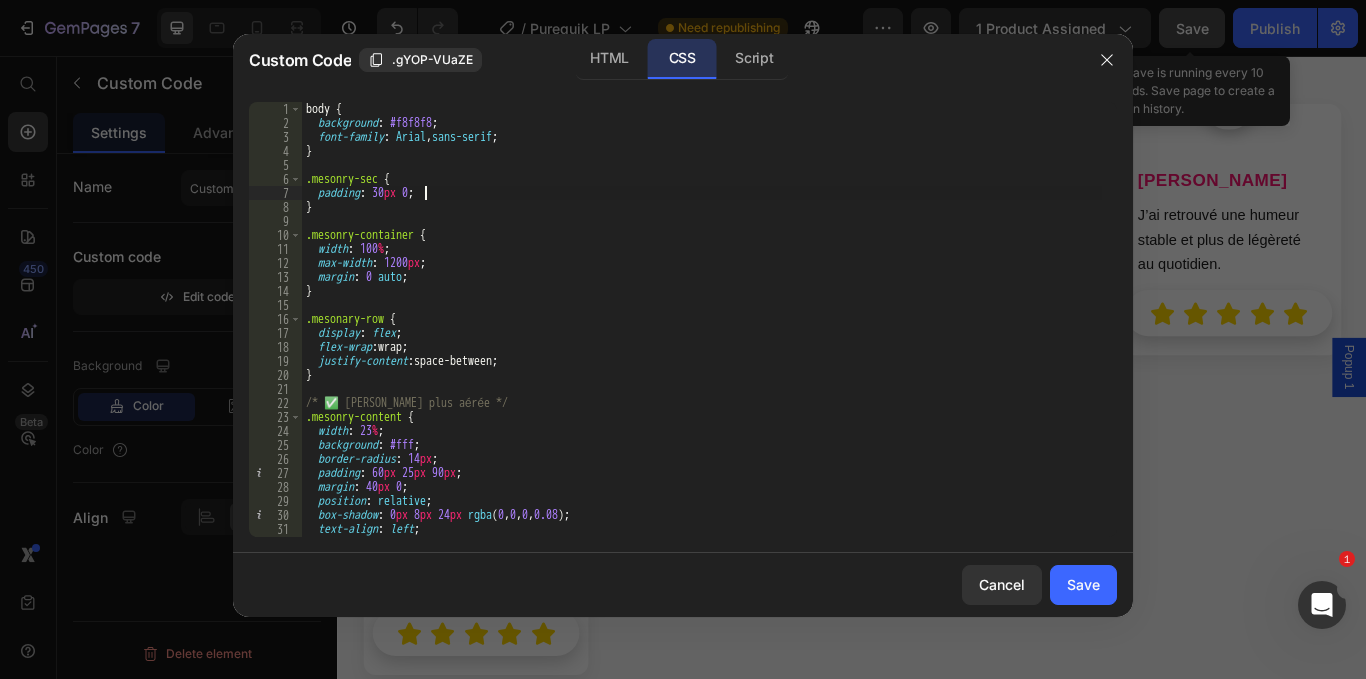 type on "}" 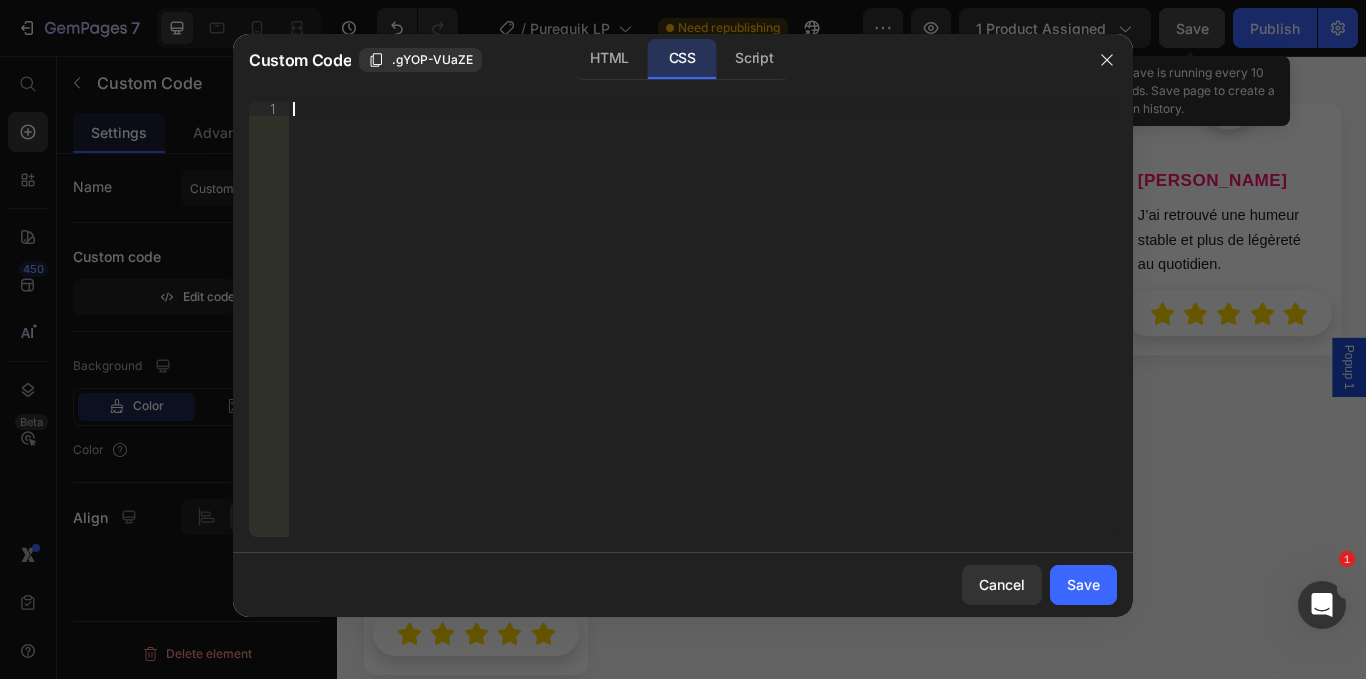 paste on "}" 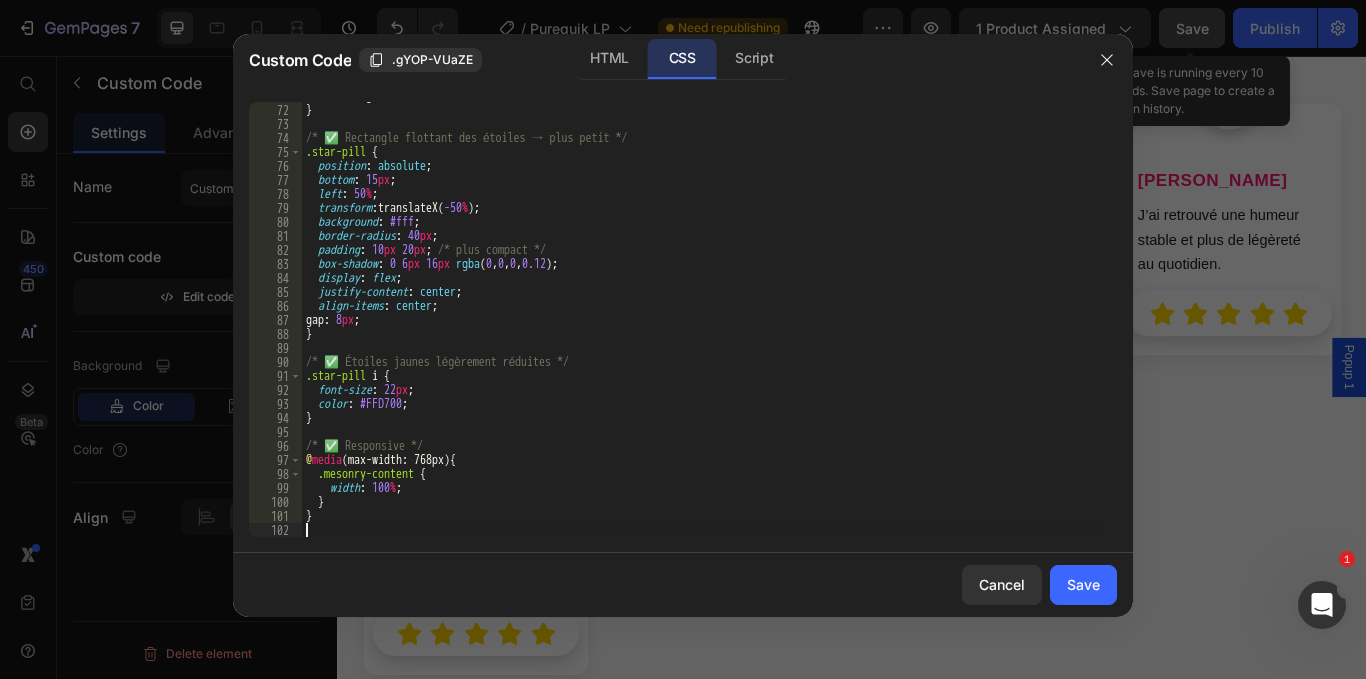 scroll, scrollTop: 993, scrollLeft: 0, axis: vertical 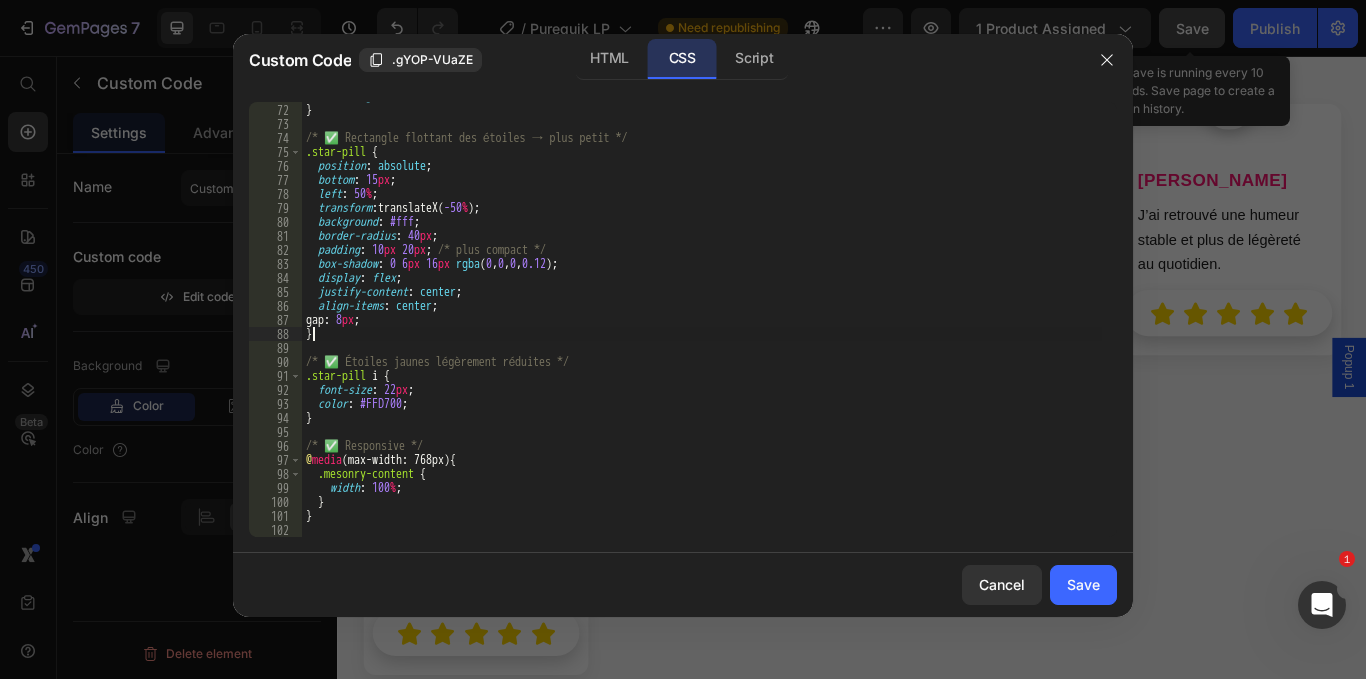 click on "text-align :   left ; } /* ✅ Rectangle flottant des étoiles → plus petit */ .star-pill   {    position :   absolute ;    bottom :   15 px ;    left :   50 % ;    transform :  translateX( -50 % ) ;    background :   #fff ;    border-radius :   40 px ;    padding :   10 px   20 px ;   /* plus compact */    box-shadow :   0   6 px   16 px   rgba ( 0 , 0 , 0 , 0.12 ) ;    display :   flex ;    justify-content :   center ;    align-items :   center ;   gap :   8 px ; } /* ✅ Étoiles jaunes légèrement réduites */ .star-pill   i   {    font-size :   22 px ;    color :   #FFD700 ; } /* ✅ Responsive */ @ media  (max-width: 768px)  {    .mesonry-content   {      width :   100 % ;    } }" at bounding box center (702, 320) 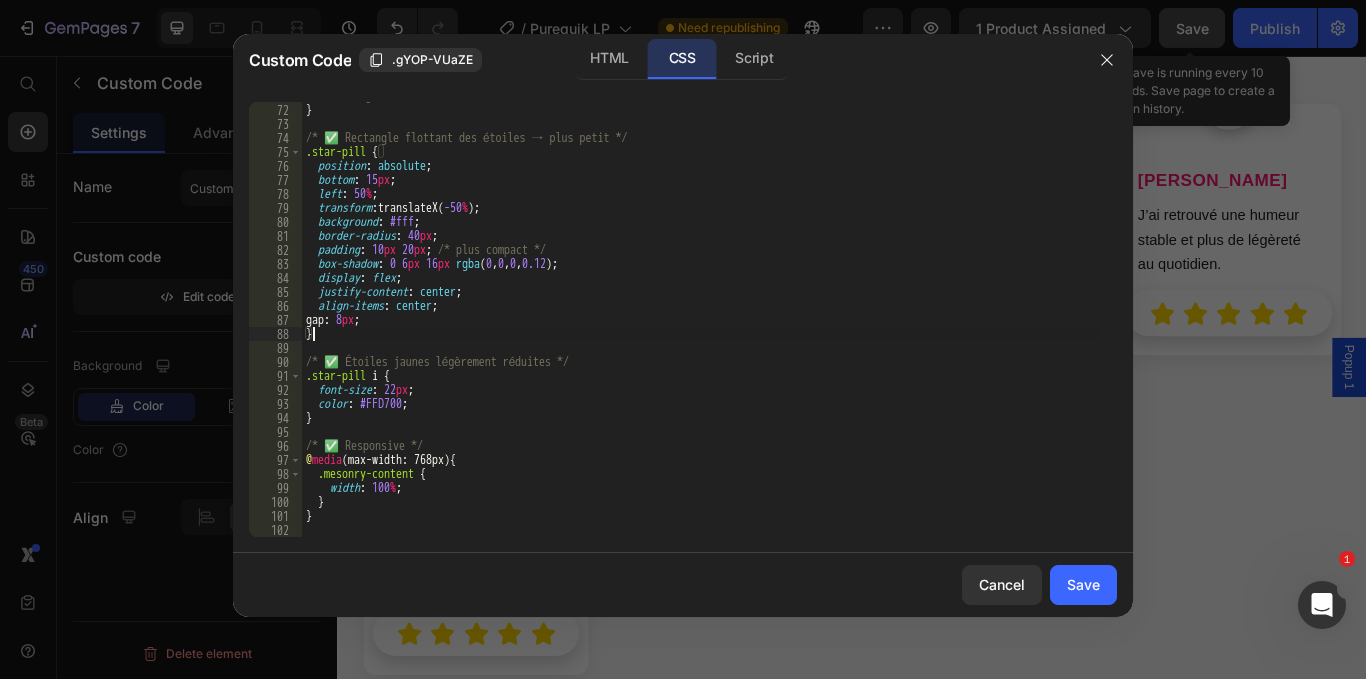 type on "}" 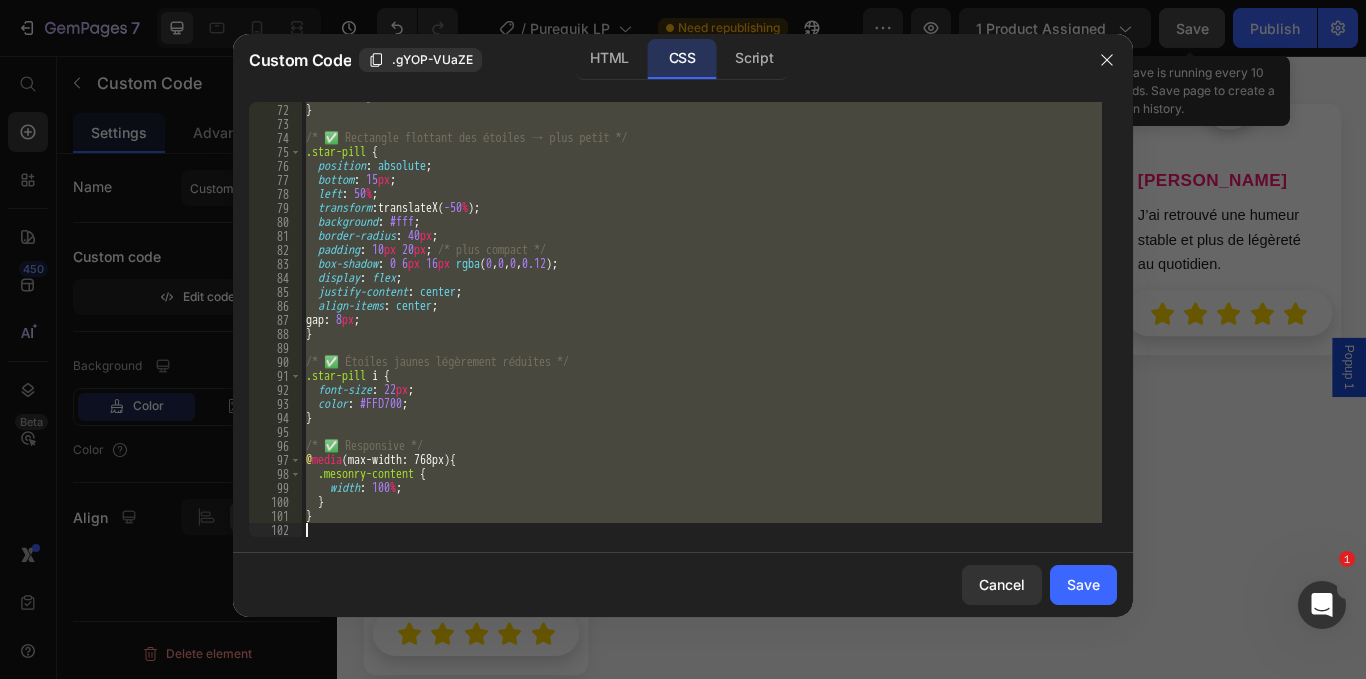 type 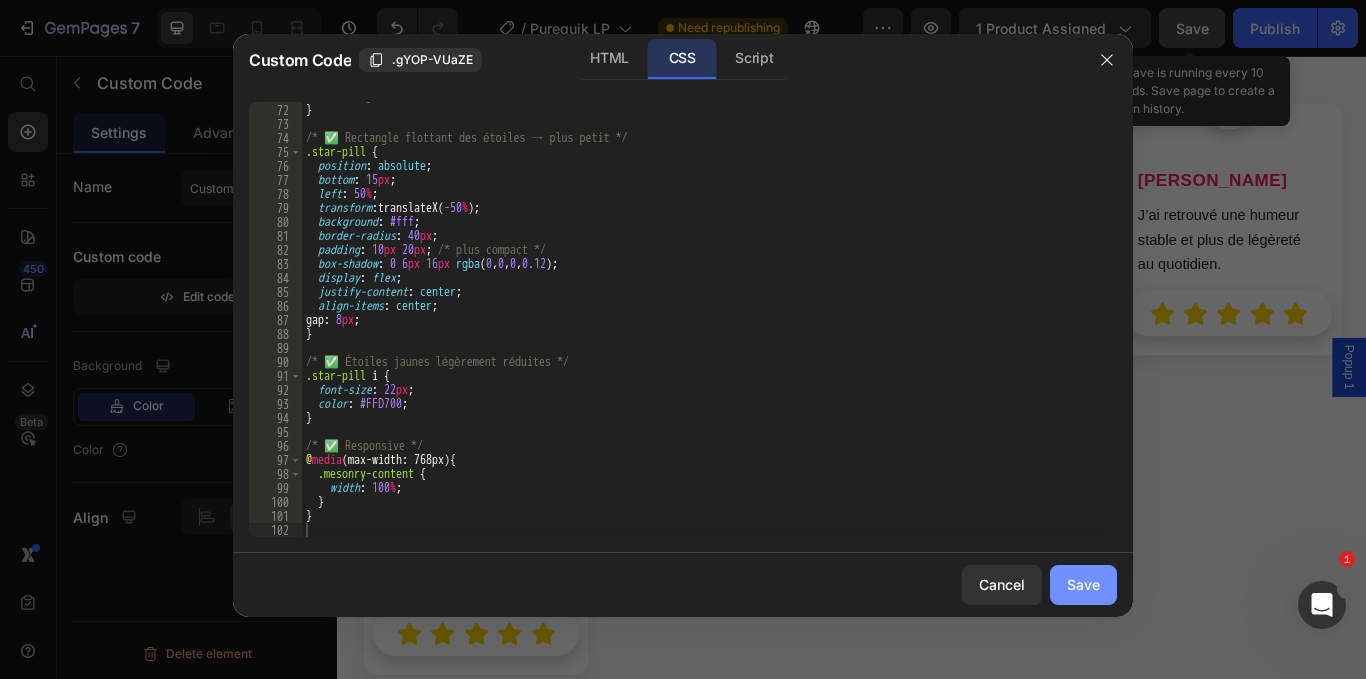 click on "Save" at bounding box center (1083, 584) 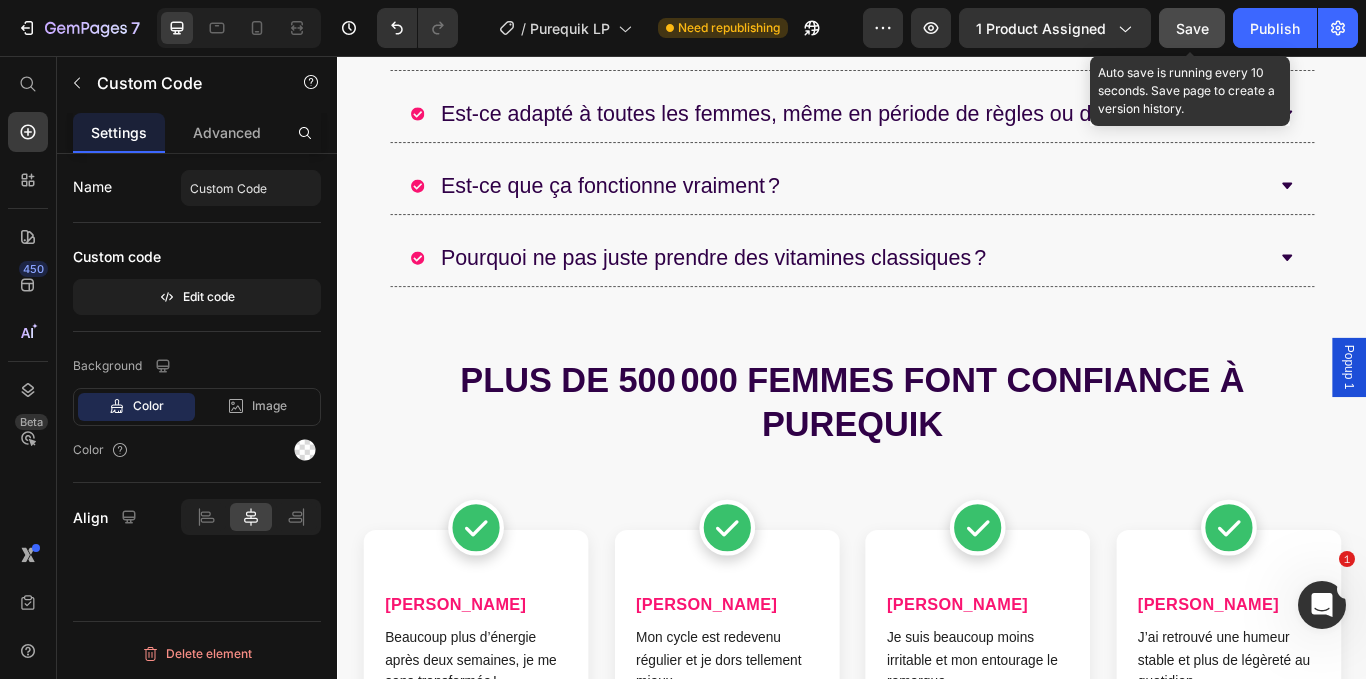 scroll, scrollTop: 10908, scrollLeft: 0, axis: vertical 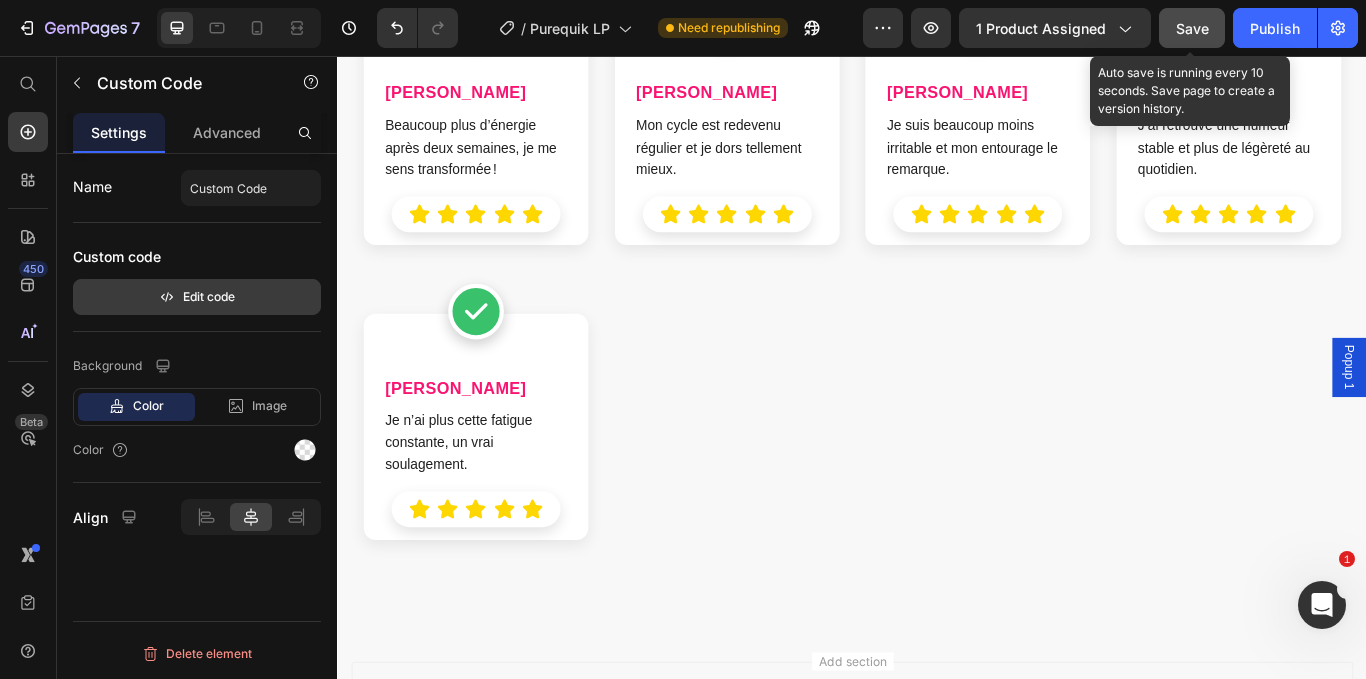 click on "Edit code" at bounding box center (197, 297) 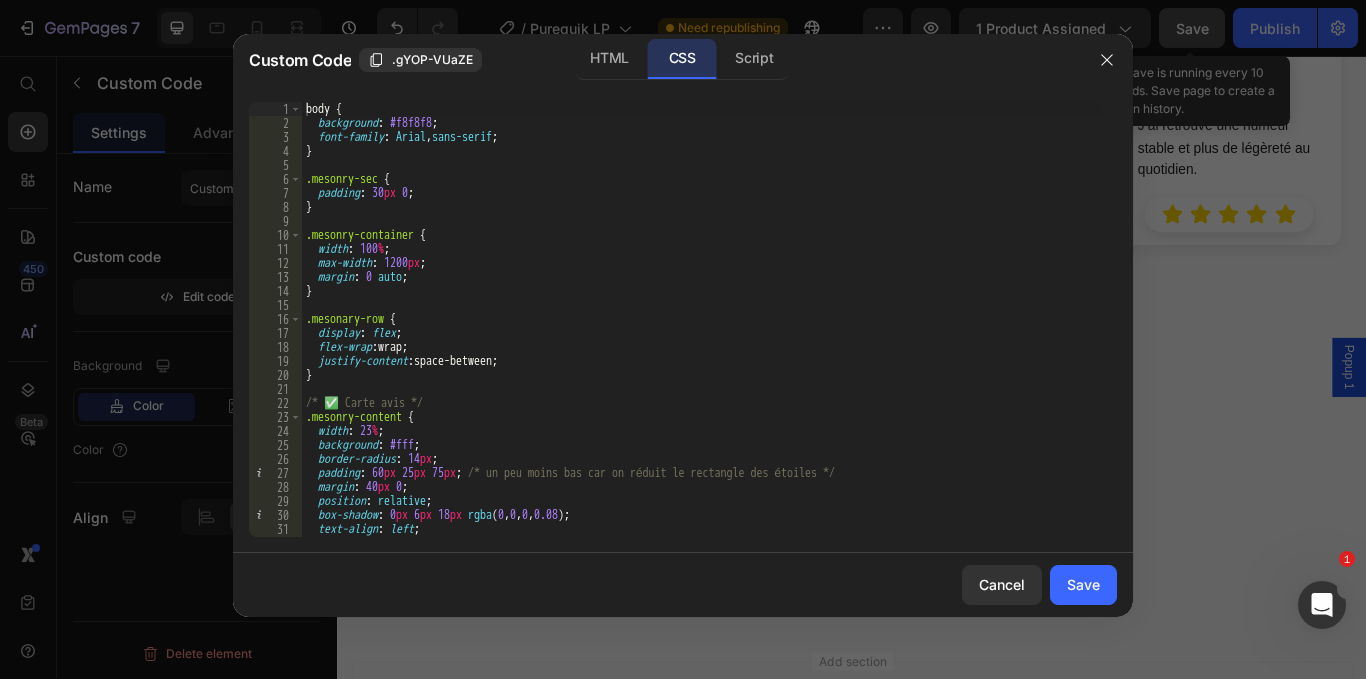 click on "body   {    background :   #f8f8f8 ;    font-family :   Arial ,  sans-serif ; } .mesonry-sec   {    padding :   30 px   0 ; } .mesonry-container   {    width :   100 % ;    max-width :   1200 px ;    margin :   0   auto ; } .mesonary-row   {    display :   flex ;    flex-wrap :  wrap ;    justify-content :  space-between ; } /* ✅ [PERSON_NAME] */ .mesonry-content   {    width :   23 % ;    background :   #fff ;    border-radius :   14 px ;    padding :   60 px   25 px   75 px ;   /* un peu moins bas car on réduit le rectangle des étoiles */    margin :   40 px   0 ;    position :   relative ;    box-shadow :   0 px   6 px   18 px   rgba ( 0 , 0 , 0 , 0.08 ) ;    text-align :   left ; }" at bounding box center [702, 333] 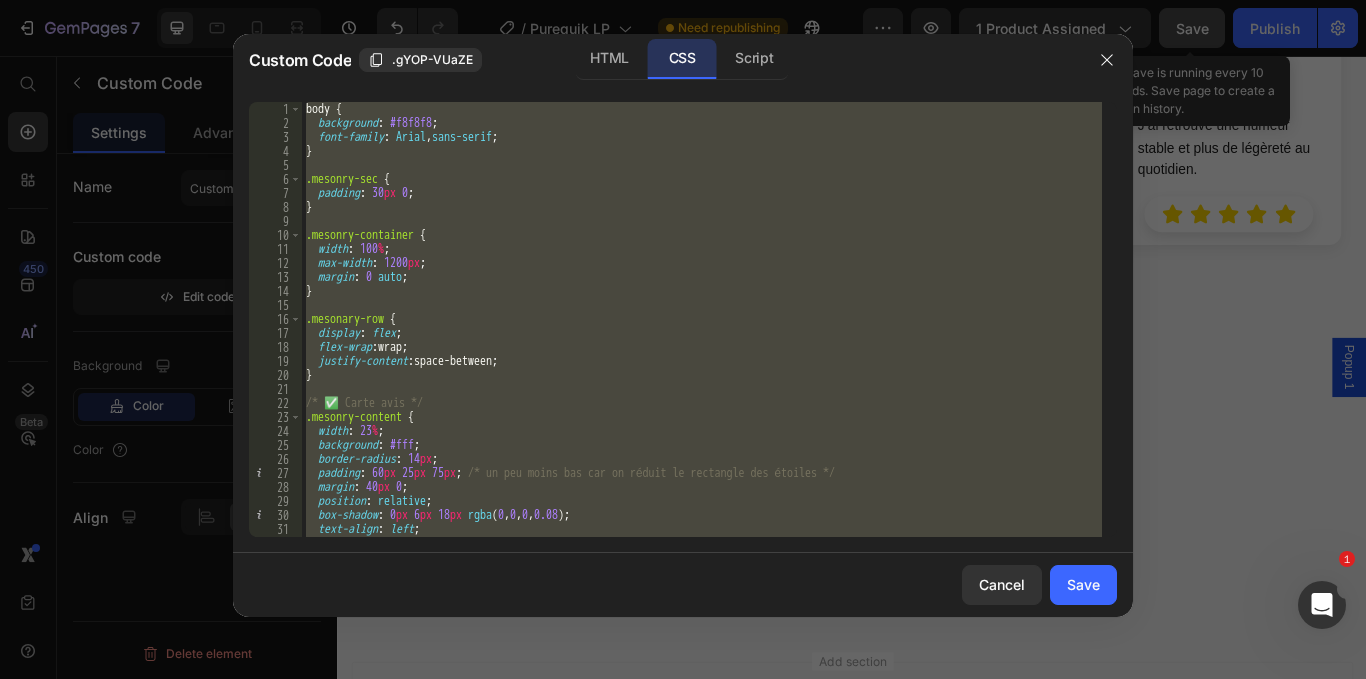 click on "body   {    background :   #f8f8f8 ;    font-family :   Arial ,  sans-serif ; } .mesonry-sec   {    padding :   30 px   0 ; } .mesonry-container   {    width :   100 % ;    max-width :   1200 px ;    margin :   0   auto ; } .mesonary-row   {    display :   flex ;    flex-wrap :  wrap ;    justify-content :  space-between ; } /* ✅ [PERSON_NAME] */ .mesonry-content   {    width :   23 % ;    background :   #fff ;    border-radius :   14 px ;    padding :   60 px   25 px   75 px ;   /* un peu moins bas car on réduit le rectangle des étoiles */    margin :   40 px   0 ;    position :   relative ;    box-shadow :   0 px   6 px   18 px   rgba ( 0 , 0 , 0 , 0.08 ) ;    text-align :   left ; }" at bounding box center (702, 319) 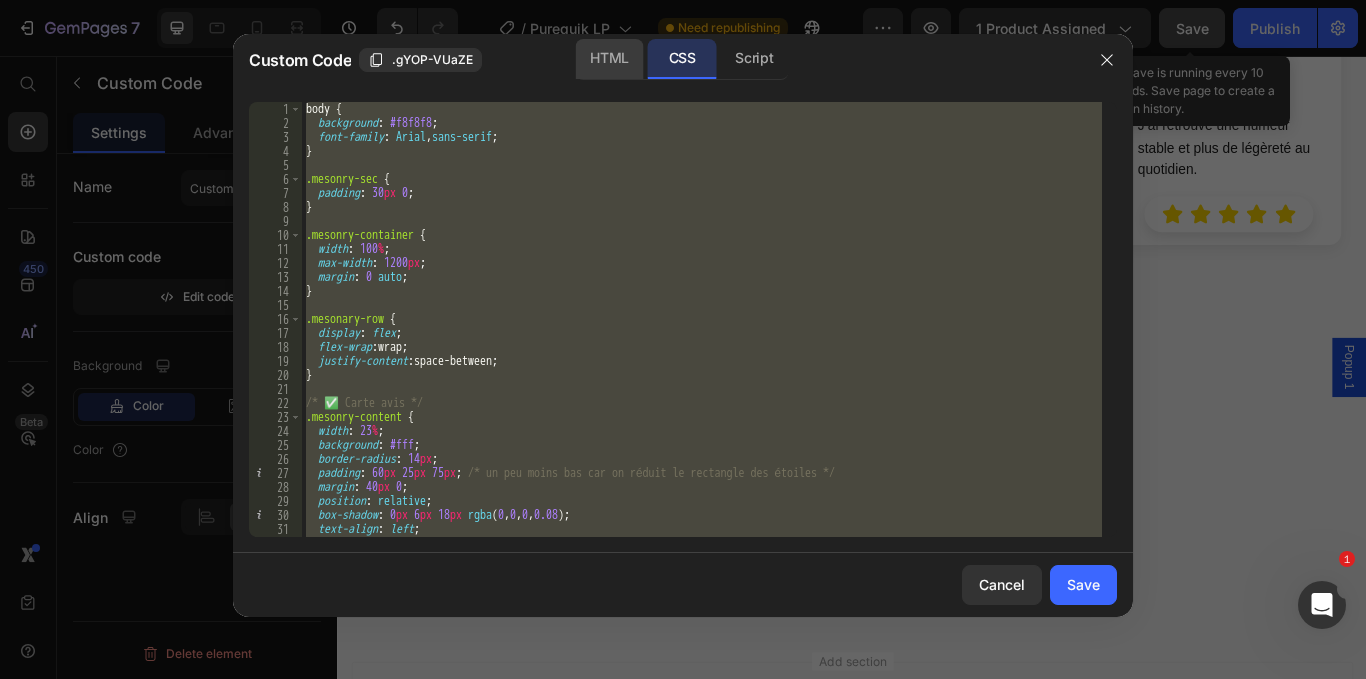 click on "HTML" 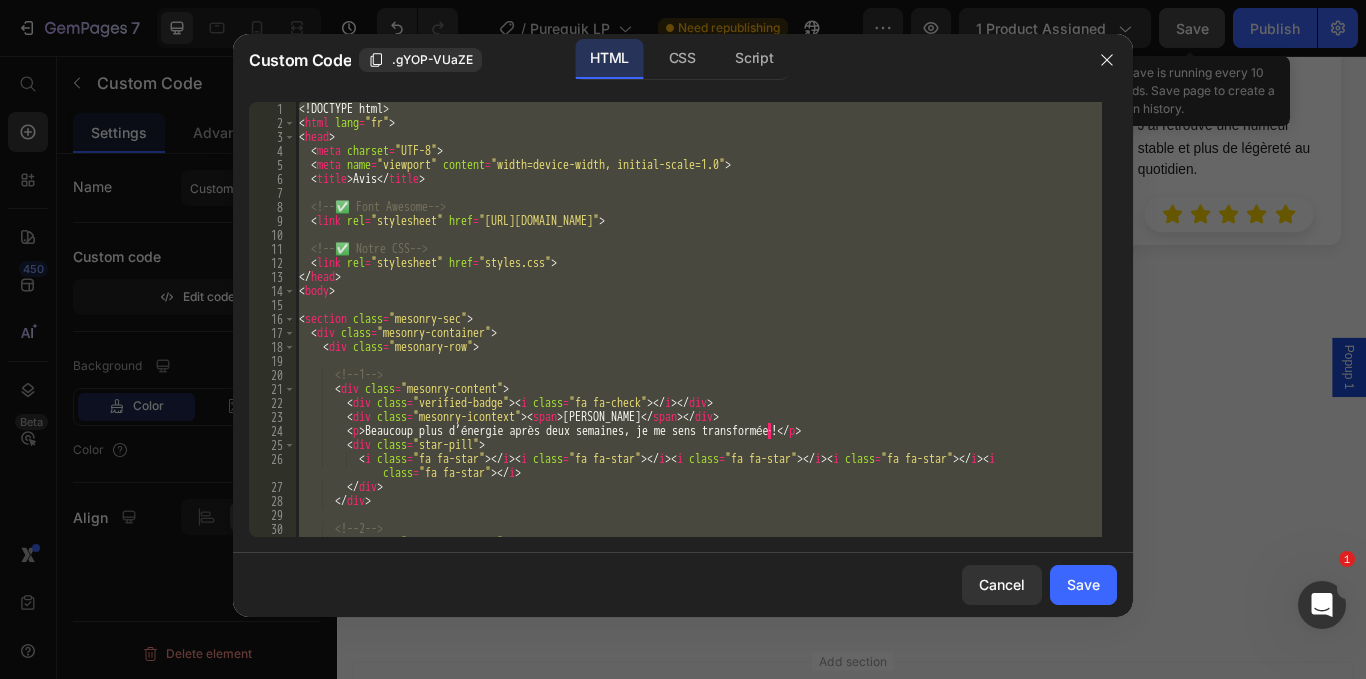 click on "<! DOCTYPE   html > < html   lang = "fr" > < head >    < meta   charset = "UTF-8" >    < meta   name = "viewport"   content = "width=device-width, initial-scale=1.0" >    < title > Avis </ title >    <!--  ✅ Font Awesome  -->    < link   rel = "stylesheet"   href = "[URL][DOMAIN_NAME]" >    <!--  ✅ Notre CSS  -->    < link   rel = "stylesheet"   href = "styles.css" > </ head > < body > < section   class = "mesonry-sec" >    < div   class = "mesonry-container" >      < div   class = "mesonary-row" >         <!--  1  -->         < div   class = "mesonry-content" >           < div   class = "verified-badge" > < i   class = "fa fa-check" > </ i > </ div >           < div   class = "mesonry-icontext" > < span > [PERSON_NAME] </ span > </ div >           < p > Beaucoup plus d’énergie après deux semaines, je me sens transformée · ! </ p >           < div   class = "star-pill" >              < i   class = "fa fa-star" > </ i > < i   class = "fa fa-star" > i" at bounding box center (698, 319) 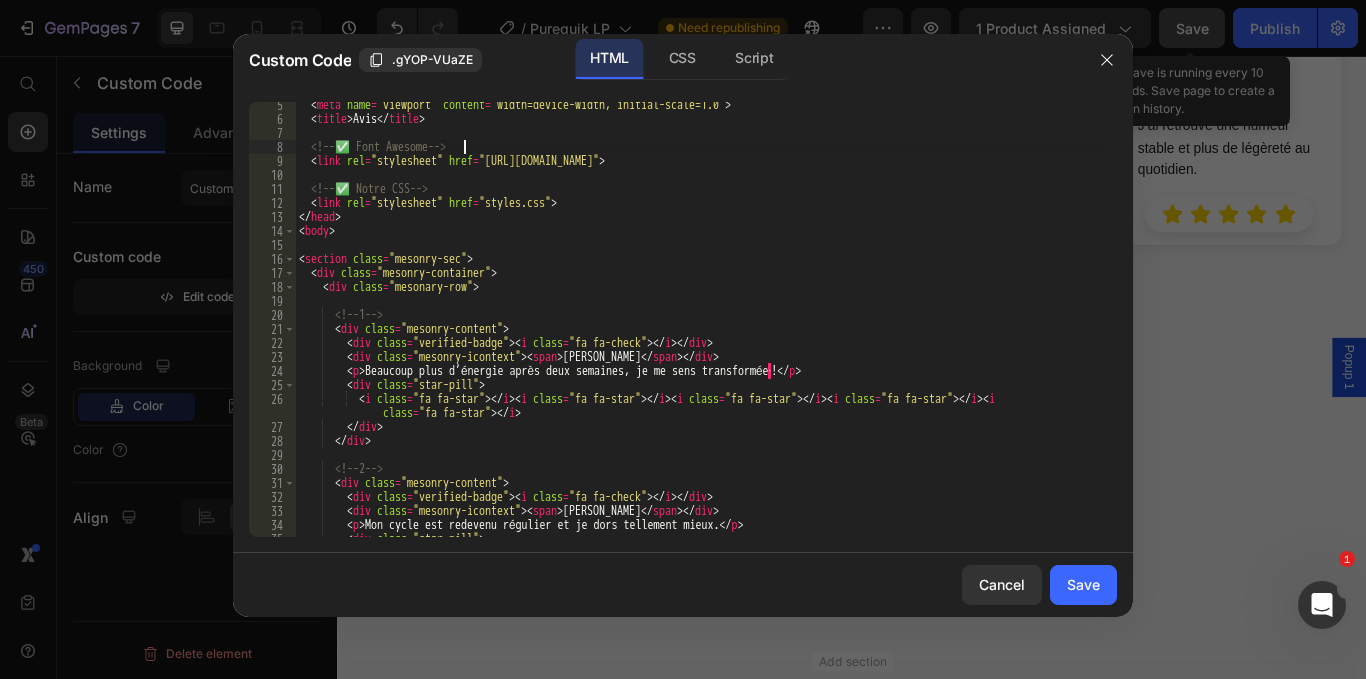 scroll, scrollTop: 120, scrollLeft: 0, axis: vertical 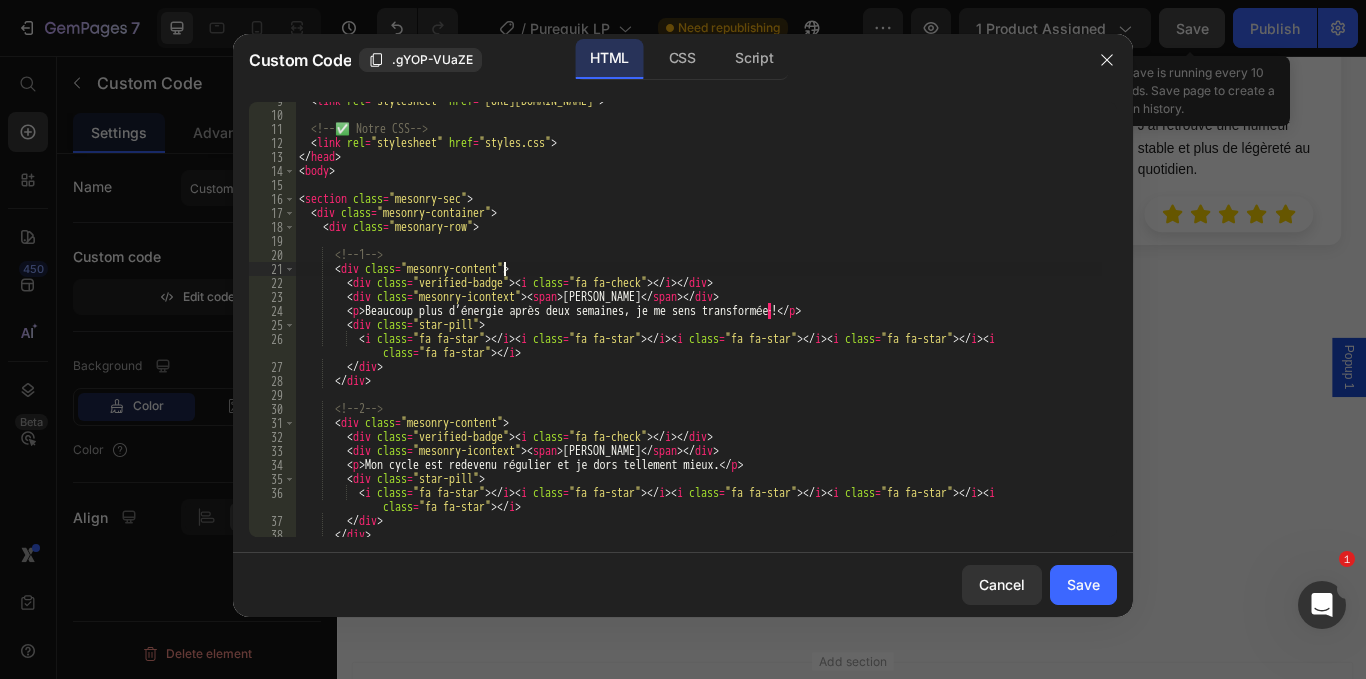 click on "< link   rel = "stylesheet"   href = "[URL][DOMAIN_NAME]" >    <!--  ✅ Notre CSS  -->    < link   rel = "stylesheet"   href = "styles.css" > </ head > < body > < section   class = "mesonry-sec" >    < div   class = "mesonry-container" >      < div   class = "mesonary-row" >         <!--  1  -->         < div   class = "mesonry-content" >           < div   class = "verified-badge" > < i   class = "fa fa-check" > </ i > </ div >           < div   class = "mesonry-icontext" > < span > [PERSON_NAME] </ span > </ div >           < p > Beaucoup plus d’énergie après deux semaines, je me sens transformée · ! </ p >           < div   class = "star-pill" >              < i   class = "fa fa-star" > </ i > < i   class = "fa fa-star" > </ i > < i   class = "fa fa-star" > </ i > < i   class = "fa fa-star" > </ i > < i                  class = "fa fa-star" > </ i >           </ div >         </ div >         <!--  2  -->         < div   class = > <" at bounding box center (698, 325) 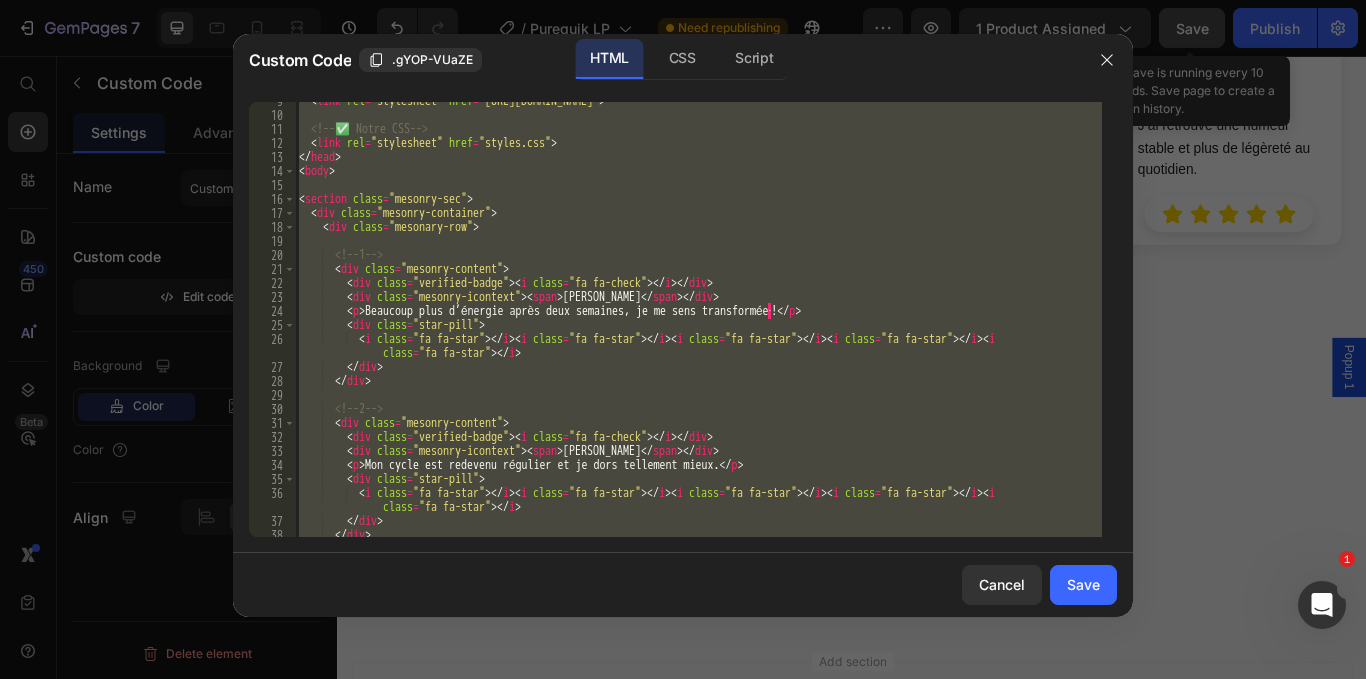 click on "< link   rel = "stylesheet"   href = "[URL][DOMAIN_NAME]" >    <!--  ✅ Notre CSS  -->    < link   rel = "stylesheet"   href = "styles.css" > </ head > < body > < section   class = "mesonry-sec" >    < div   class = "mesonry-container" >      < div   class = "mesonary-row" >         <!--  1  -->         < div   class = "mesonry-content" >           < div   class = "verified-badge" > < i   class = "fa fa-check" > </ i > </ div >           < div   class = "mesonry-icontext" > < span > [PERSON_NAME] </ span > </ div >           < p > Beaucoup plus d’énergie après deux semaines, je me sens transformée · ! </ p >           < div   class = "star-pill" >              < i   class = "fa fa-star" > </ i > < i   class = "fa fa-star" > </ i > < i   class = "fa fa-star" > </ i > < i   class = "fa fa-star" > </ i > < i                  class = "fa fa-star" > </ i >           </ div >         </ div >         <!--  2  -->         < div   class = > <" at bounding box center (698, 319) 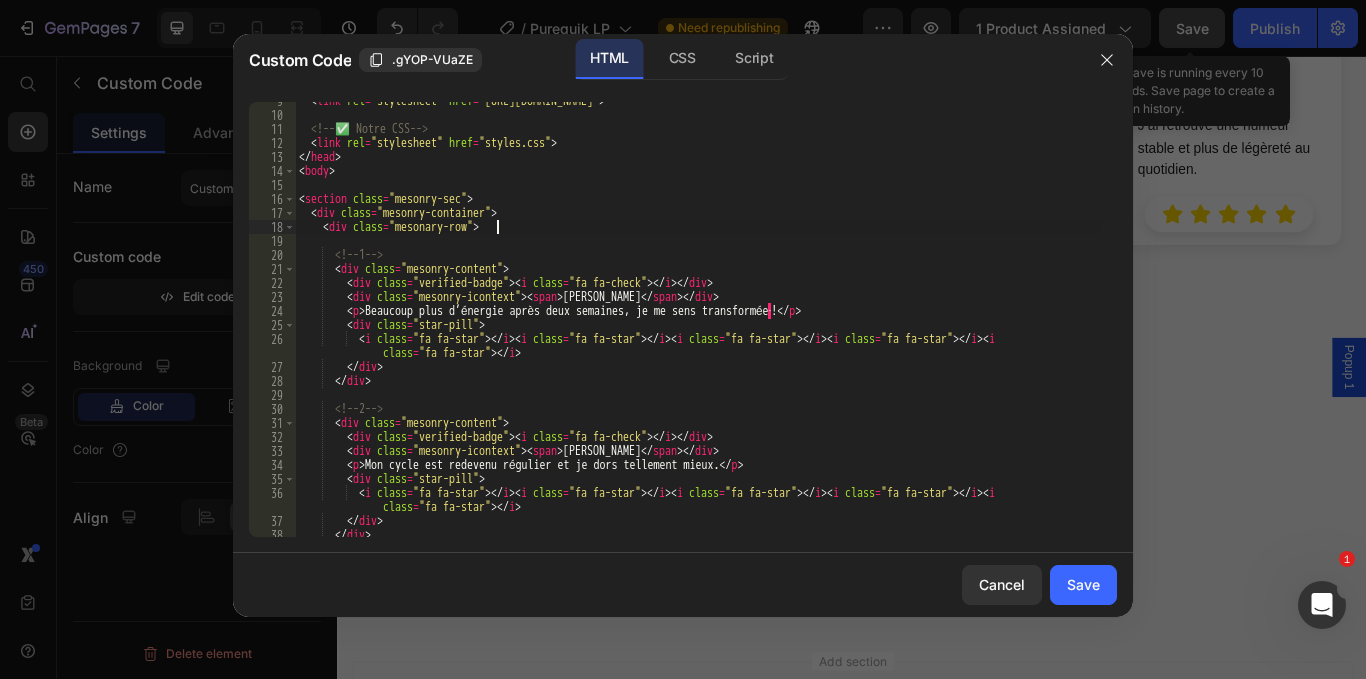 type on "</html>" 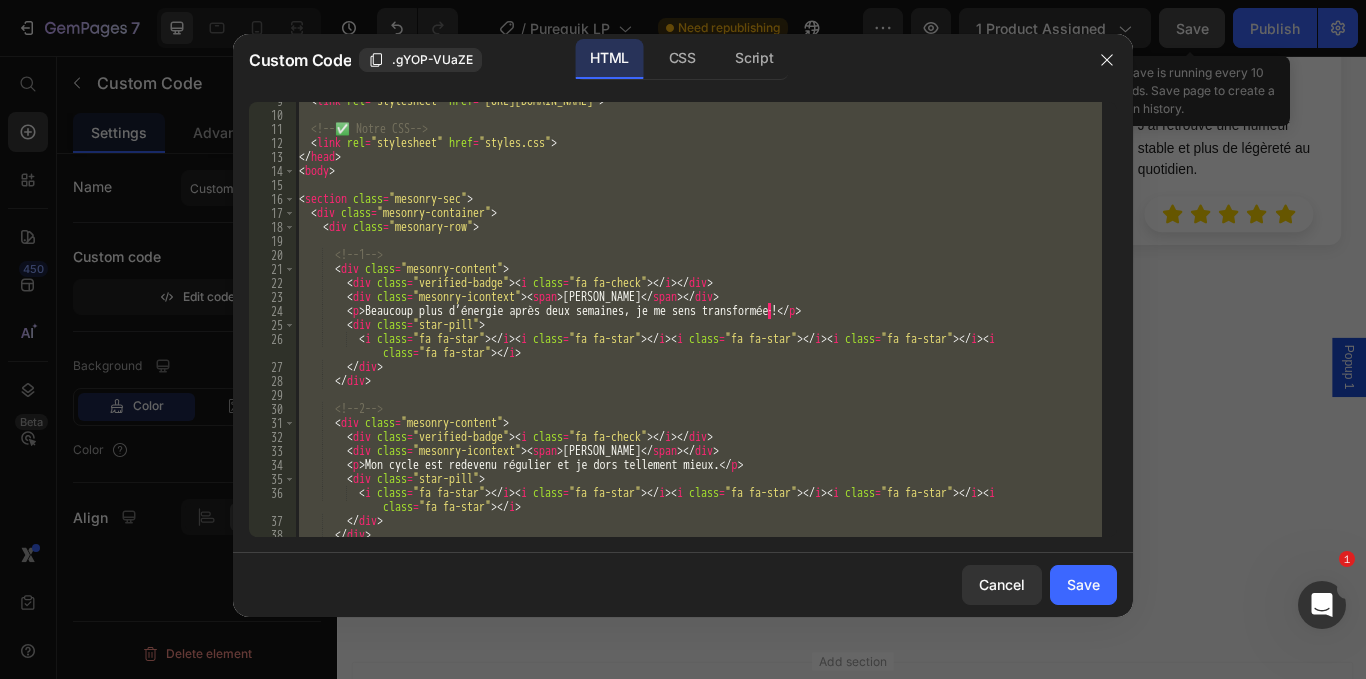type 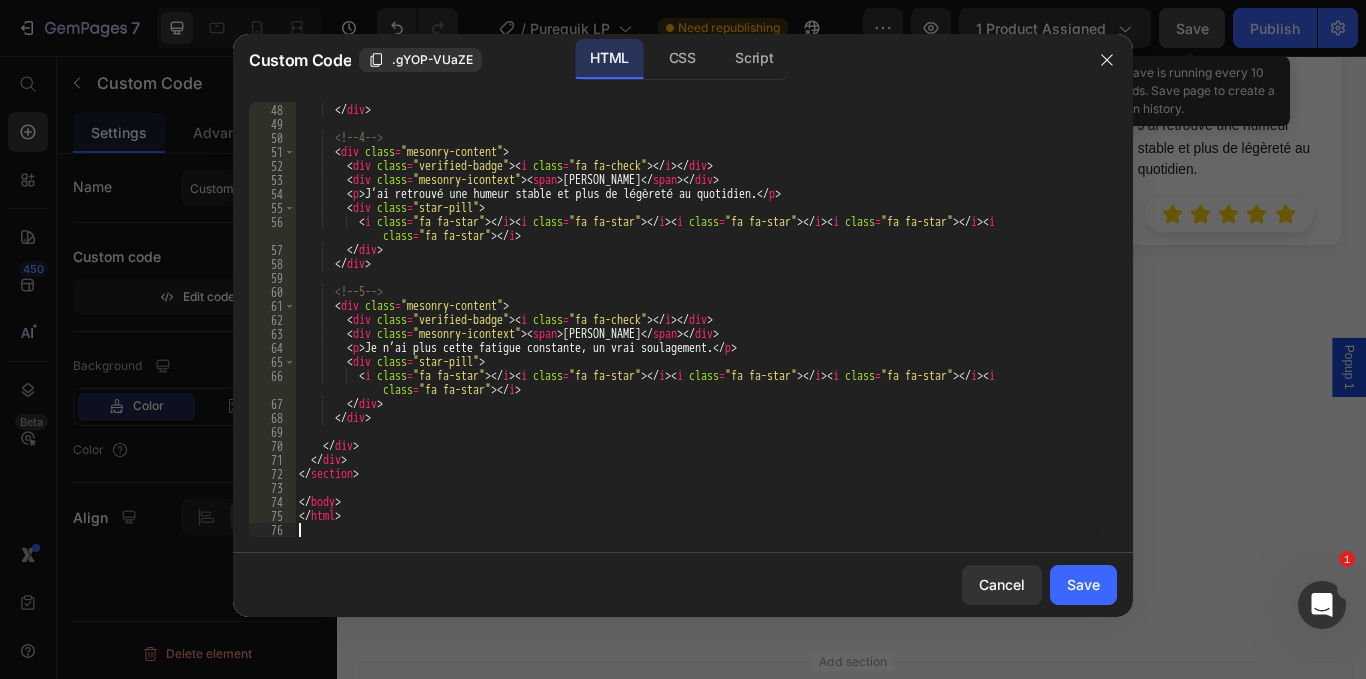 scroll, scrollTop: 699, scrollLeft: 0, axis: vertical 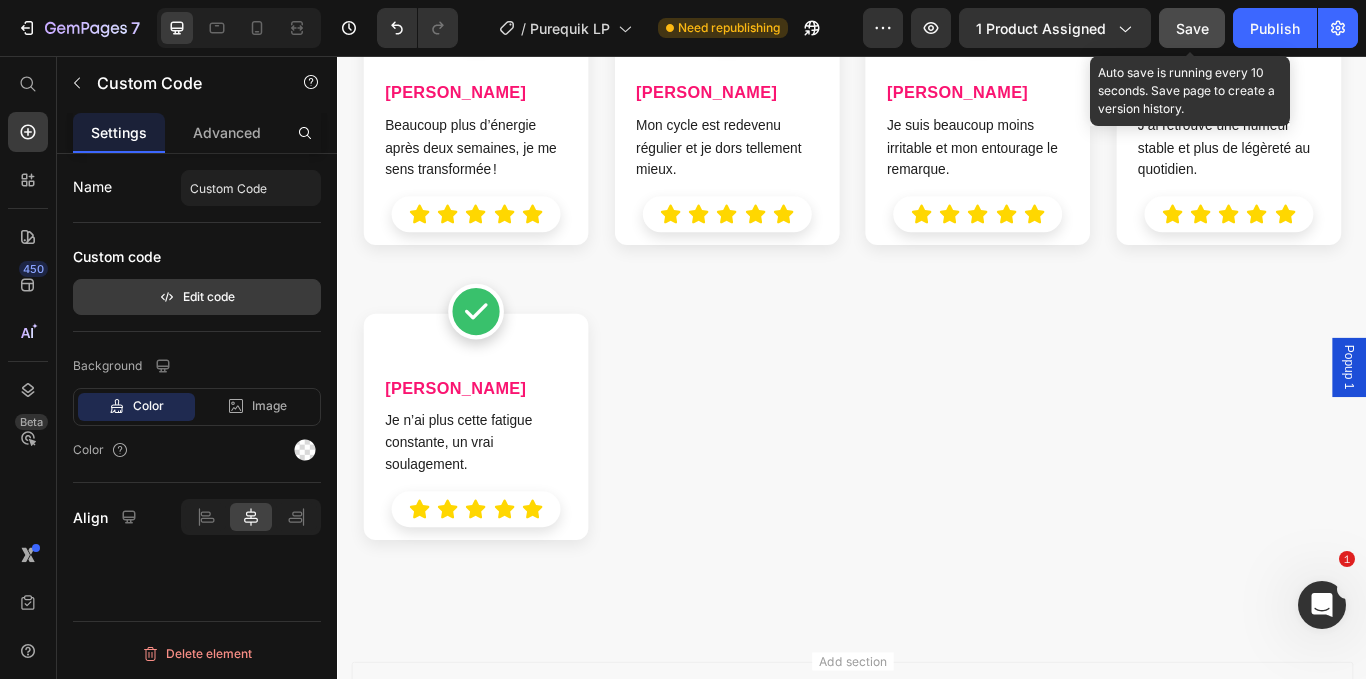 click on "Edit code" at bounding box center [197, 297] 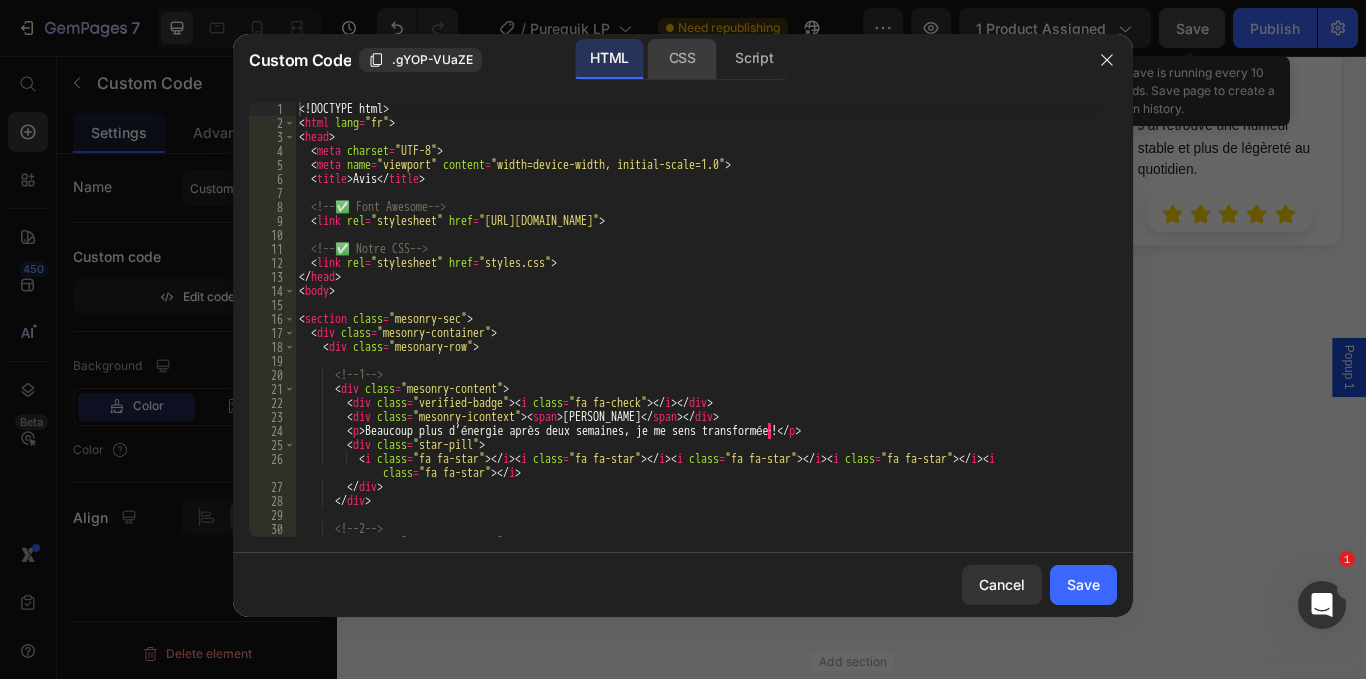 click on "CSS" 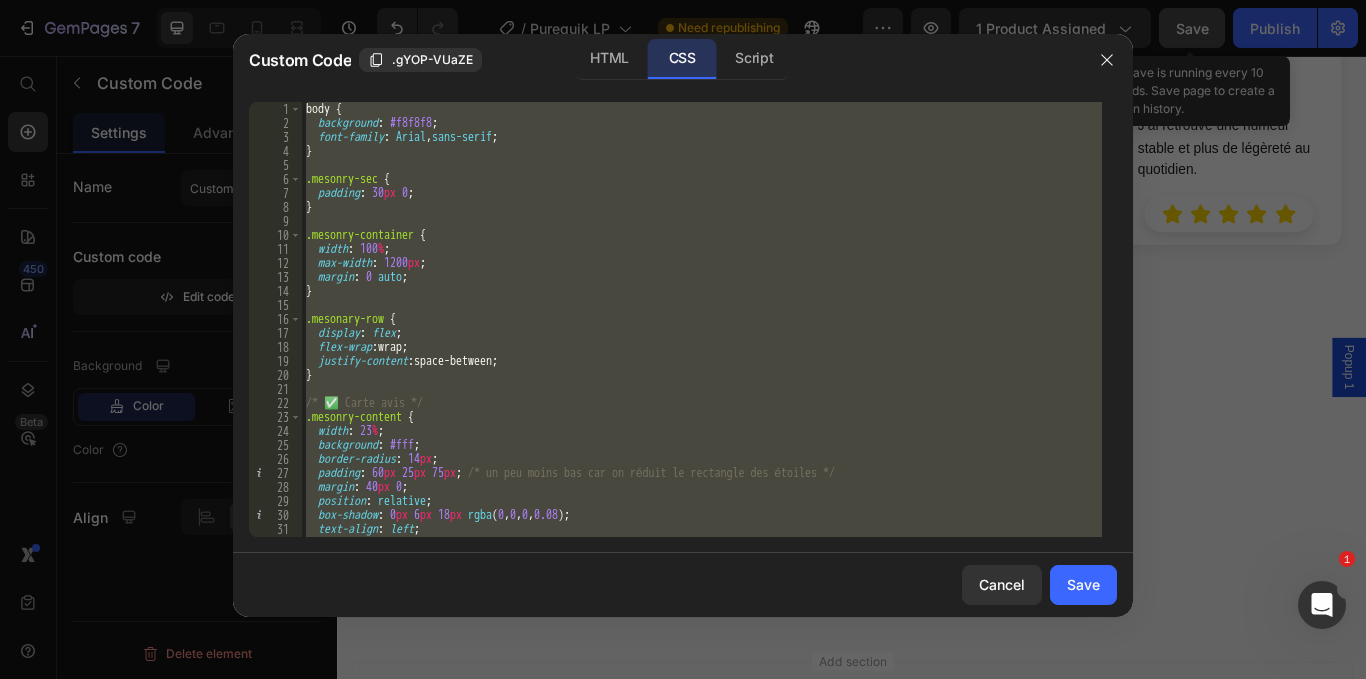 click on "body   {    background :   #f8f8f8 ;    font-family :   Arial ,  sans-serif ; } .mesonry-sec   {    padding :   30 px   0 ; } .mesonry-container   {    width :   100 % ;    max-width :   1200 px ;    margin :   0   auto ; } .mesonary-row   {    display :   flex ;    flex-wrap :  wrap ;    justify-content :  space-between ; } /* ✅ [PERSON_NAME] */ .mesonry-content   {    width :   23 % ;    background :   #fff ;    border-radius :   14 px ;    padding :   60 px   25 px   75 px ;   /* un peu moins bas car on réduit le rectangle des étoiles */    margin :   40 px   0 ;    position :   relative ;    box-shadow :   0 px   6 px   18 px   rgba ( 0 , 0 , 0 , 0.08 ) ;    text-align :   left ; }" at bounding box center [702, 319] 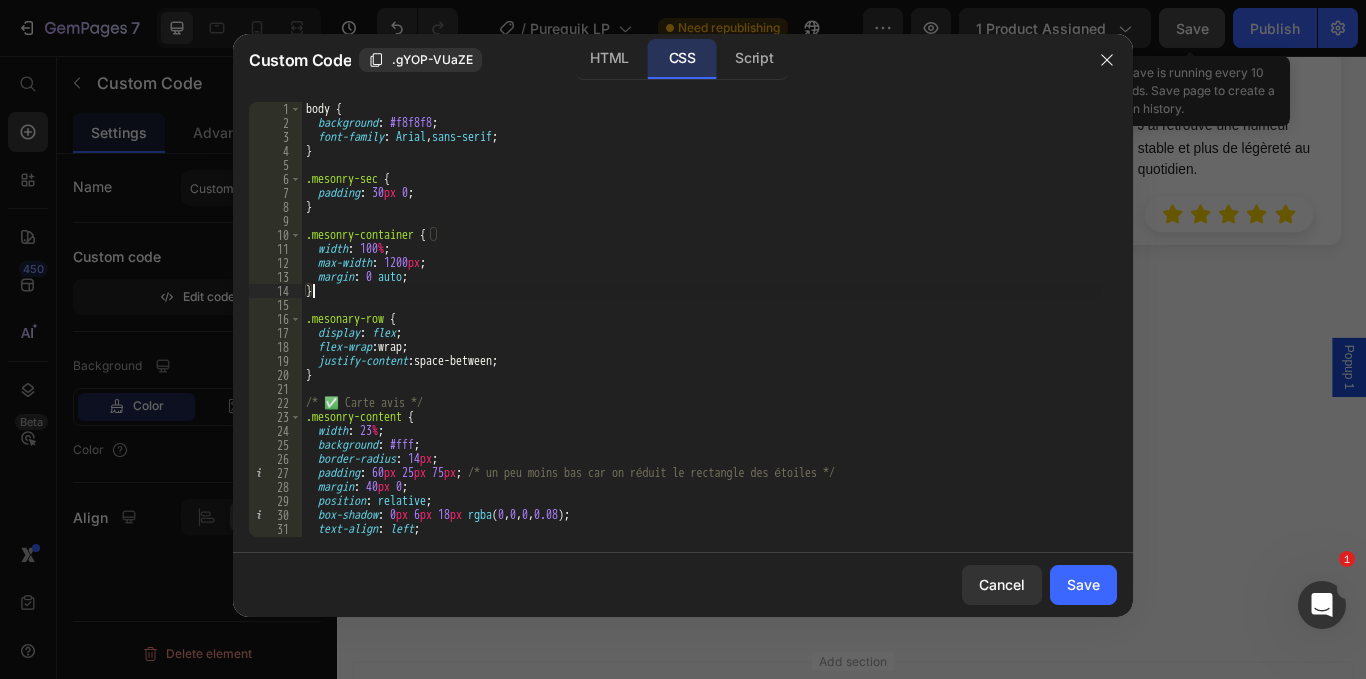click on "body   {    background :   #f8f8f8 ;    font-family :   Arial ,  sans-serif ; } .mesonry-sec   {    padding :   30 px   0 ; } .mesonry-container   {    width :   100 % ;    max-width :   1200 px ;    margin :   0   auto ; } .mesonary-row   {    display :   flex ;    flex-wrap :  wrap ;    justify-content :  space-between ; } /* ✅ [PERSON_NAME] */ .mesonry-content   {    width :   23 % ;    background :   #fff ;    border-radius :   14 px ;    padding :   60 px   25 px   75 px ;   /* un peu moins bas car on réduit le rectangle des étoiles */    margin :   40 px   0 ;    position :   relative ;    box-shadow :   0 px   6 px   18 px   rgba ( 0 , 0 , 0 , 0.08 ) ;    text-align :   left ; }" at bounding box center (702, 333) 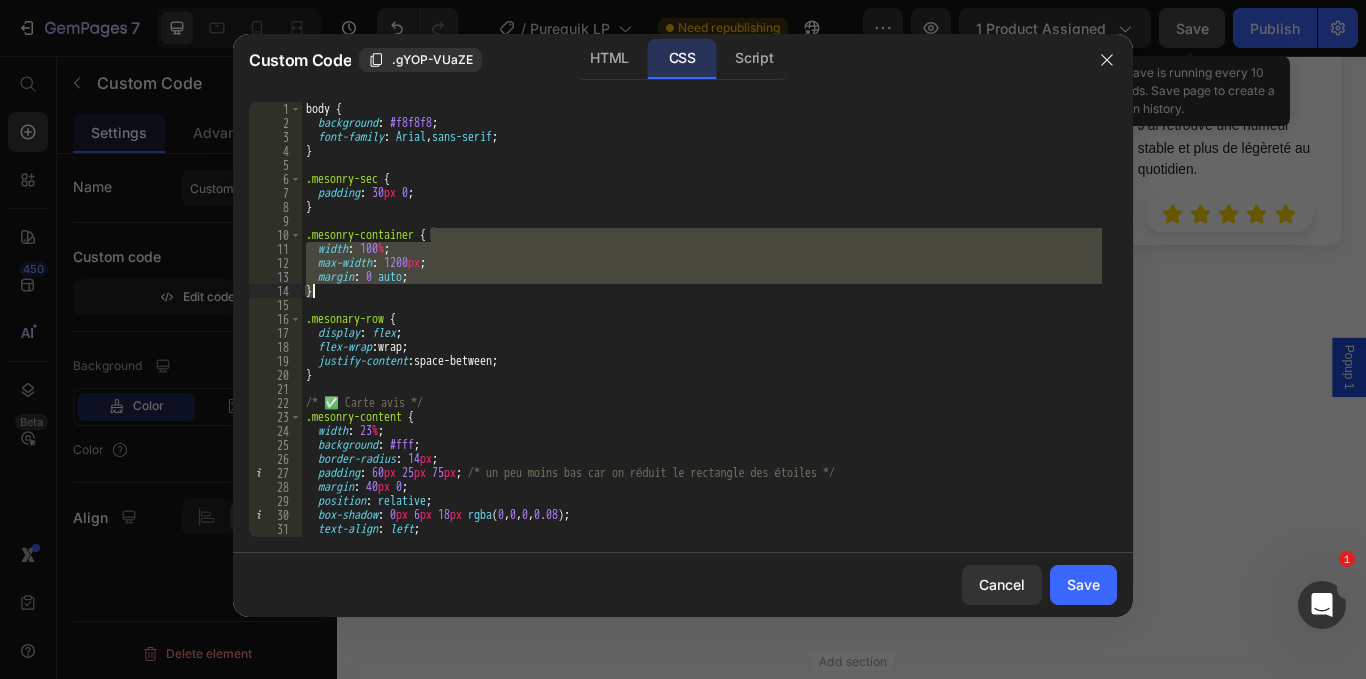 type on "}" 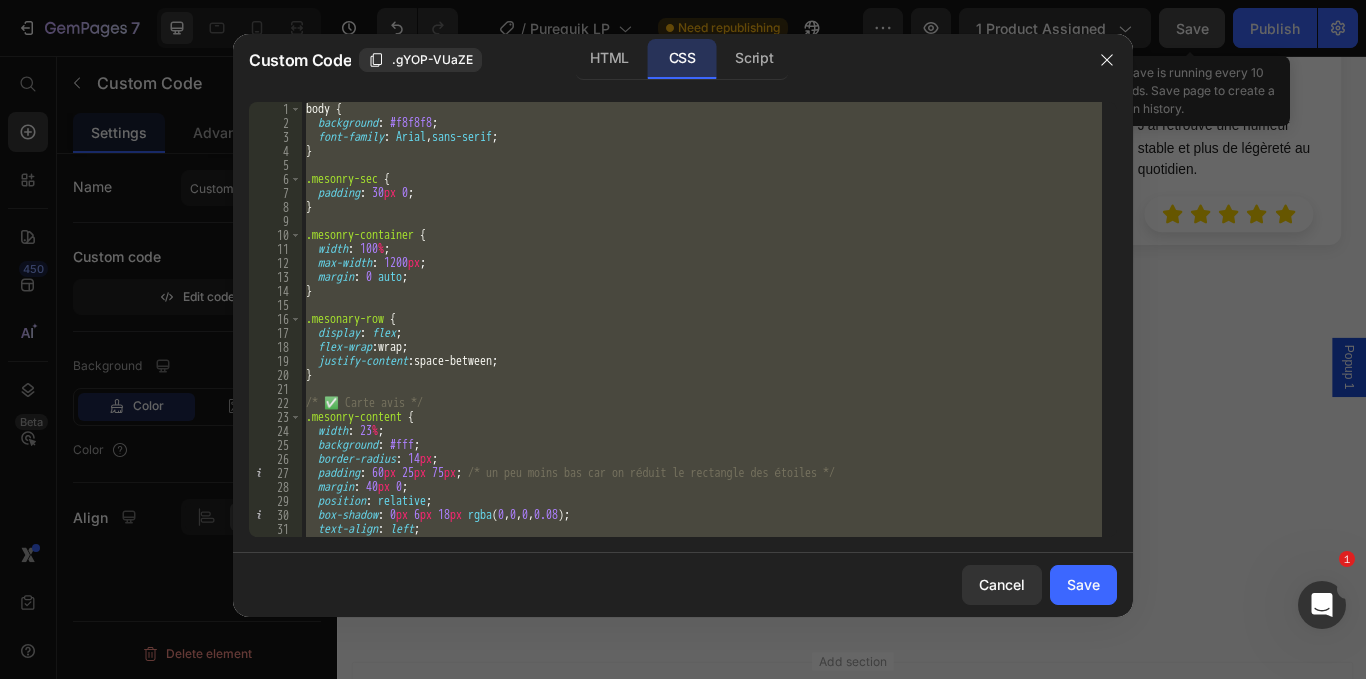 type 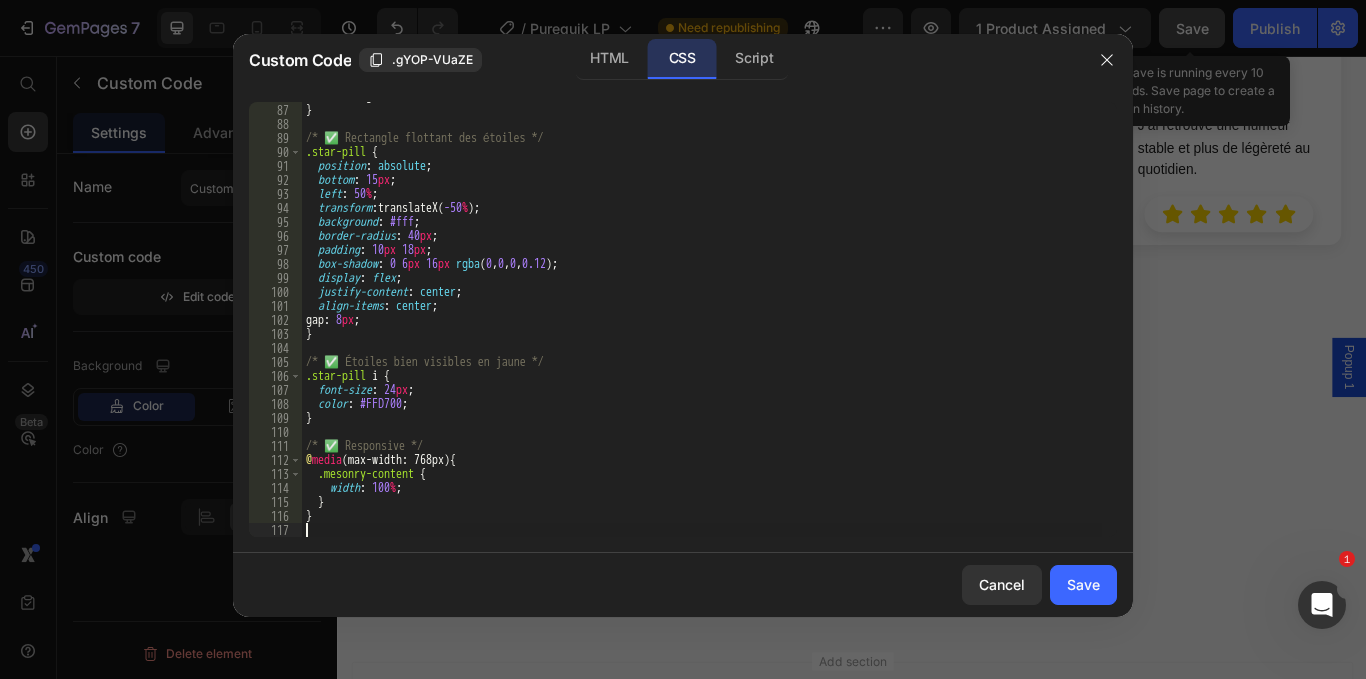 scroll, scrollTop: 1203, scrollLeft: 0, axis: vertical 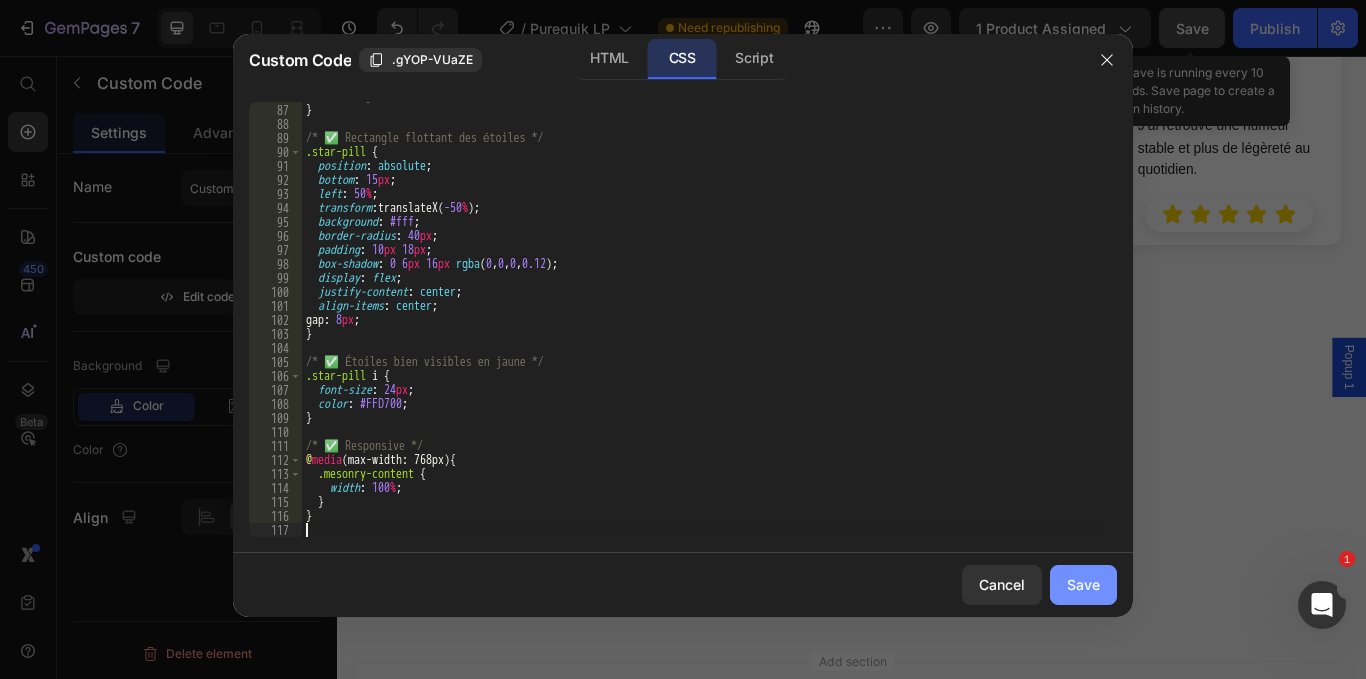 click on "Save" 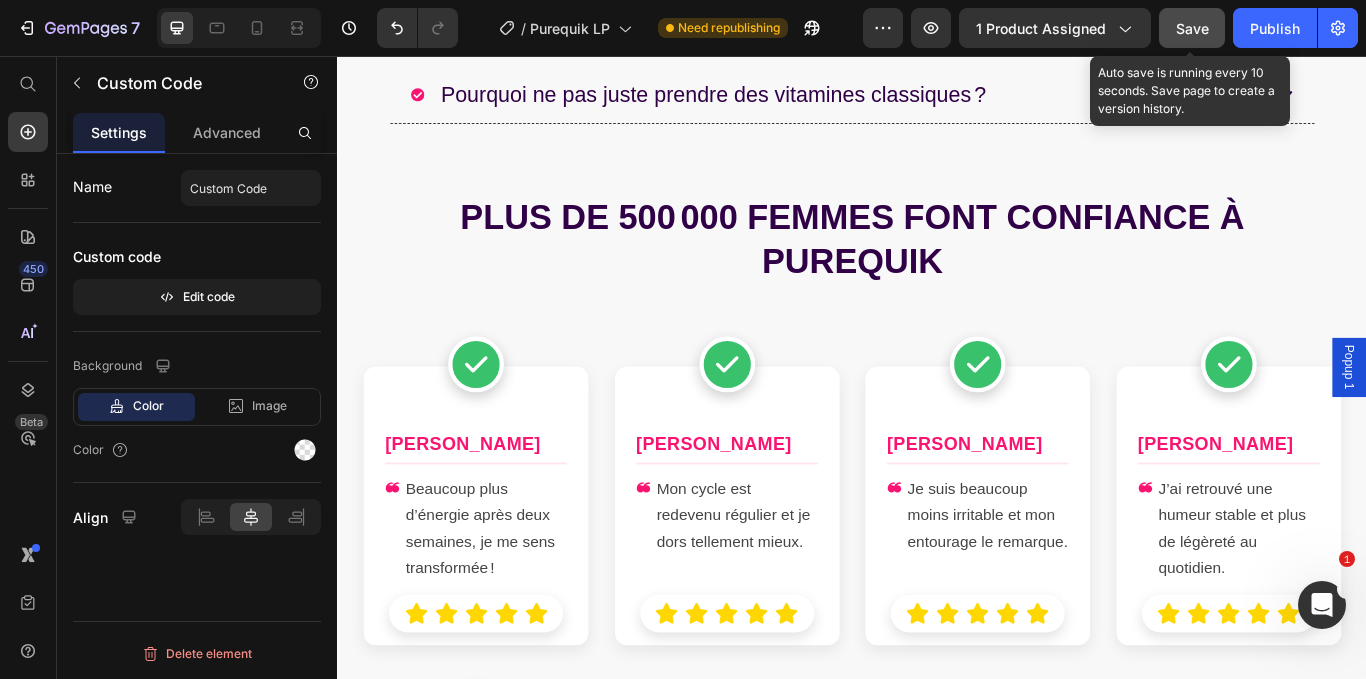 scroll, scrollTop: 10608, scrollLeft: 0, axis: vertical 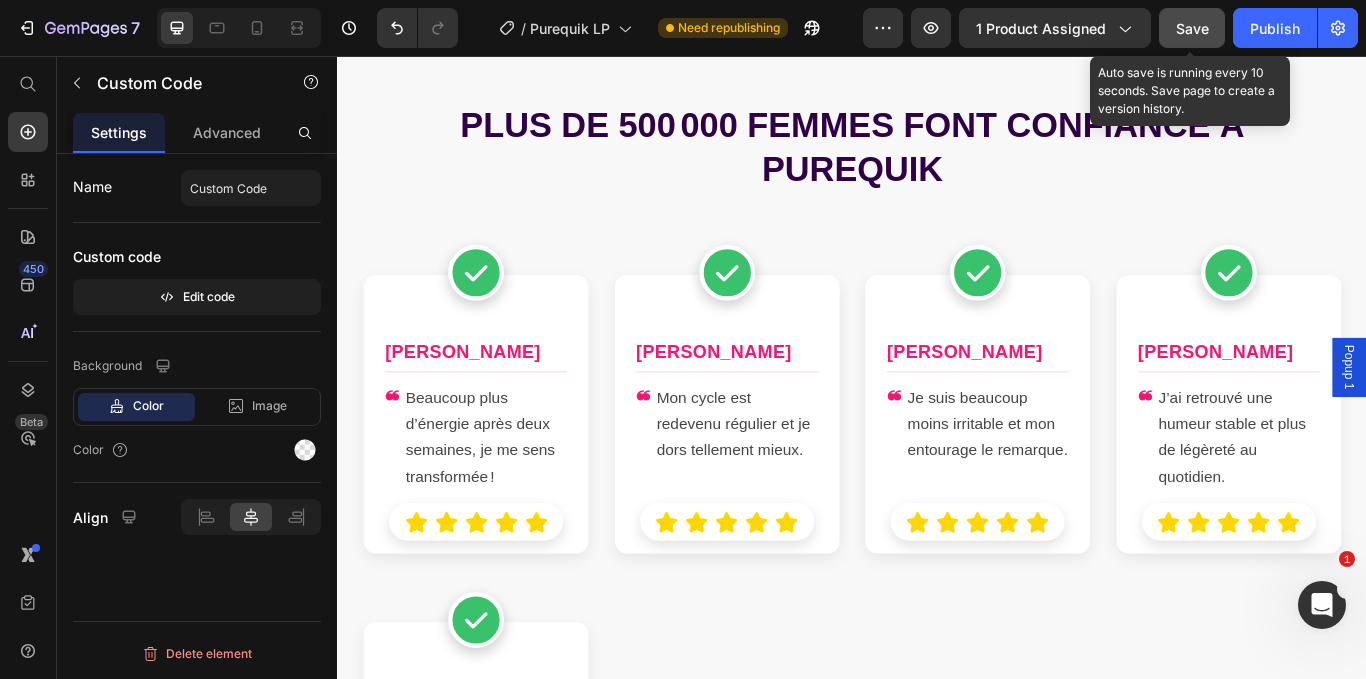 click on "Save" 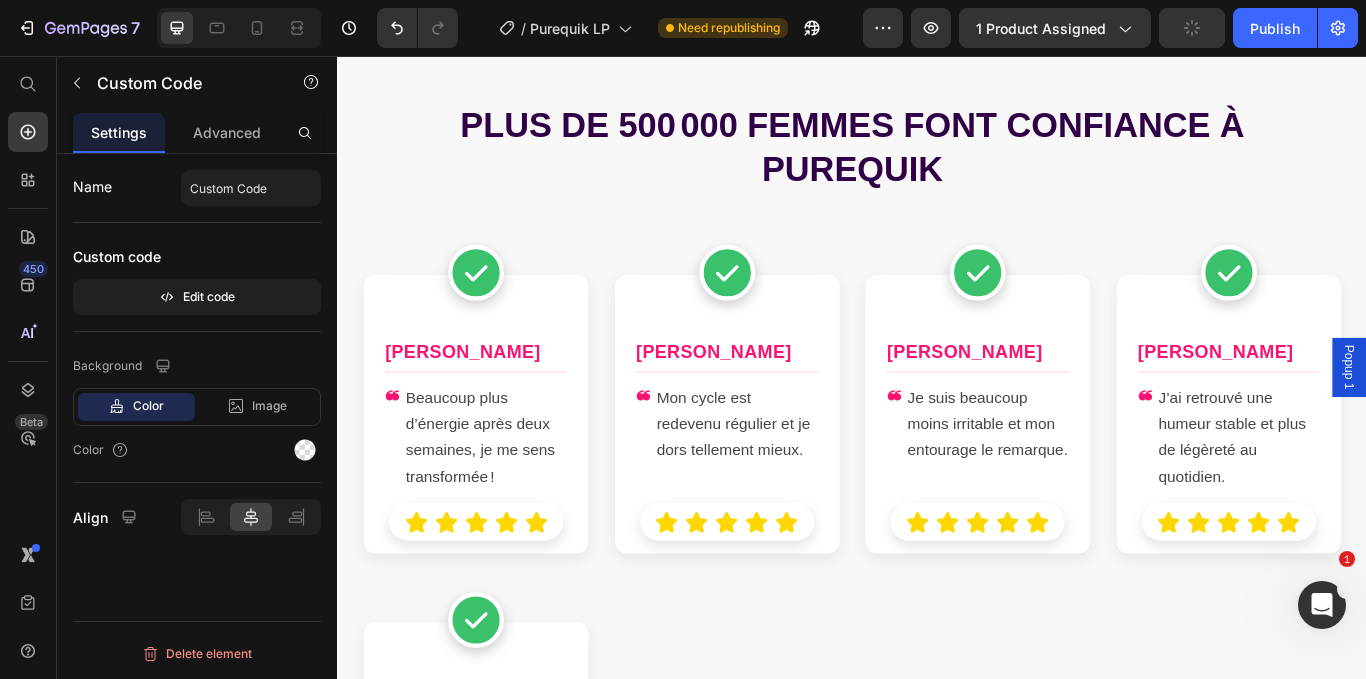 scroll, scrollTop: 10708, scrollLeft: 0, axis: vertical 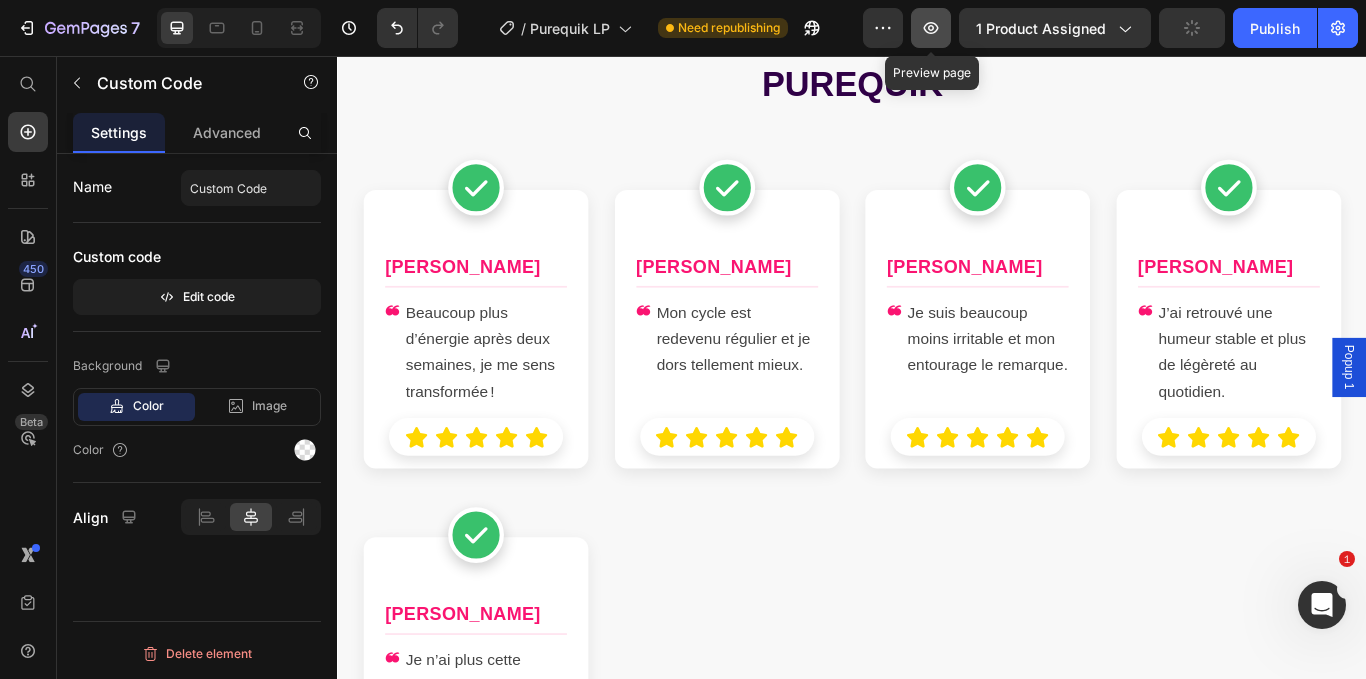 click 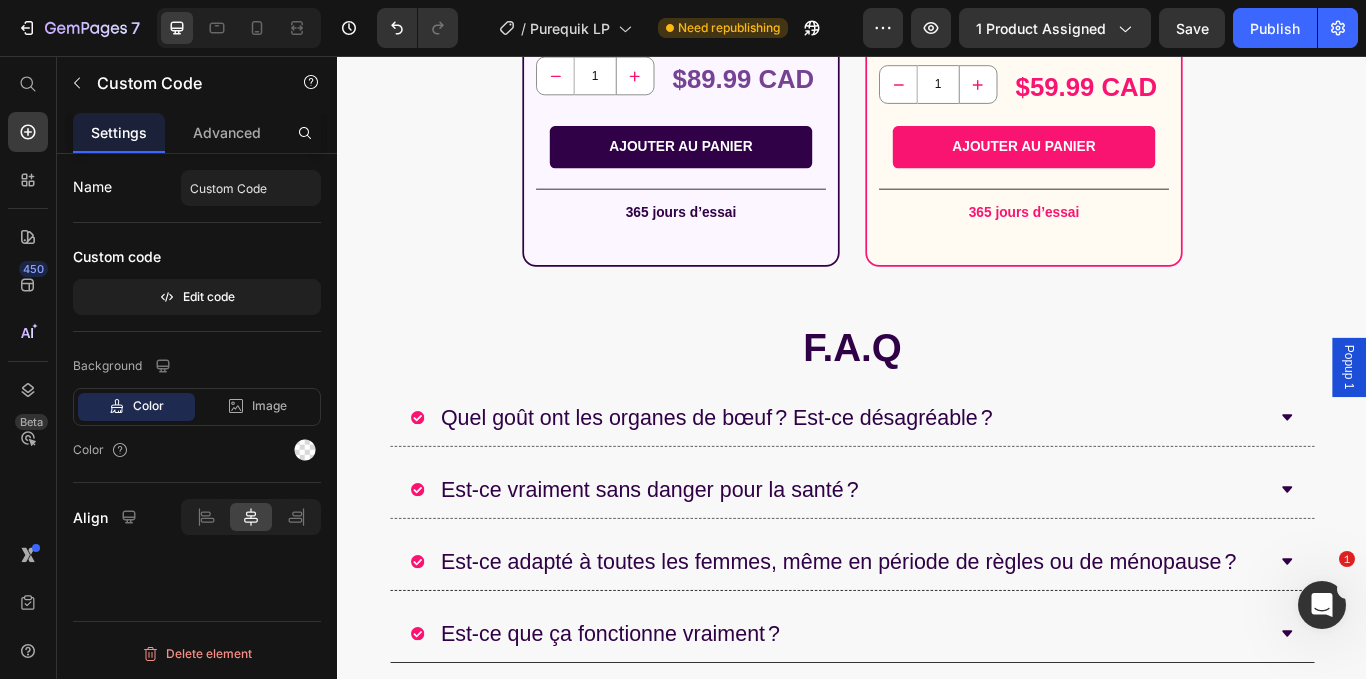 scroll, scrollTop: 10108, scrollLeft: 0, axis: vertical 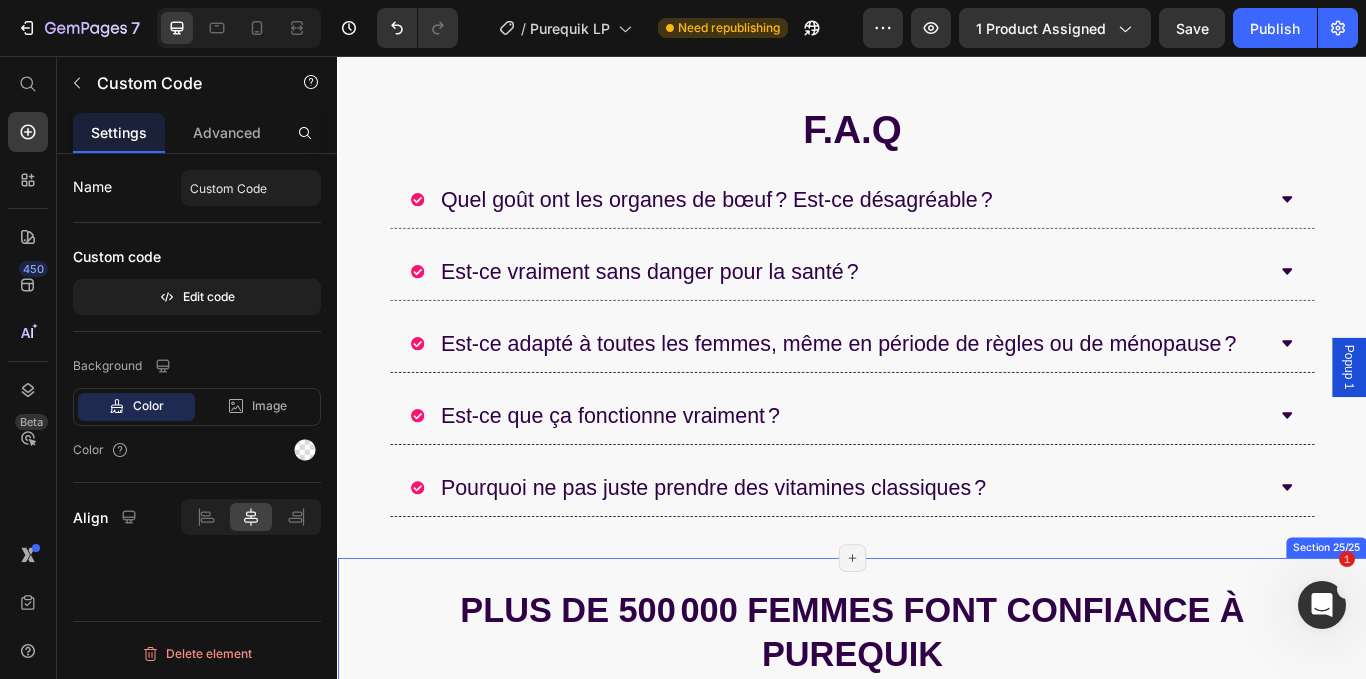 click on "PLUS DE 500 000 FEMMES FONT CONFIANCE À PUREQUIK" at bounding box center [937, 728] 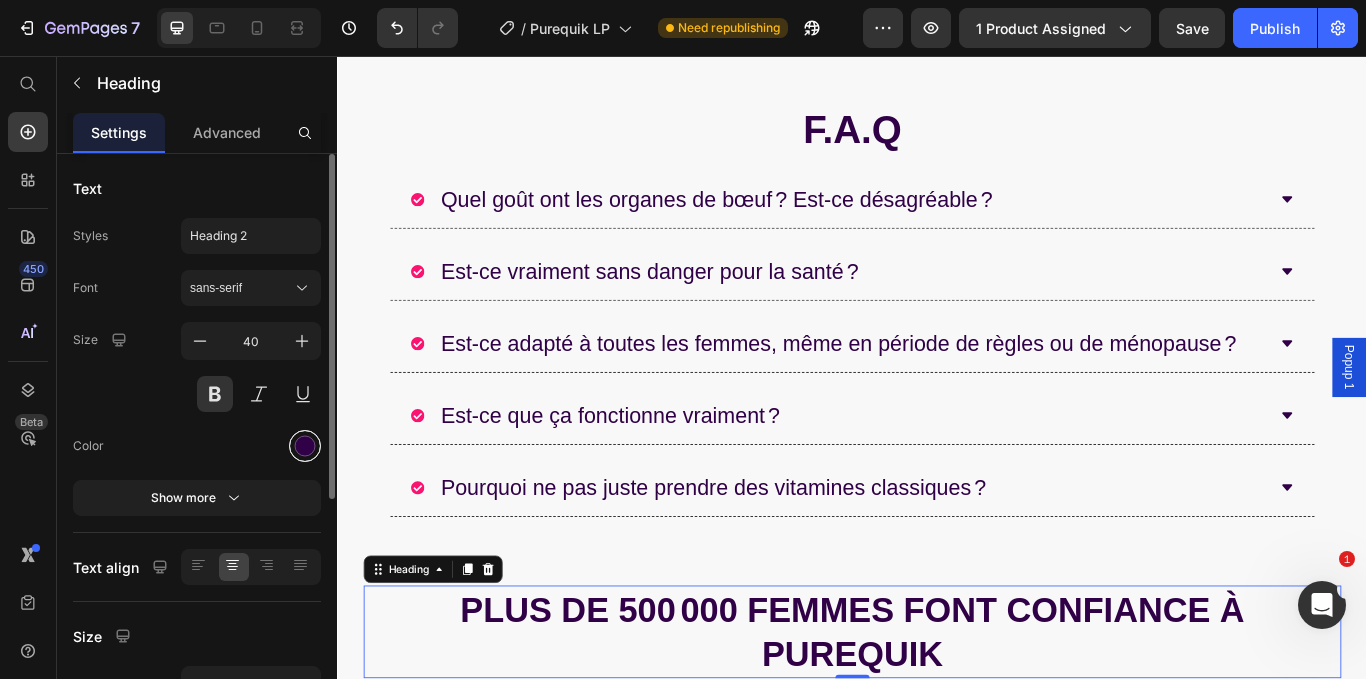 click at bounding box center [305, 446] 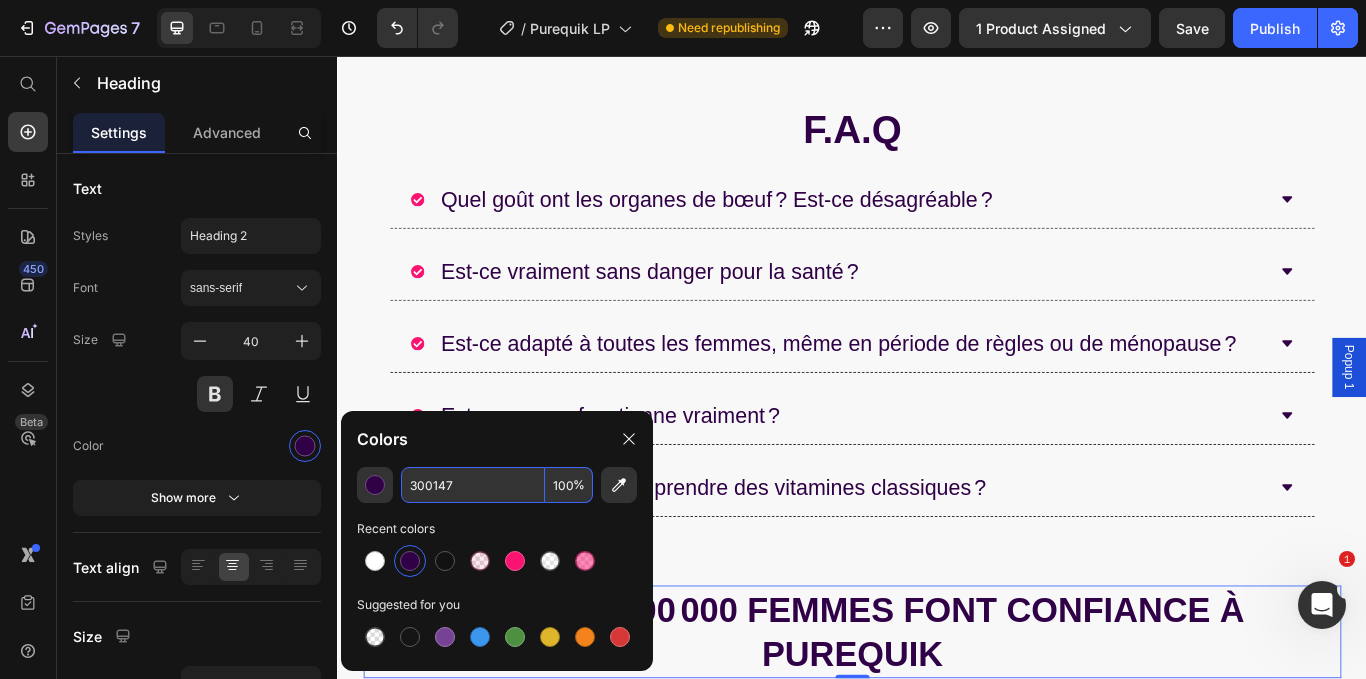 click on "300147" at bounding box center (473, 485) 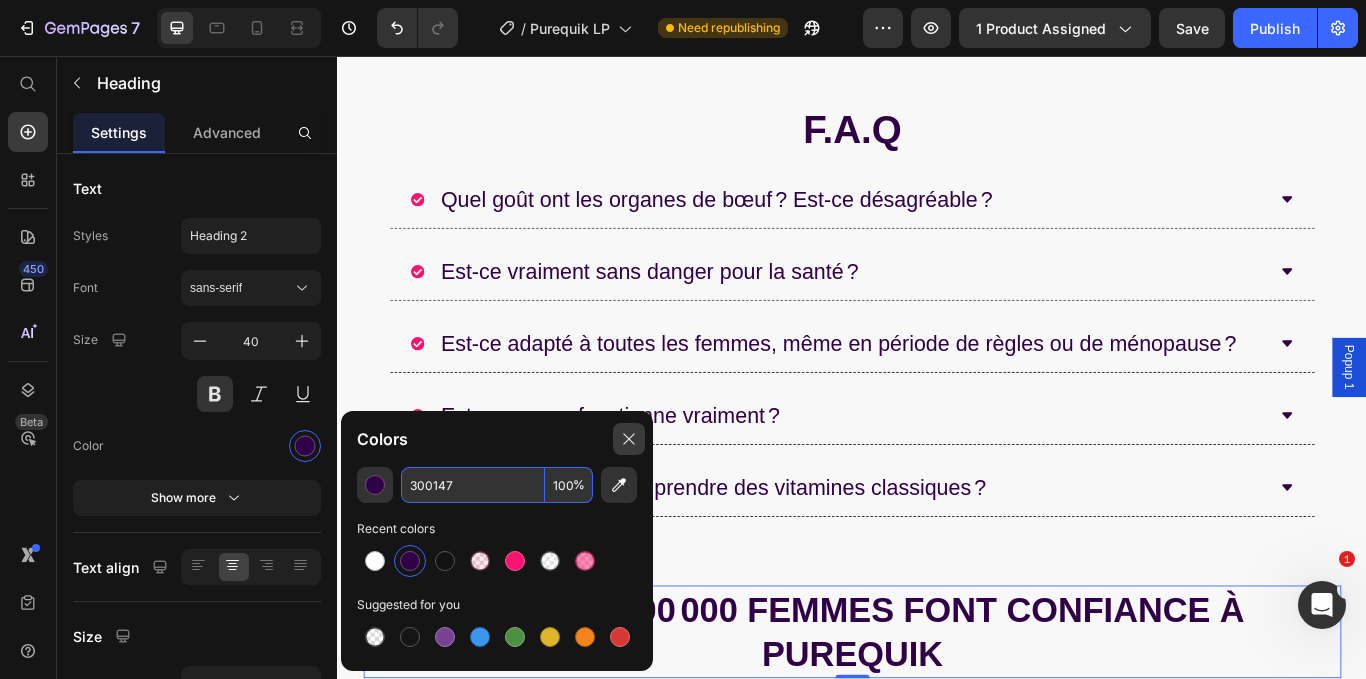 click at bounding box center (629, 439) 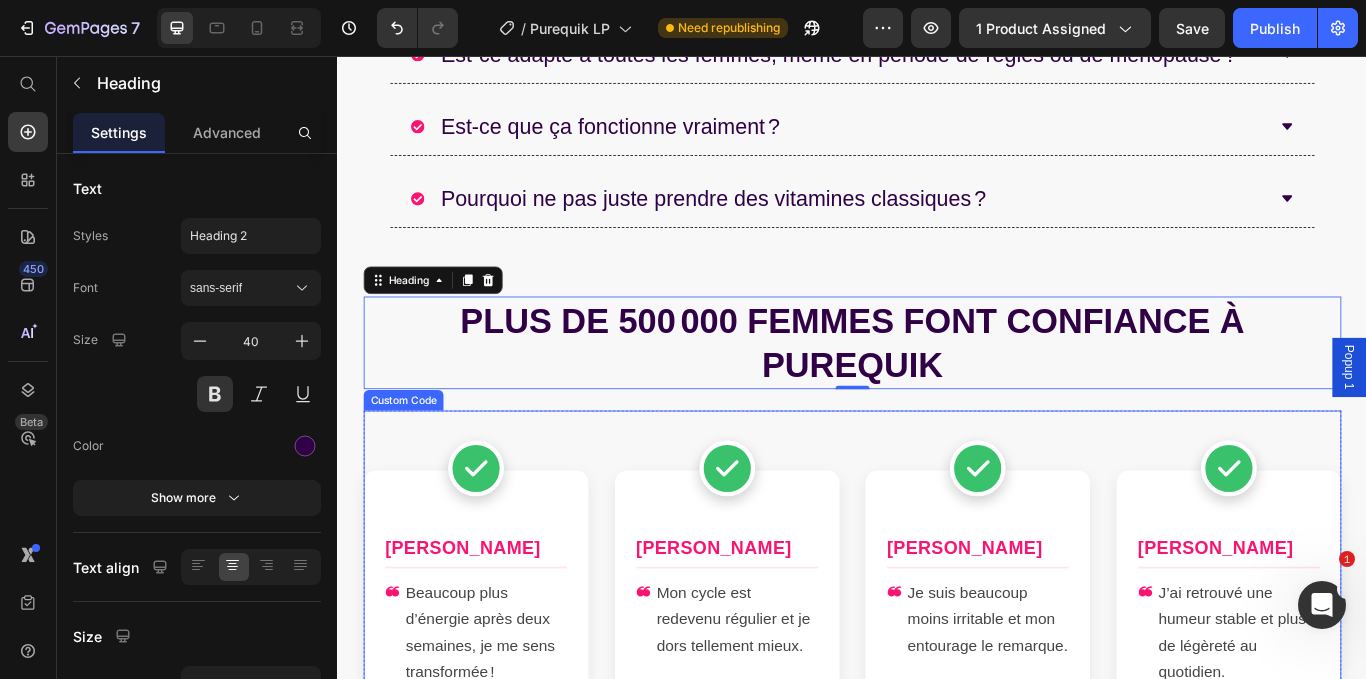 scroll, scrollTop: 10608, scrollLeft: 0, axis: vertical 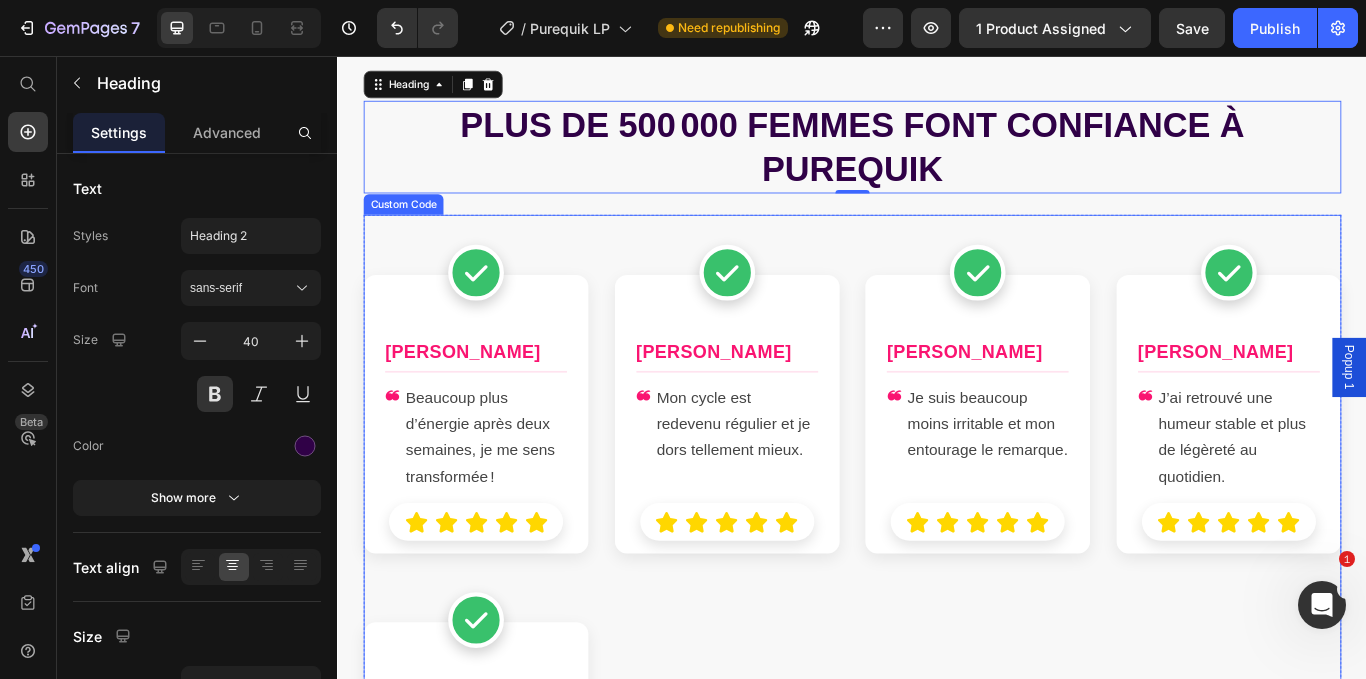 click on "[PERSON_NAME]
Mon cycle est redevenu régulier et [PERSON_NAME] tellement mieux." at bounding box center (791, 474) 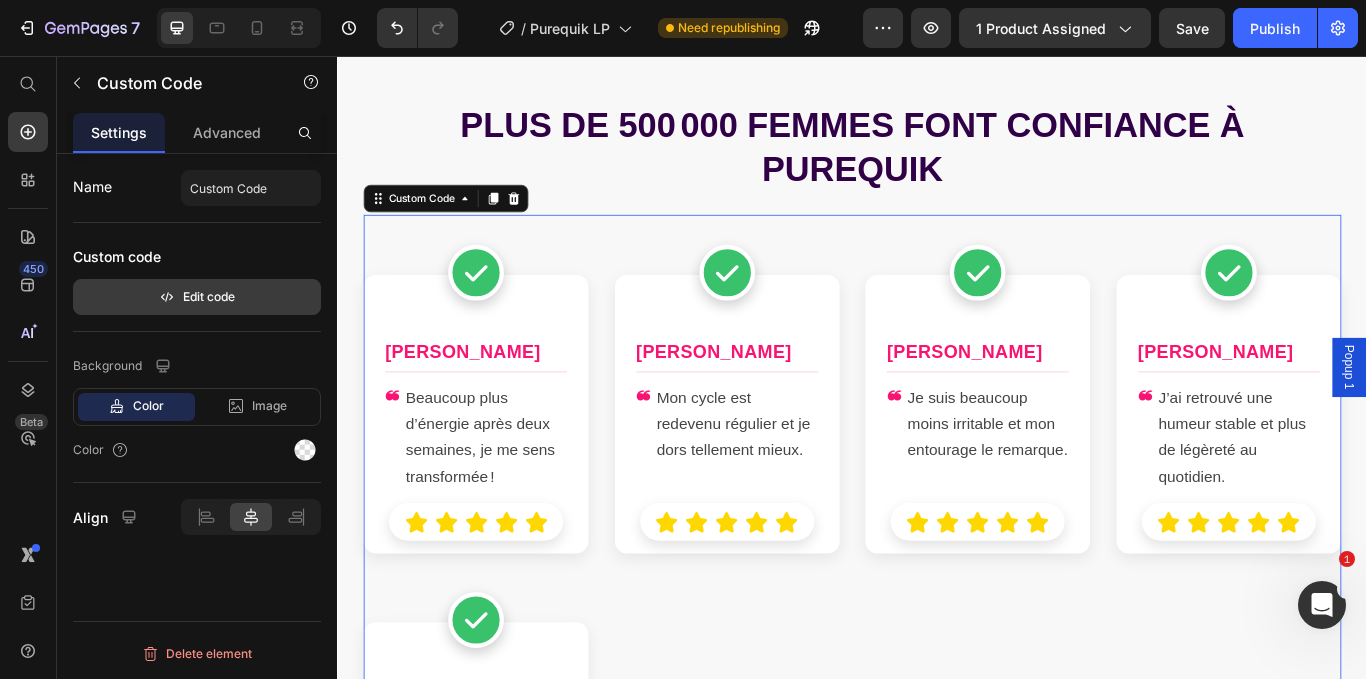 click on "Edit code" at bounding box center [197, 297] 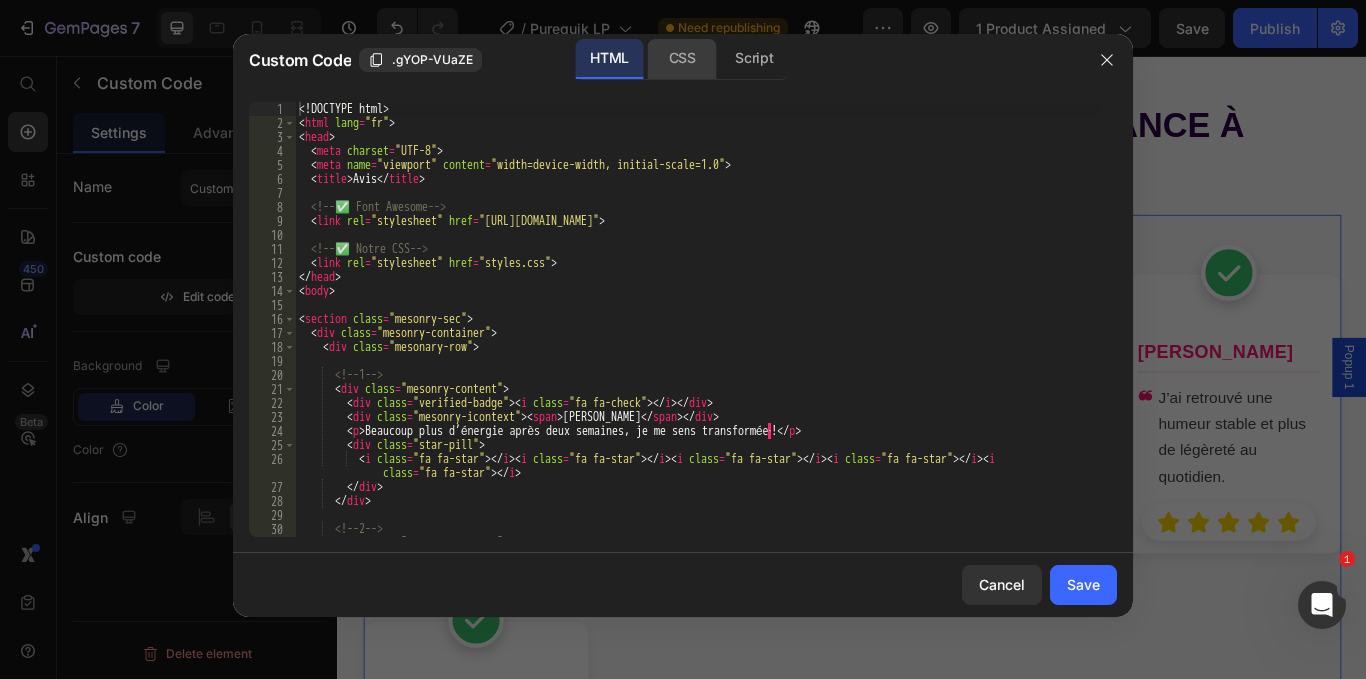 click on "CSS" 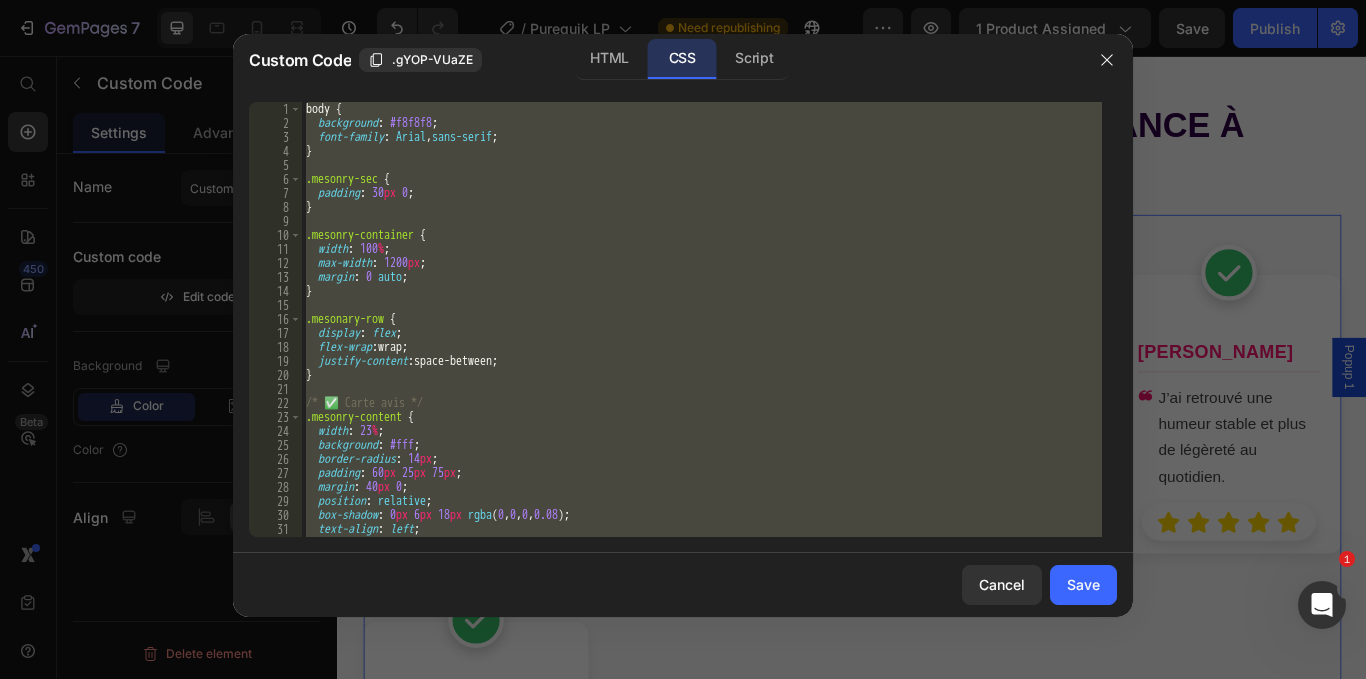 click on "body   {    background :   #f8f8f8 ;    font-family :   Arial ,  sans-serif ; } .mesonry-sec   {    padding :   30 px   0 ; } .mesonry-container   {    width :   100 % ;    max-width :   1200 px ;    margin :   0   auto ; } .mesonary-row   {    display :   flex ;    flex-wrap :  wrap ;    justify-content :  space-between ; } /* ✅ [PERSON_NAME] */ .mesonry-content   {    width :   23 % ;    background :   #fff ;    border-radius :   14 px ;    padding :   60 px   25 px   75 px ;    margin :   40 px   0 ;    position :   relative ;    box-shadow :   0 px   6 px   18 px   rgba ( 0 , 0 , 0 , 0.08 ) ;    text-align :   left ; }" at bounding box center [702, 319] 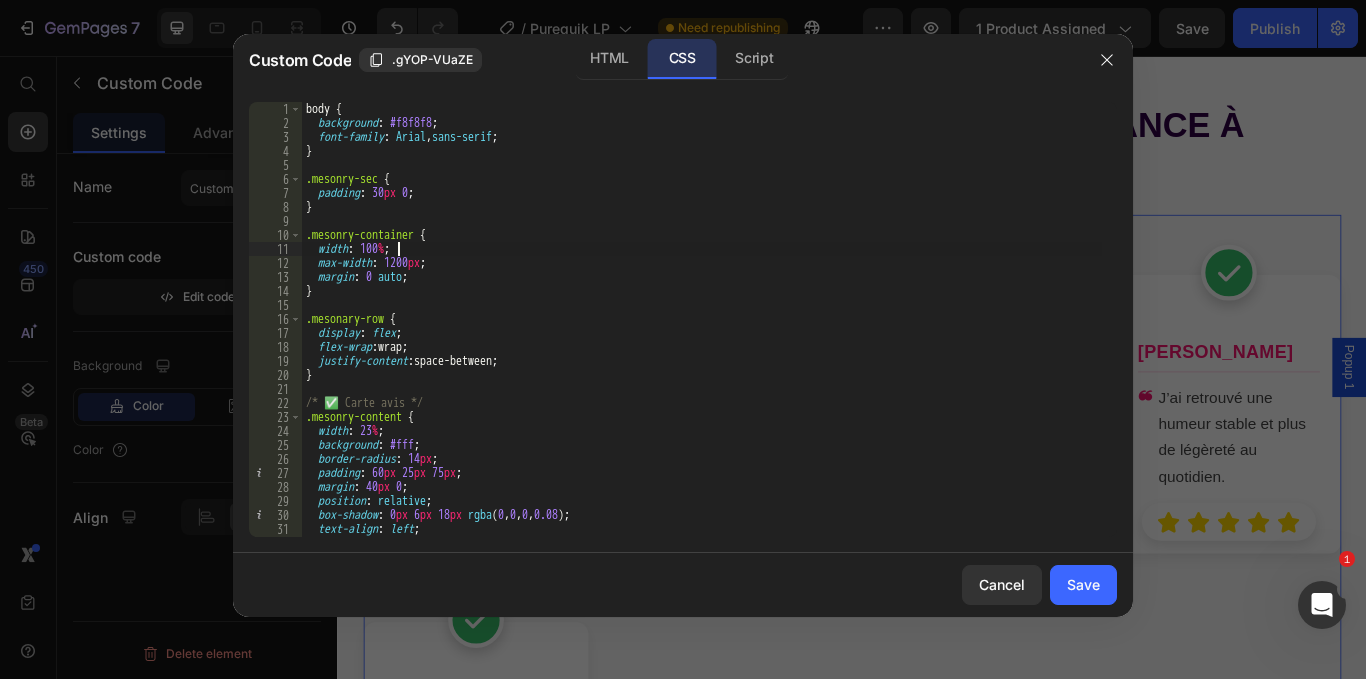 type on "}" 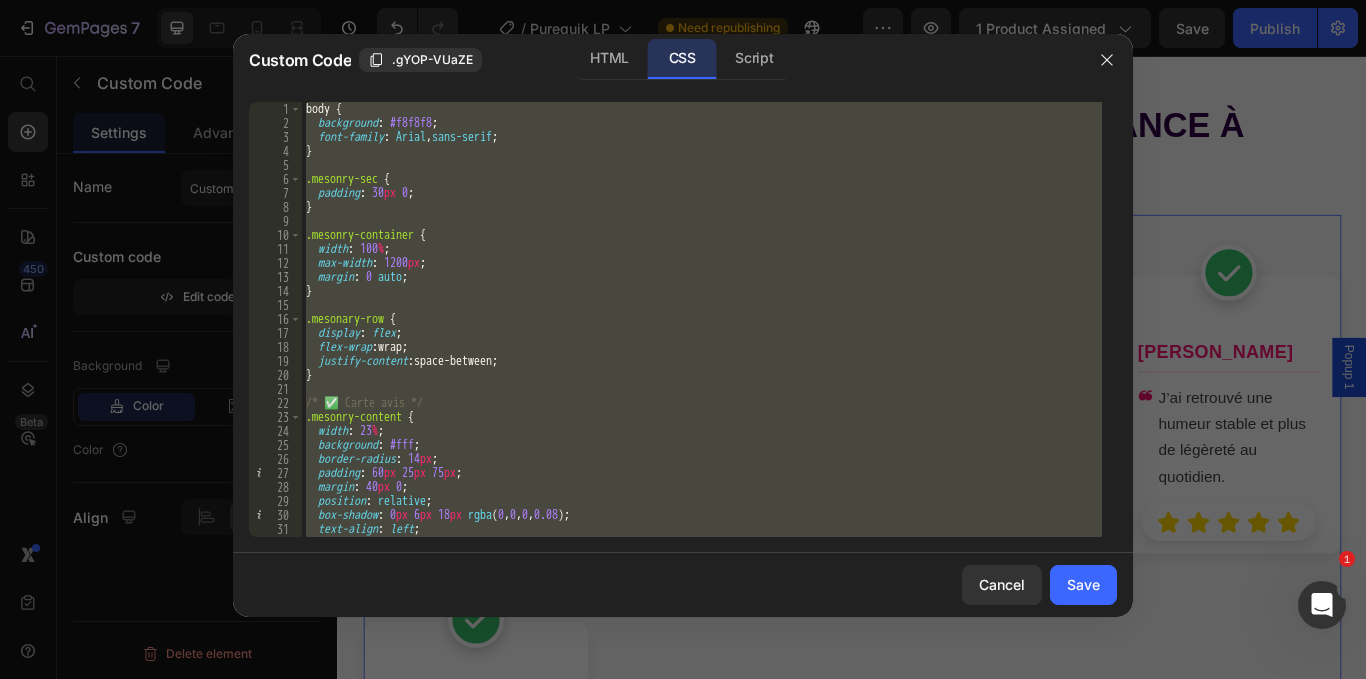 type 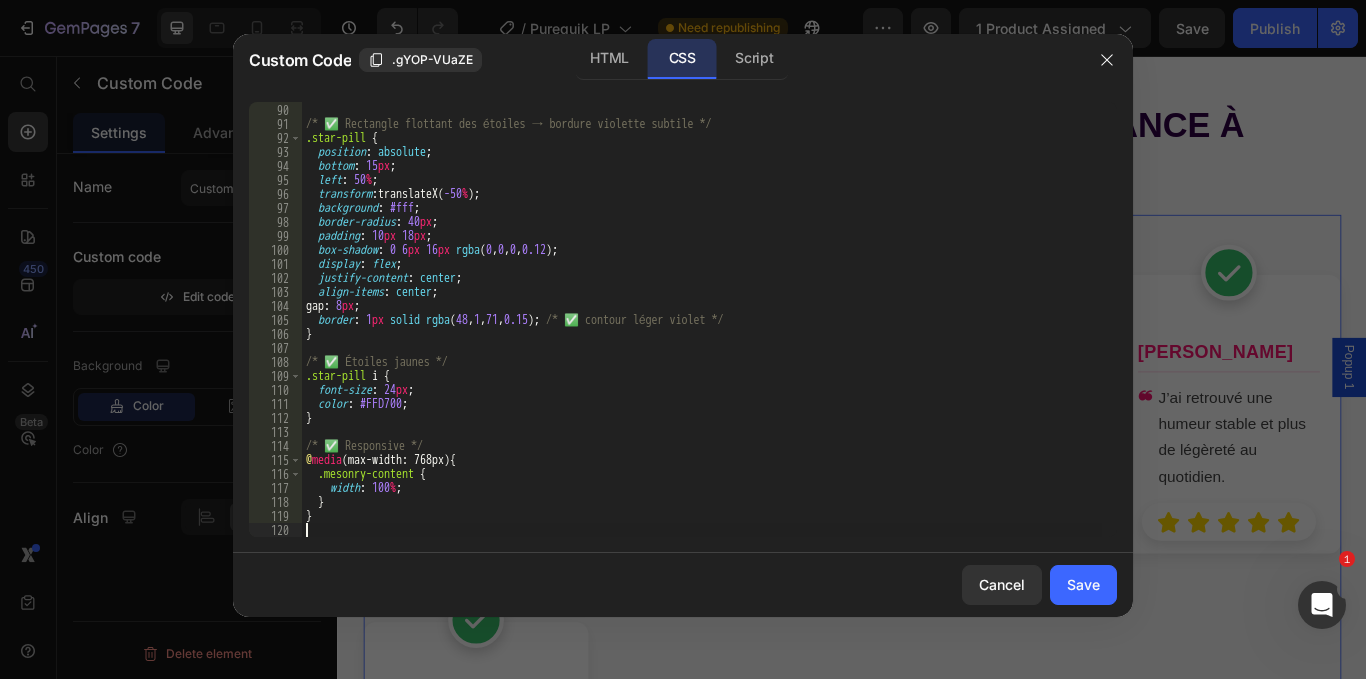 scroll, scrollTop: 1245, scrollLeft: 0, axis: vertical 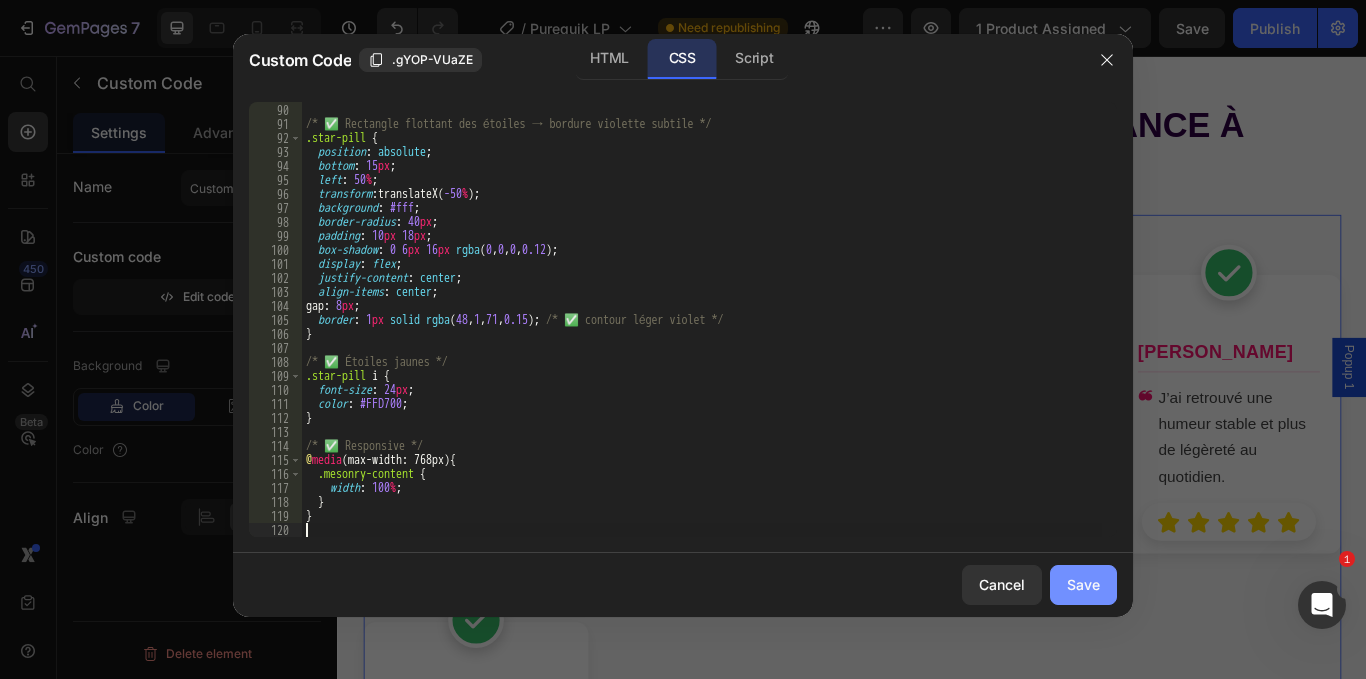 drag, startPoint x: 1079, startPoint y: 582, endPoint x: 539, endPoint y: 392, distance: 572.45087 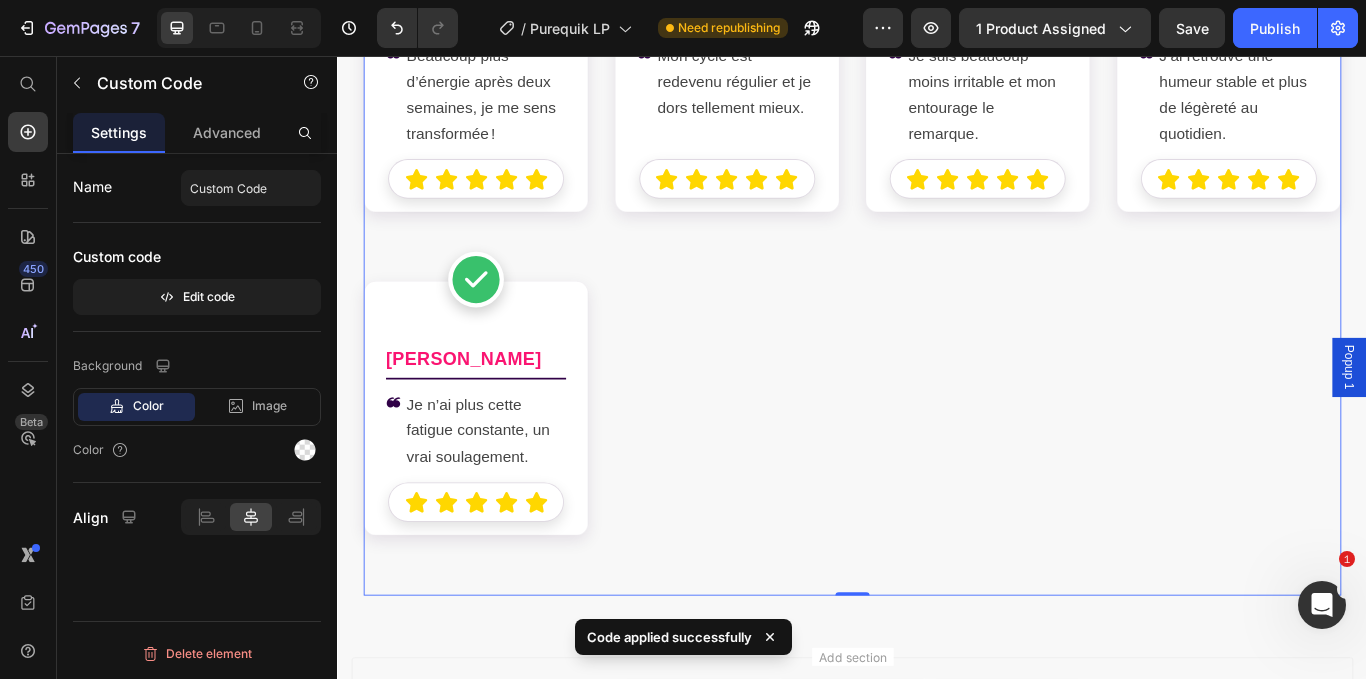 scroll, scrollTop: 10708, scrollLeft: 0, axis: vertical 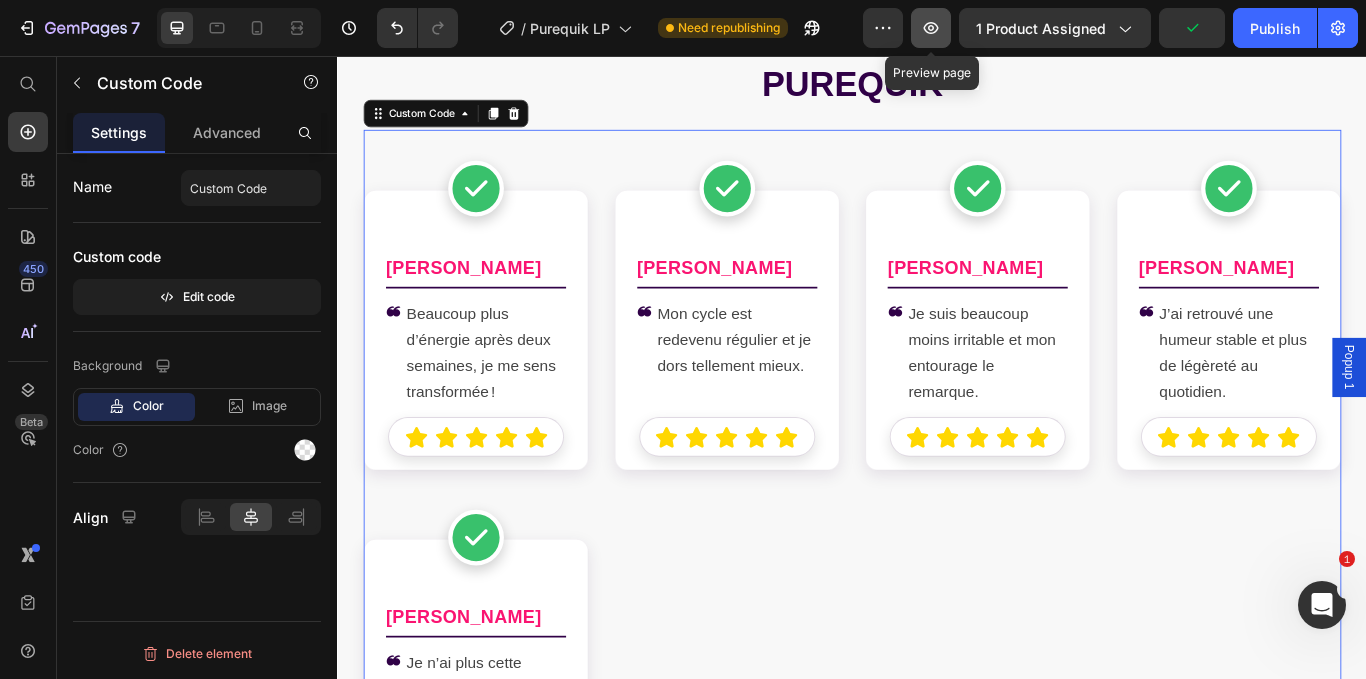 click 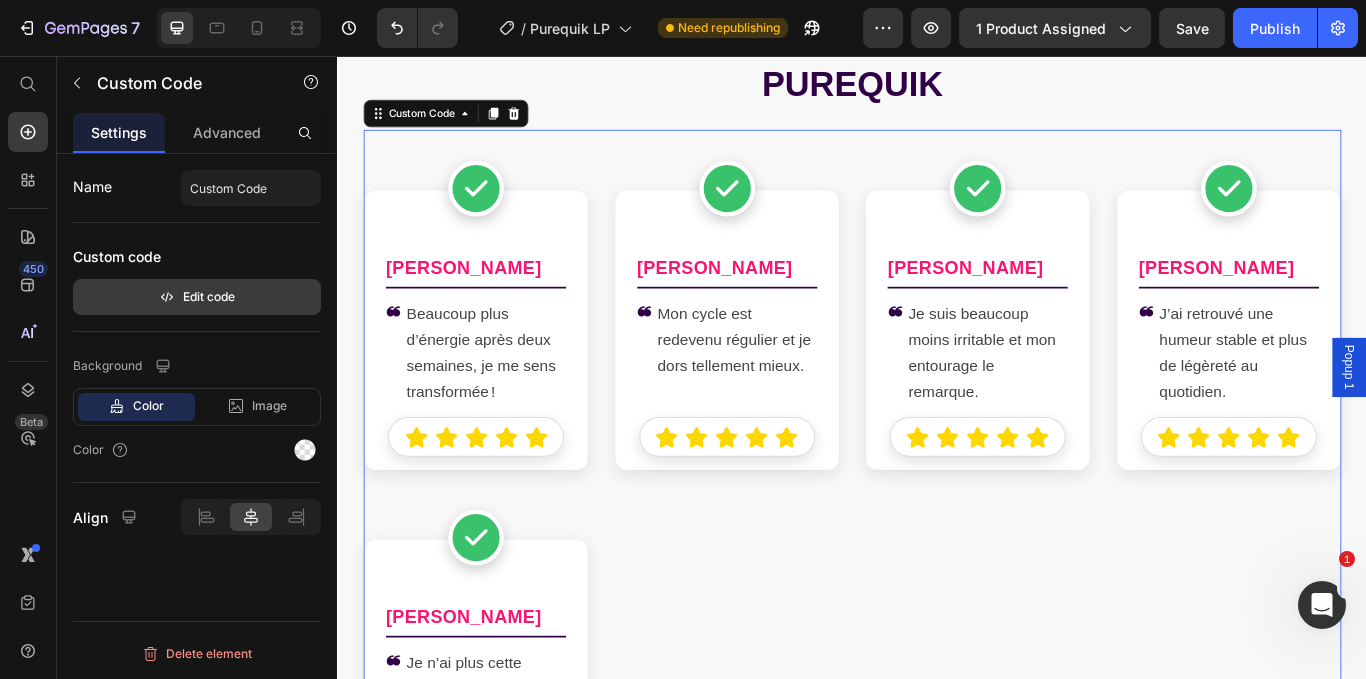 click on "Edit code" at bounding box center (197, 297) 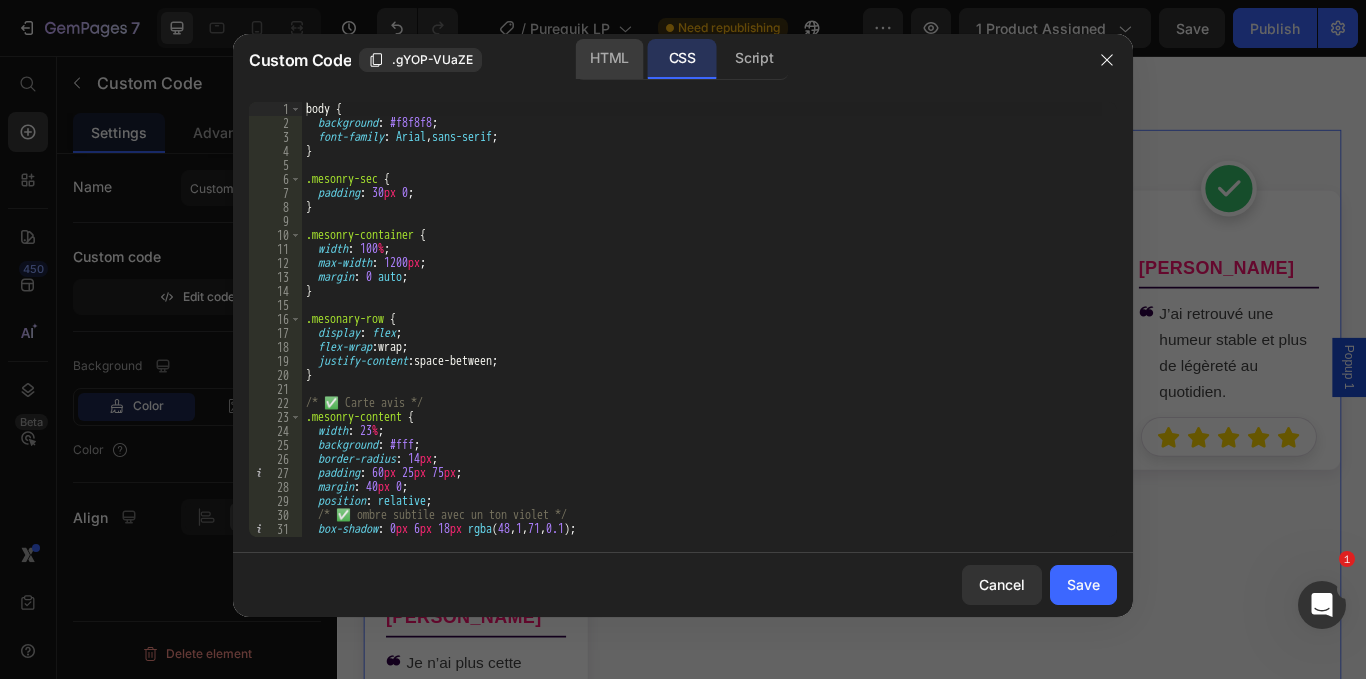 drag, startPoint x: 613, startPoint y: 80, endPoint x: 611, endPoint y: 59, distance: 21.095022 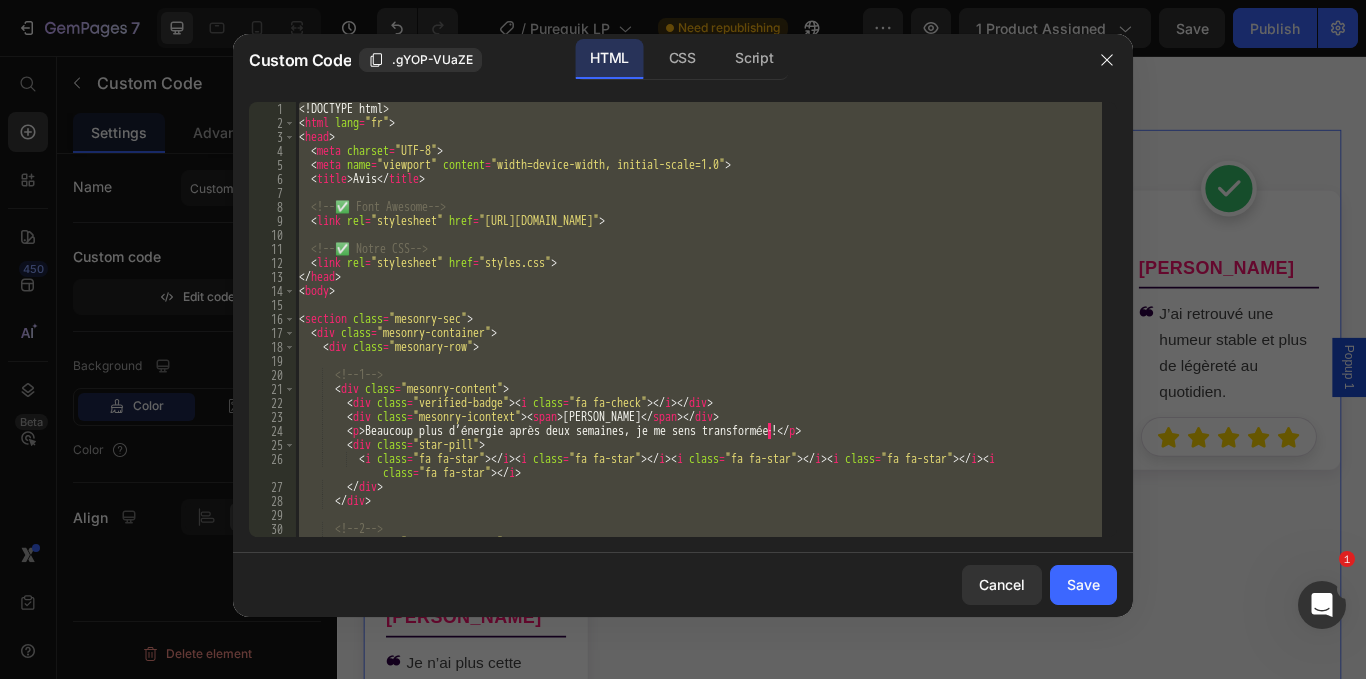 click on "<! DOCTYPE   html > < html   lang = "fr" > < head >    < meta   charset = "UTF-8" >    < meta   name = "viewport"   content = "width=device-width, initial-scale=1.0" >    < title > Avis </ title >    <!--  ✅ Font Awesome  -->    < link   rel = "stylesheet"   href = "[URL][DOMAIN_NAME]" >    <!--  ✅ Notre CSS  -->    < link   rel = "stylesheet"   href = "styles.css" > </ head > < body > < section   class = "mesonry-sec" >    < div   class = "mesonry-container" >      < div   class = "mesonary-row" >         <!--  1  -->         < div   class = "mesonry-content" >           < div   class = "verified-badge" > < i   class = "fa fa-check" > </ i > </ div >           < div   class = "mesonry-icontext" > < span > [PERSON_NAME] </ span > </ div >           < p > Beaucoup plus d’énergie après deux semaines, je me sens transformée · ! </ p >           < div   class = "star-pill" >              < i   class = "fa fa-star" > </ i > < i   class = "fa fa-star" > i" at bounding box center [698, 319] 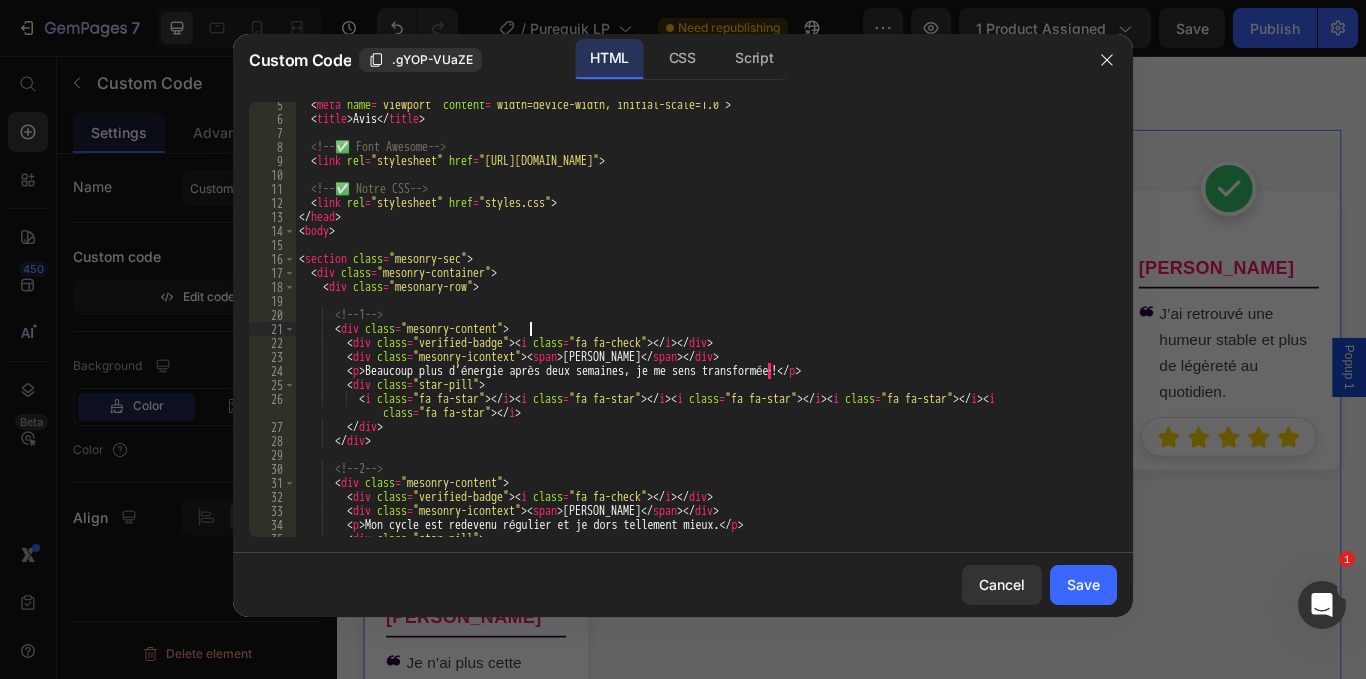scroll, scrollTop: 120, scrollLeft: 0, axis: vertical 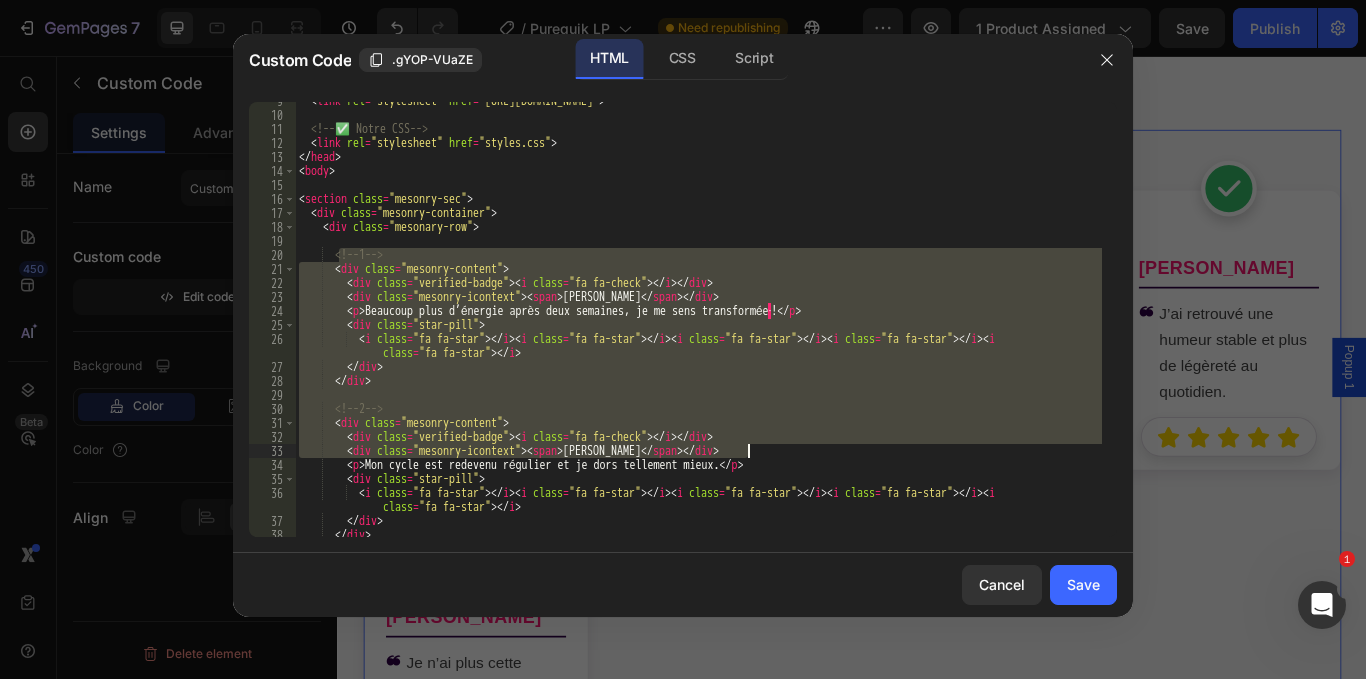 drag, startPoint x: 341, startPoint y: 261, endPoint x: 756, endPoint y: 452, distance: 456.8435 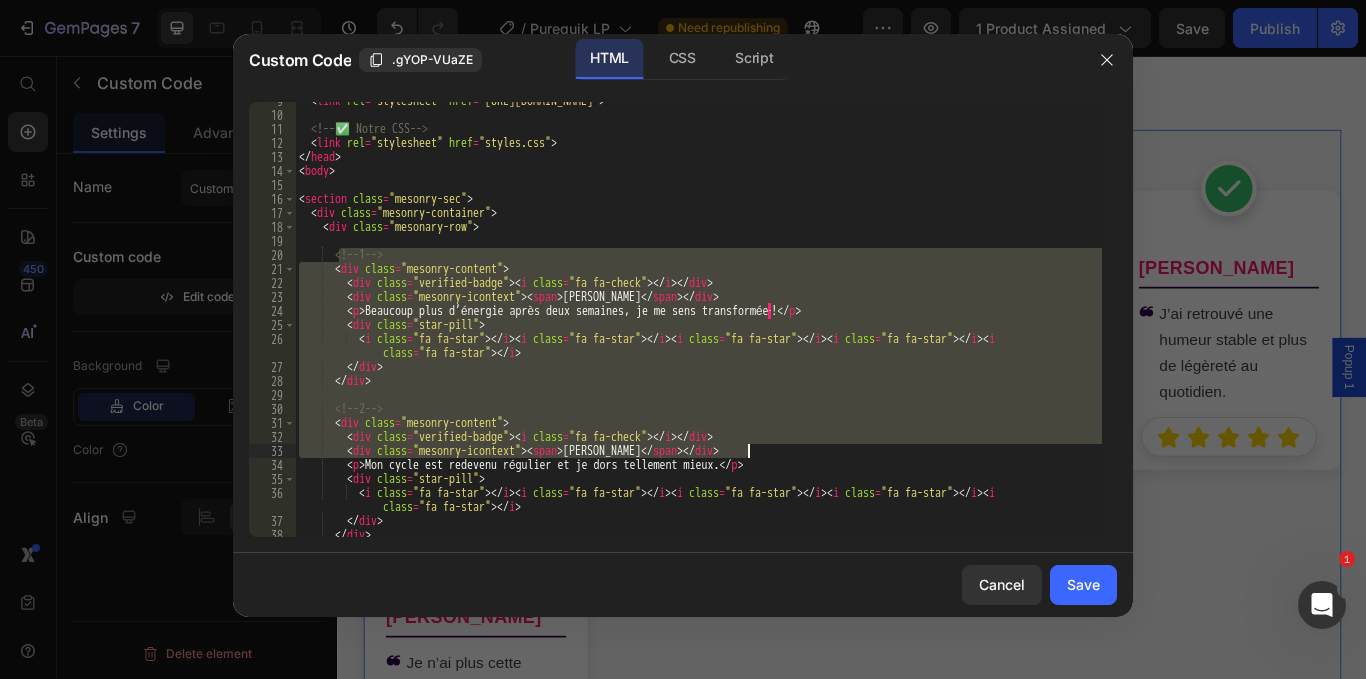 click on "< link   rel = "stylesheet"   href = "[URL][DOMAIN_NAME]" >    <!--  ✅ Notre CSS  -->    < link   rel = "stylesheet"   href = "styles.css" > </ head > < body > < section   class = "mesonry-sec" >    < div   class = "mesonry-container" >      < div   class = "mesonary-row" >         <!--  1  -->         < div   class = "mesonry-content" >           < div   class = "verified-badge" > < i   class = "fa fa-check" > </ i > </ div >           < div   class = "mesonry-icontext" > < span > [PERSON_NAME] </ span > </ div >           < p > Beaucoup plus d’énergie après deux semaines, je me sens transformée · ! </ p >           < div   class = "star-pill" >              < i   class = "fa fa-star" > </ i > < i   class = "fa fa-star" > </ i > < i   class = "fa fa-star" > </ i > < i   class = "fa fa-star" > </ i > < i                  class = "fa fa-star" > </ i >           </ div >         </ div >         <!--  2  -->         < div   class = > <" at bounding box center (698, 319) 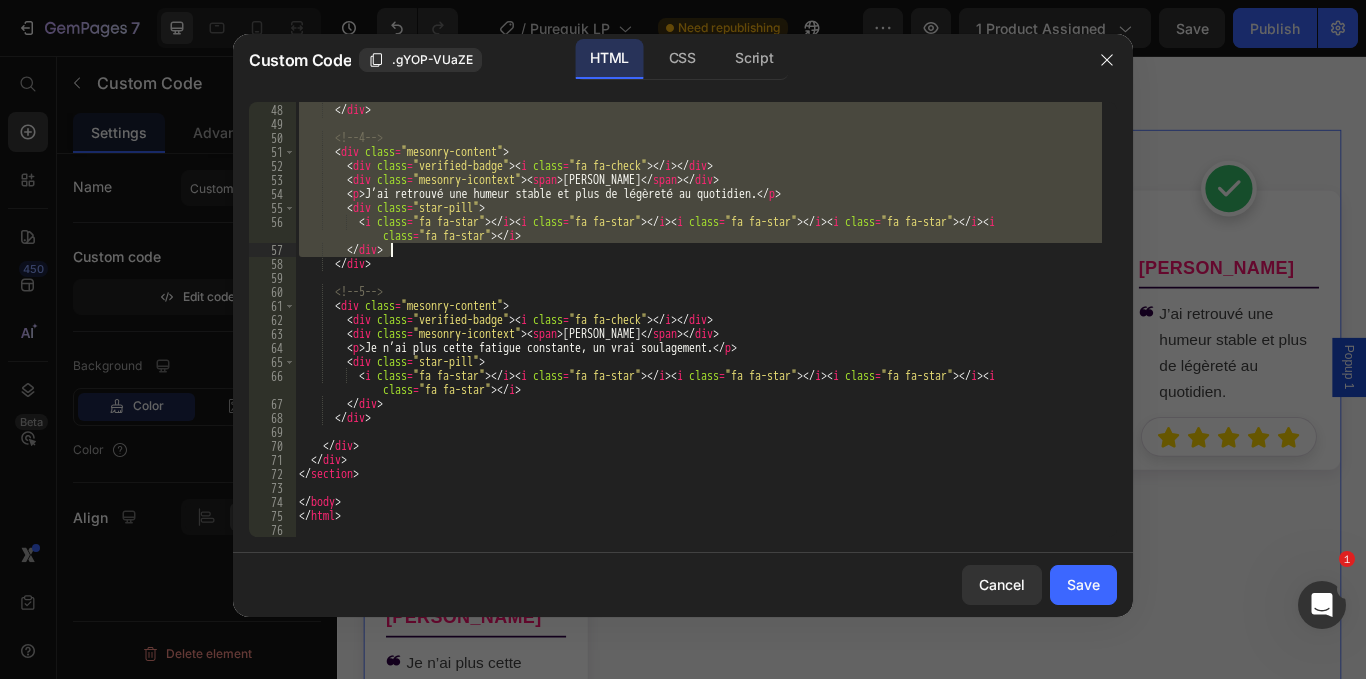 scroll, scrollTop: 699, scrollLeft: 0, axis: vertical 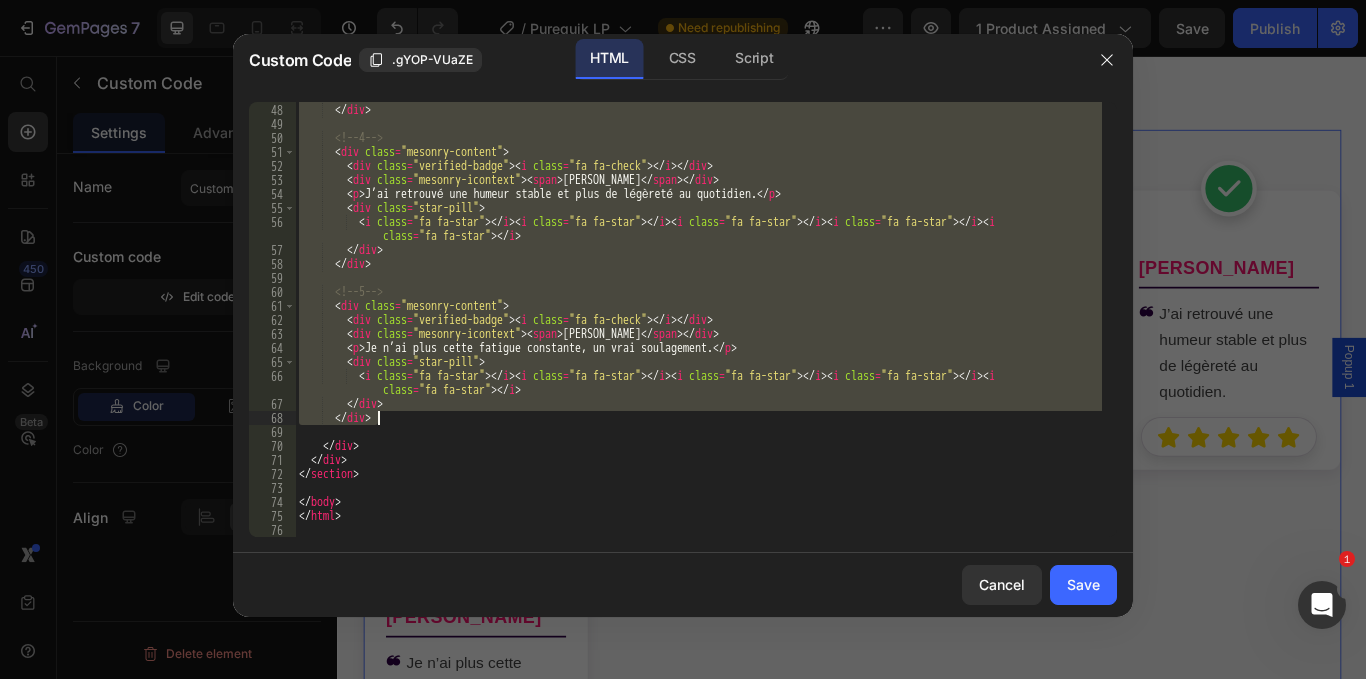 drag, startPoint x: 300, startPoint y: 250, endPoint x: 713, endPoint y: 418, distance: 445.8621 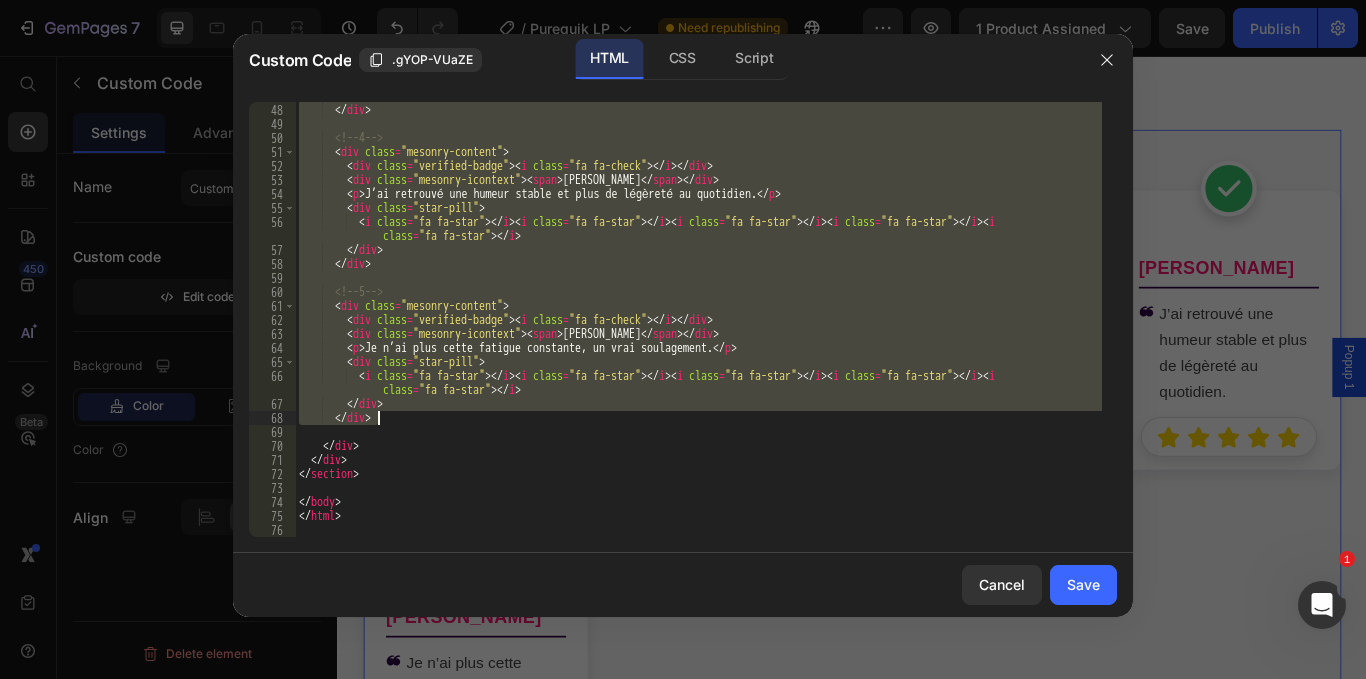 paste 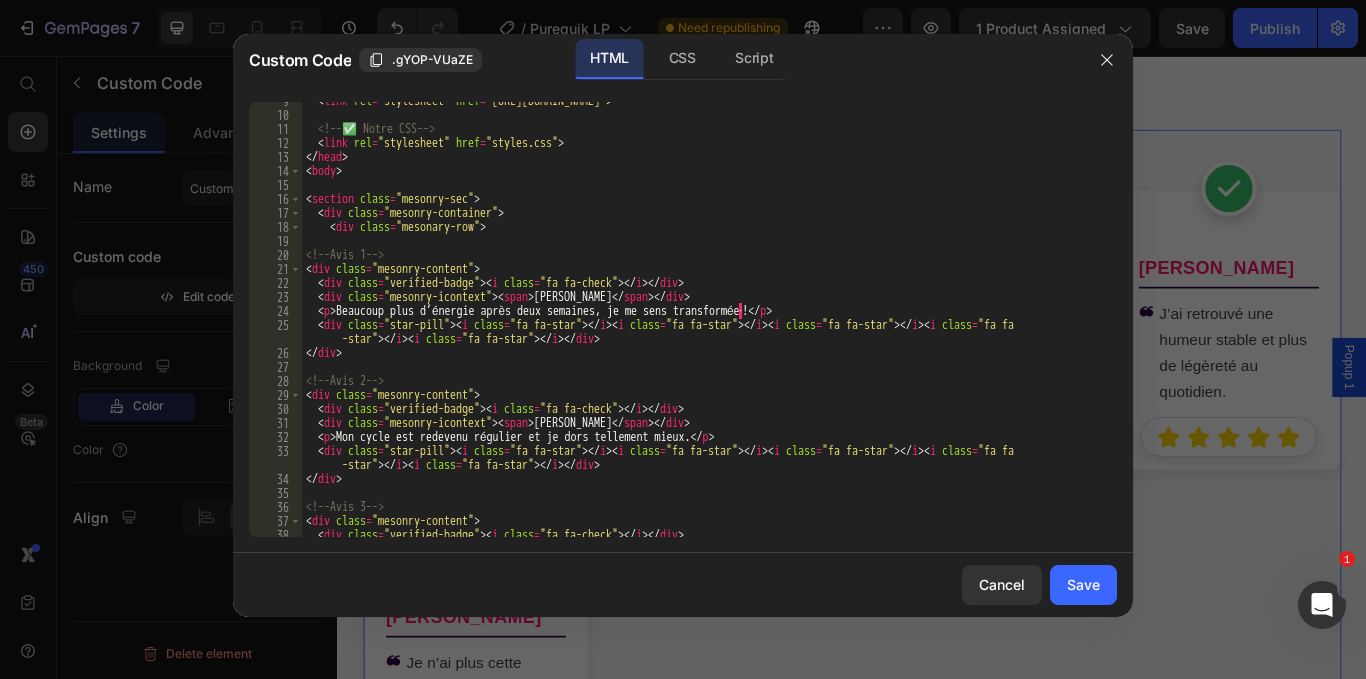 scroll, scrollTop: 120, scrollLeft: 0, axis: vertical 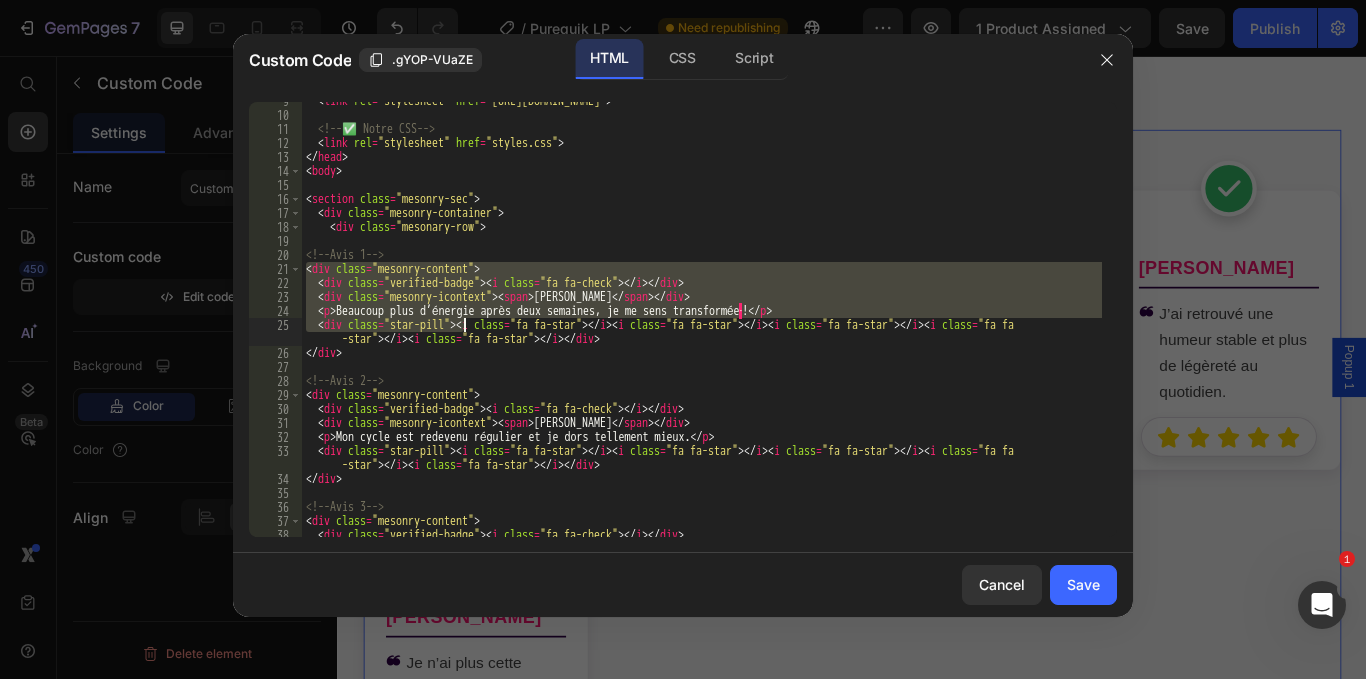 drag, startPoint x: 306, startPoint y: 263, endPoint x: 408, endPoint y: 303, distance: 109.56277 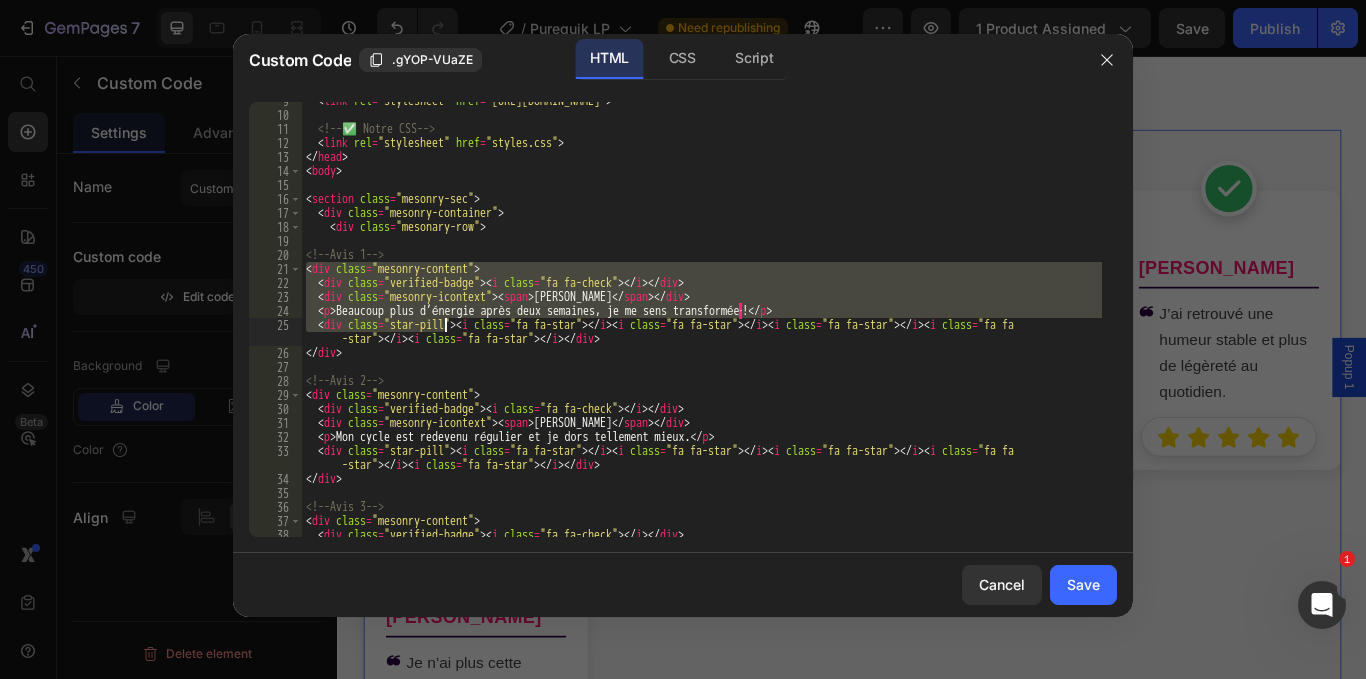 click on "< link   rel = "stylesheet"   href = "[URL][DOMAIN_NAME]" >    <!--  ✅ Notre CSS  -->    < link   rel = "stylesheet"   href = "styles.css" > </ head > < body > < section   class = "mesonry-sec" >    < div   class = "mesonry-container" >      < div   class = "mesonary-row" > <!--  Avis 1  --> < div   class = "mesonry-content" >    < div   class = "verified-badge" > < i   class = "fa fa-check" > </ i > </ div >    < div   class = "mesonry-icontext" > < span > [PERSON_NAME] </ span > </ div >    < p > Beaucoup plus d’énergie après deux semaines, je me sens transformée · ! </ p >    < div   class = "star-pill" > < i   class = "fa fa-star" > </ i > < i   class = "fa fa-star" > </ i > < i   class = "fa fa-star" > </ i > < i   class = "fa fa        -star" > </ i > < i   class = "fa fa-star" > </ i > </ div > </ div > <!--  Avis 2  --> < div   class = "mesonry-content" >    < div   class = "verified-badge" > < i   class = "fa fa-check" > </ i > </ >" at bounding box center (702, 319) 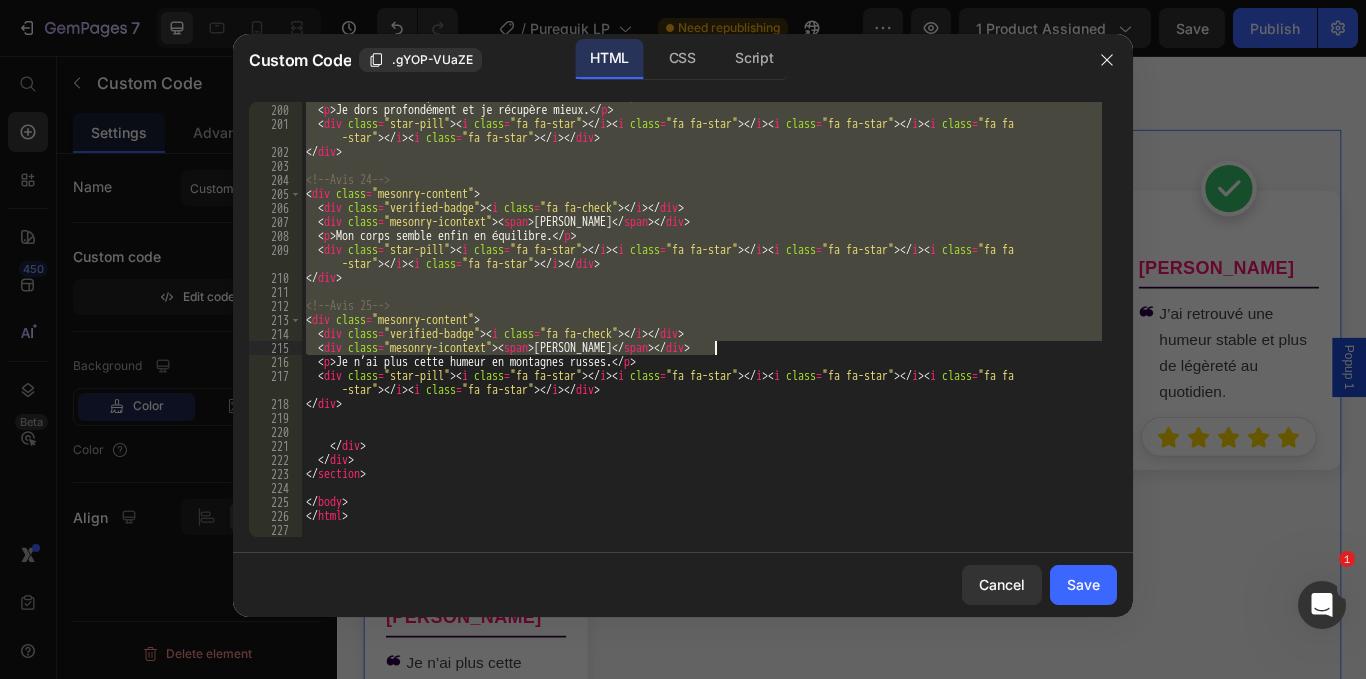 scroll, scrollTop: 3093, scrollLeft: 0, axis: vertical 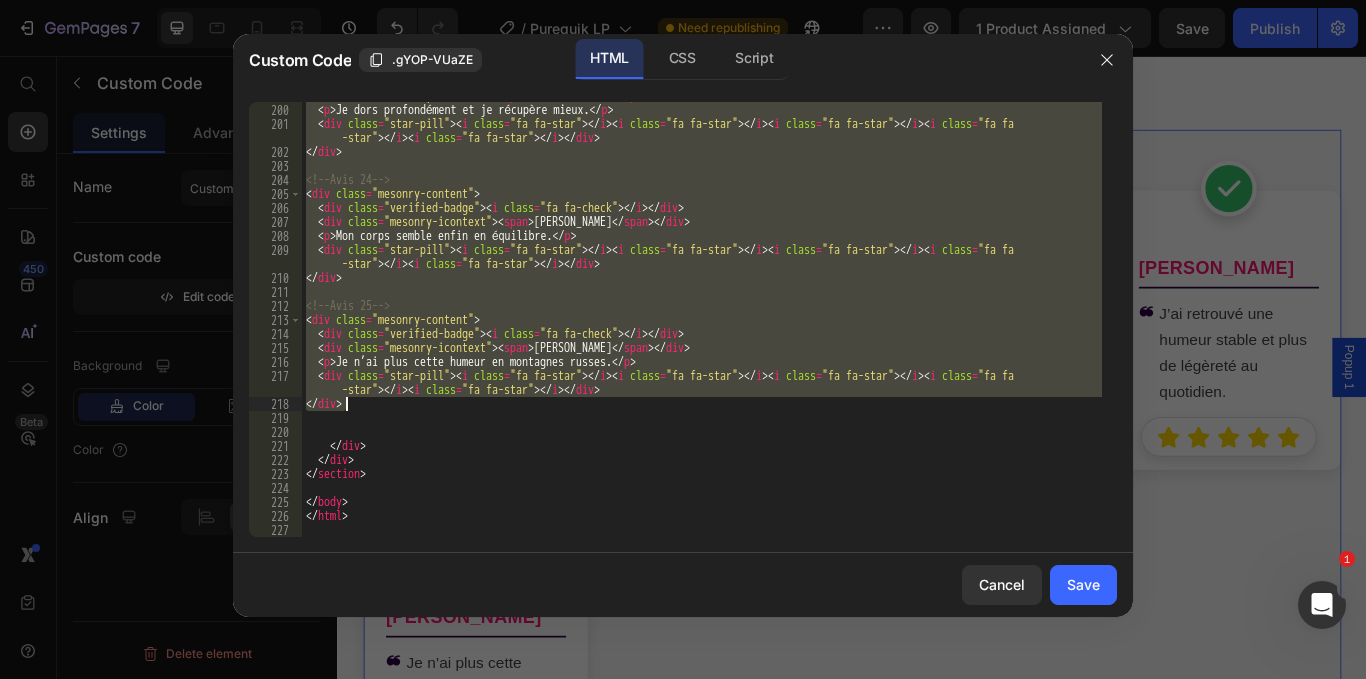 drag, startPoint x: 309, startPoint y: 255, endPoint x: 848, endPoint y: 408, distance: 560.29456 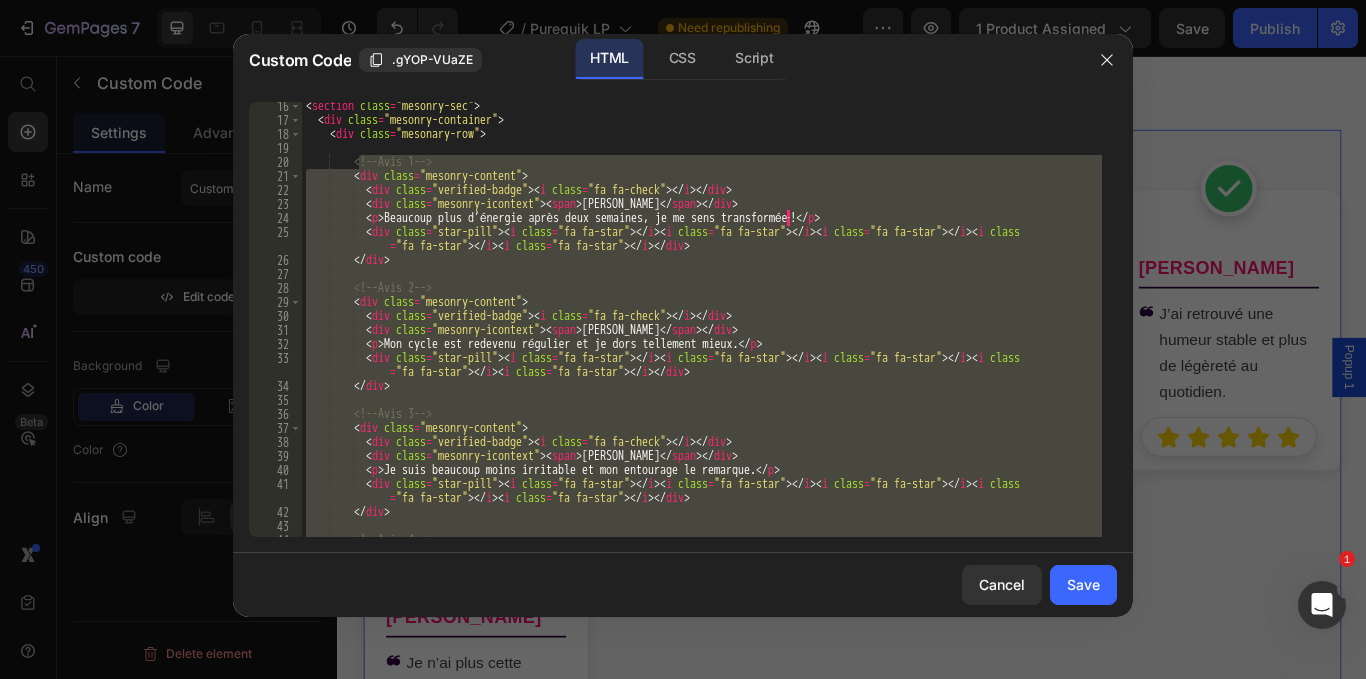 scroll, scrollTop: 0, scrollLeft: 0, axis: both 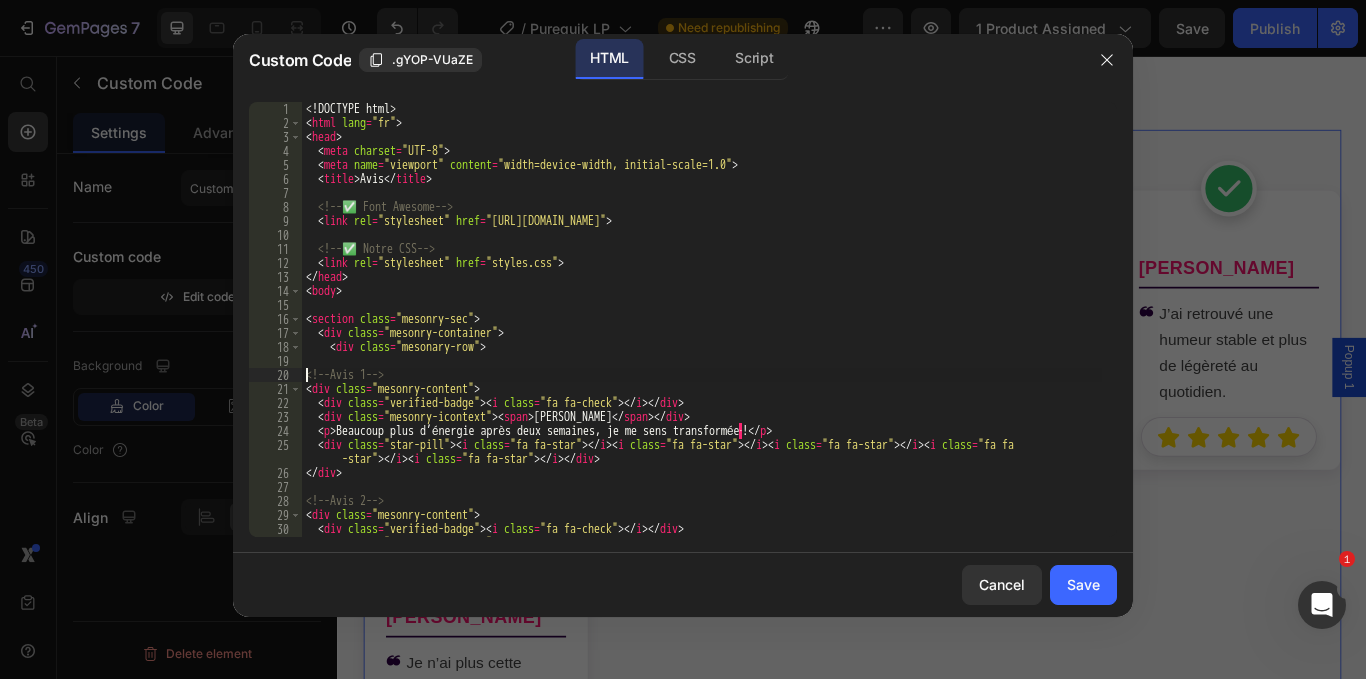 type on "</div>
</div>" 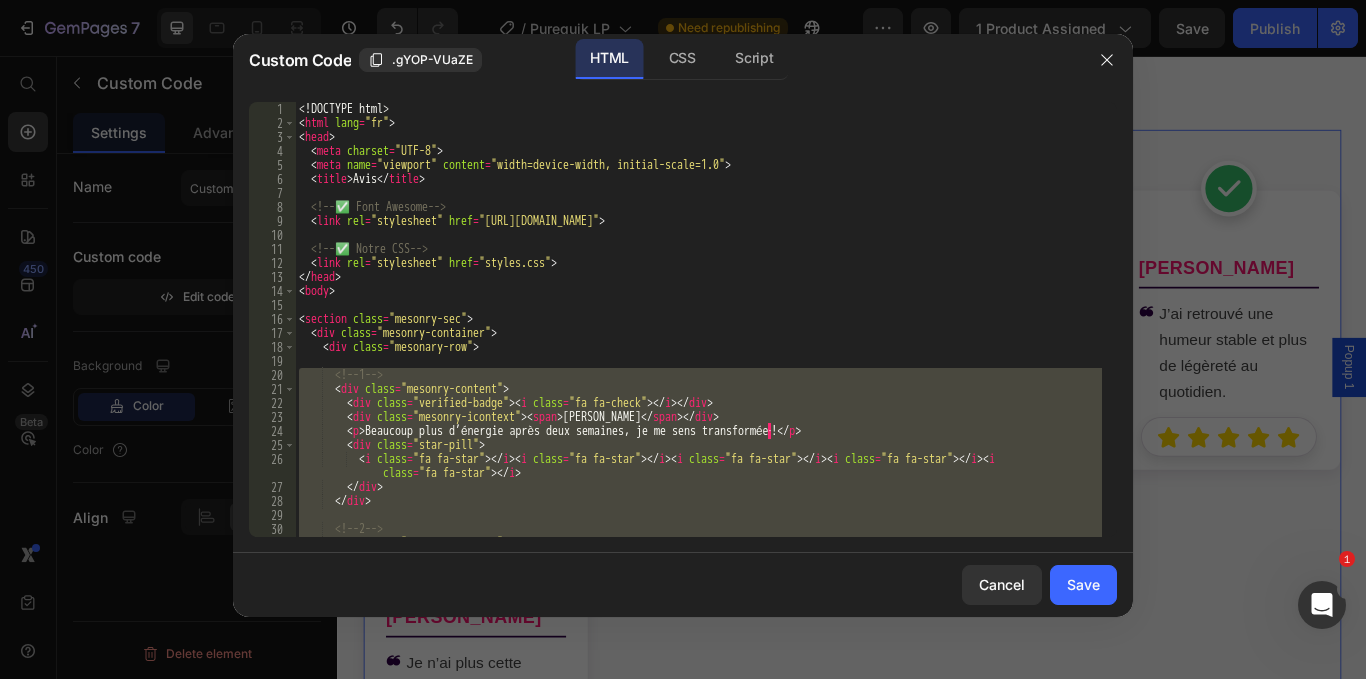 scroll, scrollTop: 0, scrollLeft: 0, axis: both 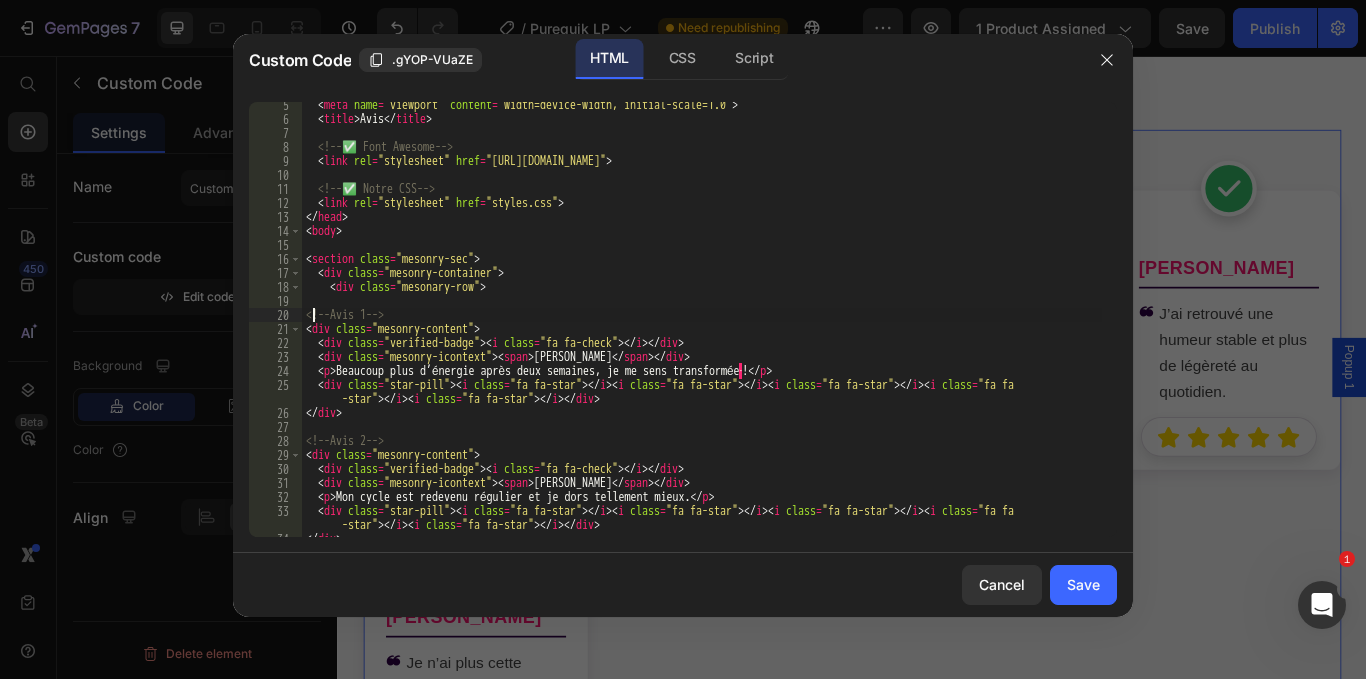 click on "< meta   name = "viewport"   content = "width=device-width, initial-scale=1.0" >    < title > Avis </ title >    <!--  ✅ Font Awesome  -->    < link   rel = "stylesheet"   href = "[URL][DOMAIN_NAME]" >    <!--  ✅ Notre CSS  -->    < link   rel = "stylesheet"   href = "styles.css" > </ head > < body > < section   class = "mesonry-sec" >    < div   class = "mesonry-container" >      < div   class = "mesonary-row" > <!--  Avis 1  --> < div   class = "mesonry-content" >    < div   class = "verified-badge" > < i   class = "fa fa-check" > </ i > </ div >    < div   class = "mesonry-icontext" > < span > [PERSON_NAME] </ span > </ div >    < p > Beaucoup plus d’énergie après deux semaines, je me sens transformée · ! </ p >    < div   class = "star-pill" > < i   class = "fa fa-star" > </ i > < i   class = "fa fa-star" > </ i > < i   class = "fa fa-star" > </ i > < i   class = "fa fa        -star" > </ i > < i   class = "fa fa-star" > </ i > </ div >" at bounding box center [702, 329] 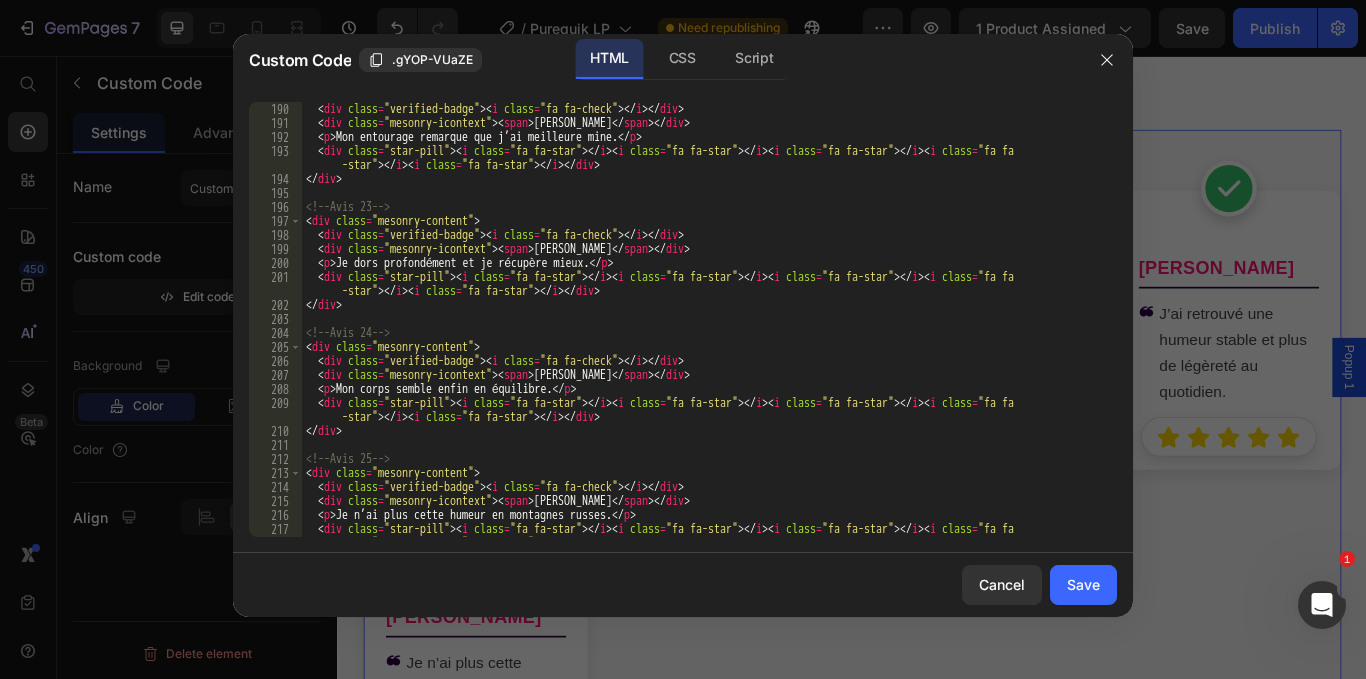 scroll, scrollTop: 3093, scrollLeft: 0, axis: vertical 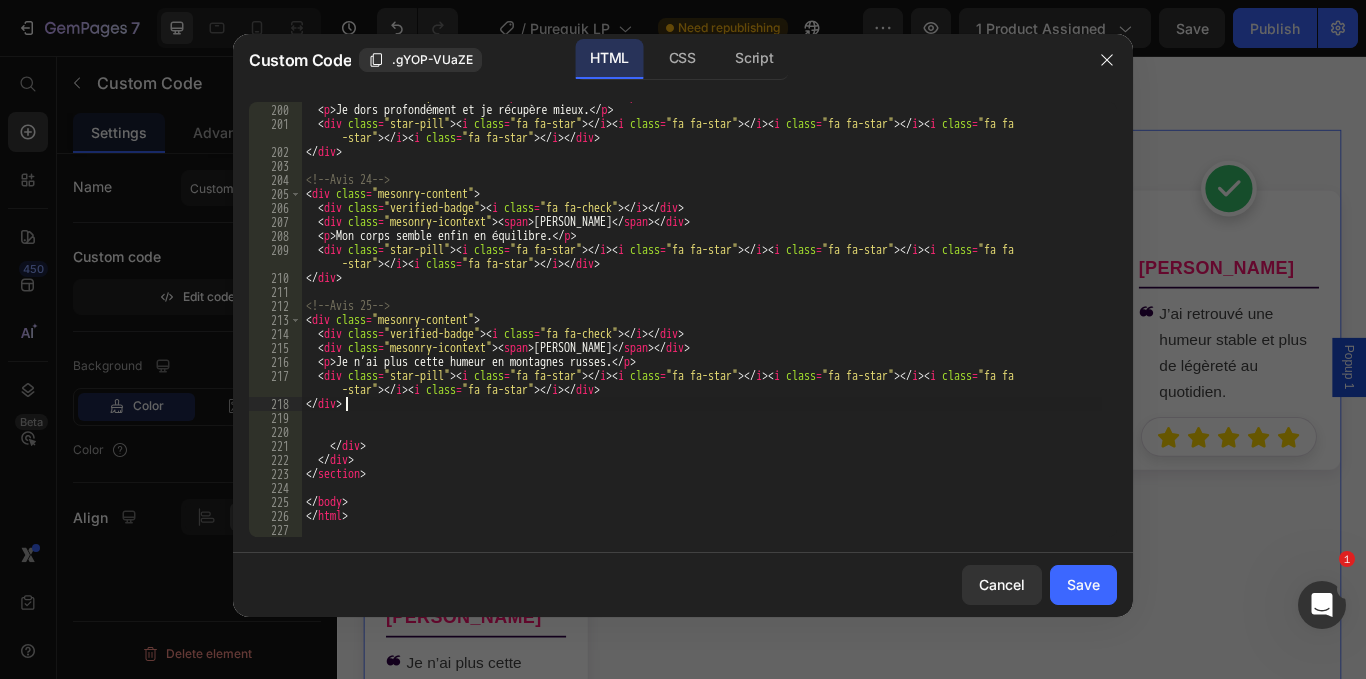 click on "< div   class = "mesonry-icontext" > < span > [PERSON_NAME] </ span > </ div >    < p > [PERSON_NAME] profondément et je récupère mieux. </ p >    < div   class = "star-pill" > < i   class = "fa fa-star" > </ i > < i   class = "fa fa-star" > </ i > < i   class = "fa fa-star" > </ i > < i   class = "fa fa        -star" > </ i > < i   class = "fa fa-star" > </ i > </ div > </ div > <!--  Avis 24  --> < div   class = "mesonry-content" >    < div   class = "verified-badge" > < i   class = "fa fa-check" > </ i > </ div >    < div   class = "mesonry-icontext" > < span > [PERSON_NAME] </ span > </ div >    < p > Mon corps semble enfin en équilibre. </ p >    < div   class = "star-pill" > < i   class = "fa fa-star" > </ i > < i   class = "fa fa-star" > </ i > < i   class = "fa fa-star" > </ i > < i   class = "fa fa        -star" > </ i > < i   class = "fa fa-star" > </ i > </ div > </ div > <!--  Avis 25  --> < div   class = "mesonry-content" >    < div   class = "verified-badge" > < i   class = "fa fa-check"" at bounding box center [702, 320] 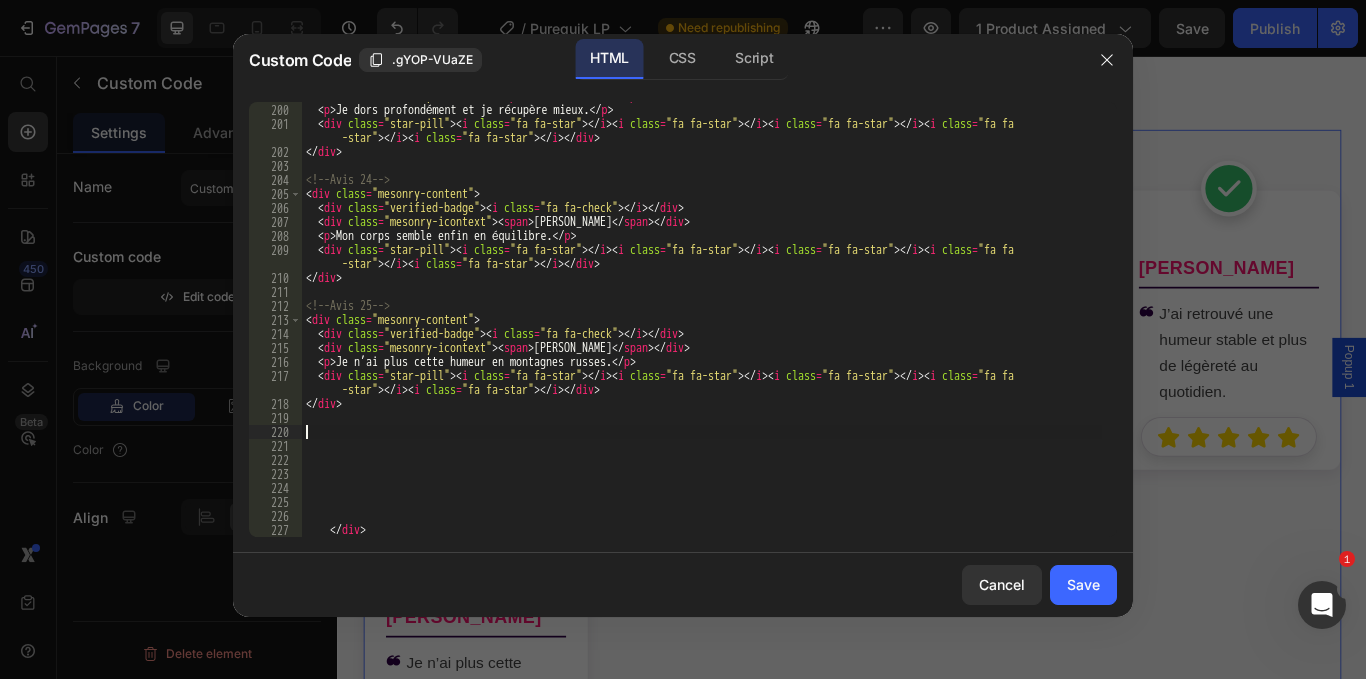 click on "< div   class = "mesonry-icontext" > < span > [PERSON_NAME] </ span > </ div >    < p > [PERSON_NAME] profondément et je récupère mieux. </ p >    < div   class = "star-pill" > < i   class = "fa fa-star" > </ i > < i   class = "fa fa-star" > </ i > < i   class = "fa fa-star" > </ i > < i   class = "fa fa        -star" > </ i > < i   class = "fa fa-star" > </ i > </ div > </ div > <!--  Avis 24  --> < div   class = "mesonry-content" >    < div   class = "verified-badge" > < i   class = "fa fa-check" > </ i > </ div >    < div   class = "mesonry-icontext" > < span > [PERSON_NAME] </ span > </ div >    < p > Mon corps semble enfin en équilibre. </ p >    < div   class = "star-pill" > < i   class = "fa fa-star" > </ i > < i   class = "fa fa-star" > </ i > < i   class = "fa fa-star" > </ i > < i   class = "fa fa        -star" > </ i > < i   class = "fa fa-star" > </ i > </ div > </ div > <!--  Avis 25  --> < div   class = "mesonry-content" >    < div   class = "verified-badge" > < i   class = "fa fa-check"" at bounding box center [702, 320] 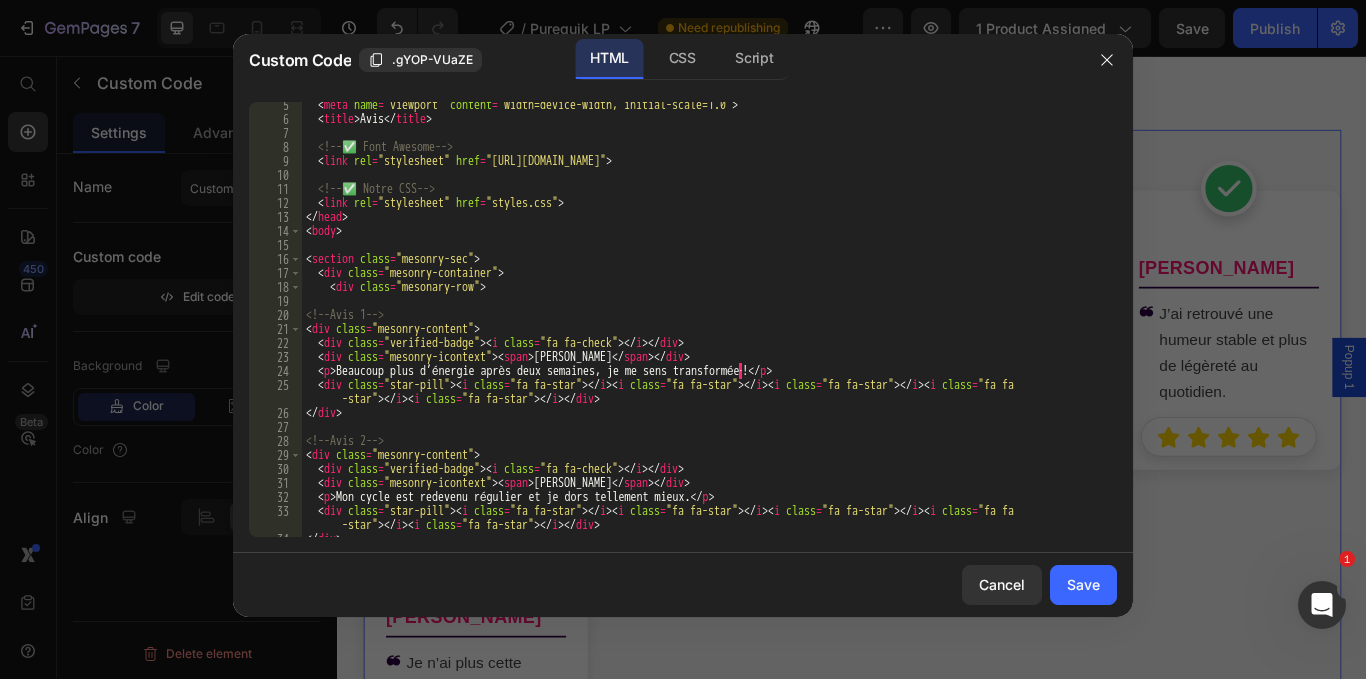 scroll, scrollTop: 60, scrollLeft: 0, axis: vertical 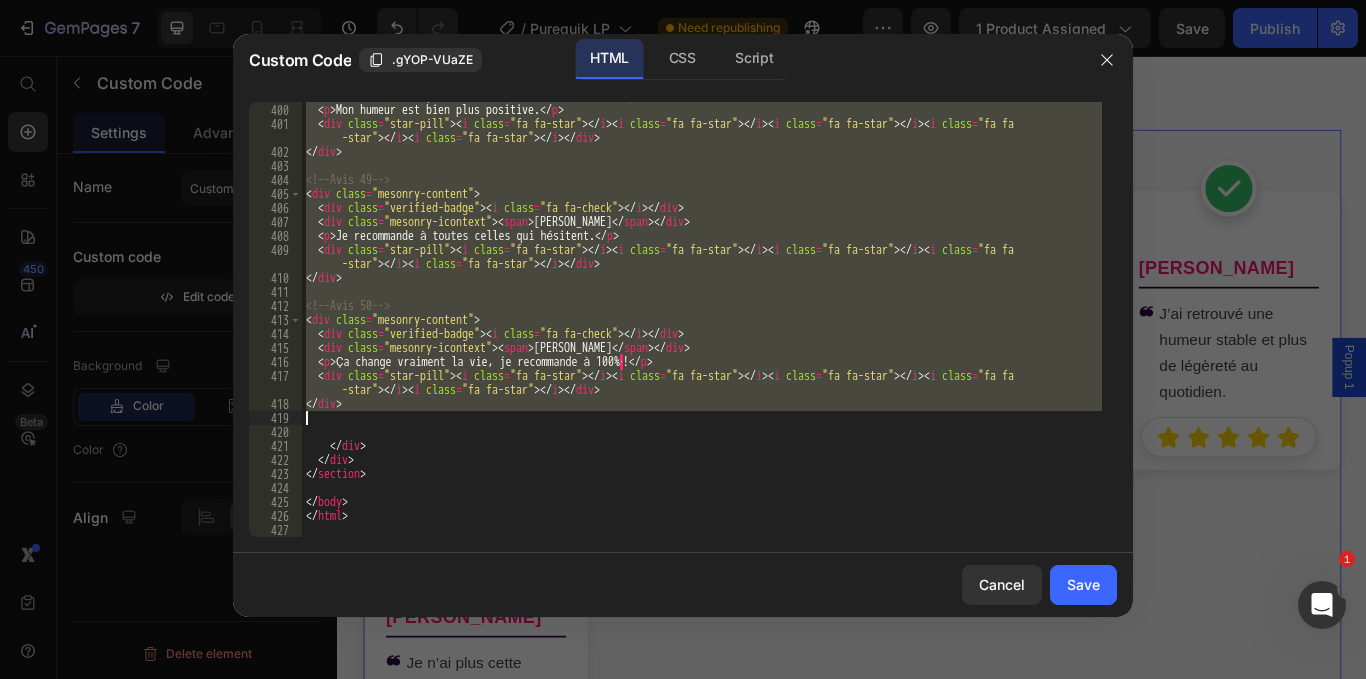 drag, startPoint x: 309, startPoint y: 317, endPoint x: 744, endPoint y: 418, distance: 446.57138 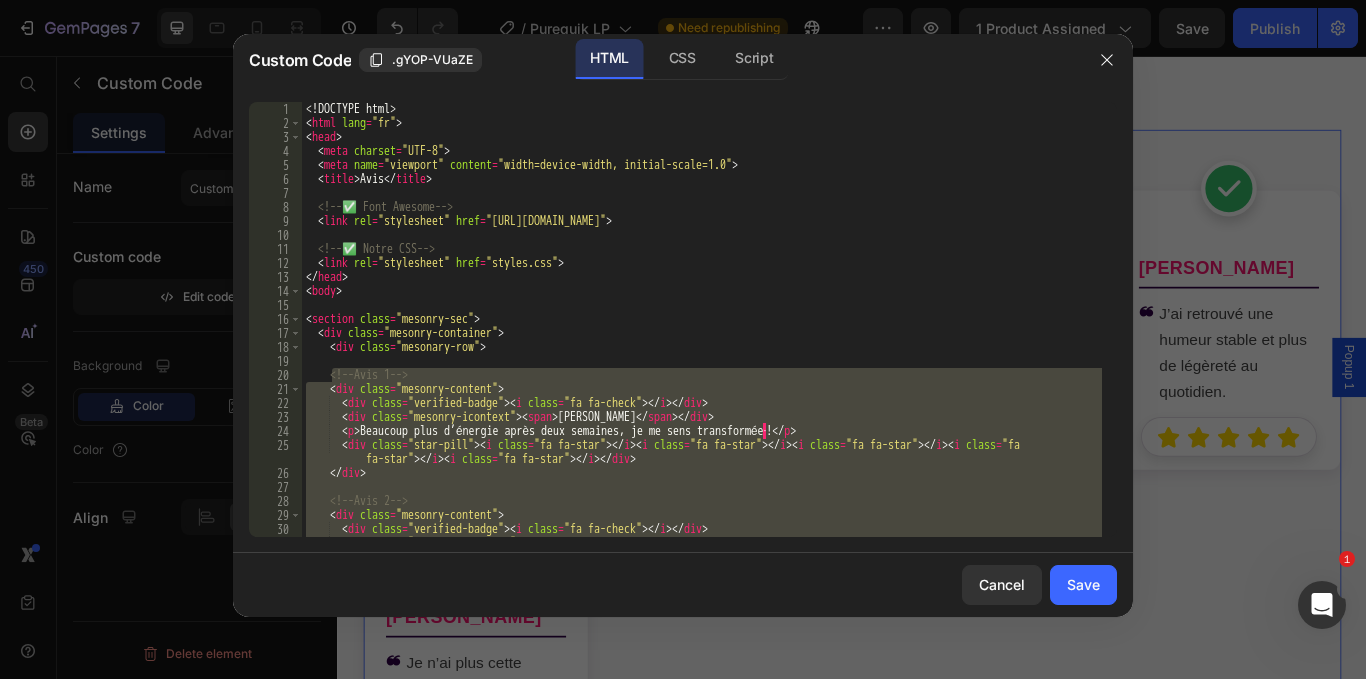 scroll, scrollTop: 0, scrollLeft: 0, axis: both 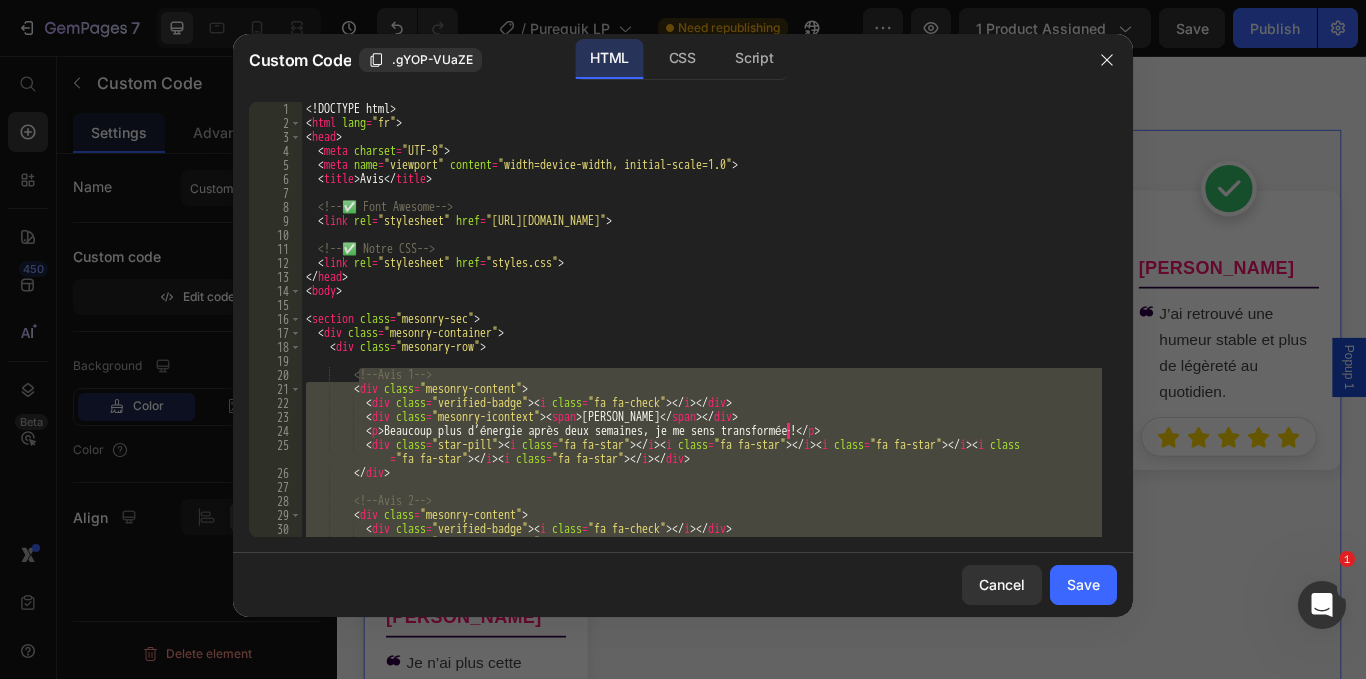 click on "<! DOCTYPE   html > < html   lang = "fr" > < head >    < meta   charset = "UTF-8" >    < meta   name = "viewport"   content = "width=device-width, initial-scale=1.0" >    < title > Avis </ title >    <!--  ✅ Font Awesome  -->    < link   rel = "stylesheet"   href = "[URL][DOMAIN_NAME]" >    <!--  ✅ Notre CSS  -->    < link   rel = "stylesheet"   href = "styles.css" > </ head > < body > < section   class = "mesonry-sec" >    < div   class = "mesonry-container" >      < div   class = "mesonary-row" >           <!--  Avis 1  -->           < div   class = "mesonry-content" >              < div   class = "verified-badge" > < i   class = "fa fa-check" > </ i > </ div >              < div   class = "mesonry-icontext" > < span > [PERSON_NAME] </ span > </ div >              < p > Beaucoup plus d’énergie après deux semaines, je me sens transformée · ! </ p >              < div   class = "star-pill" > < i   class = "fa fa-star" > </ i > < i   class = > </ i >" at bounding box center [702, 333] 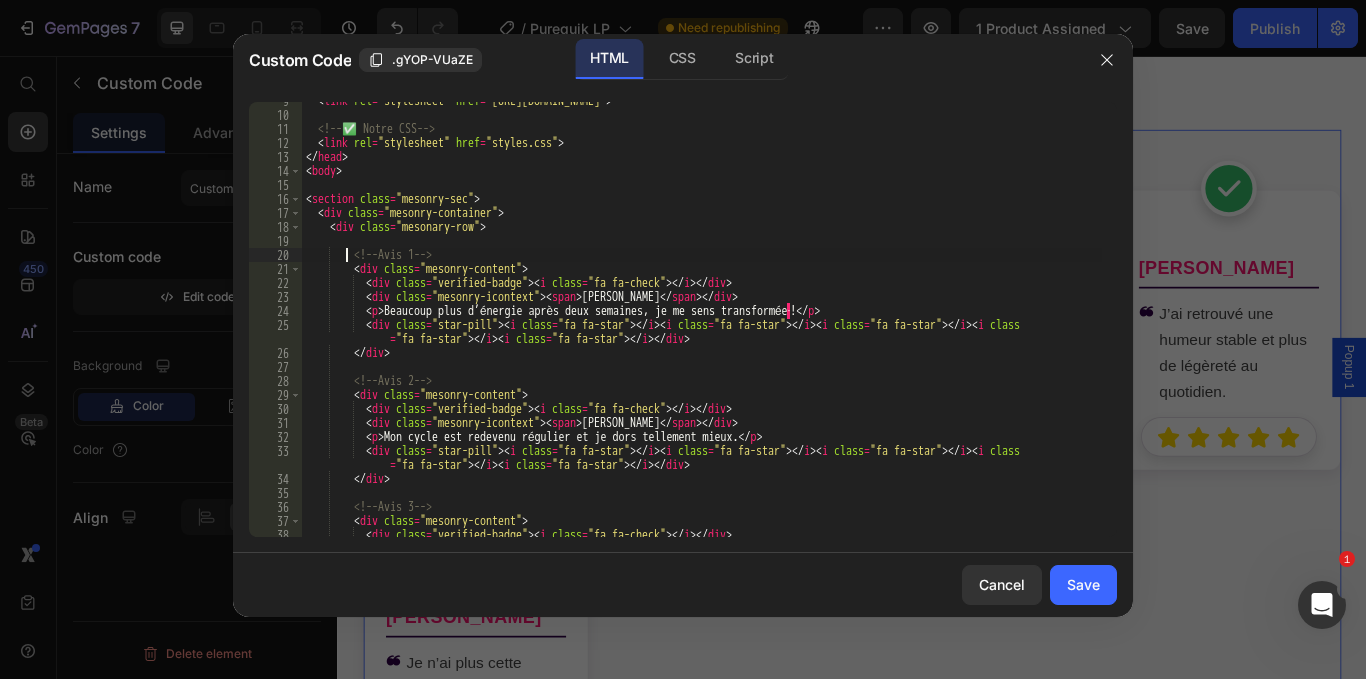 scroll, scrollTop: 300, scrollLeft: 0, axis: vertical 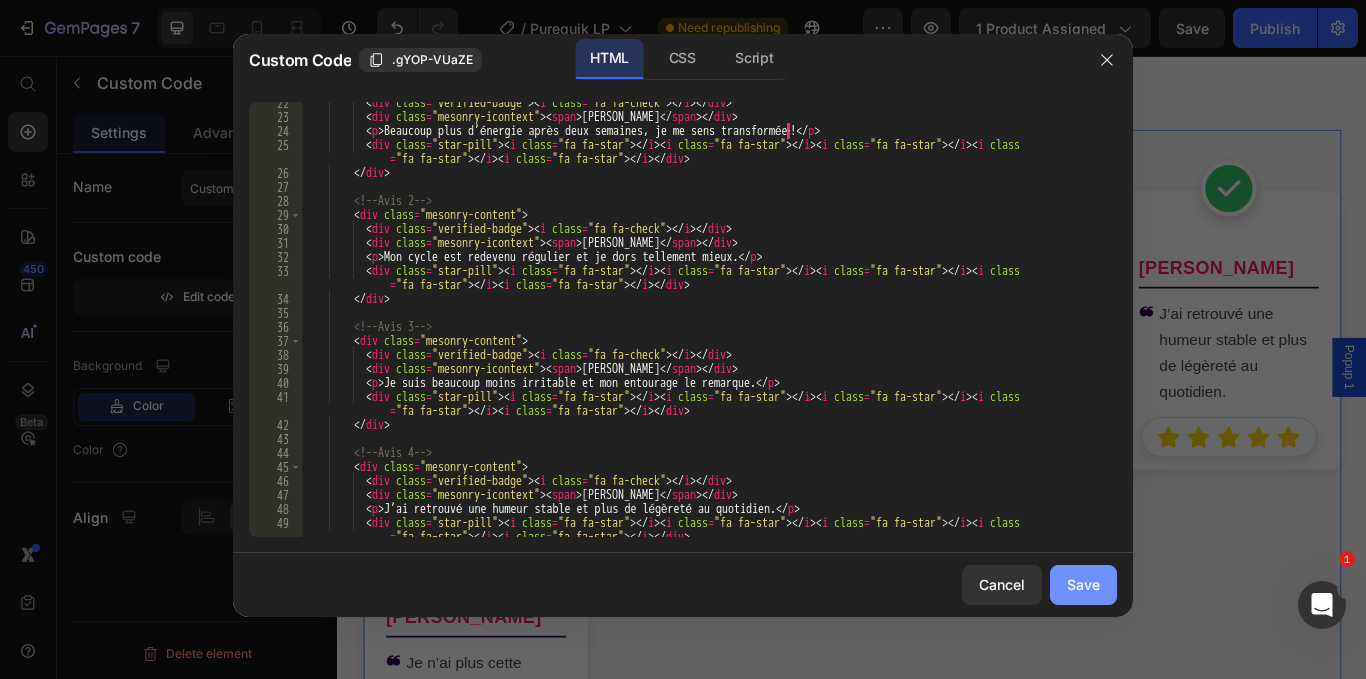 click on "Save" at bounding box center [1083, 584] 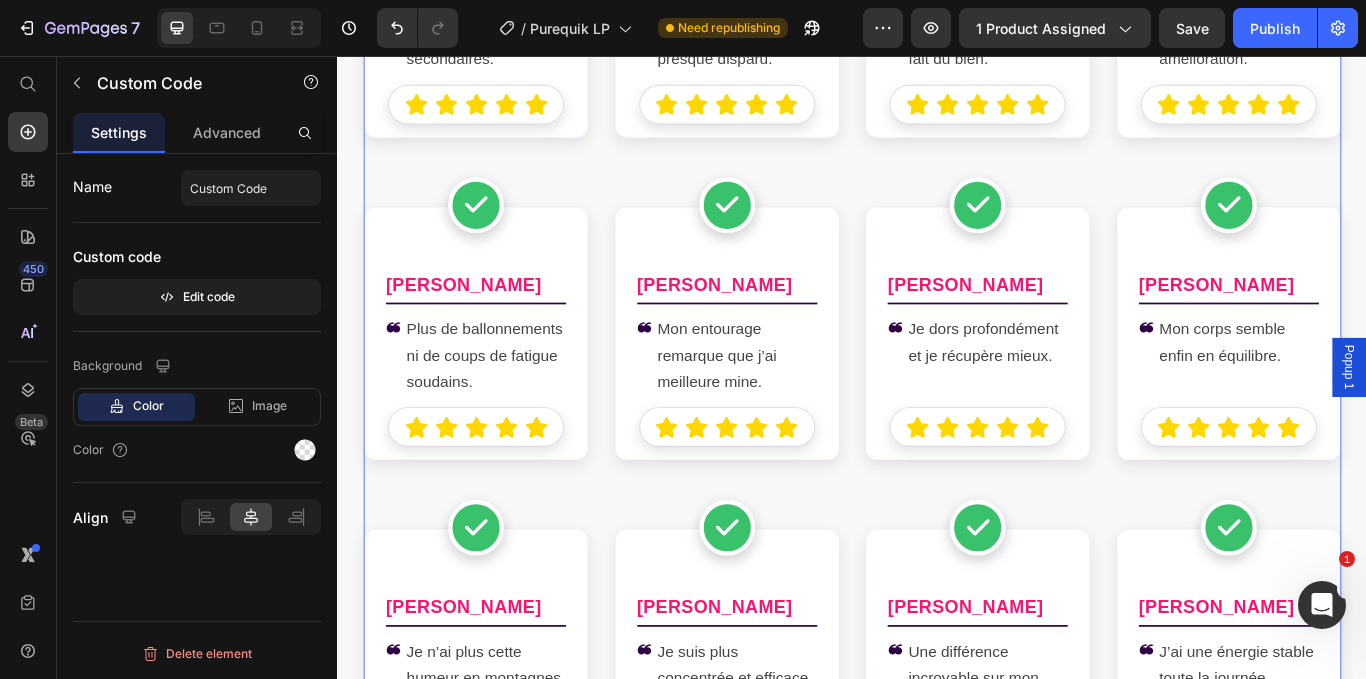 scroll, scrollTop: 12162, scrollLeft: 0, axis: vertical 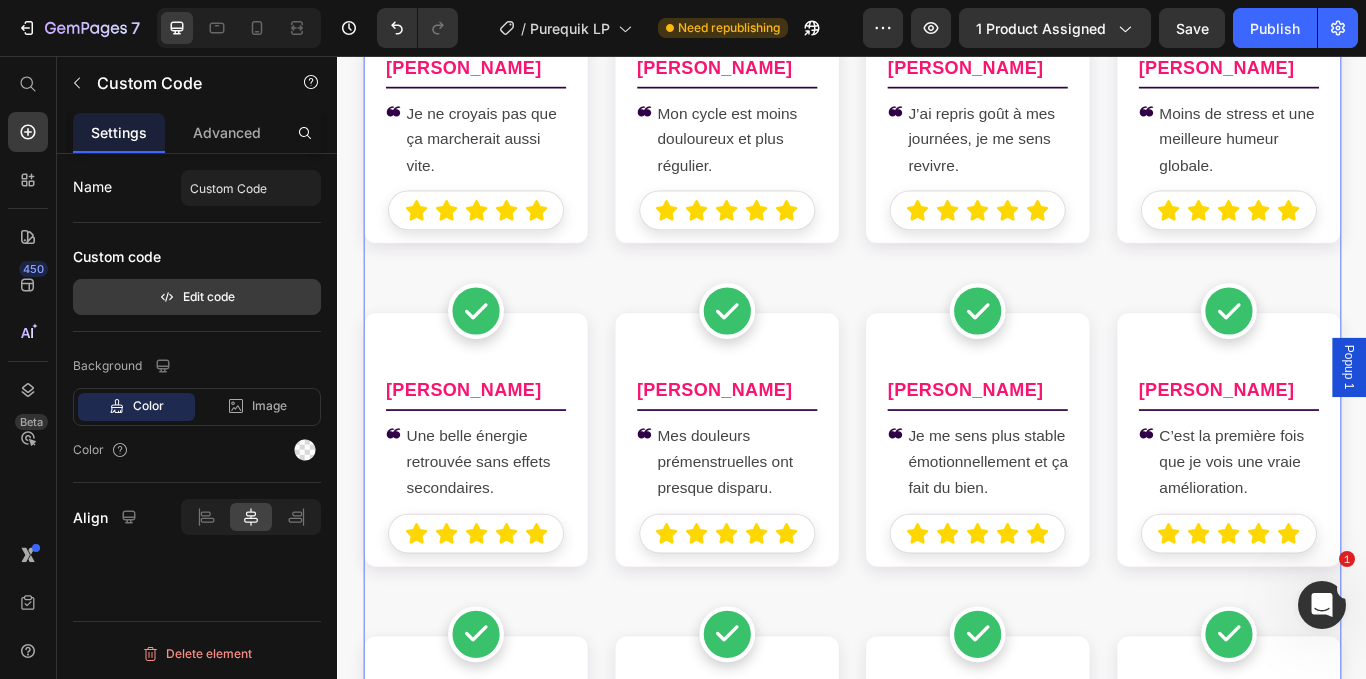 click on "Edit code" at bounding box center (197, 297) 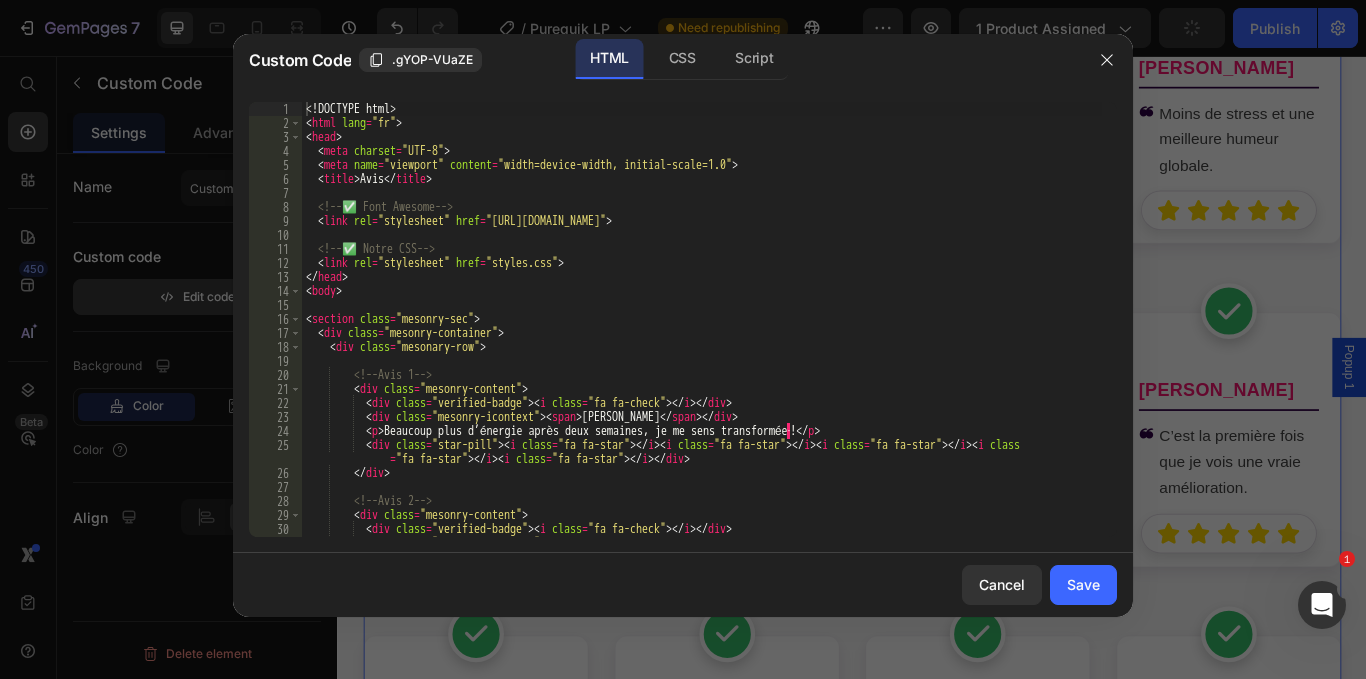 click on "14" at bounding box center [275, 291] 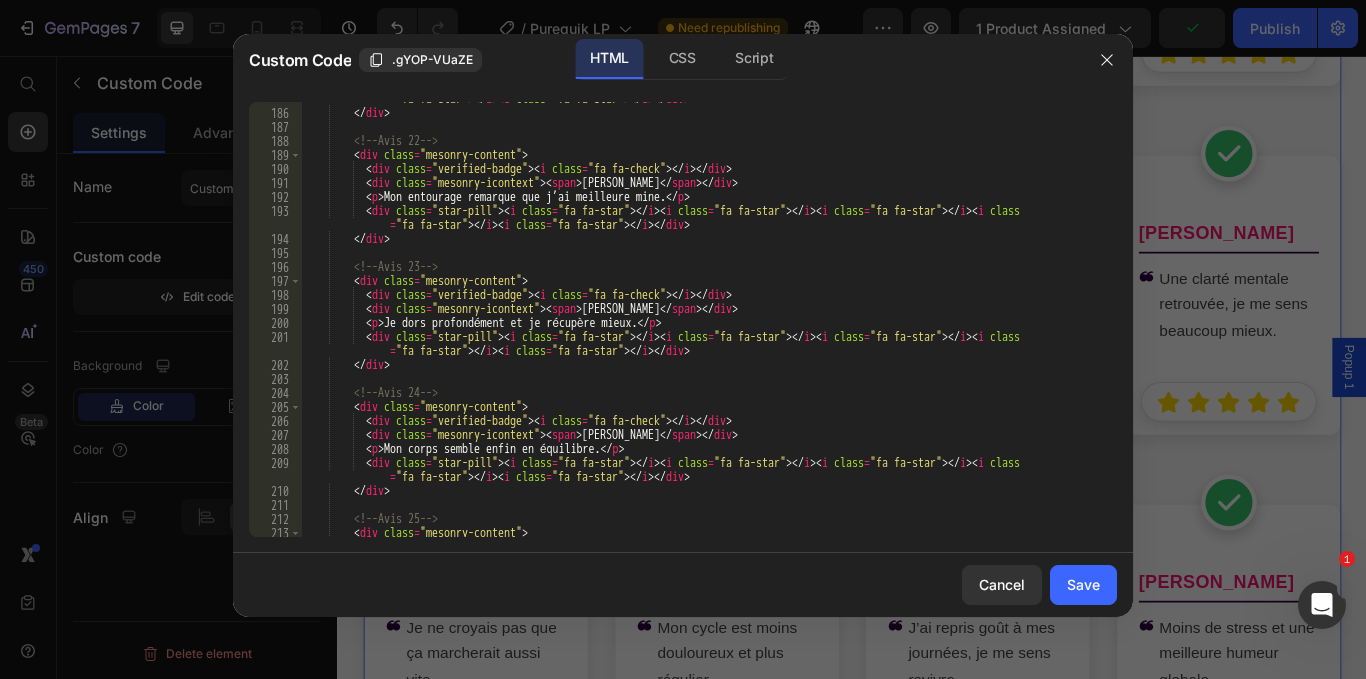 scroll, scrollTop: 2880, scrollLeft: 0, axis: vertical 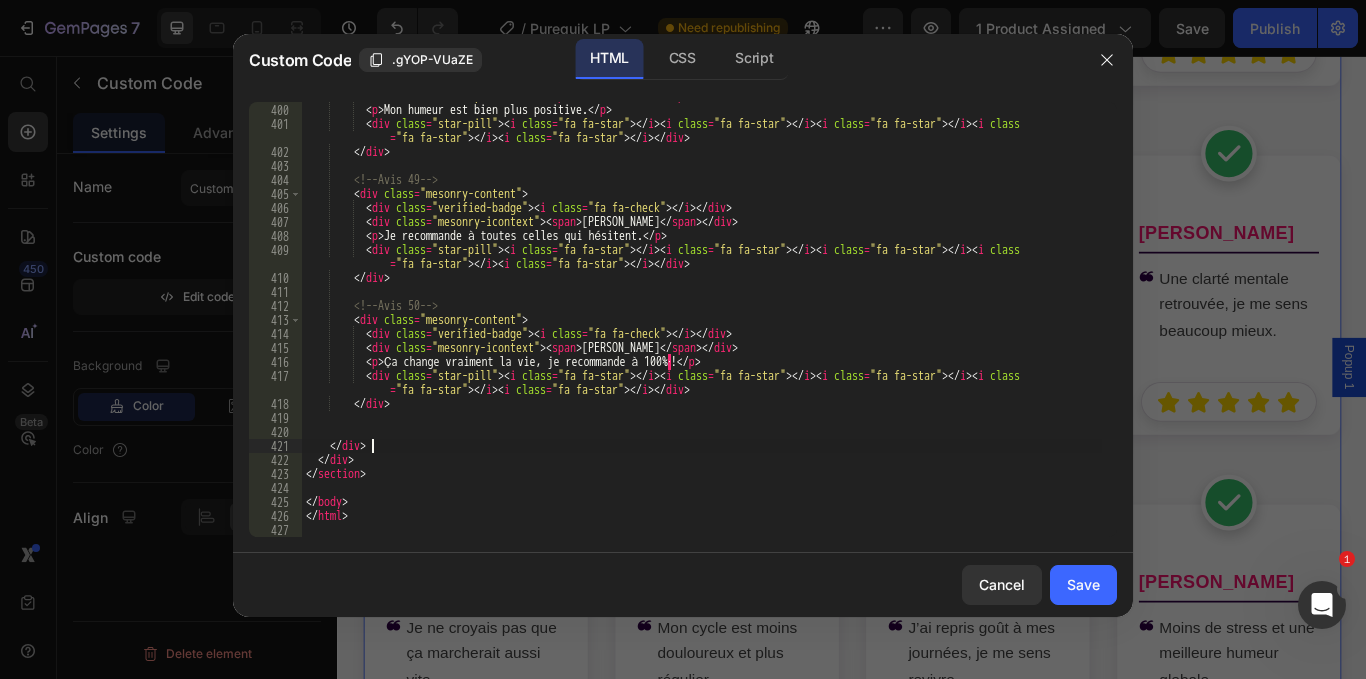 click on "< div   class = "mesonry-icontext" > < span > [PERSON_NAME] </ span > </ div >              < p > Mon humeur est bien plus positive. </ p >              < div   class = "star-pill" > < i   class = "fa fa-star" > </ i > < i   class = "fa fa-star" > </ i > < i   class = "fa fa-star" > </ i > < i   class                = "fa fa-star" > </ i > < i   class = "fa fa-star" > </ i > </ div >           </ div >                     <!--  Avis 49  -->           < div   class = "mesonry-content" >              < div   class = "verified-badge" > < i   class = "fa fa-check" > </ i > </ div >              < div   class = "mesonry-icontext" > < span > [PERSON_NAME] </ span > </ div >              < p > Je recommande à toutes celles qui hésitent. </ p >              < div   class = "star-pill" > < i   class = "fa fa-star" > </ i > < i   class = "fa fa-star" > </ i > < i   class = "fa fa-star" > </ i > < i   class                = "fa fa-star" > </ i > < i   class = "fa fa-star" > </ i > </" at bounding box center (702, 320) 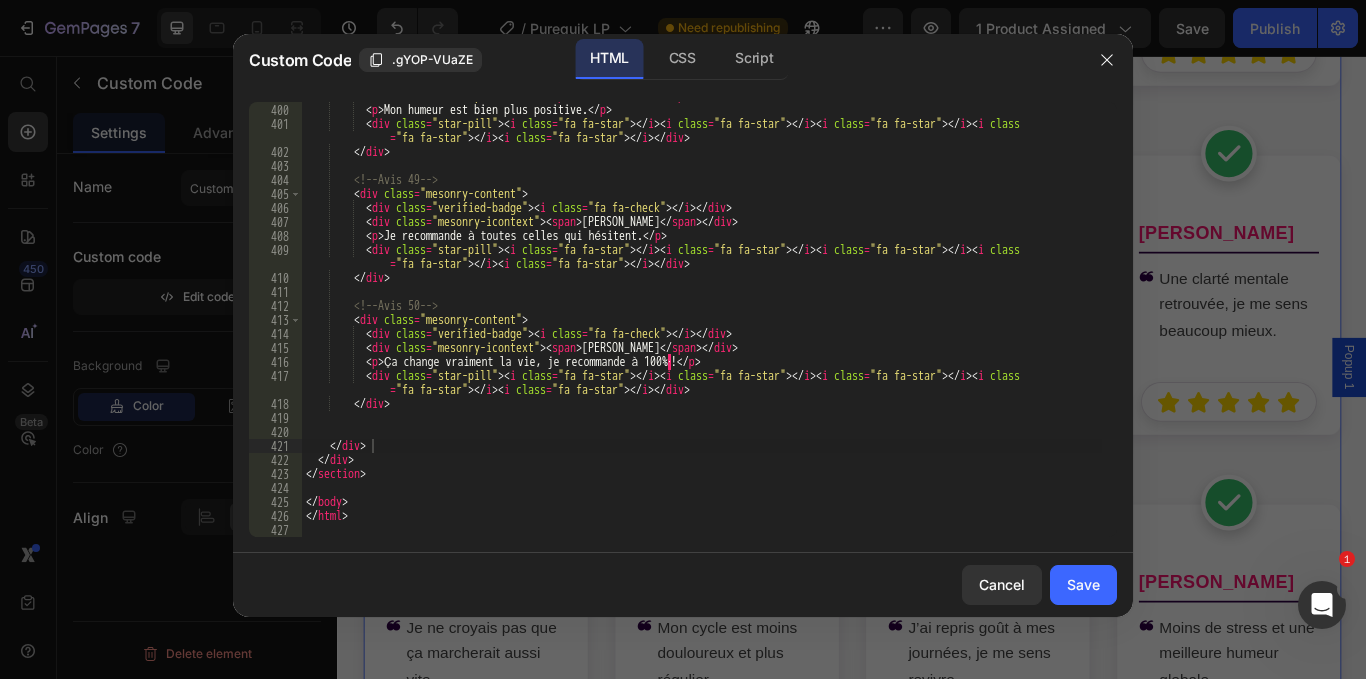 drag, startPoint x: 689, startPoint y: 69, endPoint x: 660, endPoint y: 99, distance: 41.725292 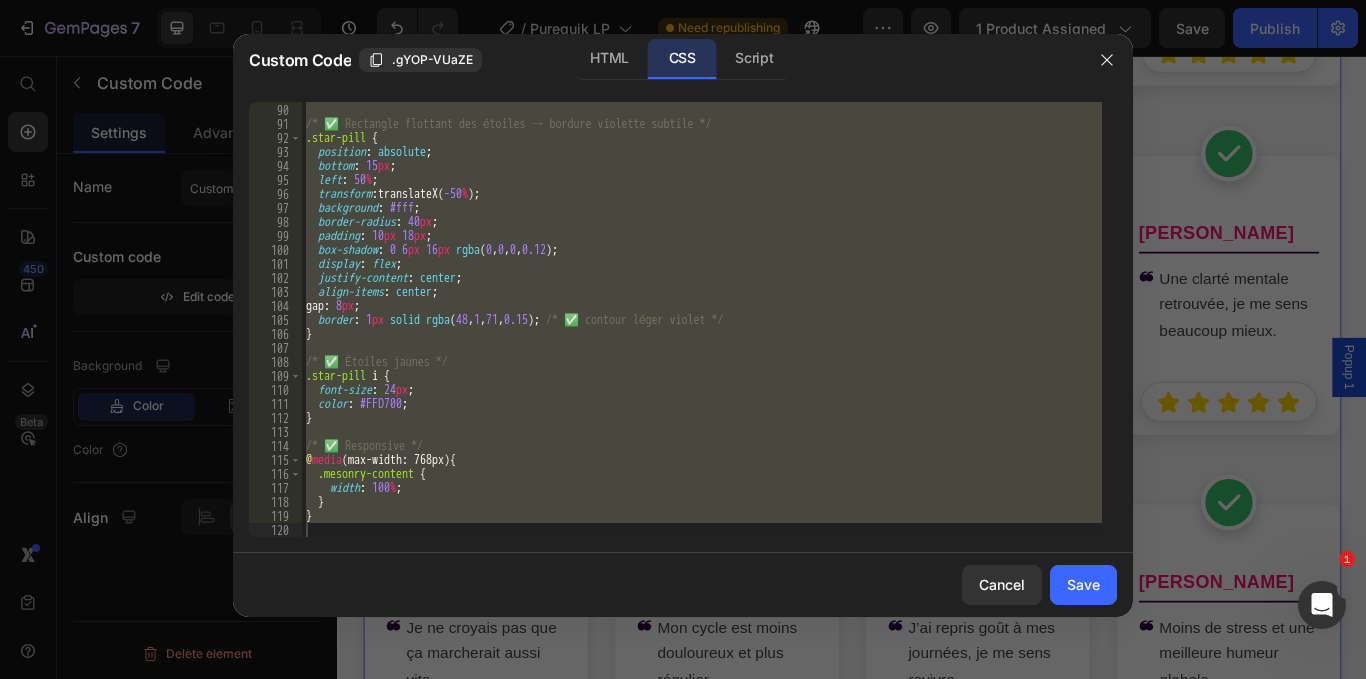 click on "} /* ✅ Rectangle flottant des étoiles → bordure [PERSON_NAME] subtile */ .star-pill   {    position :   absolute ;    bottom :   15 px ;    left :   50 % ;    transform :  translateX( -50 % ) ;    background :   #fff ;    border-radius :   40 px ;    padding :   10 px   18 px ;    box-shadow :   0   6 px   16 px   rgba ( 0 , 0 , 0 , 0.12 ) ;    display :   flex ;    justify-content :   center ;    align-items :   center ;   gap :   8 px ;    border :   1 px   solid   rgba ( 48 ,  1 ,  71 ,  0.15 ) ;   /* ✅ contour [PERSON_NAME] */ } /* ✅ Étoiles jaunes */ .star-pill   i   {    font-size :   24 px ;    color :   #FFD700 ; } /* ✅ Responsive */ @ media  (max-width: 768px)  {    .mesonry-content   {      width :   100 % ;    } }" at bounding box center [702, 319] 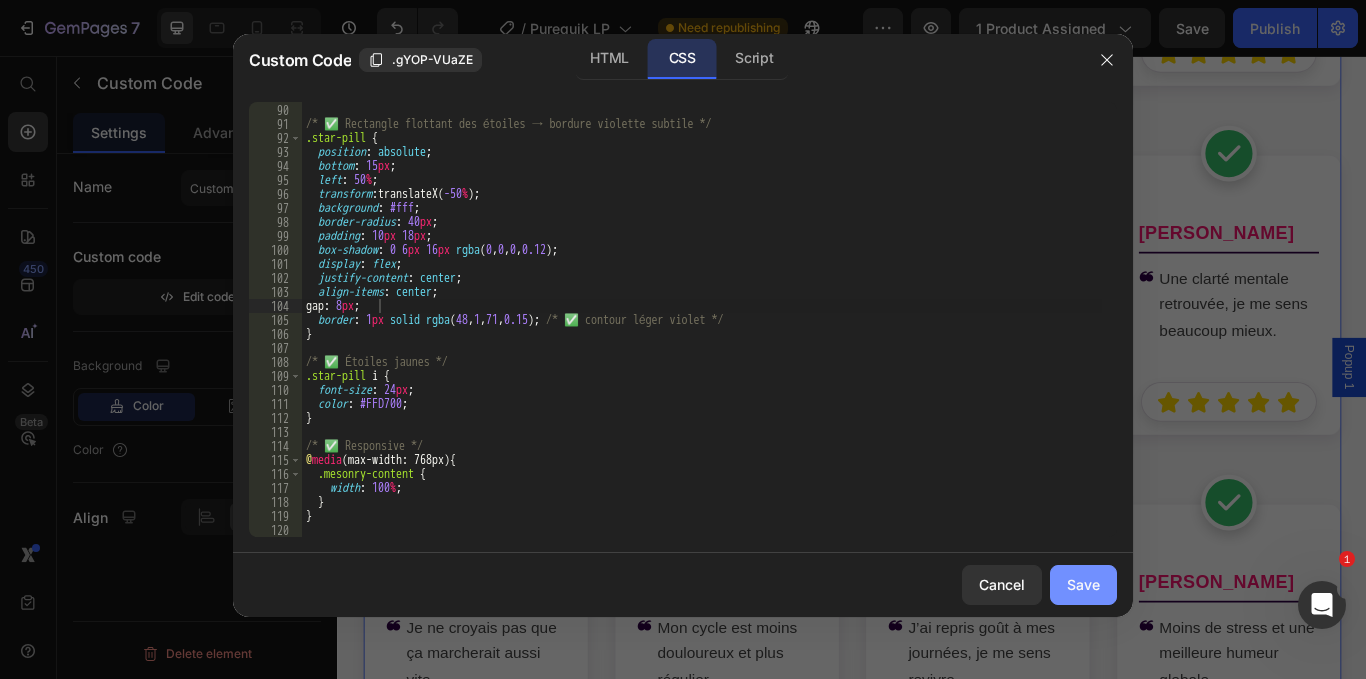 click on "Save" at bounding box center (1083, 584) 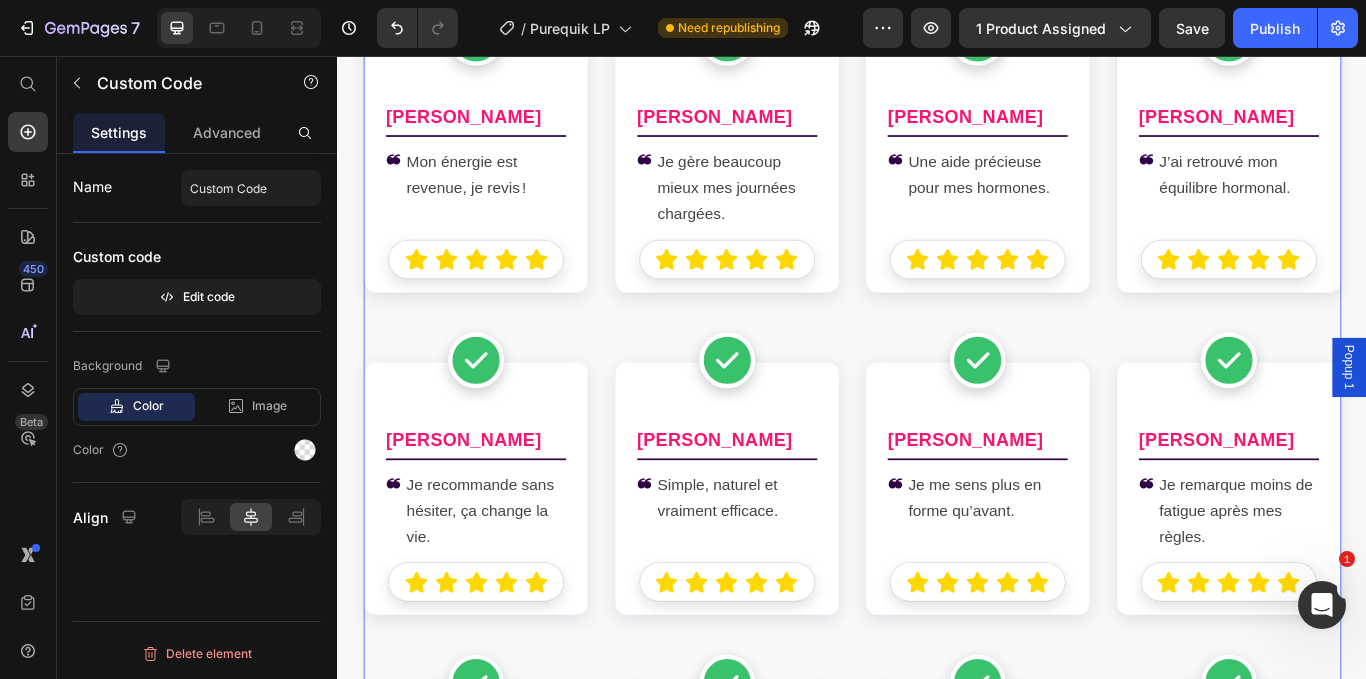 scroll, scrollTop: 14562, scrollLeft: 0, axis: vertical 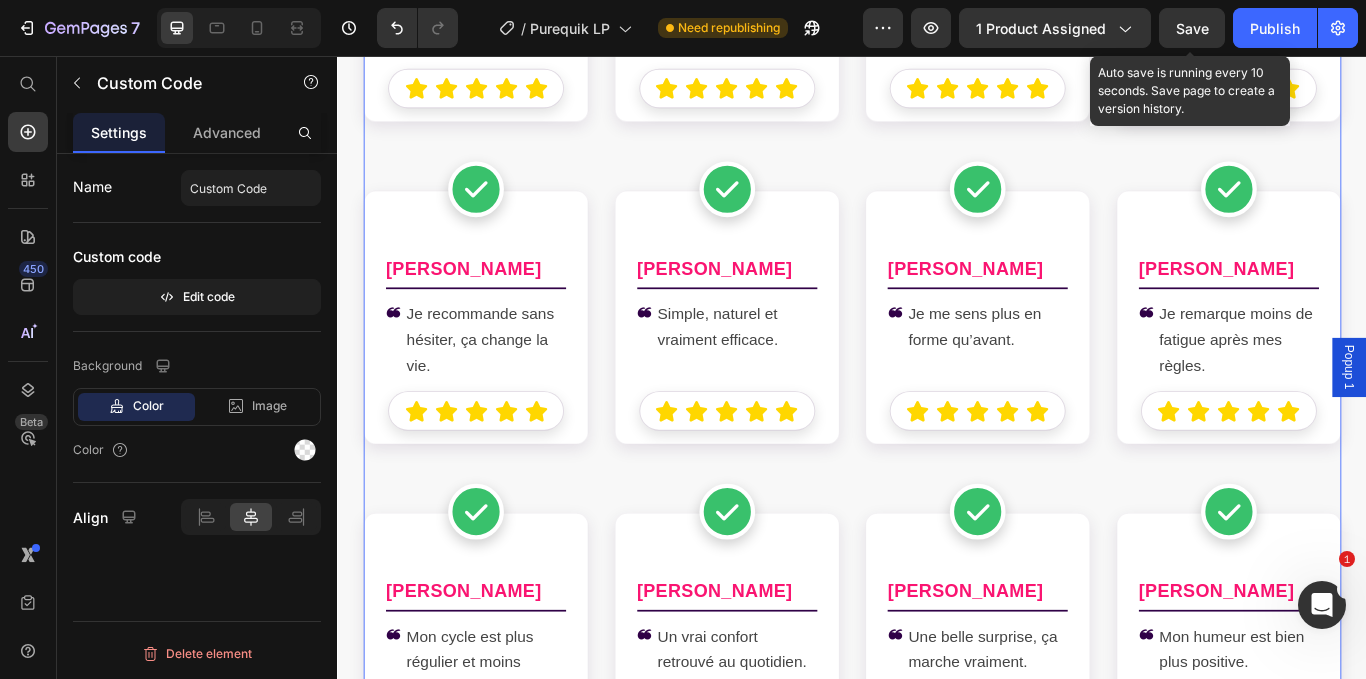 click on "Save" at bounding box center (1192, 28) 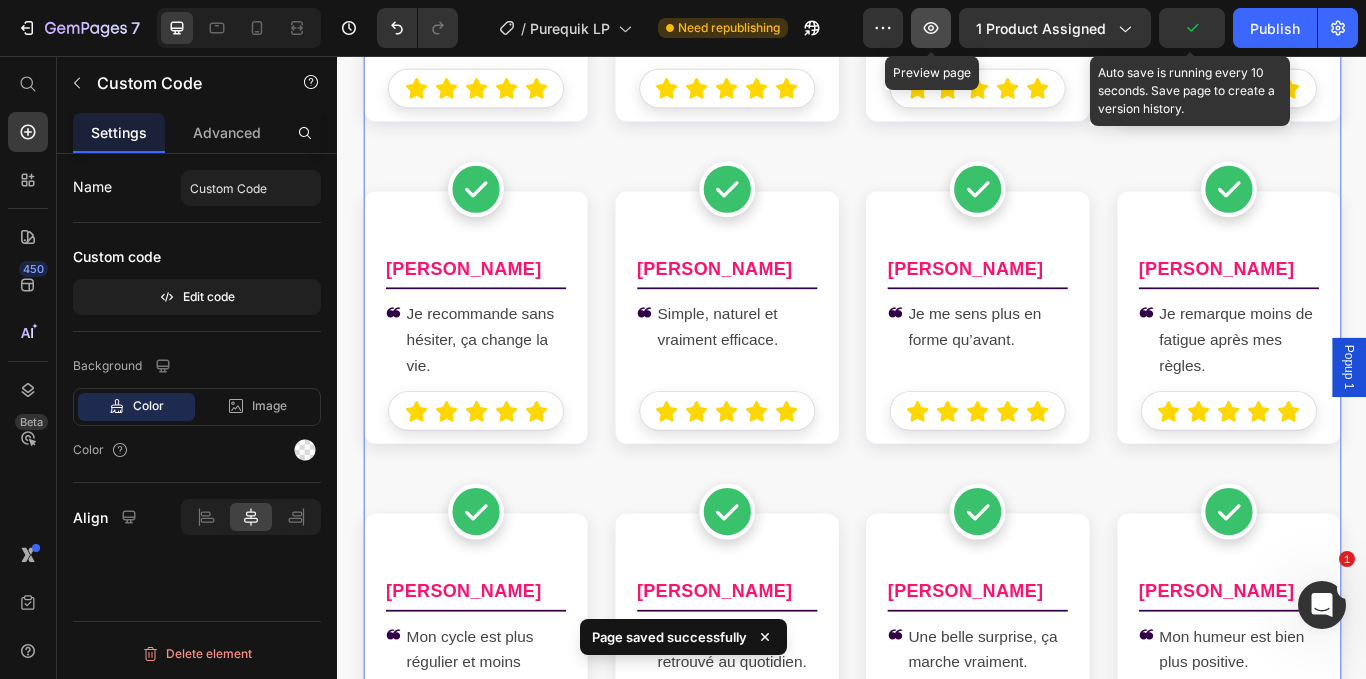 click 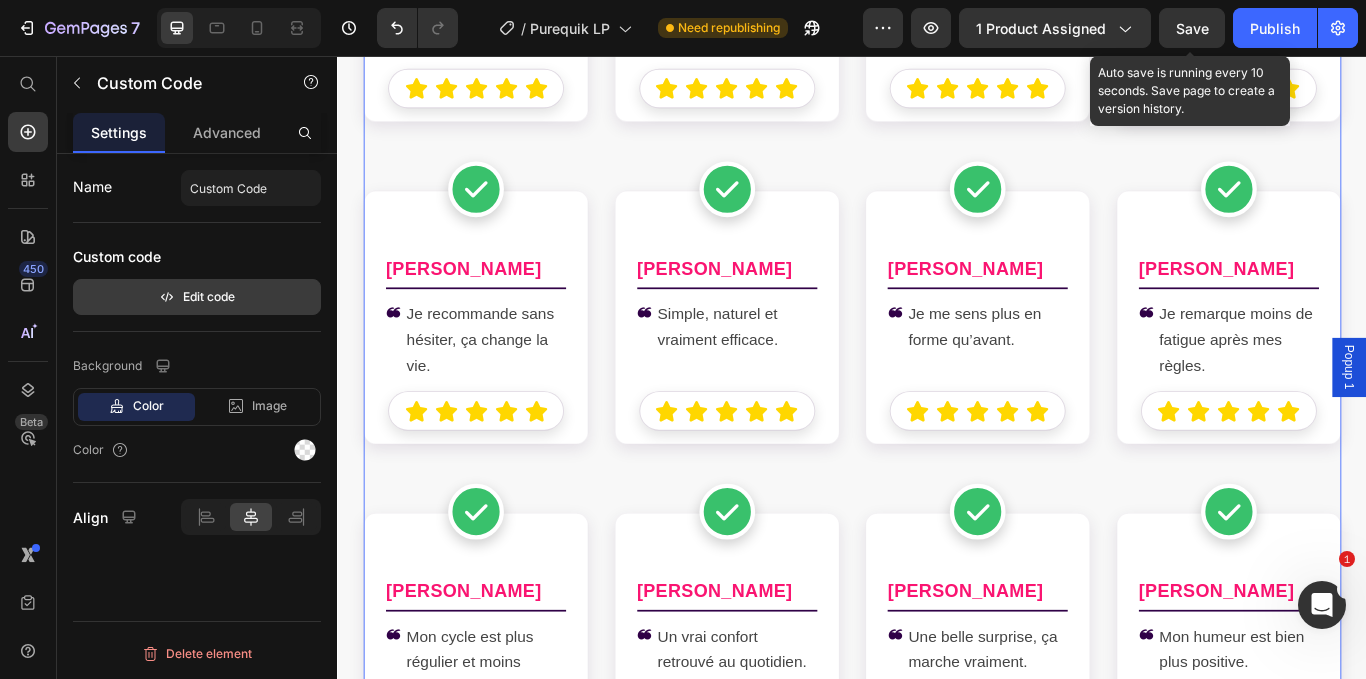 click on "Edit code" at bounding box center (197, 297) 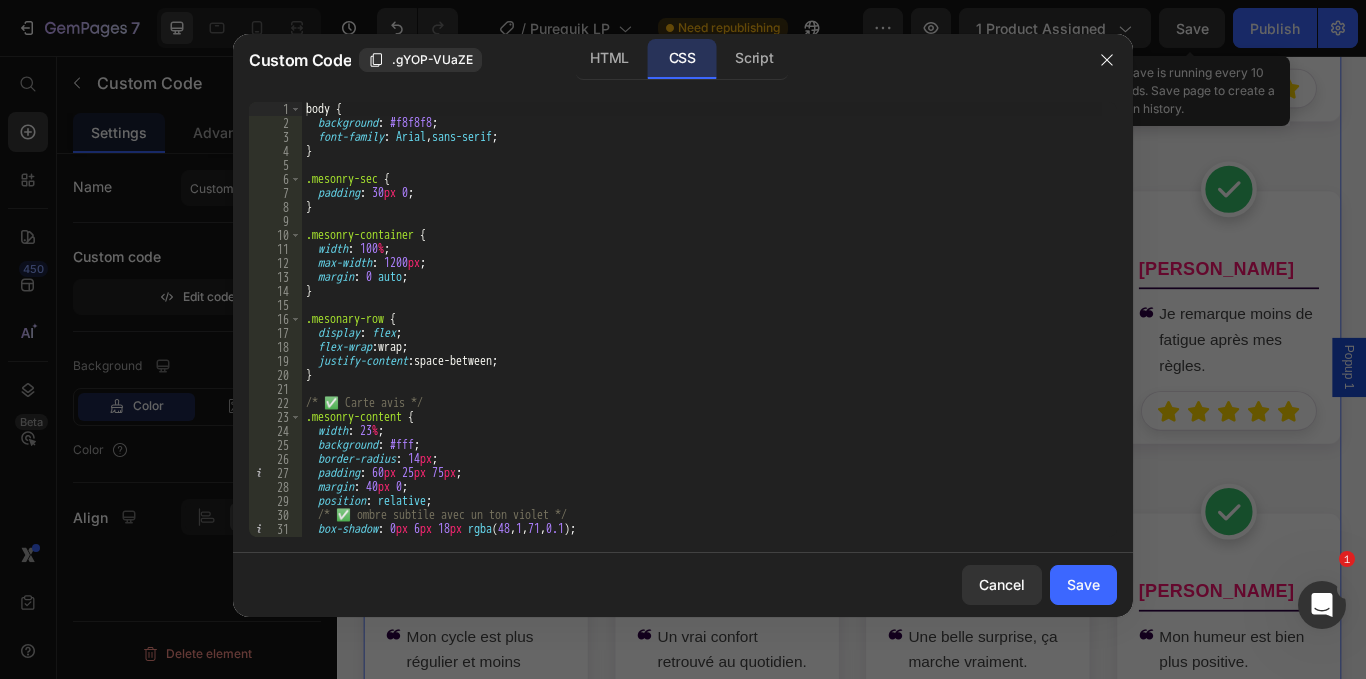 click on "body   {    background :   #f8f8f8 ;    font-family :   Arial ,  sans-serif ; } .mesonry-sec   {    padding :   30 px   0 ; } .mesonry-container   {    width :   100 % ;    max-width :   1200 px ;    margin :   0   auto ; } .mesonary-row   {    display :   flex ;    flex-wrap :  wrap ;    justify-content :  space-between ; } /* ✅ [PERSON_NAME] */ .mesonry-content   {    width :   23 % ;    background :   #fff ;    border-radius :   14 px ;    padding :   60 px   25 px   75 px ;    margin :   40 px   0 ;    position :   relative ;    /* ✅ ombre subtile avec un ton violet */    box-shadow :   0 px   6 px   18 px   rgba ( 48 ,  1 ,  71 ,  0.1 ) ;    text-align :   left ;    border :   1 px   solid   rgba ( 48 ,  1 ,  71 ,  0.05 ) ;   /* fine bordure [PERSON_NAME] très [PERSON_NAME] */" at bounding box center (702, 333) 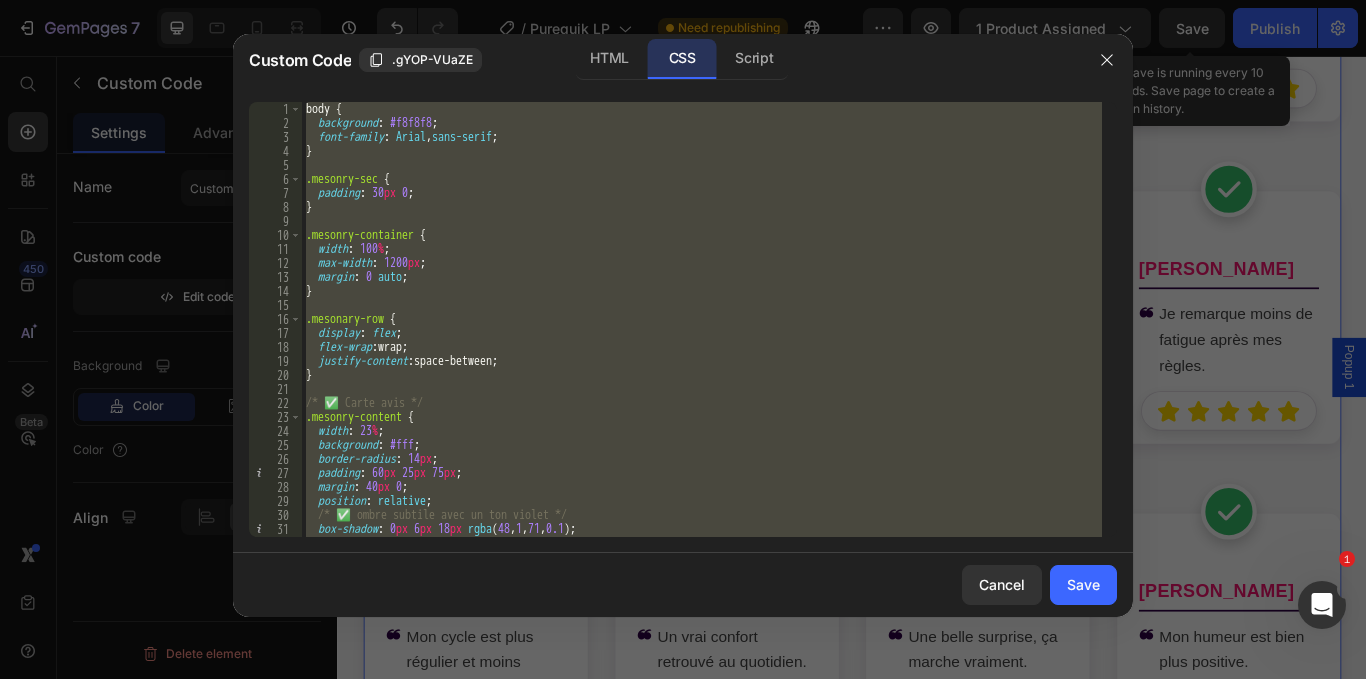 click on "body   {    background :   #f8f8f8 ;    font-family :   Arial ,  sans-serif ; } .mesonry-sec   {    padding :   30 px   0 ; } .mesonry-container   {    width :   100 % ;    max-width :   1200 px ;    margin :   0   auto ; } .mesonary-row   {    display :   flex ;    flex-wrap :  wrap ;    justify-content :  space-between ; } /* ✅ [PERSON_NAME] */ .mesonry-content   {    width :   23 % ;    background :   #fff ;    border-radius :   14 px ;    padding :   60 px   25 px   75 px ;    margin :   40 px   0 ;    position :   relative ;    /* ✅ ombre subtile avec un ton violet */    box-shadow :   0 px   6 px   18 px   rgba ( 48 ,  1 ,  71 ,  0.1 ) ;    text-align :   left ;    border :   1 px   solid   rgba ( 48 ,  1 ,  71 ,  0.05 ) ;   /* fine bordure [PERSON_NAME] très [PERSON_NAME] */" at bounding box center [702, 319] 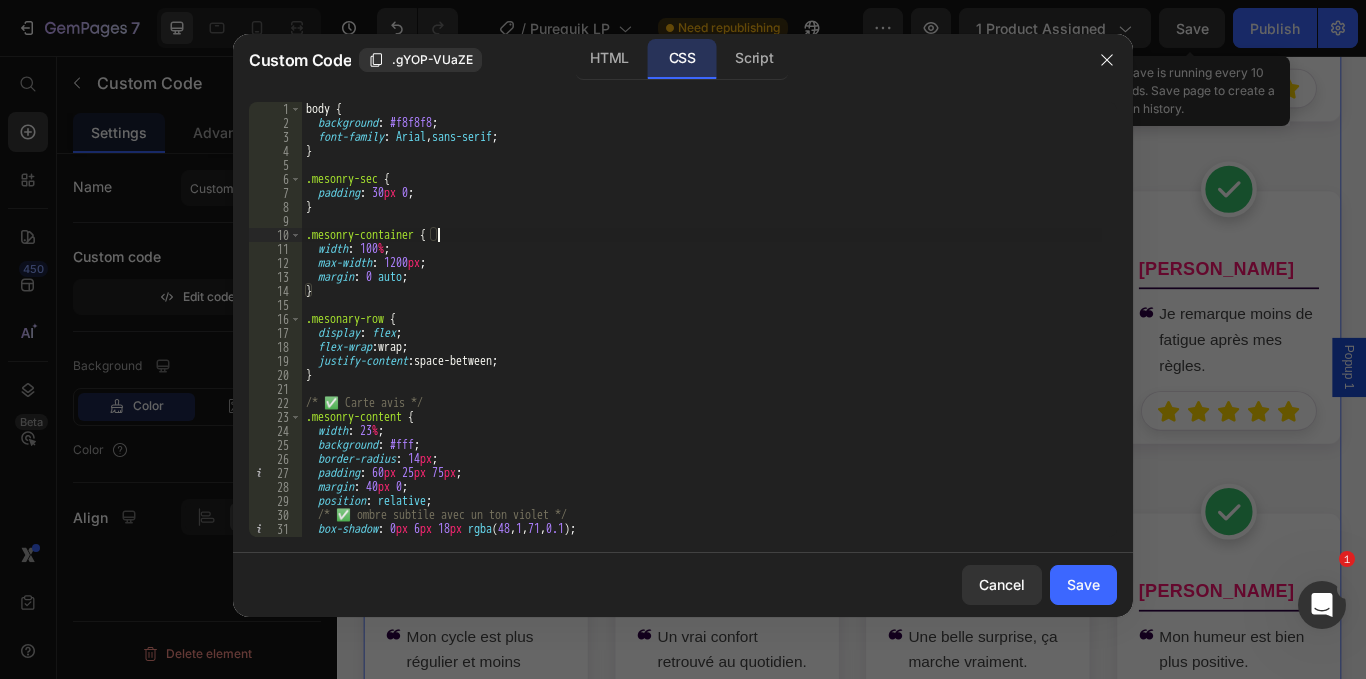 type on "}" 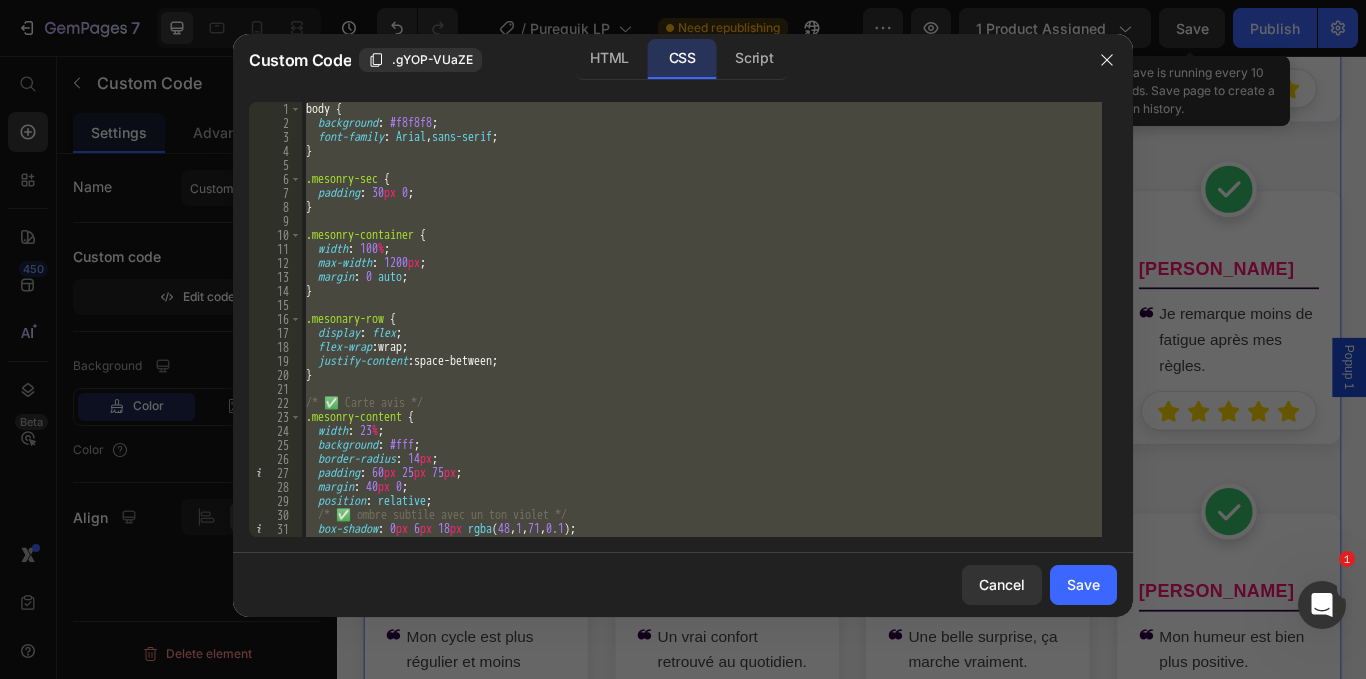 type 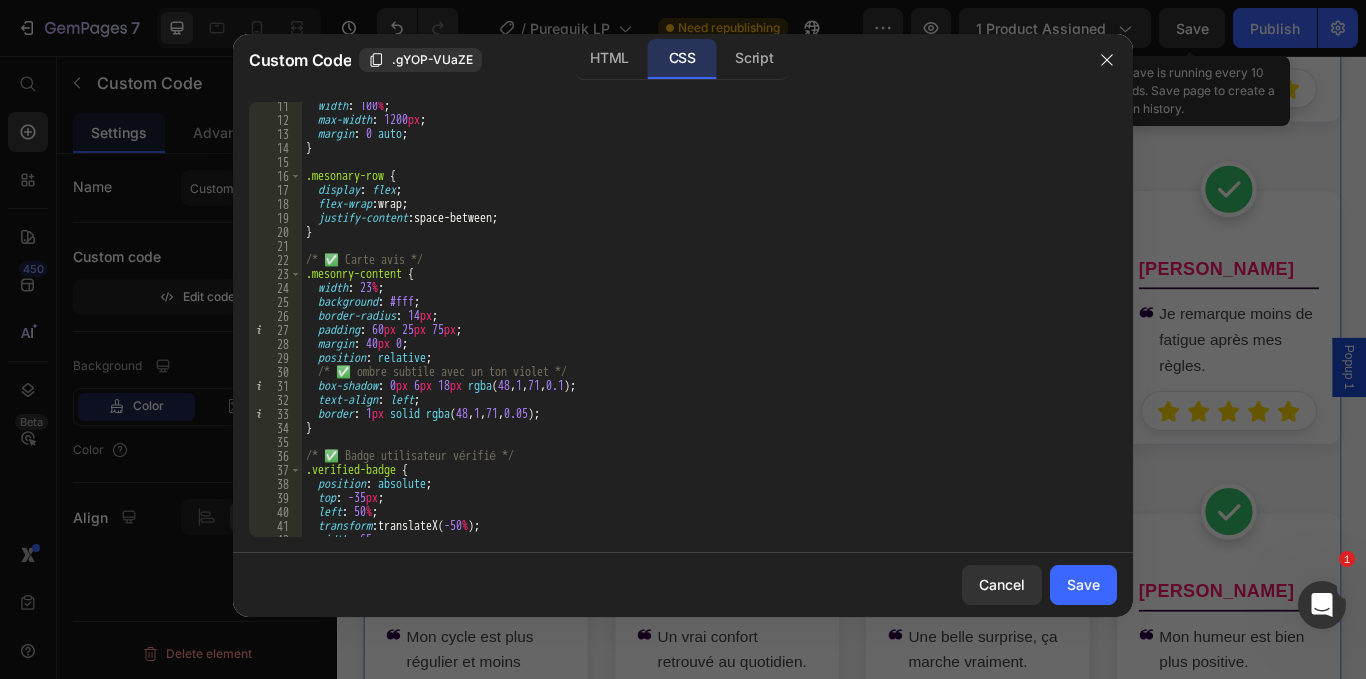 scroll, scrollTop: 0, scrollLeft: 0, axis: both 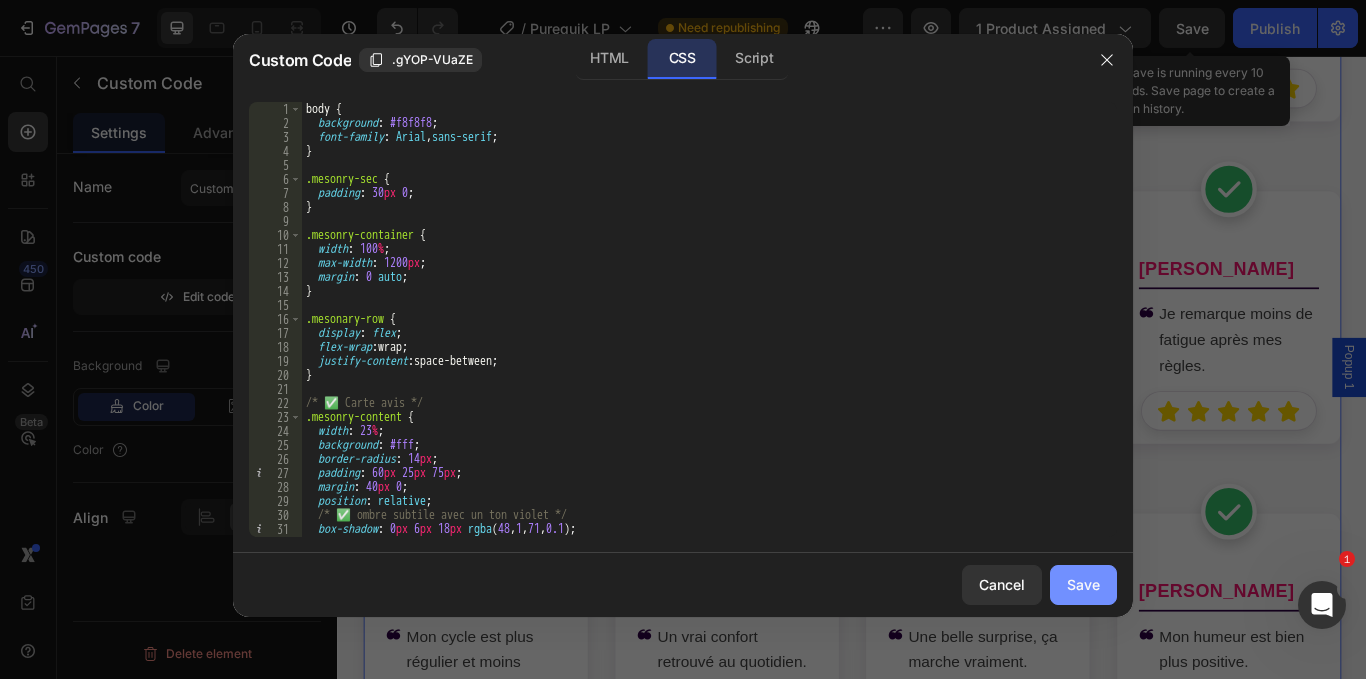 drag, startPoint x: 1079, startPoint y: 582, endPoint x: 460, endPoint y: 447, distance: 633.5503 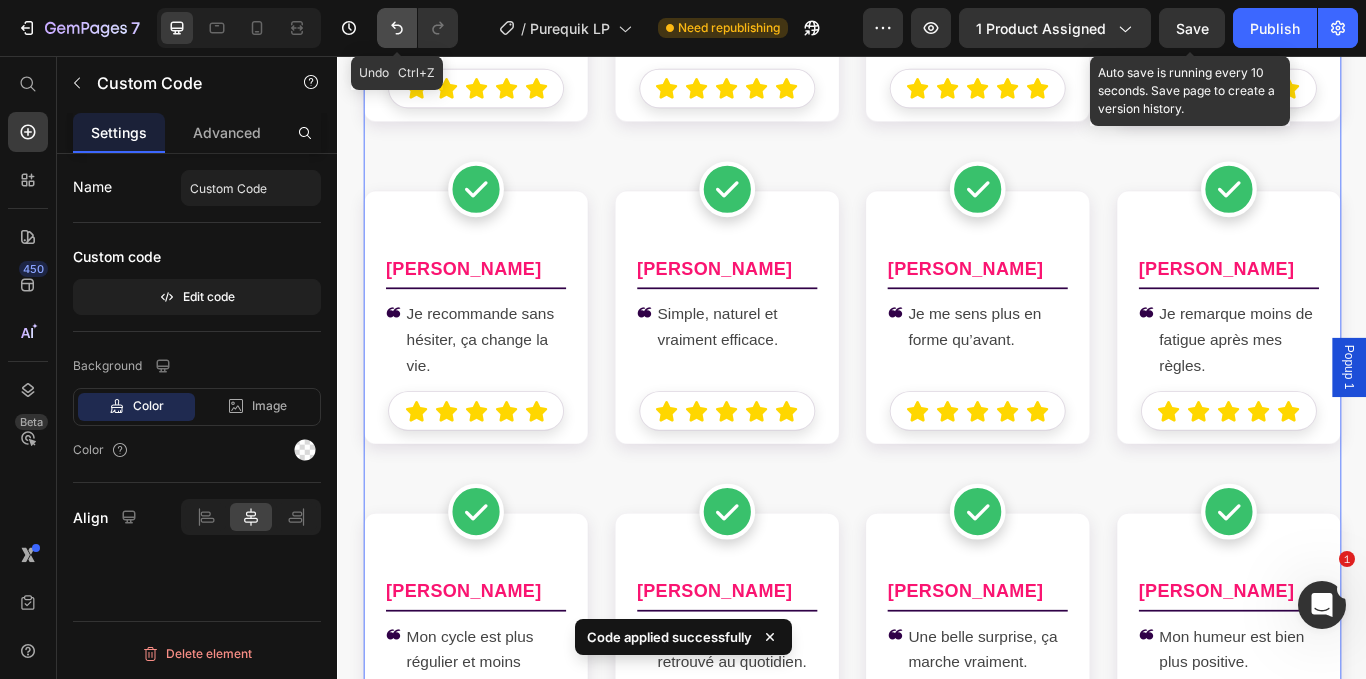 click 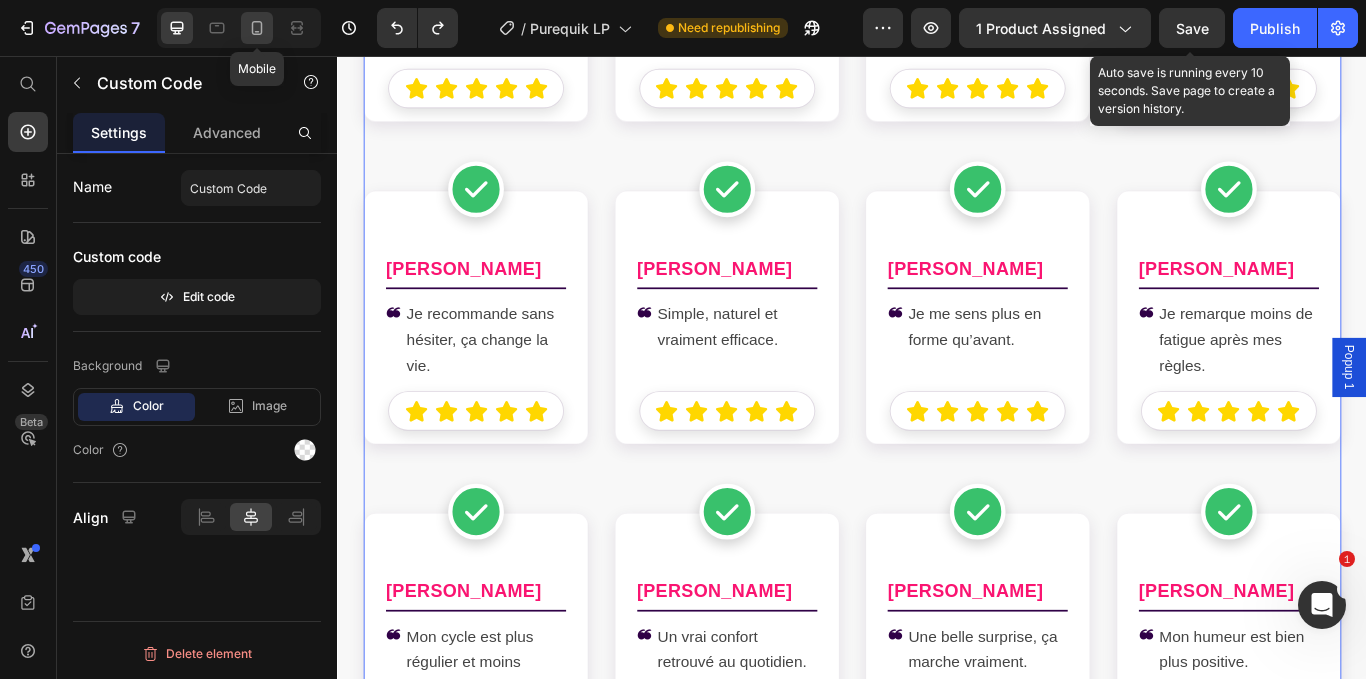 click 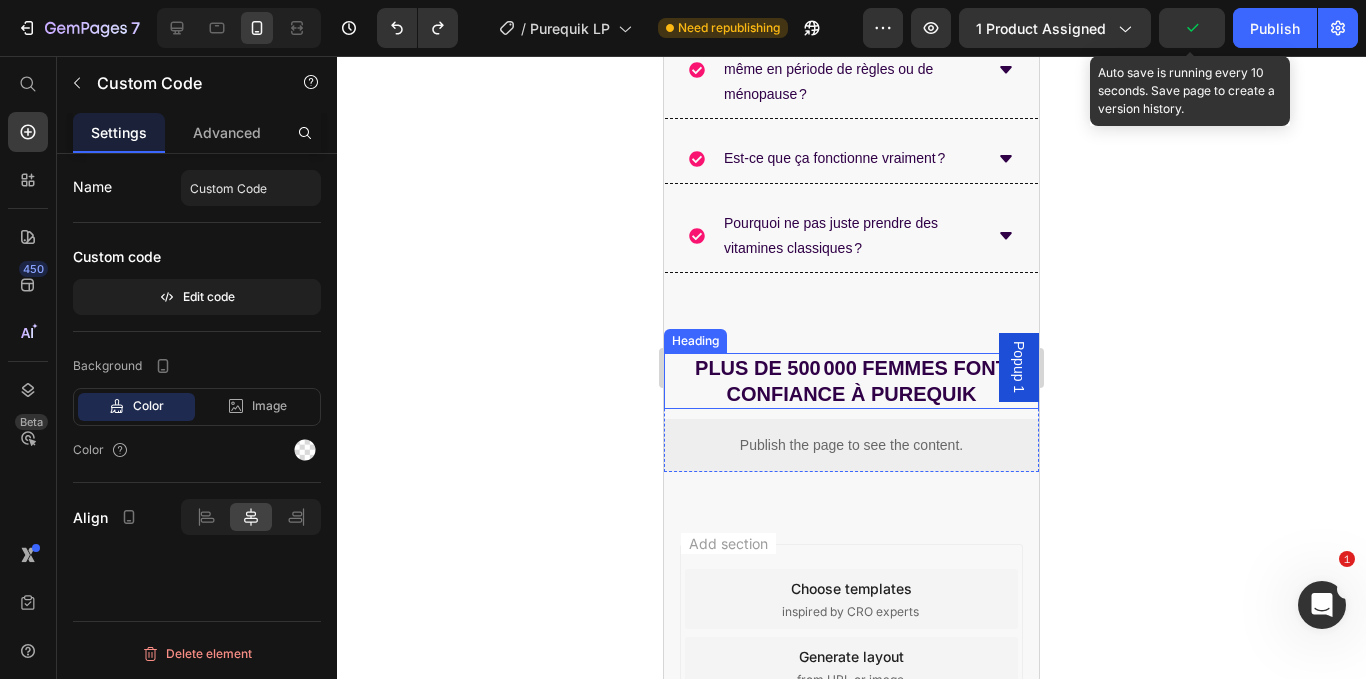 scroll, scrollTop: 12979, scrollLeft: 0, axis: vertical 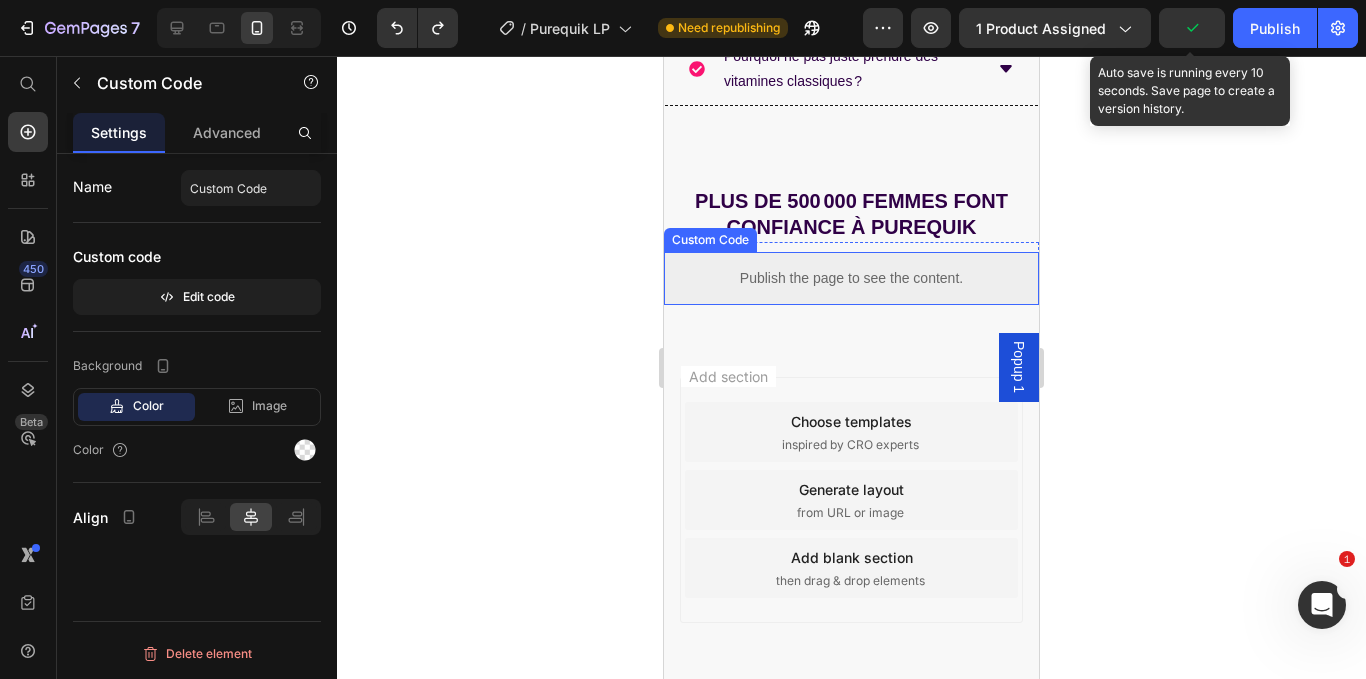 click on "Publish the page to see the content." at bounding box center [851, 278] 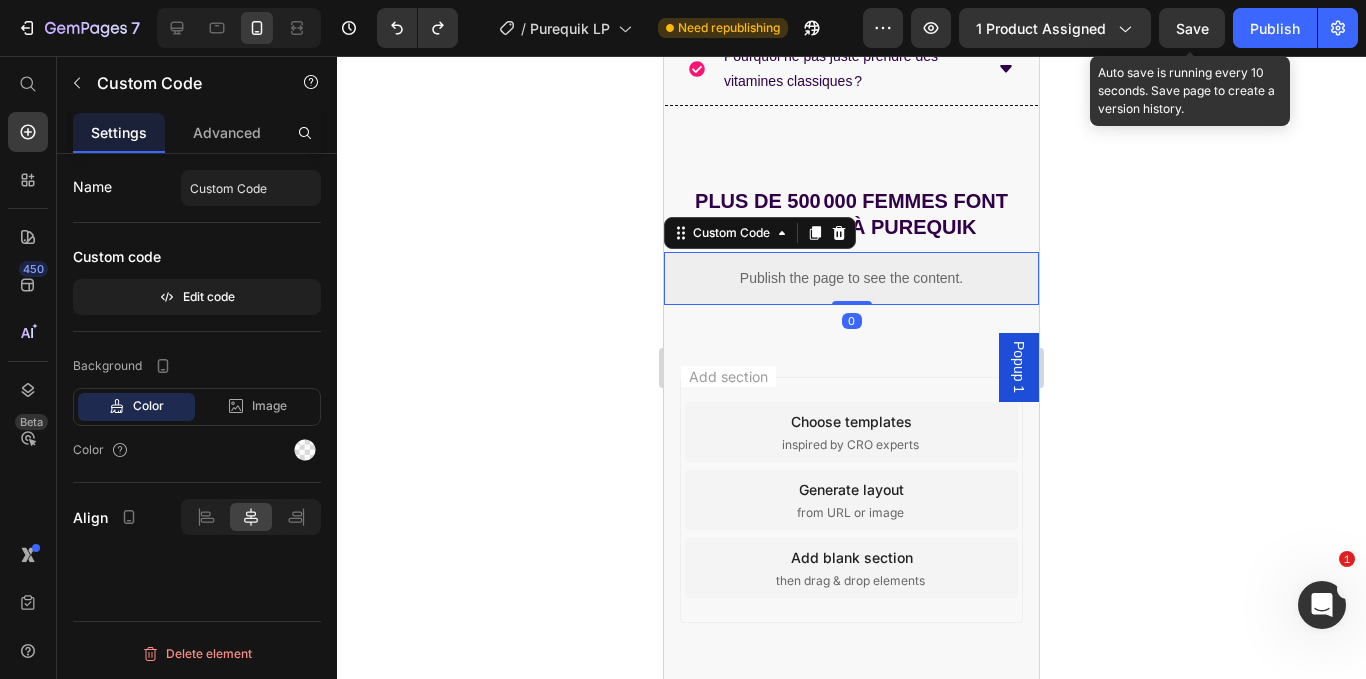 click on "Custom code" at bounding box center (197, 257) 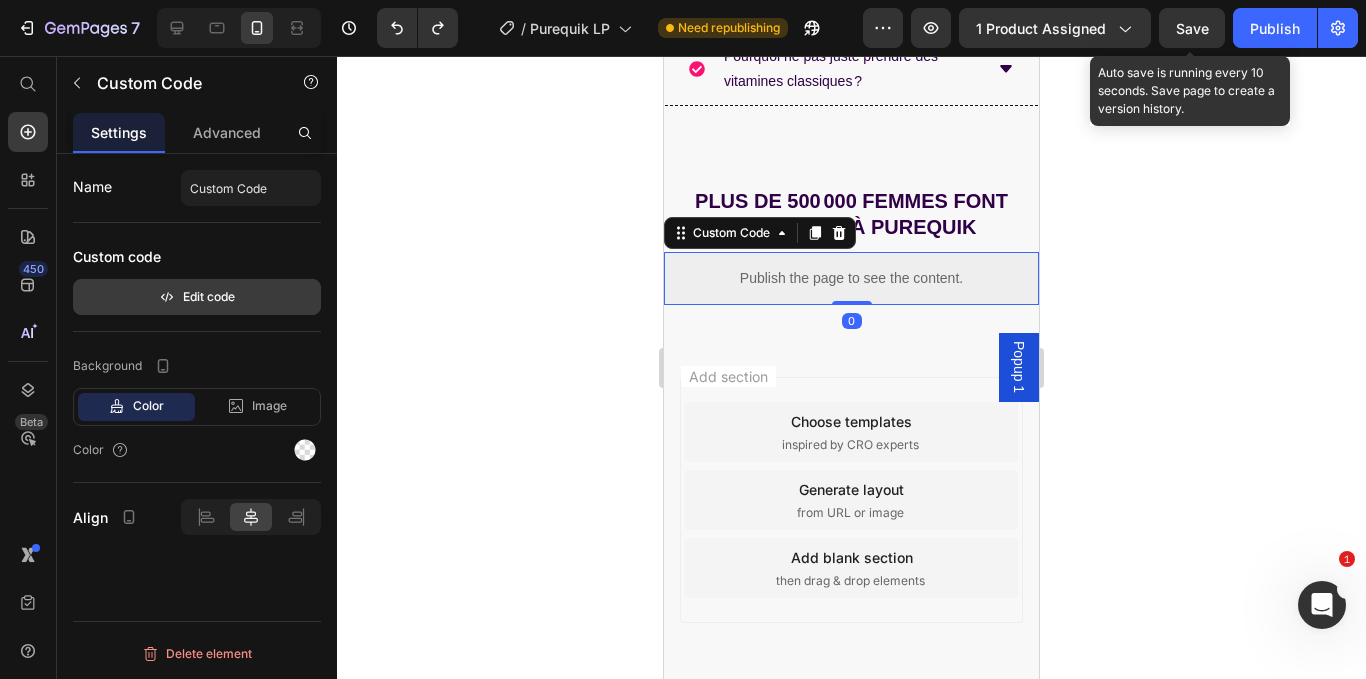 click on "Edit code" at bounding box center [197, 297] 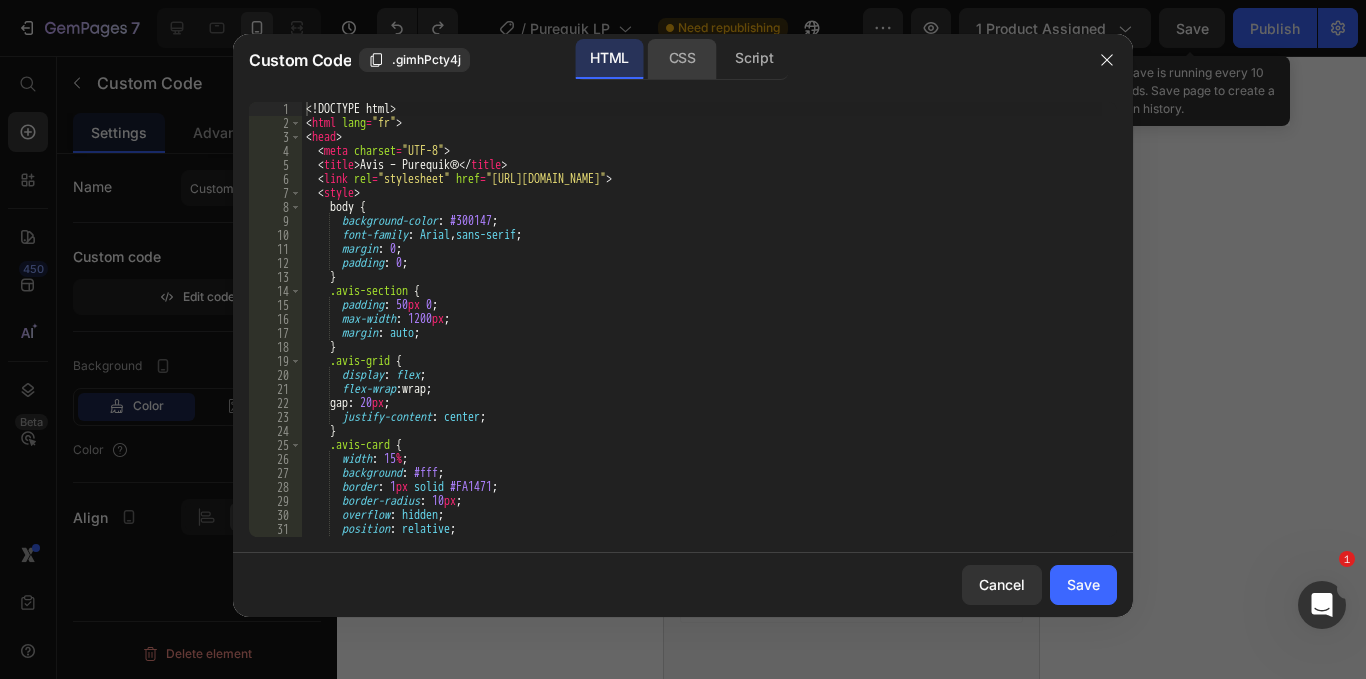 click on "CSS" 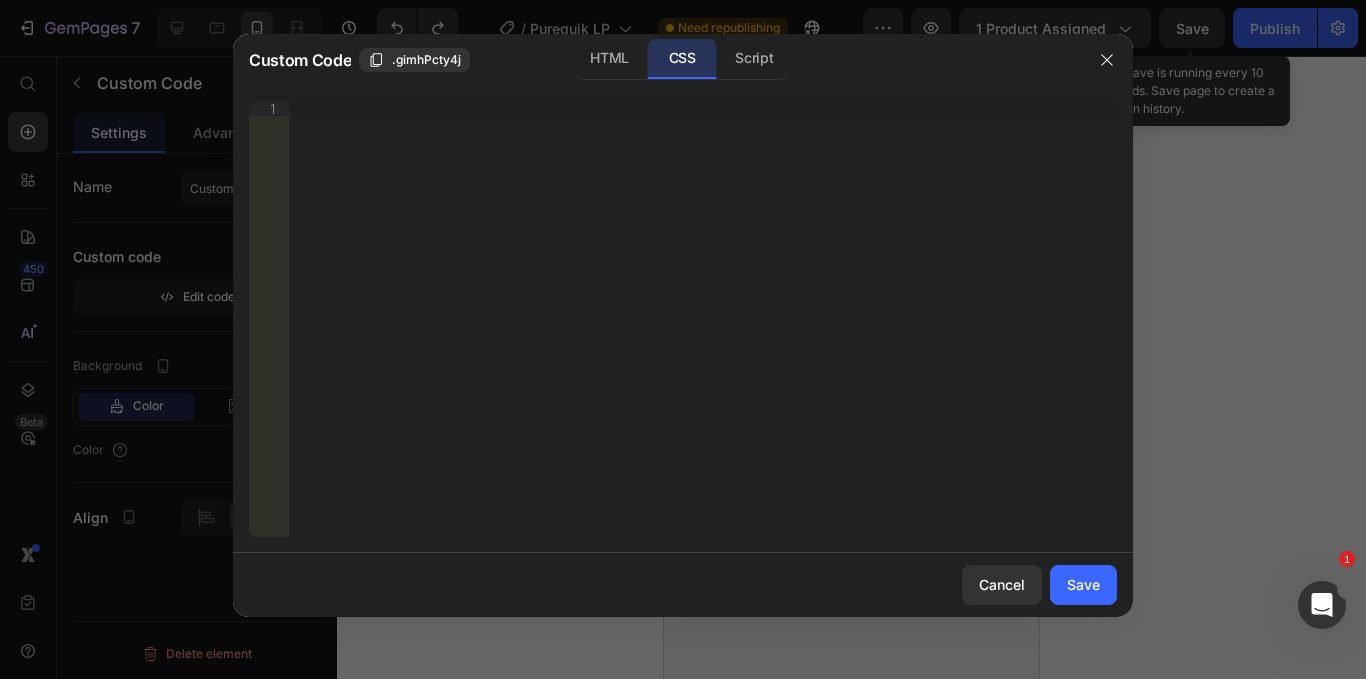 type 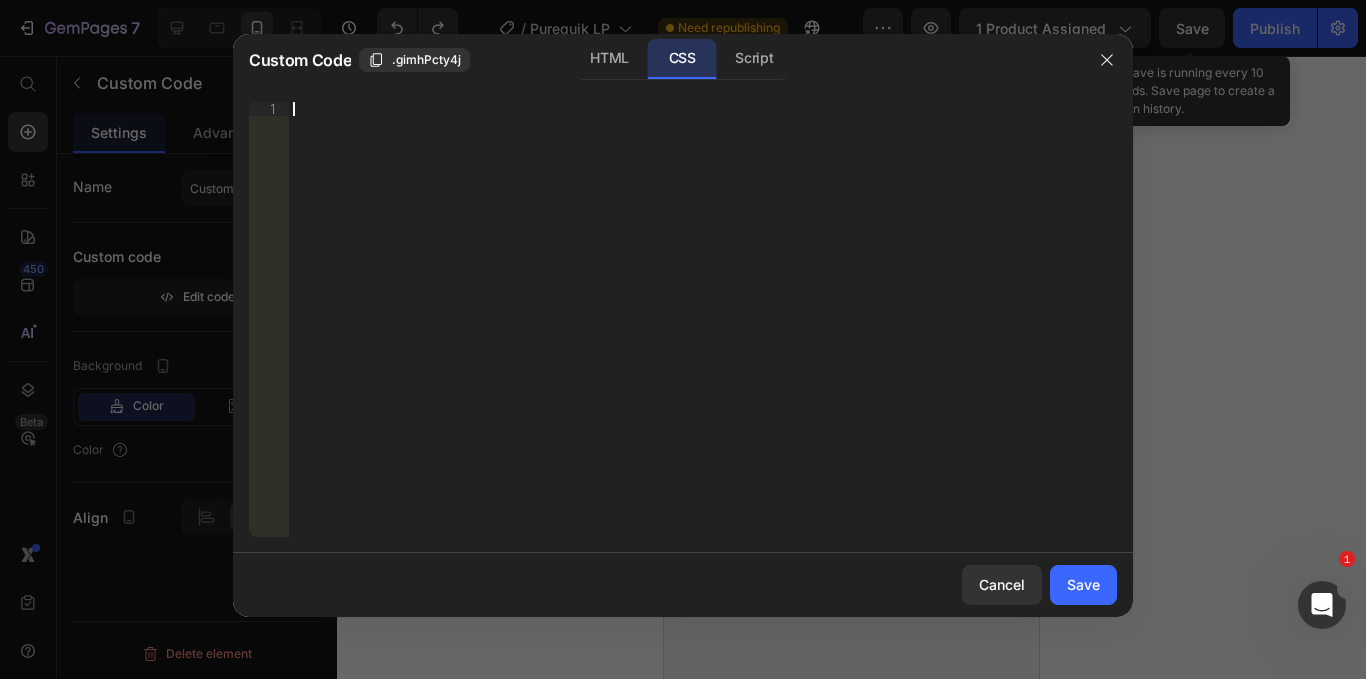 click on "Insert the CSS code to style your content right here." at bounding box center [703, 333] 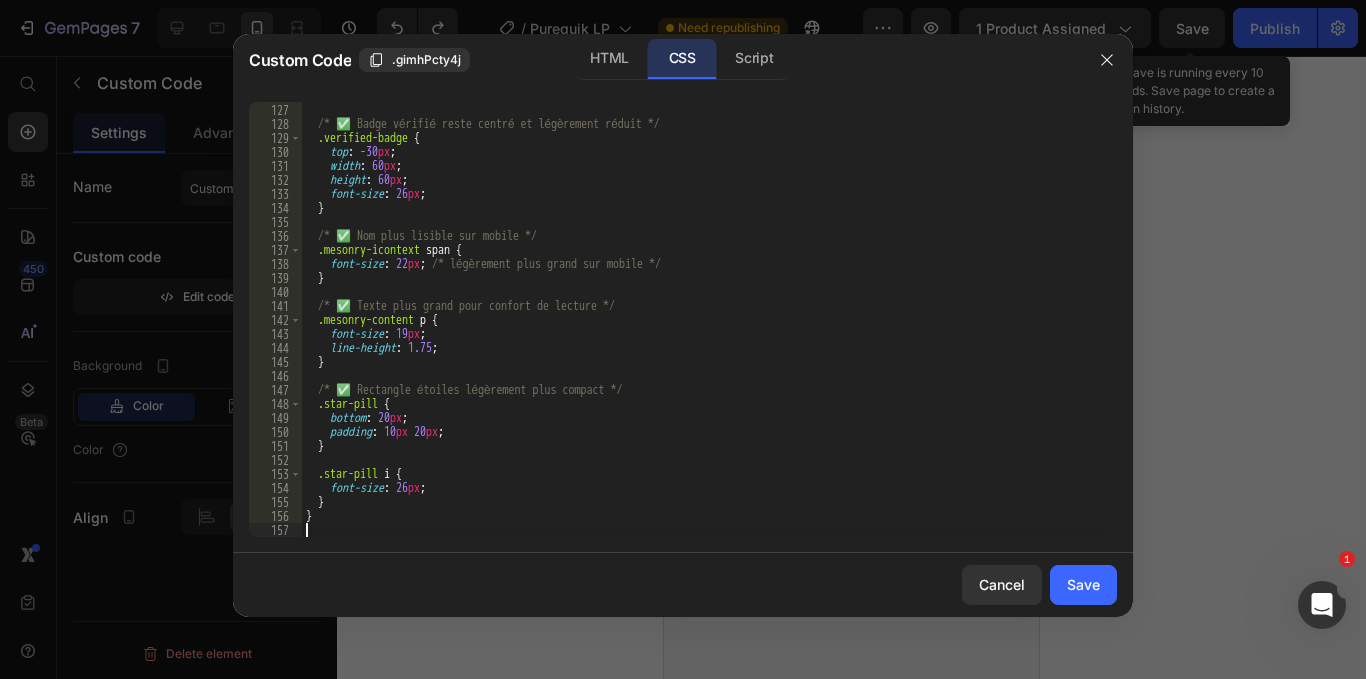 scroll, scrollTop: 1523, scrollLeft: 0, axis: vertical 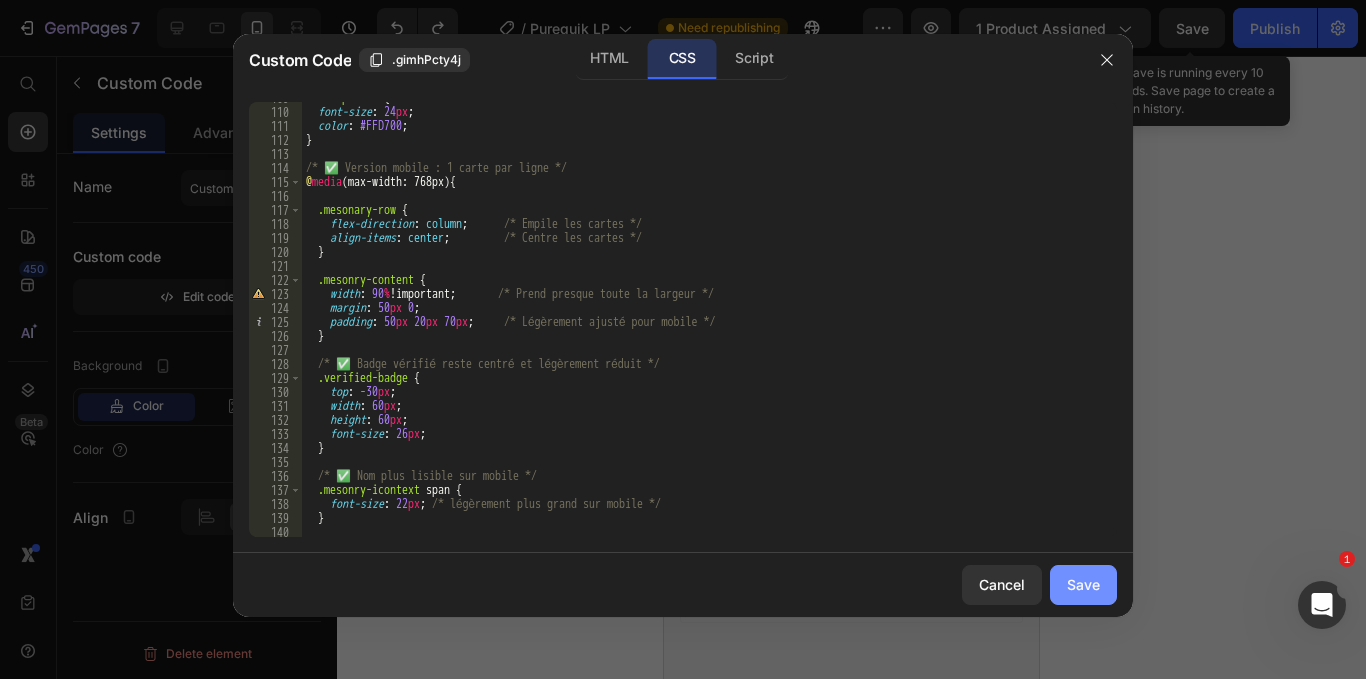 click on "Save" at bounding box center [1083, 584] 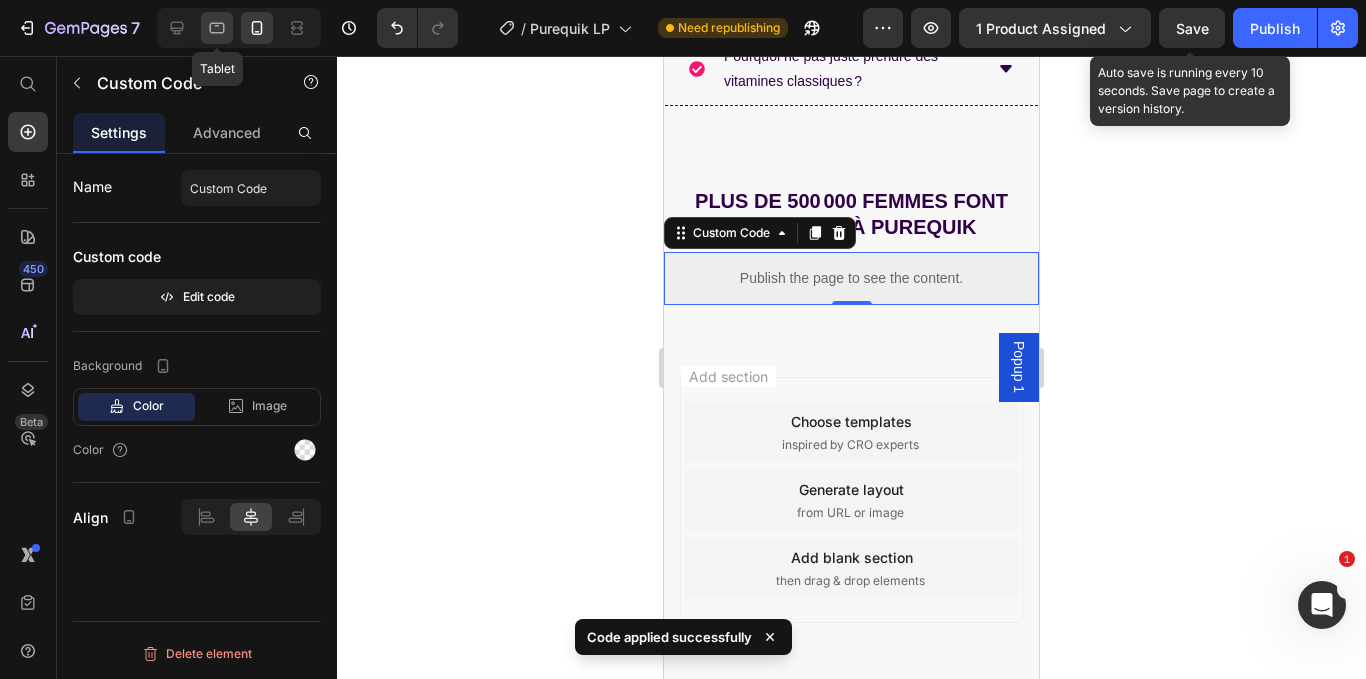click 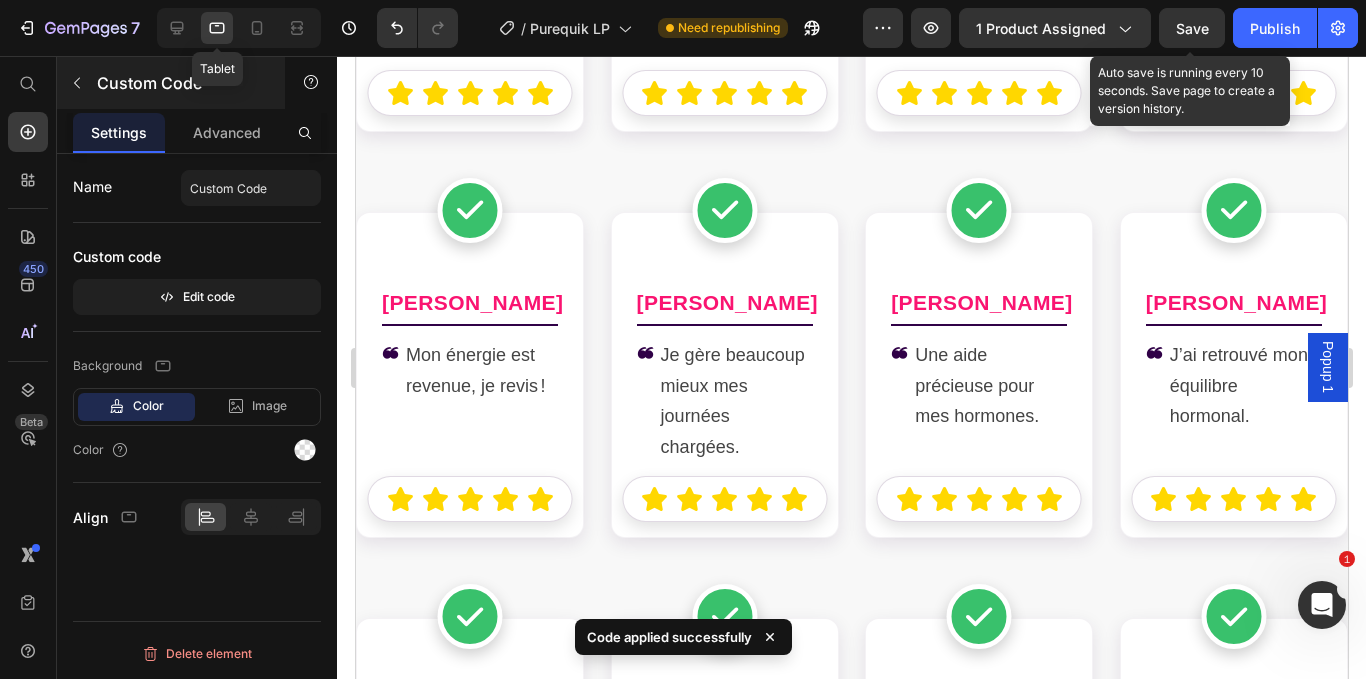 click 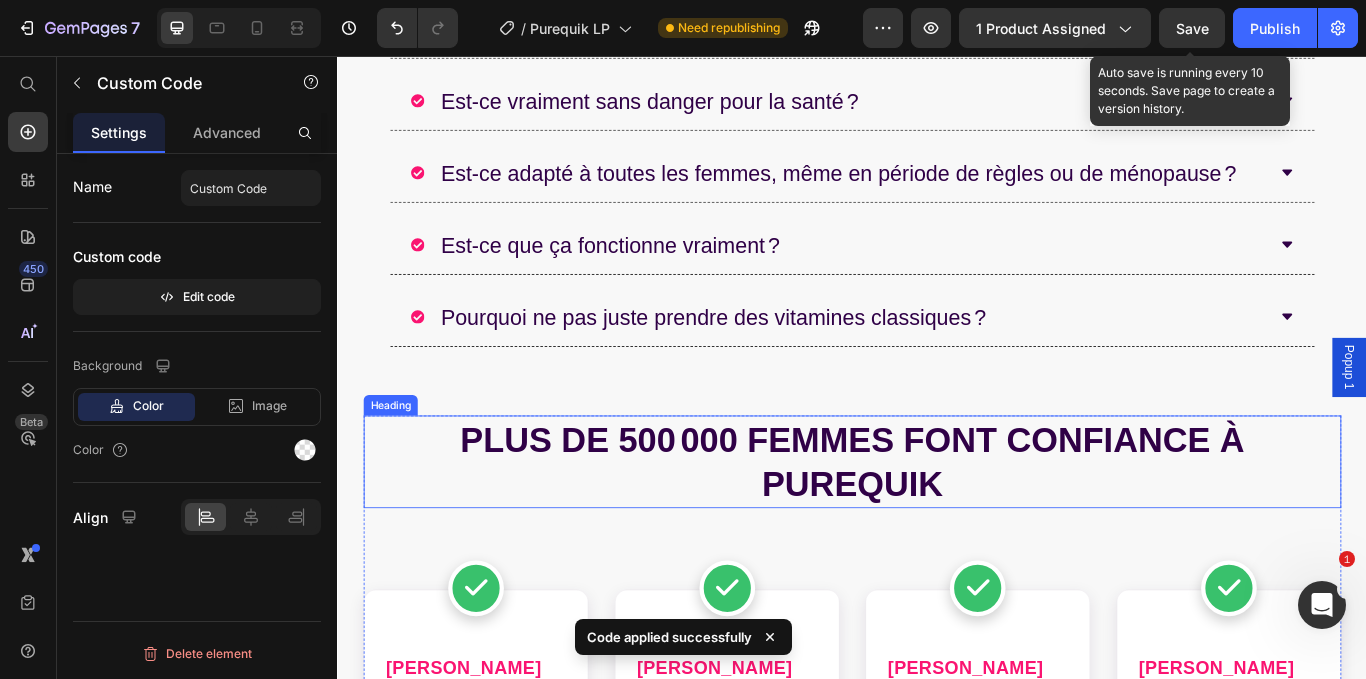 scroll, scrollTop: 9453, scrollLeft: 0, axis: vertical 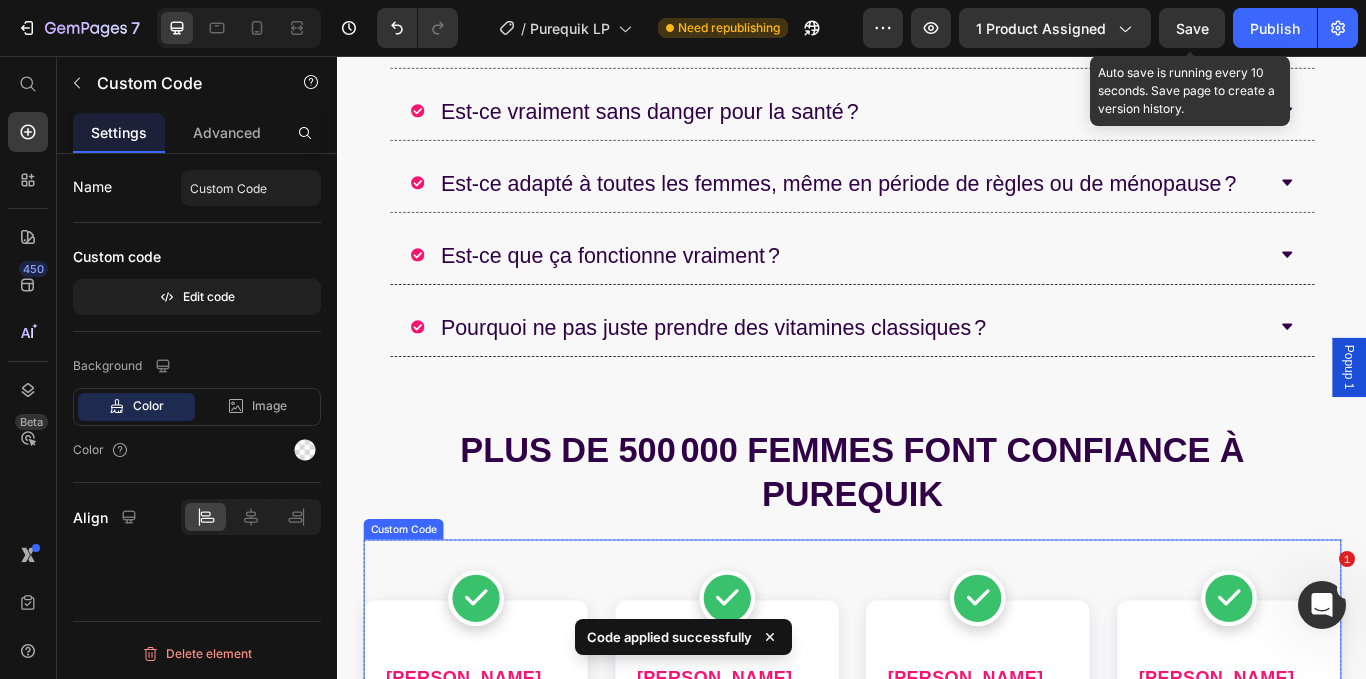 click on "[PERSON_NAME]
Beaucoup plus d’énergie après deux semaines, je me sens transformée !
[PERSON_NAME]
Mon cycle est redevenu régulier et [PERSON_NAME] tellement mieux.
[PERSON_NAME]
Je suis beaucoup moins irritable et mon entourage [PERSON_NAME].
[PERSON_NAME]
J’ai retrouvé une humeur stable et plus de légèreté au quotidien.
[PERSON_NAME]
Je n’ai plus cette fatigue [PERSON_NAME], un vrai soulagement.
[PERSON_NAME]
Enfin une solution naturelle qui aide mes hormones !" at bounding box center [937, 3141] 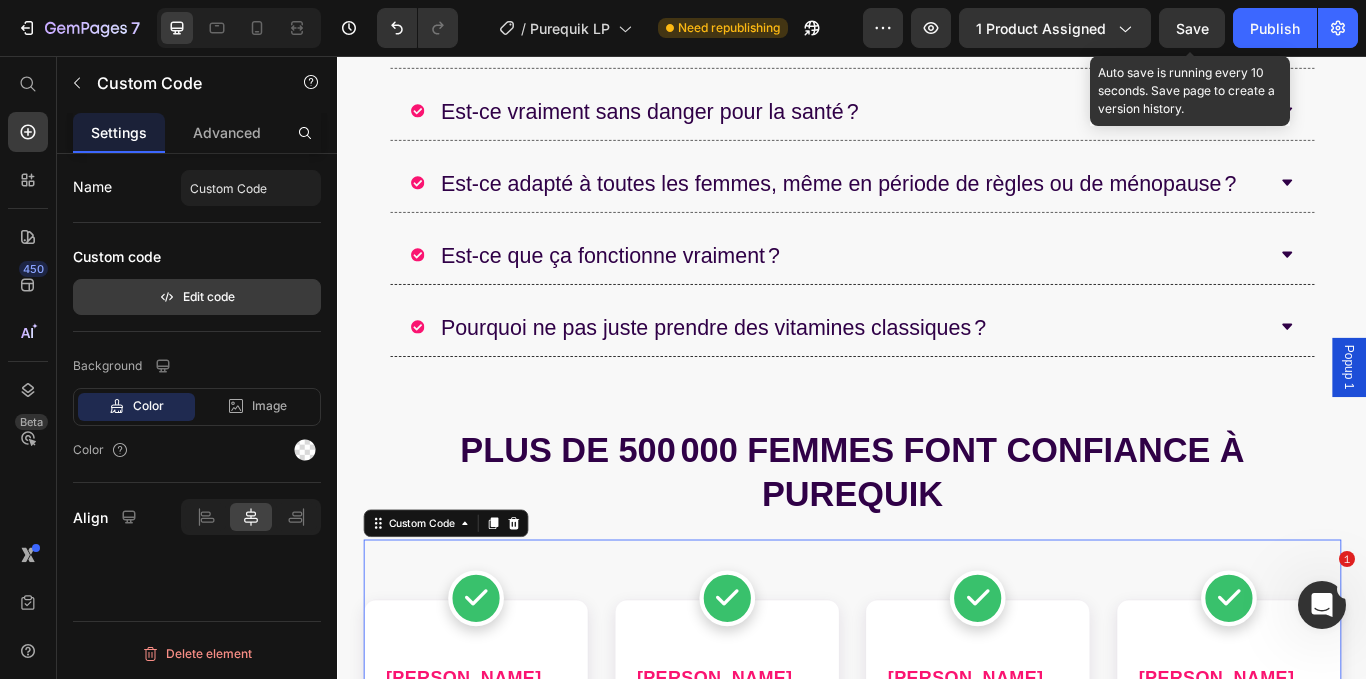 click on "Edit code" at bounding box center [197, 297] 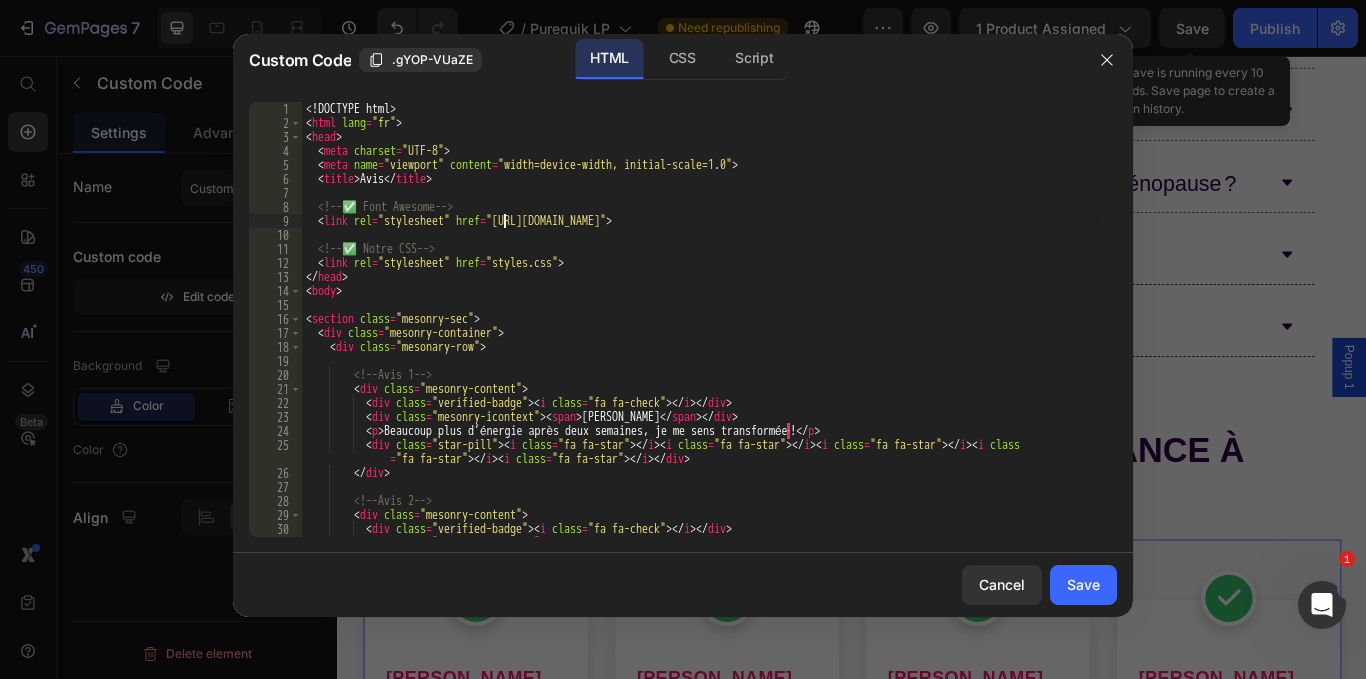 click on "<! DOCTYPE   html > < html   lang = "fr" > < head >    < meta   charset = "UTF-8" >    < meta   name = "viewport"   content = "width=device-width, initial-scale=1.0" >    < title > Avis </ title >    <!--  ✅ Font Awesome  -->    < link   rel = "stylesheet"   href = "[URL][DOMAIN_NAME]" >    <!--  ✅ Notre CSS  -->    < link   rel = "stylesheet"   href = "styles.css" > </ head > < body > < section   class = "mesonry-sec" >    < div   class = "mesonry-container" >      < div   class = "mesonary-row" >           <!--  Avis 1  -->           < div   class = "mesonry-content" >              < div   class = "verified-badge" > < i   class = "fa fa-check" > </ i > </ div >              < div   class = "mesonry-icontext" > < span > [PERSON_NAME] </ span > </ div >              < p > Beaucoup plus d’énergie après deux semaines, je me sens transformée · ! </ p >              < div   class = "star-pill" > < i   class = "fa fa-star" > </ i > < i   class = > </ i >" at bounding box center (702, 333) 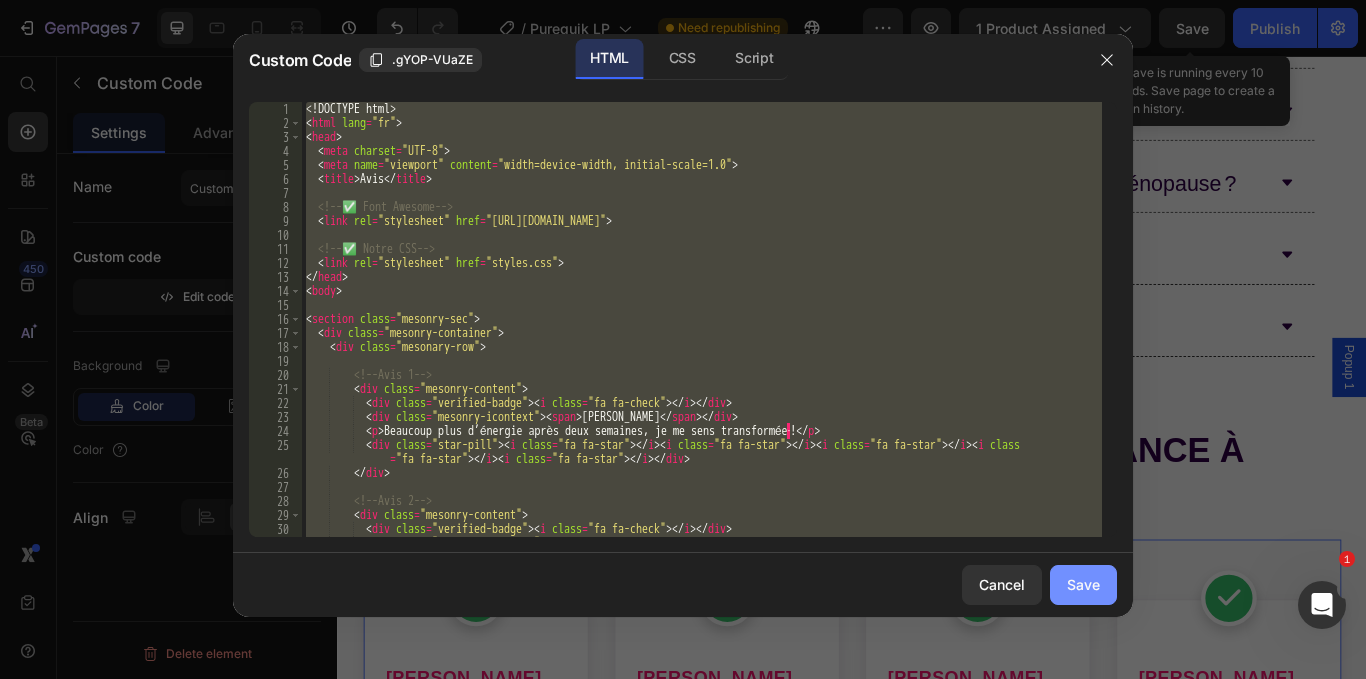 click on "Save" at bounding box center [1083, 584] 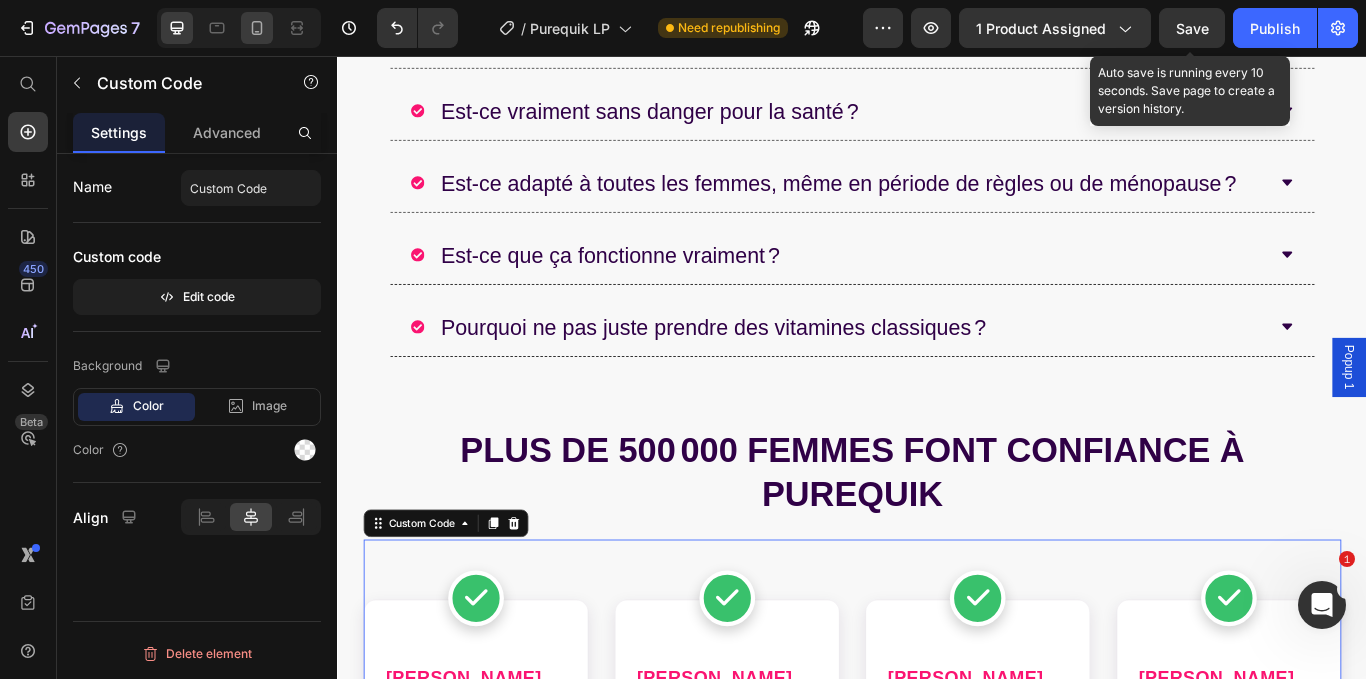 drag, startPoint x: 265, startPoint y: 30, endPoint x: 277, endPoint y: 33, distance: 12.369317 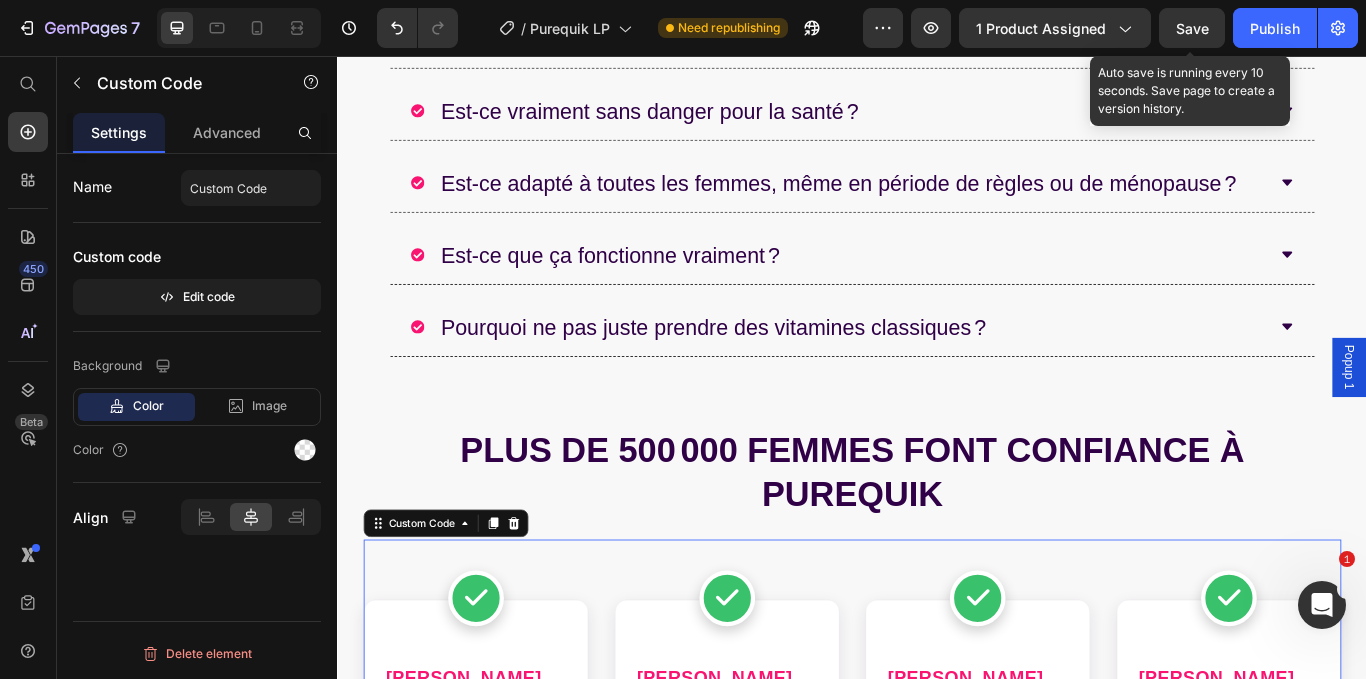 click 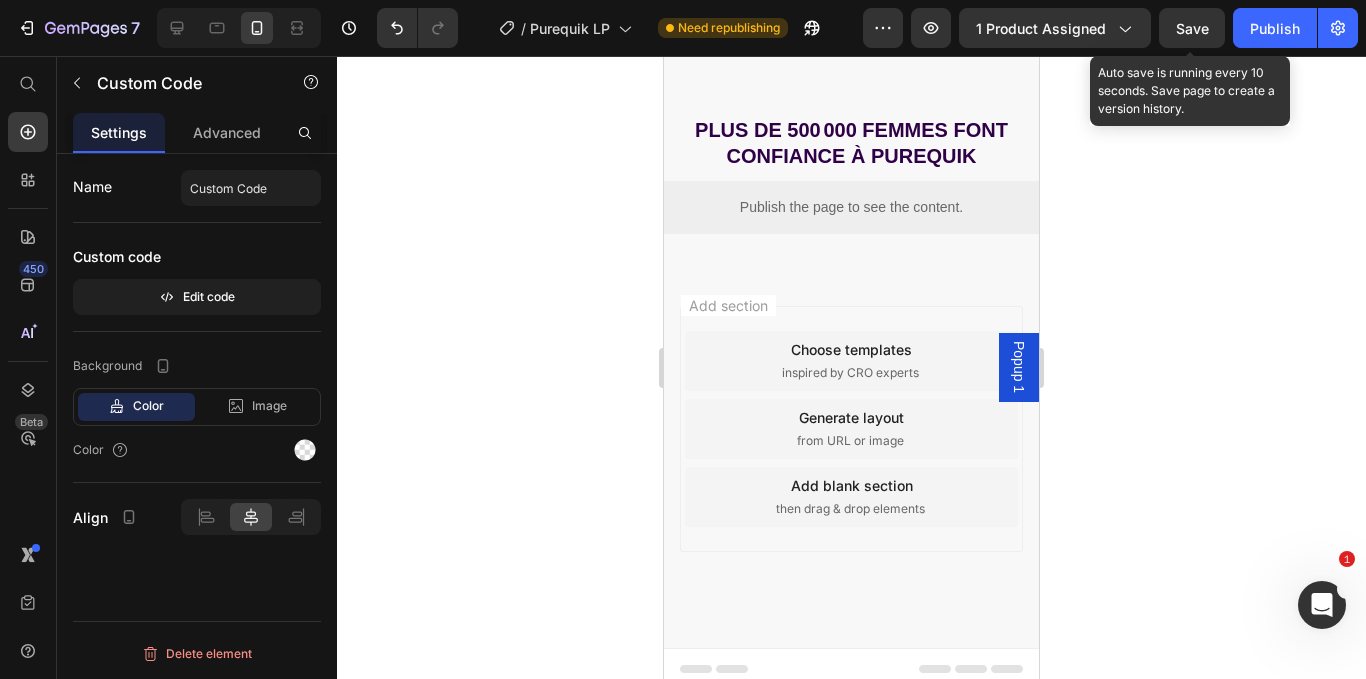 scroll, scrollTop: 12276, scrollLeft: 0, axis: vertical 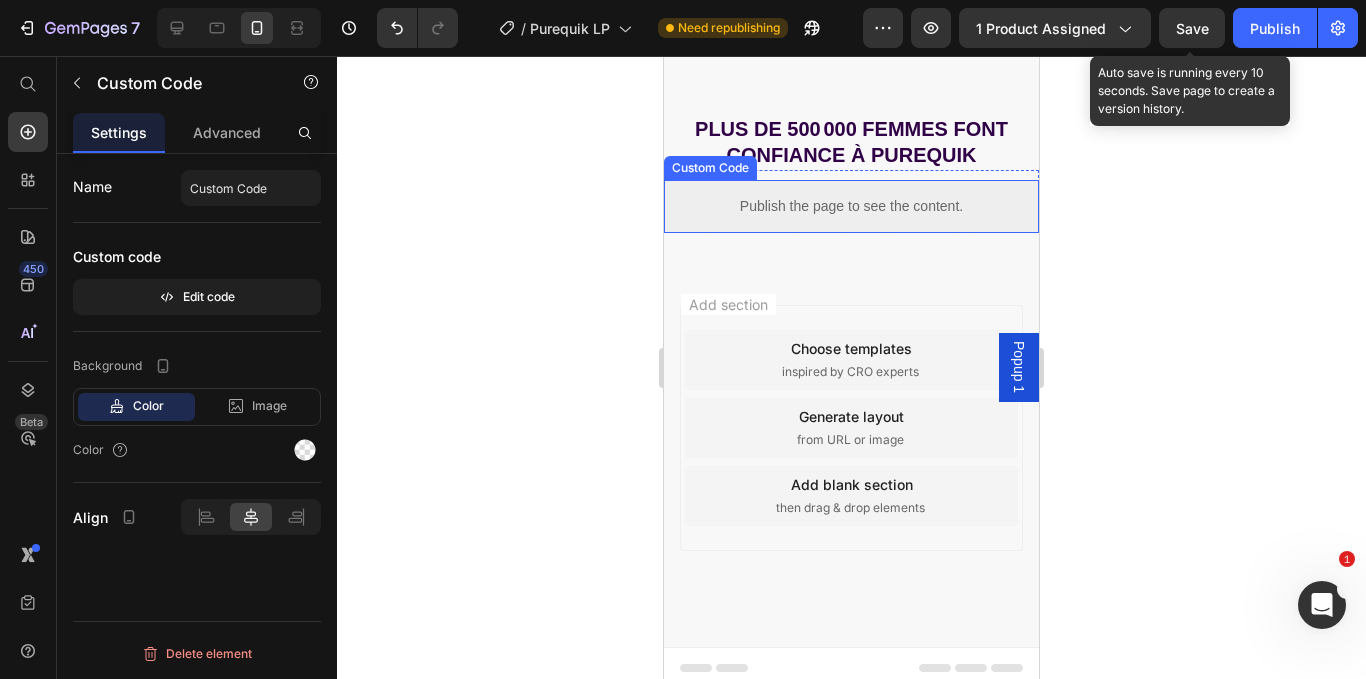 click on "Publish the page to see the content." at bounding box center (851, 206) 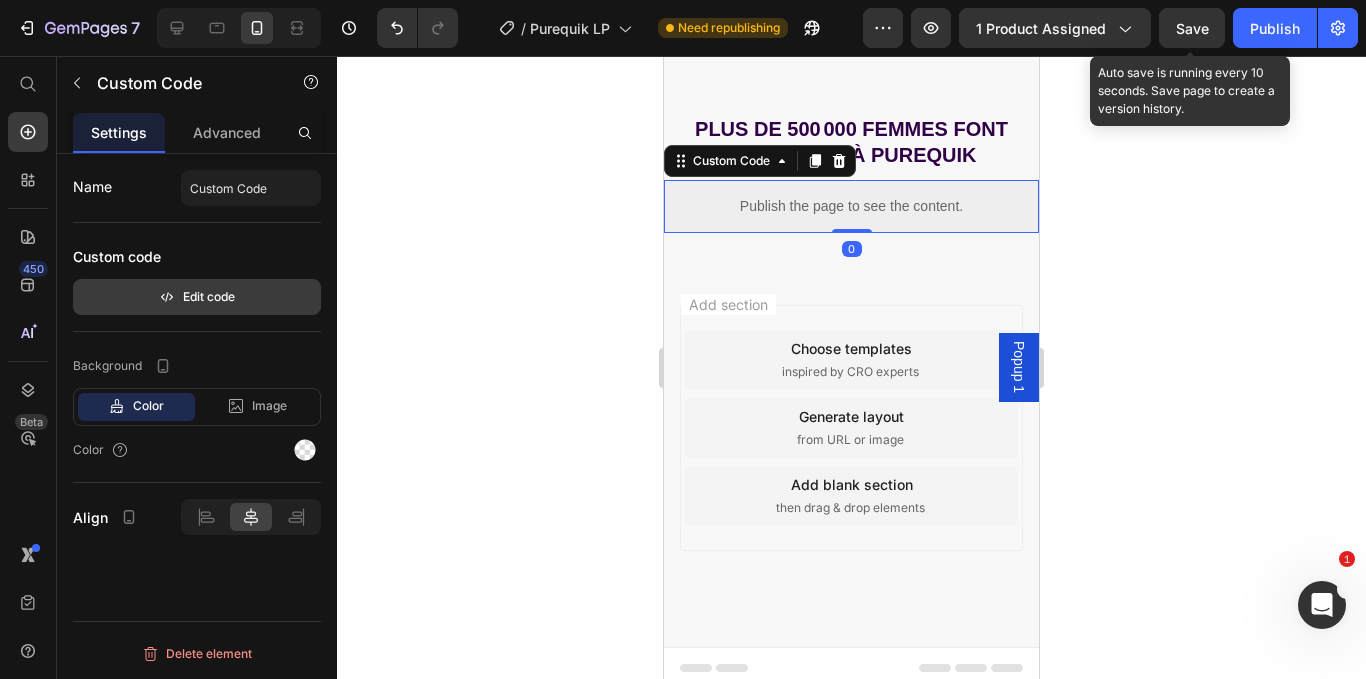 click on "Edit code" at bounding box center [197, 297] 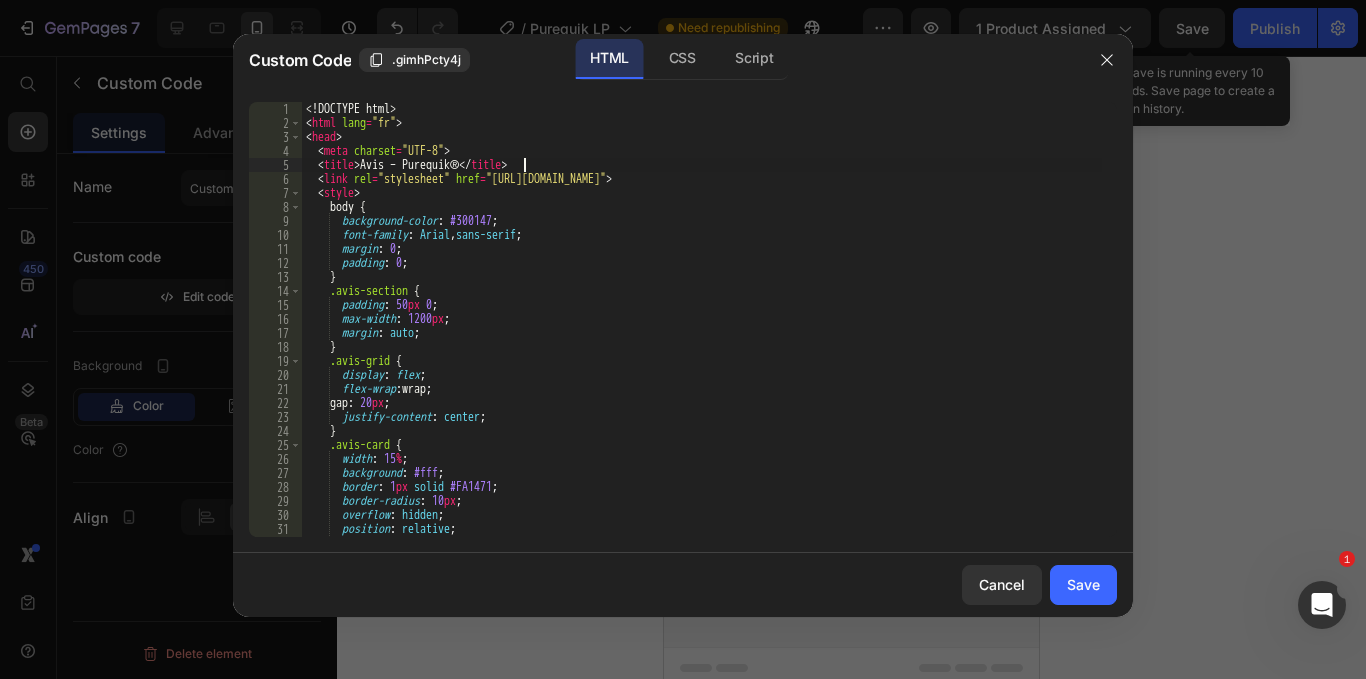 click on "<! DOCTYPE   html > < html   lang = "fr" > < head >    < meta   charset = "UTF-8" >    < title > Avis – Purequik® </ title >    < link   rel = "stylesheet"   href = "[URL][DOMAIN_NAME]" >    < style >      body   {         background-color :   #300147 ;         font-family :   Arial ,  sans-serif ;         margin :   0 ;         padding :   0 ;      }      .avis-section   {         padding :   50 px   0 ;         max-width :   1200 px ;         margin :   auto ;      }      .avis-grid   {         display :   flex ;         flex-wrap :  wrap ;        gap :   20 px ;         justify-content :   center ;      }      .avis-card   {         width :   15 % ;         background :   #fff ;         border :   1 px   solid   #FA1471 ;         border-radius :   10 px ;         overflow :   hidden ;         position :   relative ;         box-shadow :   0   4 px   12 px   rgba ( 0 ,  0 ,  0 ,  0.1 ) ;      }" at bounding box center [702, 333] 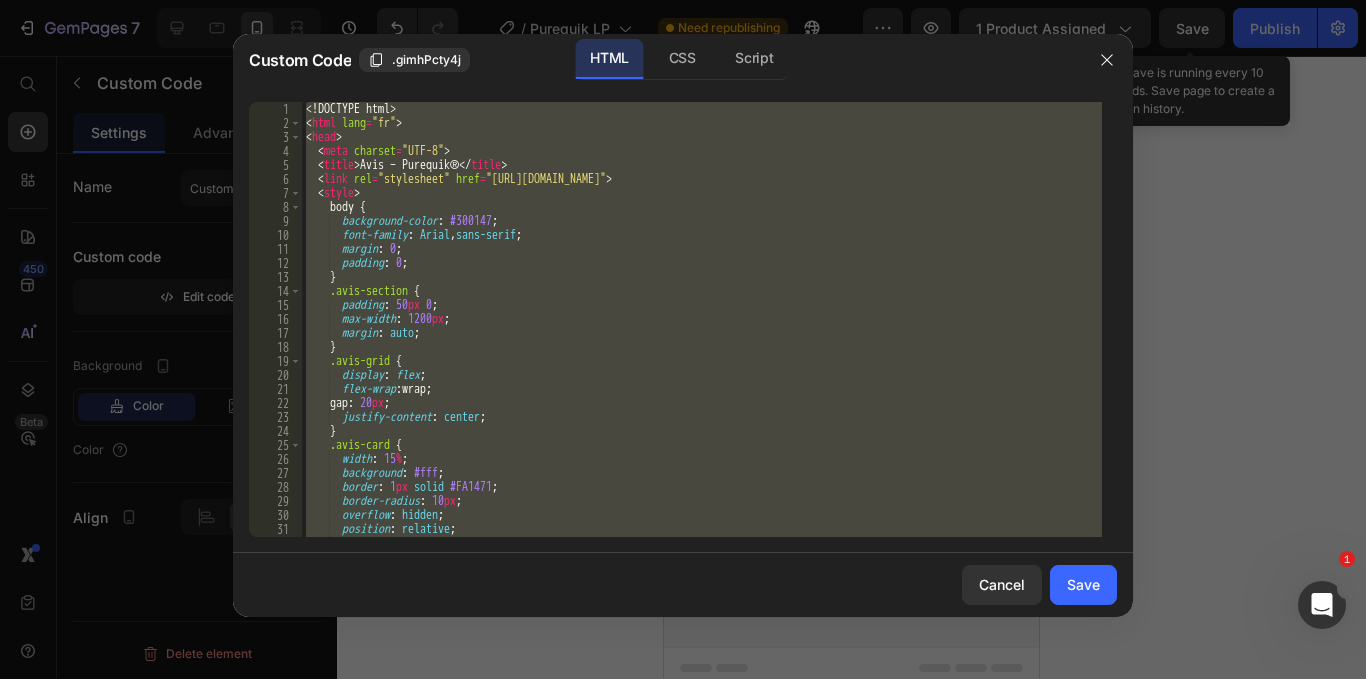 type 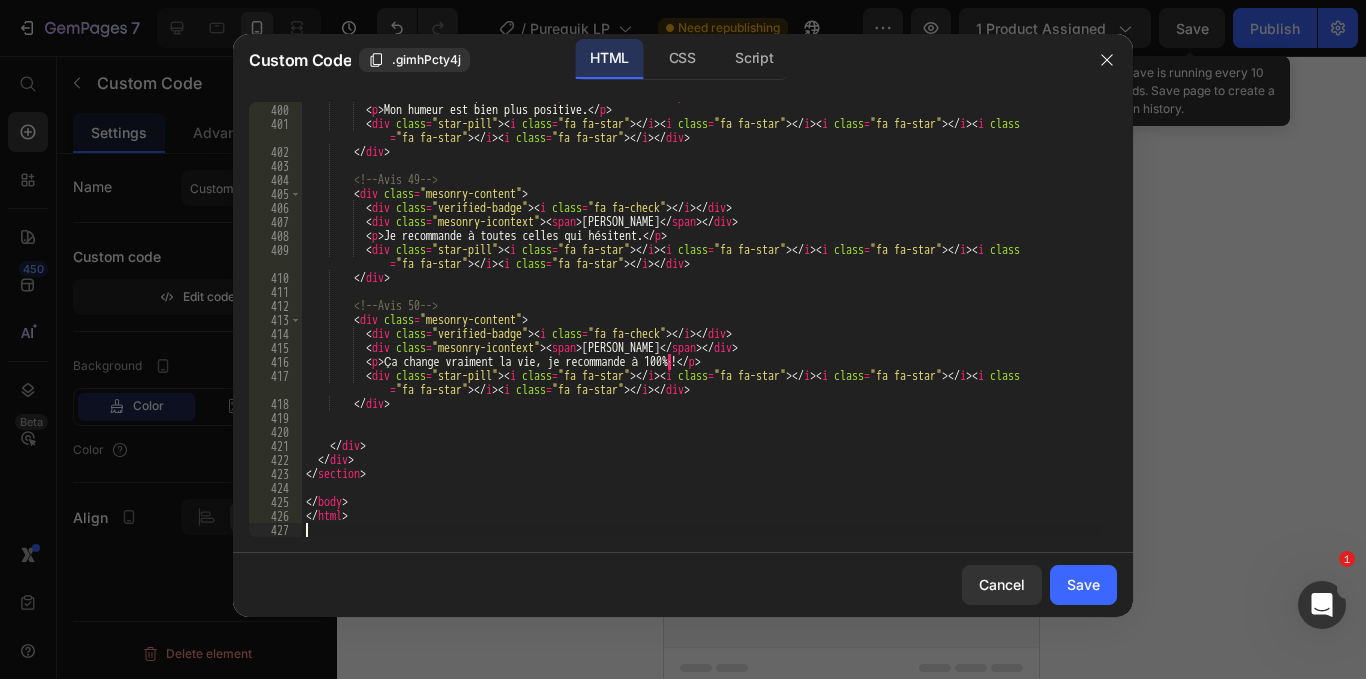 scroll, scrollTop: 6243, scrollLeft: 0, axis: vertical 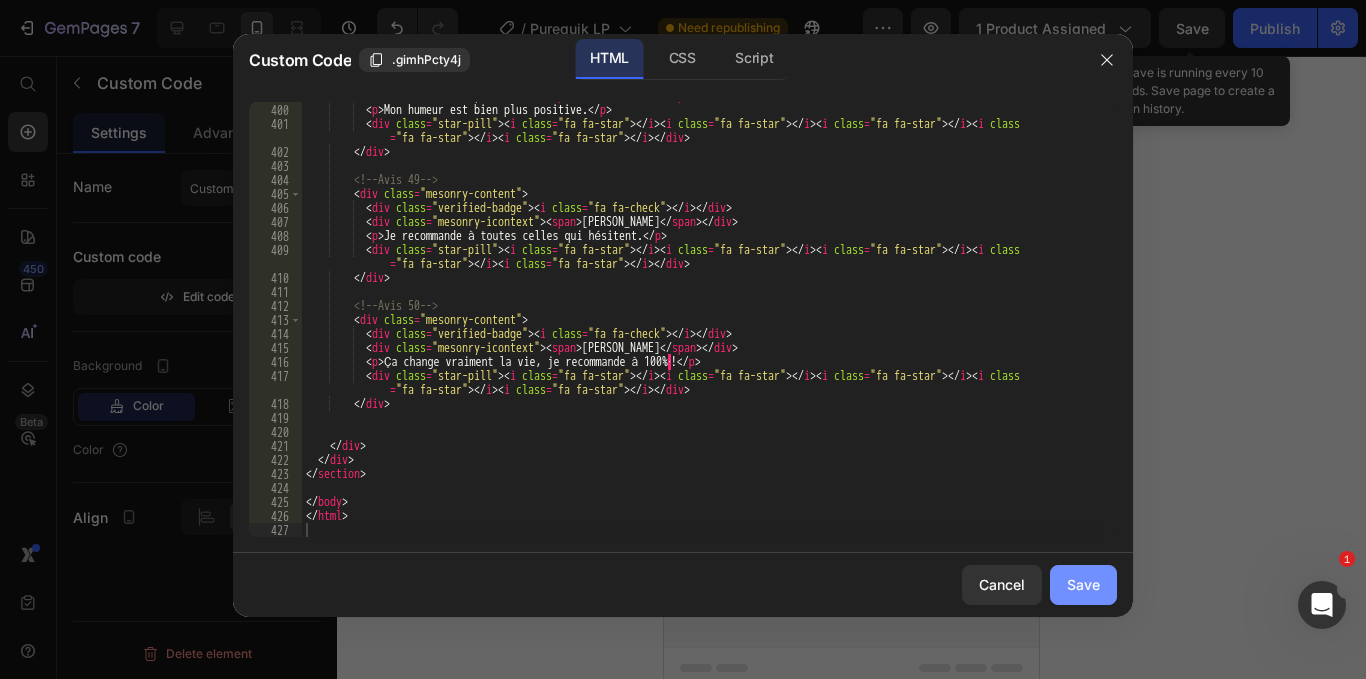 click on "Save" 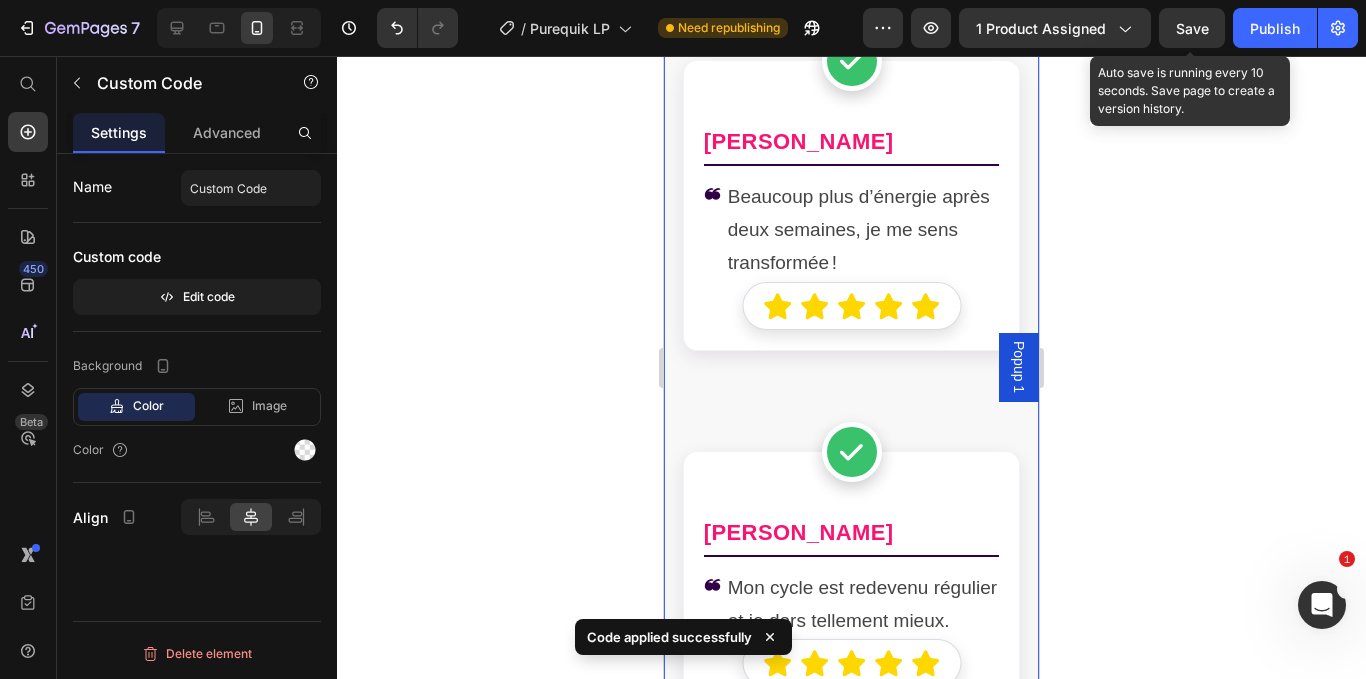 scroll, scrollTop: 12855, scrollLeft: 0, axis: vertical 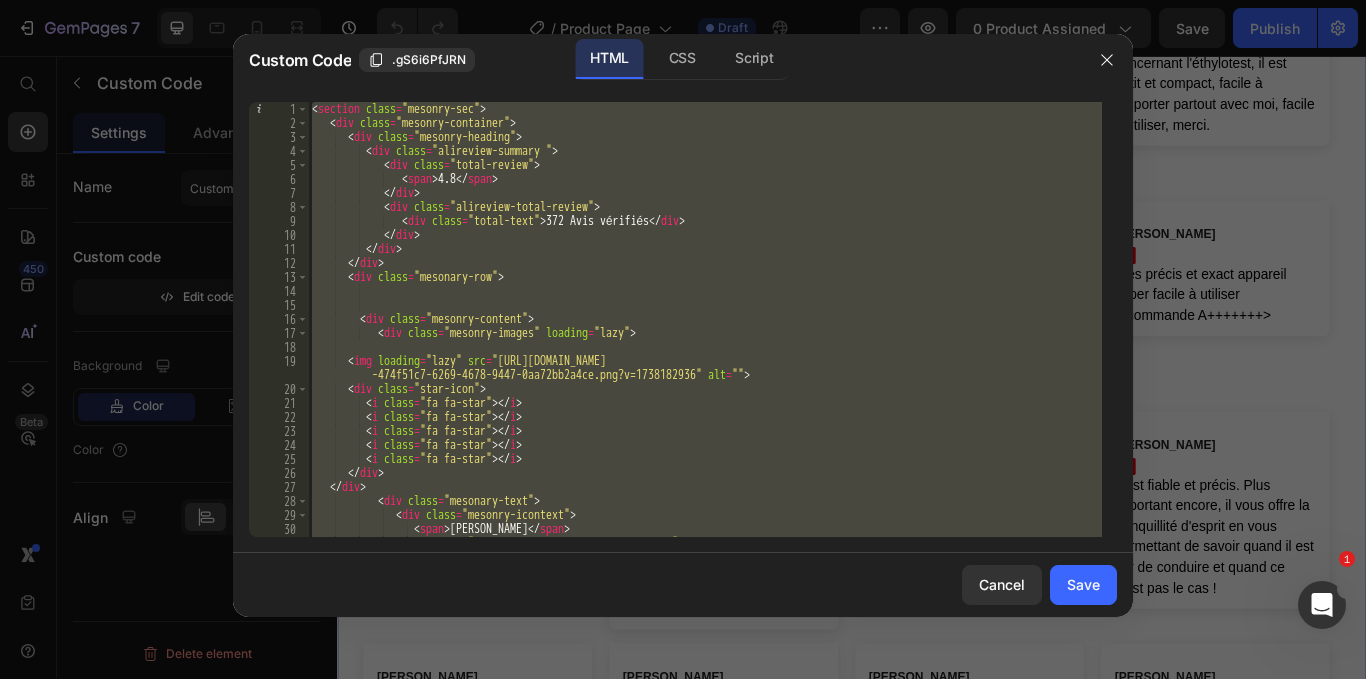 click on "< section   class = "mesonry-sec" >     < div   class = "mesonry-container" >         < div   class = "mesonry-heading" >             < div   class = "alireview-summary " >                < div   class = "total-review" >                    < span > 4.8 </ span >                </ div >                < div   class = "alireview-total-review" >                    < div   class = "total-text" > 372 Avis vérifiés </ div >                </ div >             </ div >         </ div >         < div   class = "mesonary-row" >                                      < div   class = "mesonry-content" >               < div   class = "mesonry-images"   loading = "lazy" >                 < img   loading = "lazy"   src = "[URL][DOMAIN_NAME]            -474f51c7-6269-4678-9447-0aa72bb2a4ce.png?v=1738182936"   alt = "" >         < div   class = "star-icon" >             < i   class = "fa fa-star" > </ i >             < i   class = "fa fa-star" > </ i >" at bounding box center [705, 319] 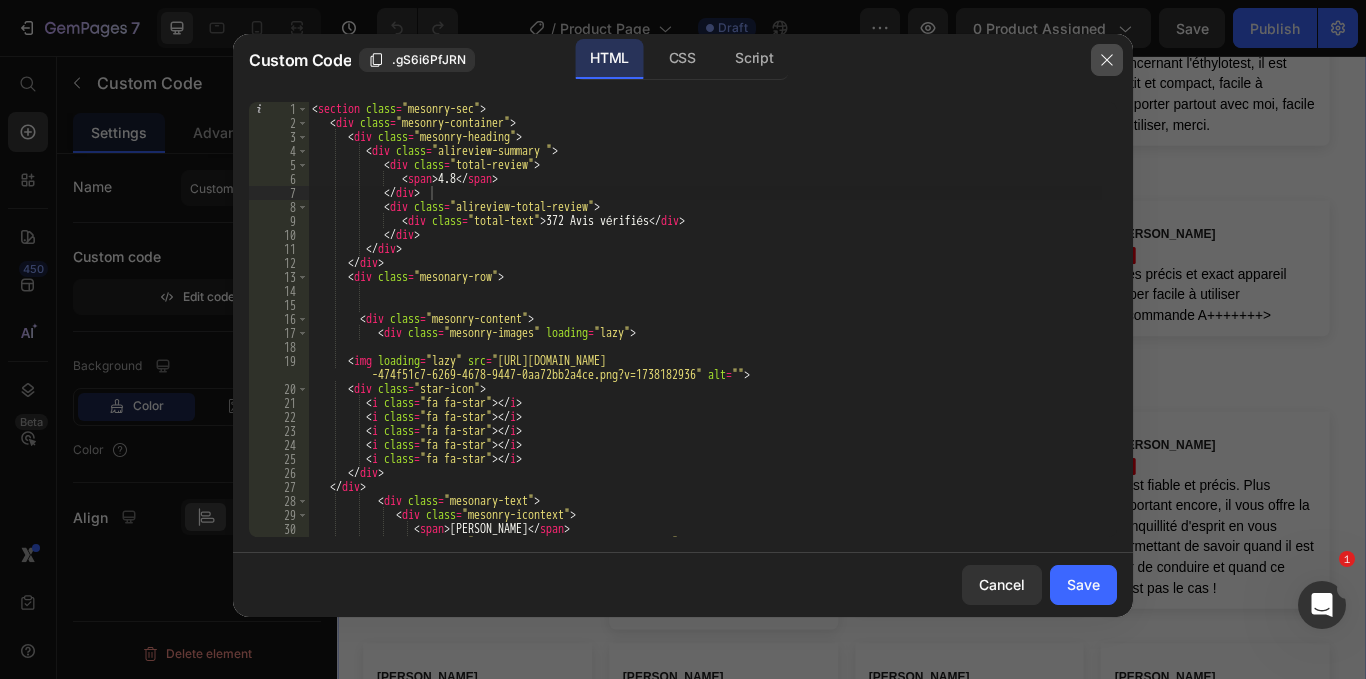 drag, startPoint x: 1104, startPoint y: 66, endPoint x: 752, endPoint y: 27, distance: 354.15393 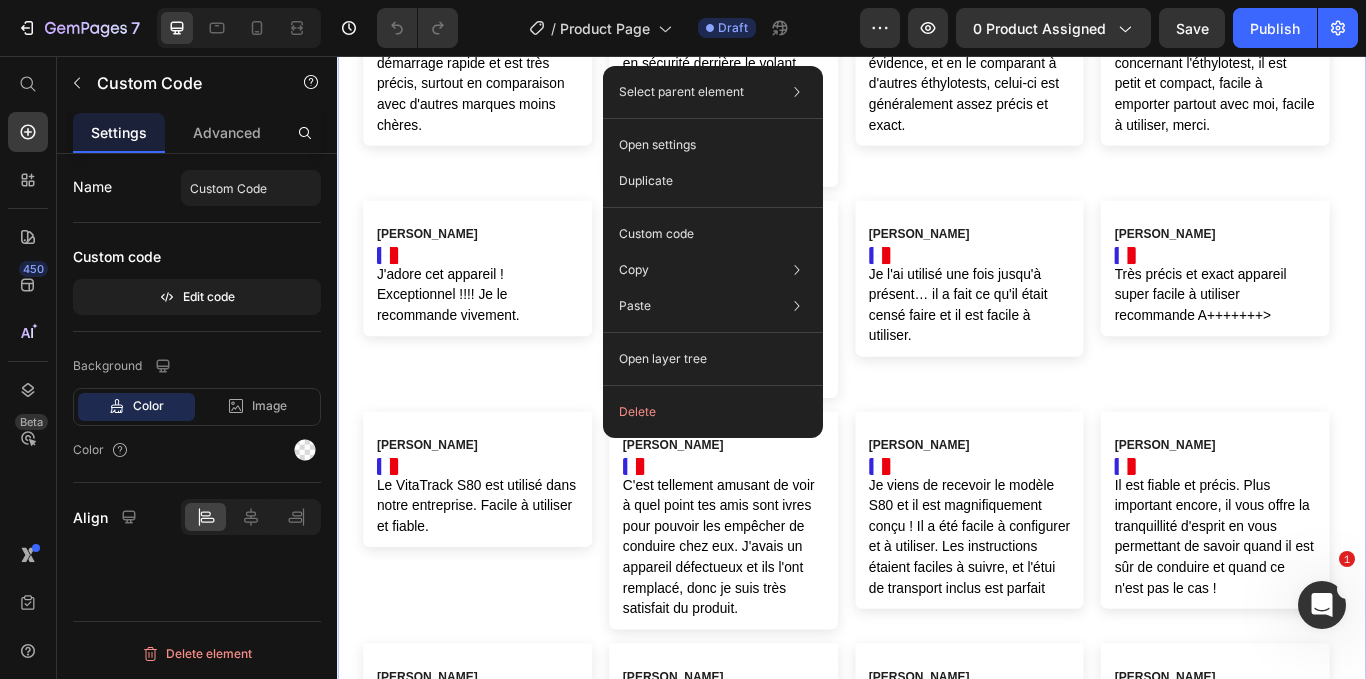 click on "Custom code  Edit code" at bounding box center [197, 277] 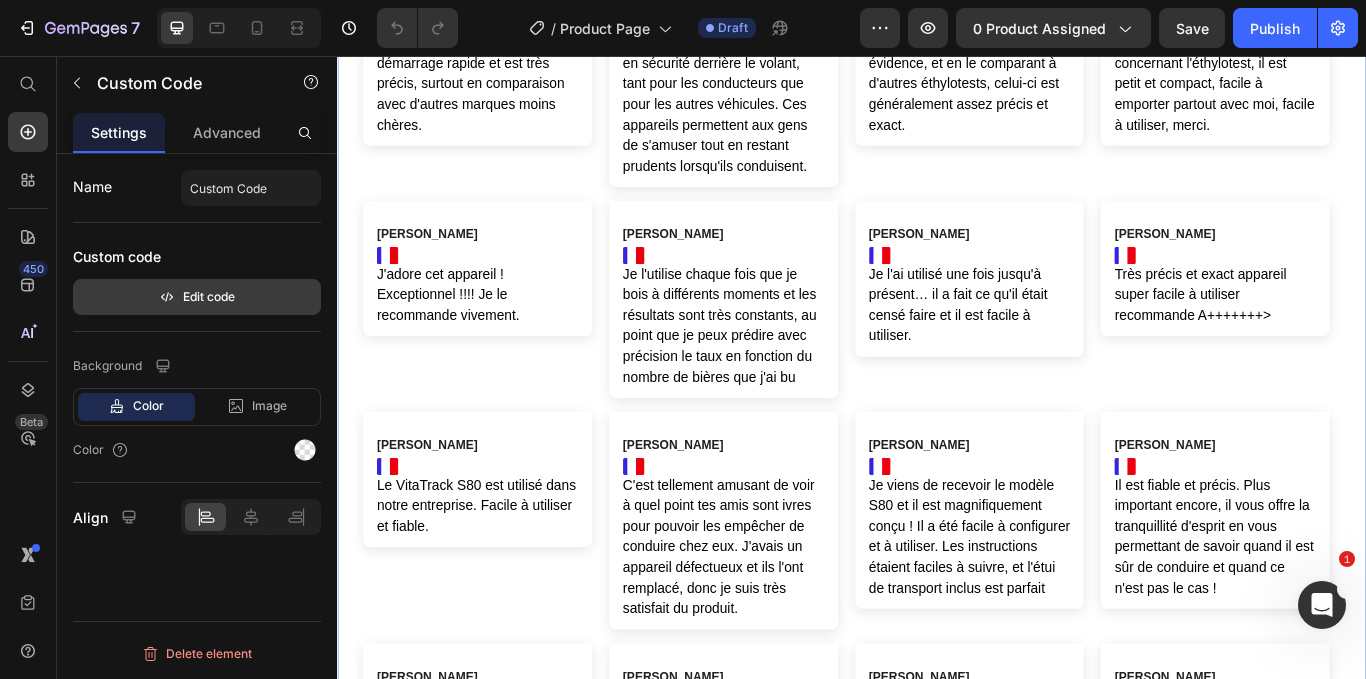 click on "Edit code" at bounding box center (197, 297) 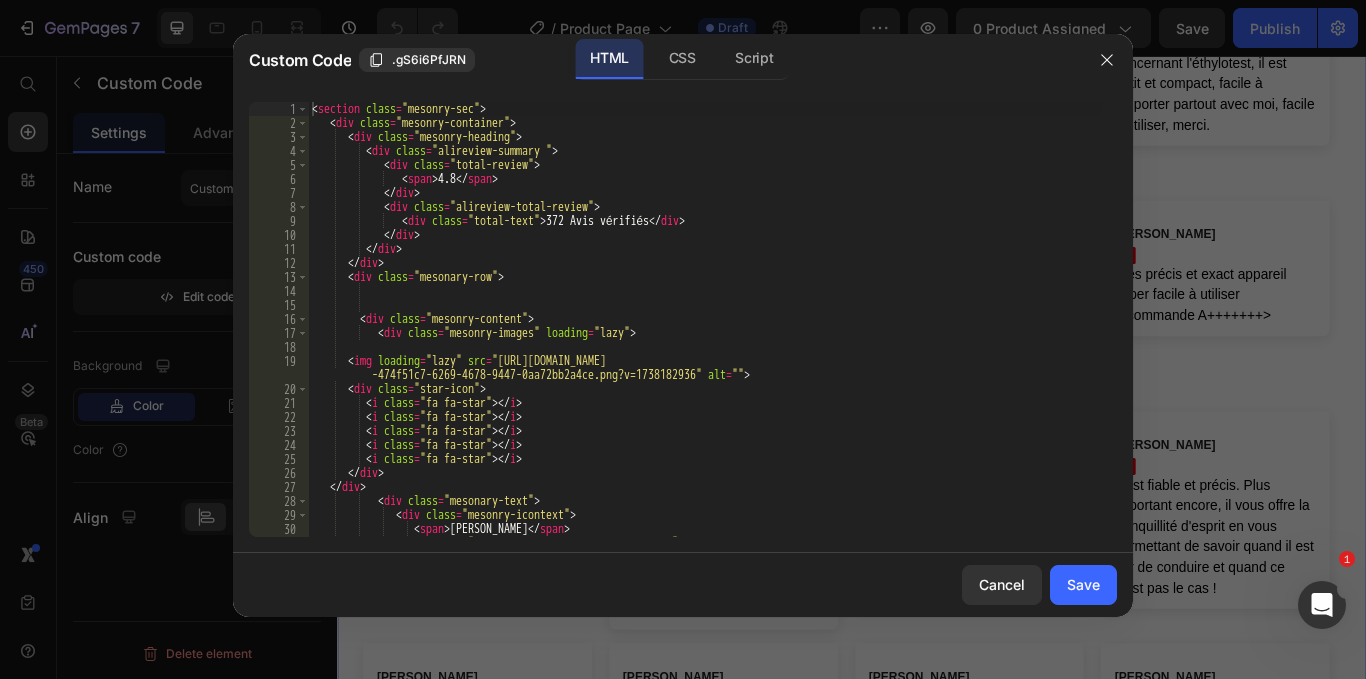 click on "< section   class = "mesonry-sec" >     < div   class = "mesonry-container" >         < div   class = "mesonry-heading" >             < div   class = "alireview-summary " >                < div   class = "total-review" >                    < span > 4.8 </ span >                </ div >                < div   class = "alireview-total-review" >                    < div   class = "total-text" > 372 Avis vérifiés </ div >                </ div >             </ div >         </ div >         < div   class = "mesonary-row" >                                      < div   class = "mesonry-content" >               < div   class = "mesonry-images"   loading = "lazy" >                 < img   loading = "lazy"   src = "[URL][DOMAIN_NAME]            -474f51c7-6269-4678-9447-0aa72bb2a4ce.png?v=1738182936"   alt = "" >         < div   class = "star-icon" >             < i   class = "fa fa-star" > </ i >             < i   class = "fa fa-star" > </ i >" at bounding box center (705, 333) 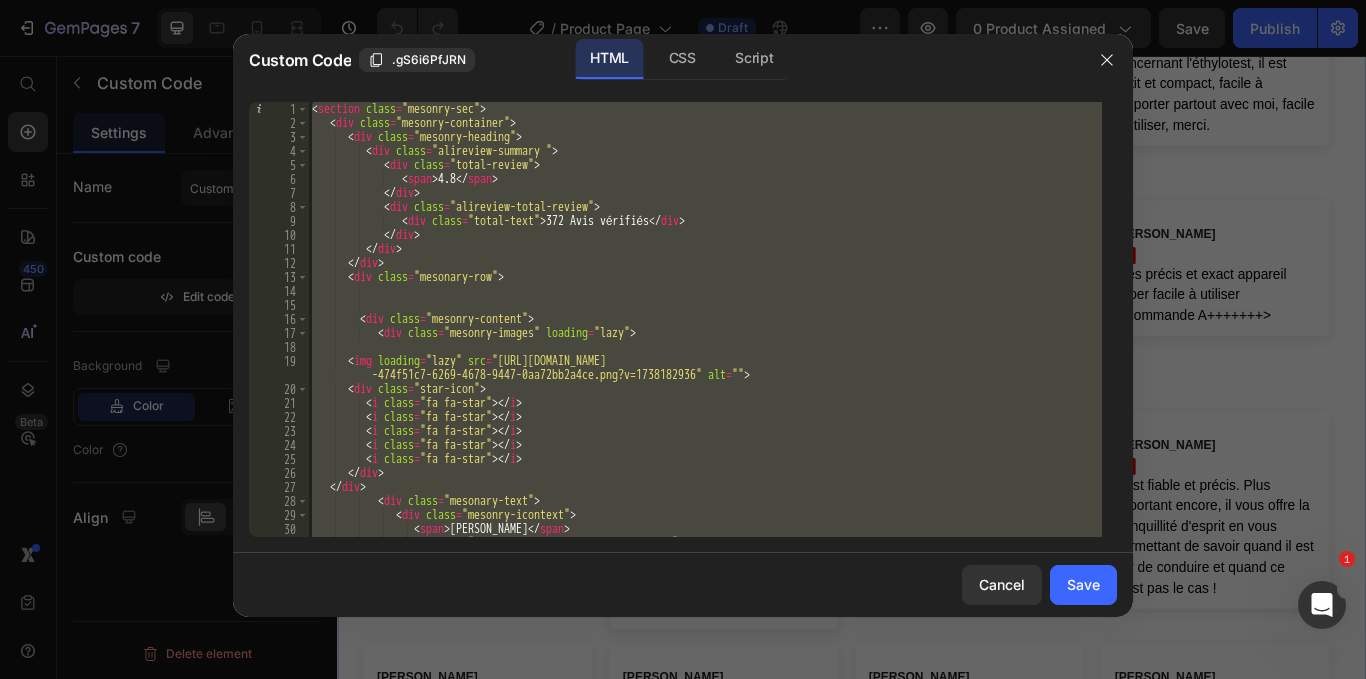click on "< section   class = "mesonry-sec" >     < div   class = "mesonry-container" >         < div   class = "mesonry-heading" >             < div   class = "alireview-summary " >                < div   class = "total-review" >                    < span > 4.8 </ span >                </ div >                < div   class = "alireview-total-review" >                    < div   class = "total-text" > 372 Avis vérifiés </ div >                </ div >             </ div >         </ div >         < div   class = "mesonary-row" >                                      < div   class = "mesonry-content" >               < div   class = "mesonry-images"   loading = "lazy" >                 < img   loading = "lazy"   src = "[URL][DOMAIN_NAME]            -474f51c7-6269-4678-9447-0aa72bb2a4ce.png?v=1738182936"   alt = "" >         < div   class = "star-icon" >             < i   class = "fa fa-star" > </ i >             < i   class = "fa fa-star" > </ i >" at bounding box center [705, 319] 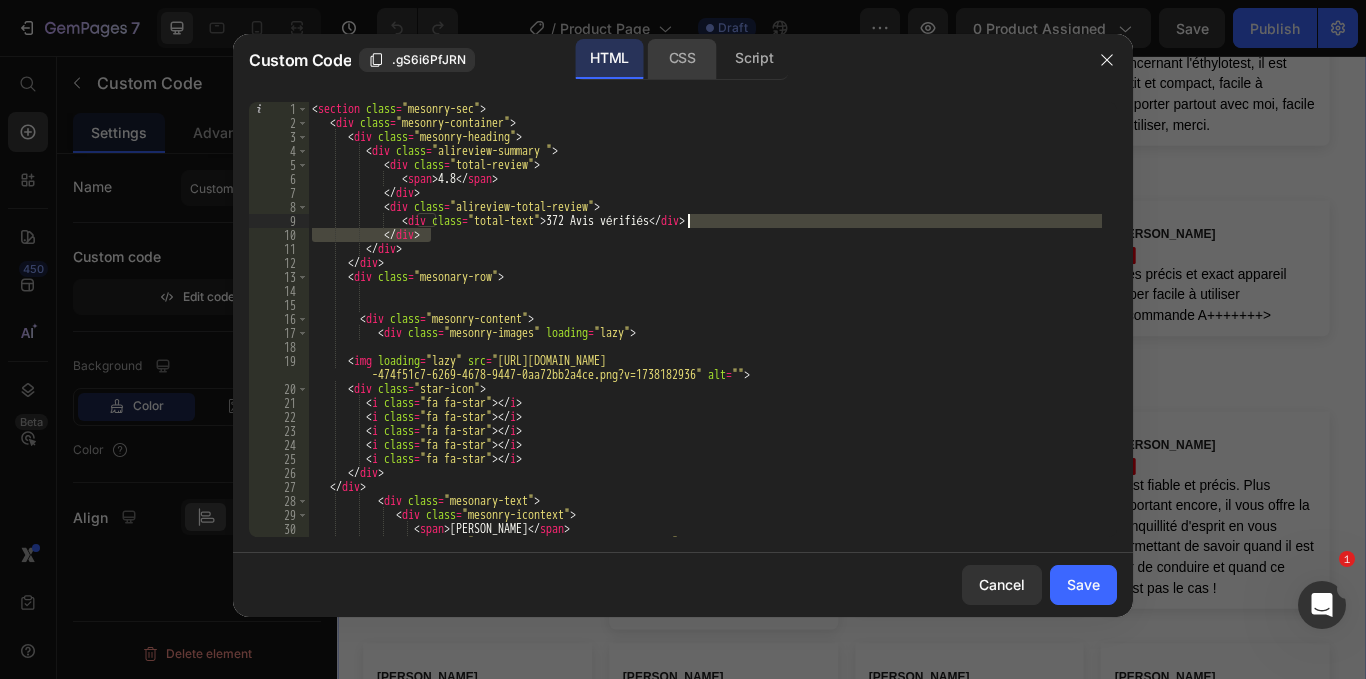 click on "CSS" 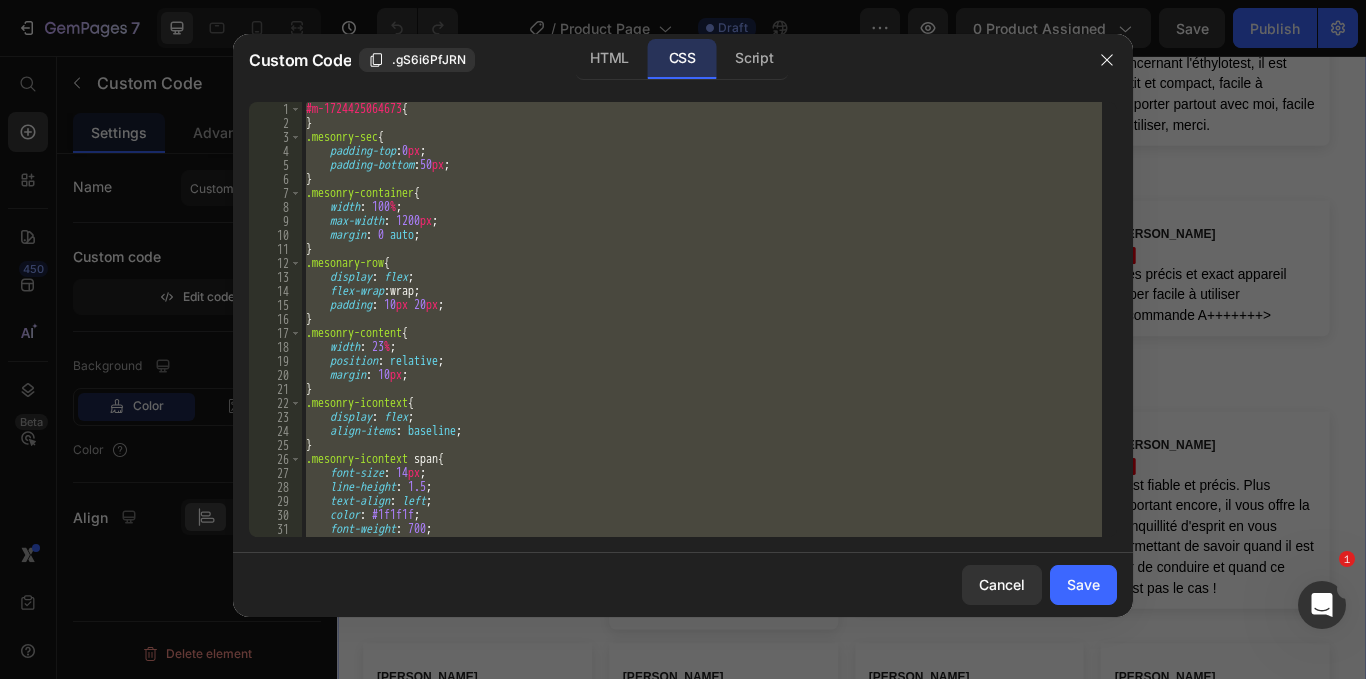 click on "#m-1724425064673 { } .mesonry-sec {      padding-top : 0 px ;      padding-bottom : 50 px ; } .mesonry-container {      width :   100 % ;      max-width :   1200 px ;      margin :   0   auto ; } .mesonary-row {      display :   flex ;      flex-wrap :  wrap ;      padding :   10 px   20 px ; } .mesonry-content {      width :   23 % ;      position :   relative ;      margin :   10 px ; } .mesonry-icontext {      display :   flex ;      align-items :   baseline ; } .mesonry-icontext   span {      font-size :   14 px ;      line-height :   1.5 ;      text-align :   left ;      color :   #1f1f1f ;      font-weight :   700 ; } p .mesonry-para {" at bounding box center (702, 319) 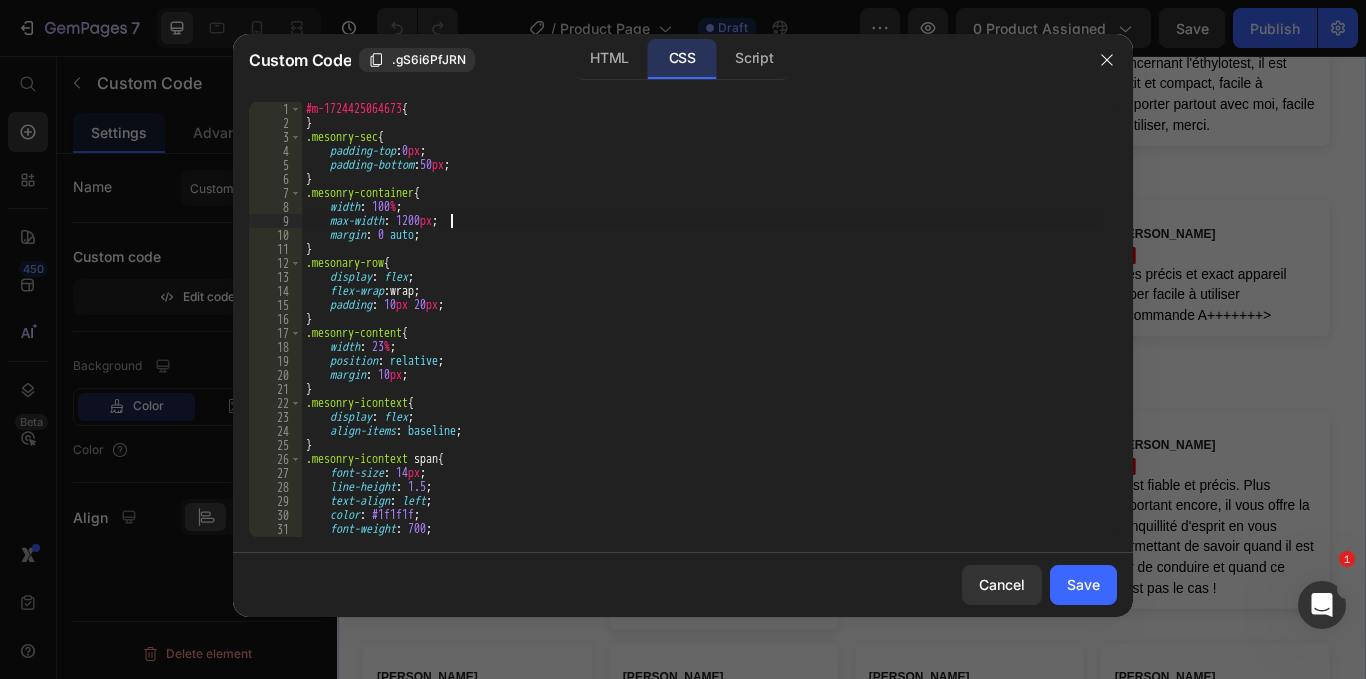 type on "}
}" 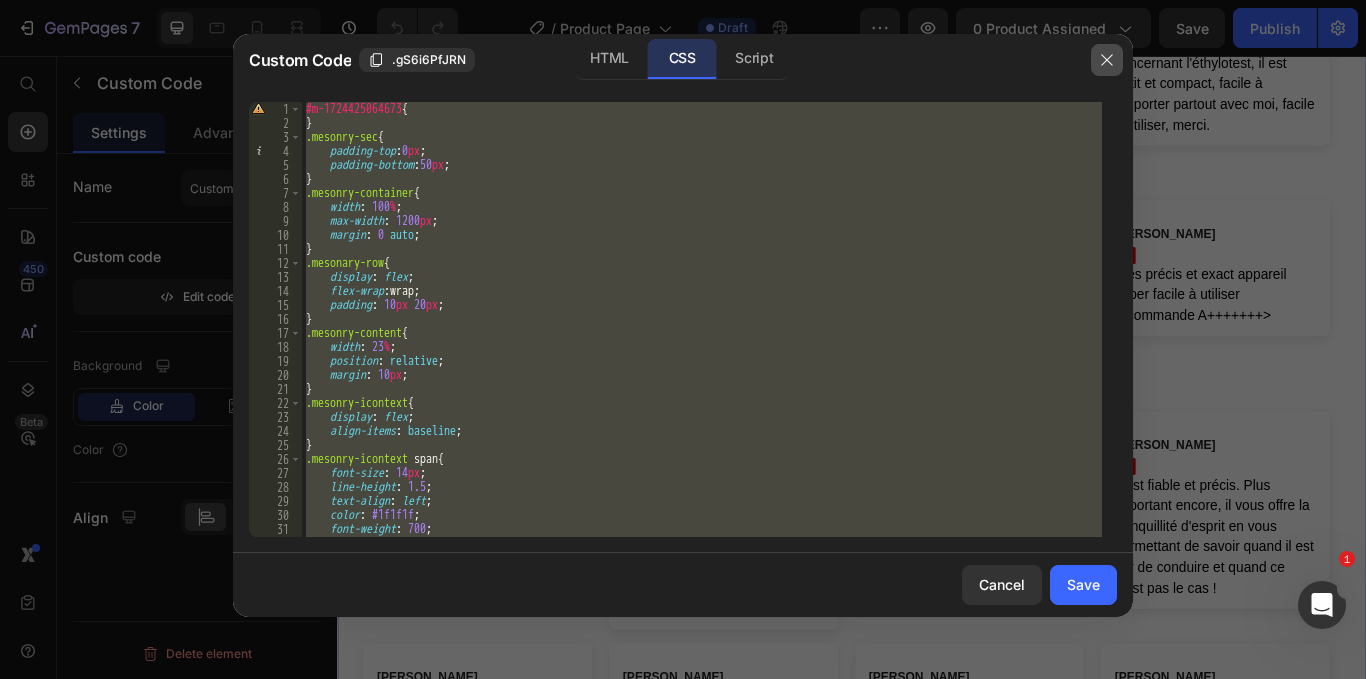 drag, startPoint x: 1111, startPoint y: 69, endPoint x: 901, endPoint y: 15, distance: 216.83173 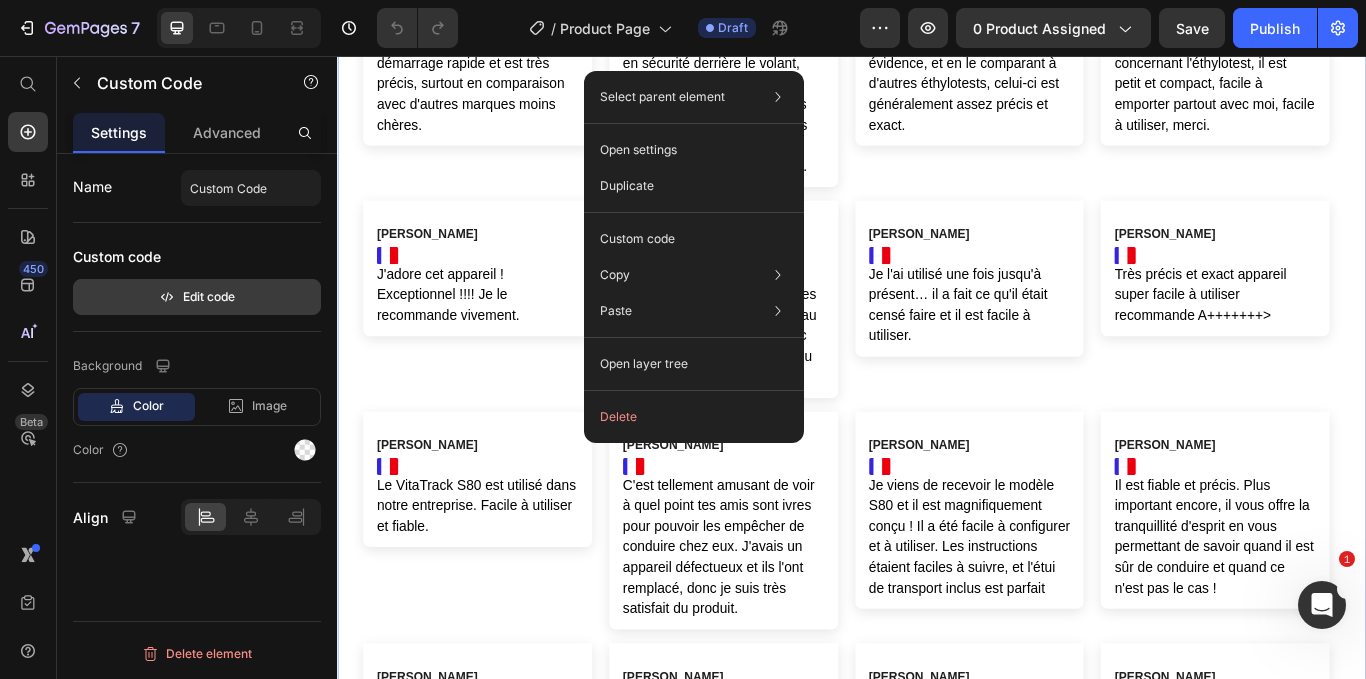click on "Edit code" at bounding box center (197, 297) 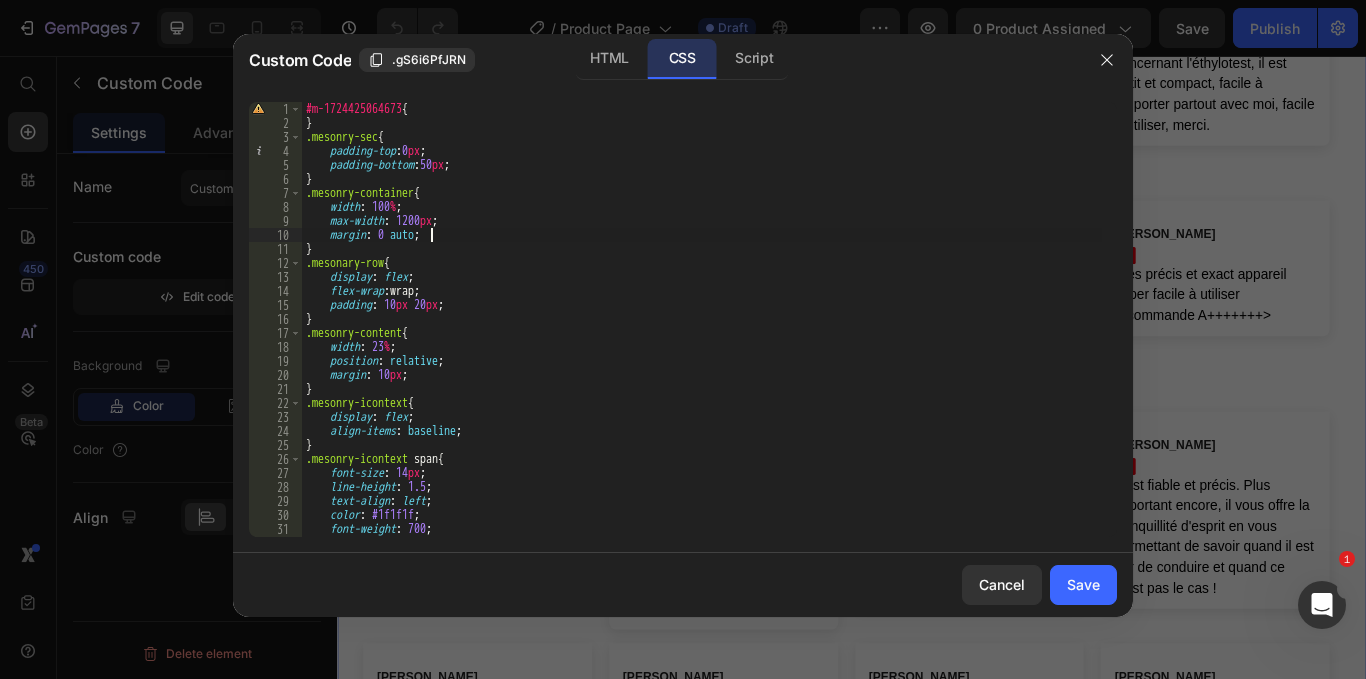click on "#m-1724425064673 { } .mesonry-sec {      padding-top : 0 px ;      padding-bottom : 50 px ; } .mesonry-container {      width :   100 % ;      max-width :   1200 px ;      margin :   0   auto ; } .mesonary-row {      display :   flex ;      flex-wrap :  wrap ;      padding :   10 px   20 px ; } .mesonry-content {      width :   23 % ;      position :   relative ;      margin :   10 px ; } .mesonry-icontext {      display :   flex ;      align-items :   baseline ; } .mesonry-icontext   span {      font-size :   14 px ;      line-height :   1.5 ;      text-align :   left ;      color :   #1f1f1f ;      font-weight :   700 ; } p .mesonry-para {" at bounding box center (702, 333) 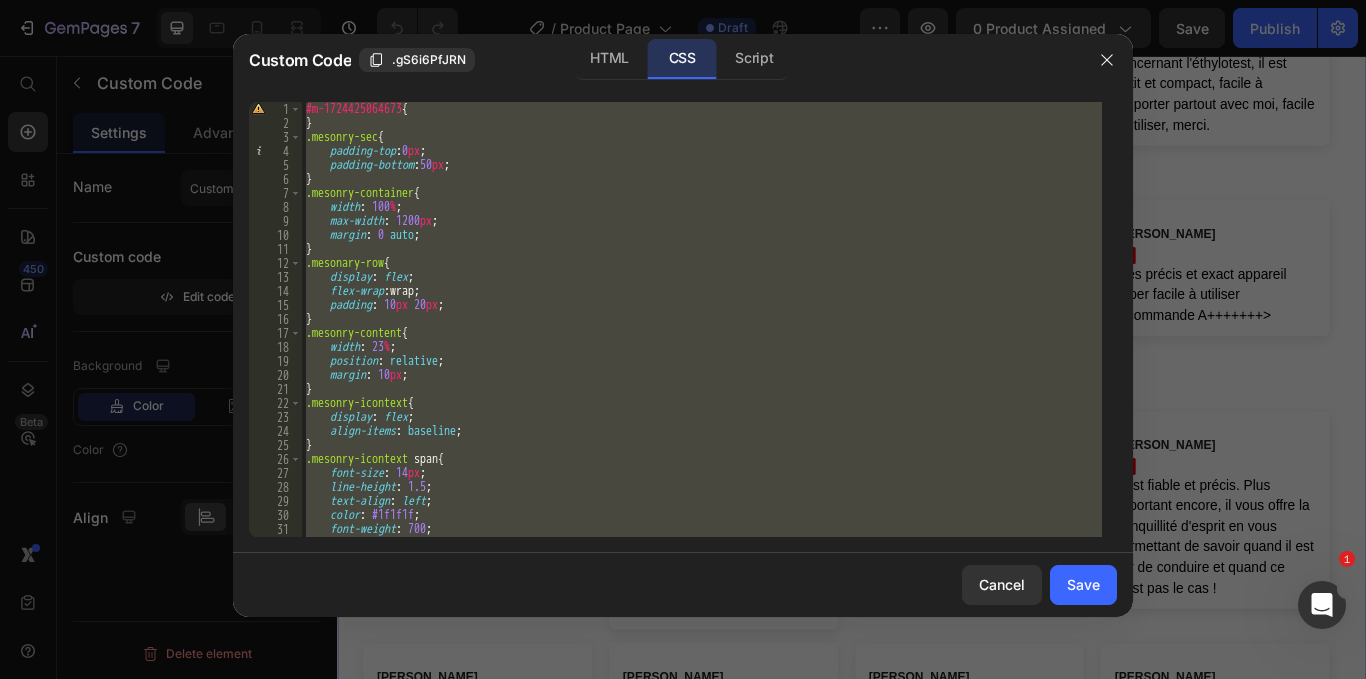 click on "#m-1724425064673 { } .mesonry-sec {      padding-top : 0 px ;      padding-bottom : 50 px ; } .mesonry-container {      width :   100 % ;      max-width :   1200 px ;      margin :   0   auto ; } .mesonary-row {      display :   flex ;      flex-wrap :  wrap ;      padding :   10 px   20 px ; } .mesonry-content {      width :   23 % ;      position :   relative ;      margin :   10 px ; } .mesonry-icontext {      display :   flex ;      align-items :   baseline ; } .mesonry-icontext   span {      font-size :   14 px ;      line-height :   1.5 ;      text-align :   left ;      color :   #1f1f1f ;      font-weight :   700 ; } p .mesonry-para {" at bounding box center (702, 319) 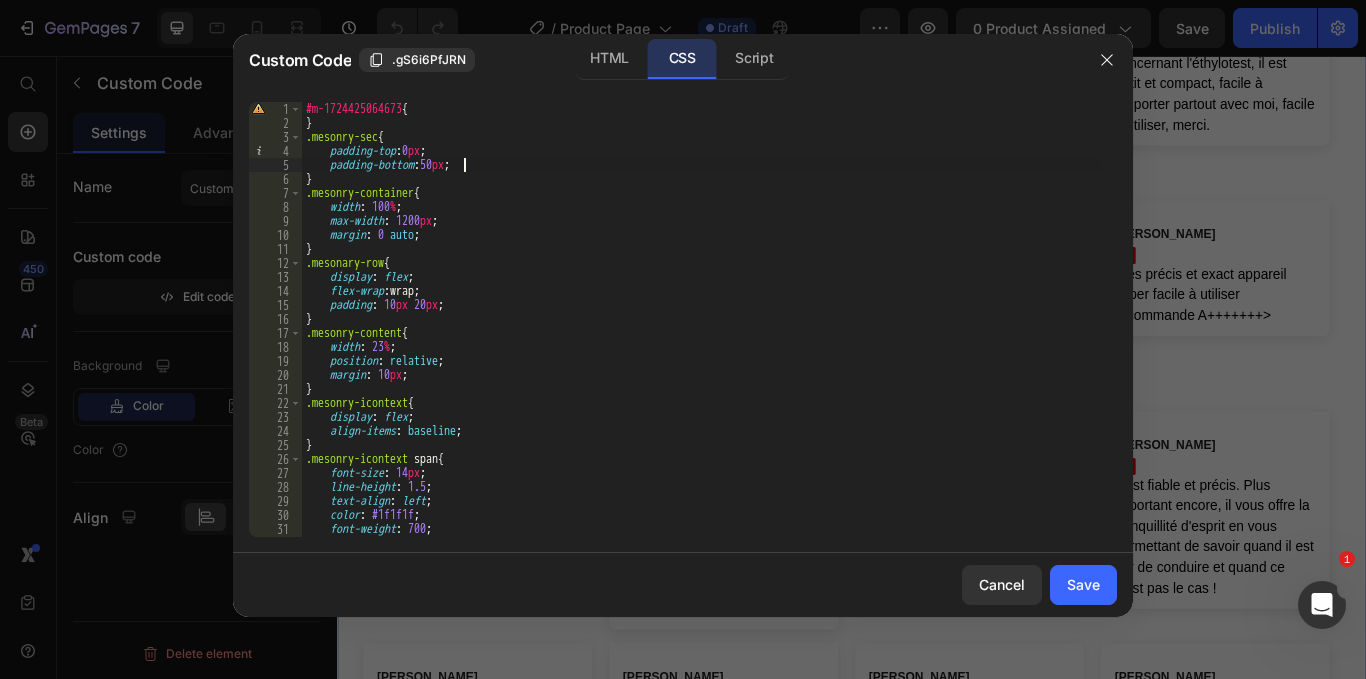 type on "}
}" 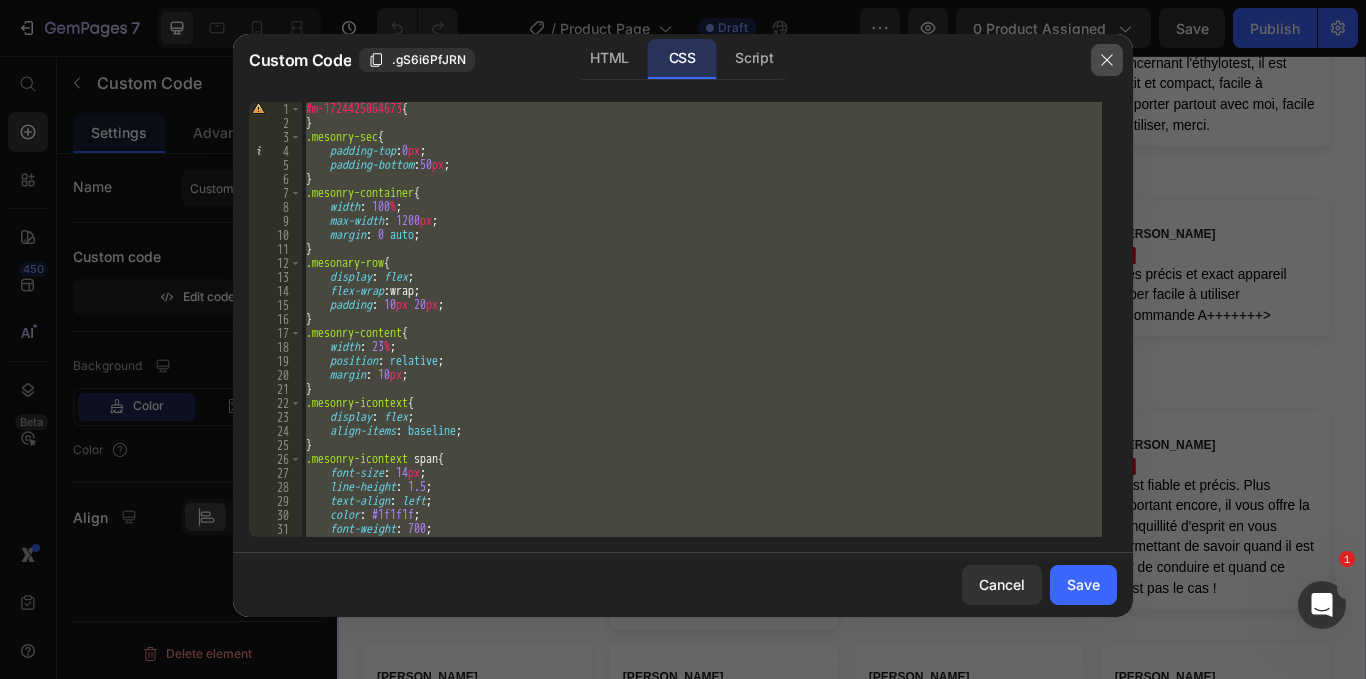 drag, startPoint x: 1118, startPoint y: 64, endPoint x: 894, endPoint y: 9, distance: 230.65343 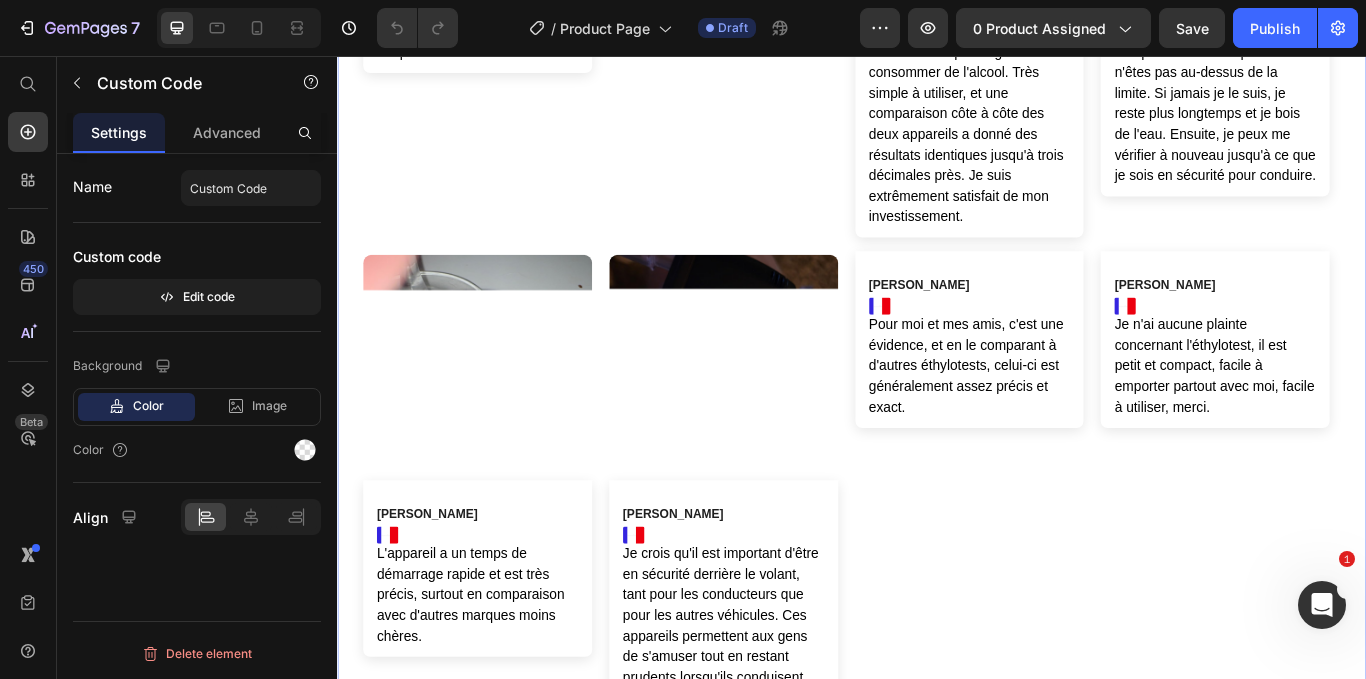 scroll, scrollTop: 6781, scrollLeft: 0, axis: vertical 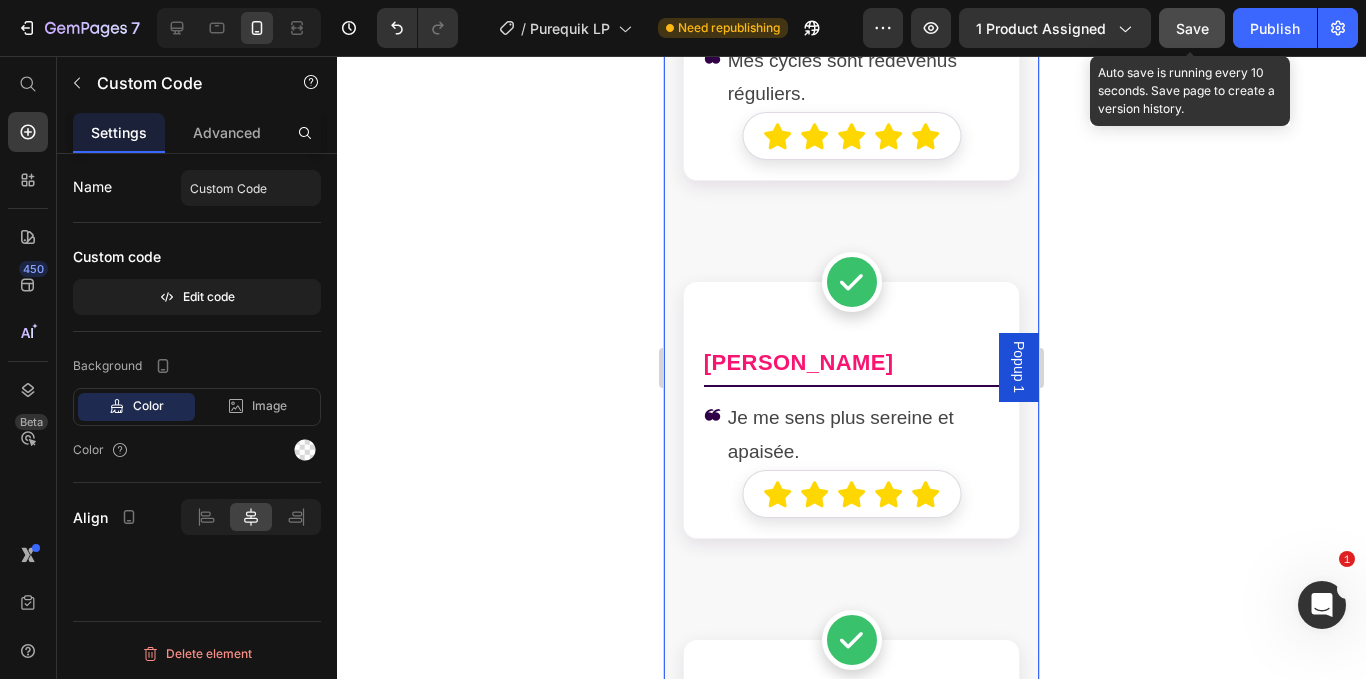 click on "Save" at bounding box center (1192, 28) 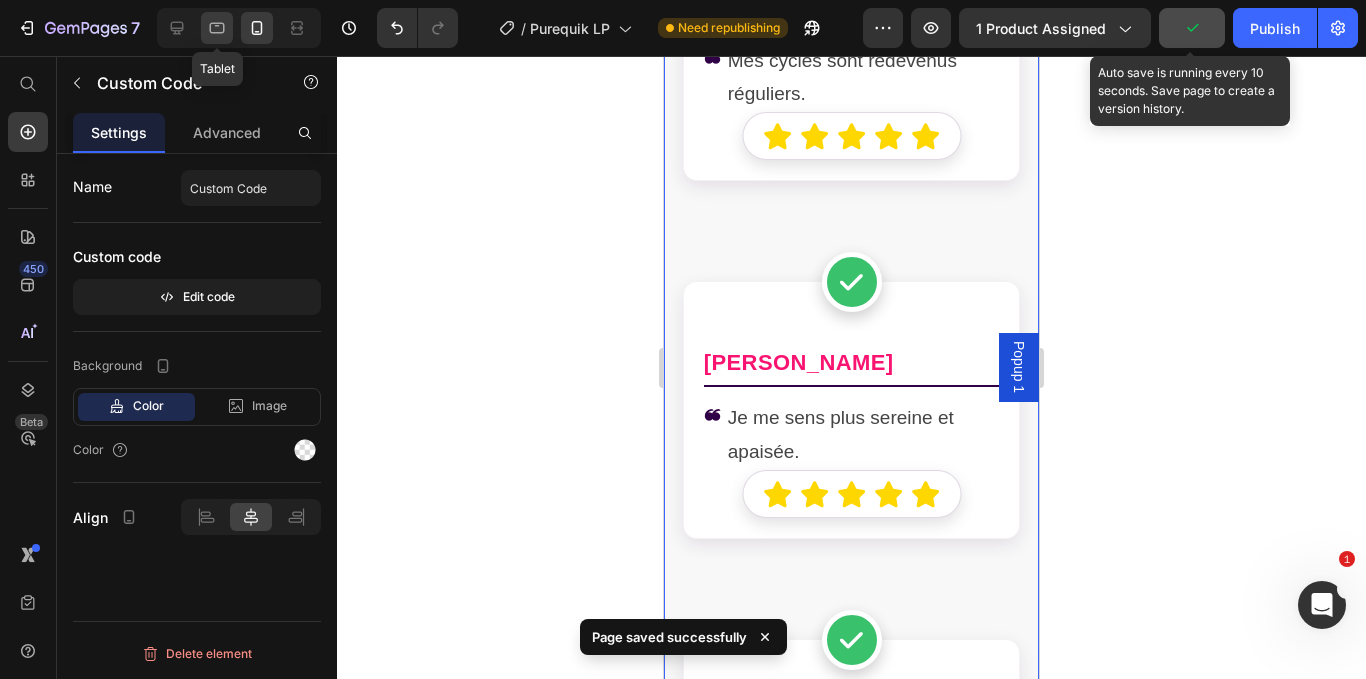 click 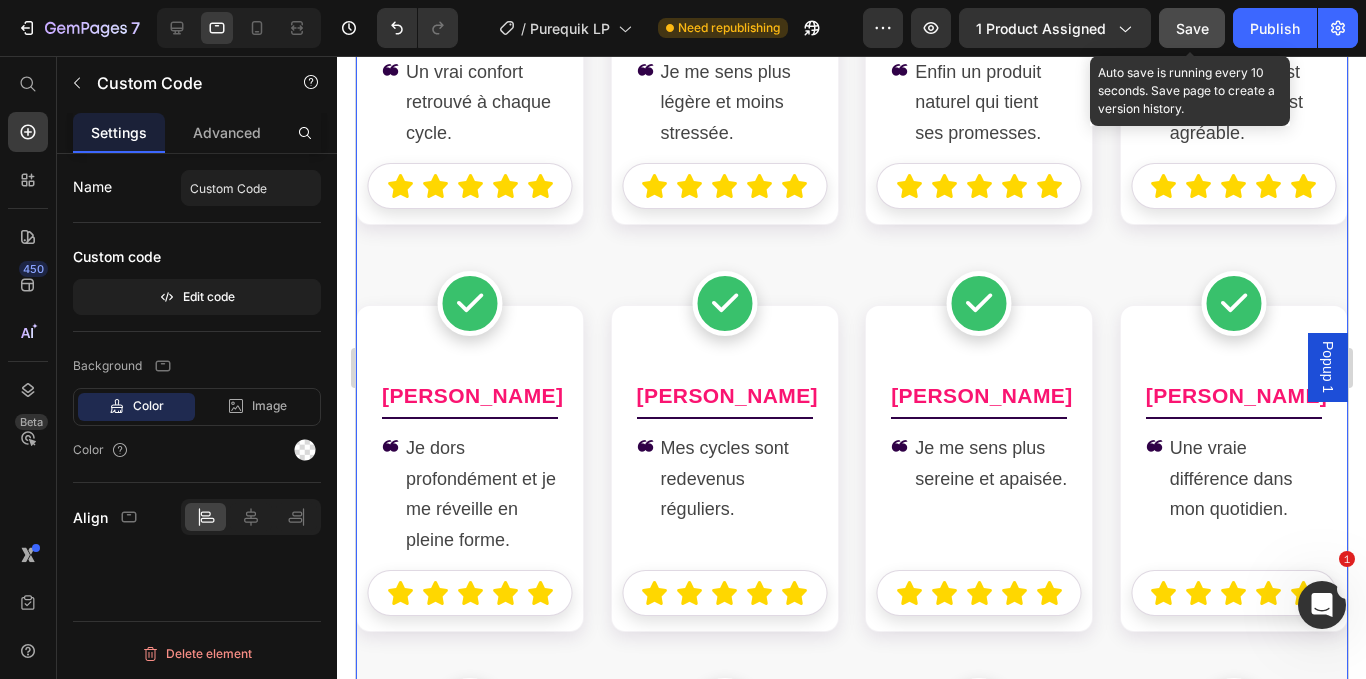scroll, scrollTop: 11785, scrollLeft: 0, axis: vertical 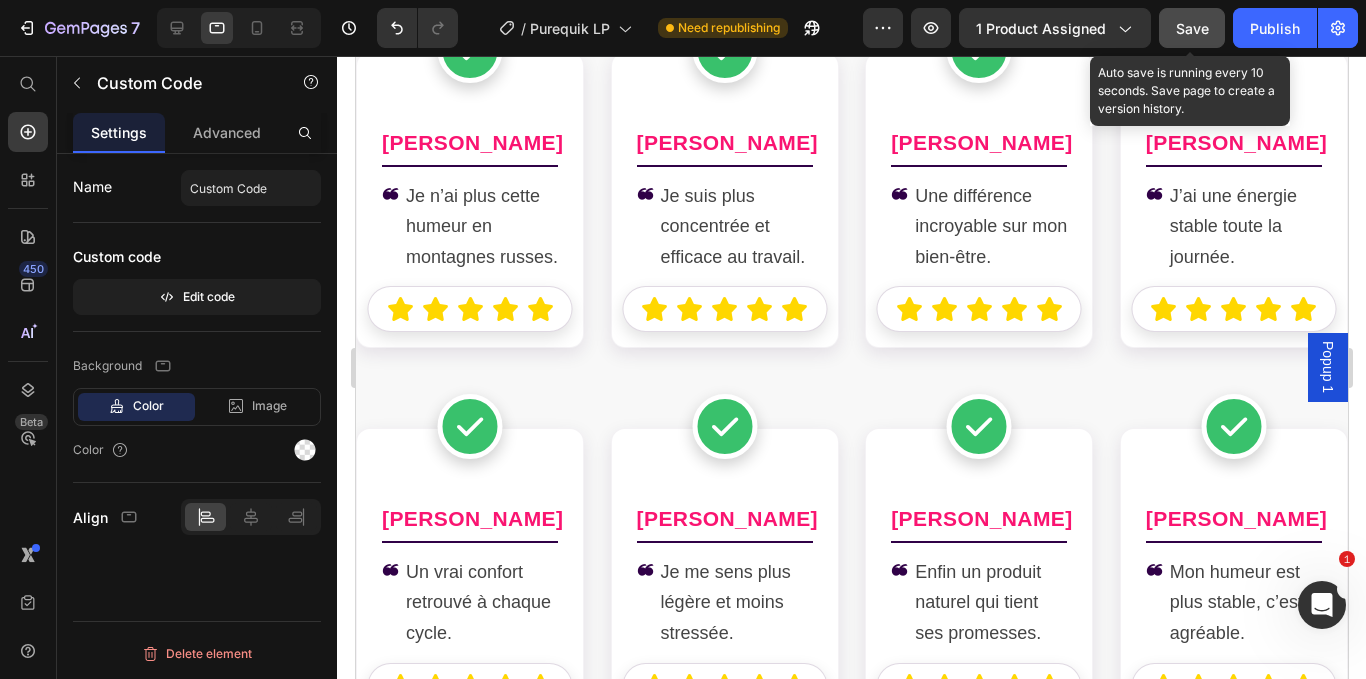 click on "Save" at bounding box center (1192, 28) 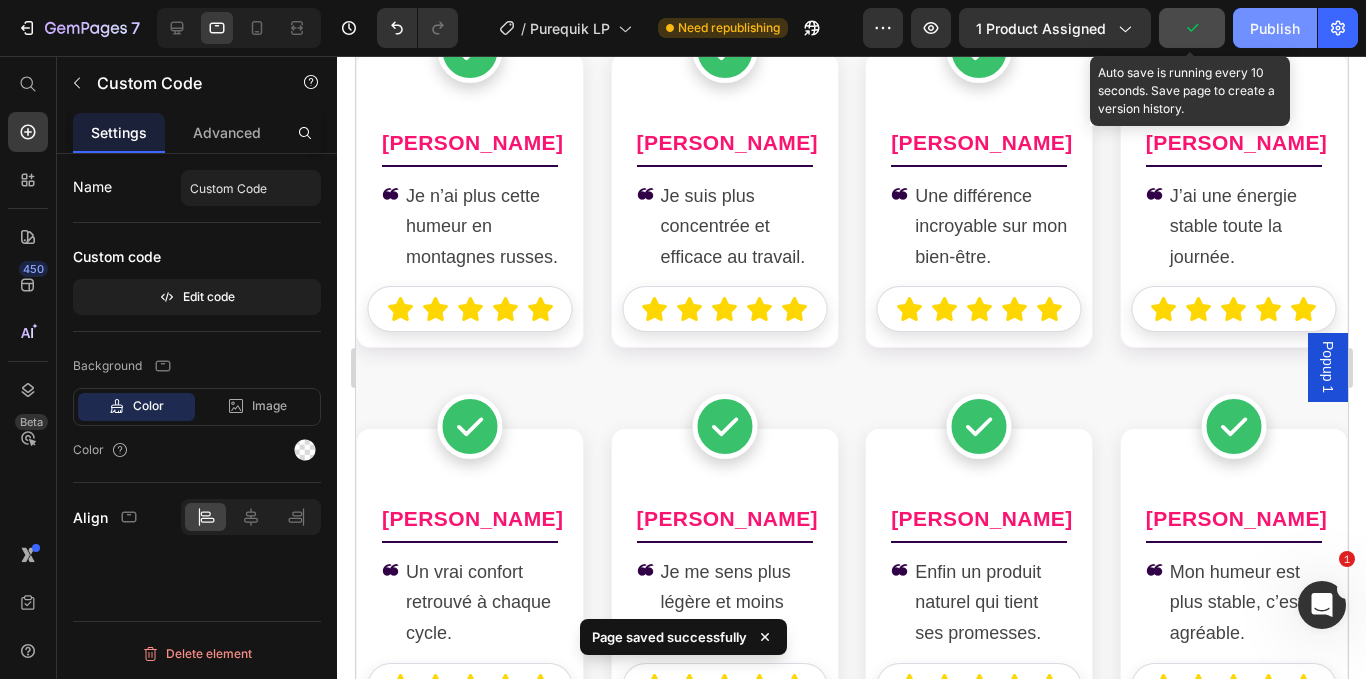click on "Publish" at bounding box center [1275, 28] 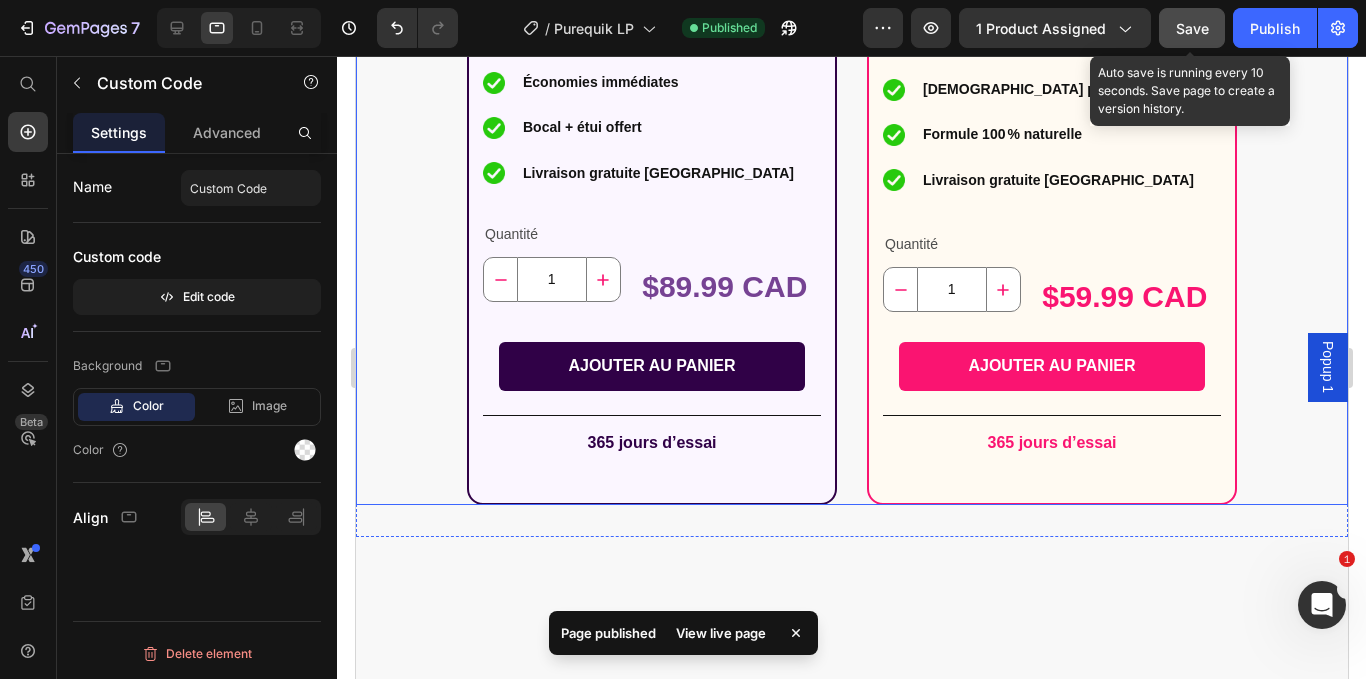 scroll, scrollTop: 7638, scrollLeft: 0, axis: vertical 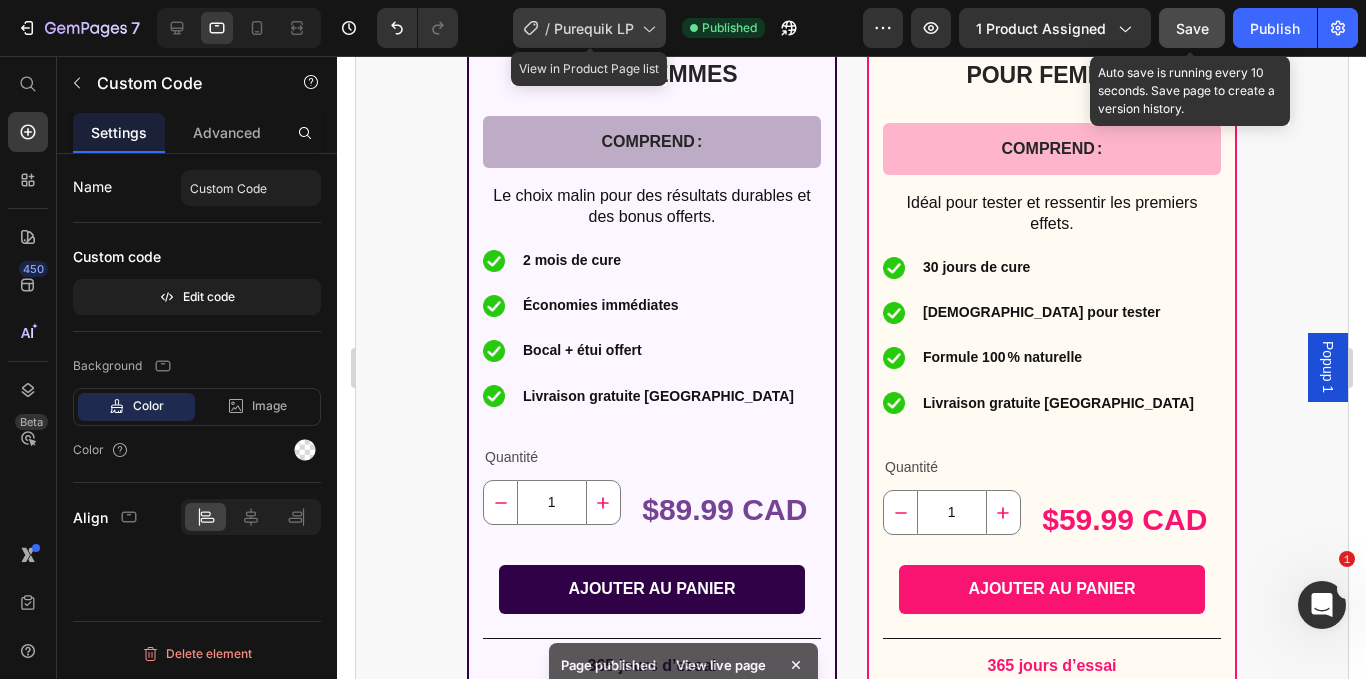 click on "Purequik LP" at bounding box center [594, 28] 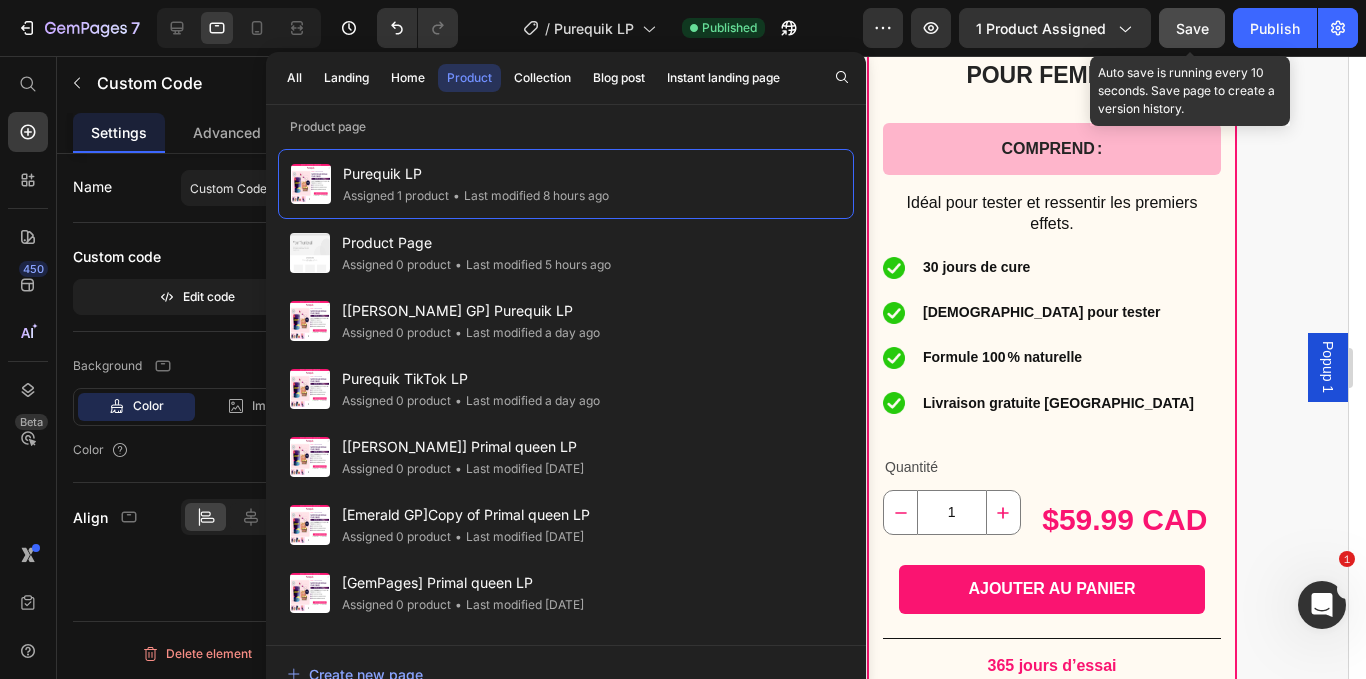 click on "/  Purequik LP Published" 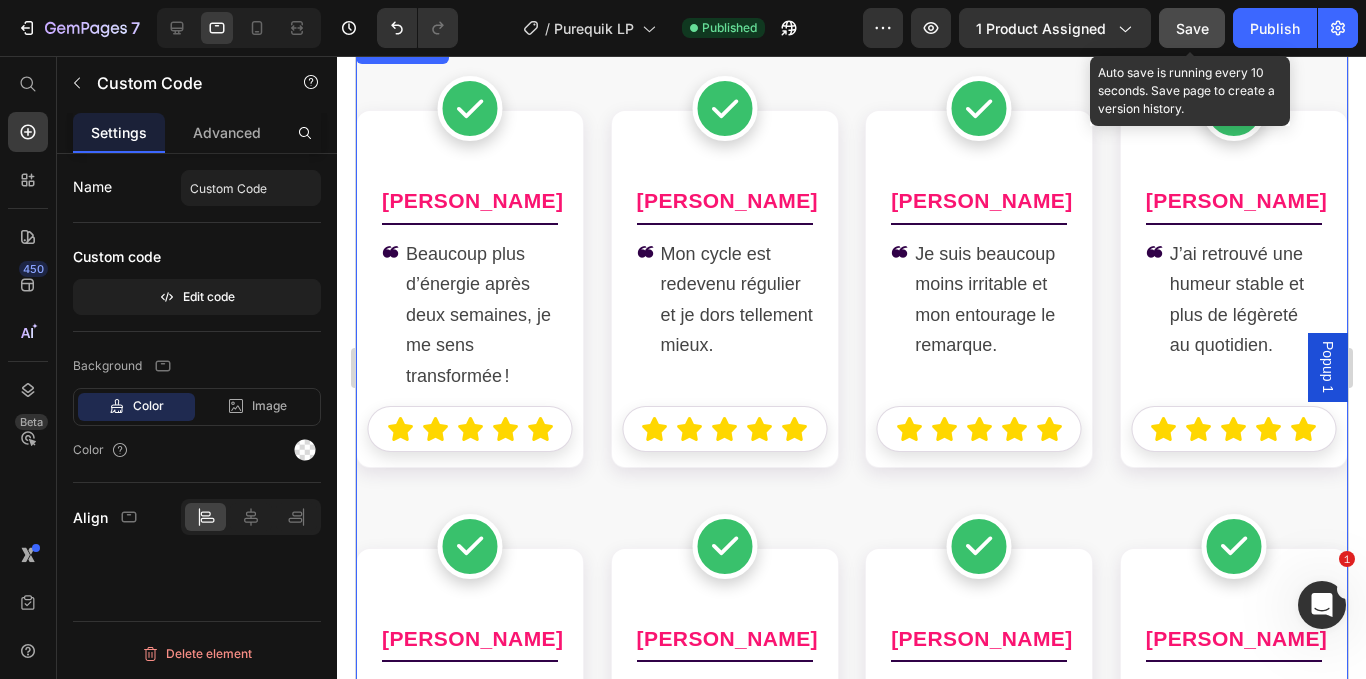 scroll, scrollTop: 9938, scrollLeft: 0, axis: vertical 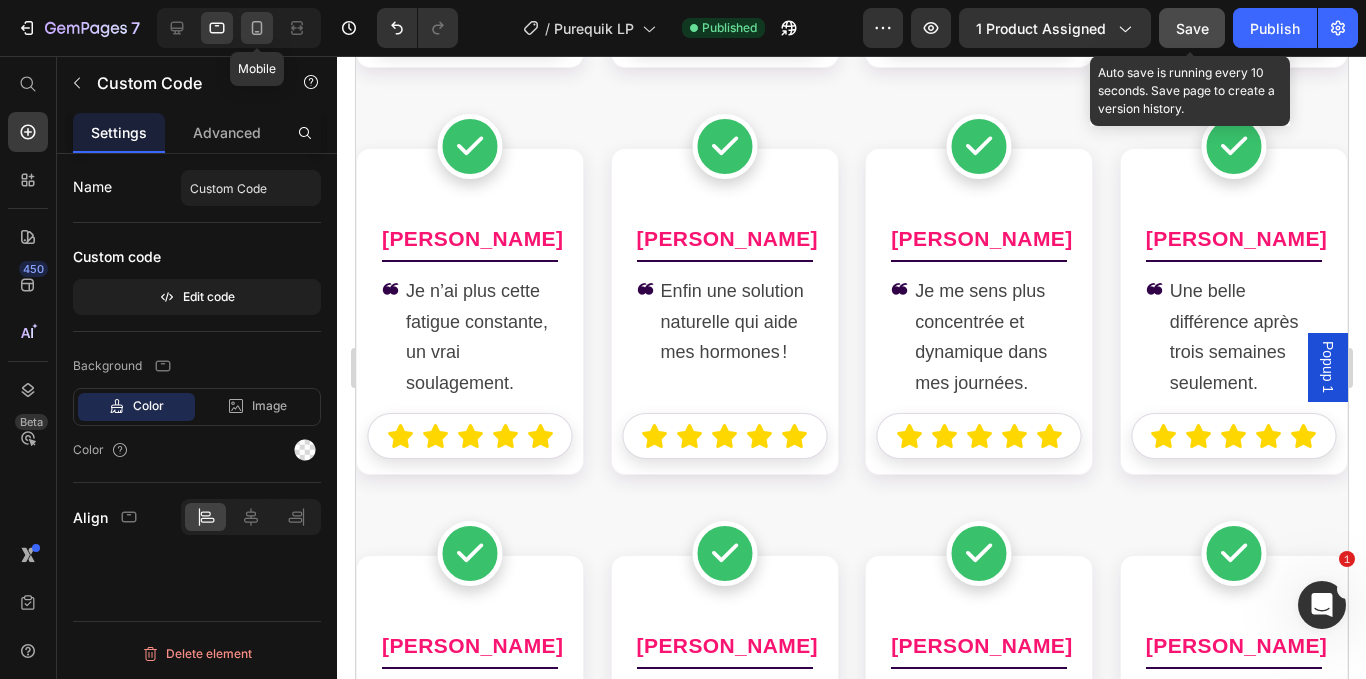 click 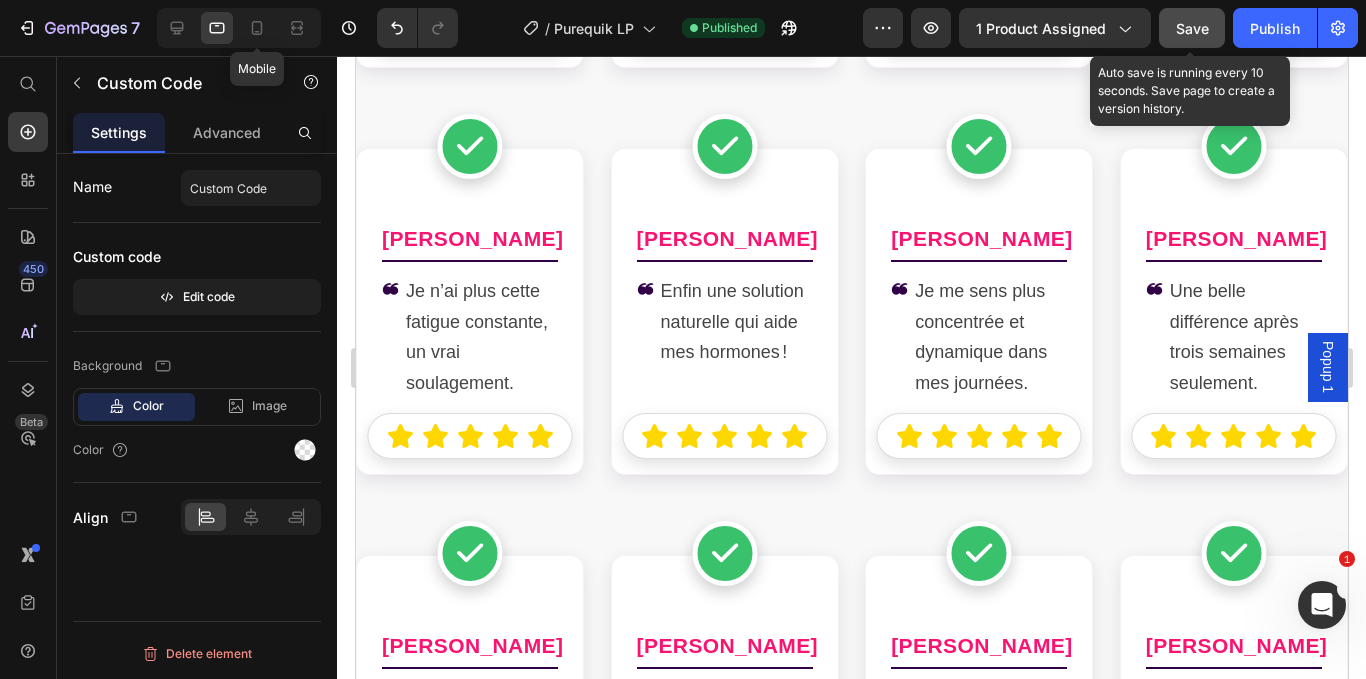 click 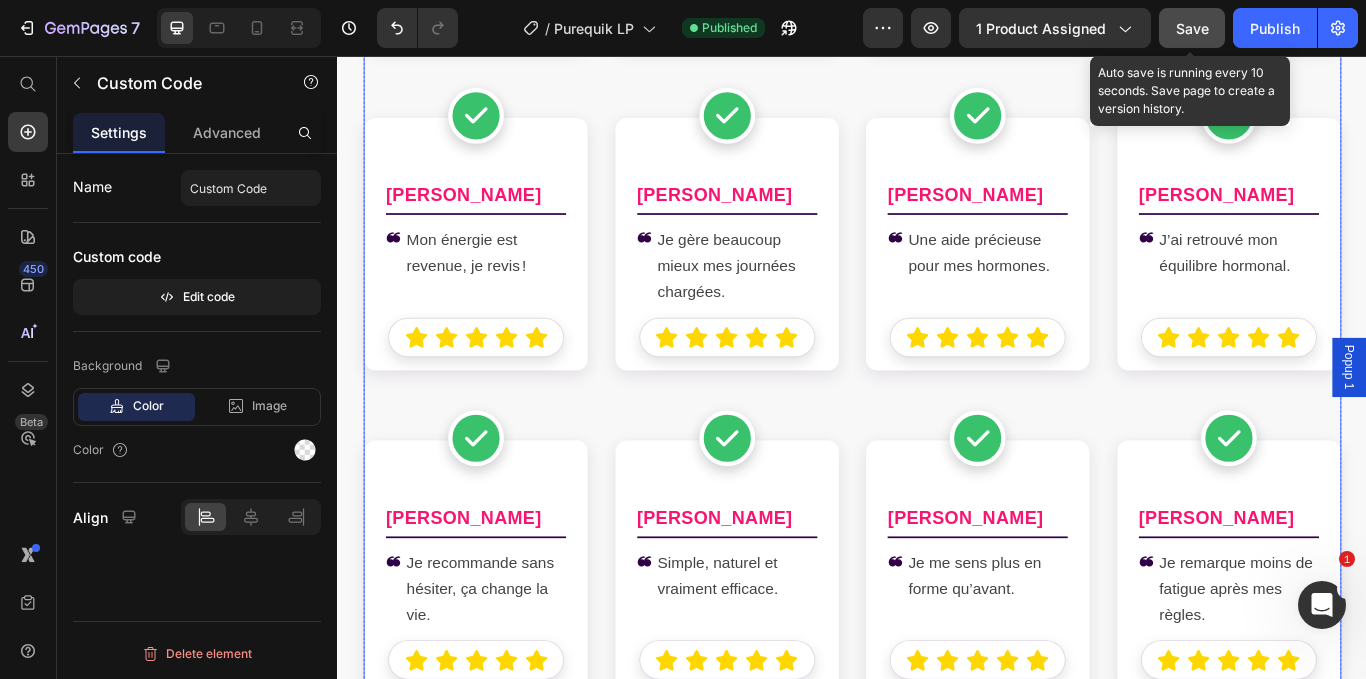 scroll, scrollTop: 14201, scrollLeft: 0, axis: vertical 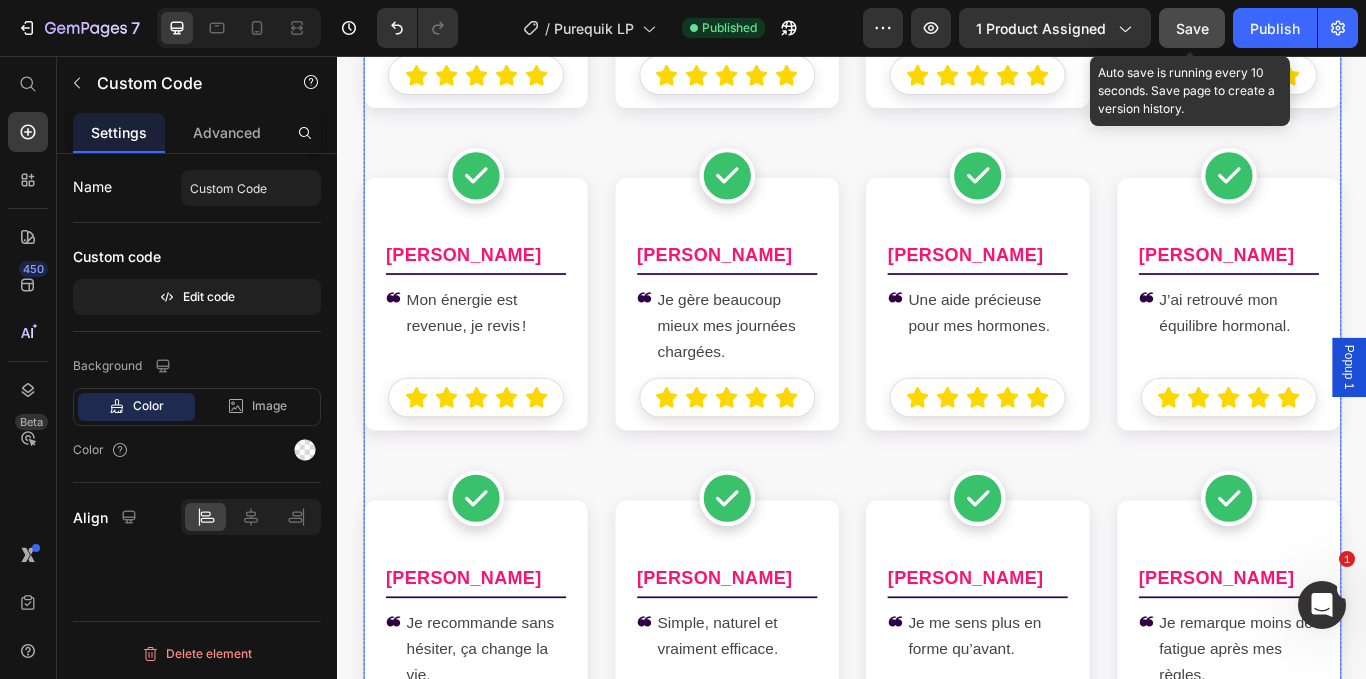 click on "Karine B.
Beaucoup plus d’énergie après deux semaines, je me sens transformée !
Nathalie C.
Mon cycle est redevenu régulier et je dors tellement mieux.
Josée M.
Je suis beaucoup moins irritable et mon entourage le remarque.
Lise D.
J’ai retrouvé une humeur stable et plus de légèreté au quotidien.
Manon T.
Je n’ai plus cette fatigue constante, un vrai soulagement.
Sylvie R.
Enfin une solution naturelle qui aide mes hormones !
Julie F." at bounding box center (937, -830) 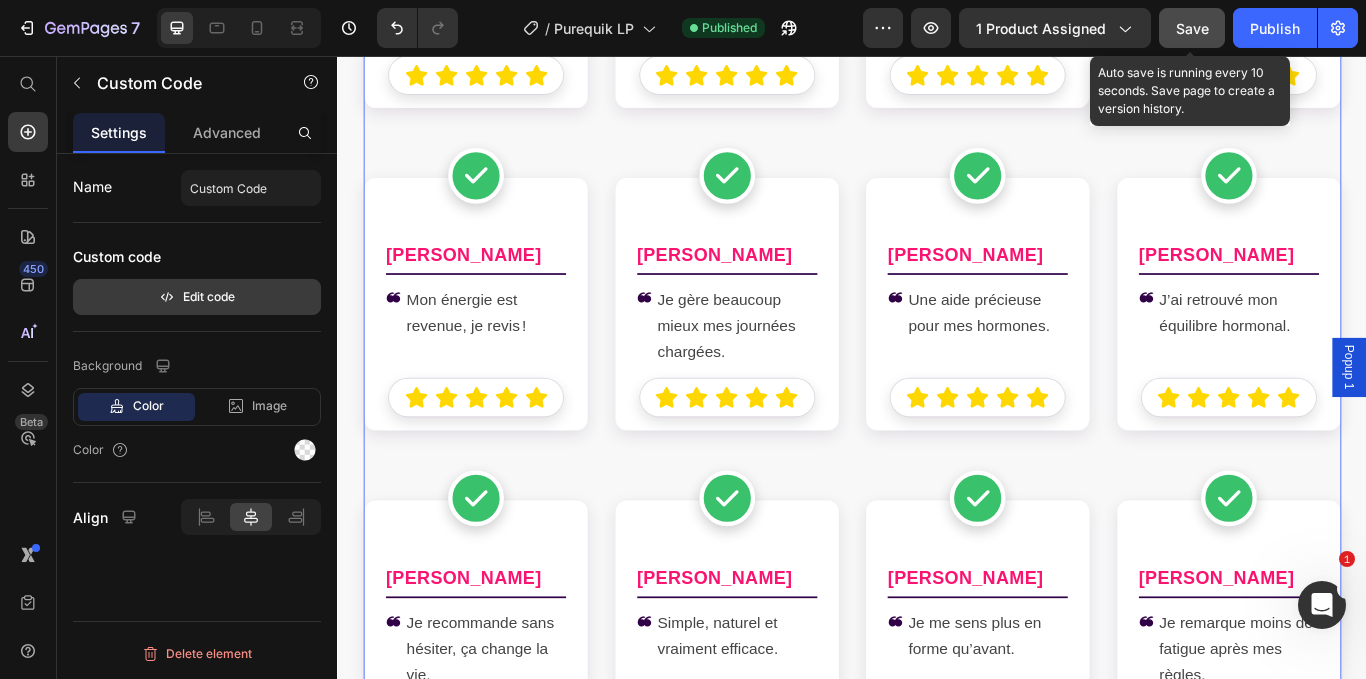 click on "Edit code" at bounding box center (197, 297) 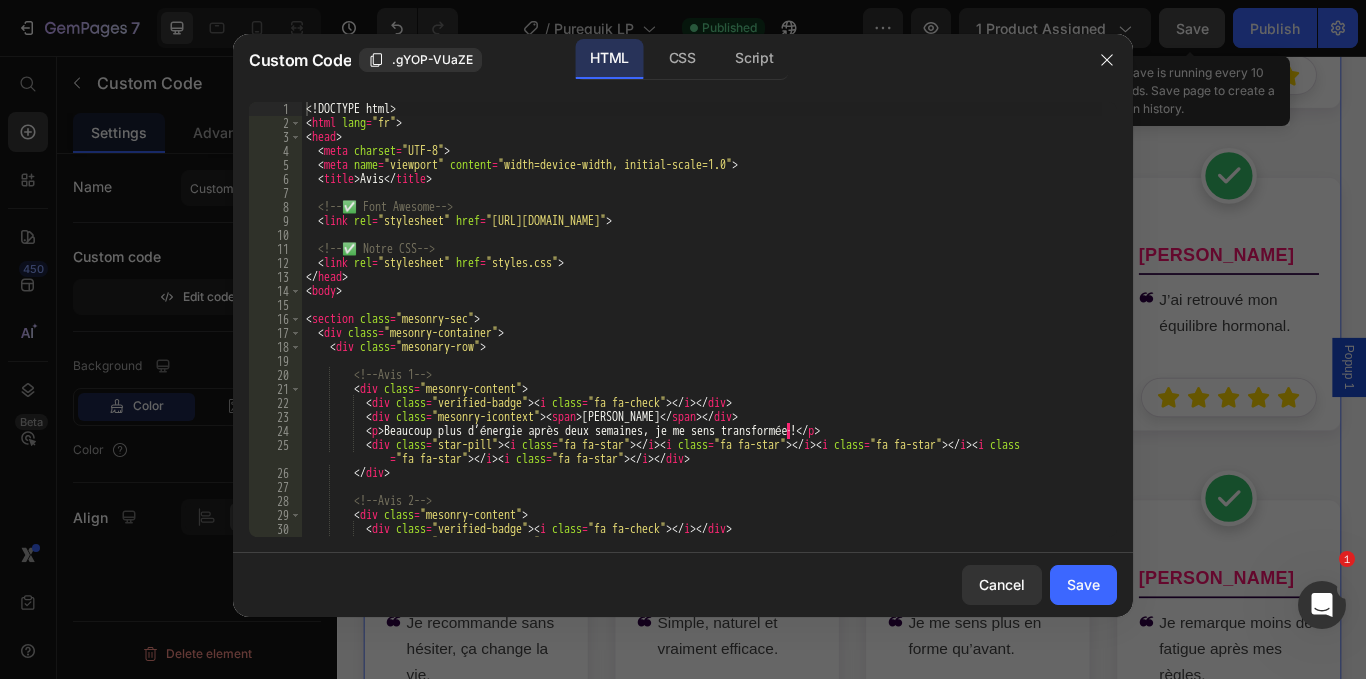 click on "<! DOCTYPE   html > < html   lang = "fr" > < head >    < meta   charset = "UTF-8" >    < meta   name = "viewport"   content = "width=device-width, initial-scale=1.0" >    < title > Avis </ title >    <!--  ✅ Font Awesome  -->    < link   rel = "stylesheet"   href = "[URL][DOMAIN_NAME]" >    <!--  ✅ Notre CSS  -->    < link   rel = "stylesheet"   href = "styles.css" > </ head > < body > < section   class = "mesonry-sec" >    < div   class = "mesonry-container" >      < div   class = "mesonary-row" >           <!--  Avis 1  -->           < div   class = "mesonry-content" >              < div   class = "verified-badge" > < i   class = "fa fa-check" > </ i > </ div >              < div   class = "mesonry-icontext" > < span > [PERSON_NAME] </ span > </ div >              < p > Beaucoup plus d’énergie après deux semaines, je me sens transformée · ! </ p >              < div   class = "star-pill" > < i   class = "fa fa-star" > </ i > < i   class = > </ i >" at bounding box center [702, 333] 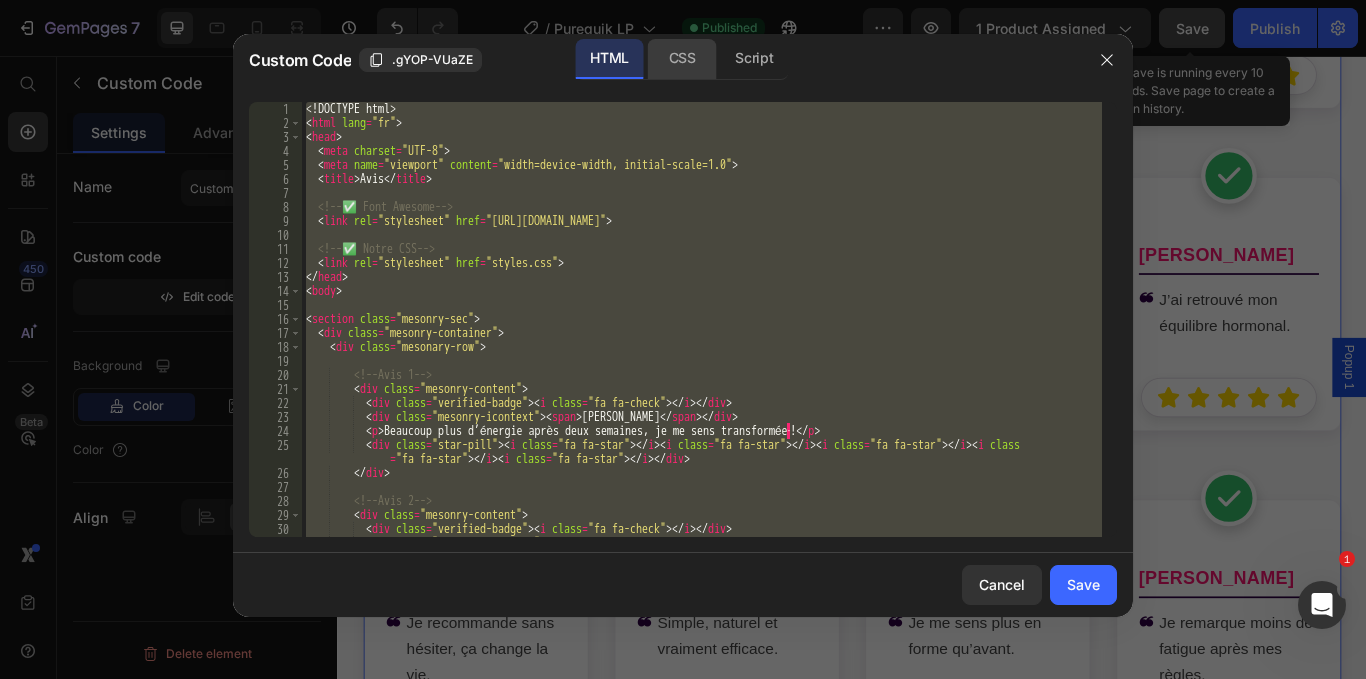 click on "CSS" 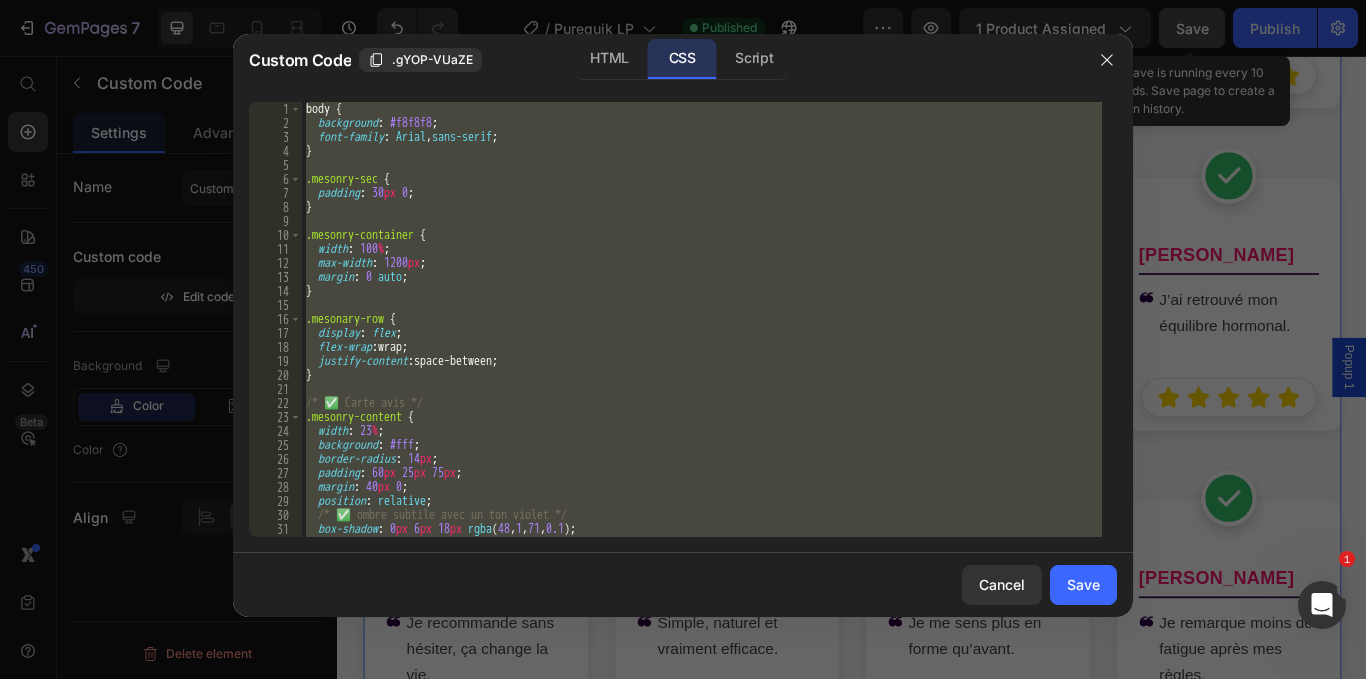 click on "body   {    background :   #f8f8f8 ;    font-family :   Arial ,  sans-serif ; } .mesonry-sec   {    padding :   30 px   0 ; } .mesonry-container   {    width :   100 % ;    max-width :   1200 px ;    margin :   0   auto ; } .mesonary-row   {    display :   flex ;    flex-wrap :  wrap ;    justify-content :  space-between ; } /* ✅ [PERSON_NAME] */ .mesonry-content   {    width :   23 % ;    background :   #fff ;    border-radius :   14 px ;    padding :   60 px   25 px   75 px ;    margin :   40 px   0 ;    position :   relative ;    /* ✅ ombre subtile avec un ton violet */    box-shadow :   0 px   6 px   18 px   rgba ( 48 ,  1 ,  71 ,  0.1 ) ;    text-align :   left ;    border :   1 px   solid   rgba ( 48 ,  1 ,  71 ,  0.05 ) ;   /* fine bordure [PERSON_NAME] très [PERSON_NAME] */" at bounding box center (702, 319) 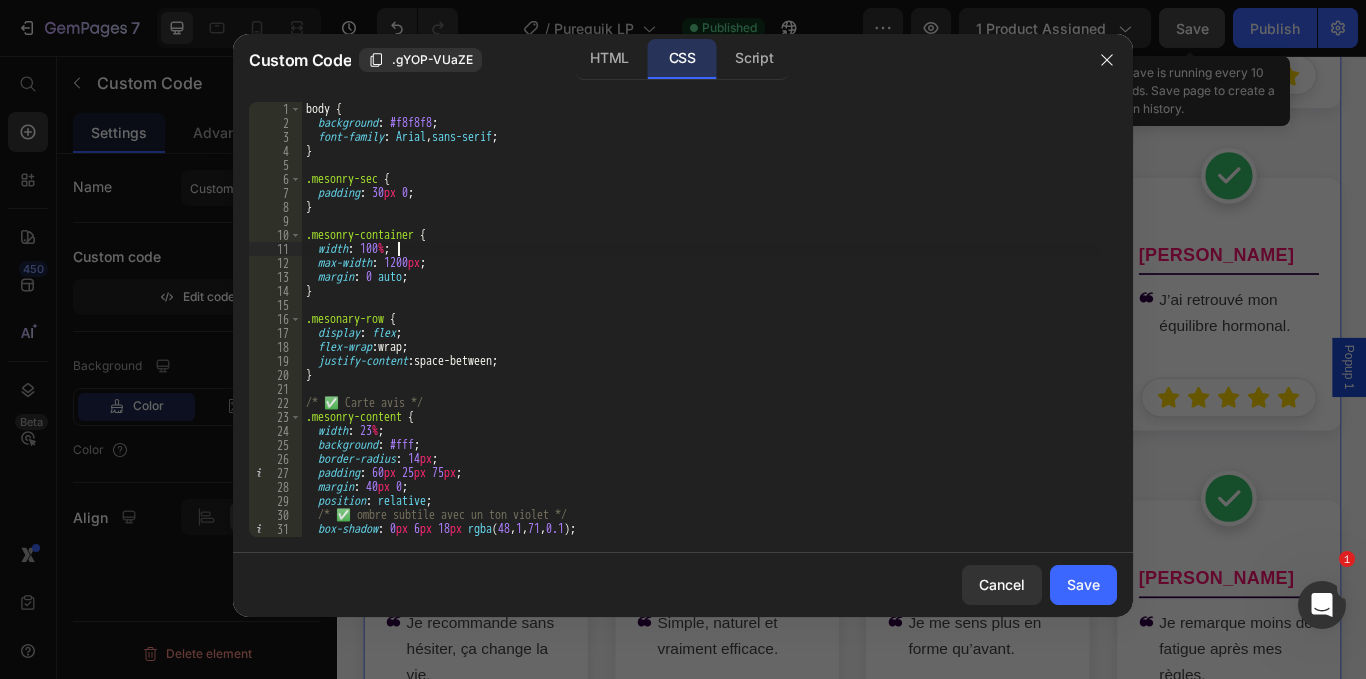 type on "}" 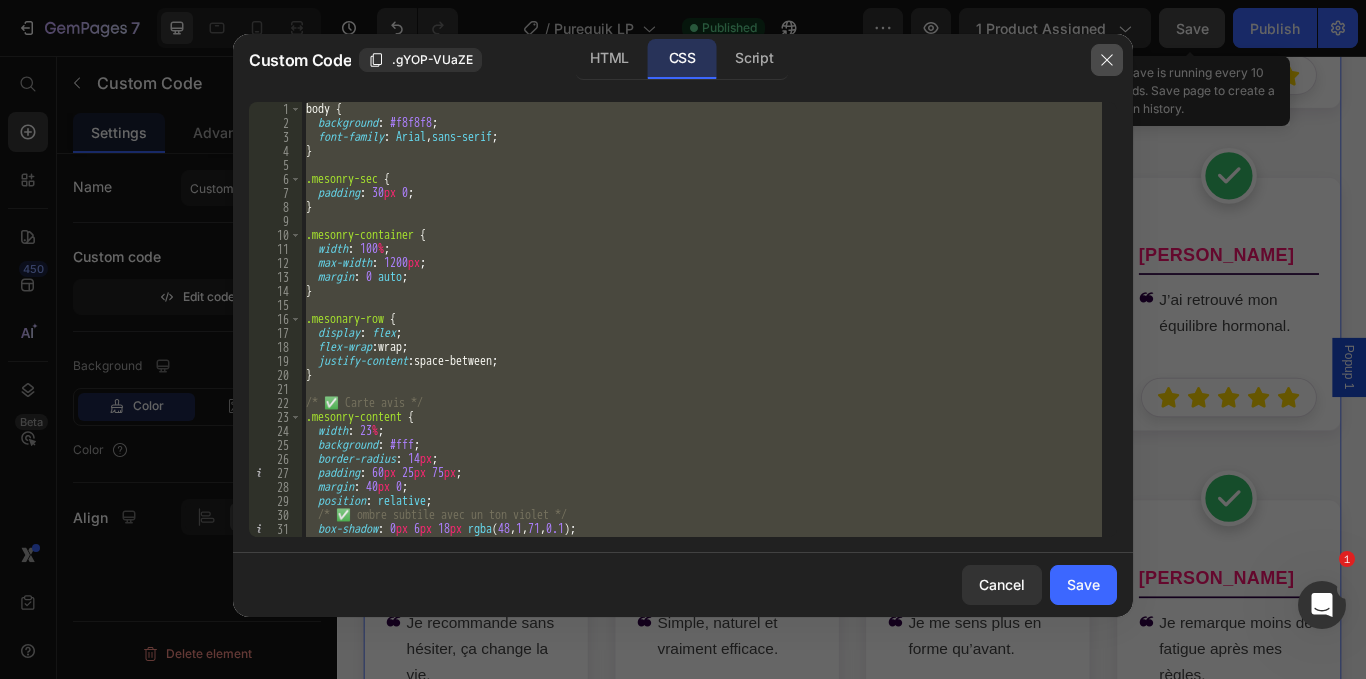 click 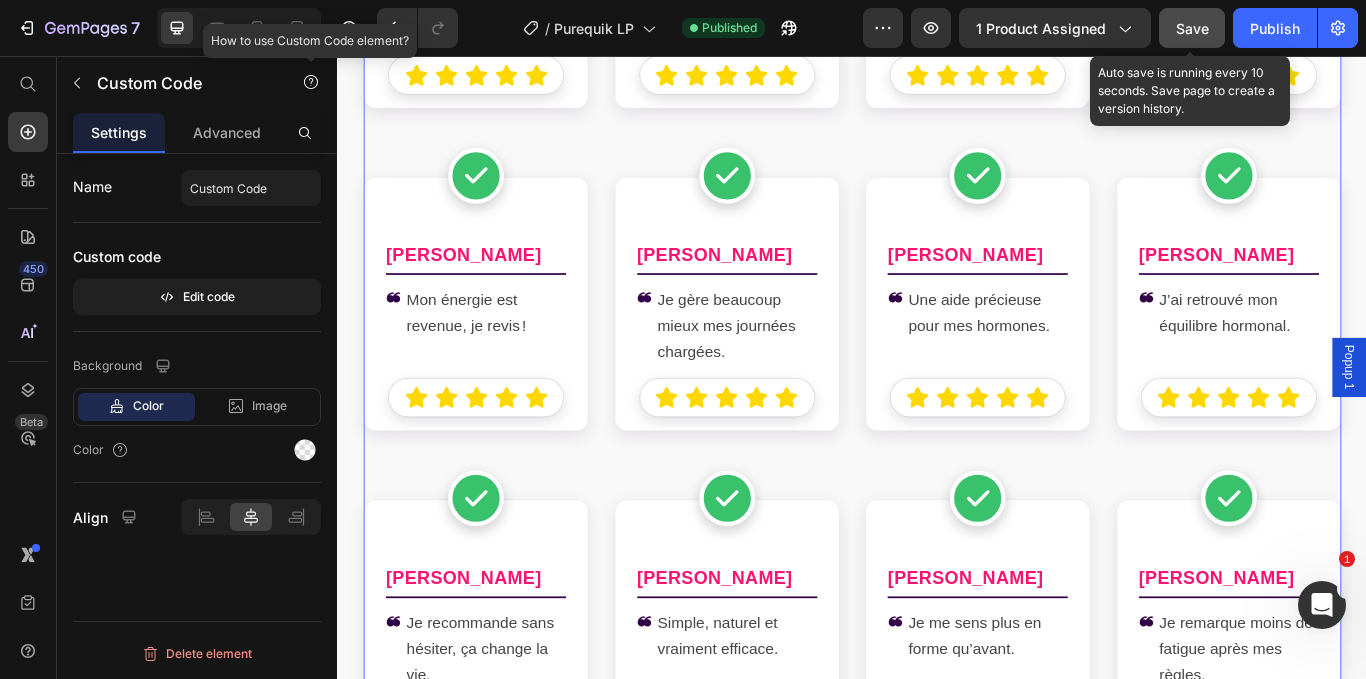 click 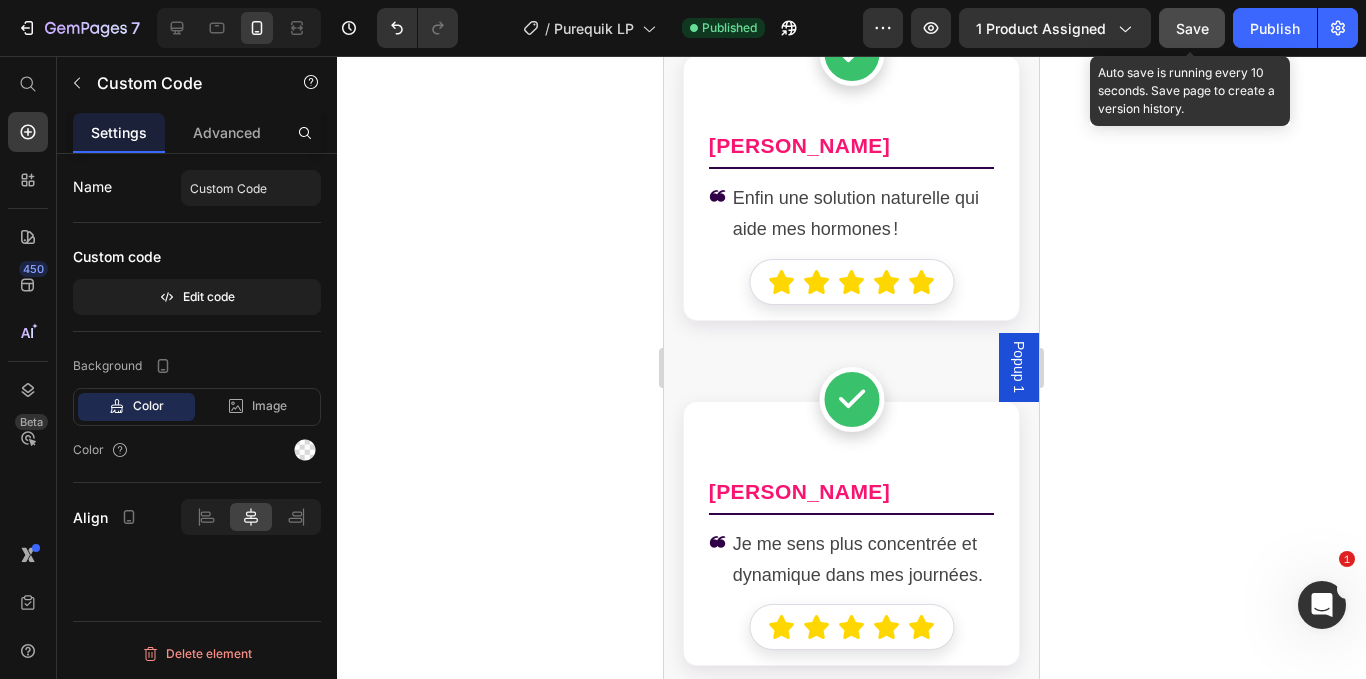click 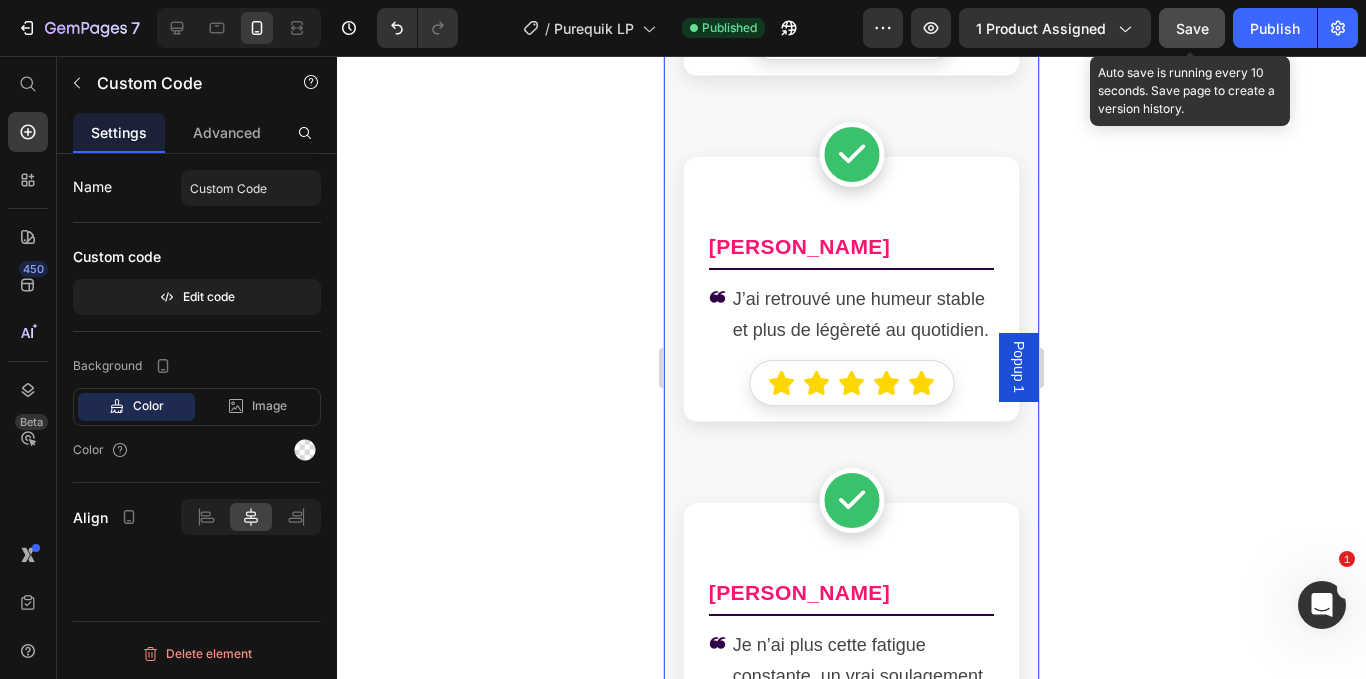 scroll, scrollTop: 30355, scrollLeft: 0, axis: vertical 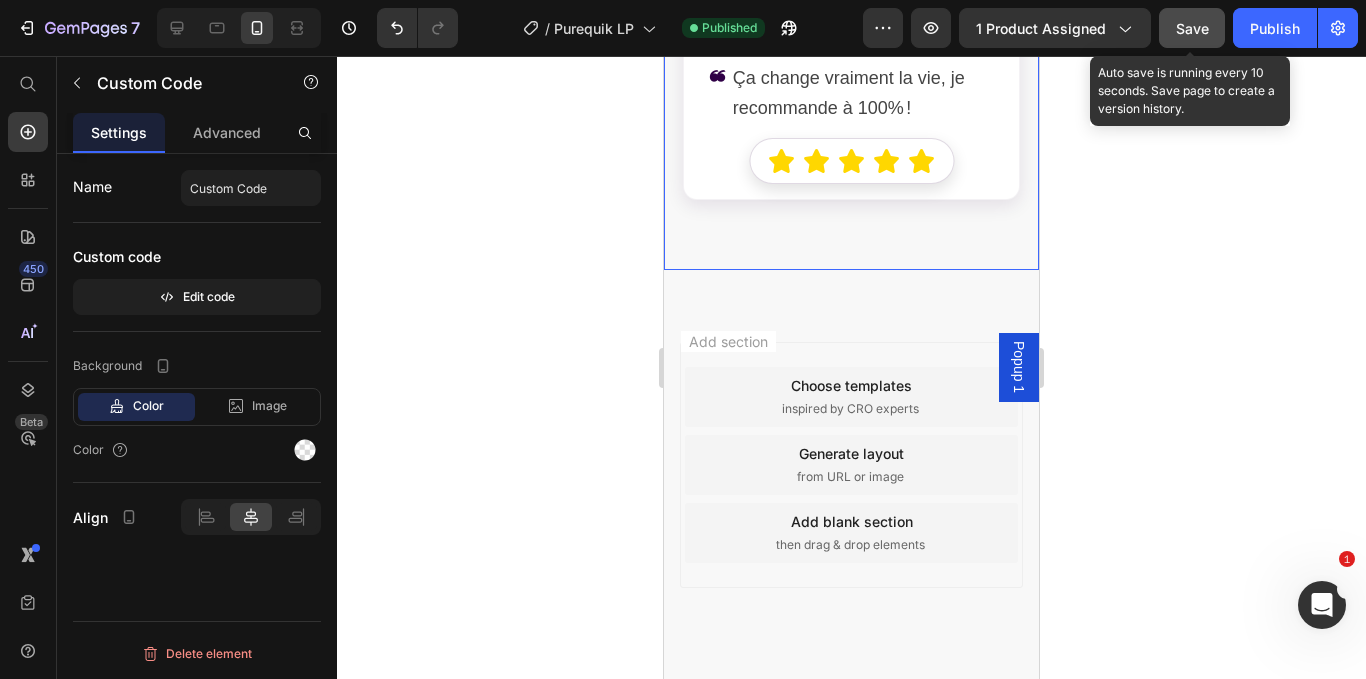 click on "[PERSON_NAME]
Beaucoup plus d’énergie après deux semaines, je me sens transformée !
[PERSON_NAME]
Mon cycle est redevenu régulier et [PERSON_NAME] tellement mieux.
[PERSON_NAME]
Je suis beaucoup moins irritable et mon entourage [PERSON_NAME].
[PERSON_NAME]
J’ai retrouvé une humeur stable et plus de légèreté au quotidien.
[PERSON_NAME]
Je n’ai plus cette fatigue [PERSON_NAME], un vrai soulagement.
[PERSON_NAME]
Enfin une solution naturelle qui aide mes hormones !" at bounding box center [851, -8433] 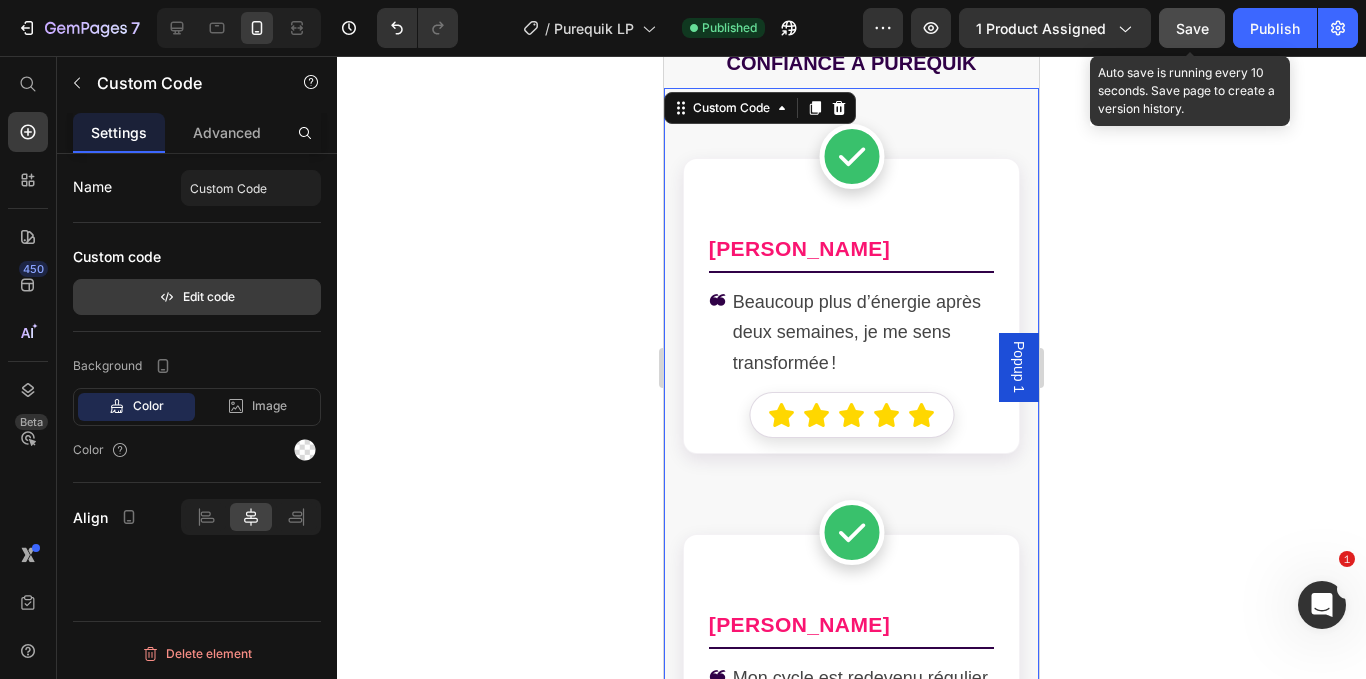 scroll, scrollTop: 13093, scrollLeft: 0, axis: vertical 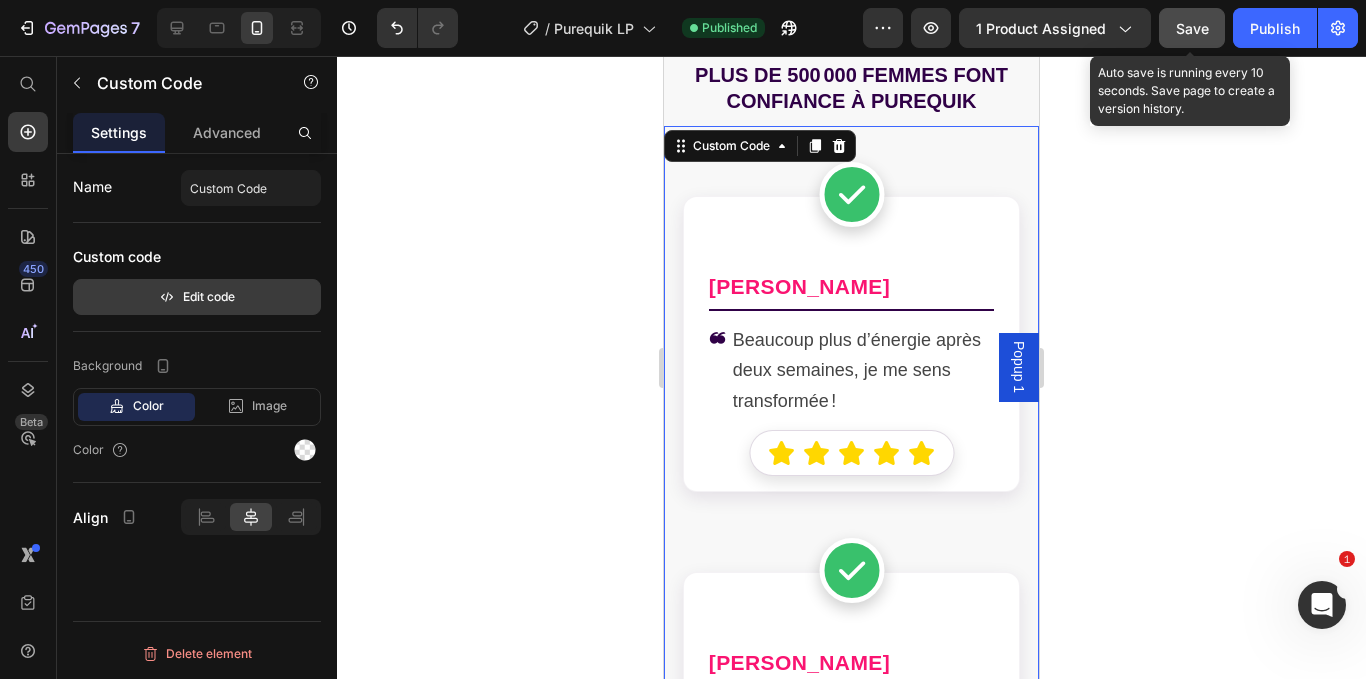 click on "Edit code" at bounding box center (197, 297) 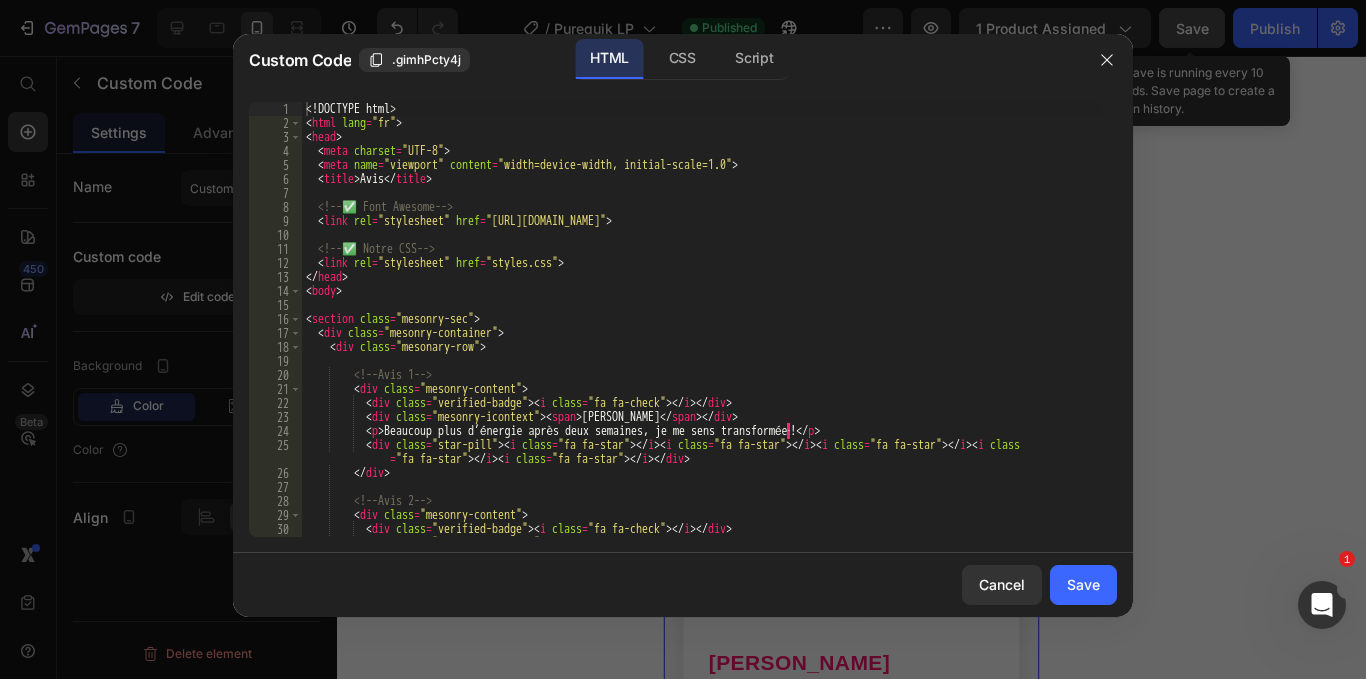 click on "<! DOCTYPE   html > < html   lang = "fr" > < head >    < meta   charset = "UTF-8" >    < meta   name = "viewport"   content = "width=device-width, initial-scale=1.0" >    < title > Avis </ title >    <!--  ✅ Font Awesome  -->    < link   rel = "stylesheet"   href = "[URL][DOMAIN_NAME]" >    <!--  ✅ Notre CSS  -->    < link   rel = "stylesheet"   href = "styles.css" > </ head > < body > < section   class = "mesonry-sec" >    < div   class = "mesonry-container" >      < div   class = "mesonary-row" >           <!--  Avis 1  -->           < div   class = "mesonry-content" >              < div   class = "verified-badge" > < i   class = "fa fa-check" > </ i > </ div >              < div   class = "mesonry-icontext" > < span > [PERSON_NAME] </ span > </ div >              < p > Beaucoup plus d’énergie après deux semaines, je me sens transformée · ! </ p >              < div   class = "star-pill" > < i   class = "fa fa-star" > </ i > < i   class = > </ i >" at bounding box center (702, 333) 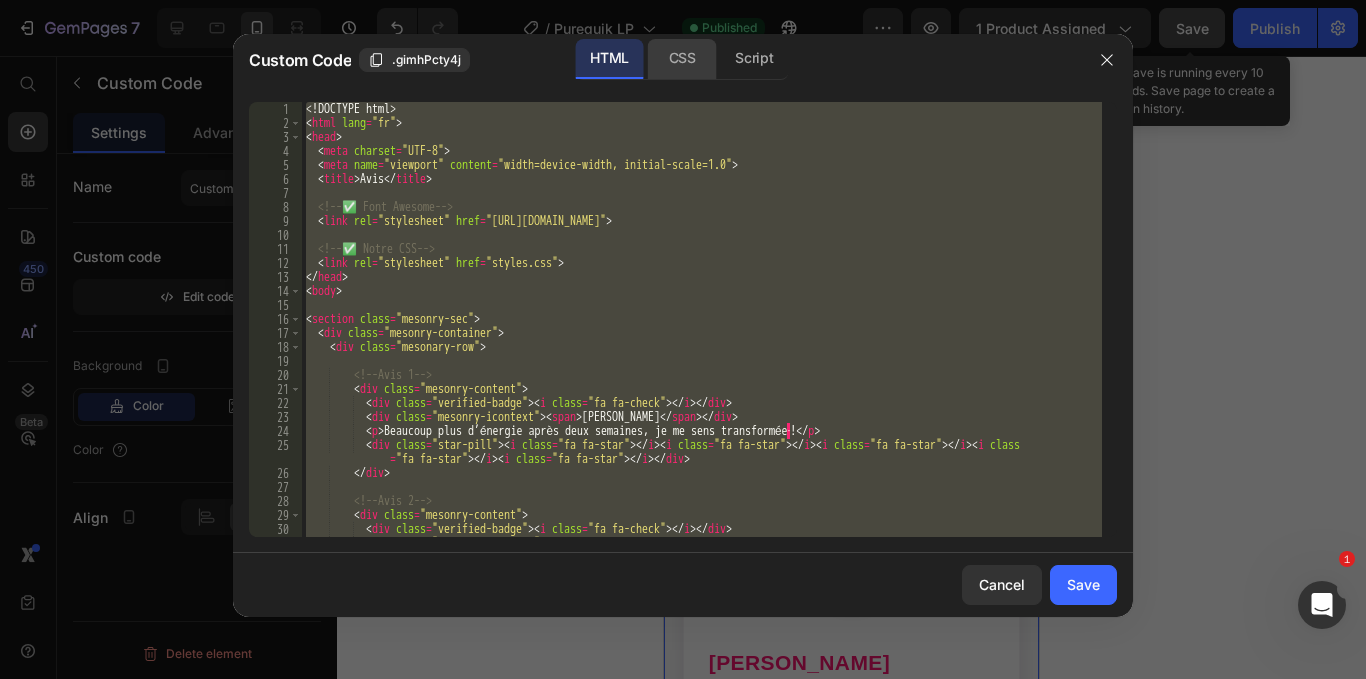 click on "CSS" 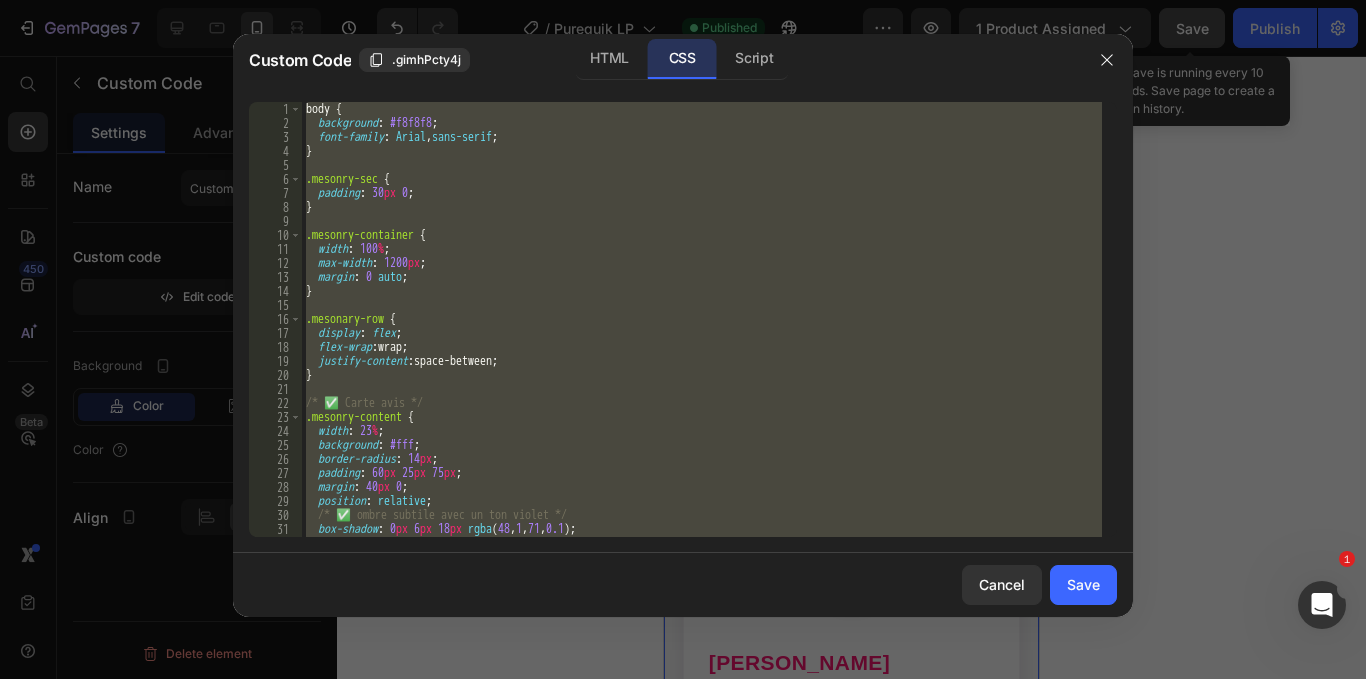 click on "body   {    background :   #f8f8f8 ;    font-family :   Arial ,  sans-serif ; } .mesonry-sec   {    padding :   30 px   0 ; } .mesonry-container   {    width :   100 % ;    max-width :   1200 px ;    margin :   0   auto ; } .mesonary-row   {    display :   flex ;    flex-wrap :  wrap ;    justify-content :  space-between ; } /* ✅ Carte avis */ .mesonry-content   {    width :   23 % ;    background :   #fff ;    border-radius :   14 px ;    padding :   60 px   25 px   75 px ;    margin :   40 px   0 ;    position :   relative ;    /* ✅ ombre subtile avec un ton violet */    box-shadow :   0 px   6 px   18 px   rgba ( 48 ,  1 ,  71 ,  0.1 ) ;    text-align :   left ;    border :   1 px   solid   rgba ( 48 ,  1 ,  71 ,  0.05 ) ;" at bounding box center (702, 319) 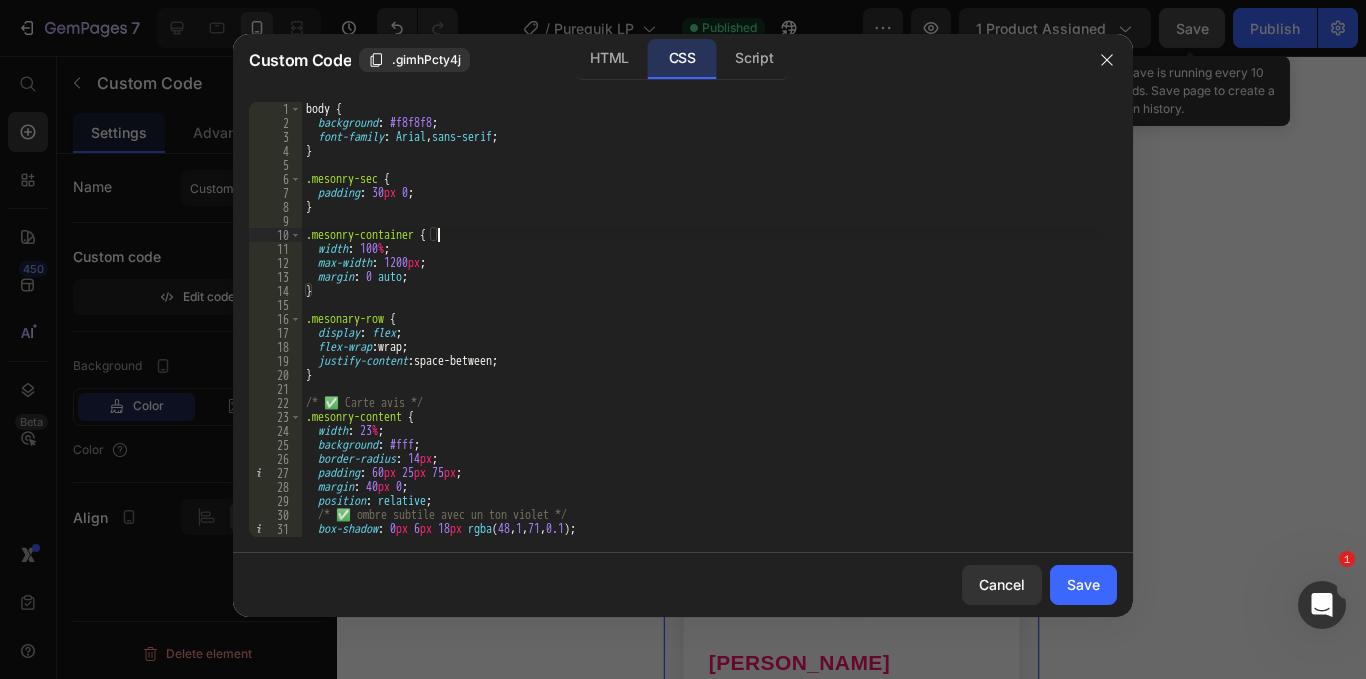 type on "}" 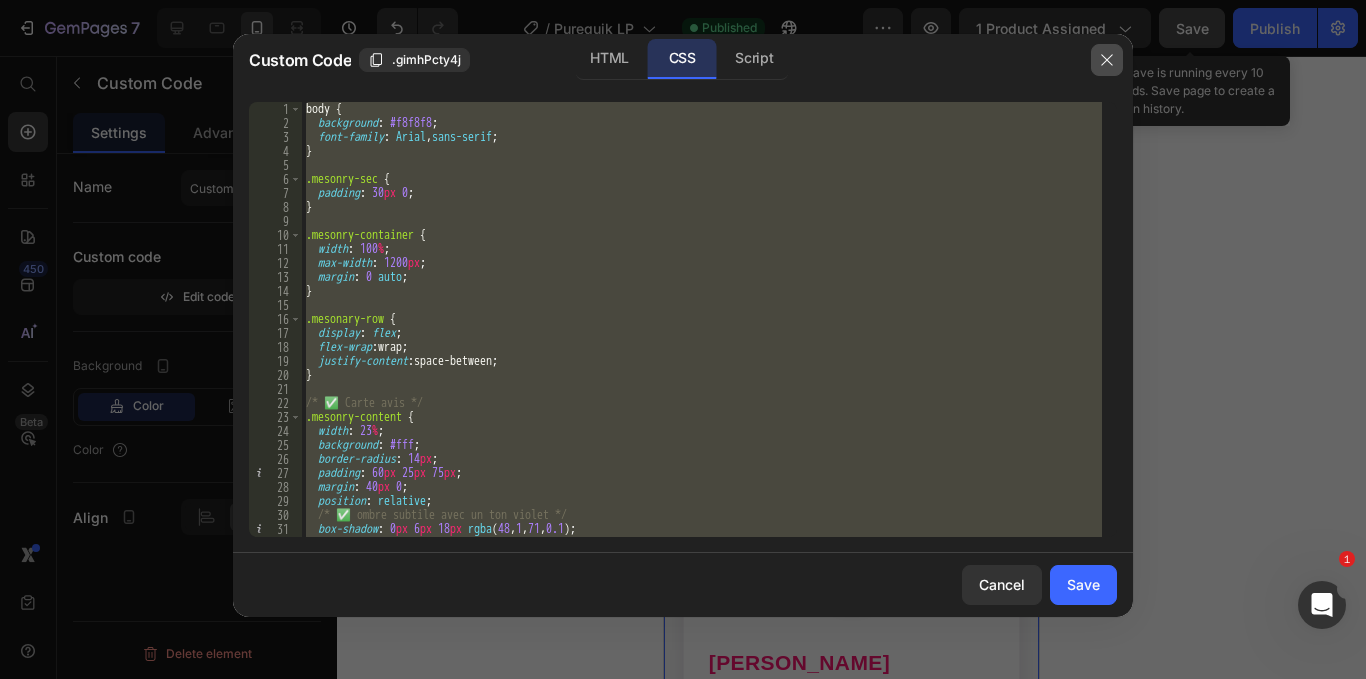 click at bounding box center [1107, 60] 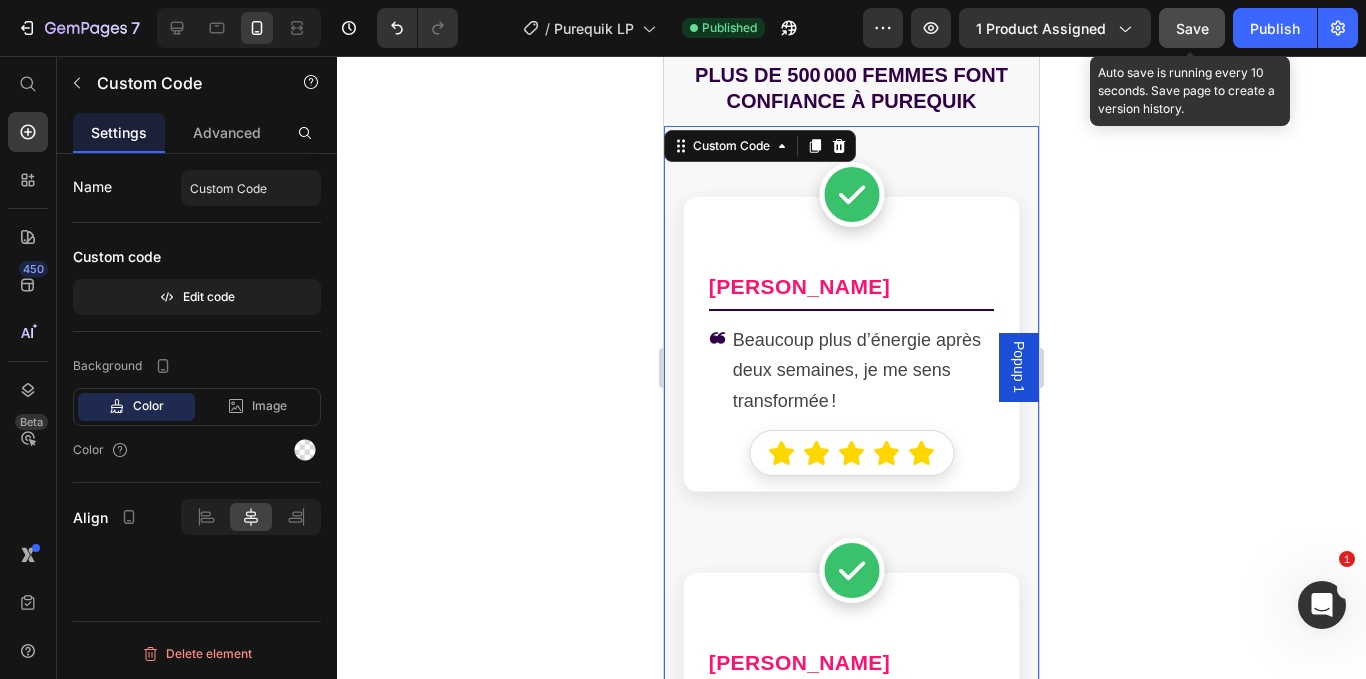 click on "Custom code  Edit code" at bounding box center (197, 277) 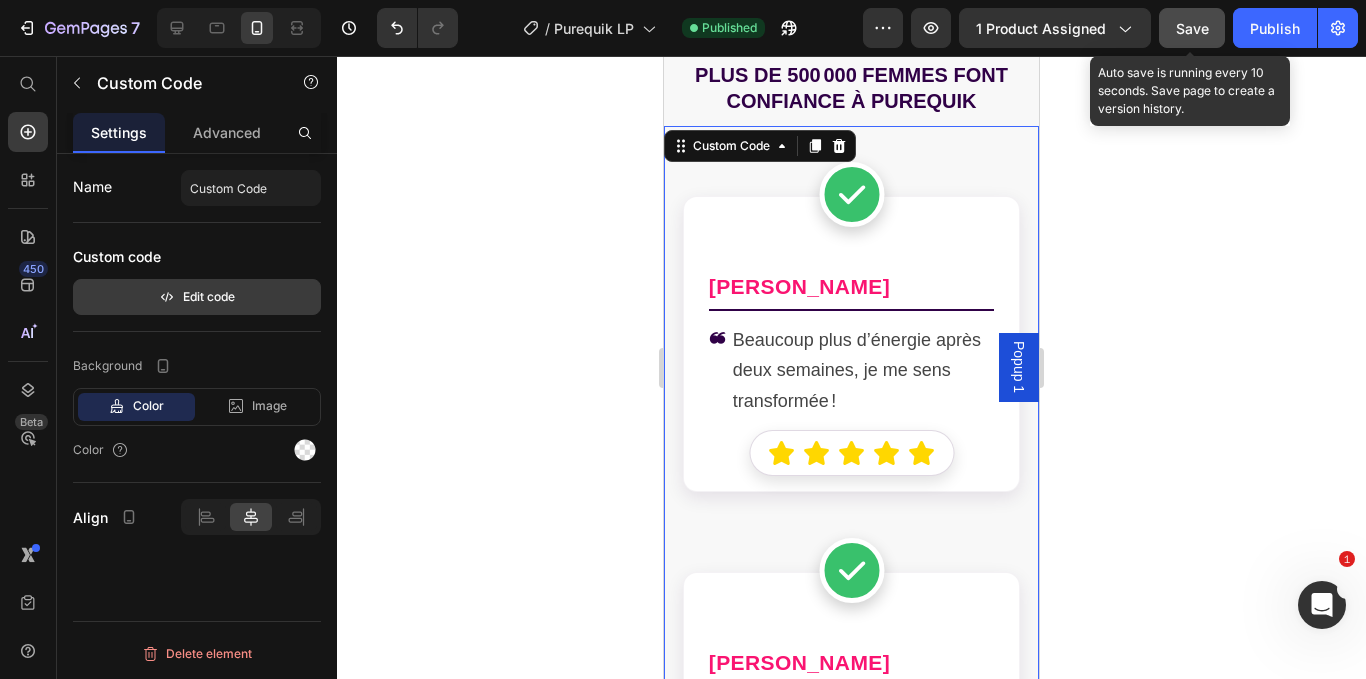 click on "Edit code" at bounding box center (197, 297) 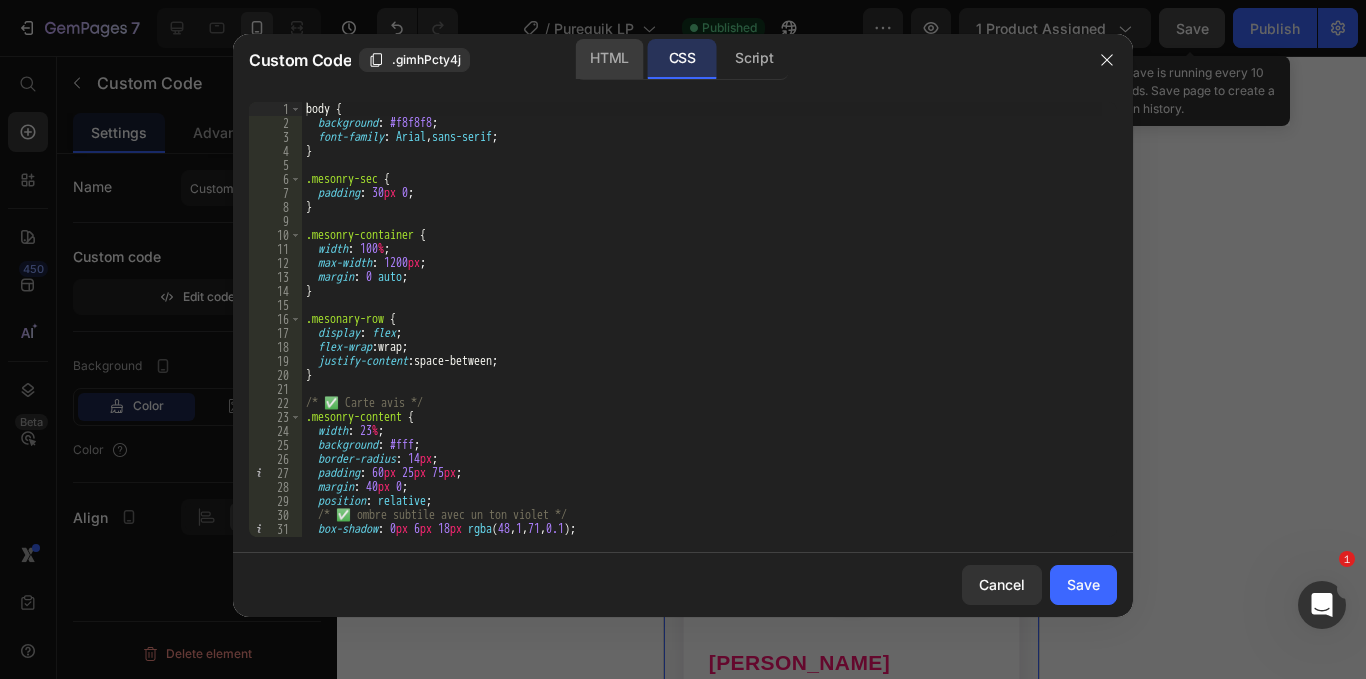 click on "HTML" 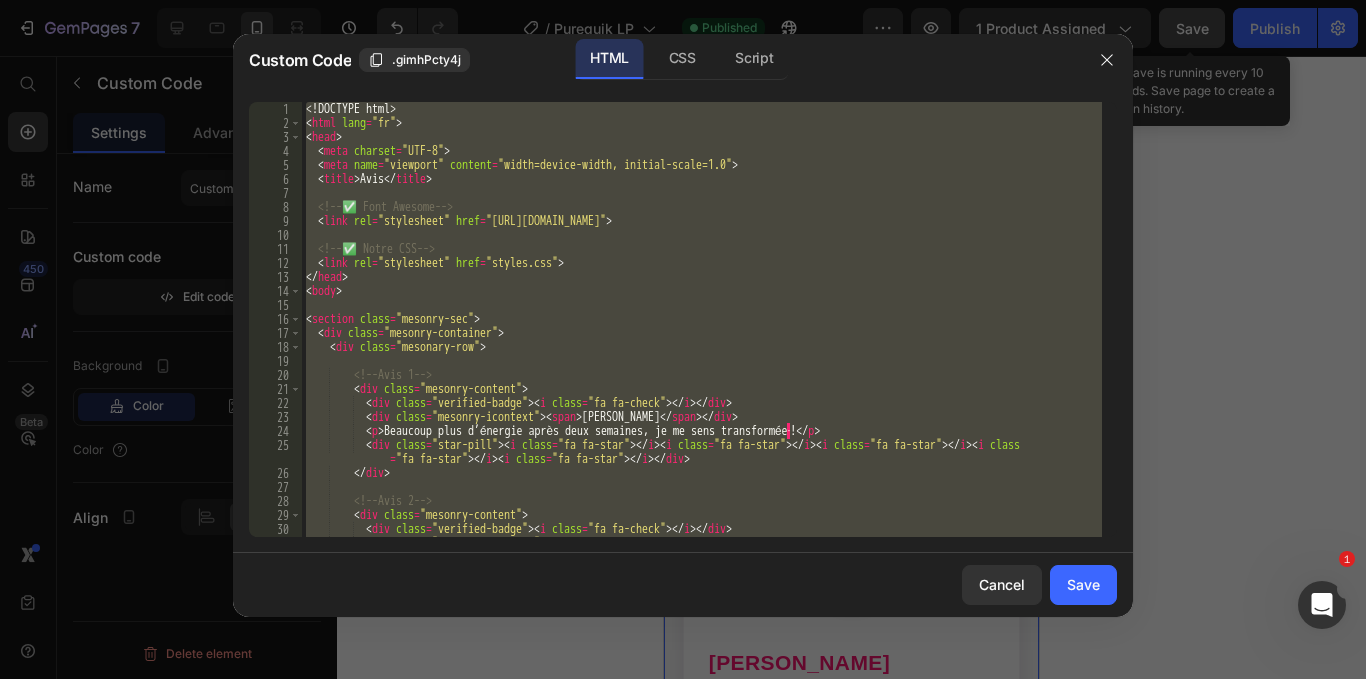 type on "</html>" 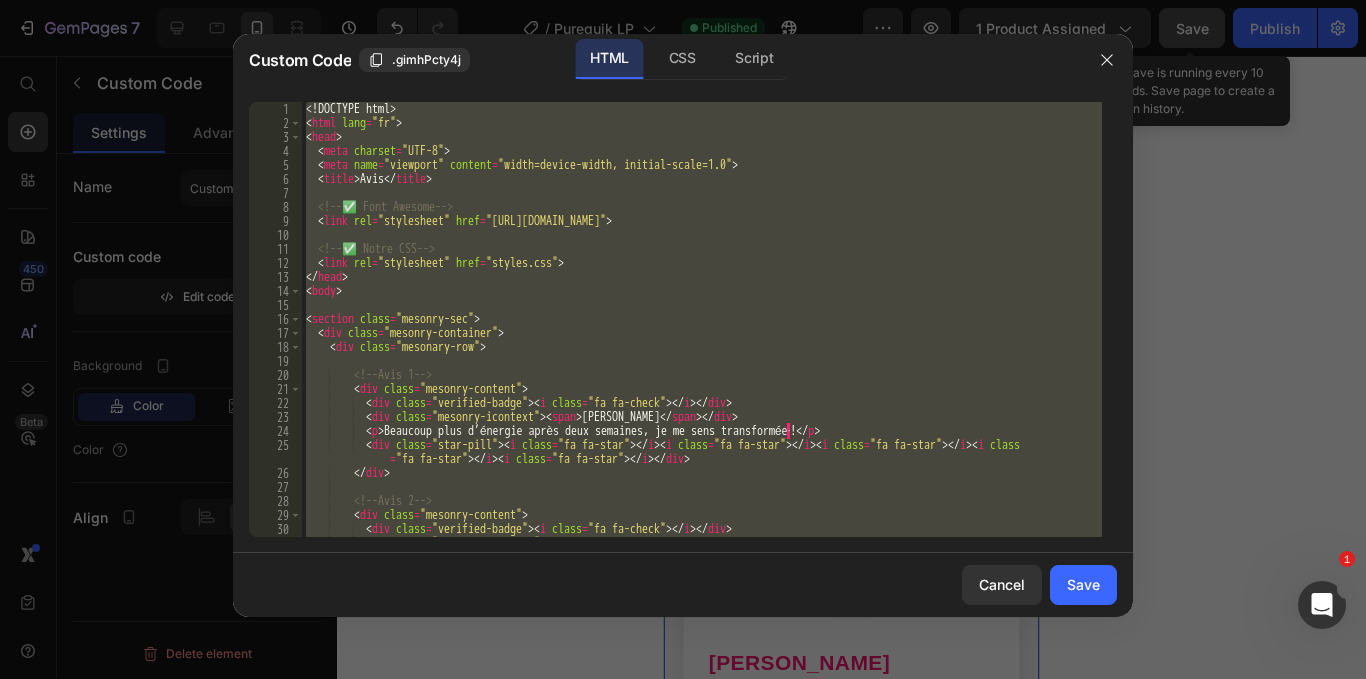 click on "<! DOCTYPE   html > < html   lang = "fr" > < head >    < meta   charset = "UTF-8" >    < meta   name = "viewport"   content = "width=device-width, initial-scale=1.0" >    < title > Avis </ title >    <!--  ✅ Font Awesome  -->    < link   rel = "stylesheet"   href = "[URL][DOMAIN_NAME]" >    <!--  ✅ Notre CSS  -->    < link   rel = "stylesheet"   href = "styles.css" > </ head > < body > < section   class = "mesonry-sec" >    < div   class = "mesonry-container" >      < div   class = "mesonary-row" >           <!--  Avis 1  -->           < div   class = "mesonry-content" >              < div   class = "verified-badge" > < i   class = "fa fa-check" > </ i > </ div >              < div   class = "mesonry-icontext" > < span > [PERSON_NAME] </ span > </ div >              < p > Beaucoup plus d’énergie après deux semaines, je me sens transformée · ! </ p >              < div   class = "star-pill" > < i   class = "fa fa-star" > </ i > < i   class = > </ i >" at bounding box center (702, 319) 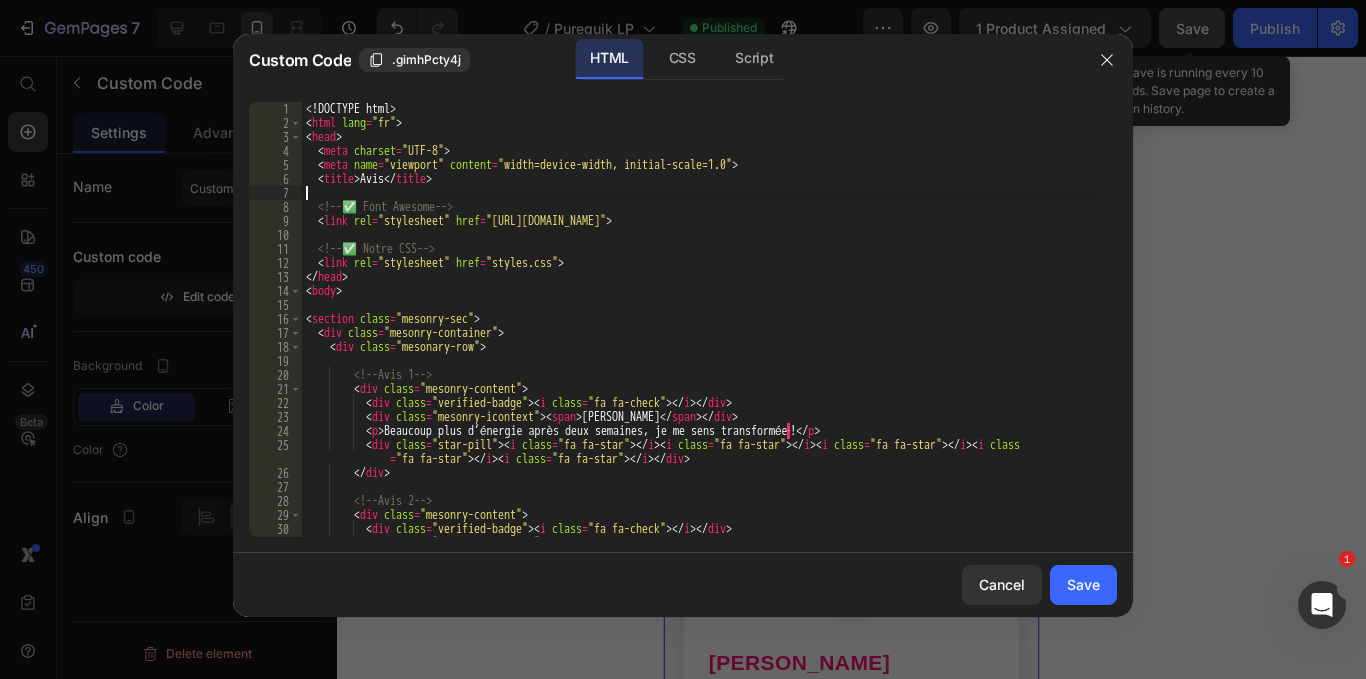 click on "<! DOCTYPE   html > < html   lang = "fr" > < head >    < meta   charset = "UTF-8" >    < meta   name = "viewport"   content = "width=device-width, initial-scale=1.0" >    < title > Avis </ title >    <!--  ✅ Font Awesome  -->    < link   rel = "stylesheet"   href = "[URL][DOMAIN_NAME]" >    <!--  ✅ Notre CSS  -->    < link   rel = "stylesheet"   href = "styles.css" > </ head > < body > < section   class = "mesonry-sec" >    < div   class = "mesonry-container" >      < div   class = "mesonary-row" >           <!--  Avis 1  -->           < div   class = "mesonry-content" >              < div   class = "verified-badge" > < i   class = "fa fa-check" > </ i > </ div >              < div   class = "mesonry-icontext" > < span > [PERSON_NAME] </ span > </ div >              < p > Beaucoup plus d’énergie après deux semaines, je me sens transformée · ! </ p >              < div   class = "star-pill" > < i   class = "fa fa-star" > </ i > < i   class = > </ i >" at bounding box center [702, 333] 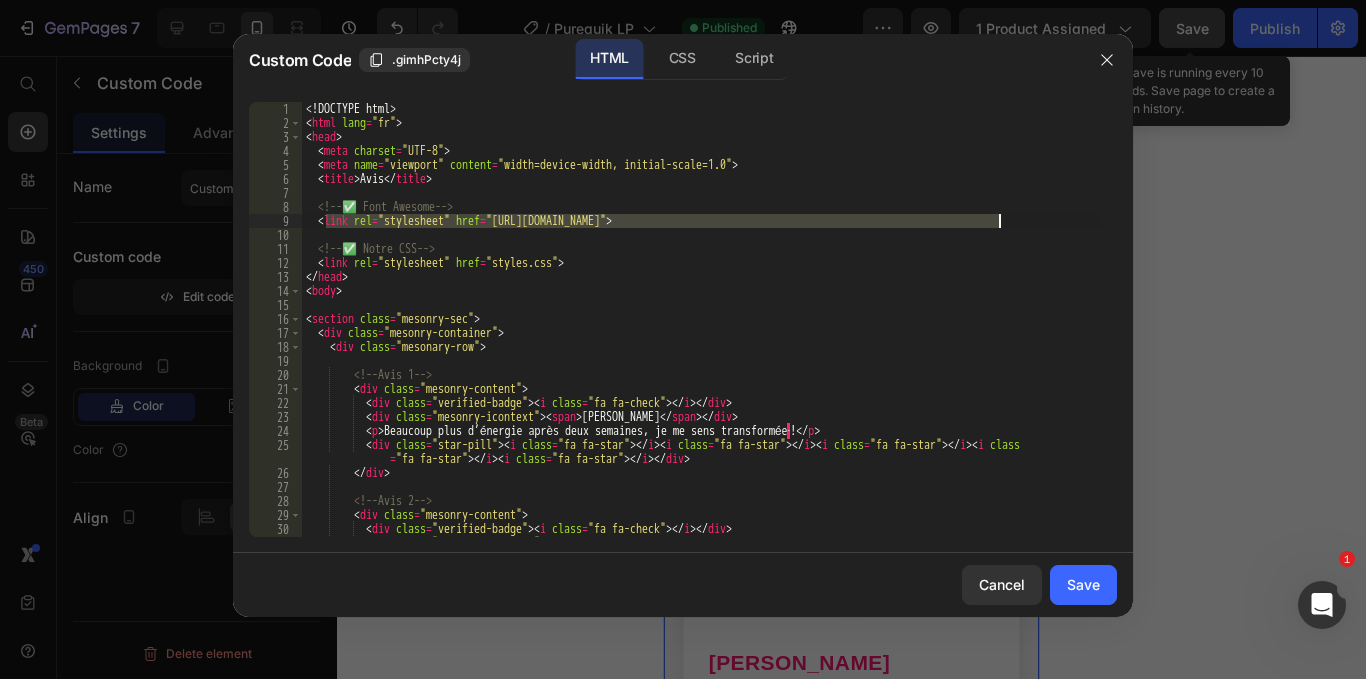 drag, startPoint x: 326, startPoint y: 222, endPoint x: 996, endPoint y: 226, distance: 670.01196 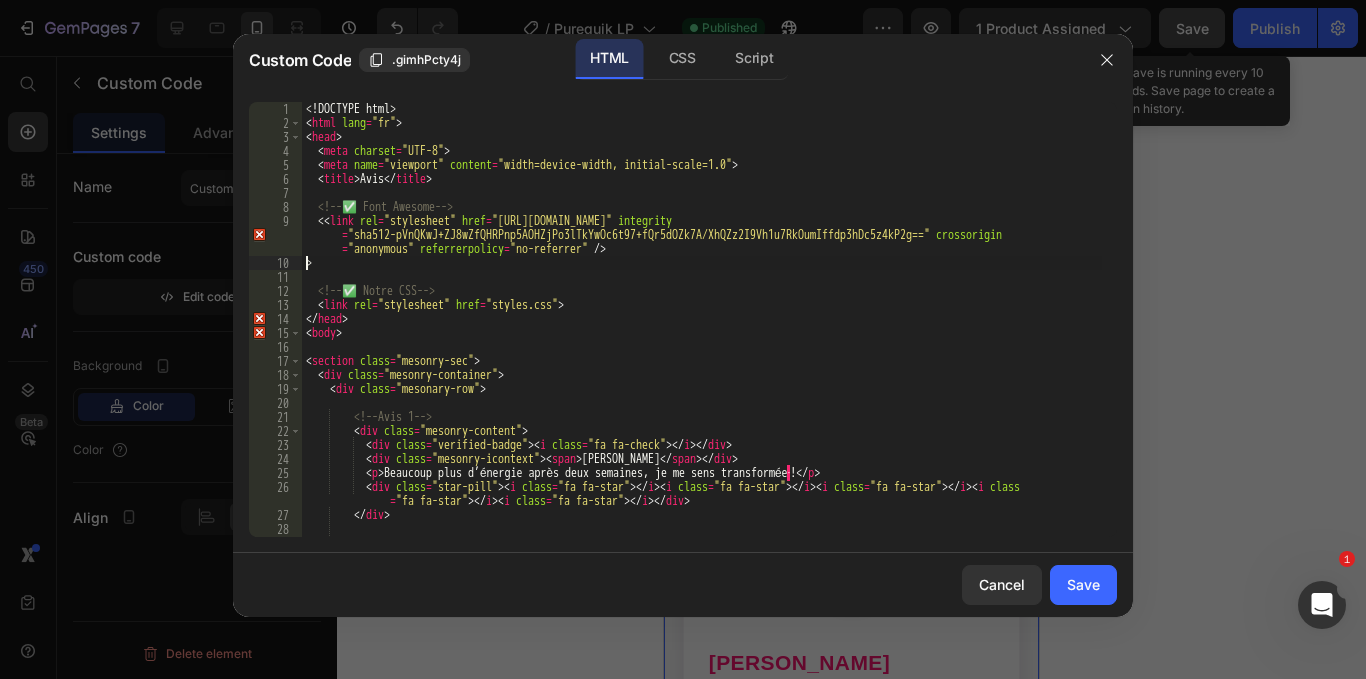 type on "<link rel="stylesheet" href="[URL][DOMAIN_NAME]">" 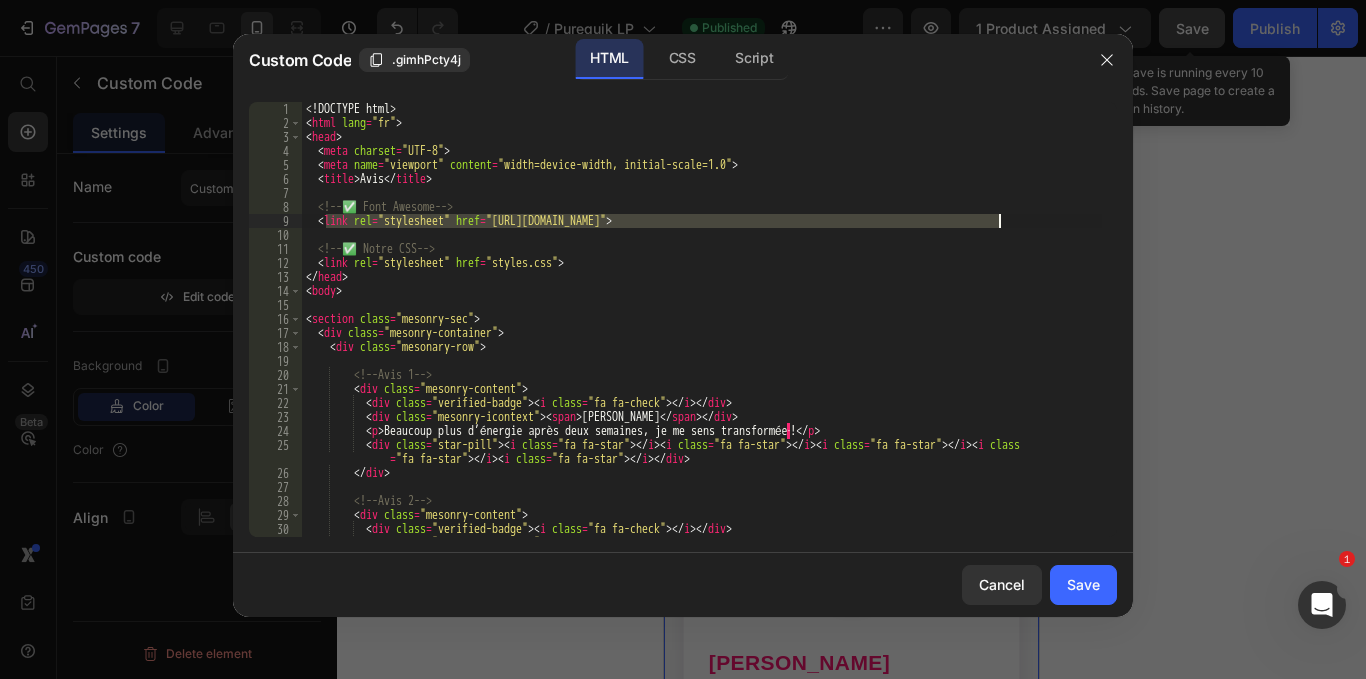 click on "<! DOCTYPE   html > < html   lang = "fr" > < head >    < meta   charset = "UTF-8" >    < meta   name = "viewport"   content = "width=device-width, initial-scale=1.0" >    < title > Avis </ title >    <!--  ✅ Font Awesome  -->    < link   rel = "stylesheet"   href = "[URL][DOMAIN_NAME]" >    <!--  ✅ Notre CSS  -->    < link   rel = "stylesheet"   href = "styles.css" > </ head > < body > < section   class = "mesonry-sec" >    < div   class = "mesonry-container" >      < div   class = "mesonary-row" >           <!--  Avis 1  -->           < div   class = "mesonry-content" >              < div   class = "verified-badge" > < i   class = "fa fa-check" > </ i > </ div >              < div   class = "mesonry-icontext" > < span > [PERSON_NAME] </ span > </ div >              < p > Beaucoup plus d’énergie après deux semaines, je me sens transformée · ! </ p >              < div   class = "star-pill" > < i   class = "fa fa-star" > </ i > < i   class = > </ i >" at bounding box center [702, 319] 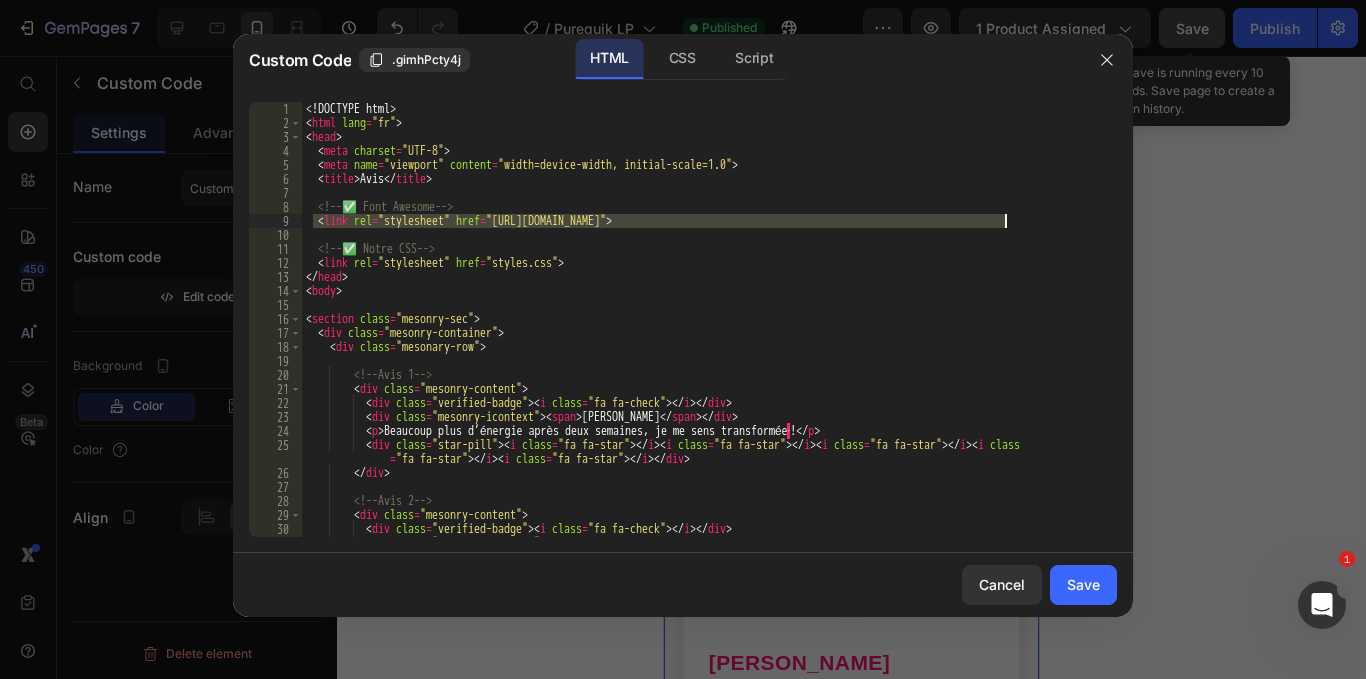 drag, startPoint x: 315, startPoint y: 220, endPoint x: 1032, endPoint y: 215, distance: 717.01746 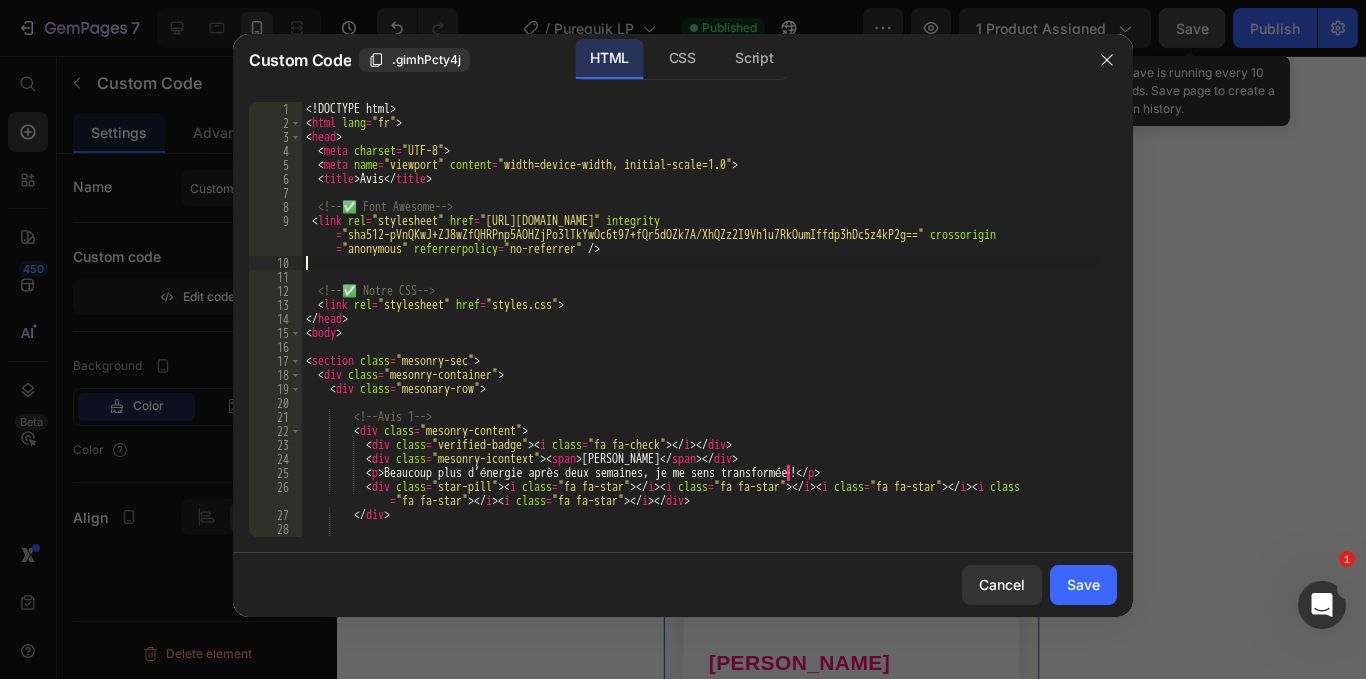 type on "<link rel="stylesheet" href="https://cdnjs.cloudflare.com/ajax/libs/font-awesome/6.4.2/css/all.min.css" integrity="sha512-pVnQKwJ+ZJ8wZfQHRPnp5AOHZjPo3lTkYwOc6t97+fQr5dOZk7A/XhQZz2I9Vh1u7RkOumIffdp3hDc5z4kP2g==" crossorigin="anonymous" referrerpolicy="no-referrer" />" 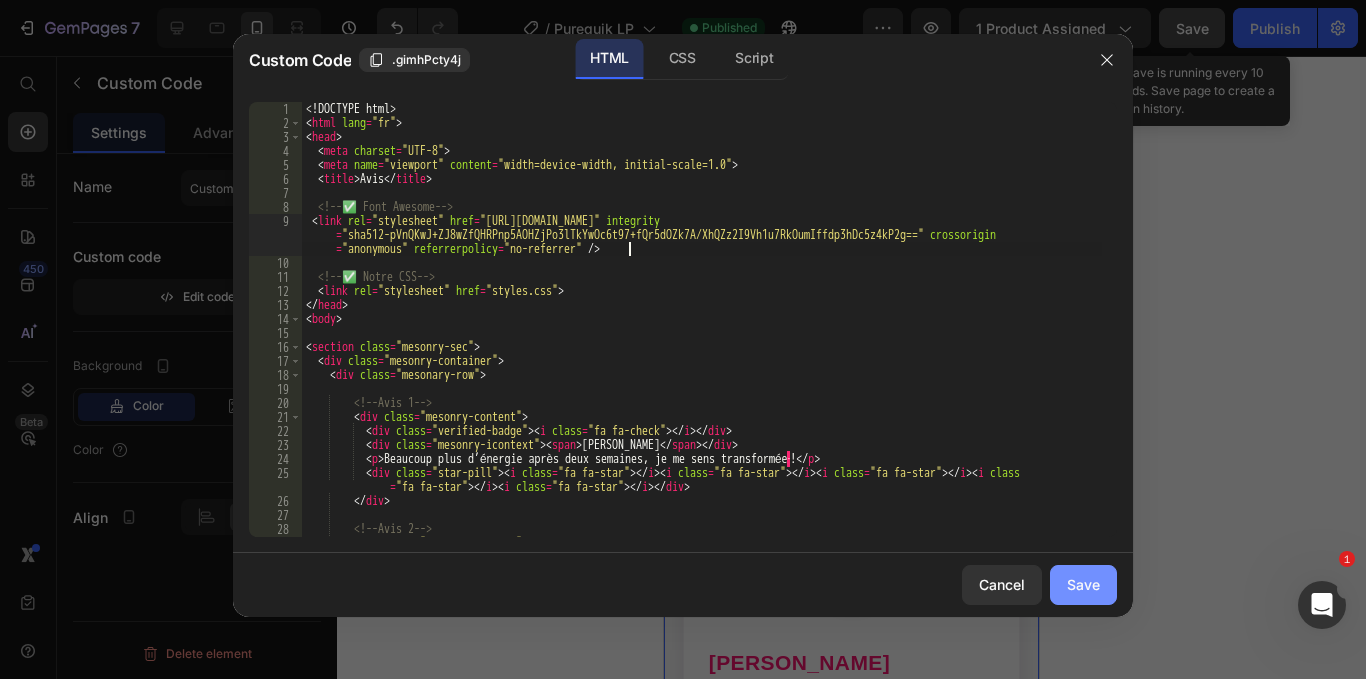 click on "Save" at bounding box center (1083, 584) 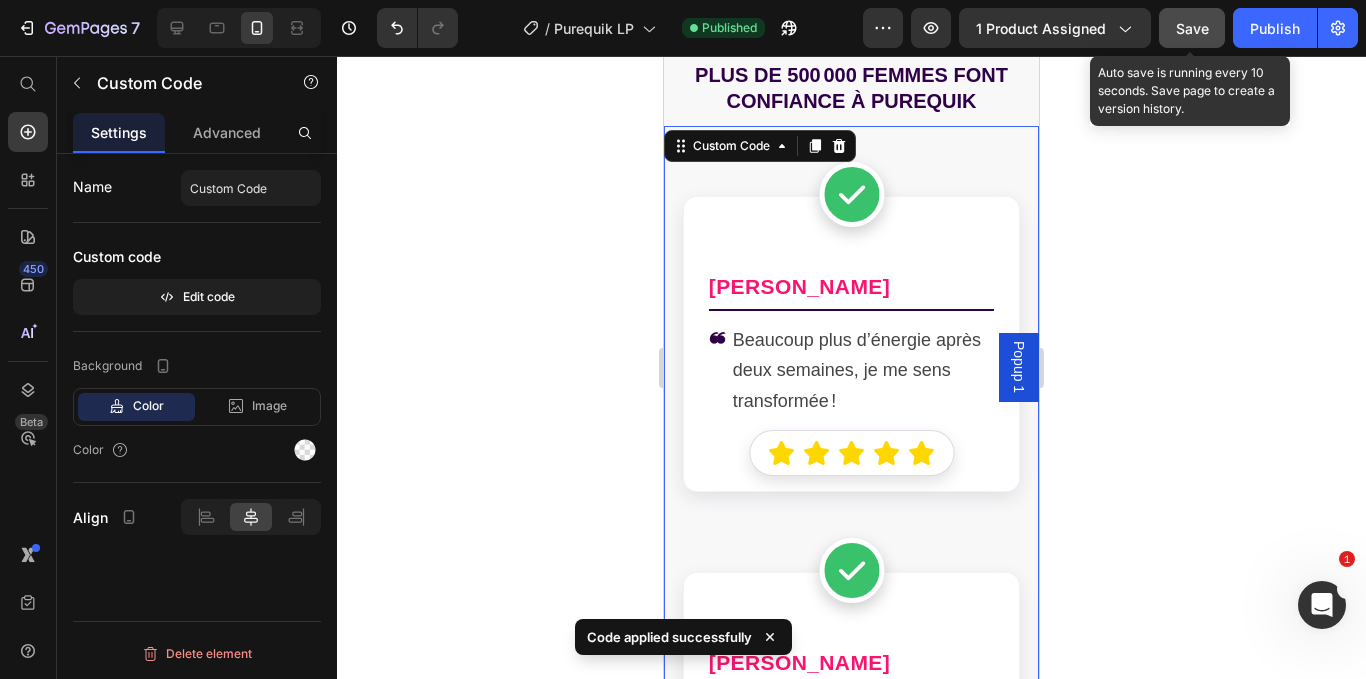 click on "Save" at bounding box center [1192, 28] 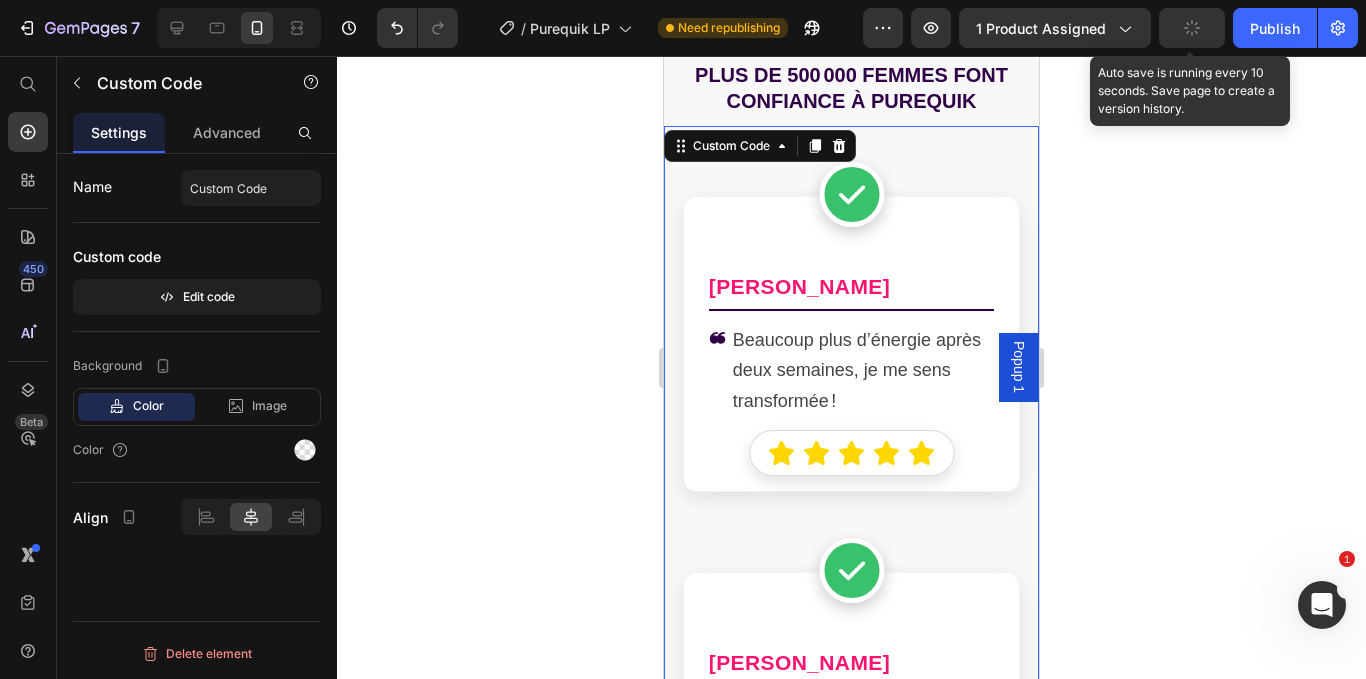click on "Publish" 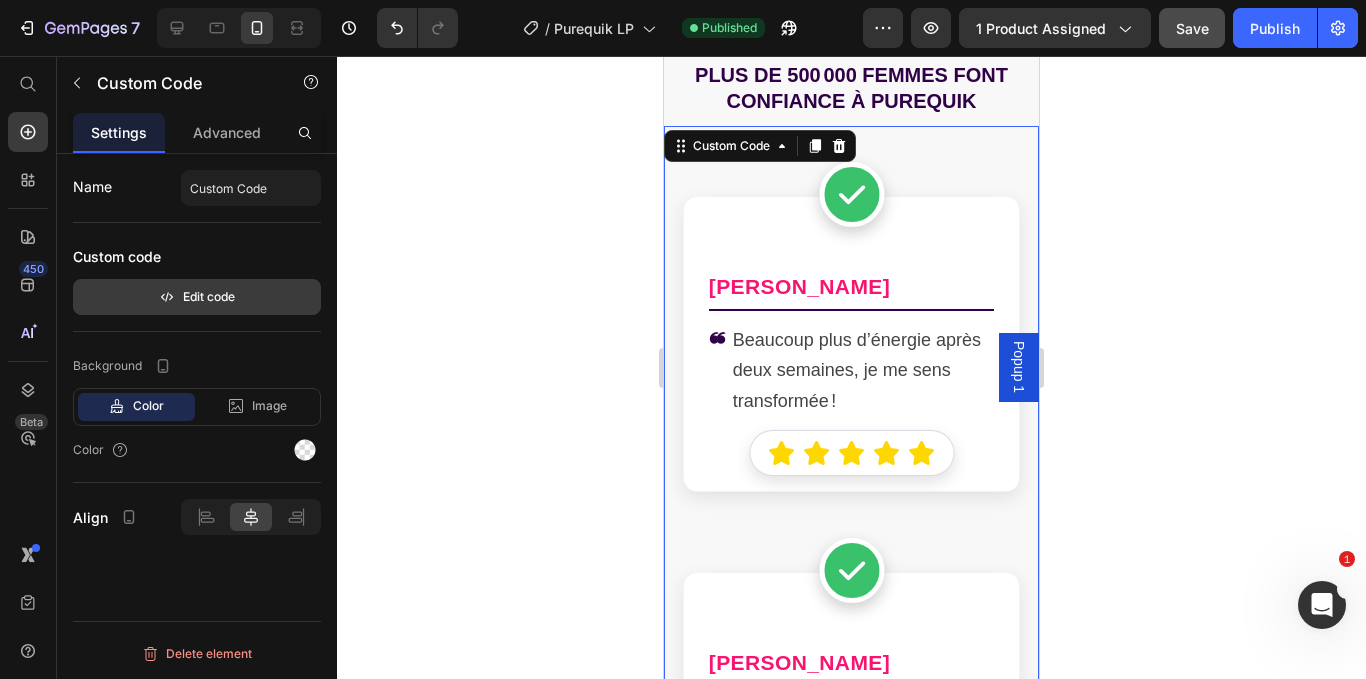 click on "Edit code" at bounding box center (197, 297) 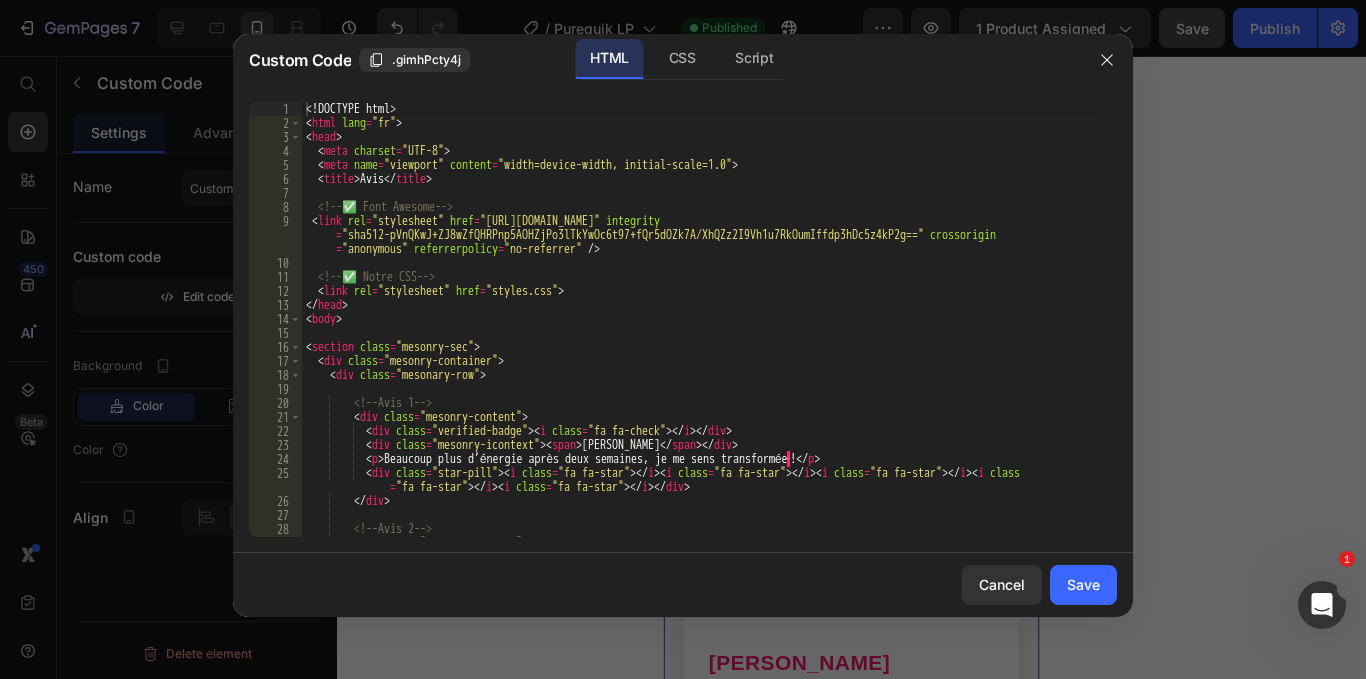 click on "<! DOCTYPE   html > < html   lang = "fr" > < head >    < meta   charset = "UTF-8" >    < meta   name = "viewport"   content = "width=device-width, initial-scale=1.0" >    < title > Avis </ title >    <!--  ✅ Font Awesome  -->   < link   rel = "stylesheet"   href = "https://cdnjs.cloudflare.com/ajax/libs/font-awesome/6.4.2/css/all.min.css"   integrity       = "sha512-pVnQKwJ+ZJ8wZfQHRPnp5AOHZjPo3lTkYwOc6t97+fQr5dOZk7A/XhQZz2I9Vh1u7RkOumIffdp3hDc5z4kP2g=="   crossorigin       = "anonymous"   referrerpolicy = "no-referrer"   />    <!--  ✅ Notre CSS  -->    < link   rel = "stylesheet"   href = "styles.css" > </ head > < body > < section   class = "mesonry-sec" >    < div   class = "mesonry-container" >      < div   class = "mesonary-row" >           <!--  Avis 1  -->           < div   class = "mesonry-content" >              < div   class = "verified-badge" > < i   class = "fa fa-check" > </ i > </ div >              < div   class = "mesonry-icontext" > < span > Karine B. </ span > </ div >" at bounding box center [702, 333] 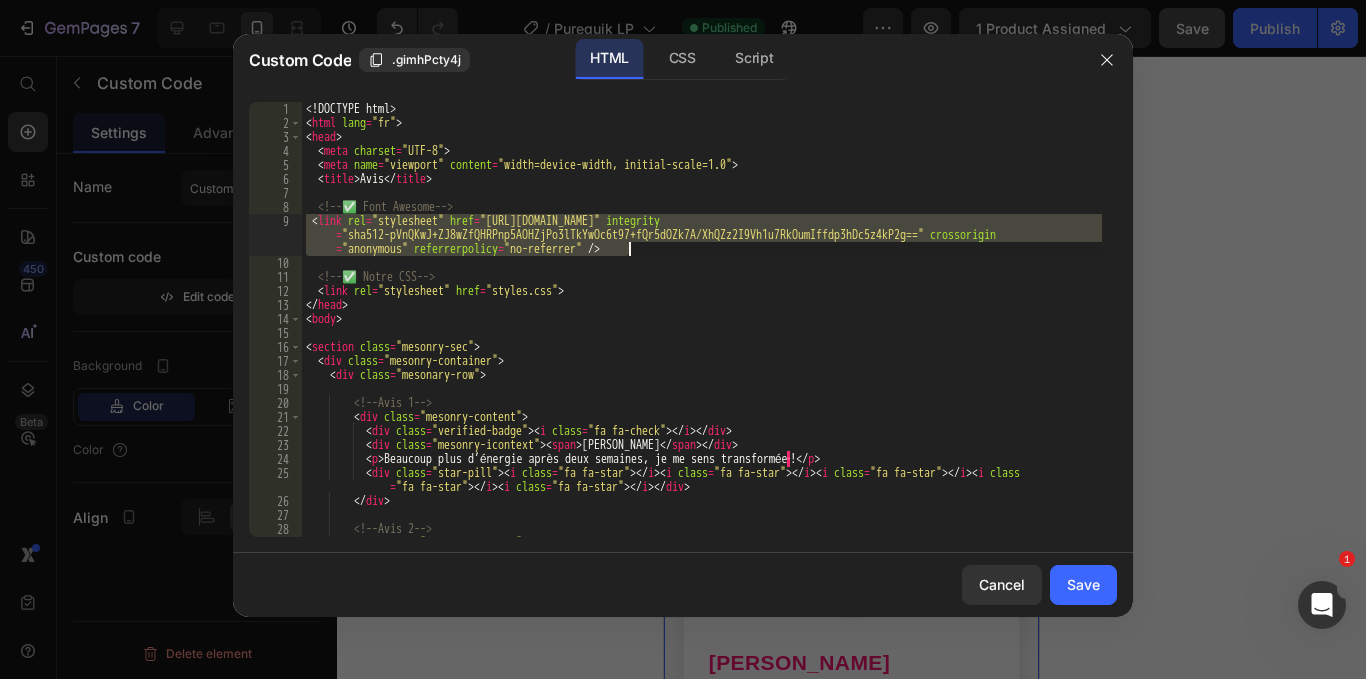 drag, startPoint x: 303, startPoint y: 222, endPoint x: 711, endPoint y: 251, distance: 409.02933 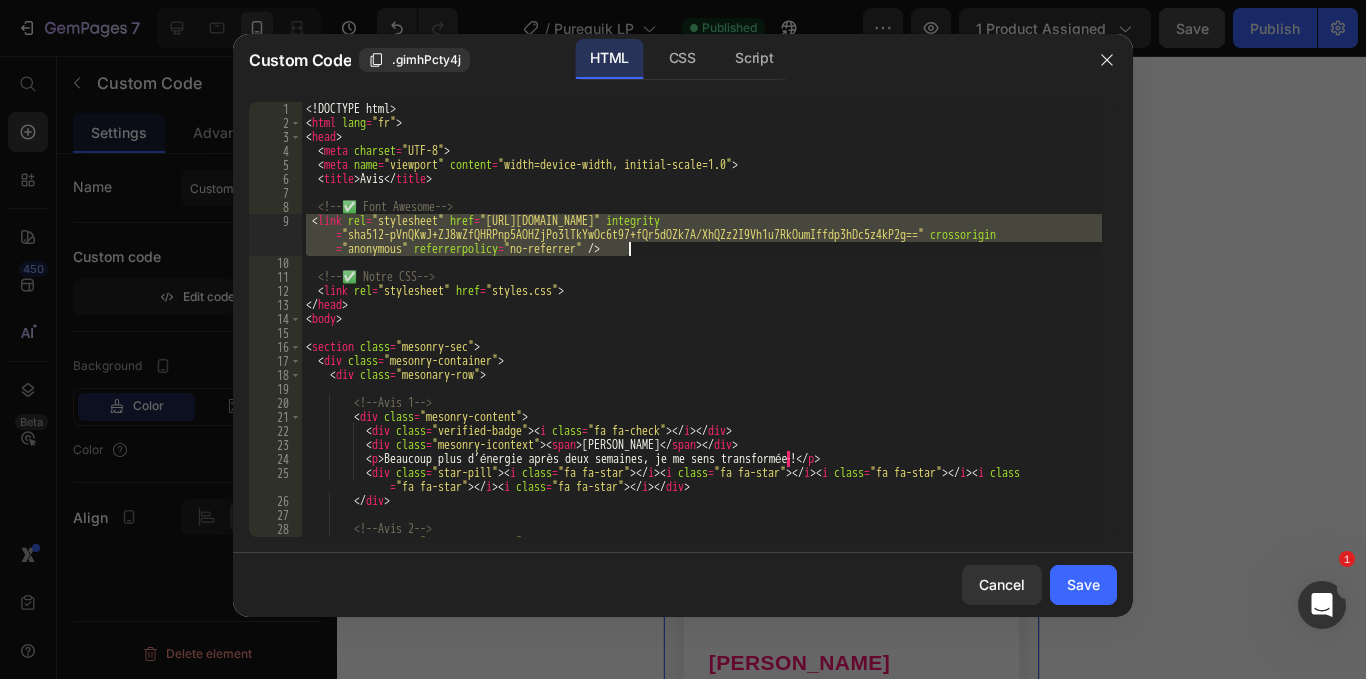 click on "<! DOCTYPE   html > < html   lang = "fr" > < head >    < meta   charset = "UTF-8" >    < meta   name = "viewport"   content = "width=device-width, initial-scale=1.0" >    < title > Avis </ title >    <!--  ✅ Font Awesome  -->   < link   rel = "stylesheet"   href = "https://cdnjs.cloudflare.com/ajax/libs/font-awesome/6.4.2/css/all.min.css"   integrity       = "sha512-pVnQKwJ+ZJ8wZfQHRPnp5AOHZjPo3lTkYwOc6t97+fQr5dOZk7A/XhQZz2I9Vh1u7RkOumIffdp3hDc5z4kP2g=="   crossorigin       = "anonymous"   referrerpolicy = "no-referrer"   />    <!--  ✅ Notre CSS  -->    < link   rel = "stylesheet"   href = "styles.css" > </ head > < body > < section   class = "mesonry-sec" >    < div   class = "mesonry-container" >      < div   class = "mesonary-row" >           <!--  Avis 1  -->           < div   class = "mesonry-content" >              < div   class = "verified-badge" > < i   class = "fa fa-check" > </ i > </ div >              < div   class = "mesonry-icontext" > < span > Karine B. </ span > </ div >" at bounding box center [702, 319] 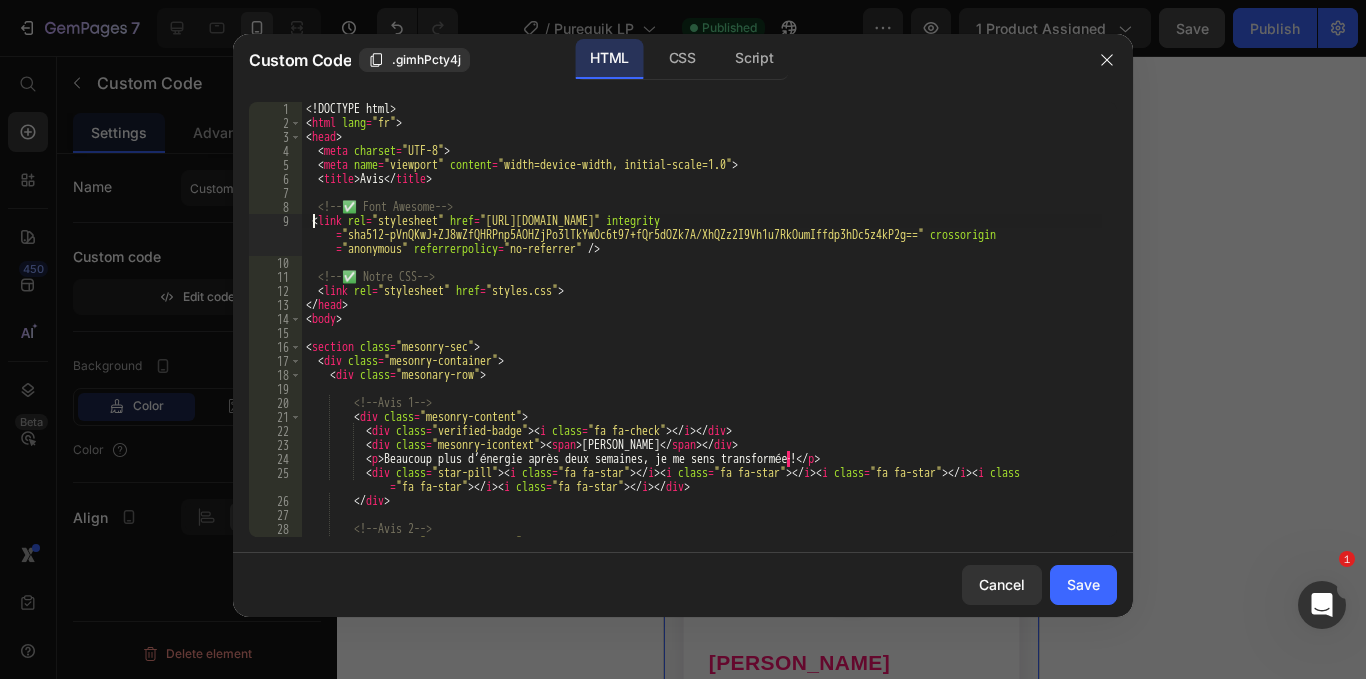 click on "<! DOCTYPE   html > < html   lang = "fr" > < head >    < meta   charset = "UTF-8" >    < meta   name = "viewport"   content = "width=device-width, initial-scale=1.0" >    < title > Avis </ title >    <!--  ✅ Font Awesome  -->   < link   rel = "stylesheet"   href = "https://cdnjs.cloudflare.com/ajax/libs/font-awesome/6.4.2/css/all.min.css"   integrity       = "sha512-pVnQKwJ+ZJ8wZfQHRPnp5AOHZjPo3lTkYwOc6t97+fQr5dOZk7A/XhQZz2I9Vh1u7RkOumIffdp3hDc5z4kP2g=="   crossorigin       = "anonymous"   referrerpolicy = "no-referrer"   />    <!--  ✅ Notre CSS  -->    < link   rel = "stylesheet"   href = "styles.css" > </ head > < body > < section   class = "mesonry-sec" >    < div   class = "mesonry-container" >      < div   class = "mesonary-row" >           <!--  Avis 1  -->           < div   class = "mesonry-content" >              < div   class = "verified-badge" > < i   class = "fa fa-check" > </ i > </ div >              < div   class = "mesonry-icontext" > < span > Karine B. </ span > </ div >" at bounding box center (702, 333) 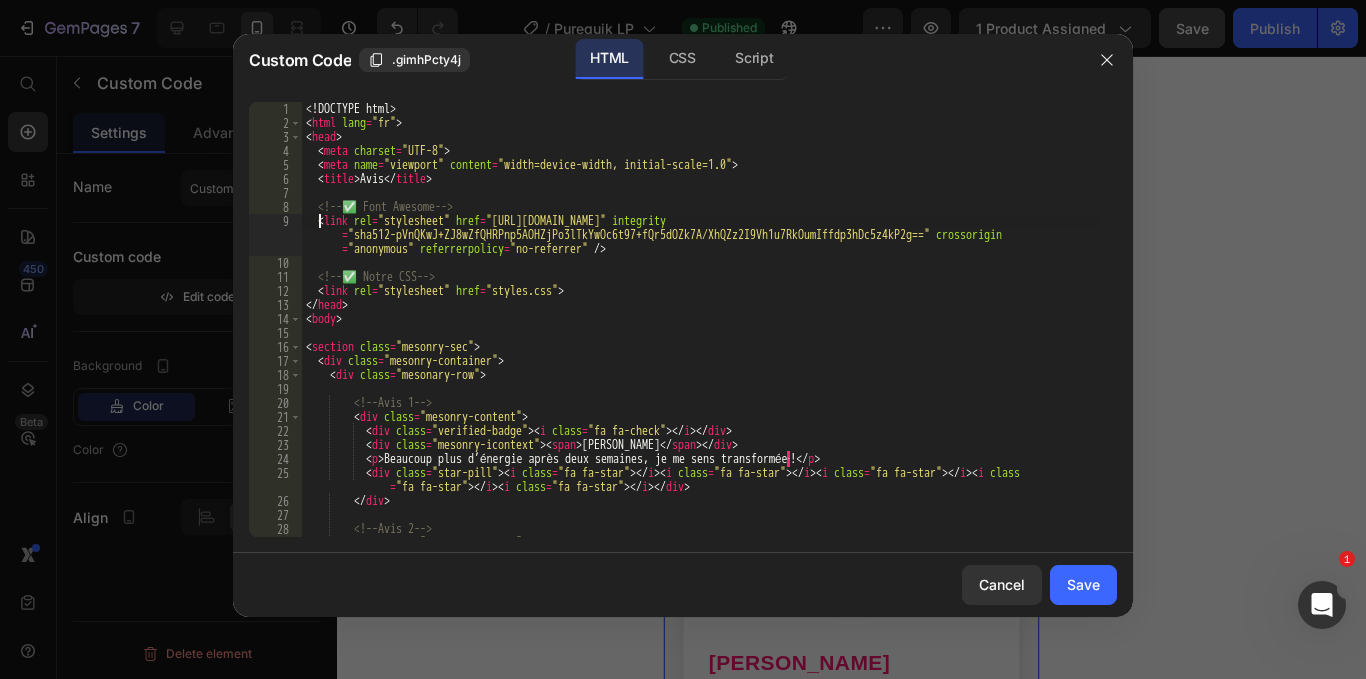 scroll, scrollTop: 0, scrollLeft: 1, axis: horizontal 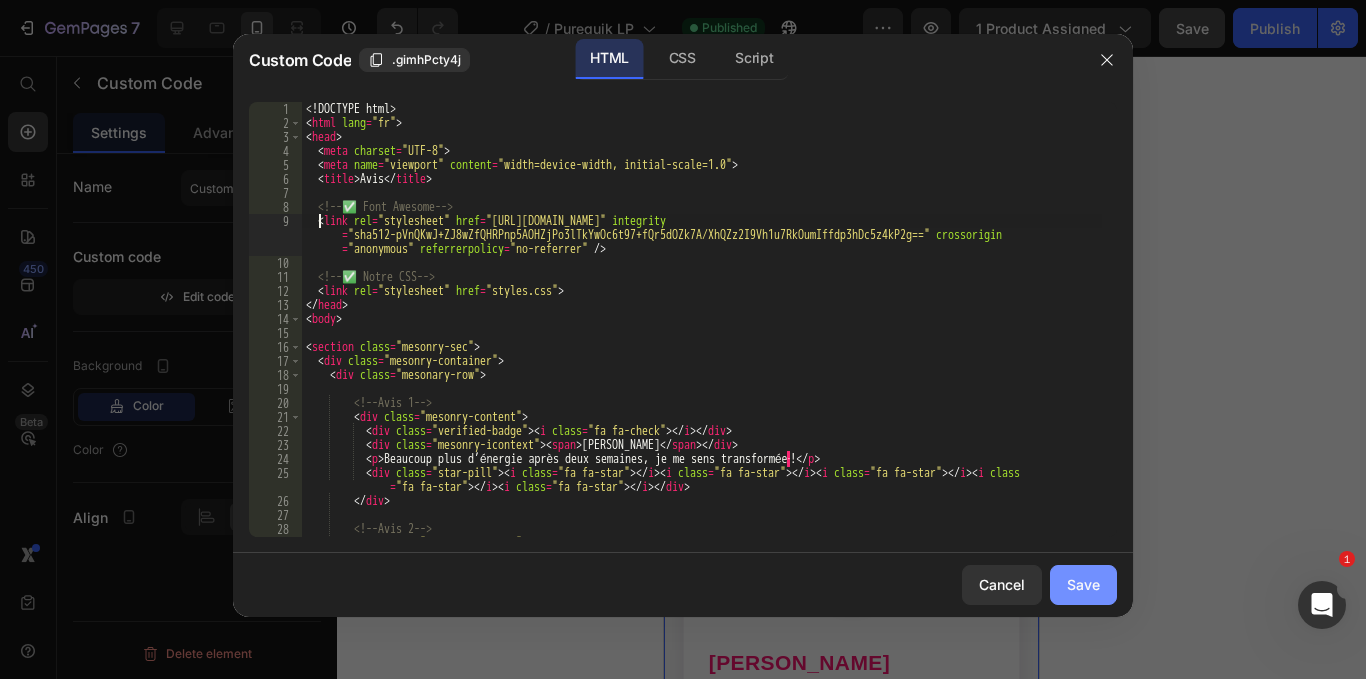 click on "Save" at bounding box center (1083, 584) 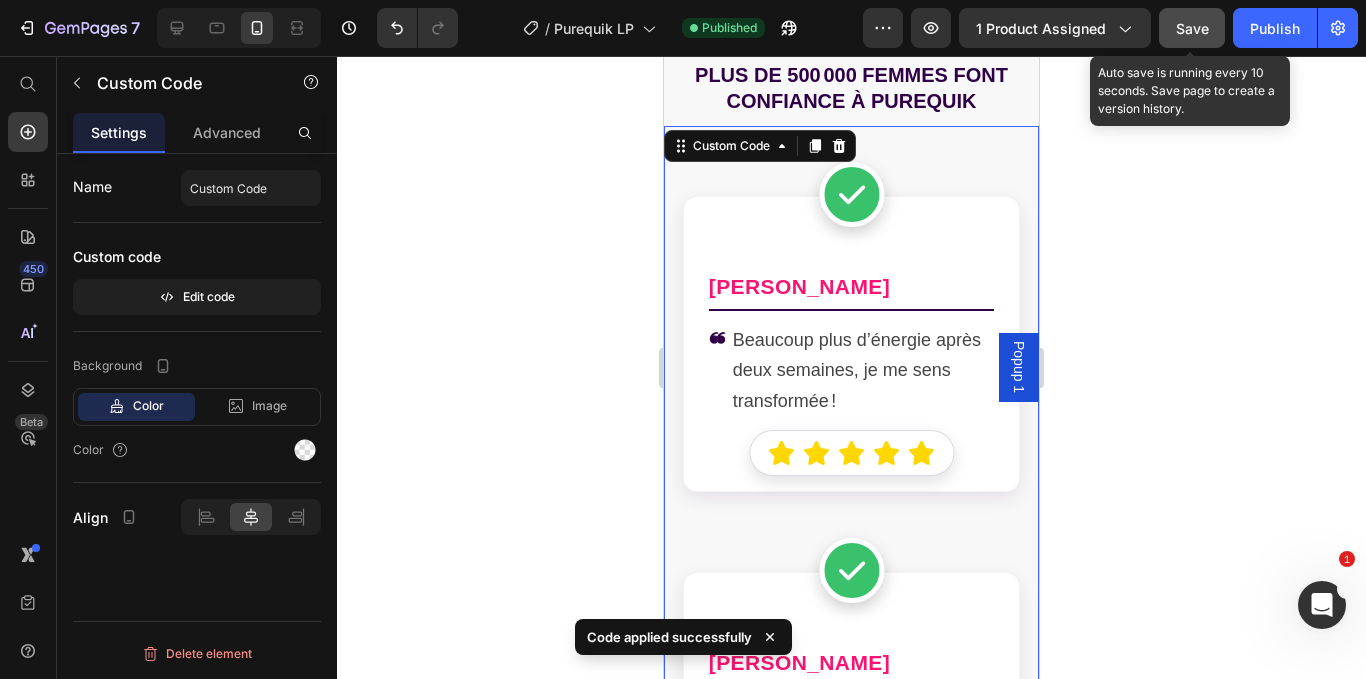 click on "Save" 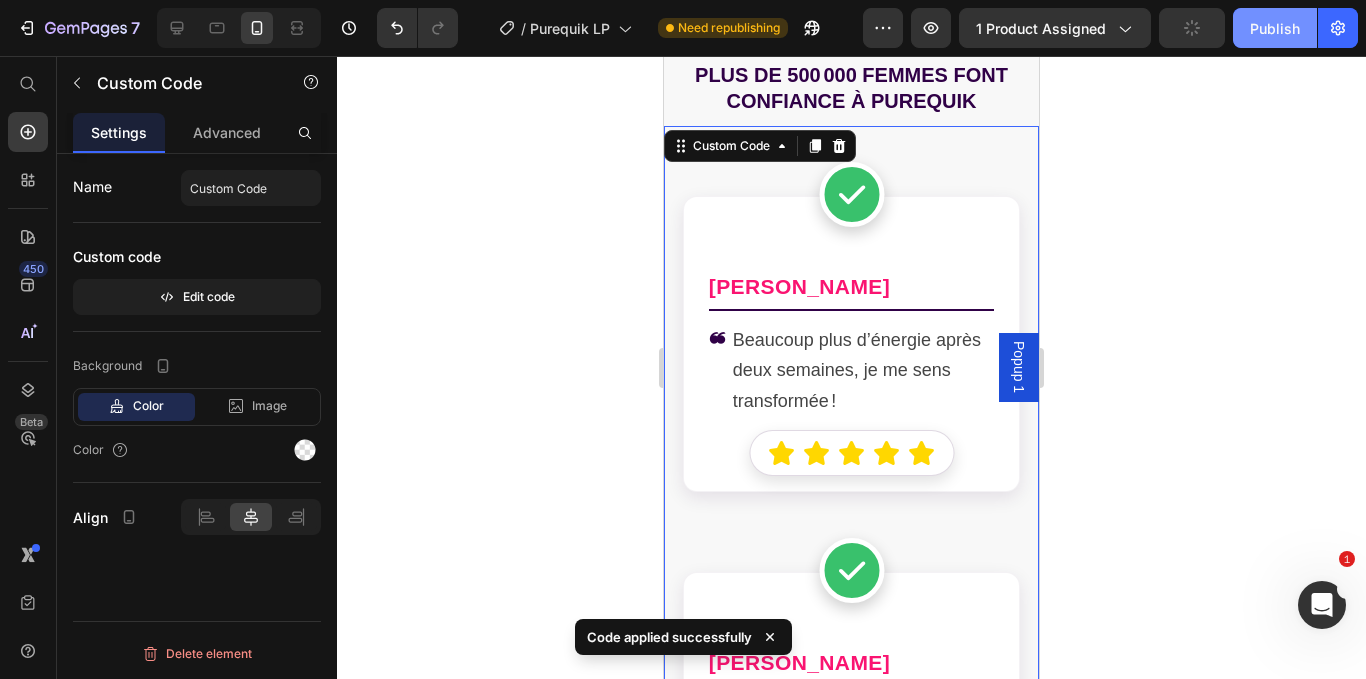 click on "Publish" at bounding box center (1275, 28) 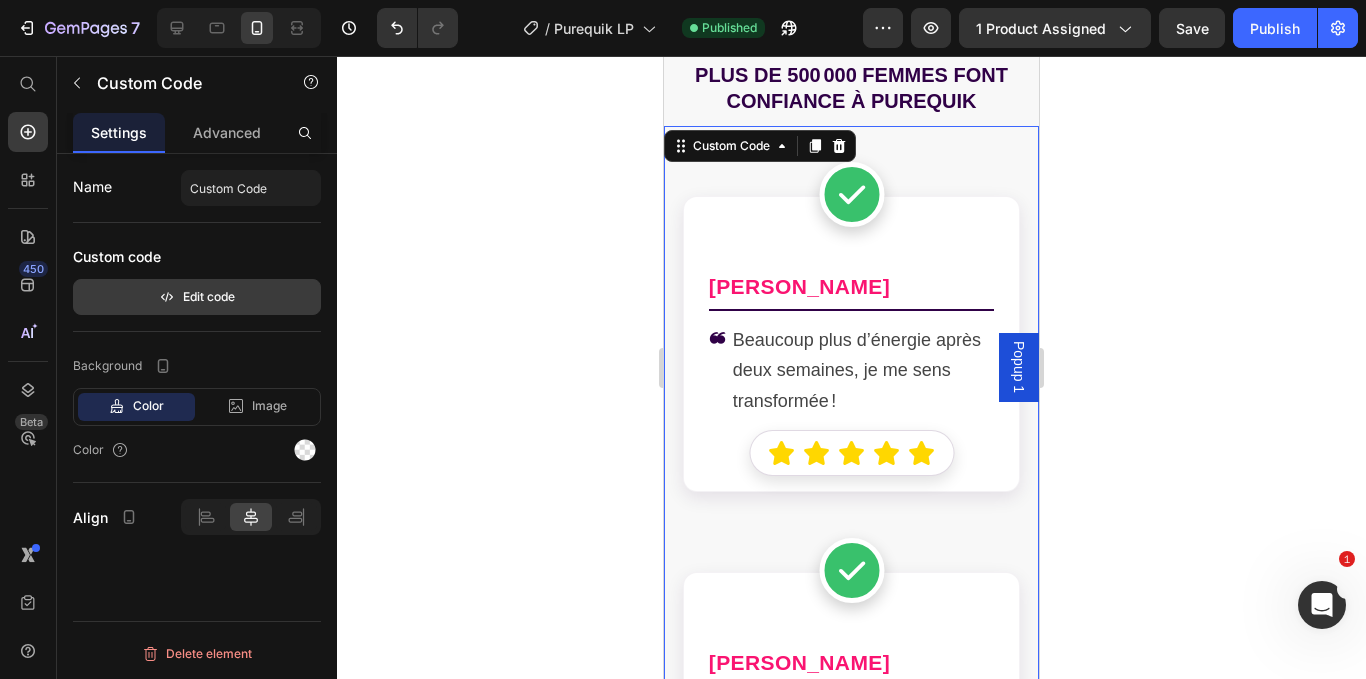 click on "Edit code" at bounding box center [197, 297] 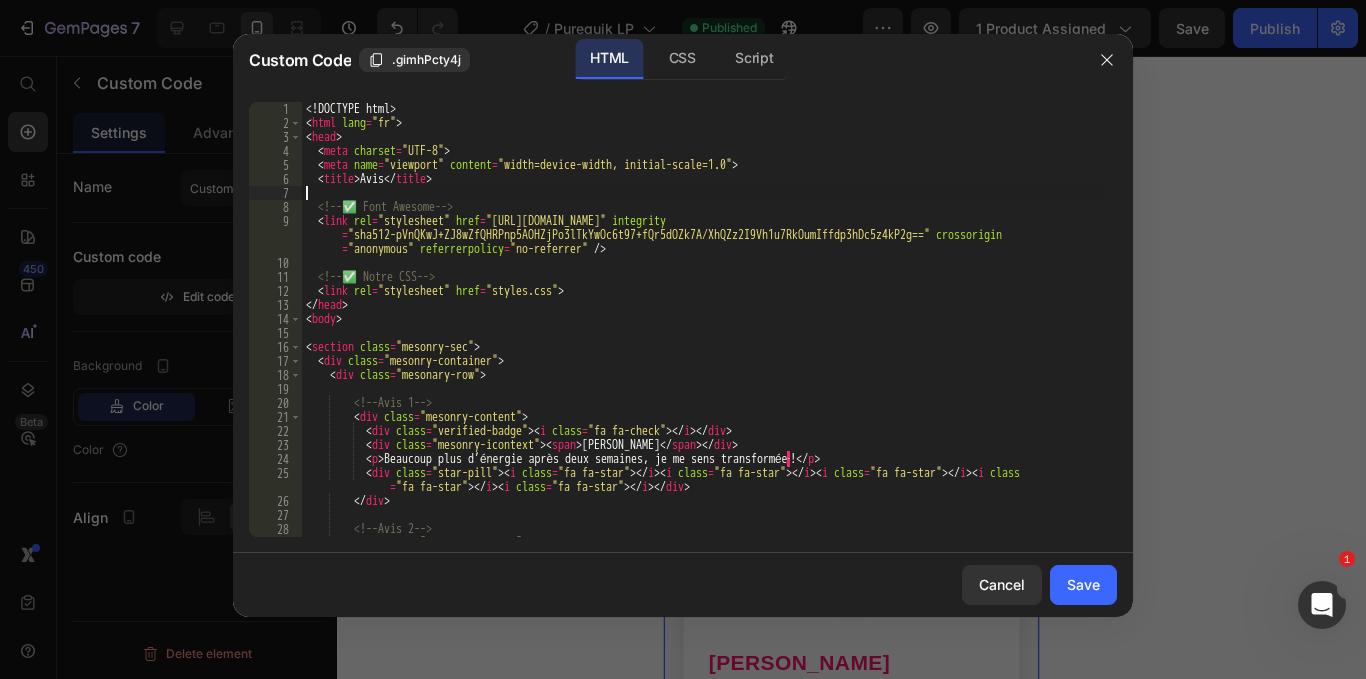 click on "<! DOCTYPE   html > < html   lang = "fr" > < head >    < meta   charset = "UTF-8" >    < meta   name = "viewport"   content = "width=device-width, initial-scale=1.0" >    < title > Avis </ title >    <!--  ✅ Font Awesome  -->    < link   rel = "stylesheet"   href = "https://cdnjs.cloudflare.com/ajax/libs/font-awesome/6.4.2/css/all.min.css"   integrity        = "sha512-pVnQKwJ+ZJ8wZfQHRPnp5AOHZjPo3lTkYwOc6t97+fQr5dOZk7A/XhQZz2I9Vh1u7RkOumIffdp3hDc5z4kP2g=="   crossorigin        = "anonymous"   referrerpolicy = "no-referrer"   />    <!--  ✅ Notre CSS  -->    < link   rel = "stylesheet"   href = "styles.css" > </ head > < body > < section   class = "mesonry-sec" >    < div   class = "mesonry-container" >      < div   class = "mesonary-row" >           <!--  Avis 1  -->           < div   class = "mesonry-content" >              < div   class = "verified-badge" > < i   class = "fa fa-check" > </ i > </ div >              < div   class = "mesonry-icontext" > < span > Karine B. </ span > </ div >" at bounding box center (702, 333) 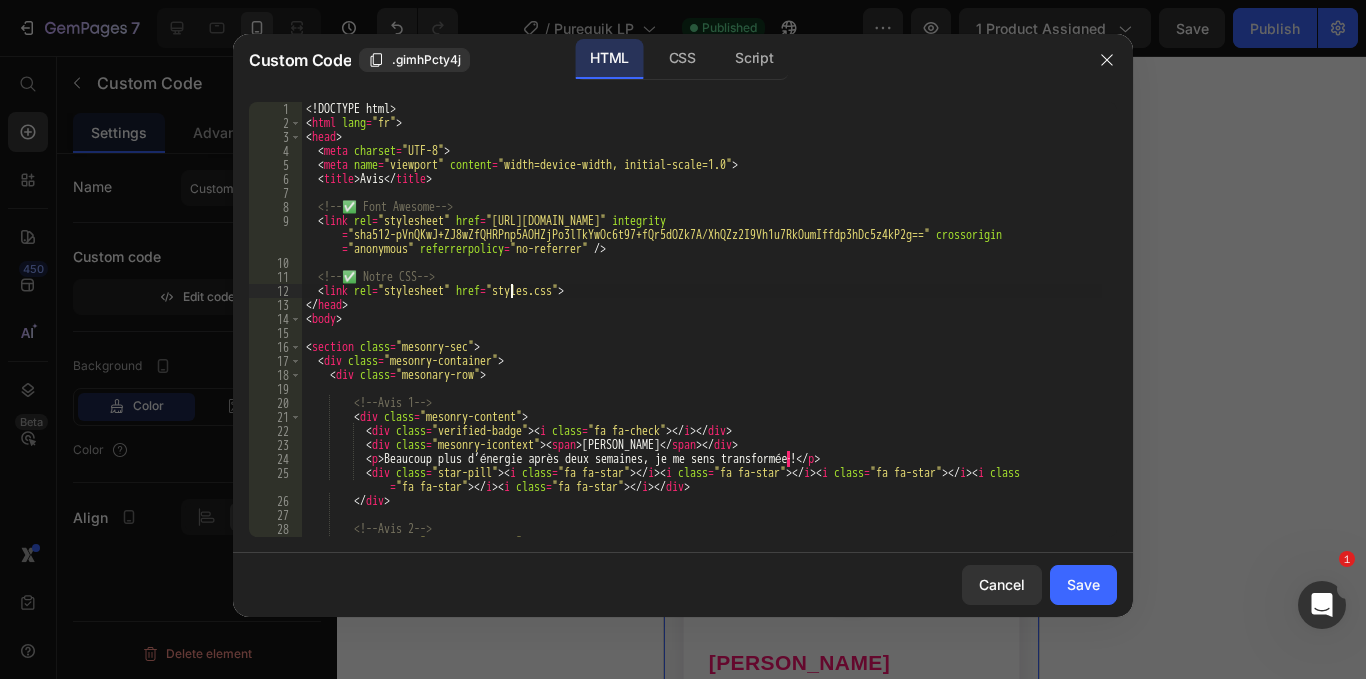 click on "<! DOCTYPE   html > < html   lang = "fr" > < head >    < meta   charset = "UTF-8" >    < meta   name = "viewport"   content = "width=device-width, initial-scale=1.0" >    < title > Avis </ title >    <!--  ✅ Font Awesome  -->    < link   rel = "stylesheet"   href = "https://cdnjs.cloudflare.com/ajax/libs/font-awesome/6.4.2/css/all.min.css"   integrity        = "sha512-pVnQKwJ+ZJ8wZfQHRPnp5AOHZjPo3lTkYwOc6t97+fQr5dOZk7A/XhQZz2I9Vh1u7RkOumIffdp3hDc5z4kP2g=="   crossorigin        = "anonymous"   referrerpolicy = "no-referrer"   />    <!--  ✅ Notre CSS  -->    < link   rel = "stylesheet"   href = "styles.css" > </ head > < body > < section   class = "mesonry-sec" >    < div   class = "mesonry-container" >      < div   class = "mesonary-row" >           <!--  Avis 1  -->           < div   class = "mesonry-content" >              < div   class = "verified-badge" > < i   class = "fa fa-check" > </ i > </ div >              < div   class = "mesonry-icontext" > < span > Karine B. </ span > </ div >" at bounding box center [702, 333] 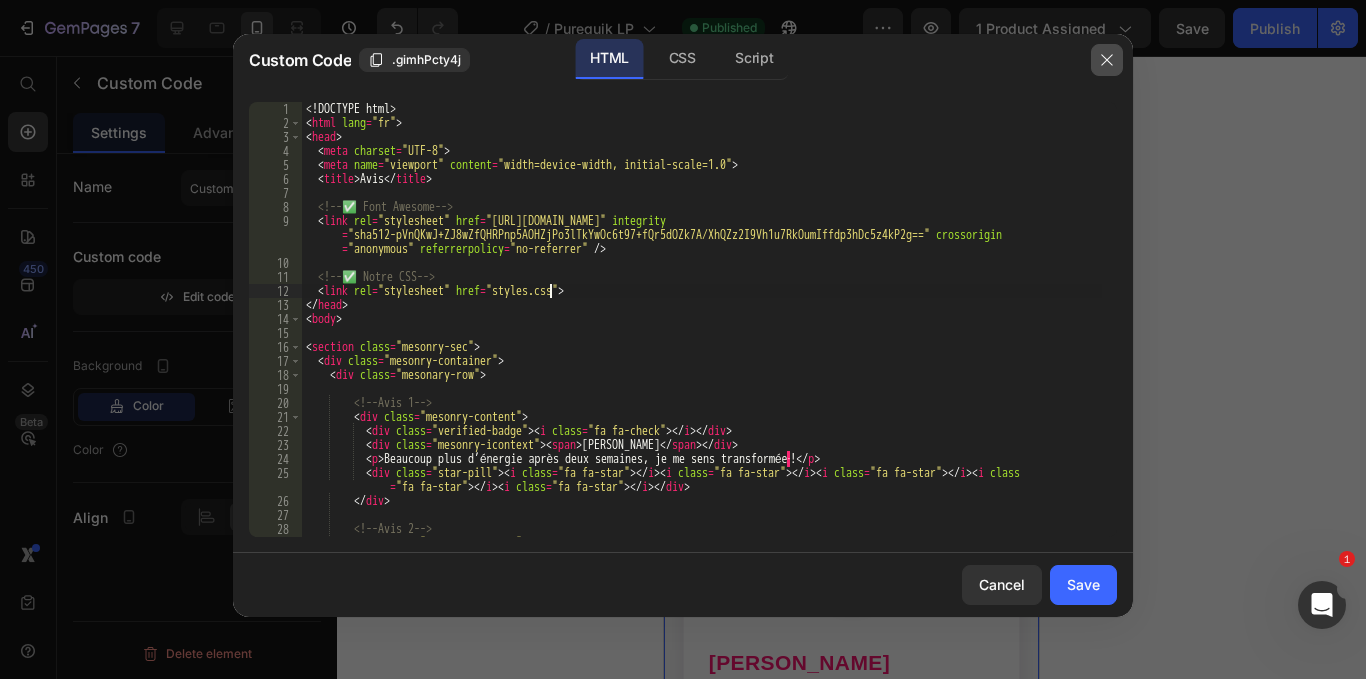 click 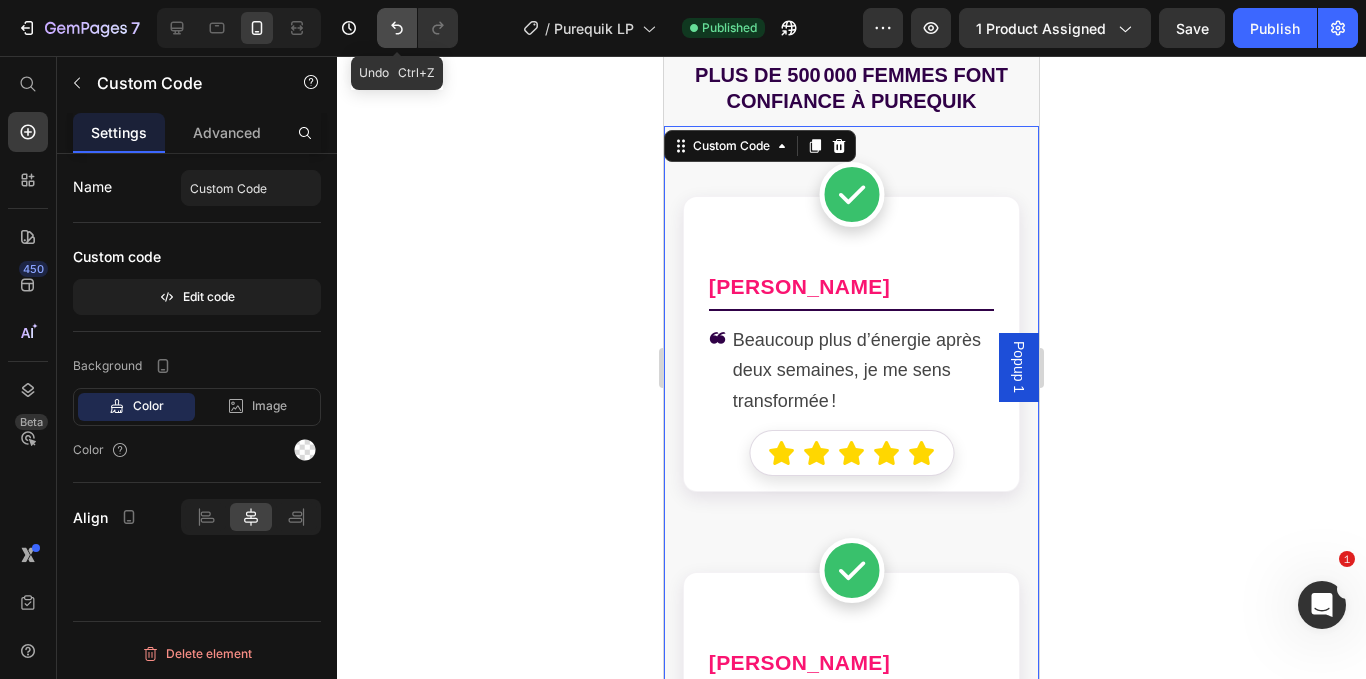 click 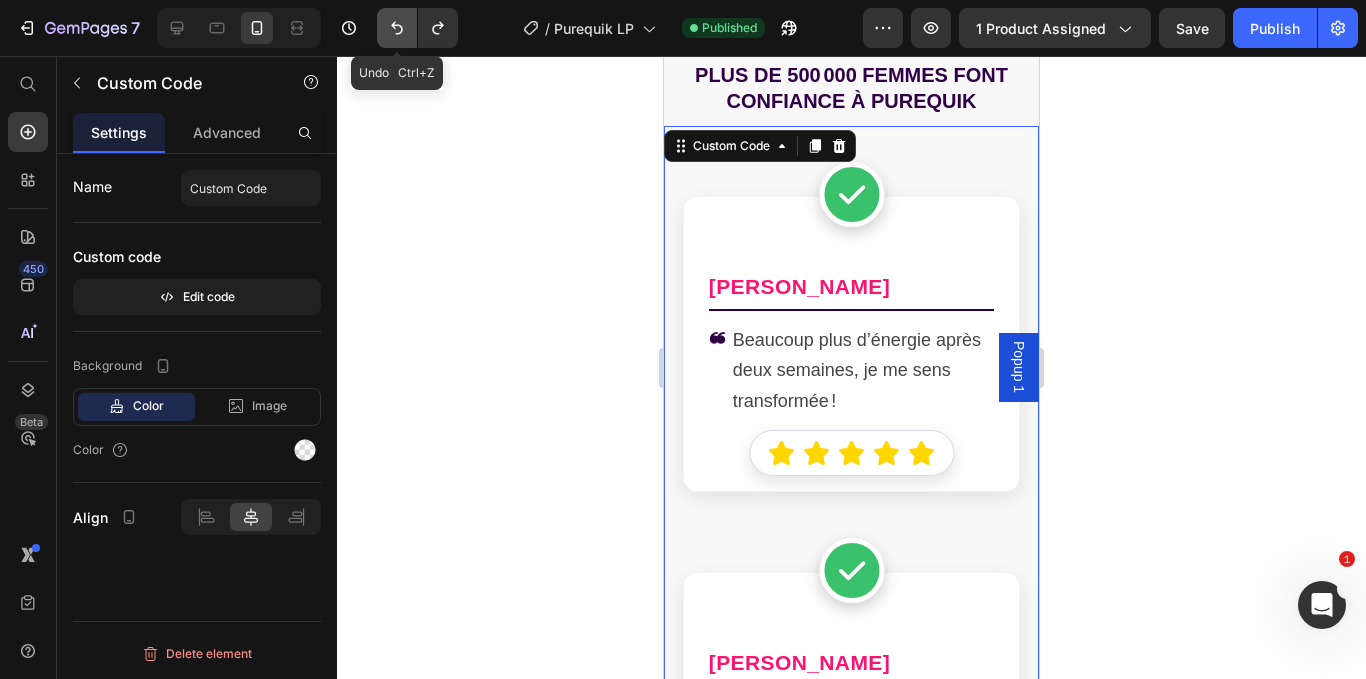 click 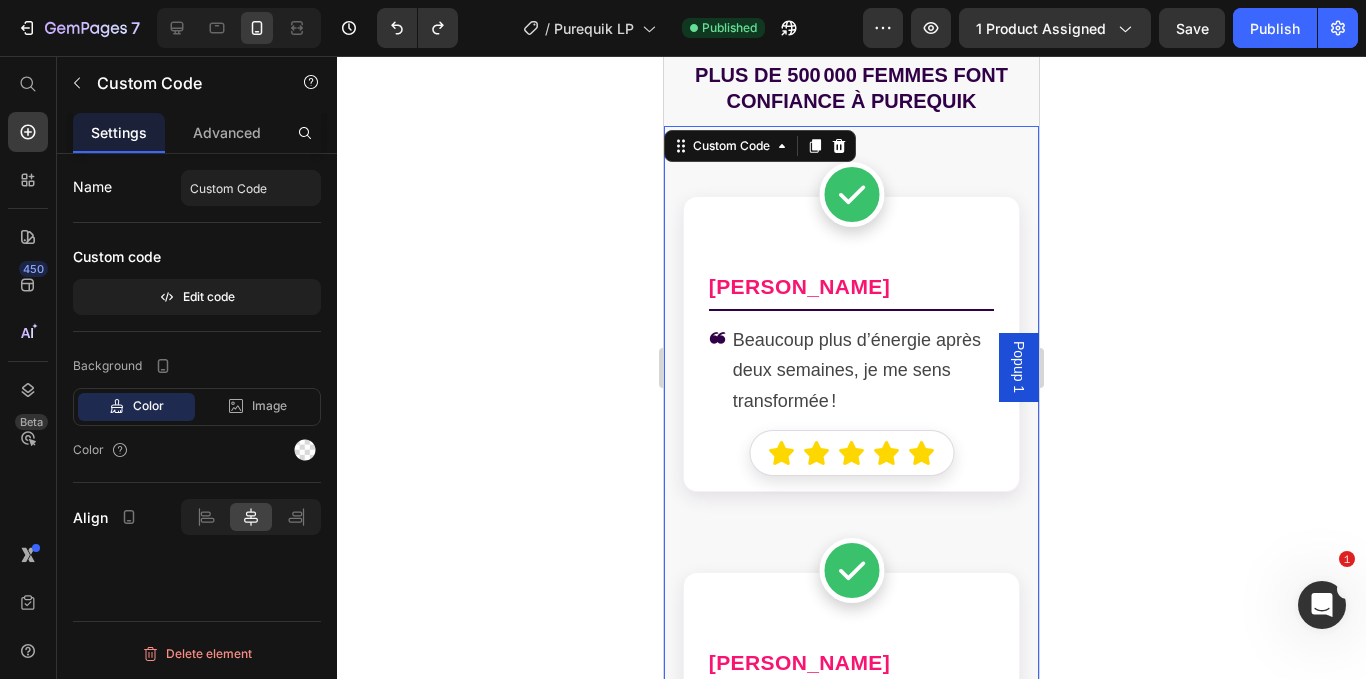 click on "Custom code  Edit code" at bounding box center (197, 277) 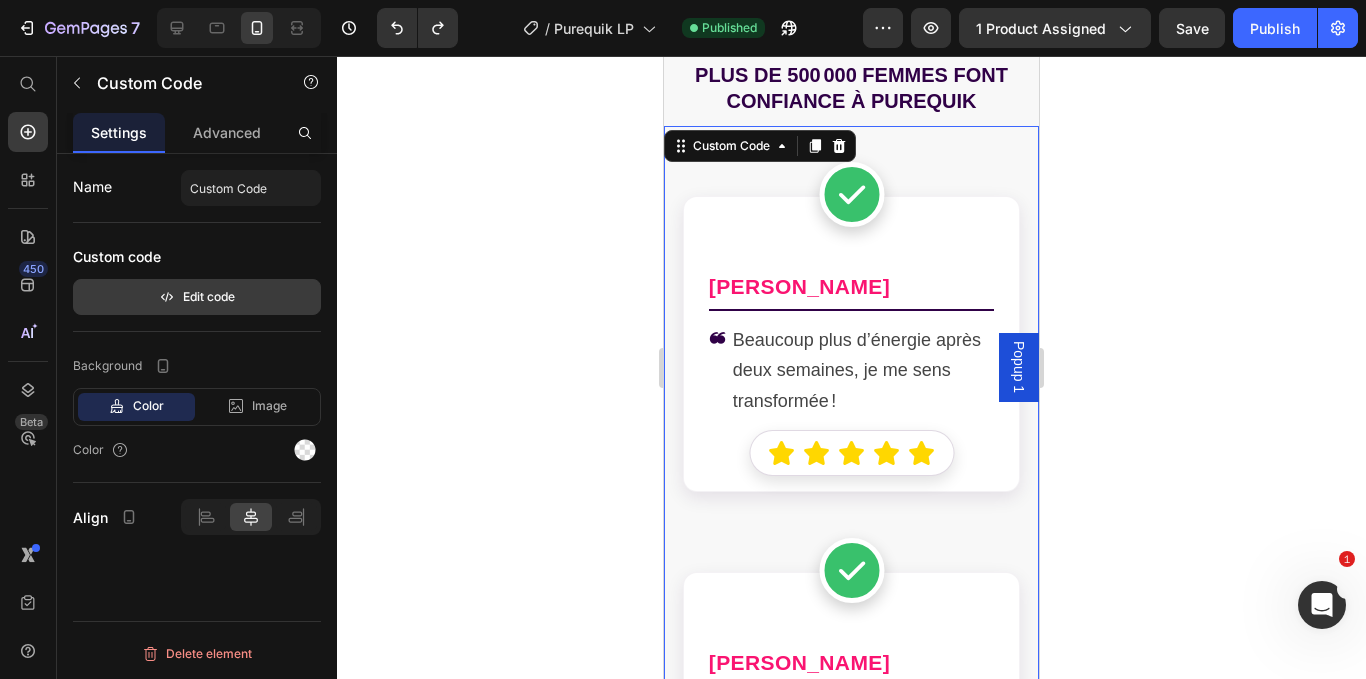 click on "Edit code" at bounding box center (197, 297) 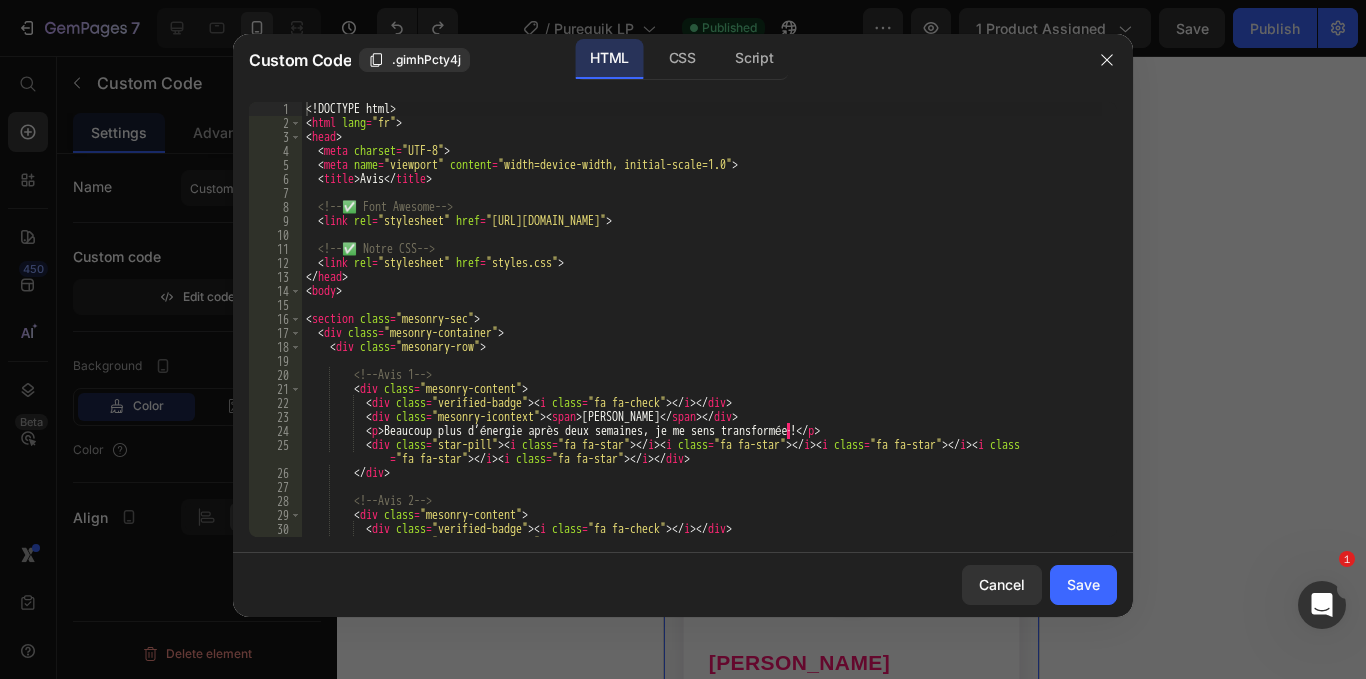 click on "<! DOCTYPE   html > < html   lang = "fr" > < head >    < meta   charset = "UTF-8" >    < meta   name = "viewport"   content = "width=device-width, initial-scale=1.0" >    < title > Avis </ title >    <!--  ✅ Font Awesome  -->    < link   rel = "stylesheet"   href = "[URL][DOMAIN_NAME]" >    <!--  ✅ Notre CSS  -->    < link   rel = "stylesheet"   href = "styles.css" > </ head > < body > < section   class = "mesonry-sec" >    < div   class = "mesonry-container" >      < div   class = "mesonary-row" >           <!--  Avis 1  -->           < div   class = "mesonry-content" >              < div   class = "verified-badge" > < i   class = "fa fa-check" > </ i > </ div >              < div   class = "mesonry-icontext" > < span > [PERSON_NAME] </ span > </ div >              < p > Beaucoup plus d’énergie après deux semaines, je me sens transformée · ! </ p >              < div   class = "star-pill" > < i   class = "fa fa-star" > </ i > < i   class = > </ i >" at bounding box center [702, 333] 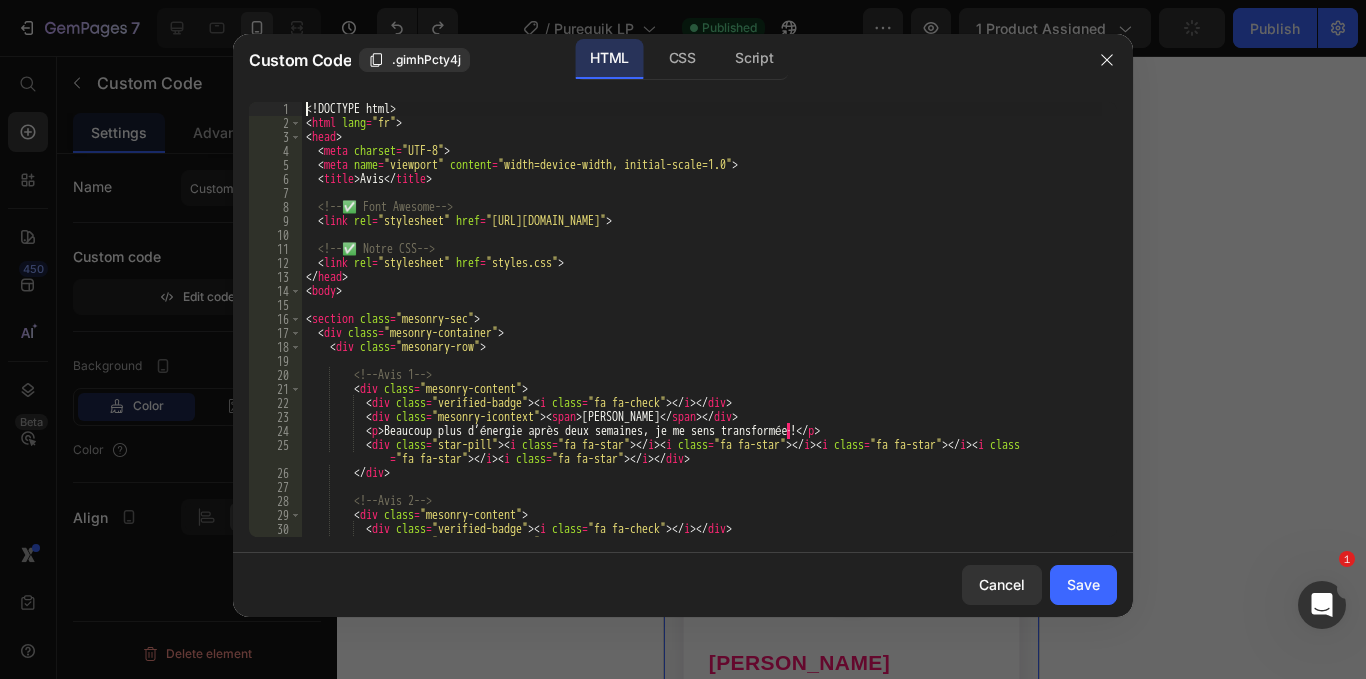 click on "<! DOCTYPE   html > < html   lang = "fr" > < head >    < meta   charset = "UTF-8" >    < meta   name = "viewport"   content = "width=device-width, initial-scale=1.0" >    < title > Avis </ title >    <!--  ✅ Font Awesome  -->    < link   rel = "stylesheet"   href = "[URL][DOMAIN_NAME]" >    <!--  ✅ Notre CSS  -->    < link   rel = "stylesheet"   href = "styles.css" > </ head > < body > < section   class = "mesonry-sec" >    < div   class = "mesonry-container" >      < div   class = "mesonary-row" >           <!--  Avis 1  -->           < div   class = "mesonry-content" >              < div   class = "verified-badge" > < i   class = "fa fa-check" > </ i > </ div >              < div   class = "mesonry-icontext" > < span > [PERSON_NAME] </ span > </ div >              < p > Beaucoup plus d’énergie après deux semaines, je me sens transformée · ! </ p >              < div   class = "star-pill" > < i   class = "fa fa-star" > </ i > < i   class = > </ i >" at bounding box center (702, 333) 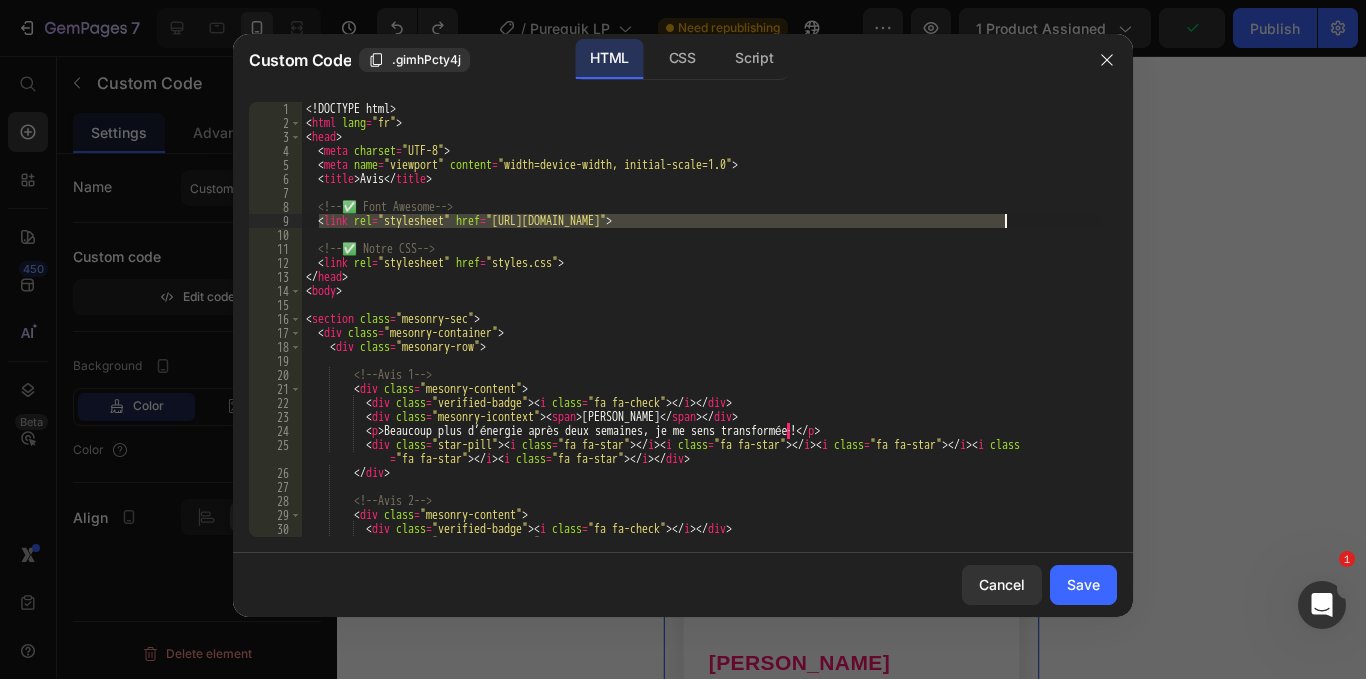 drag, startPoint x: 320, startPoint y: 222, endPoint x: 1004, endPoint y: 220, distance: 684.0029 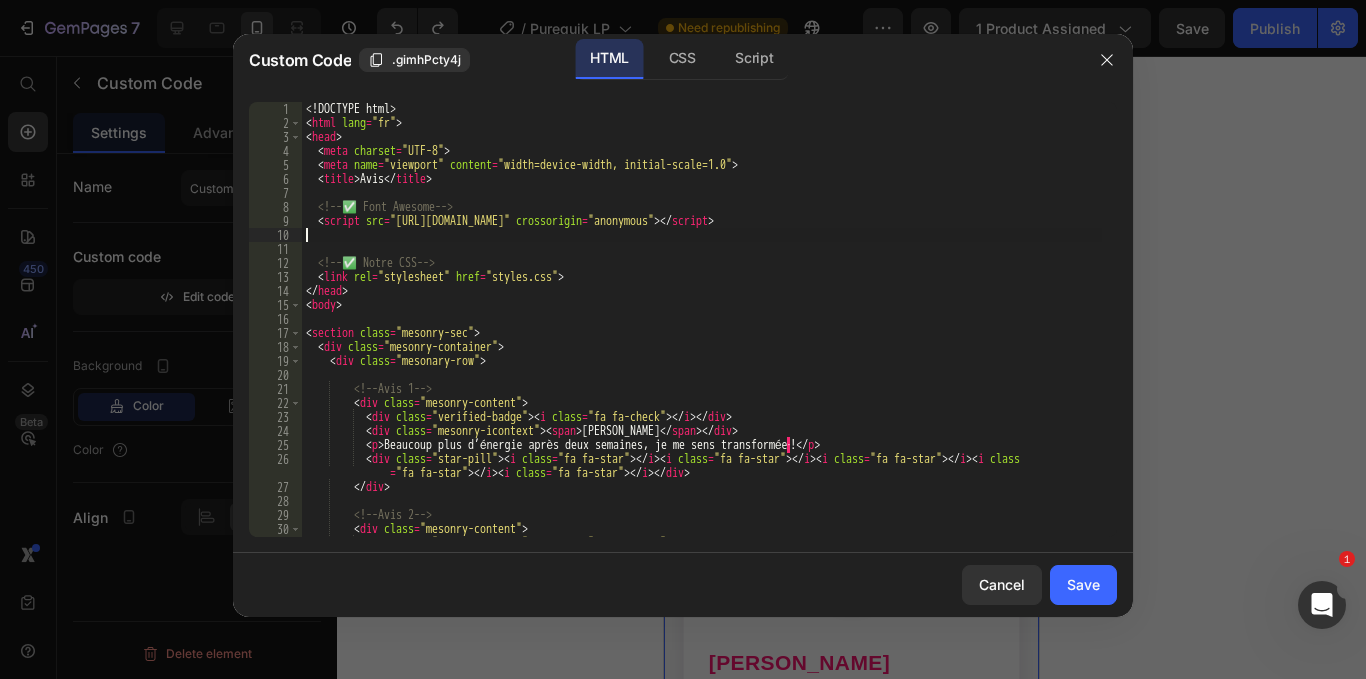 type on "<script src="https://kit.fontawesome.com/TON_KIT_ID.js" crossorigin="anonymous"></script>" 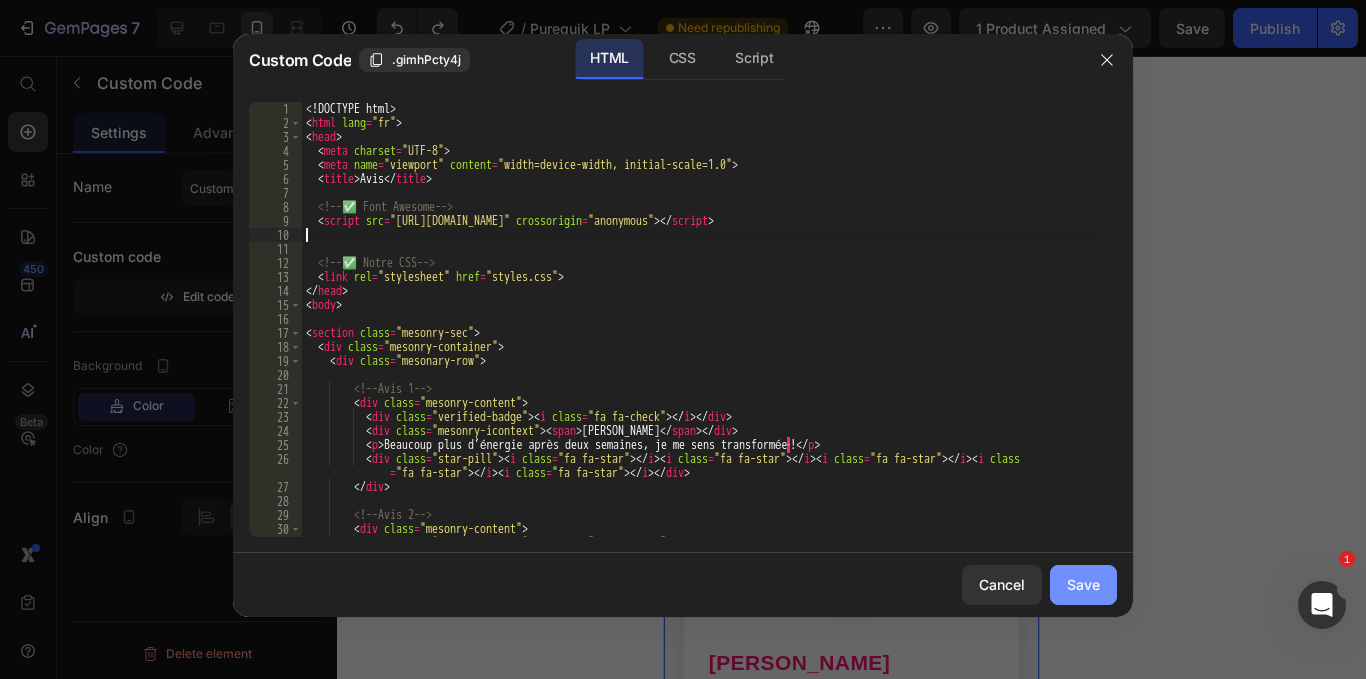 type on "<script src="https://kit.fontawesome.com/TON_KIT_ID.js" crossorigin="anonymous"></script>" 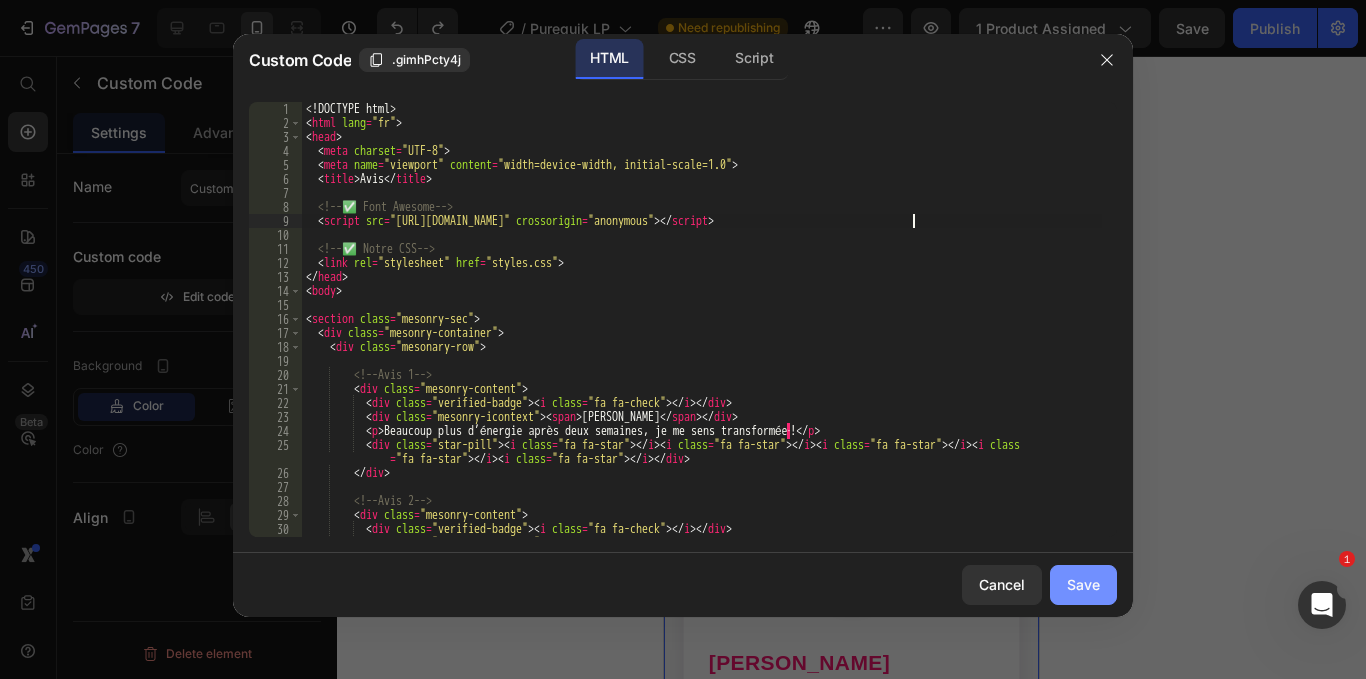 scroll, scrollTop: 0, scrollLeft: 49, axis: horizontal 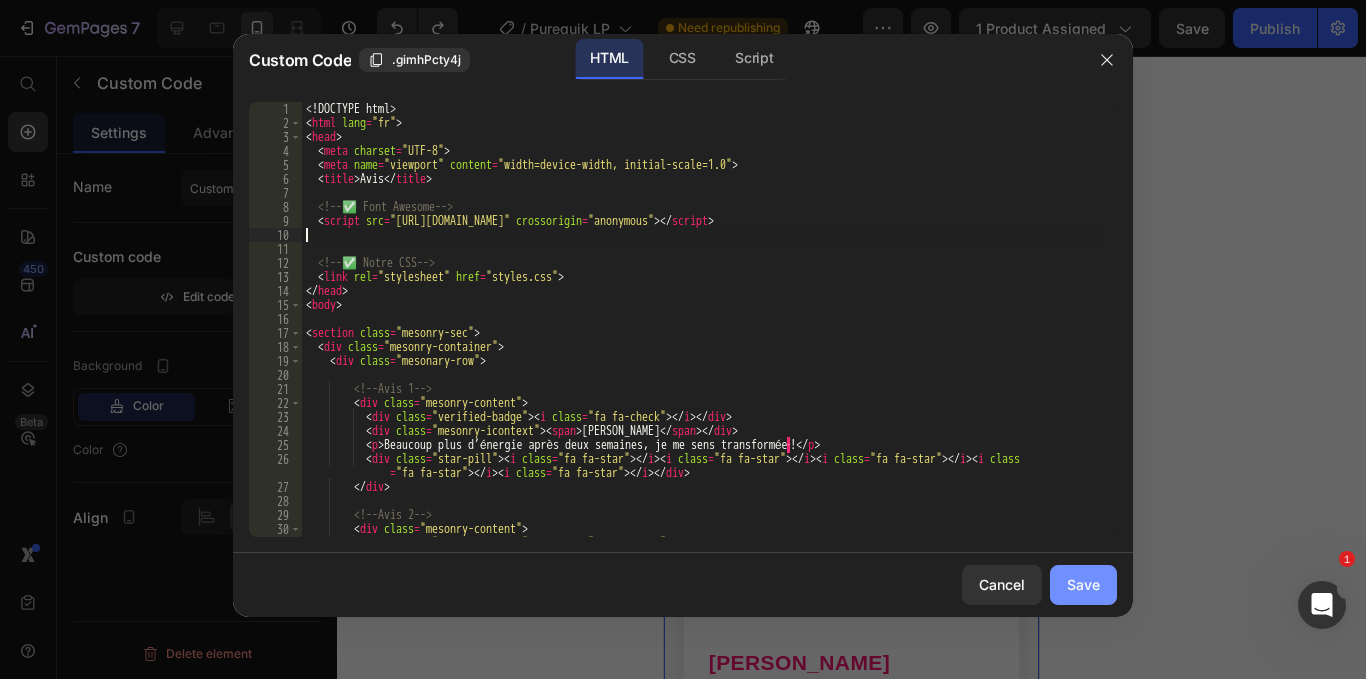 type on "<script src="https://kit.fontawesome.com/TON_KIT_ID.js" crossorigin="anonymous"></script>" 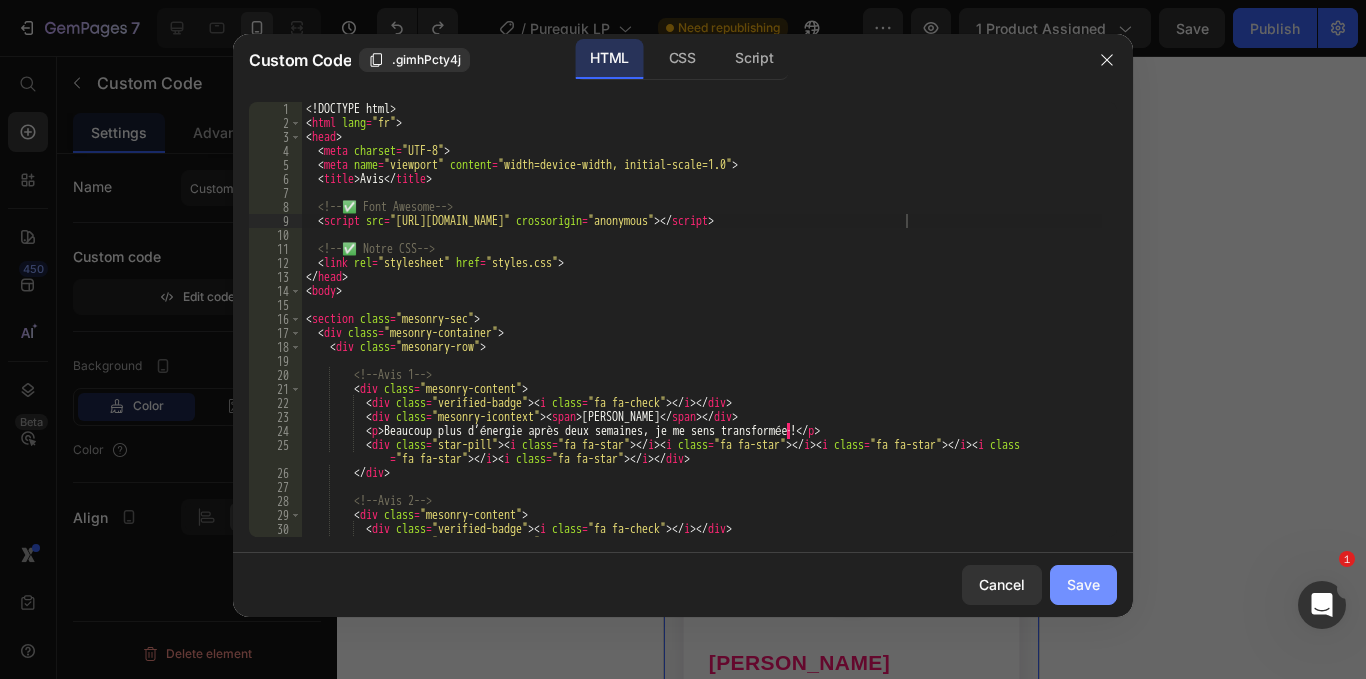 click on "Save" at bounding box center [1083, 584] 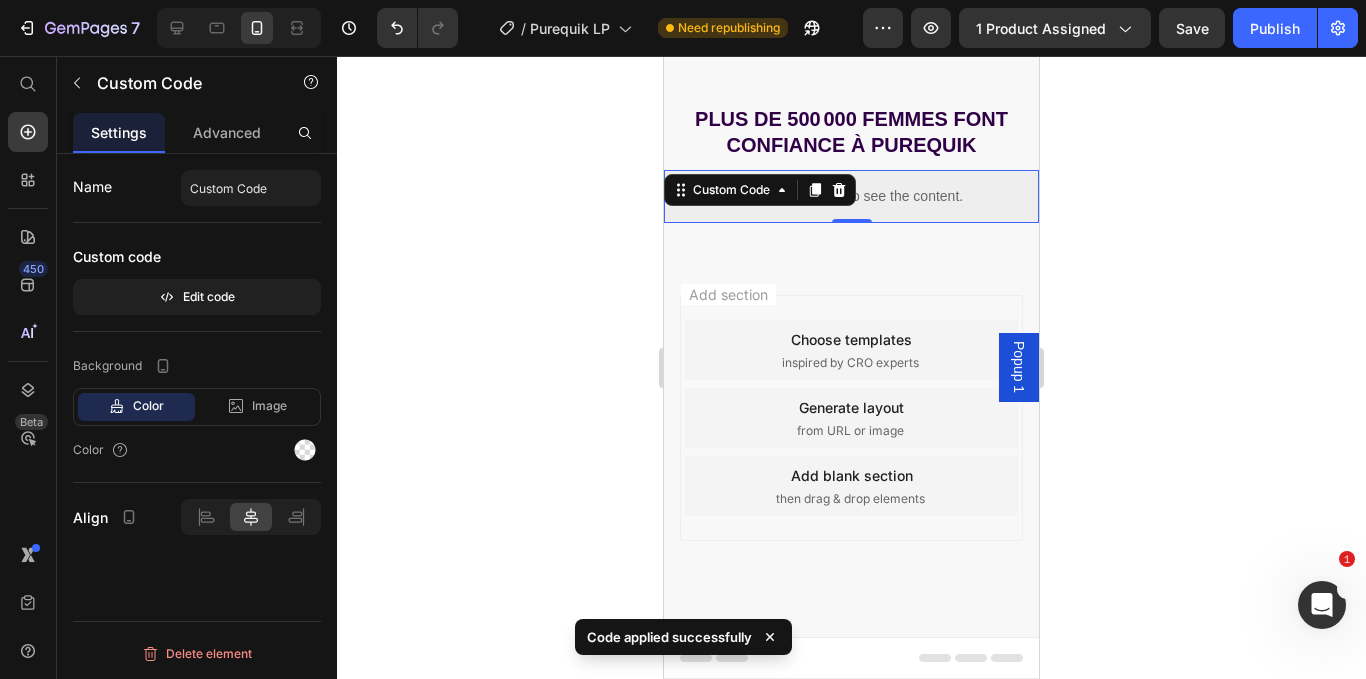 scroll, scrollTop: 12949, scrollLeft: 0, axis: vertical 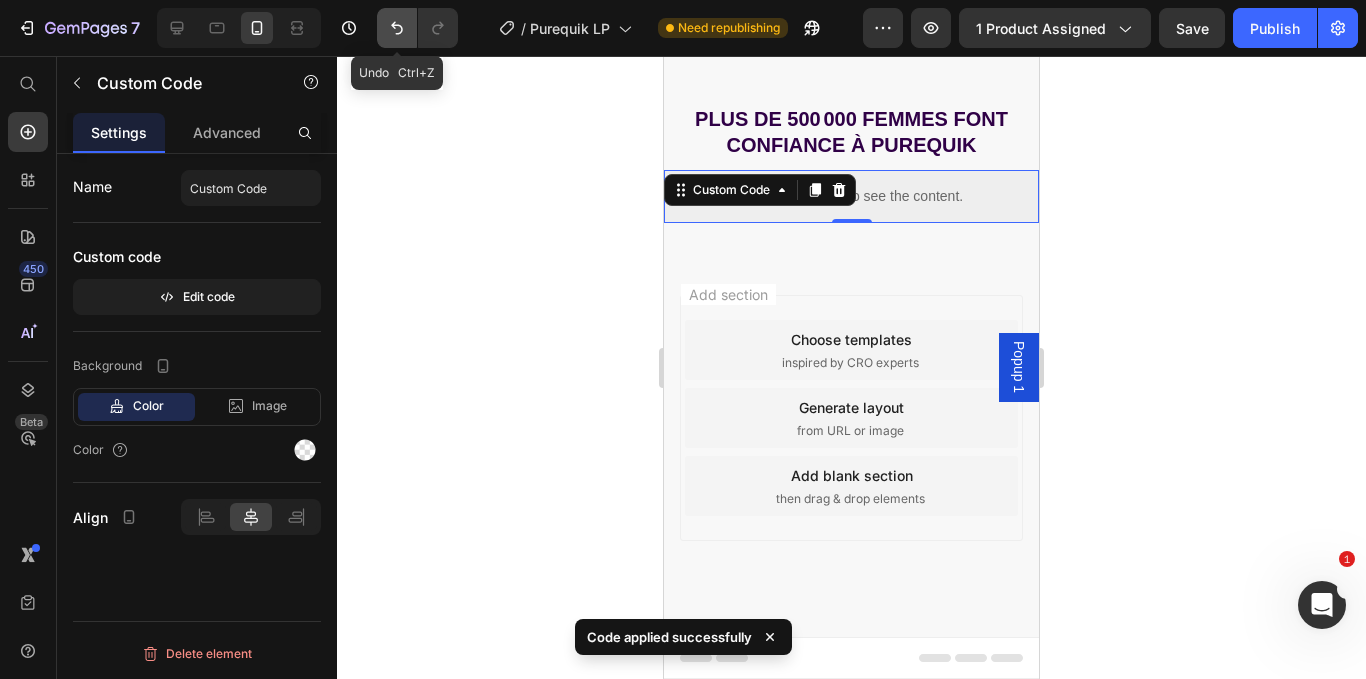 click 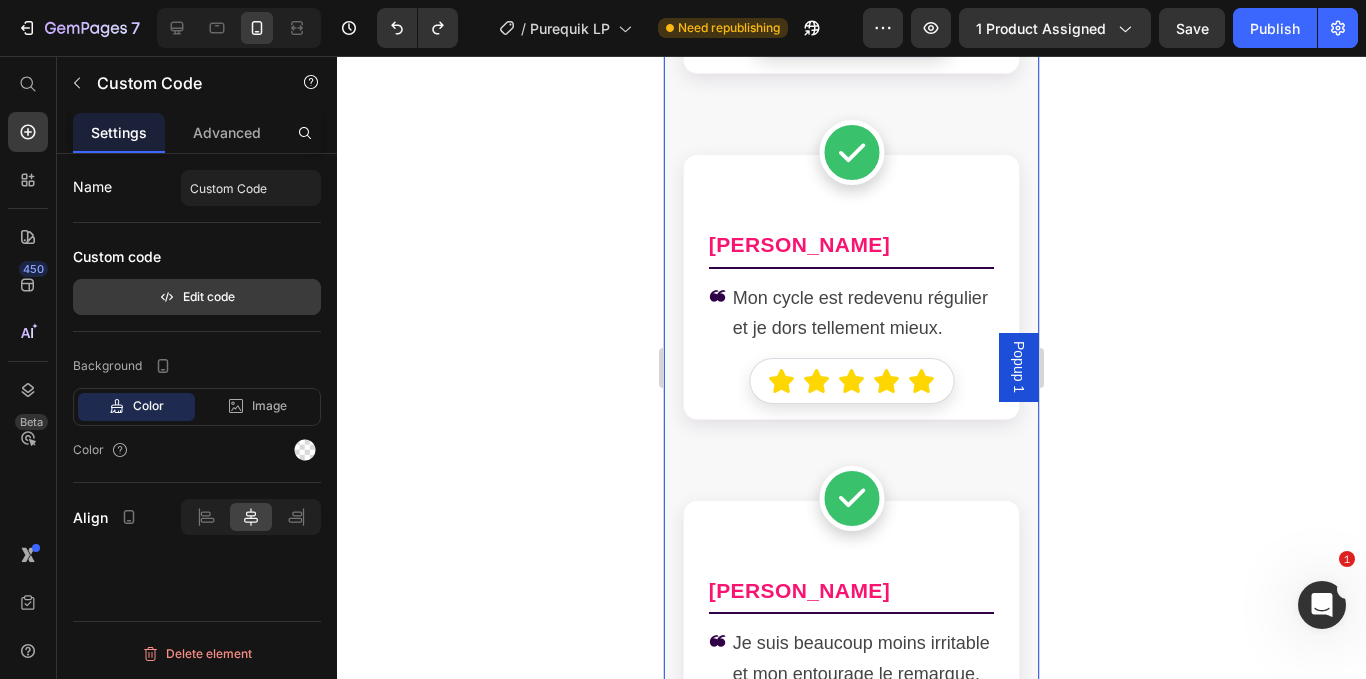 click on "Edit code" at bounding box center (197, 297) 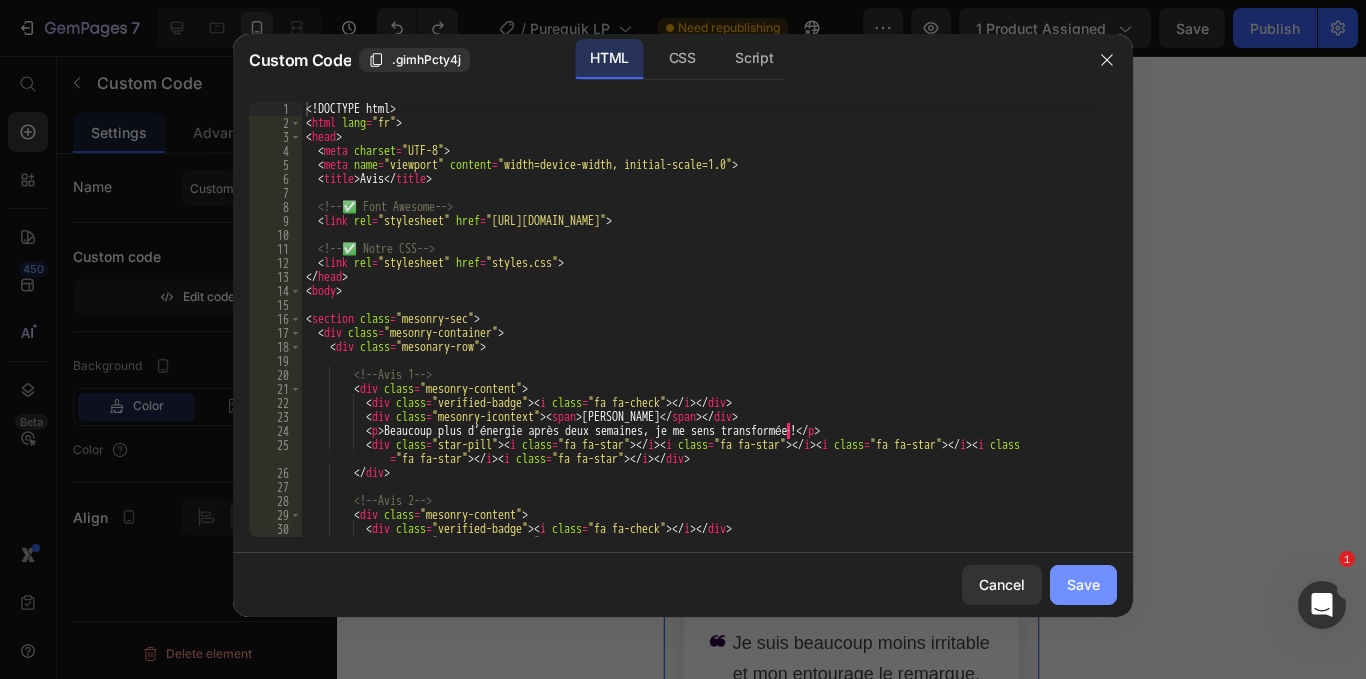 drag, startPoint x: 1075, startPoint y: 589, endPoint x: 297, endPoint y: 531, distance: 780.15894 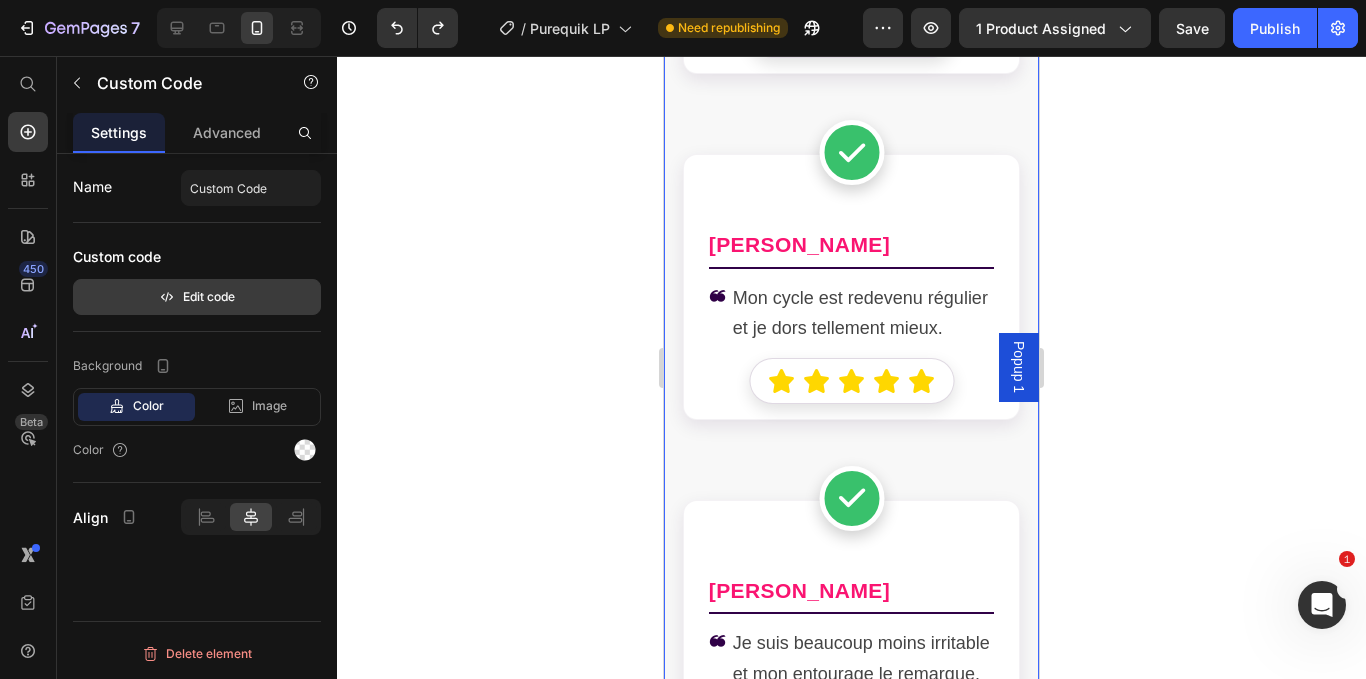 click on "Edit code" at bounding box center (197, 297) 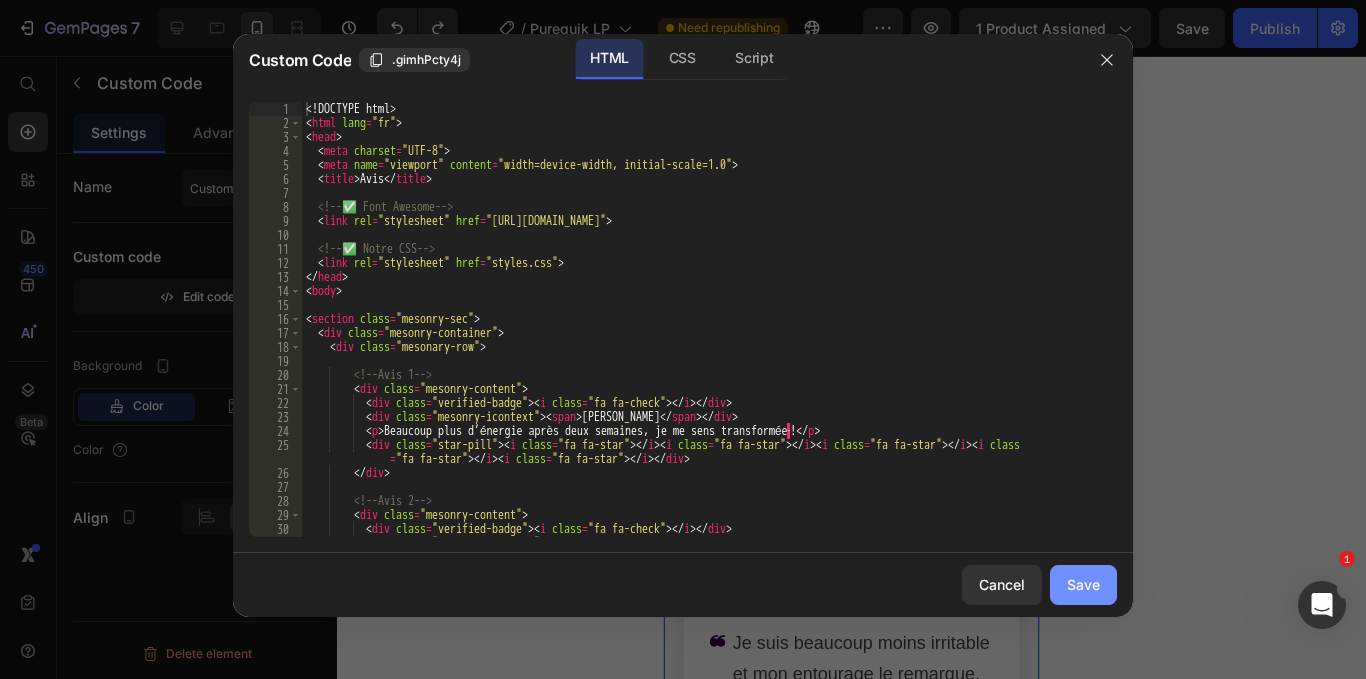 click on "Save" at bounding box center [1083, 584] 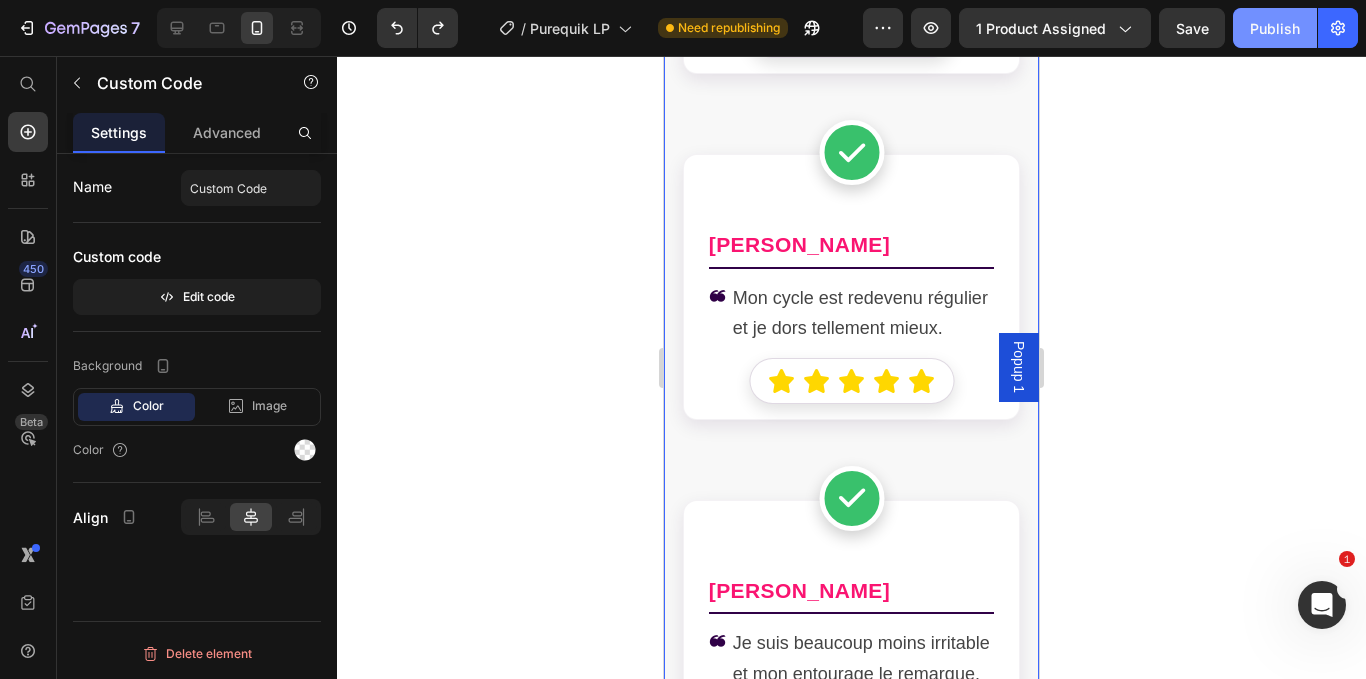 drag, startPoint x: 1263, startPoint y: 16, endPoint x: 101, endPoint y: 101, distance: 1165.1047 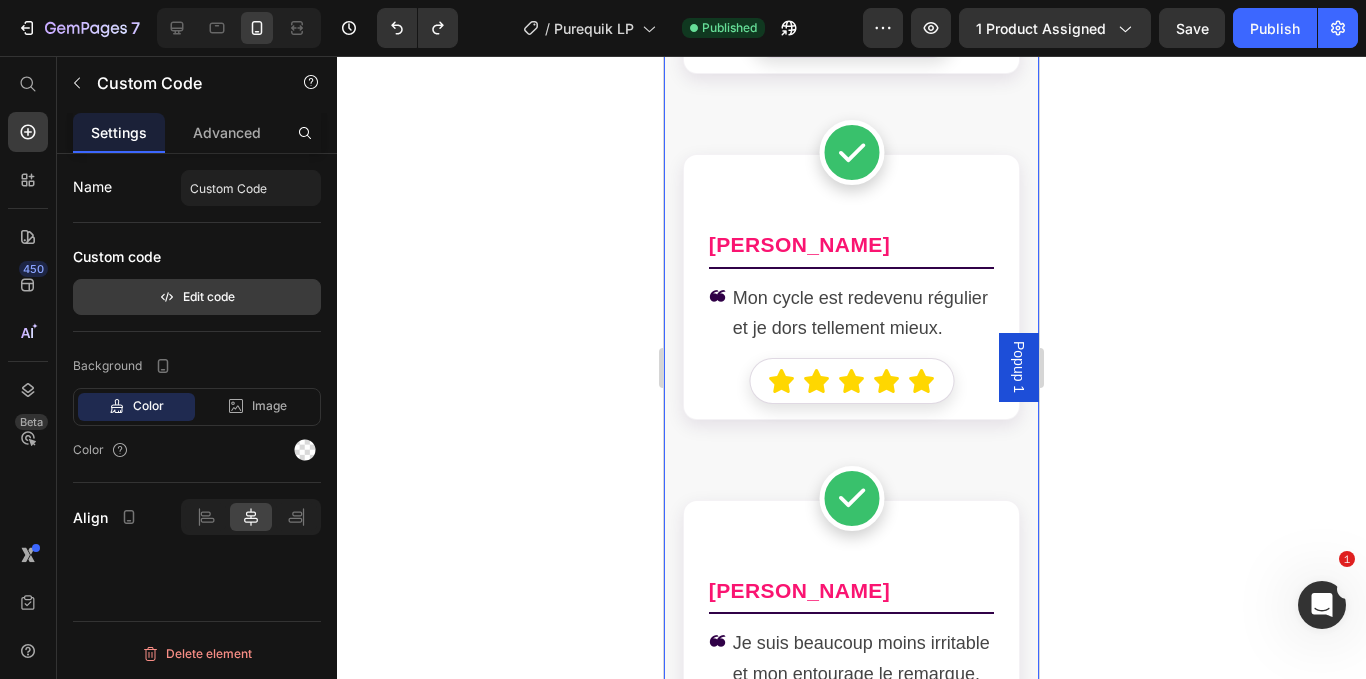 click on "Edit code" at bounding box center (197, 297) 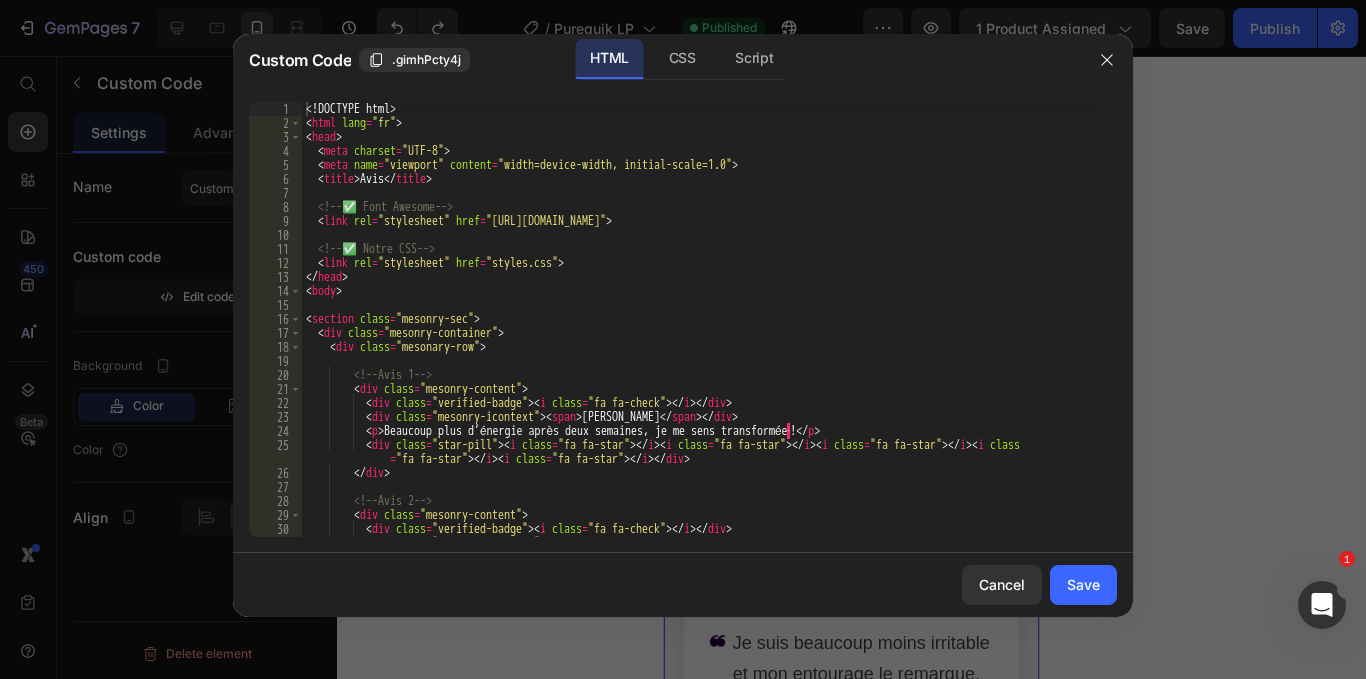 click on "<! DOCTYPE   html > < html   lang = "fr" > < head >    < meta   charset = "UTF-8" >    < meta   name = "viewport"   content = "width=device-width, initial-scale=1.0" >    < title > Avis </ title >    <!--  ✅ Font Awesome  -->    < link   rel = "stylesheet"   href = "[URL][DOMAIN_NAME]" >    <!--  ✅ Notre CSS  -->    < link   rel = "stylesheet"   href = "styles.css" > </ head > < body > < section   class = "mesonry-sec" >    < div   class = "mesonry-container" >      < div   class = "mesonary-row" >           <!--  Avis 1  -->           < div   class = "mesonry-content" >              < div   class = "verified-badge" > < i   class = "fa fa-check" > </ i > </ div >              < div   class = "mesonry-icontext" > < span > [PERSON_NAME] </ span > </ div >              < p > Beaucoup plus d’énergie après deux semaines, je me sens transformée · ! </ p >              < div   class = "star-pill" > < i   class = "fa fa-star" > </ i > < i   class = > </ i >" at bounding box center (702, 333) 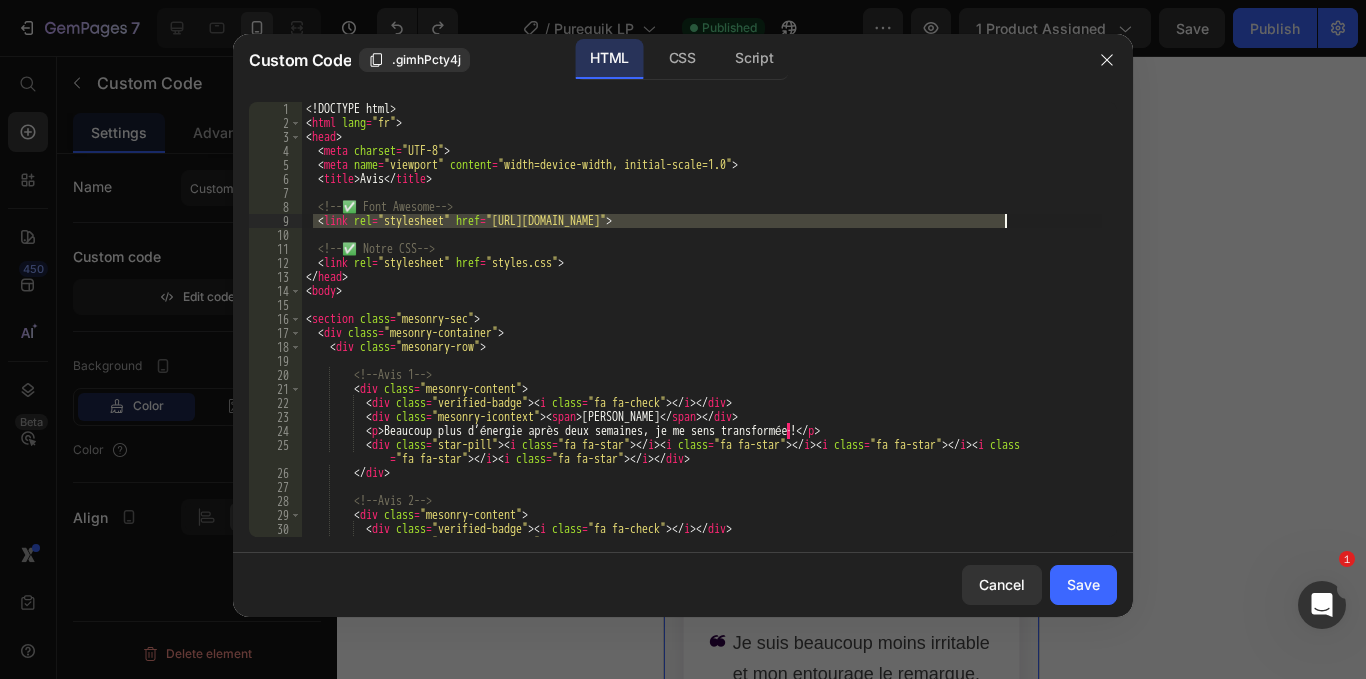 drag, startPoint x: 314, startPoint y: 220, endPoint x: 1043, endPoint y: 218, distance: 729.00275 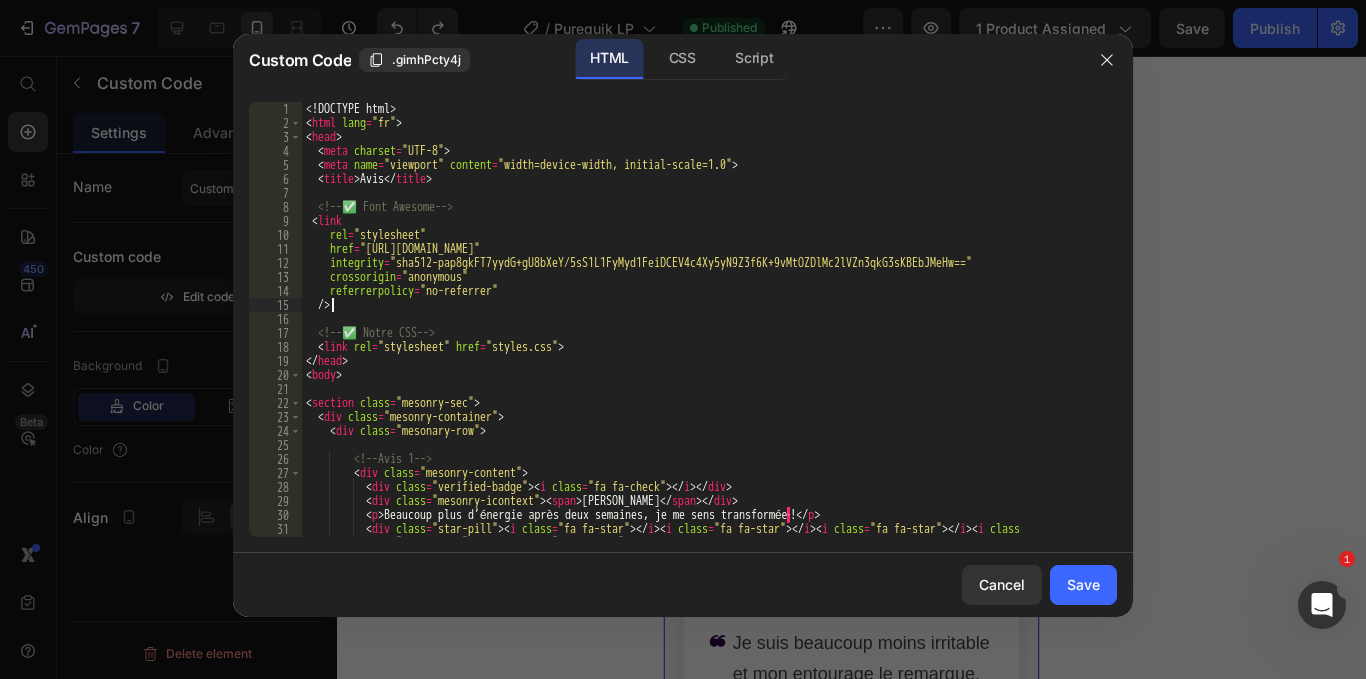 click on "<! DOCTYPE   html > < html   lang = "fr" > < head >    < meta   charset = "UTF-8" >    < meta   name = "viewport"   content = "width=device-width, initial-scale=1.0" >    < title > Avis </ title >    <!--  ✅ Font Awesome  -->   < link        rel = "stylesheet"        href = "https://cdnjs.cloudflare.com/ajax/libs/font-awesome/6.4.2/css/all.min.css"      integrity = "sha512-pap8gkFT7yydG+gU8bXeY/5sS1L1FyMyd1FeiDCEV4c4Xy5yN9Z3f6K+9vMtOZDlMc2lVZn3qkG3sKBEbJMeHw=="        crossorigin = "anonymous"        referrerpolicy = "no-referrer"      />    <!--  ✅ Notre CSS  -->    < link   rel = "stylesheet"   href = "styles.css" > </ head > < body > < section   class = "mesonry-sec" >    < div   class = "mesonry-container" >      < div   class = "mesonary-row" >           <!--  Avis 1  -->           < div   class = "mesonry-content" >              < div   class = "verified-badge" > < i   class = "fa fa-check" > </ i > </ div >              < div   class = "mesonry-icontext" > < span > Karine B. </ span > </ div >" at bounding box center [702, 333] 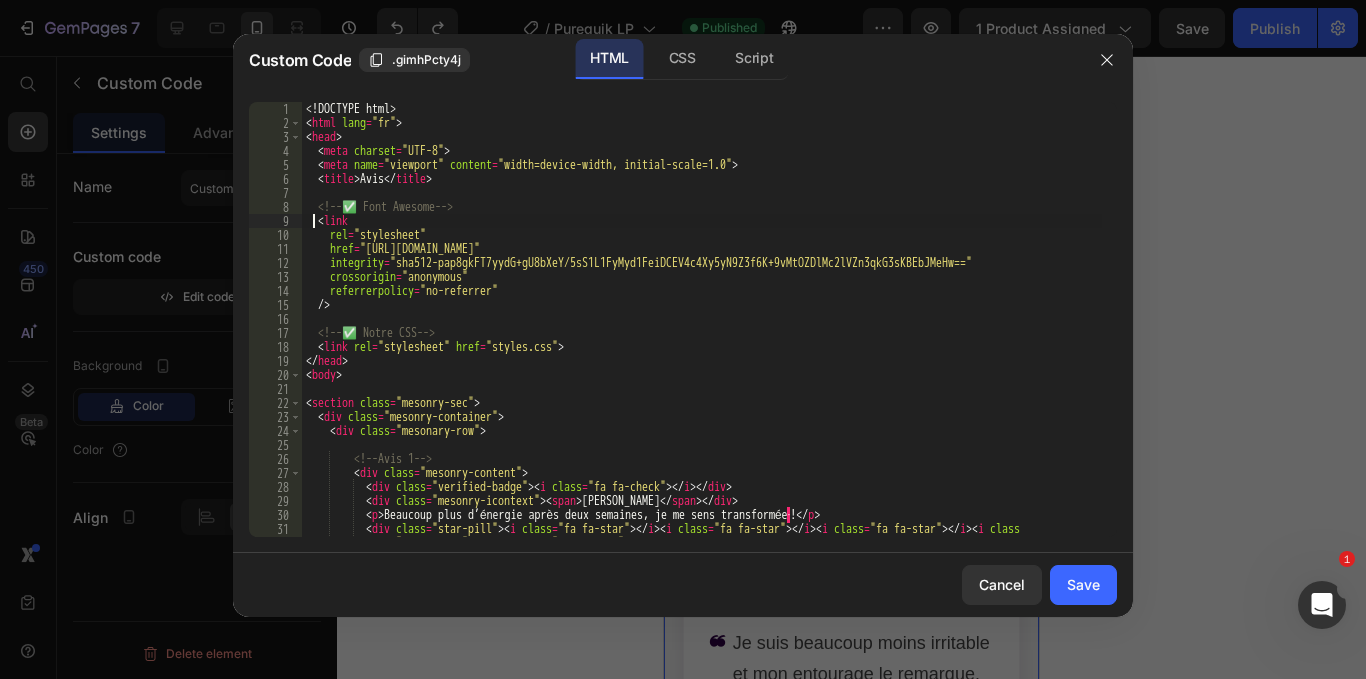 scroll, scrollTop: 0, scrollLeft: 1, axis: horizontal 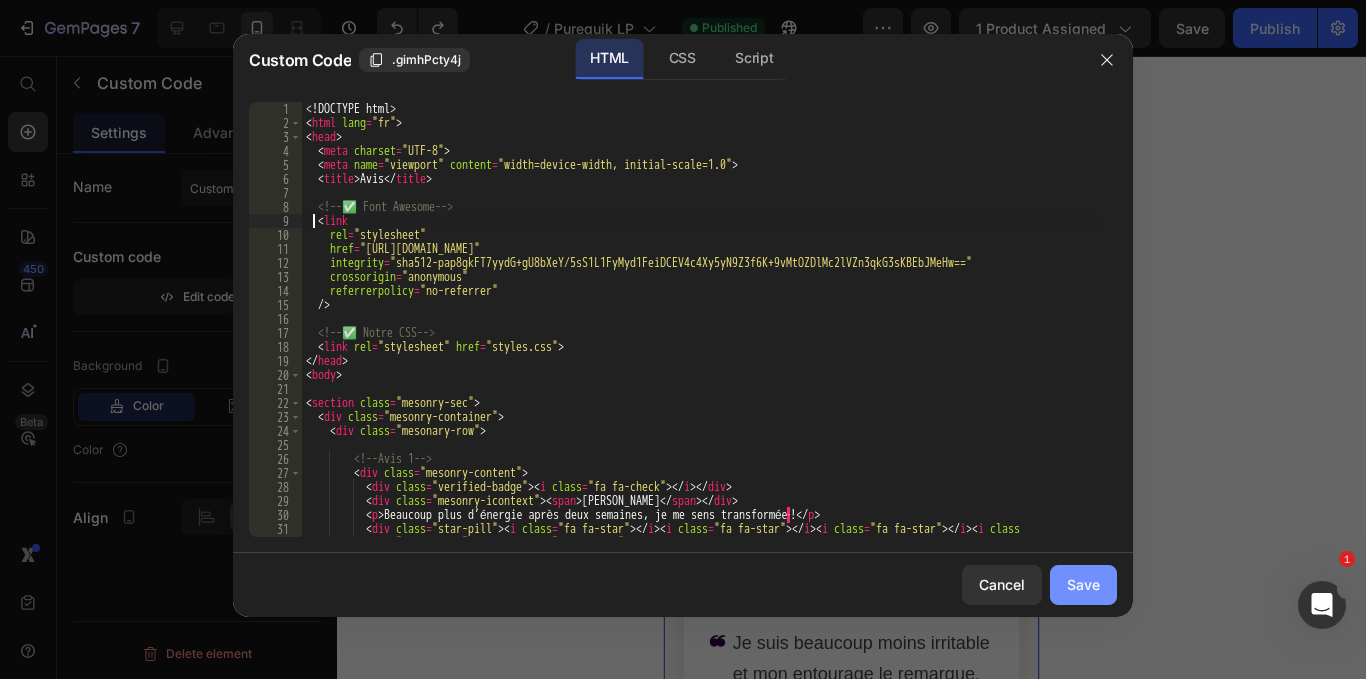 type on "<link" 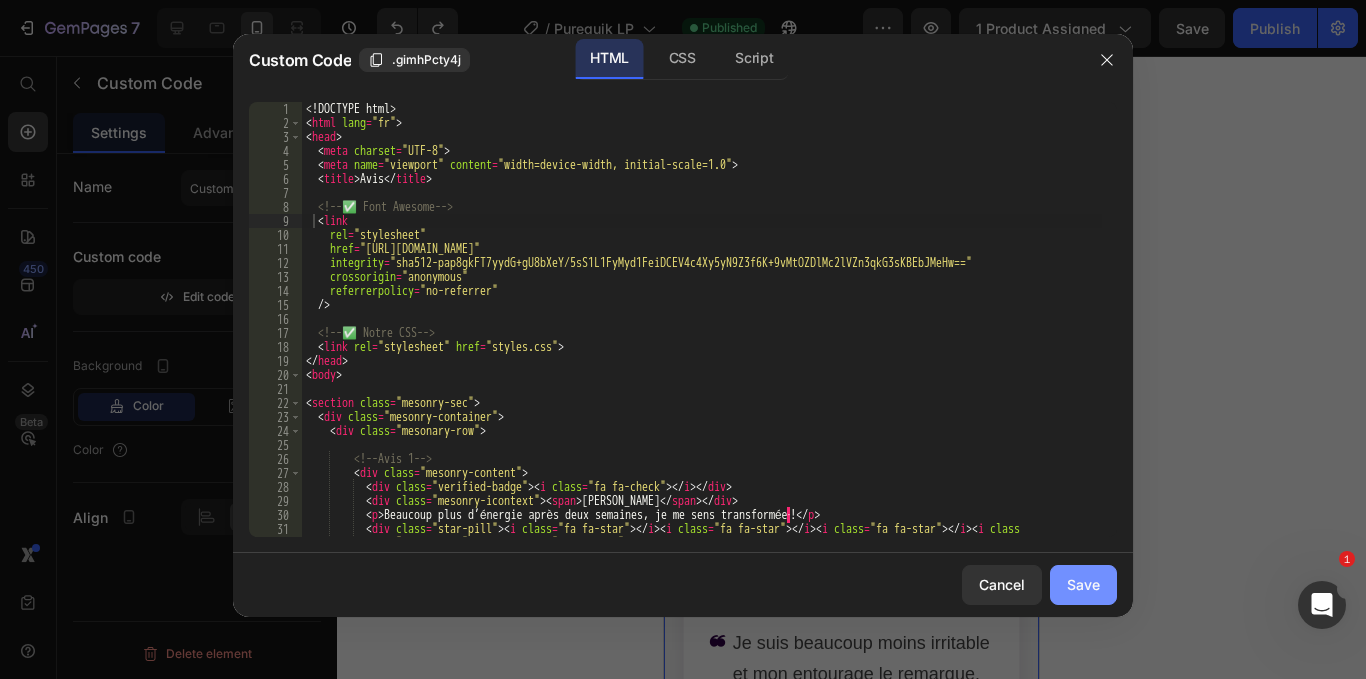 click on "Save" at bounding box center (1083, 584) 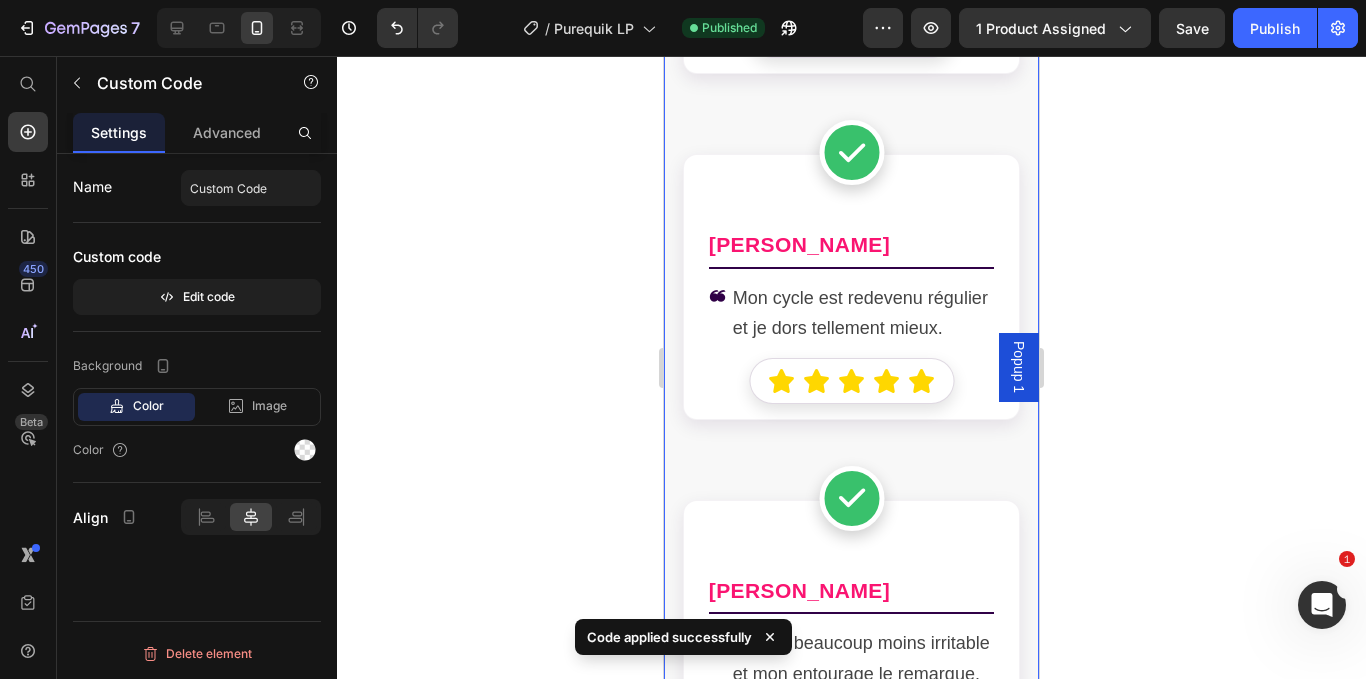 drag, startPoint x: 1269, startPoint y: 26, endPoint x: 1255, endPoint y: 128, distance: 102.9563 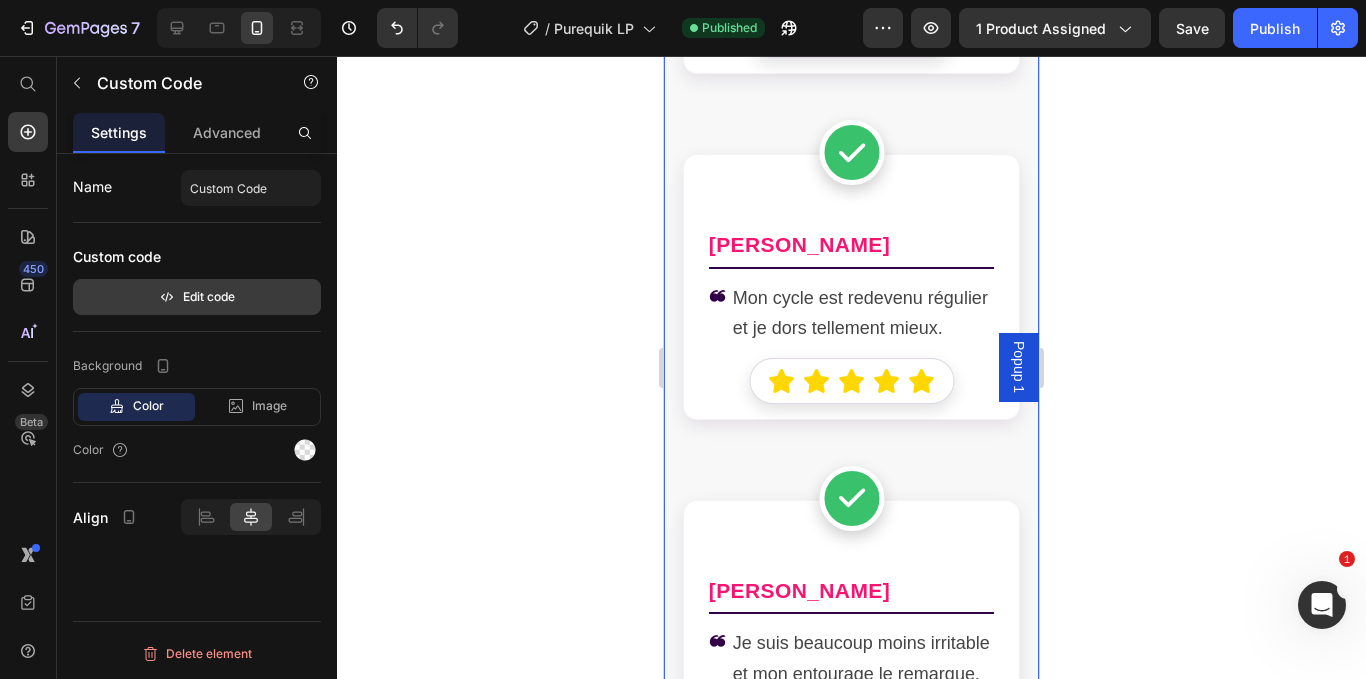click on "Edit code" at bounding box center [197, 297] 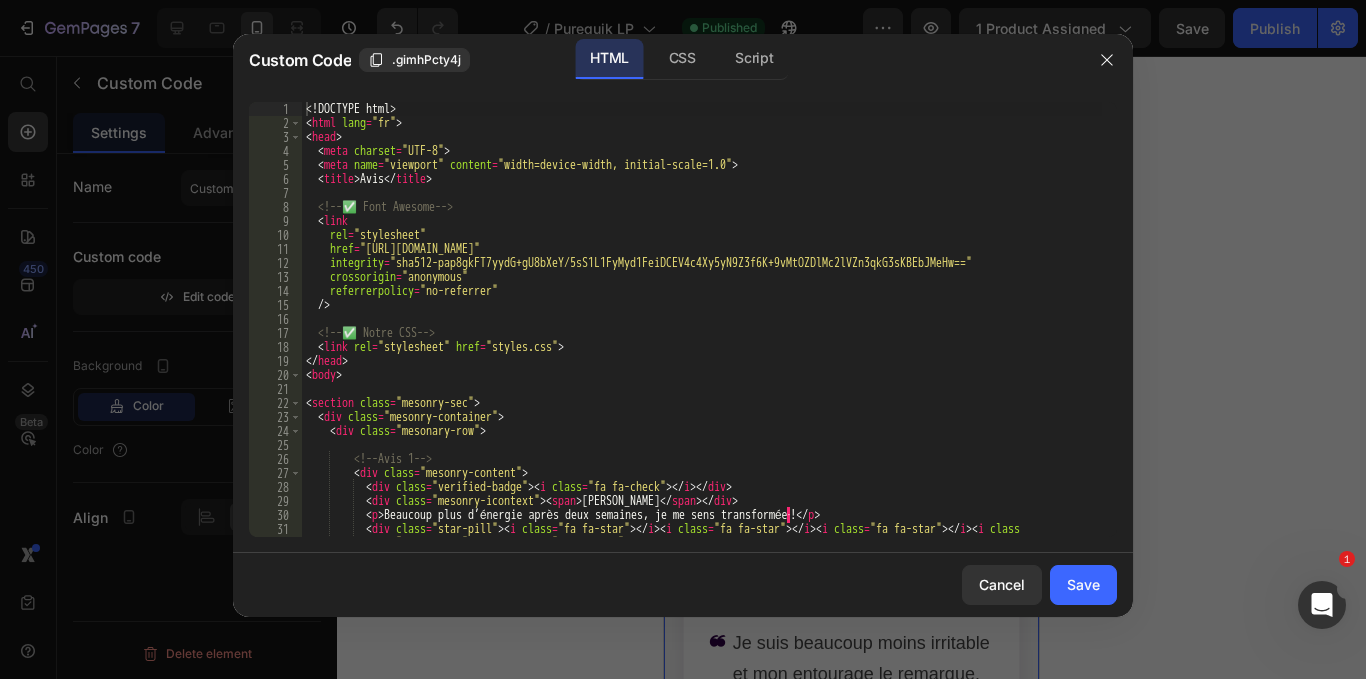 click on "<! DOCTYPE   html > < html   lang = "fr" > < head >    < meta   charset = "UTF-8" >    < meta   name = "viewport"   content = "width=device-width, initial-scale=1.0" >    < title > Avis </ title >    <!--  ✅ Font Awesome  -->    < link        rel = "stylesheet"        href = "https://cdnjs.cloudflare.com/ajax/libs/font-awesome/6.4.2/css/all.min.css"      integrity = "sha512-pap8gkFT7yydG+gU8bXeY/5sS1L1FyMyd1FeiDCEV4c4Xy5yN9Z3f6K+9vMtOZDlMc2lVZn3qkG3sKBEbJMeHw=="        crossorigin = "anonymous"        referrerpolicy = "no-referrer"      />    <!--  ✅ Notre CSS  -->    < link   rel = "stylesheet"   href = "styles.css" > </ head > < body > < section   class = "mesonry-sec" >    < div   class = "mesonry-container" >      < div   class = "mesonary-row" >           <!--  Avis 1  -->           < div   class = "mesonry-content" >              < div   class = "verified-badge" > < i   class = "fa fa-check" > </ i > </ div >              < div   class = "mesonry-icontext" > < span > Karine B. </ span > </ div >" at bounding box center (702, 333) 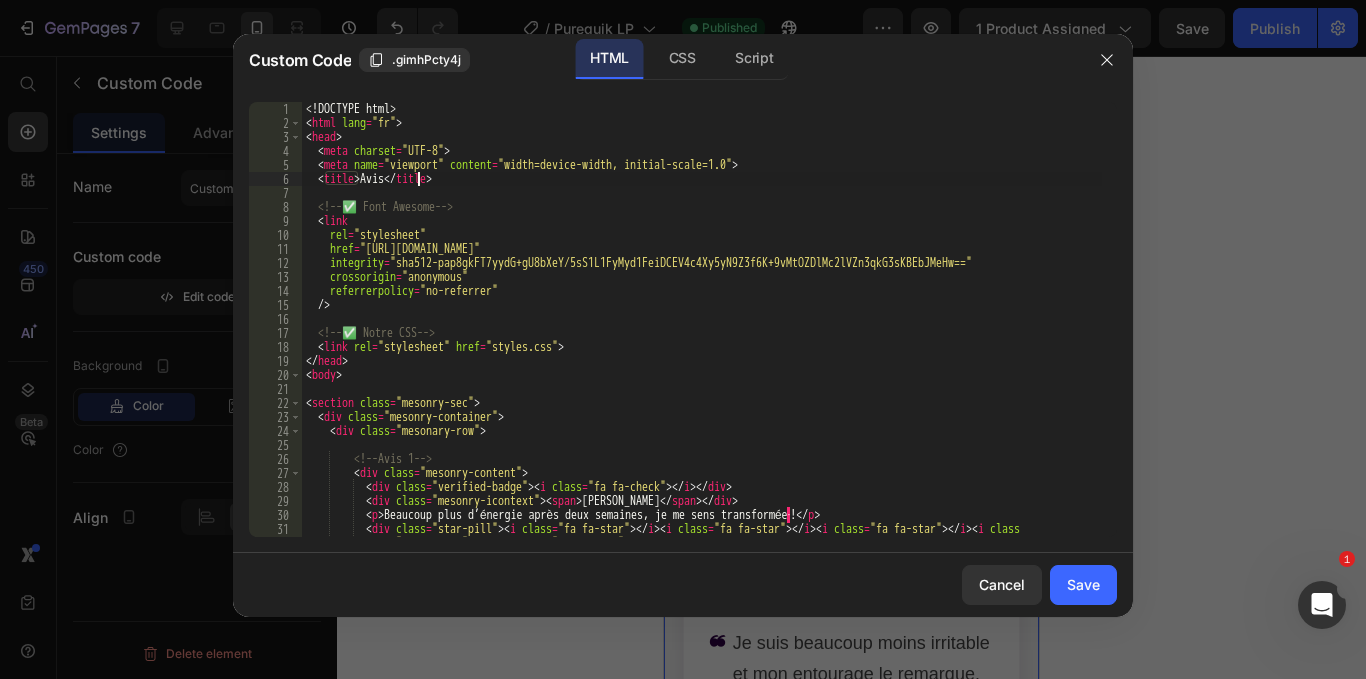 type on "</html>" 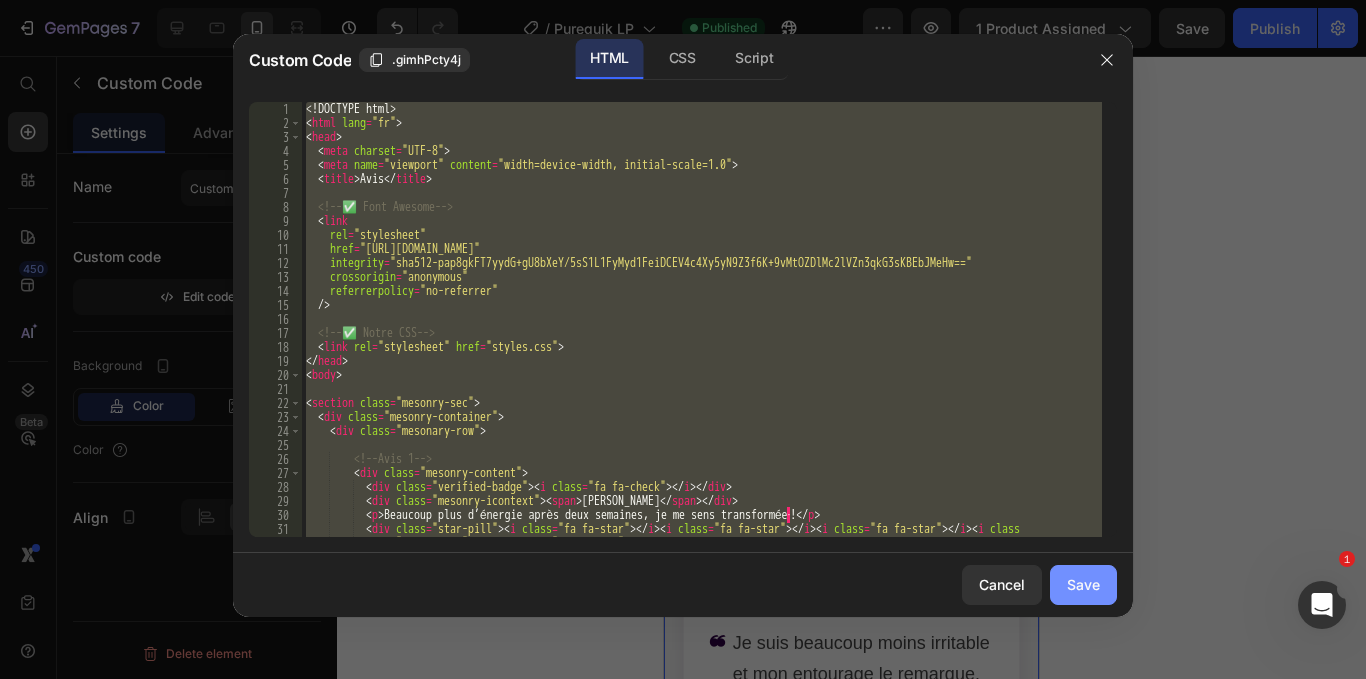 drag, startPoint x: 1107, startPoint y: 577, endPoint x: 38, endPoint y: 213, distance: 1129.2728 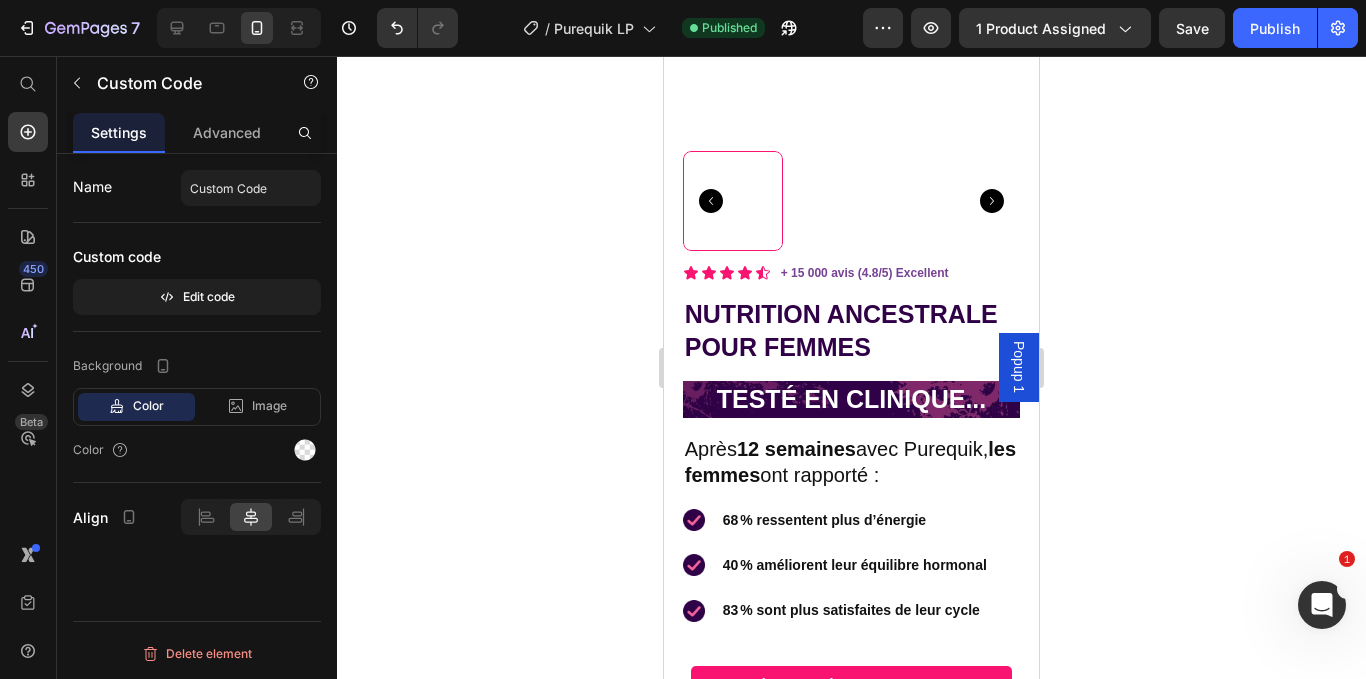 scroll, scrollTop: 0, scrollLeft: 0, axis: both 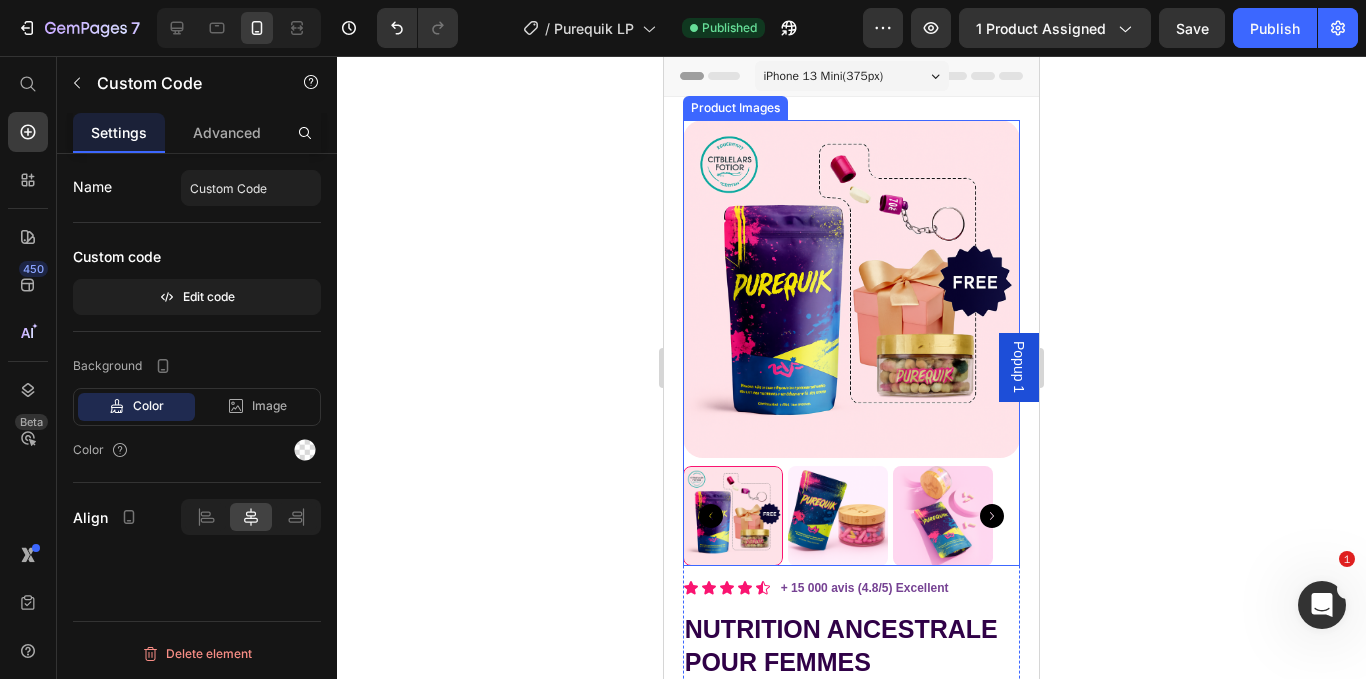 click at bounding box center [838, 516] 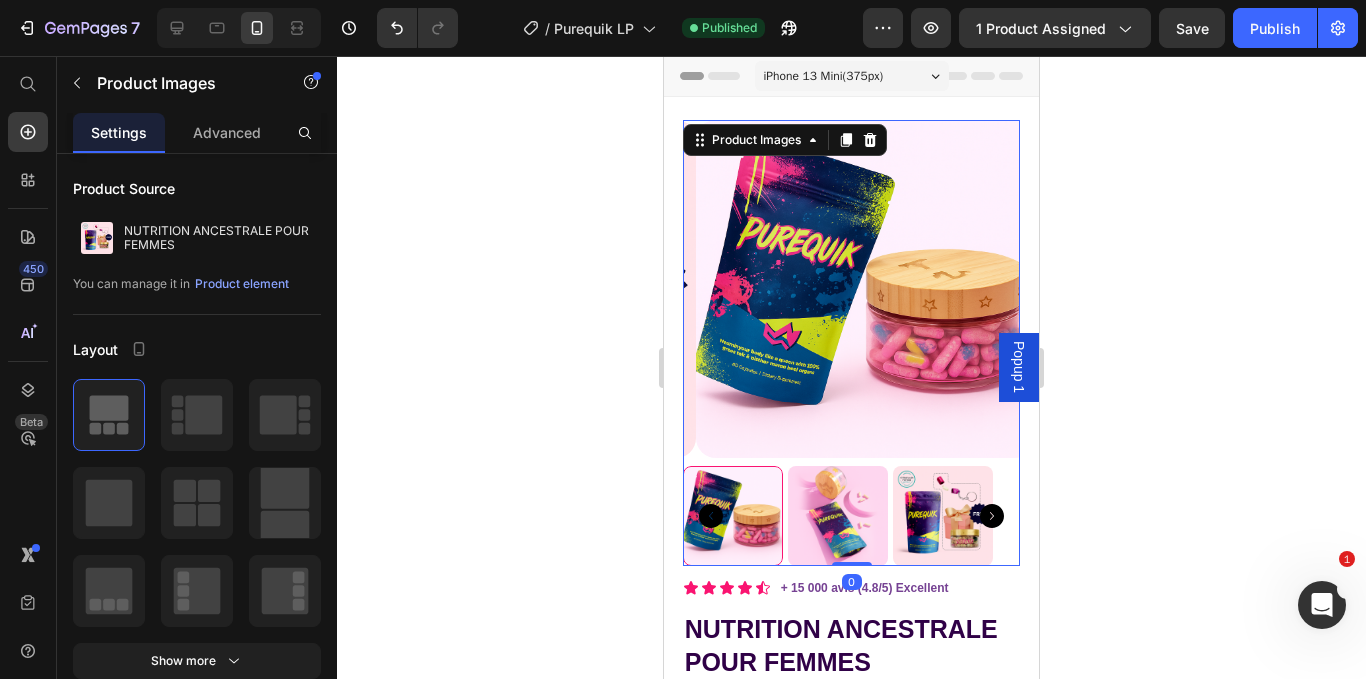 click at bounding box center [838, 516] 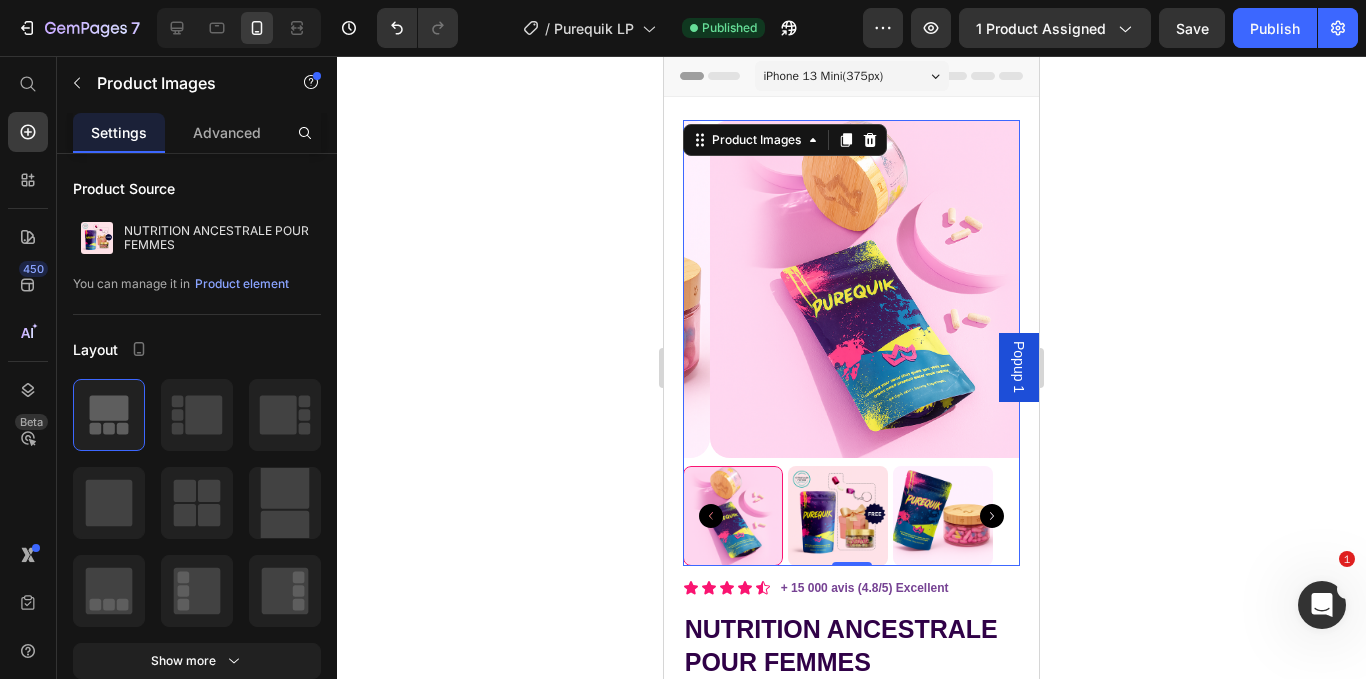 click at bounding box center [838, 516] 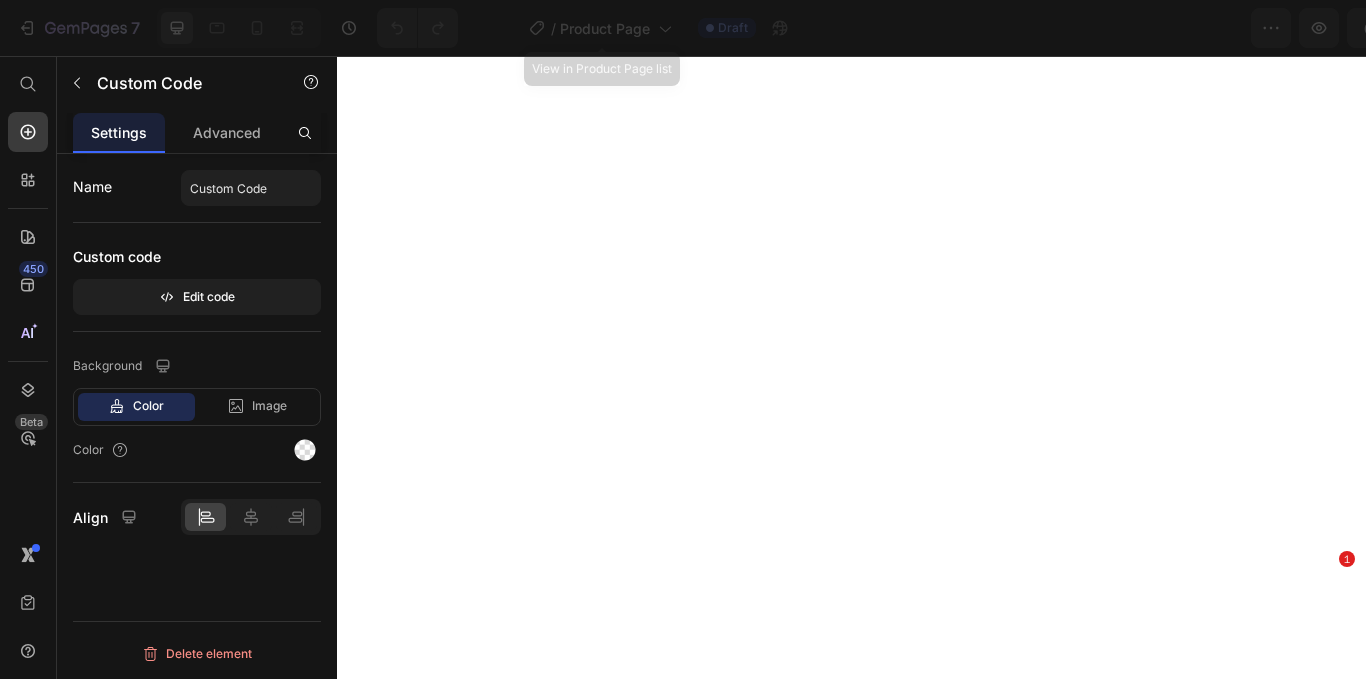 click on "Product Page" at bounding box center [605, 28] 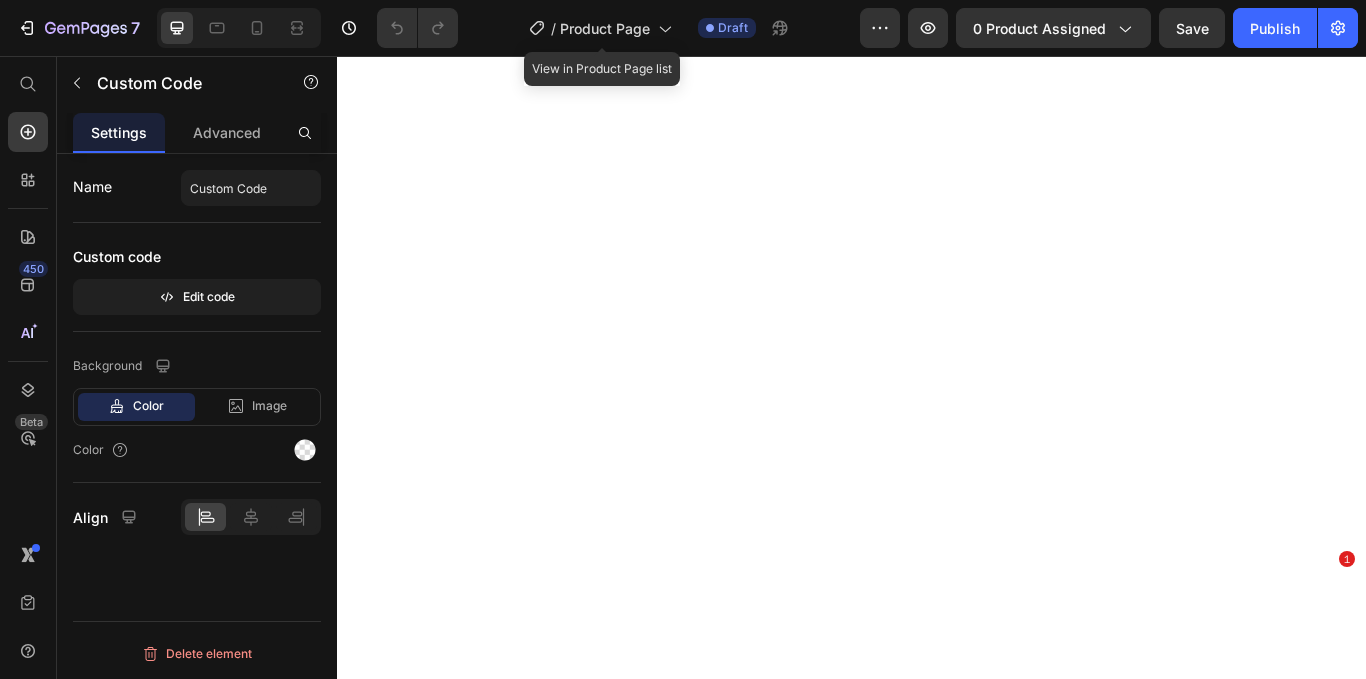 scroll, scrollTop: 0, scrollLeft: 0, axis: both 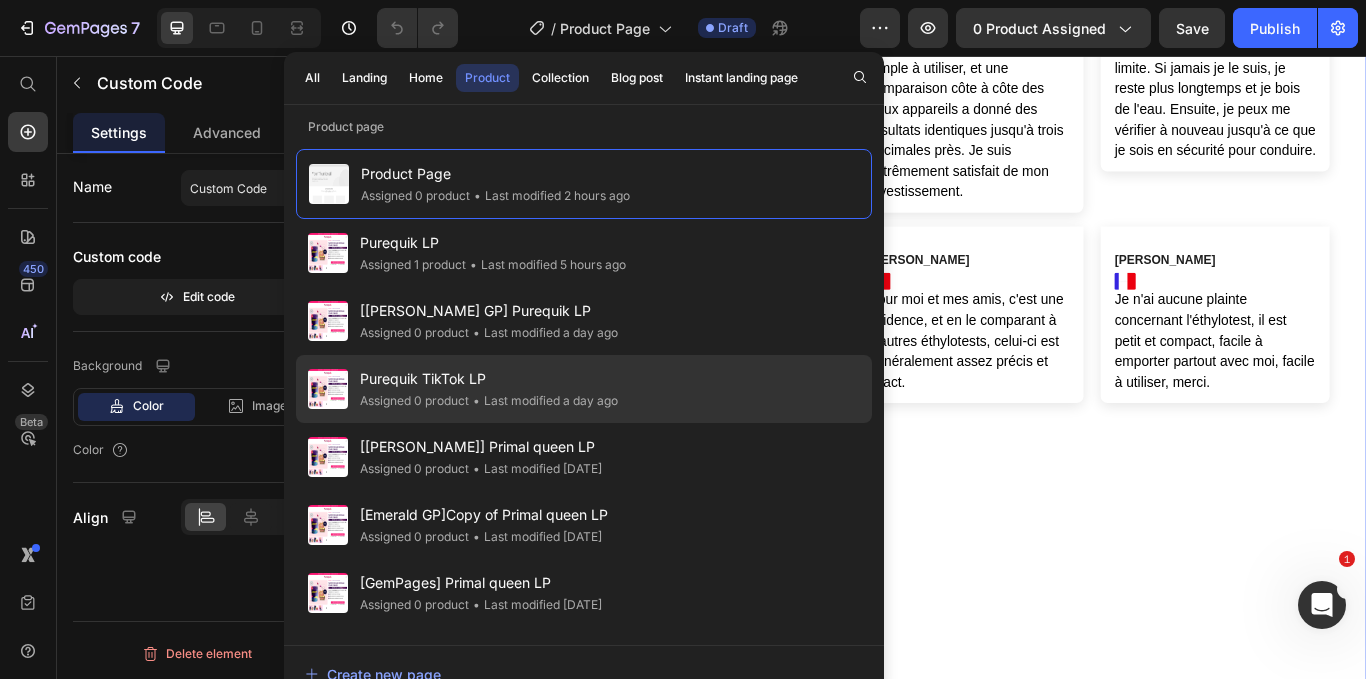 click on "Purequik TikTok LP" at bounding box center (489, 379) 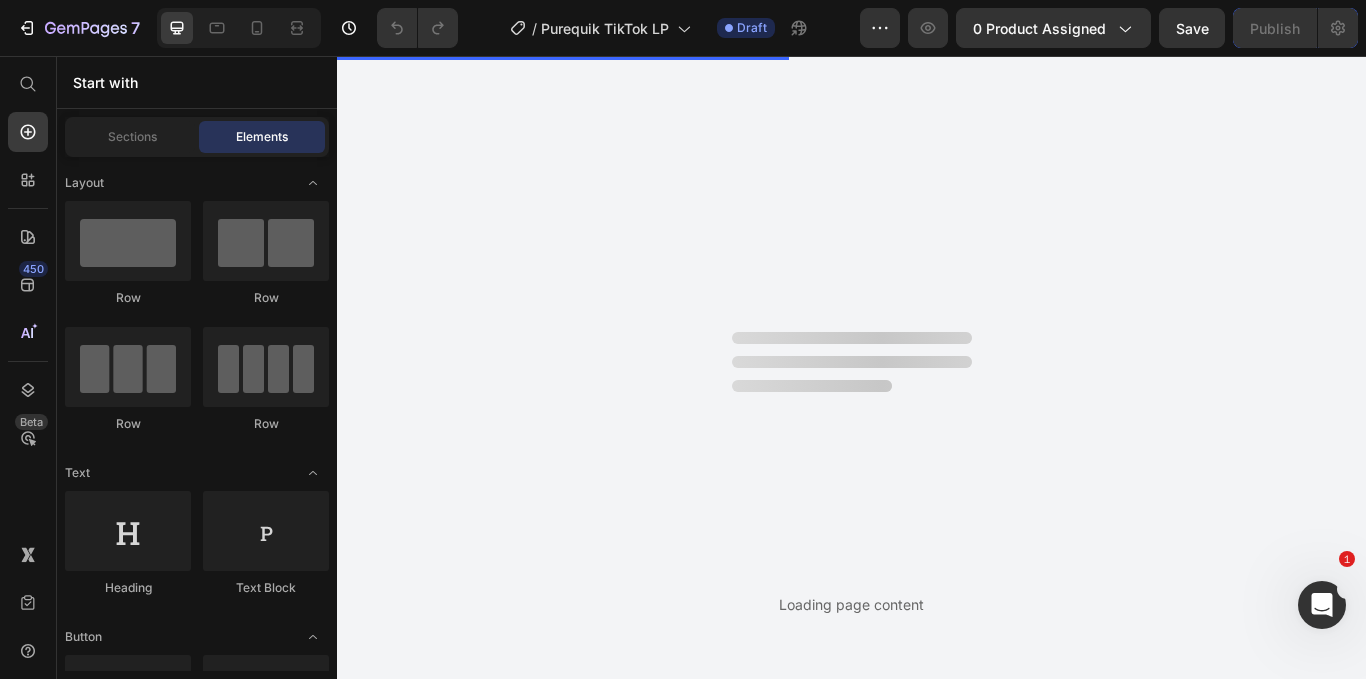 scroll, scrollTop: 0, scrollLeft: 0, axis: both 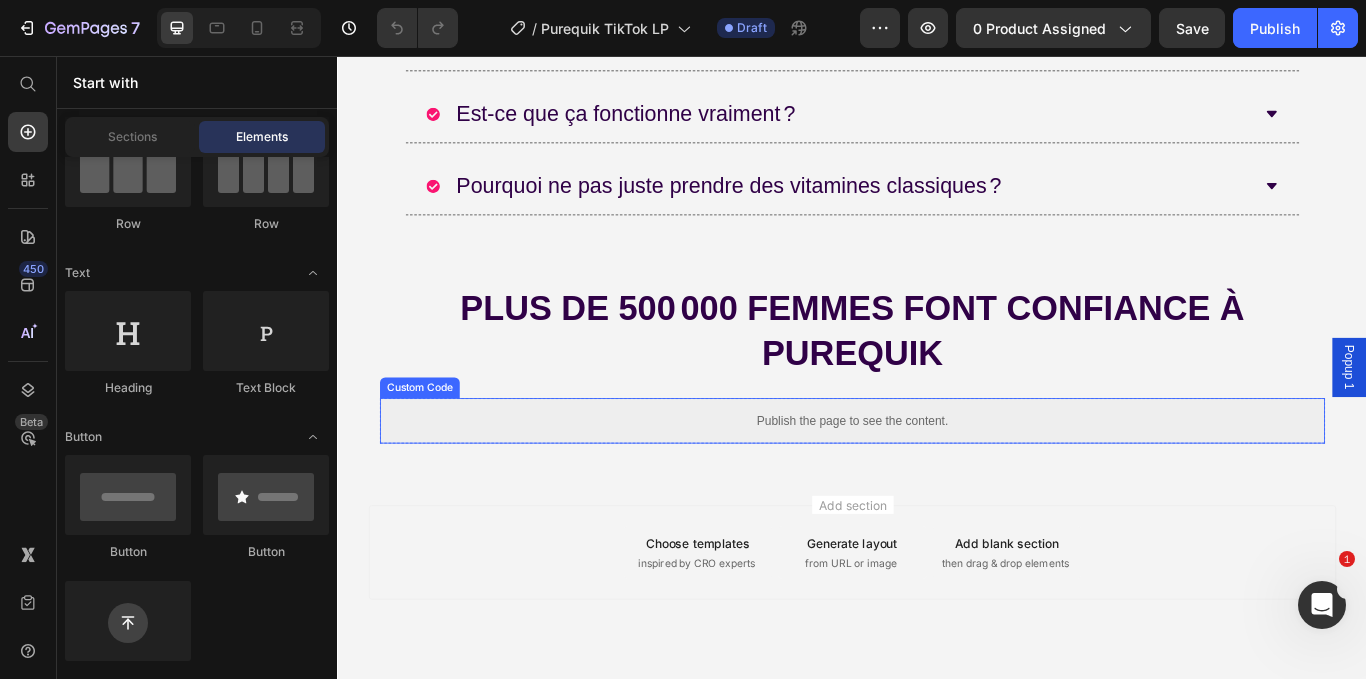 click on "Publish the page to see the content." at bounding box center (937, 481) 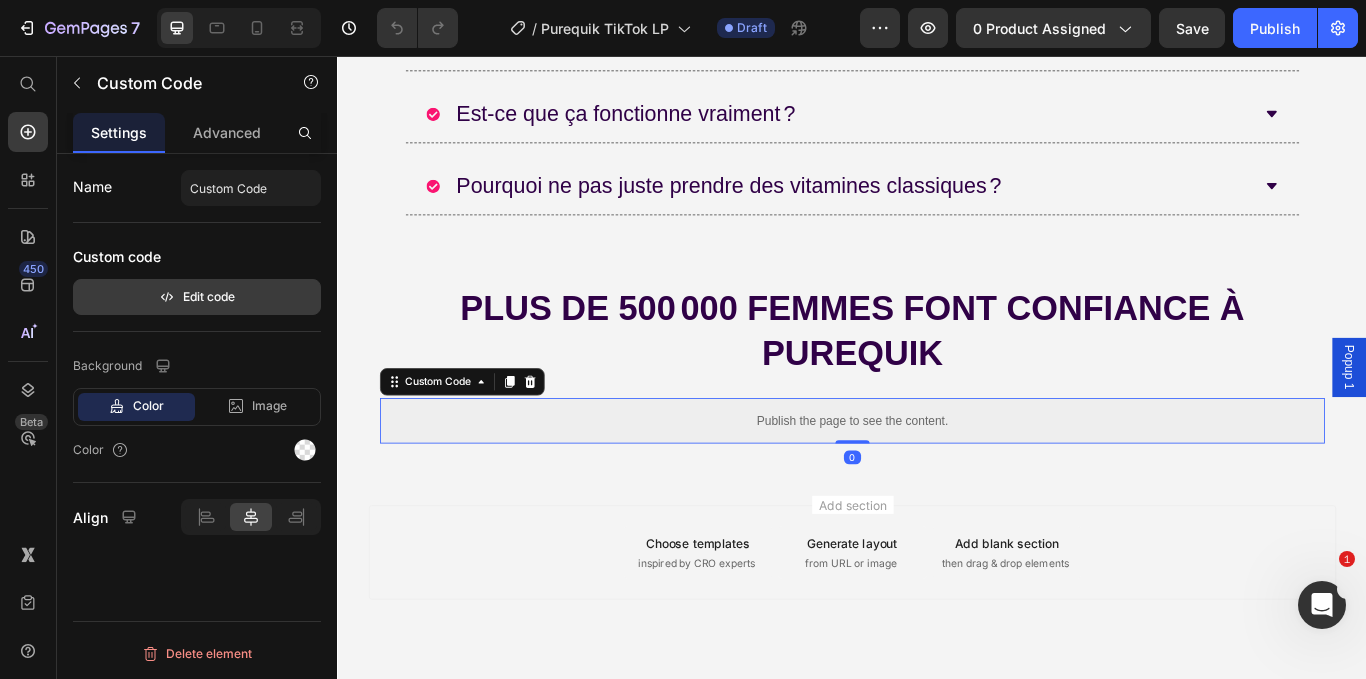 click on "Edit code" at bounding box center [197, 297] 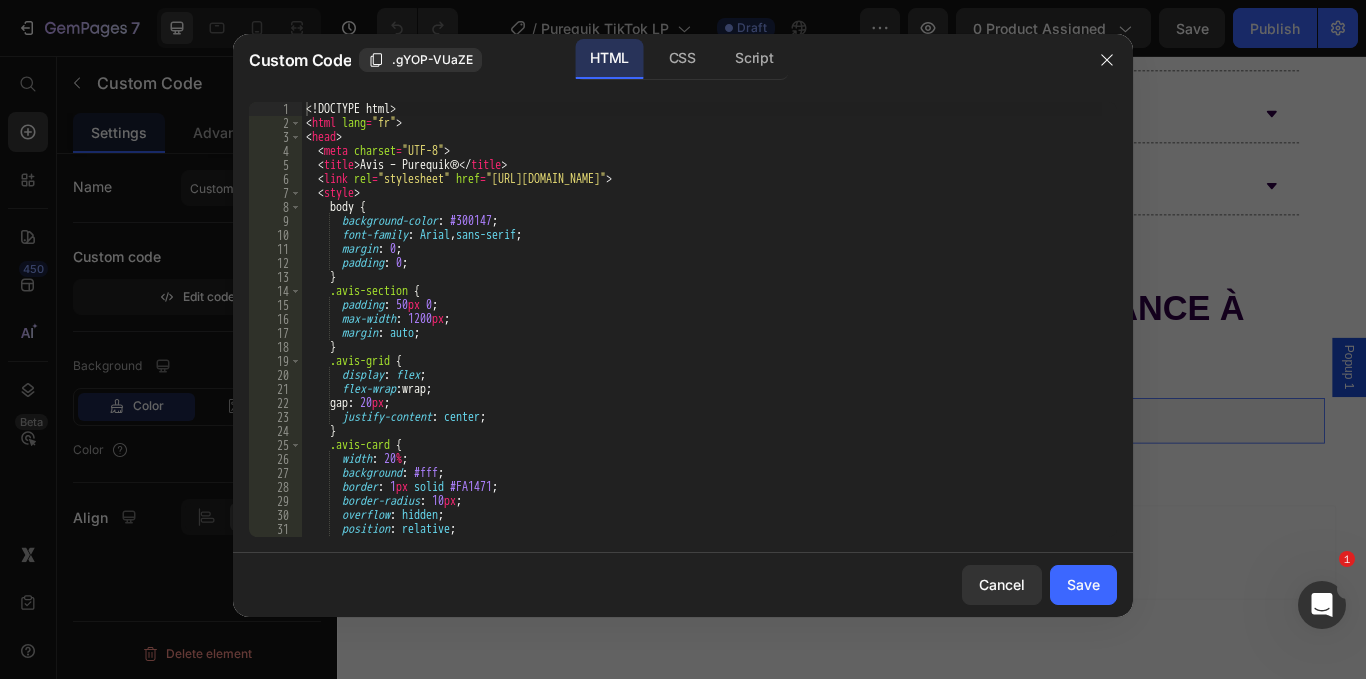 click on "<! DOCTYPE   html > < html   lang = "fr" > < head >    < meta   charset = "UTF-8" >    < title > Avis – Purequik® </ title >    < link   rel = "stylesheet"   href = "https://cdnjs.cloudflare.com/ajax/libs/font-awesome/6.2.0/css/all.min.css" >    < style >      body   {         background-color :   #300147 ;         font-family :   Arial ,  sans-serif ;         margin :   0 ;         padding :   0 ;      }      .avis-section   {         padding :   50 px   0 ;         max-width :   1200 px ;         margin :   auto ;      }      .avis-grid   {         display :   flex ;         flex-wrap :  wrap ;        gap :   20 px ;         justify-content :   center ;      }      .avis-card   {         width :   20 % ;         background :   #fff ;         border :   1 px   solid   #FA1471 ;         border-radius :   10 px ;         overflow :   hidden ;         position :   relative ;         box-shadow :   0   4 px   12 px   rgba ( 0 ,  0 ,  0 ,  0.1 ) ;      }" at bounding box center [702, 333] 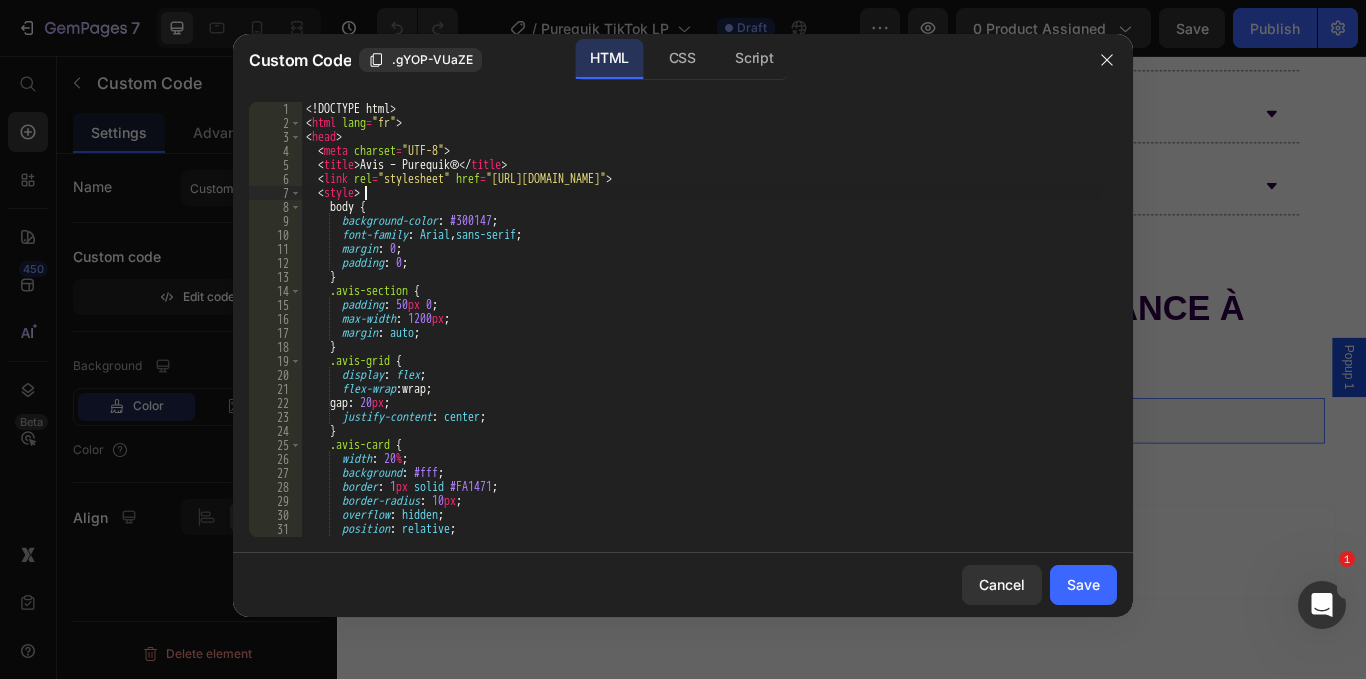 type on "</html>" 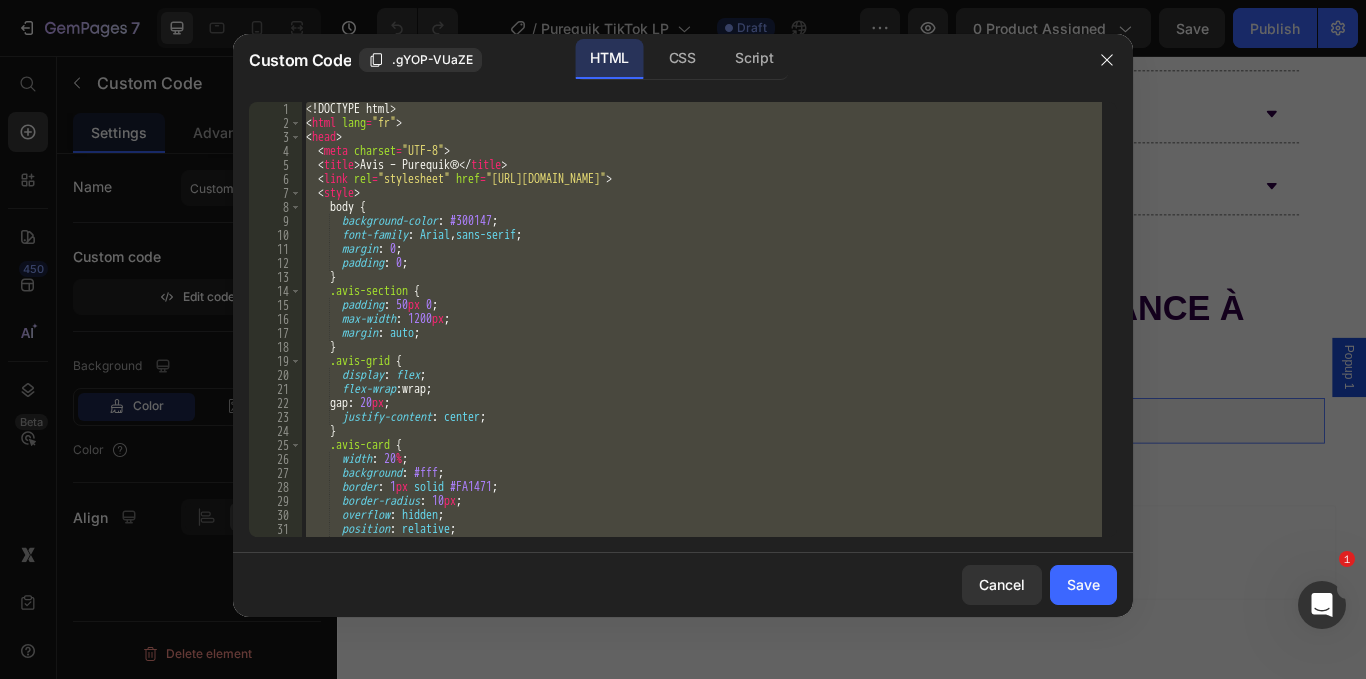 type 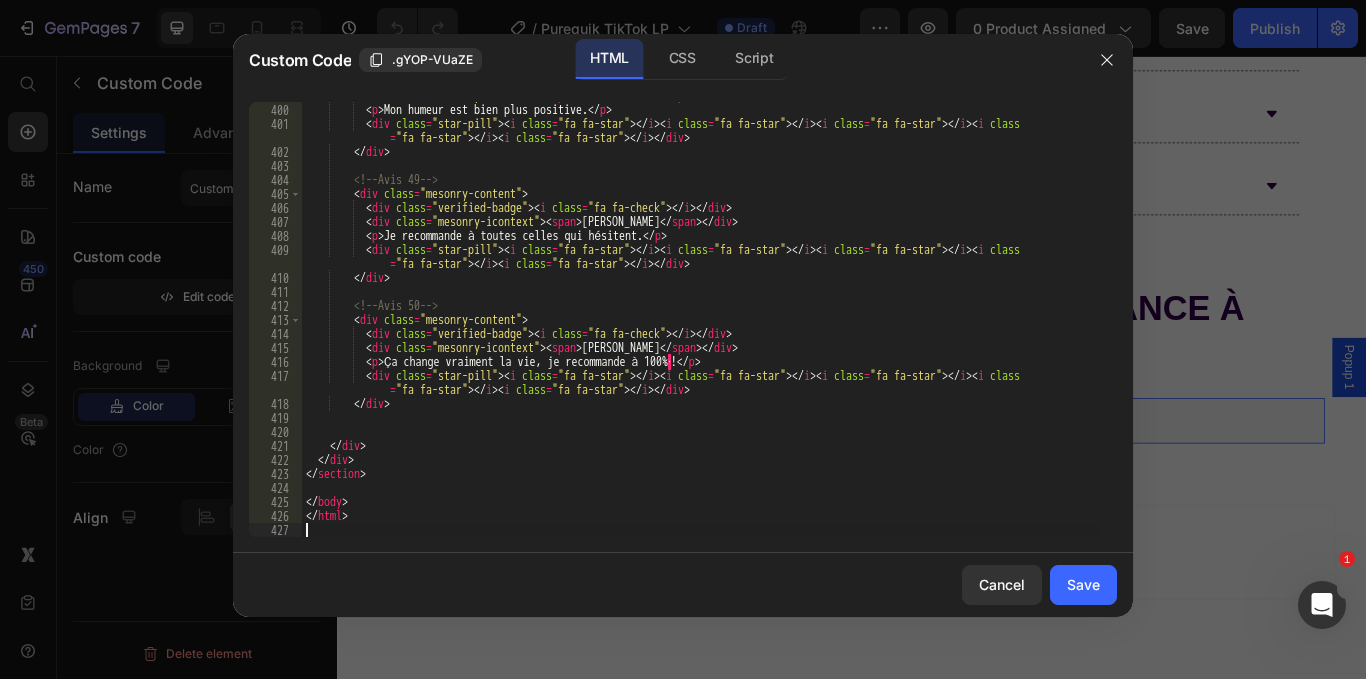 scroll, scrollTop: 6243, scrollLeft: 0, axis: vertical 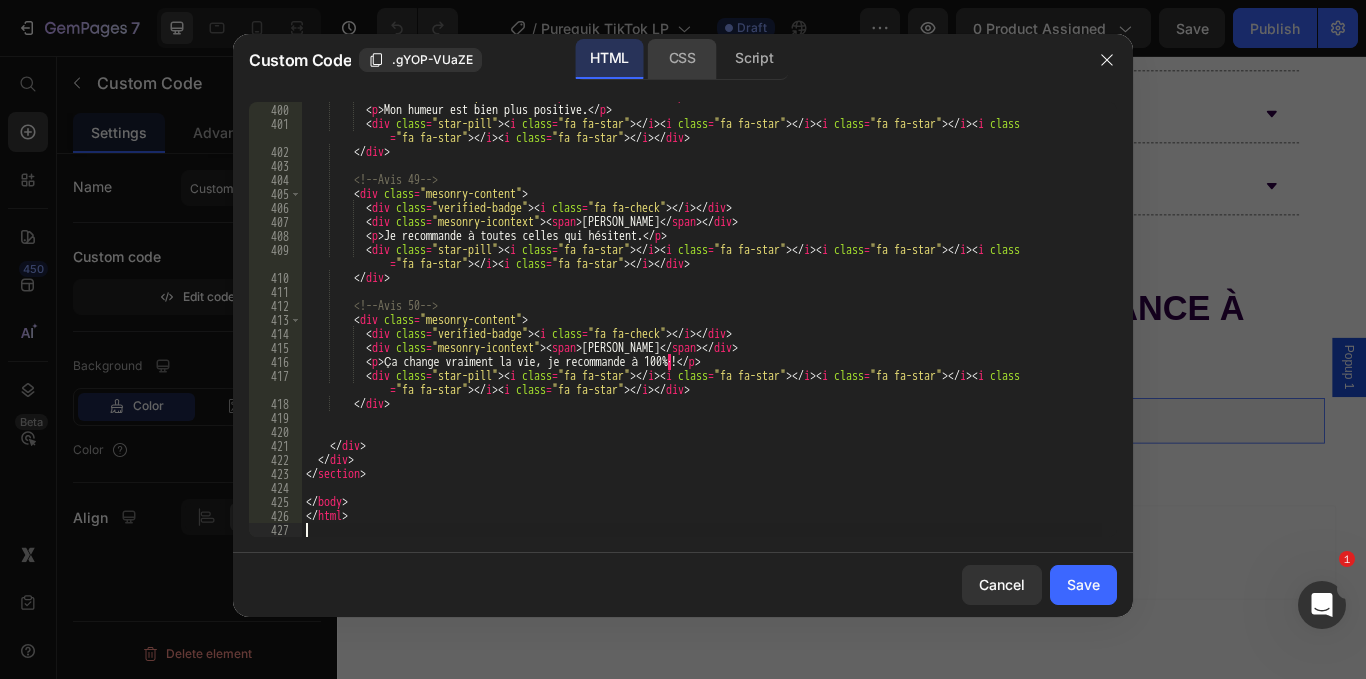 click on "CSS" 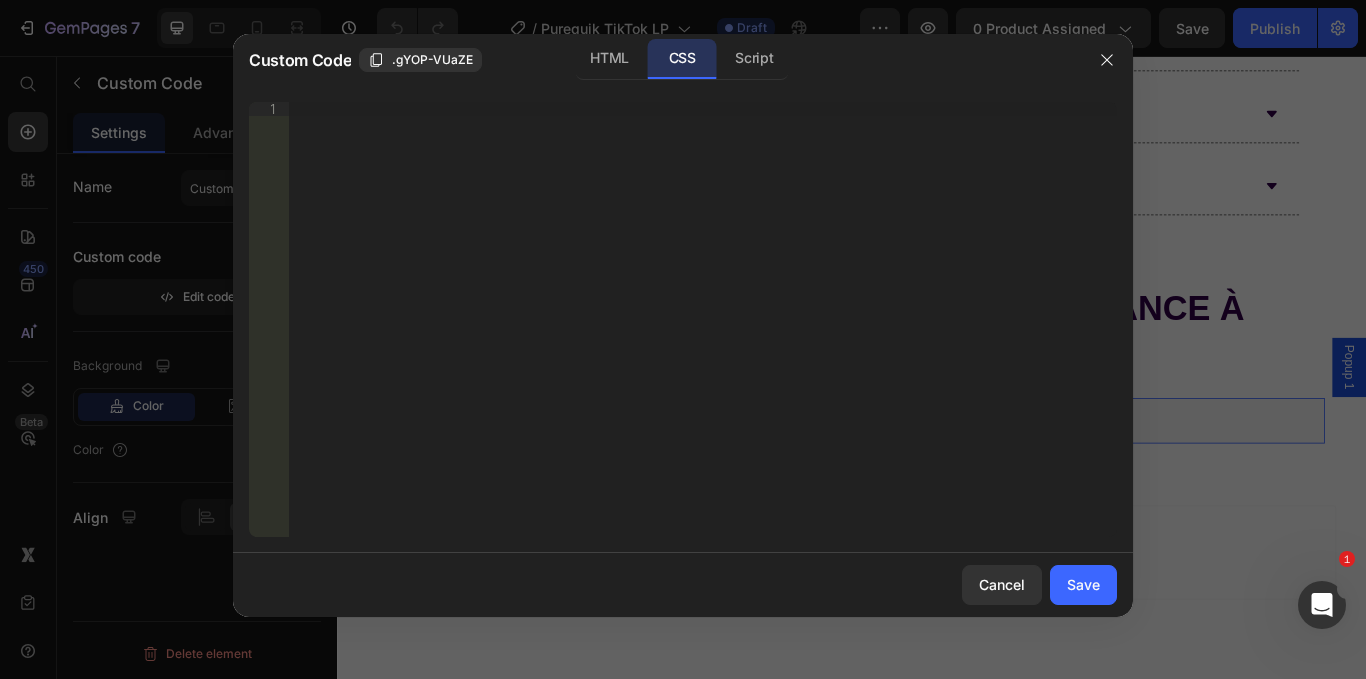 click on "Insert the CSS code to style your content right here." at bounding box center [703, 333] 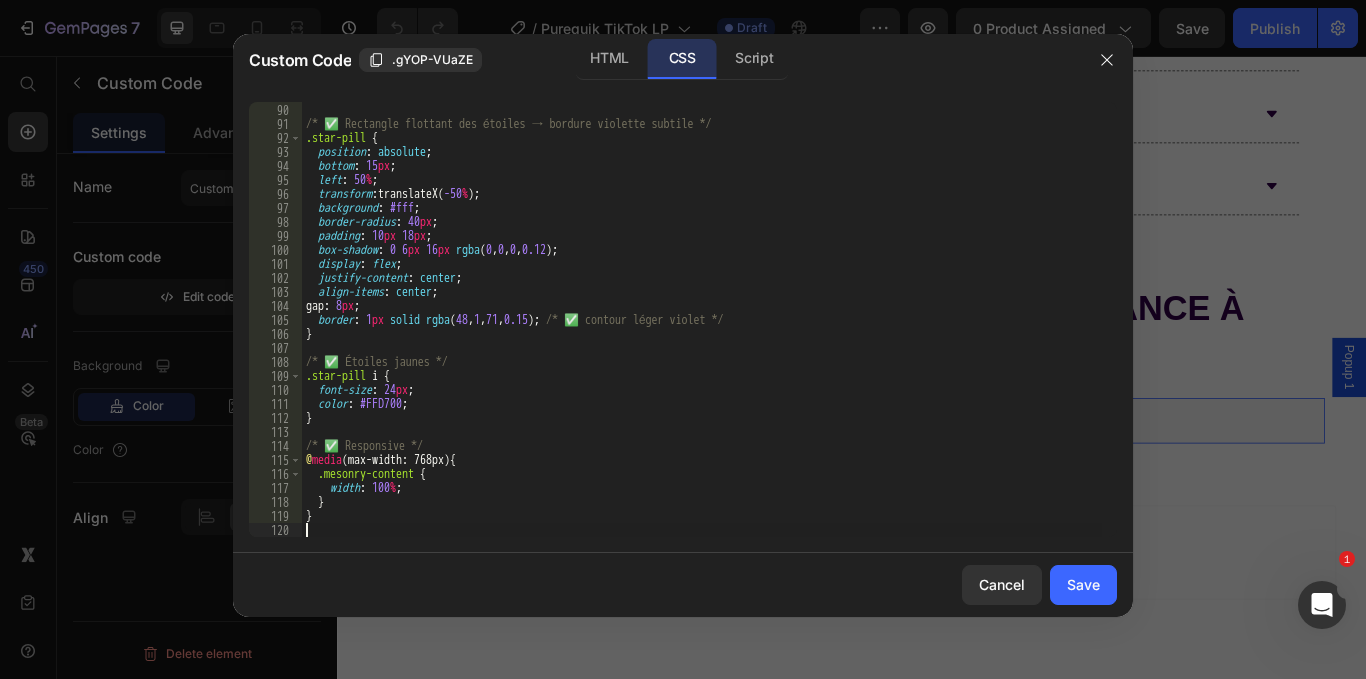 scroll, scrollTop: 1245, scrollLeft: 0, axis: vertical 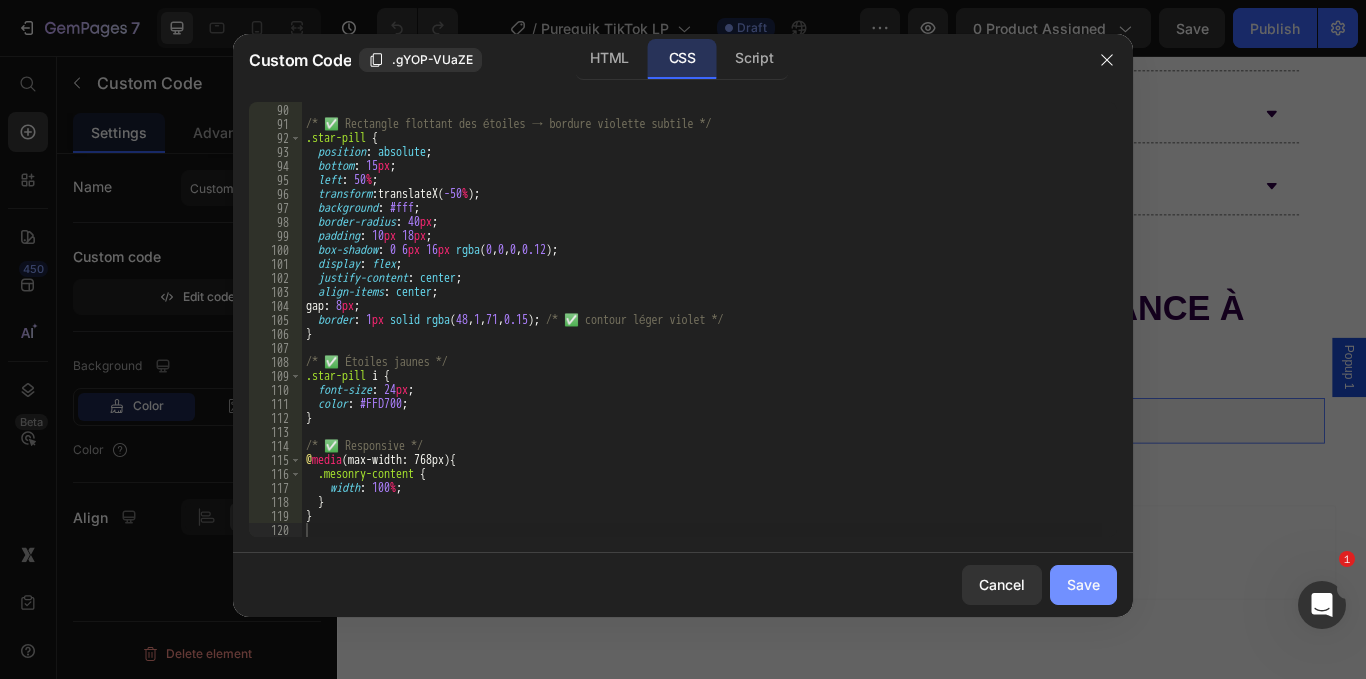 click on "Save" at bounding box center [1083, 584] 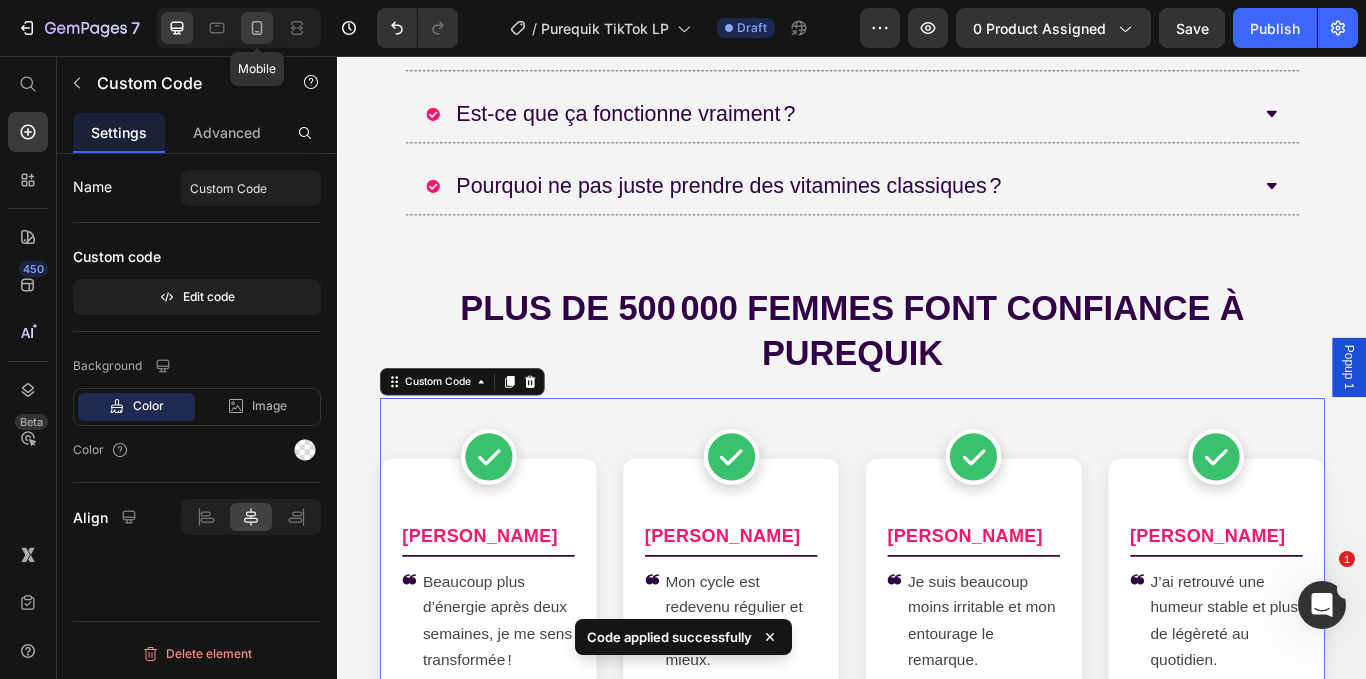 click 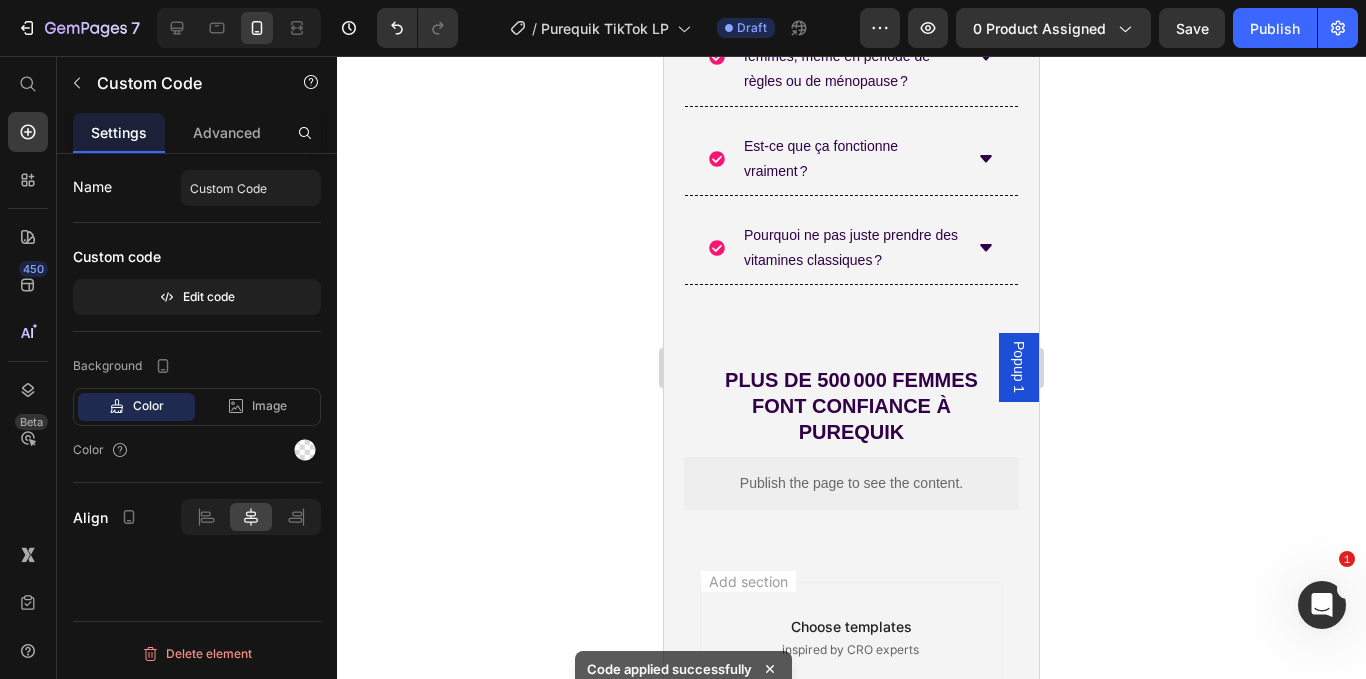 scroll, scrollTop: 12435, scrollLeft: 0, axis: vertical 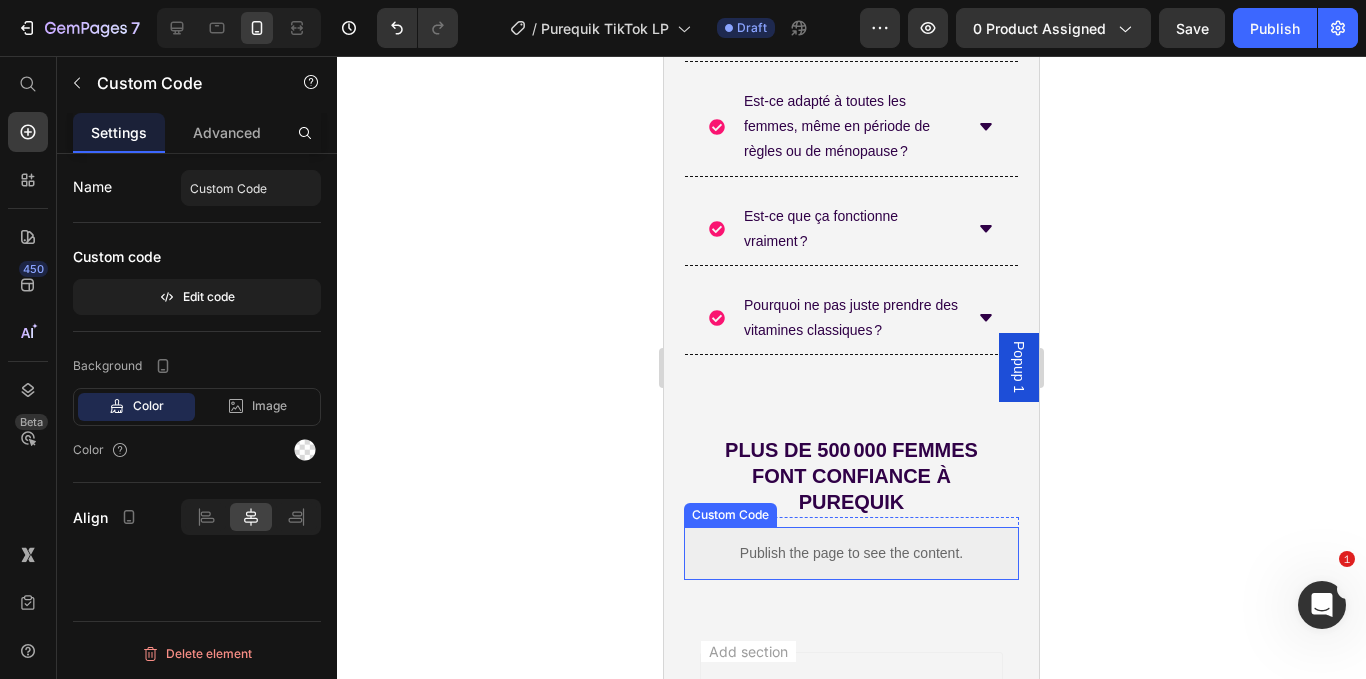 click on "Publish the page to see the content." at bounding box center [851, 553] 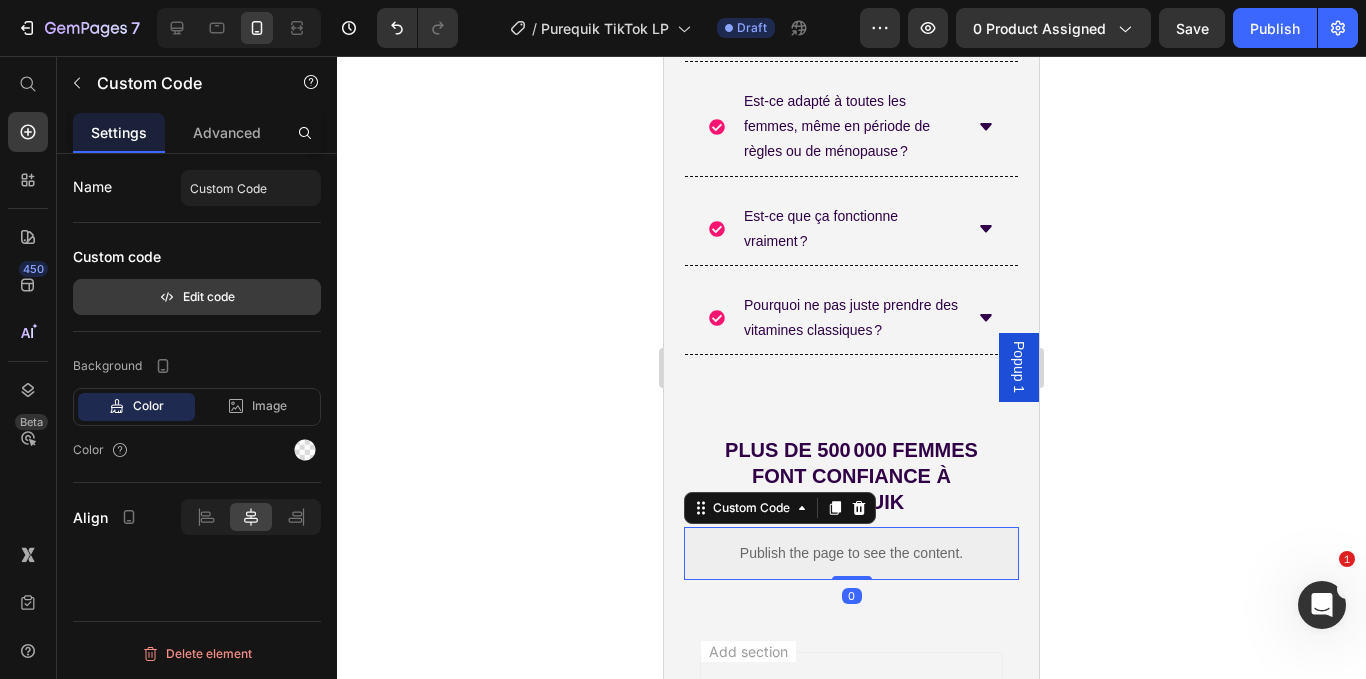 click on "Edit code" at bounding box center (197, 297) 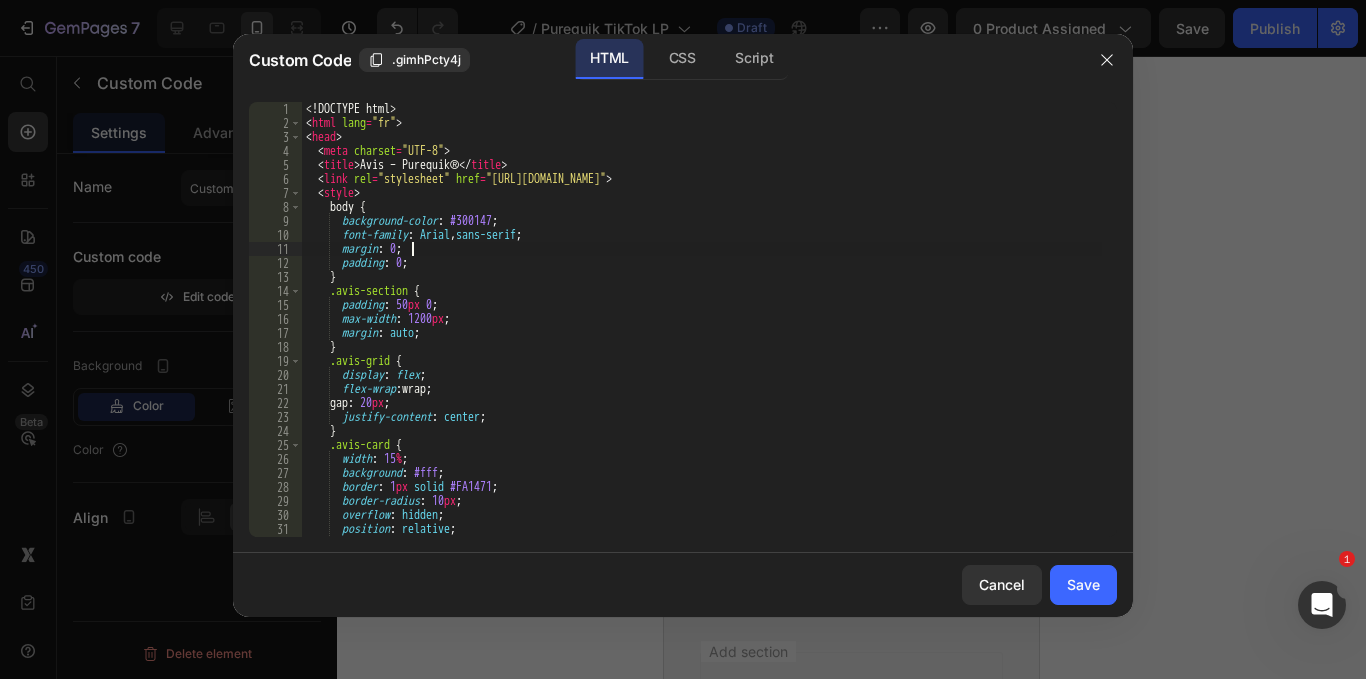 click on "<! DOCTYPE   html > < html   lang = "fr" > < head >    < meta   charset = "UTF-8" >    < title > Avis – Purequik® </ title >    < link   rel = "stylesheet"   href = "[URL][DOMAIN_NAME]" >    < style >      body   {         background-color :   #300147 ;         font-family :   Arial ,  sans-serif ;         margin :   0 ;         padding :   0 ;      }      .avis-section   {         padding :   50 px   0 ;         max-width :   1200 px ;         margin :   auto ;      }      .avis-grid   {         display :   flex ;         flex-wrap :  wrap ;        gap :   20 px ;         justify-content :   center ;      }      .avis-card   {         width :   15 % ;         background :   #fff ;         border :   1 px   solid   #FA1471 ;         border-radius :   10 px ;         overflow :   hidden ;         position :   relative ;         box-shadow :   0   4 px   12 px   rgba ( 0 ,  0 ,  0 ,  0.1 ) ;      }" at bounding box center (702, 333) 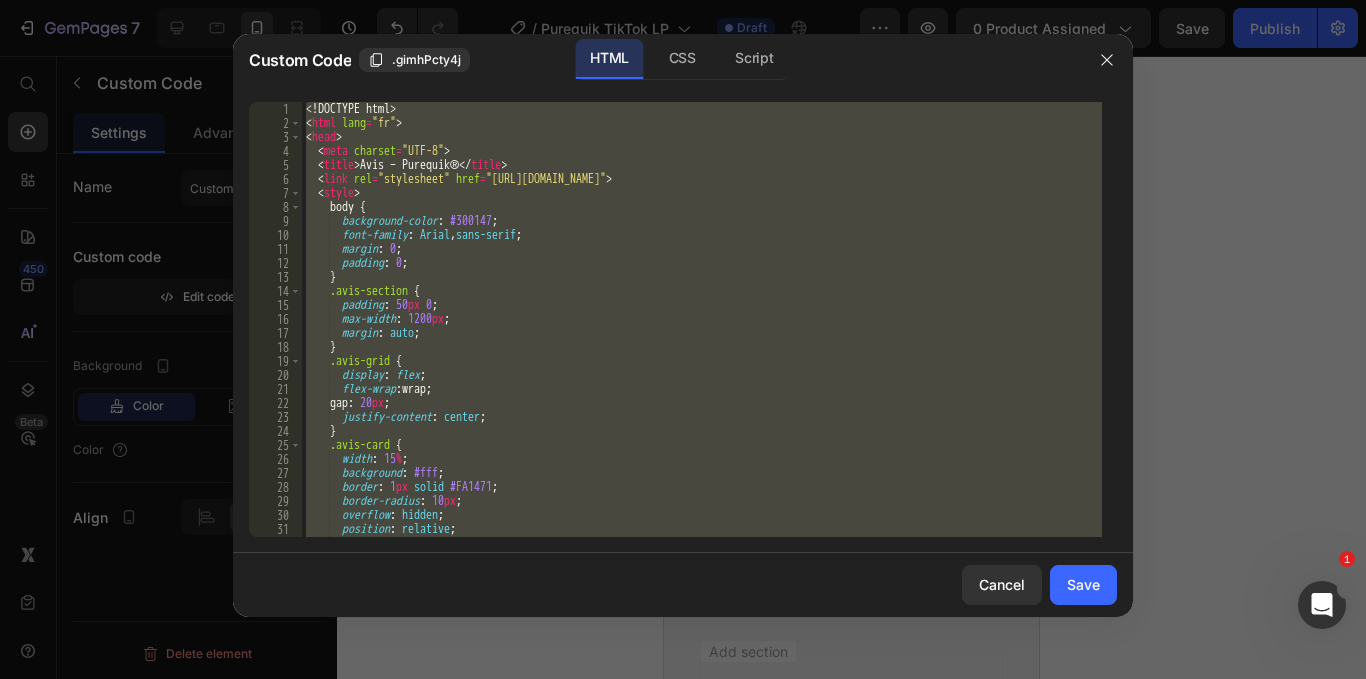 type 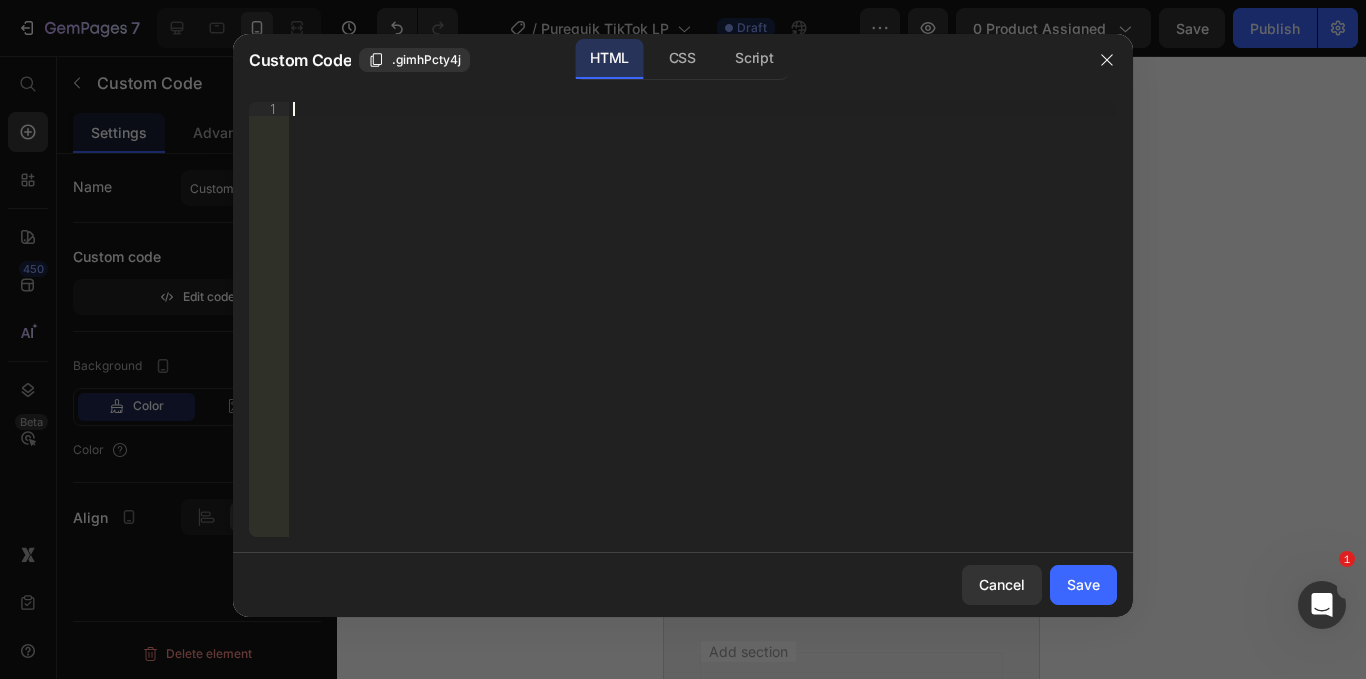 scroll, scrollTop: 6243, scrollLeft: 0, axis: vertical 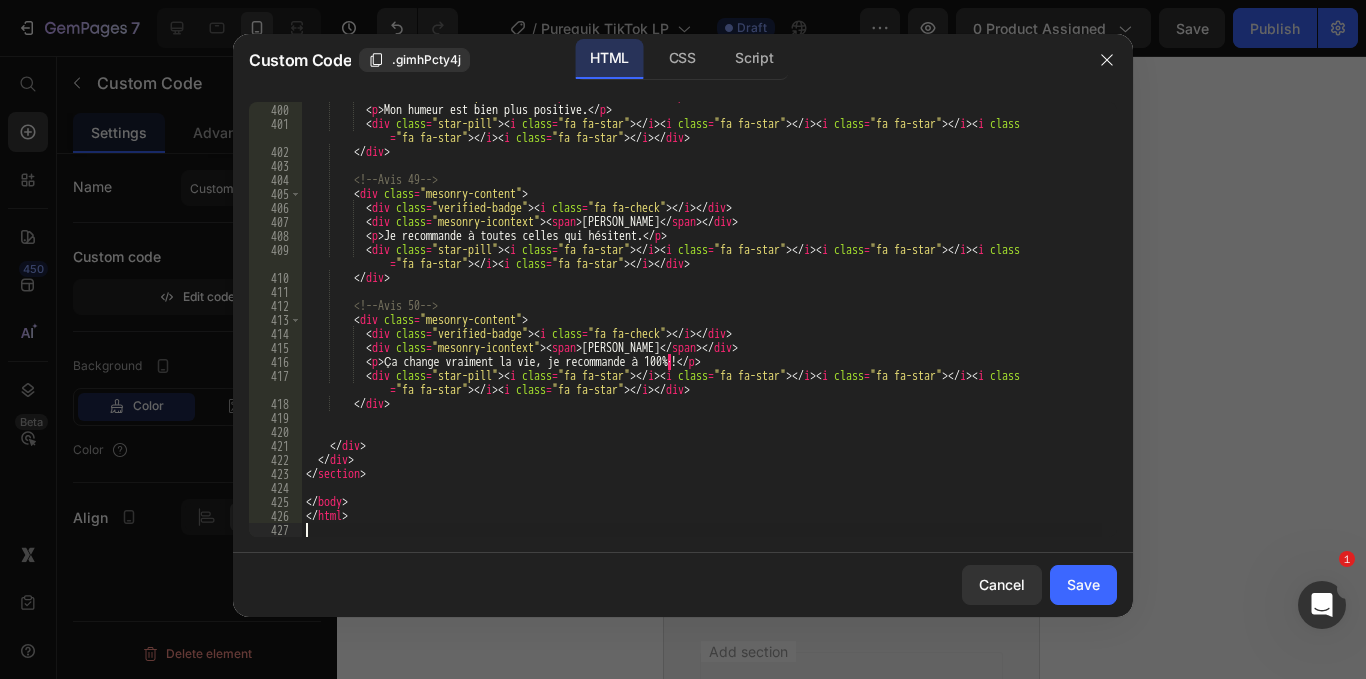 drag, startPoint x: 687, startPoint y: 68, endPoint x: 627, endPoint y: 59, distance: 60.671246 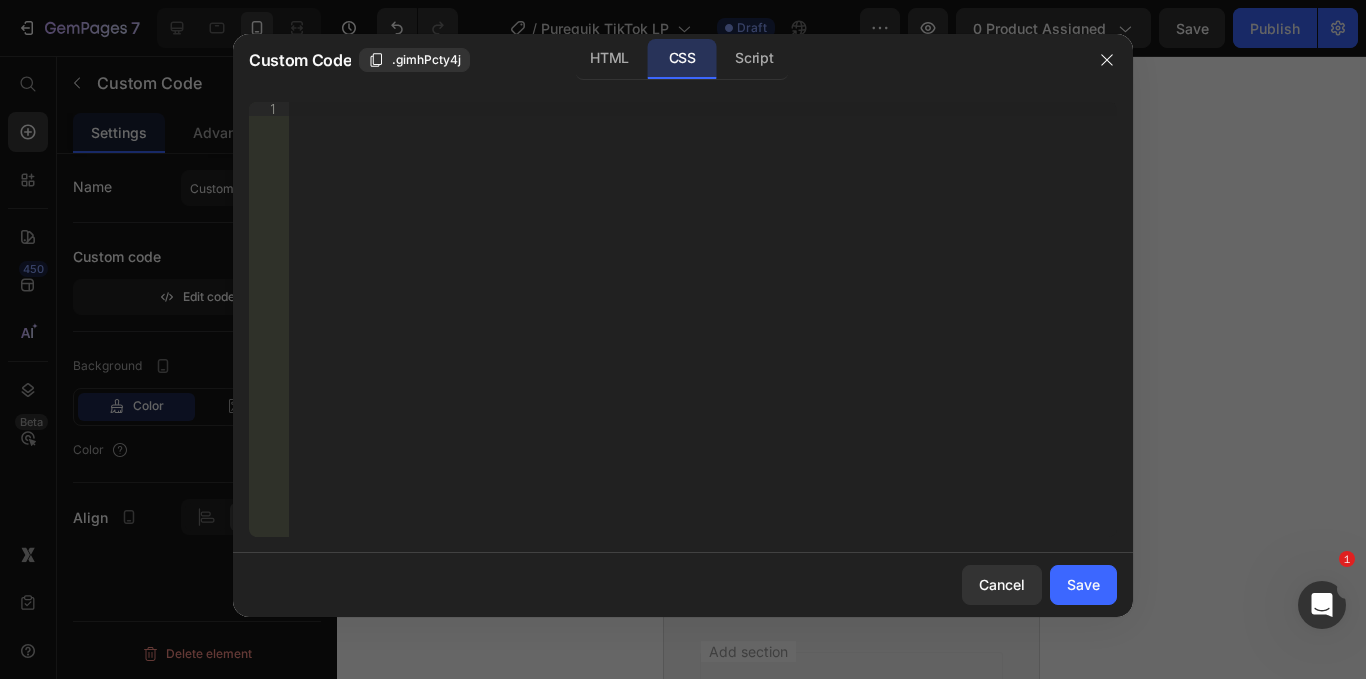 click on "Insert the CSS code to style your content right here." at bounding box center [703, 333] 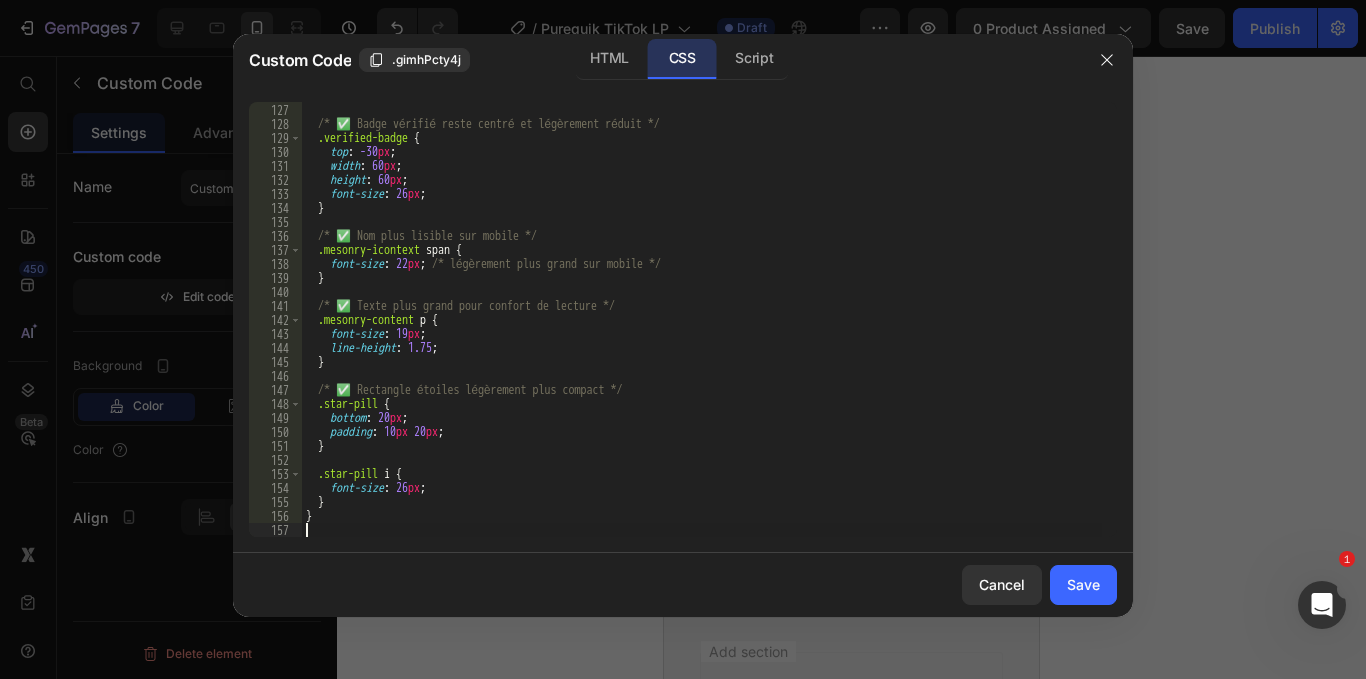 scroll, scrollTop: 1763, scrollLeft: 0, axis: vertical 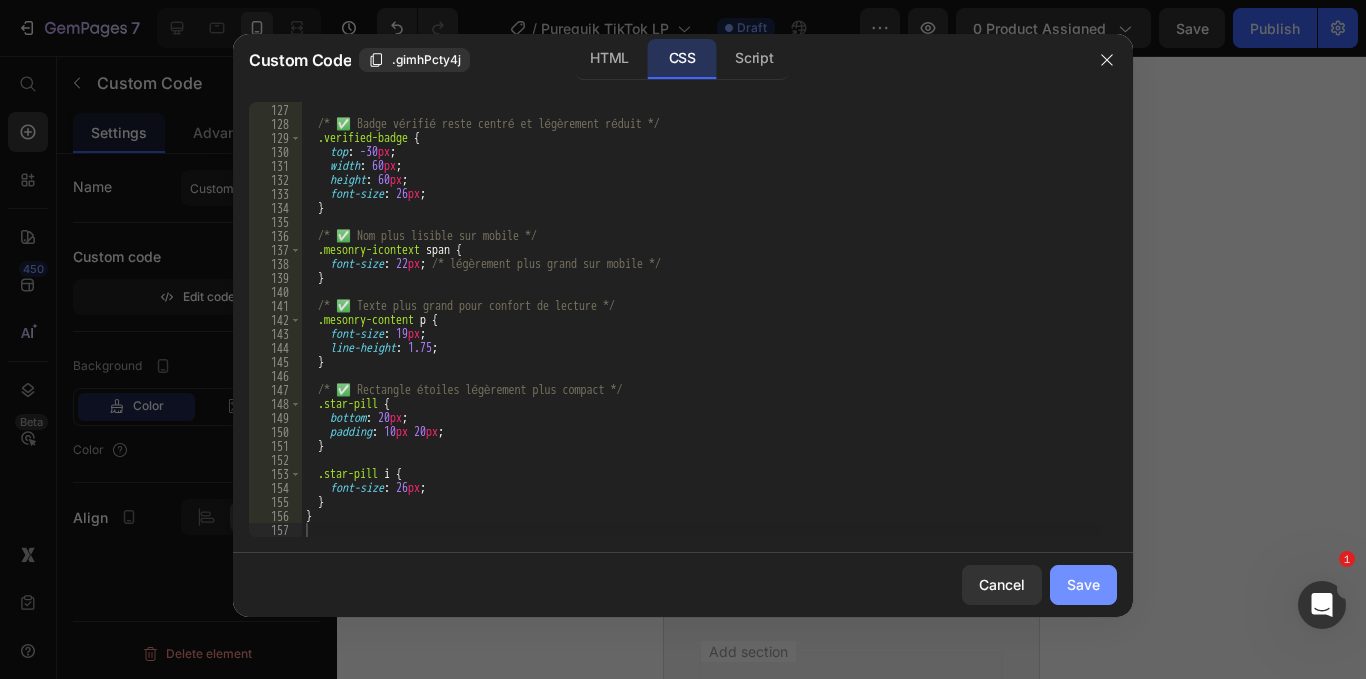 click on "Save" 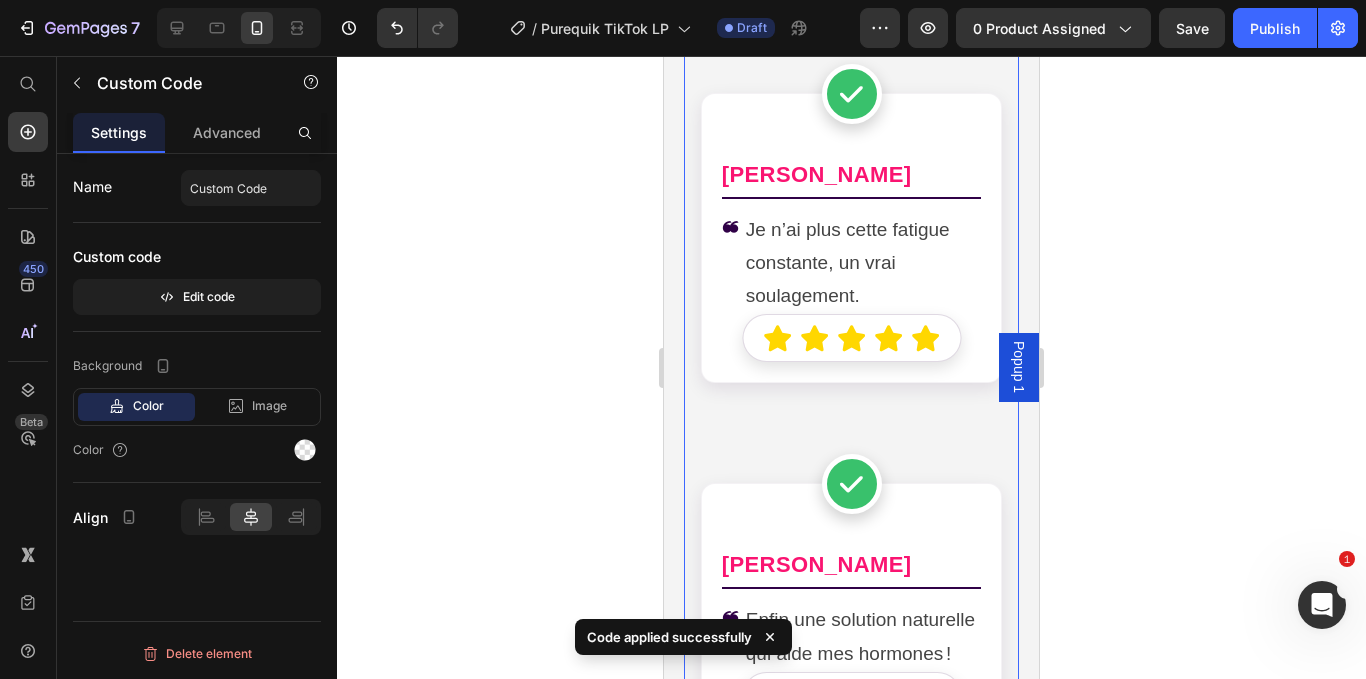 scroll, scrollTop: 14735, scrollLeft: 0, axis: vertical 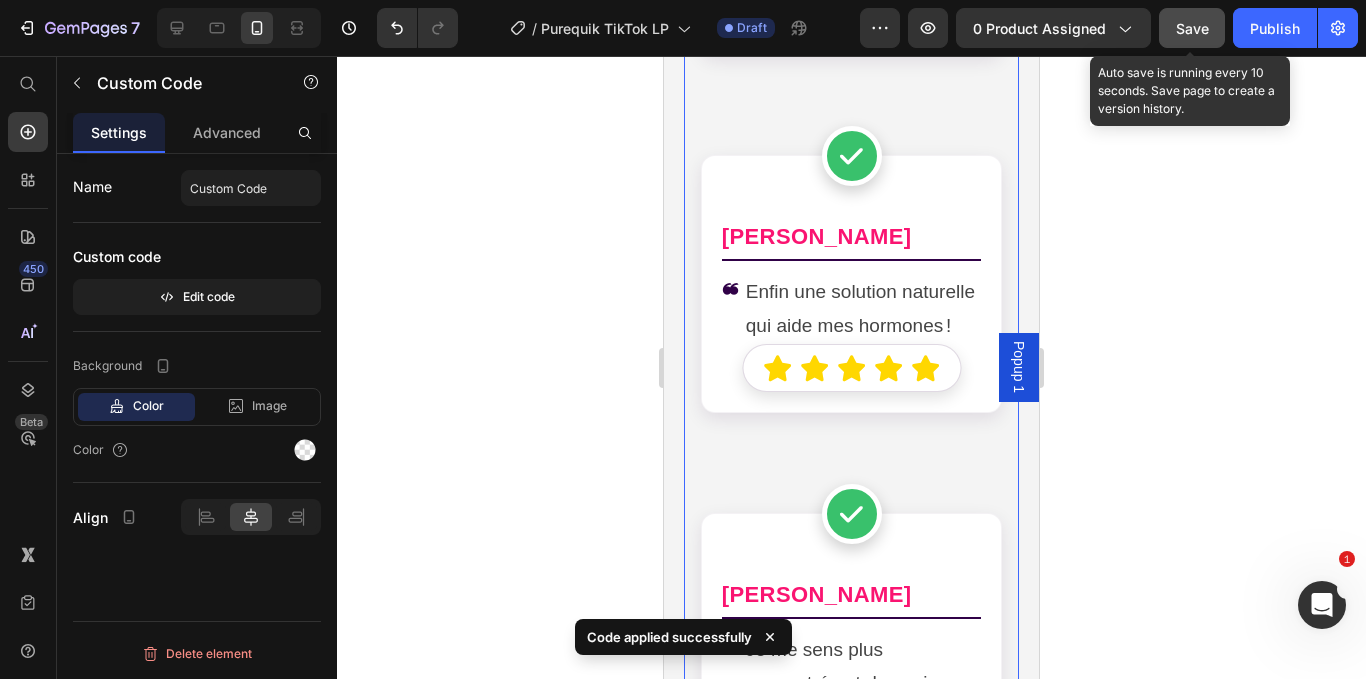 click on "Save" at bounding box center (1192, 28) 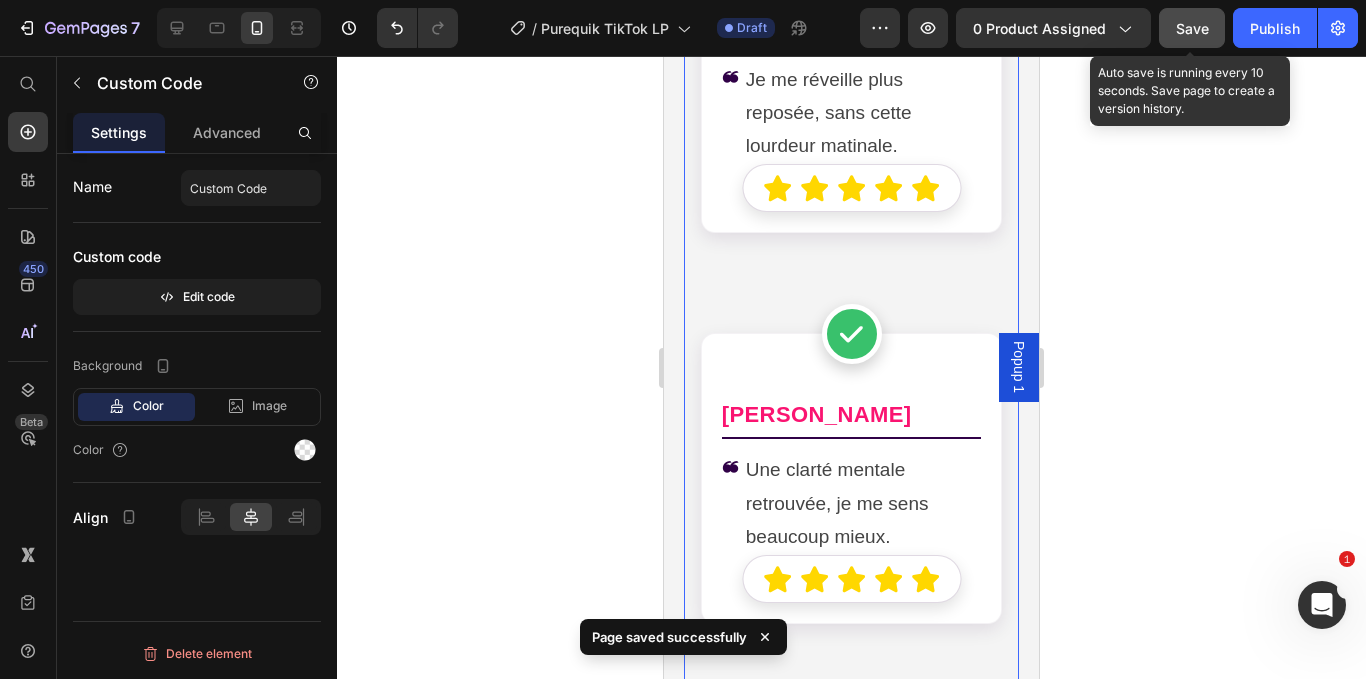 scroll, scrollTop: 17135, scrollLeft: 0, axis: vertical 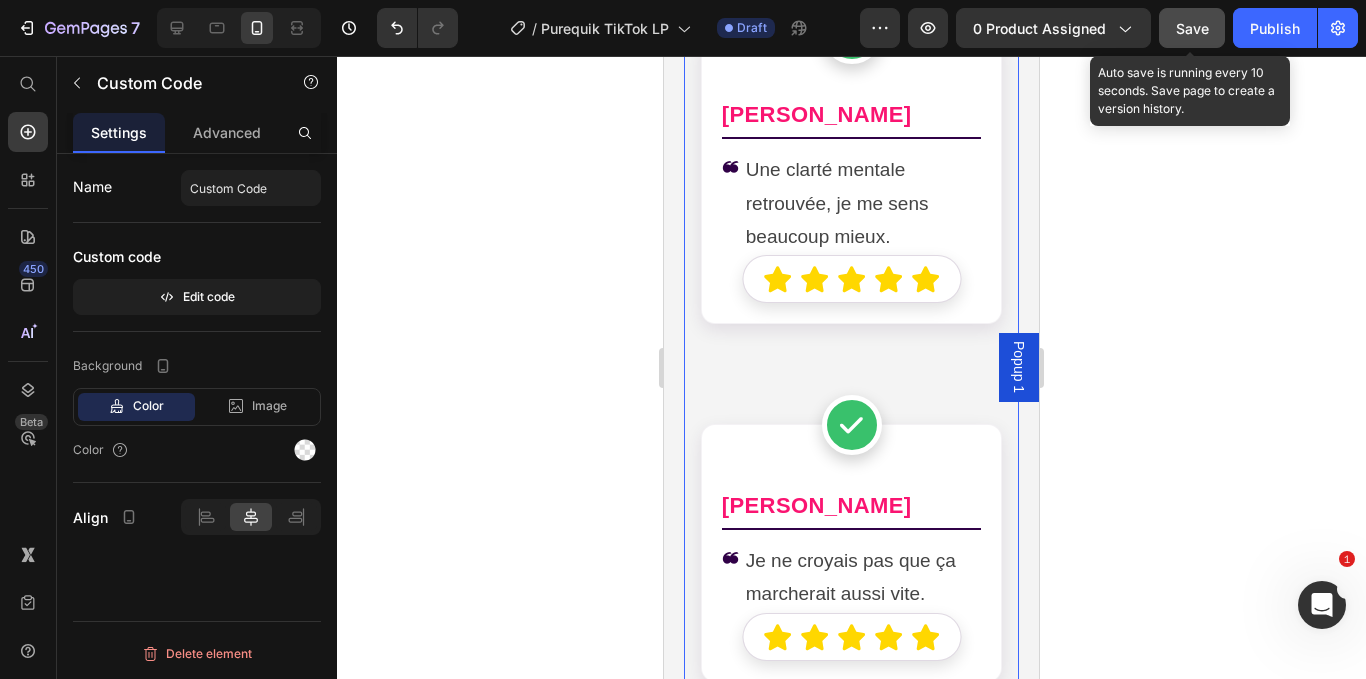 click on "Save" 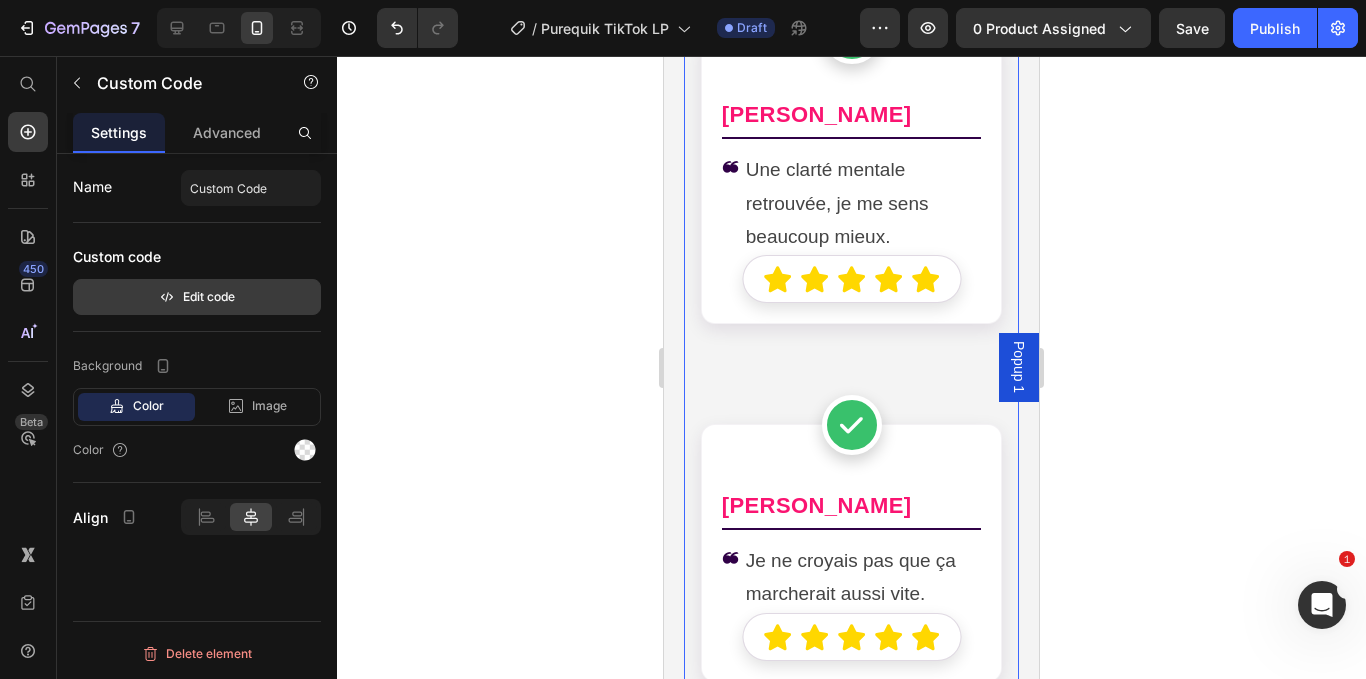 click on "Edit code" at bounding box center (197, 297) 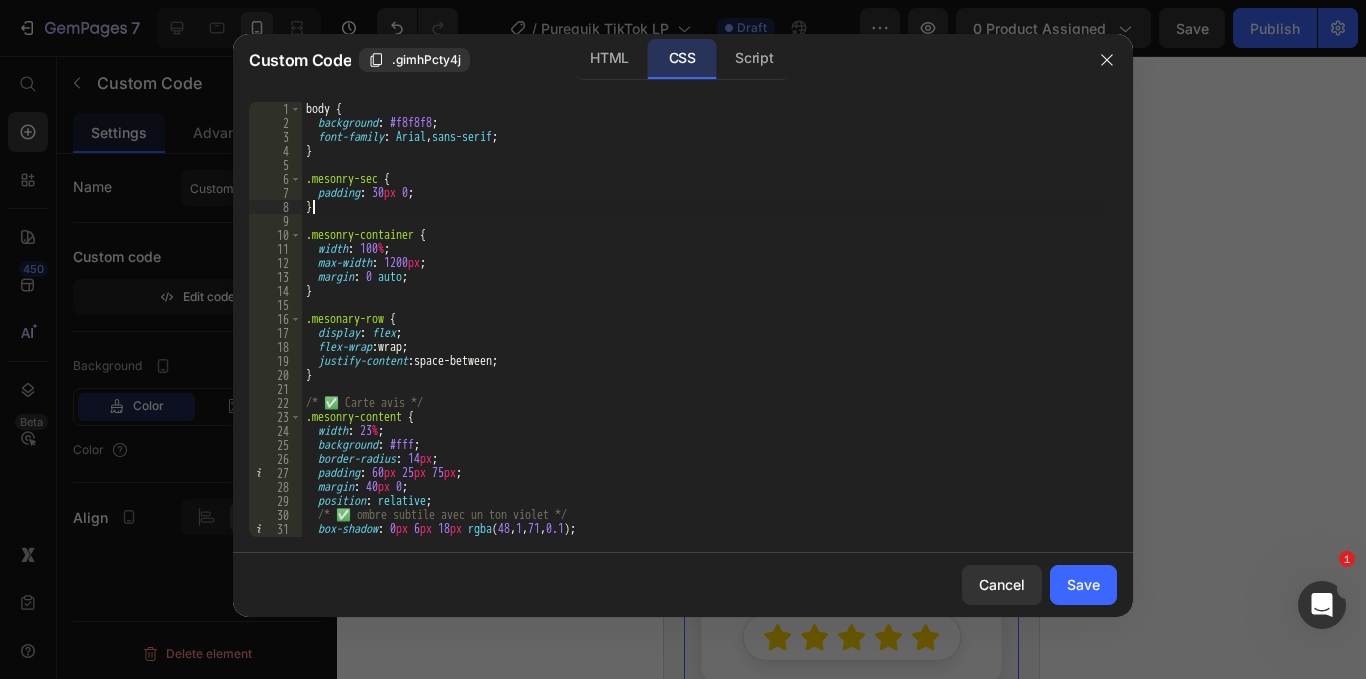 click on "body   {    background :   #f8f8f8 ;    font-family :   Arial ,  sans-serif ; } .mesonry-sec   {    padding :   30 px   0 ; } .mesonry-container   {    width :   100 % ;    max-width :   1200 px ;    margin :   0   auto ; } .mesonary-row   {    display :   flex ;    flex-wrap :  wrap ;    justify-content :  space-between ; } /* ✅ Carte avis */ .mesonry-content   {    width :   23 % ;    background :   #fff ;    border-radius :   14 px ;    padding :   60 px   25 px   75 px ;    margin :   40 px   0 ;    position :   relative ;    /* ✅ ombre subtile avec un ton violet */    box-shadow :   0 px   6 px   18 px   rgba ( 48 ,  1 ,  71 ,  0.1 ) ;    text-align :   left ;    border :   1 px   solid   rgba ( 48 ,  1 ,  71 ,  0.05 ) ;" at bounding box center [702, 333] 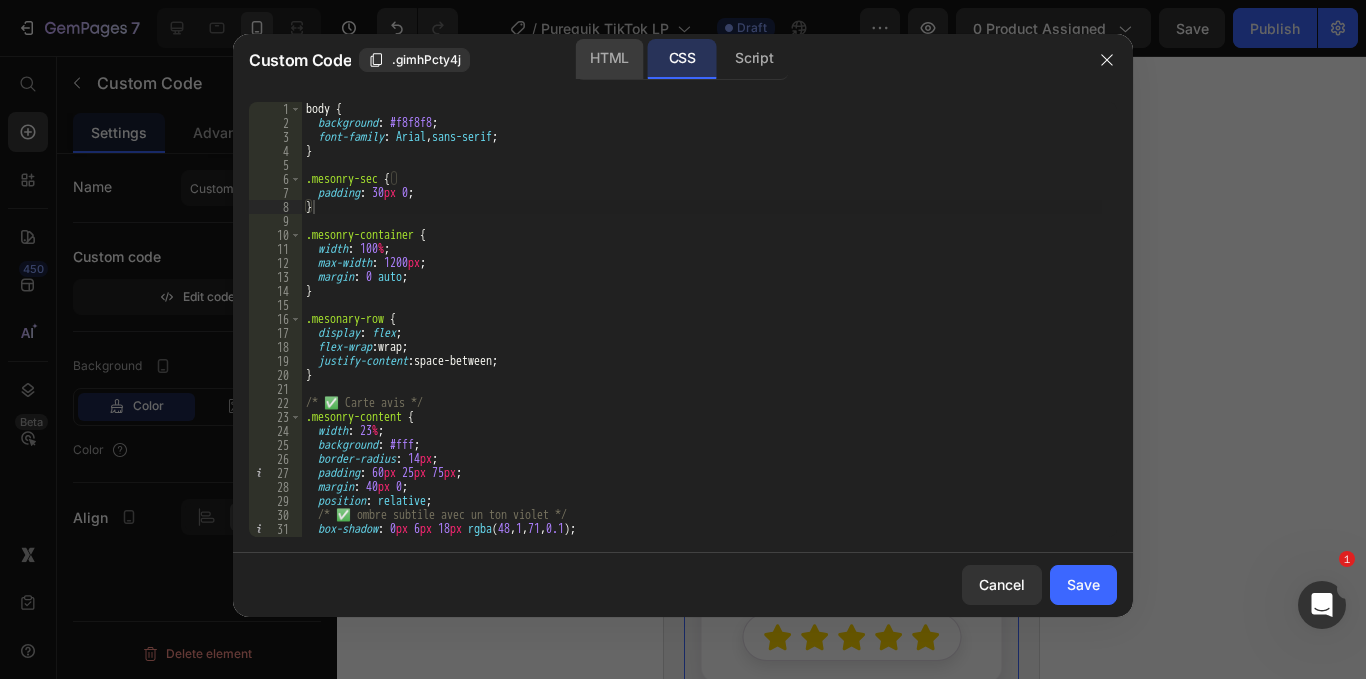 click on "HTML" 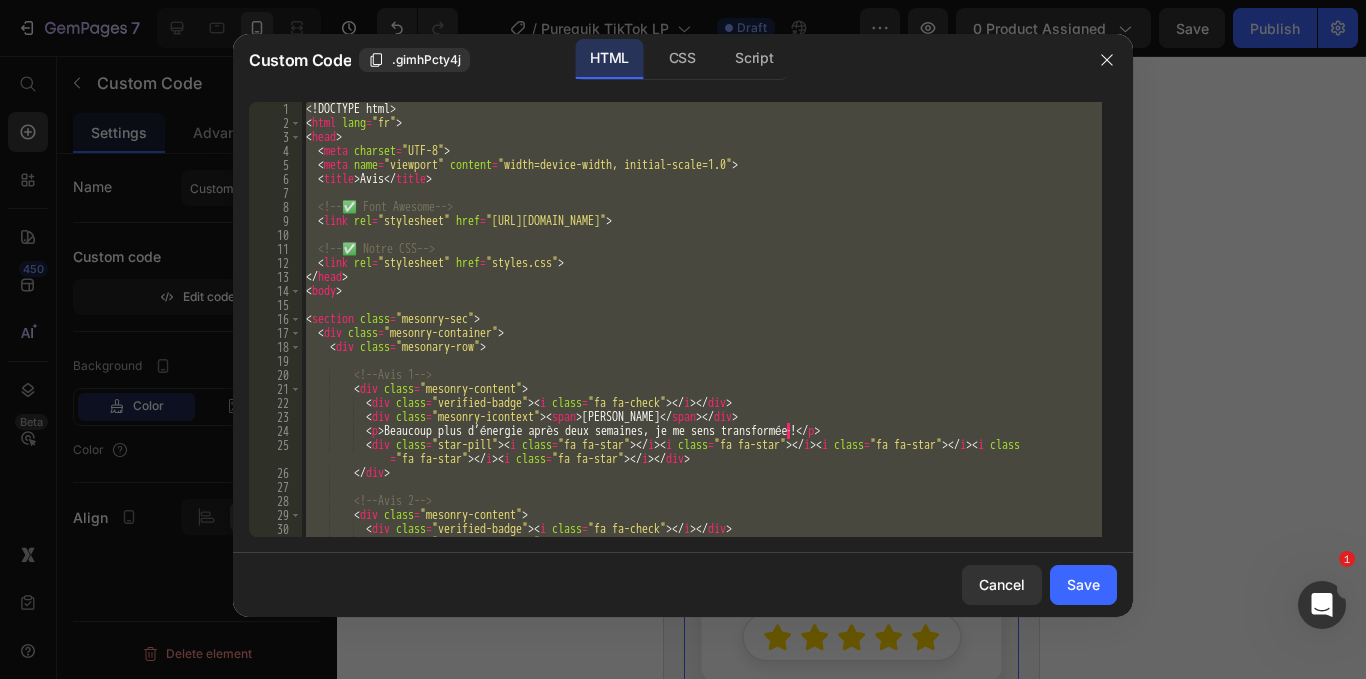 click on "<! DOCTYPE   html > < html   lang = "fr" > < head >    < meta   charset = "UTF-8" >    < meta   name = "viewport"   content = "width=device-width, initial-scale=1.0" >    < title > Avis </ title >    <!--  ✅ Font Awesome  -->    < link   rel = "stylesheet"   href = "[URL][DOMAIN_NAME]" >    <!--  ✅ Notre CSS  -->    < link   rel = "stylesheet"   href = "styles.css" > </ head > < body > < section   class = "mesonry-sec" >    < div   class = "mesonry-container" >      < div   class = "mesonary-row" >           <!--  Avis 1  -->           < div   class = "mesonry-content" >              < div   class = "verified-badge" > < i   class = "fa fa-check" > </ i > </ div >              < div   class = "mesonry-icontext" > < span > [PERSON_NAME] </ span > </ div >              < p > Beaucoup plus d’énergie après deux semaines, je me sens transformée · ! </ p >              < div   class = "star-pill" > < i   class = "fa fa-star" > </ i > < i   class = > </ i >" at bounding box center [702, 319] 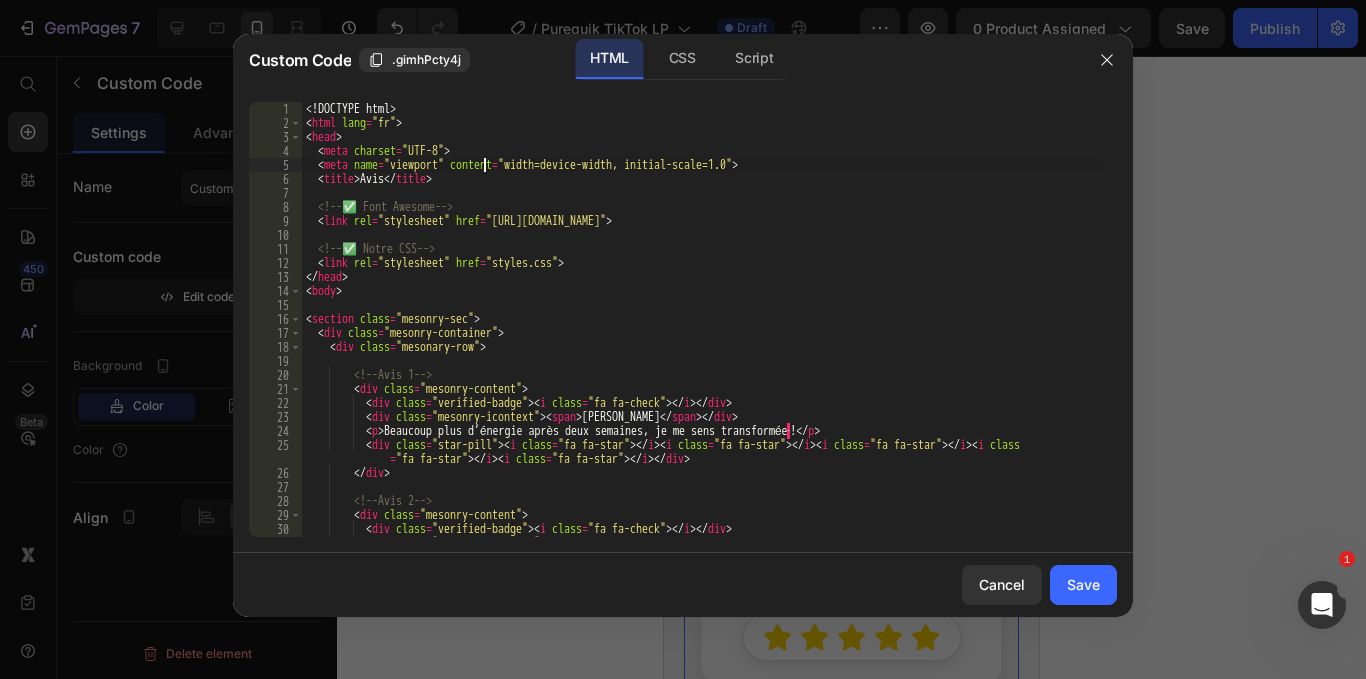 type on "</html>" 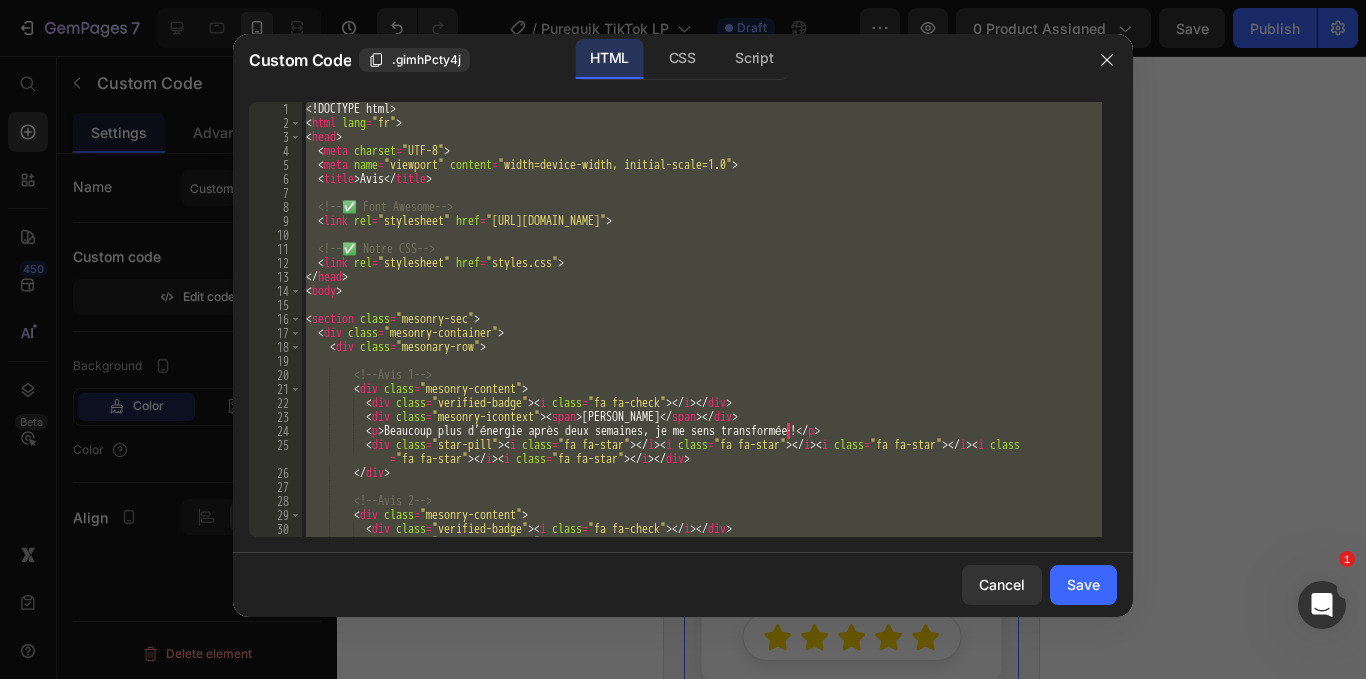type 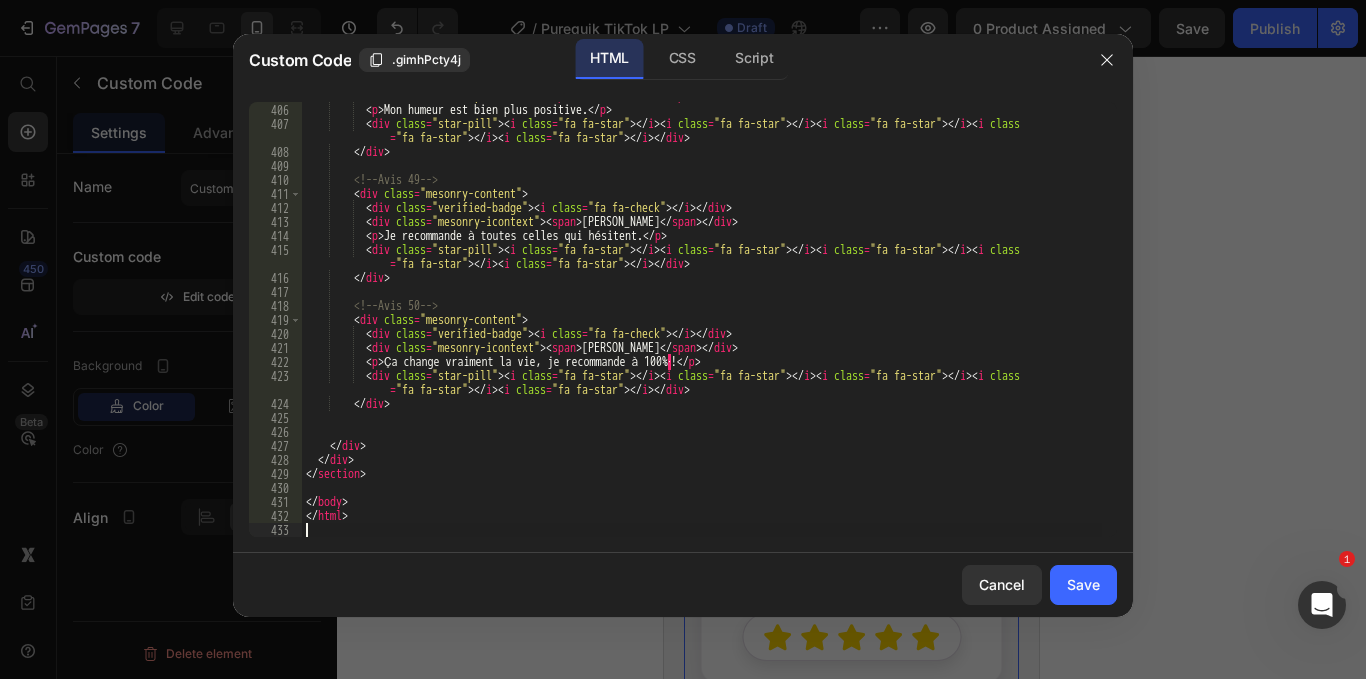scroll, scrollTop: 6327, scrollLeft: 0, axis: vertical 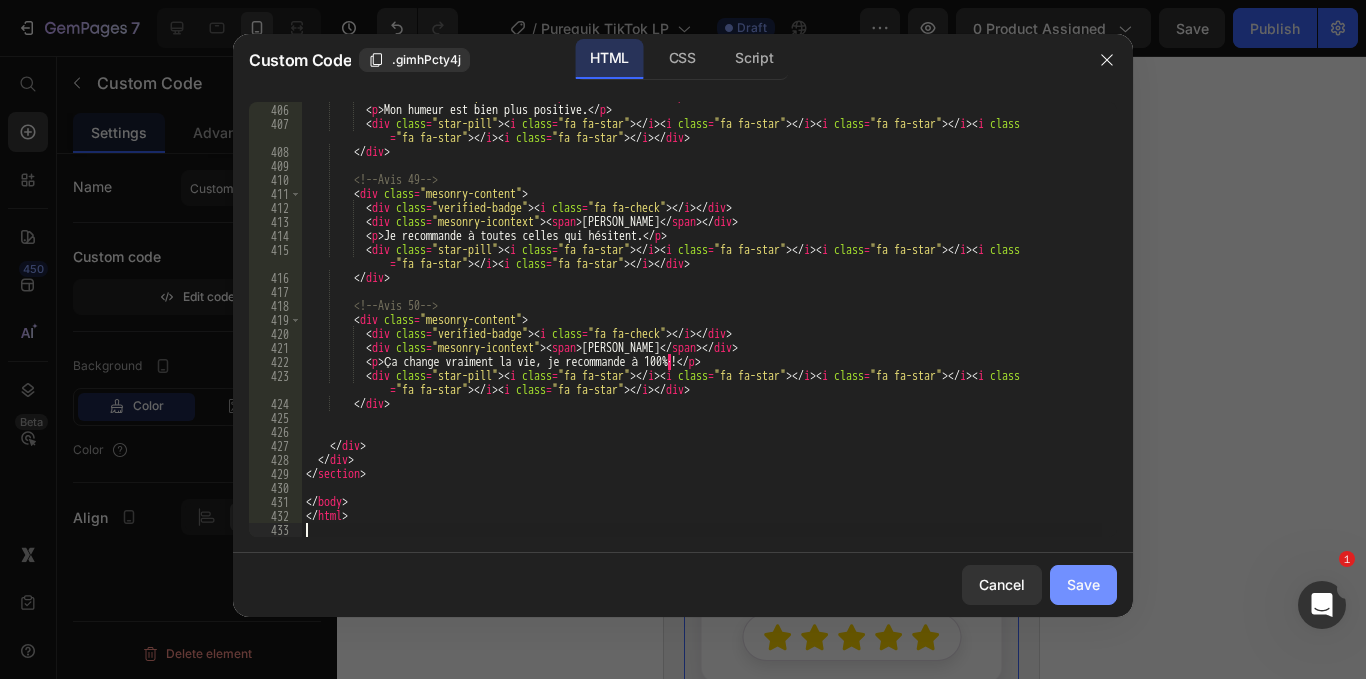click on "Save" 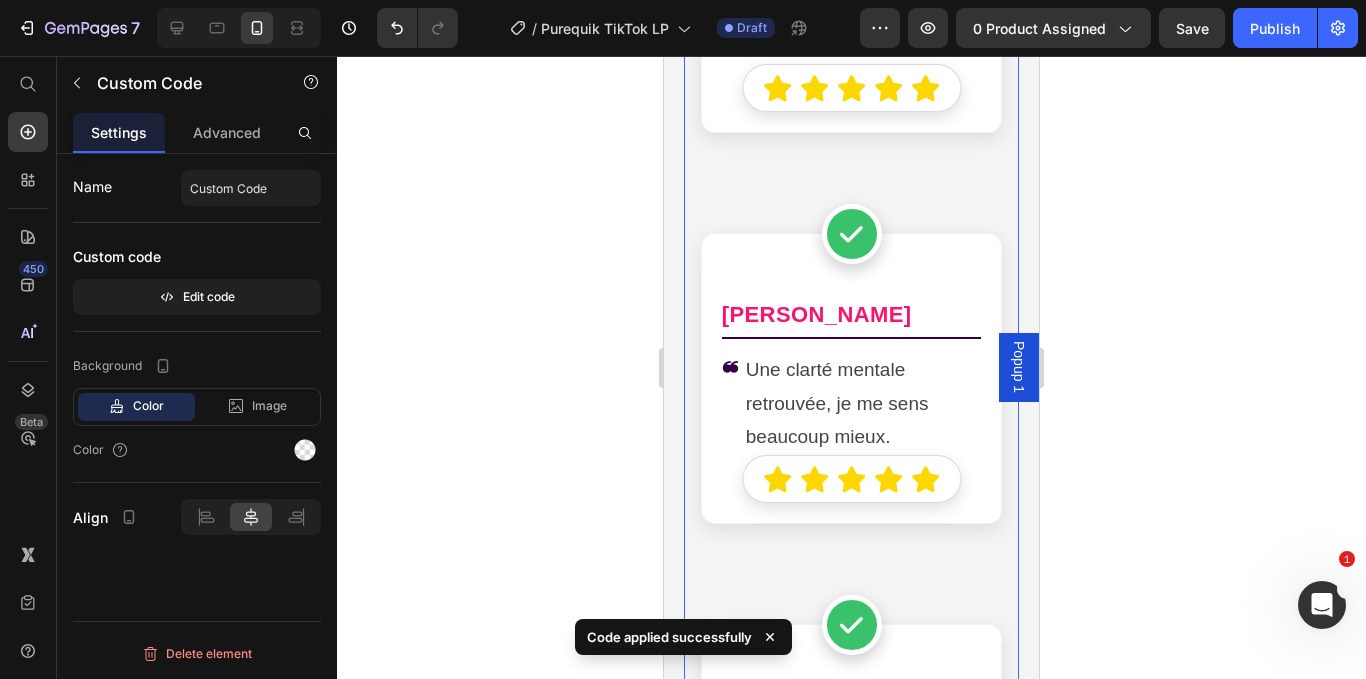 scroll, scrollTop: 16735, scrollLeft: 0, axis: vertical 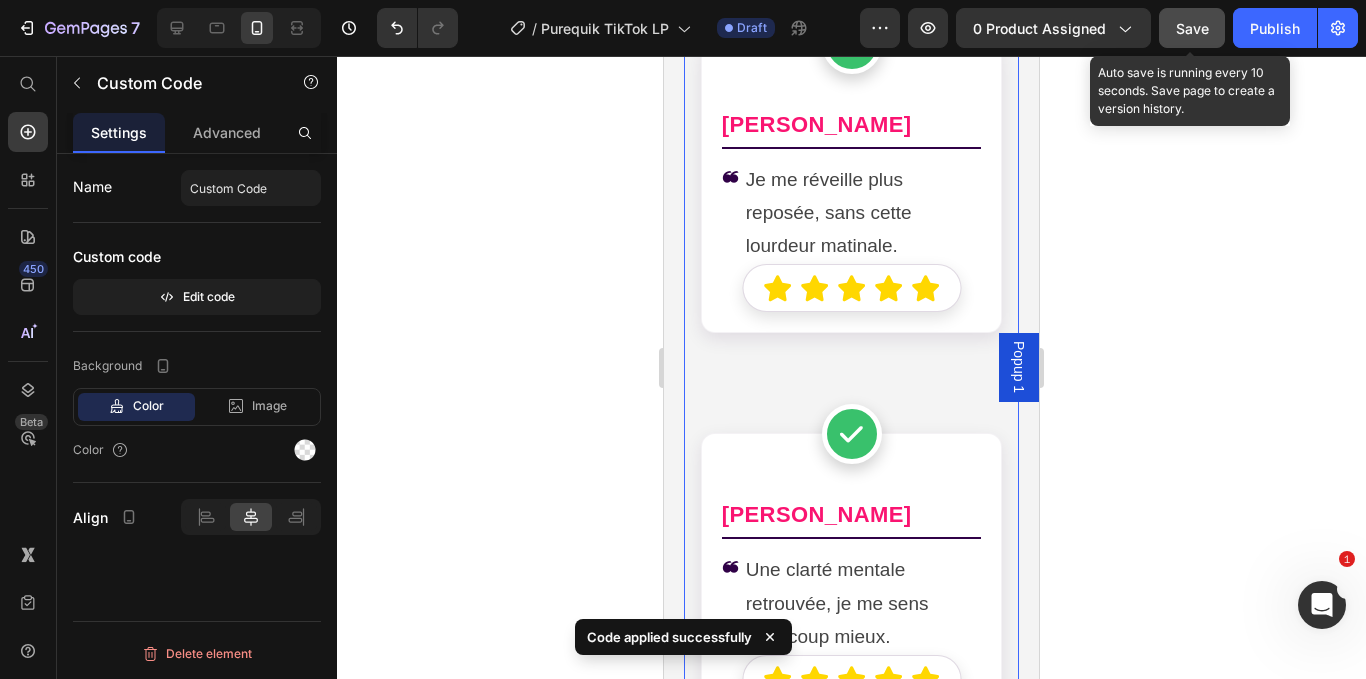 click on "Save" at bounding box center (1192, 28) 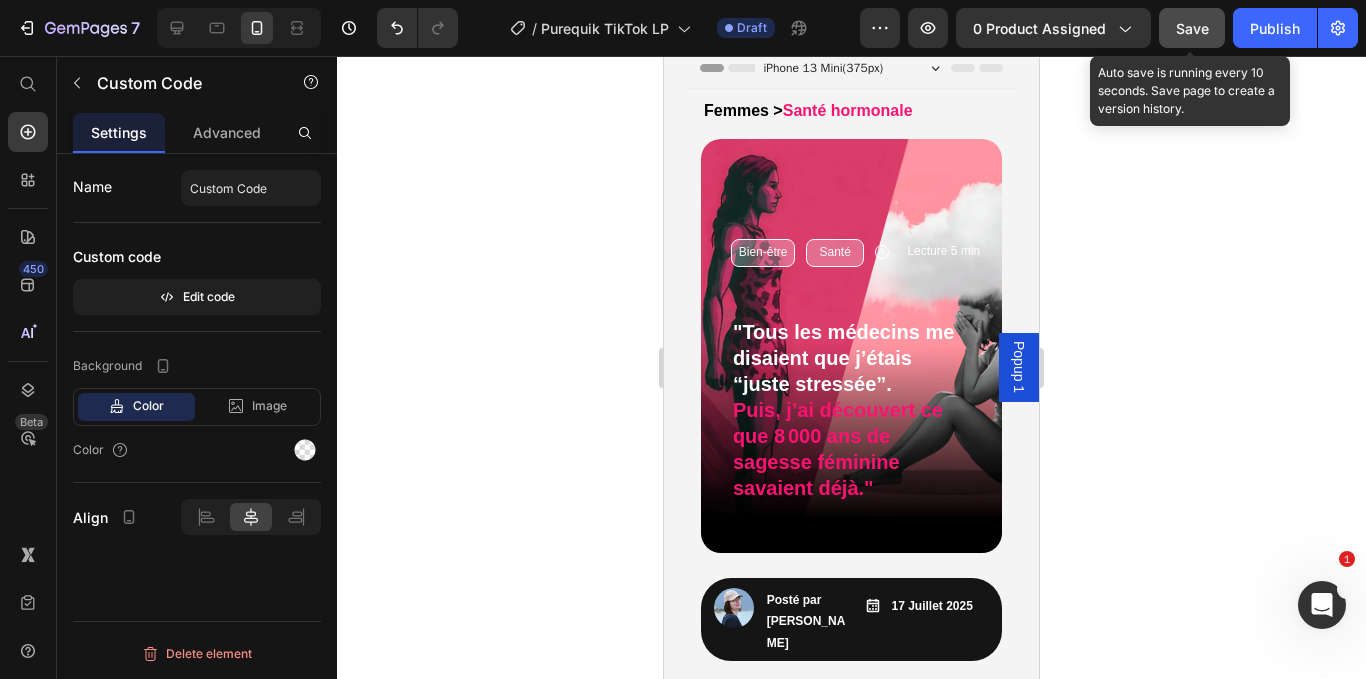 scroll, scrollTop: 0, scrollLeft: 0, axis: both 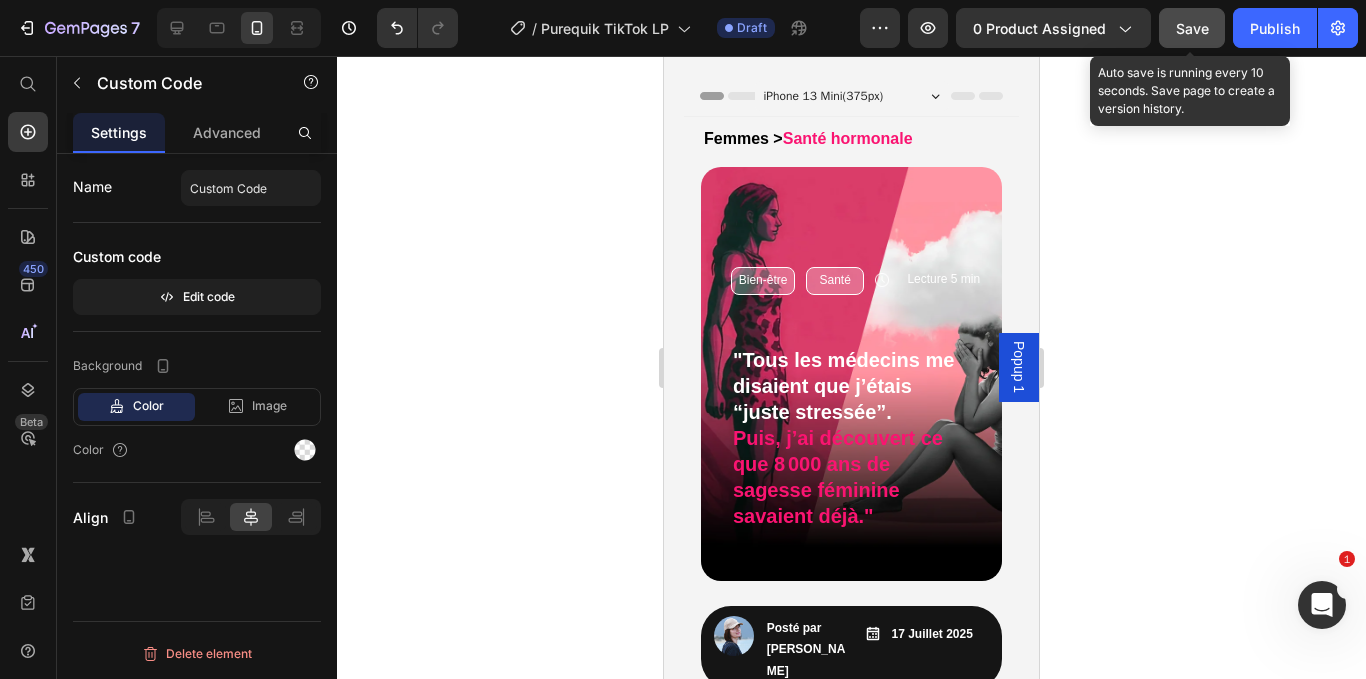 drag, startPoint x: 1184, startPoint y: 28, endPoint x: 31, endPoint y: 60, distance: 1153.444 